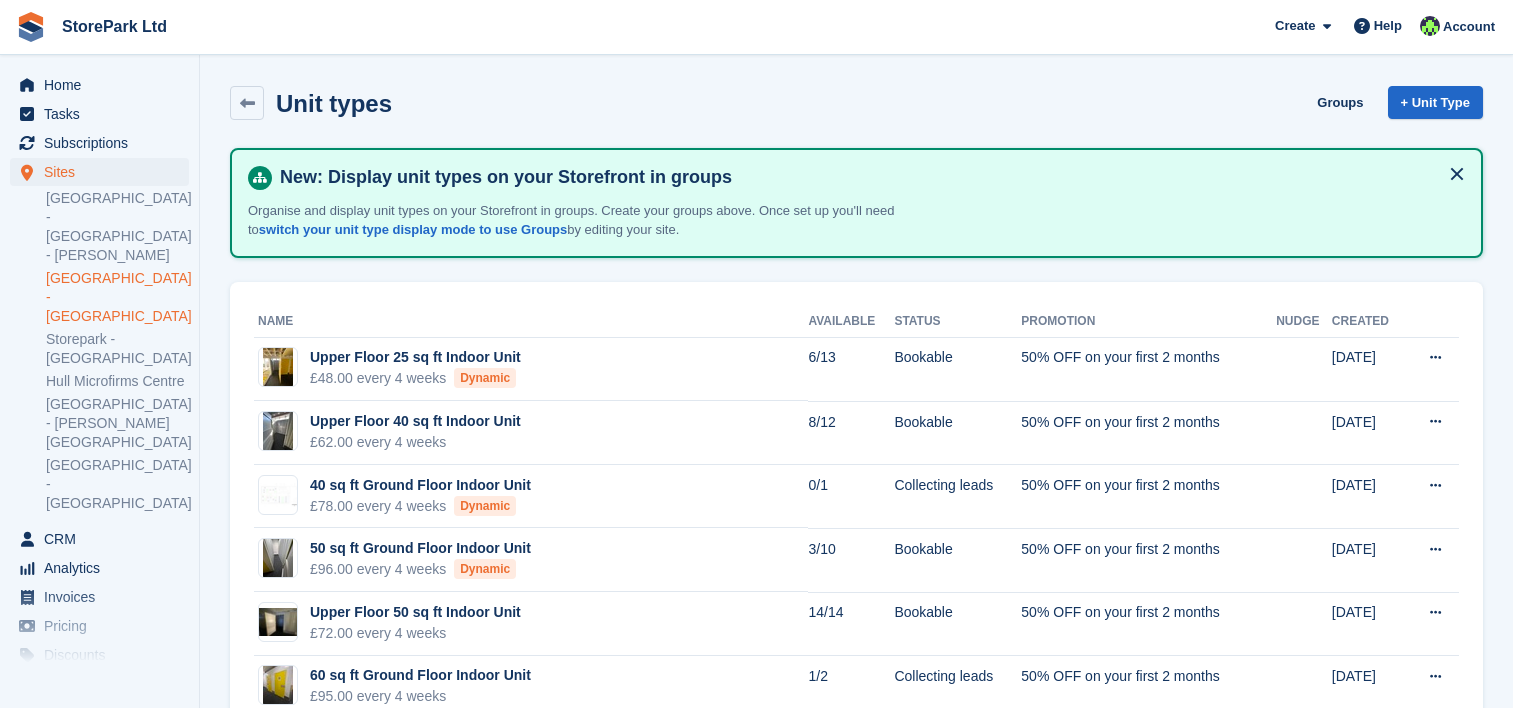 scroll, scrollTop: 0, scrollLeft: 0, axis: both 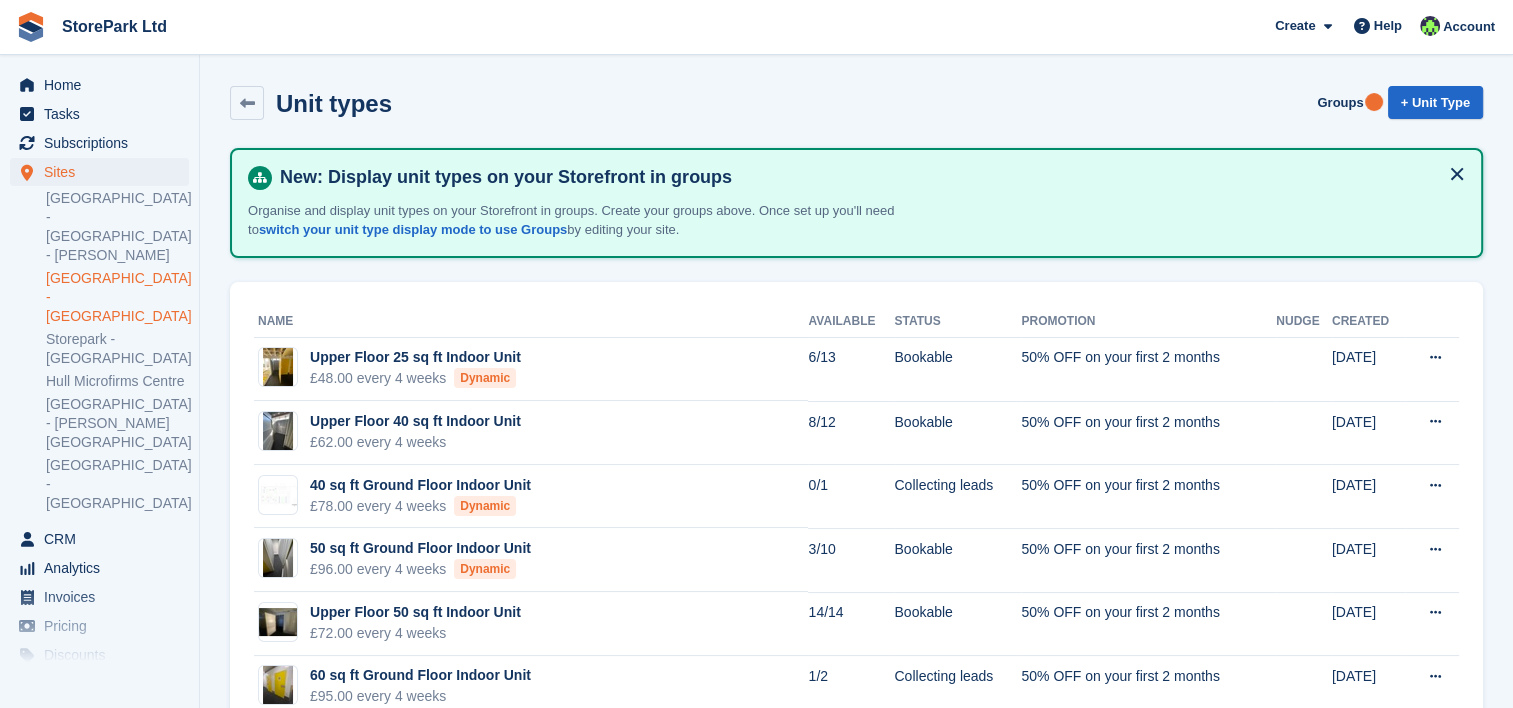 click on "Sites
Sites
Sites
Store Park - Bridge Works - Stepney Lane
Store Park - Hull East - Marfleet Avenue
Storepark - Hull Central - K2 Tower
Hull Microfirms Centre
Store Park - Hull - Clough Road
Store Park - Hull West - Hessle
Store Park - Bridge Works - Stepney Lane
Store Park - Hull East - Marfleet Avenue
Storepark - Hull Central - K2 Tower
Hull Microfirms Centre
Store Park - Hull - Clough Road
Store Park - Hull West - Hessle" at bounding box center (99, 341) 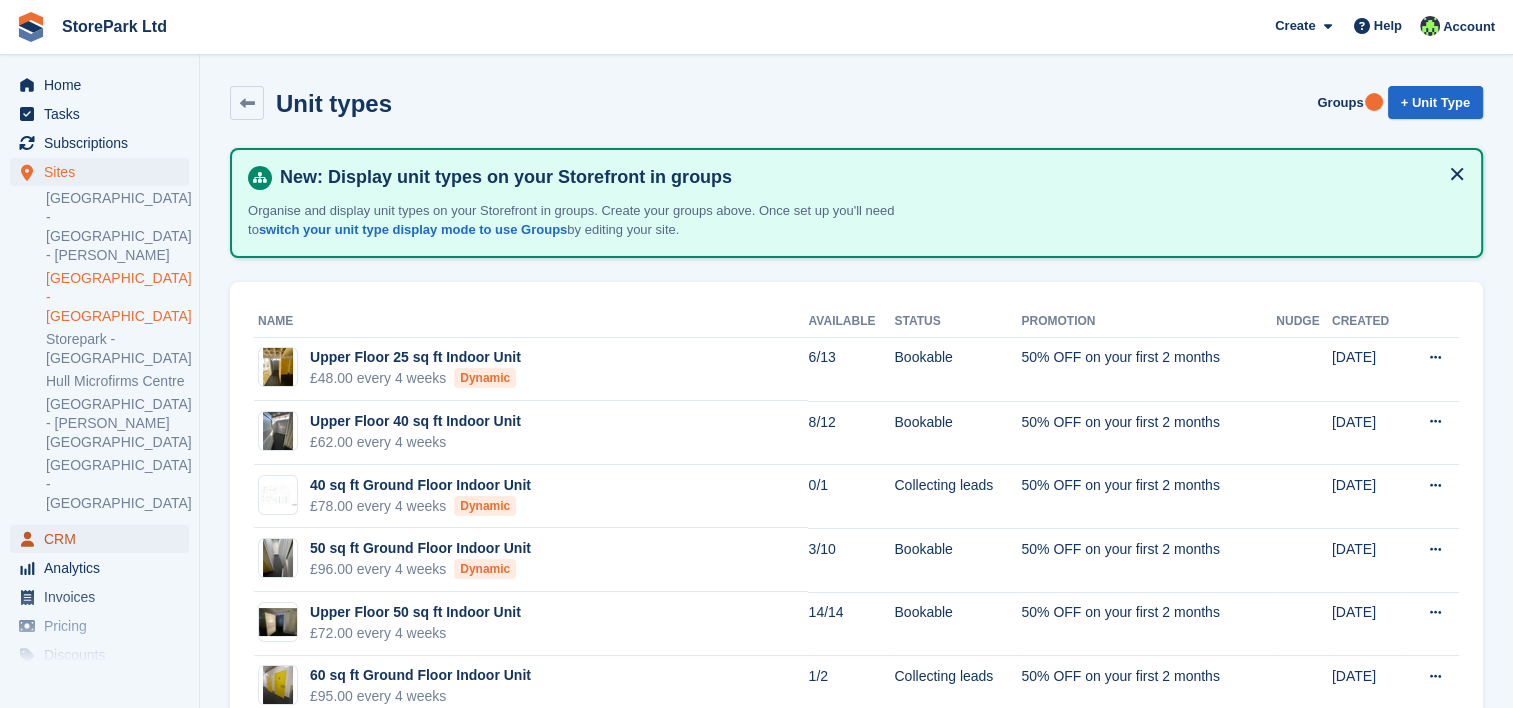 click on "CRM" at bounding box center (104, 539) 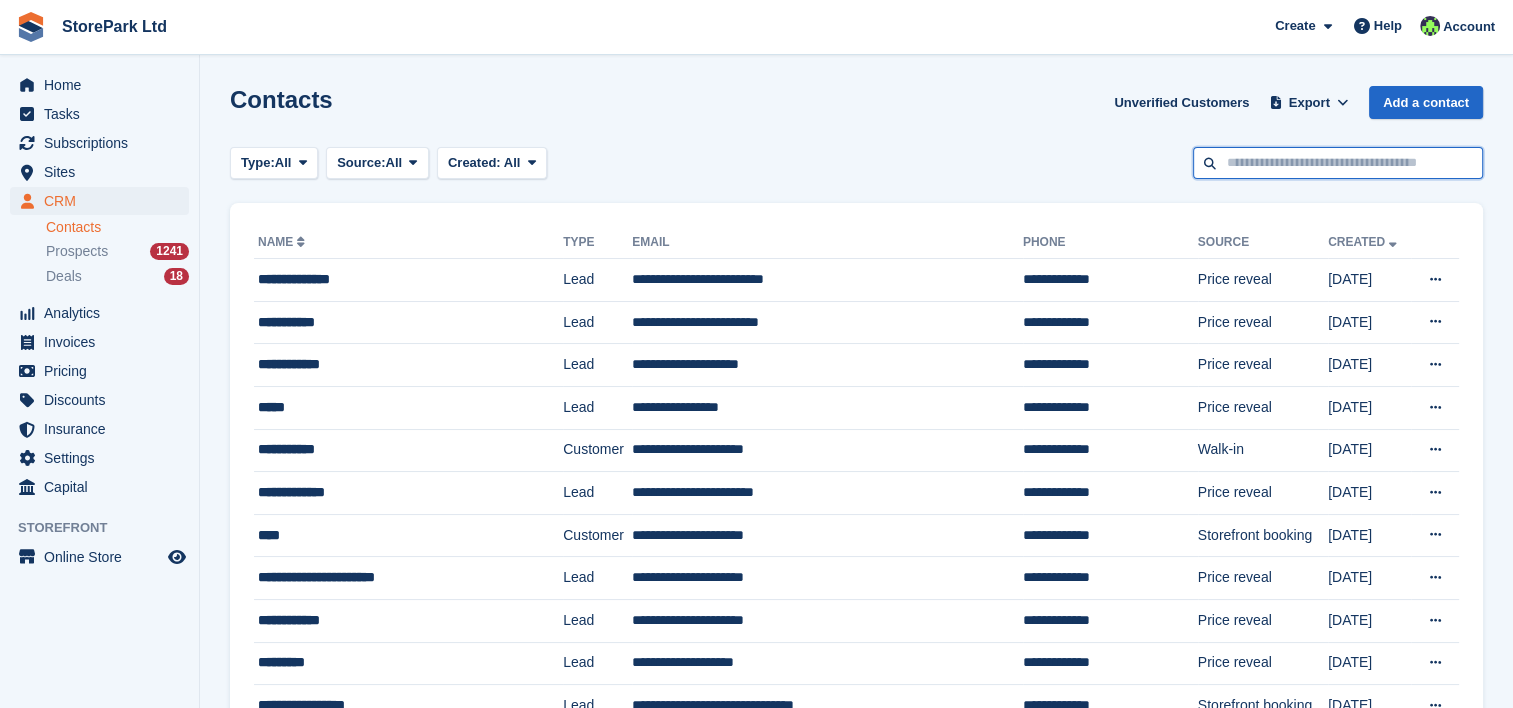 click at bounding box center [1338, 163] 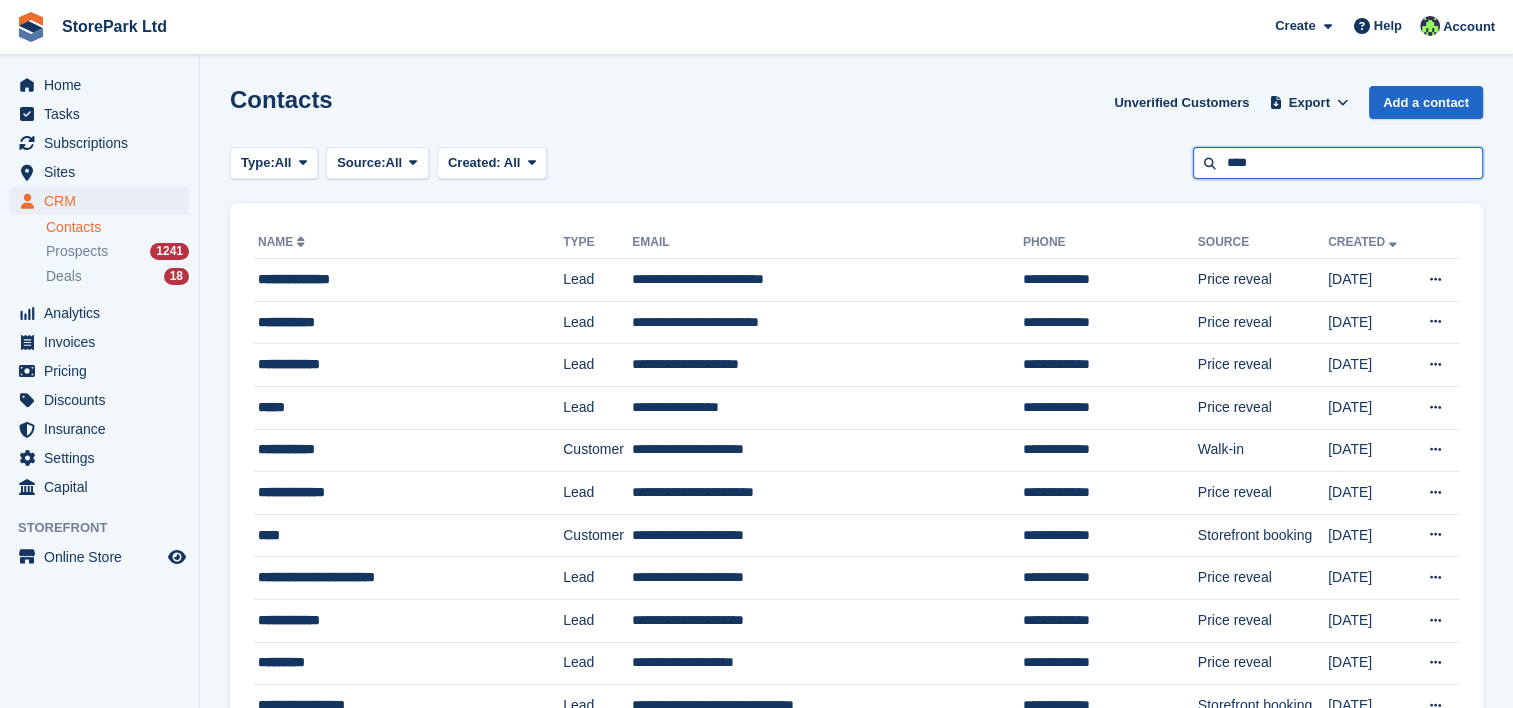 type on "****" 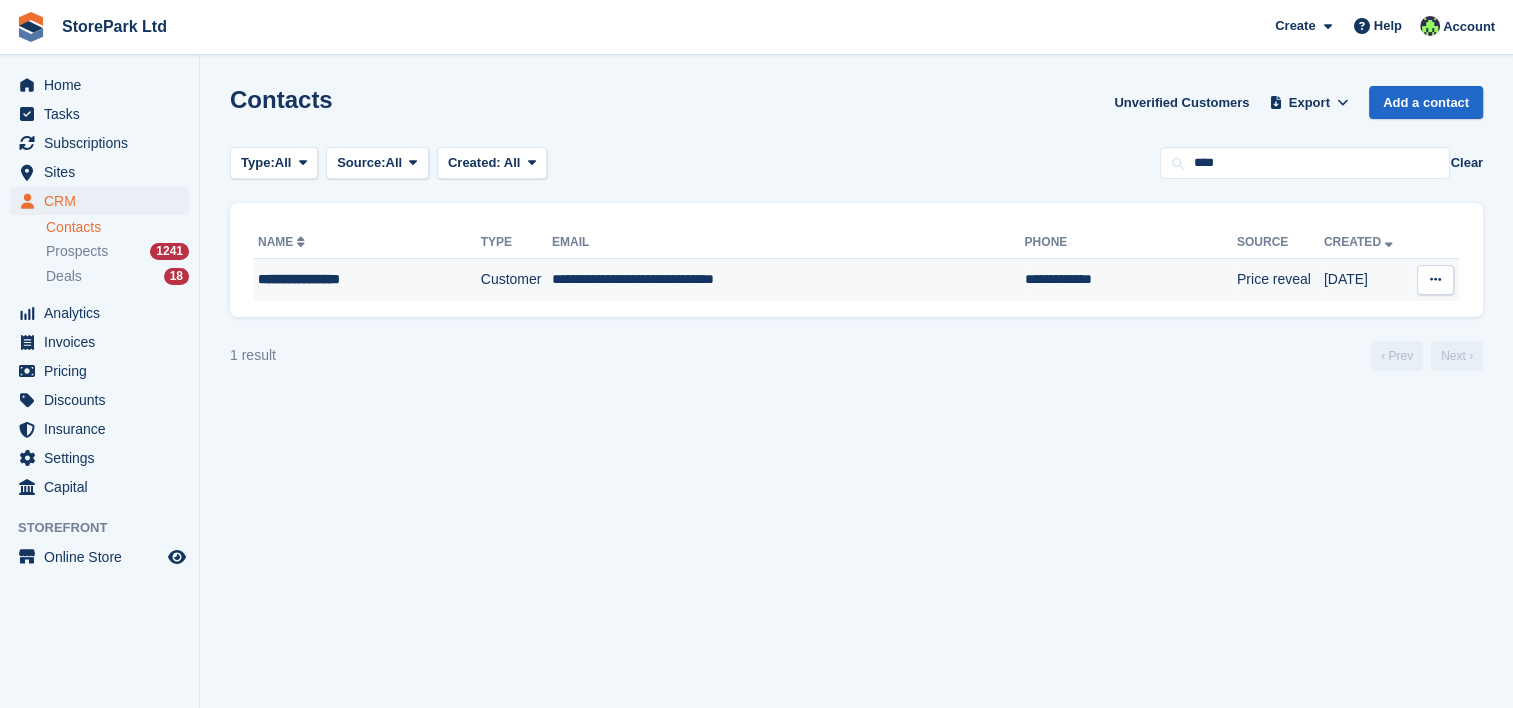 click on "**********" at bounding box center [352, 279] 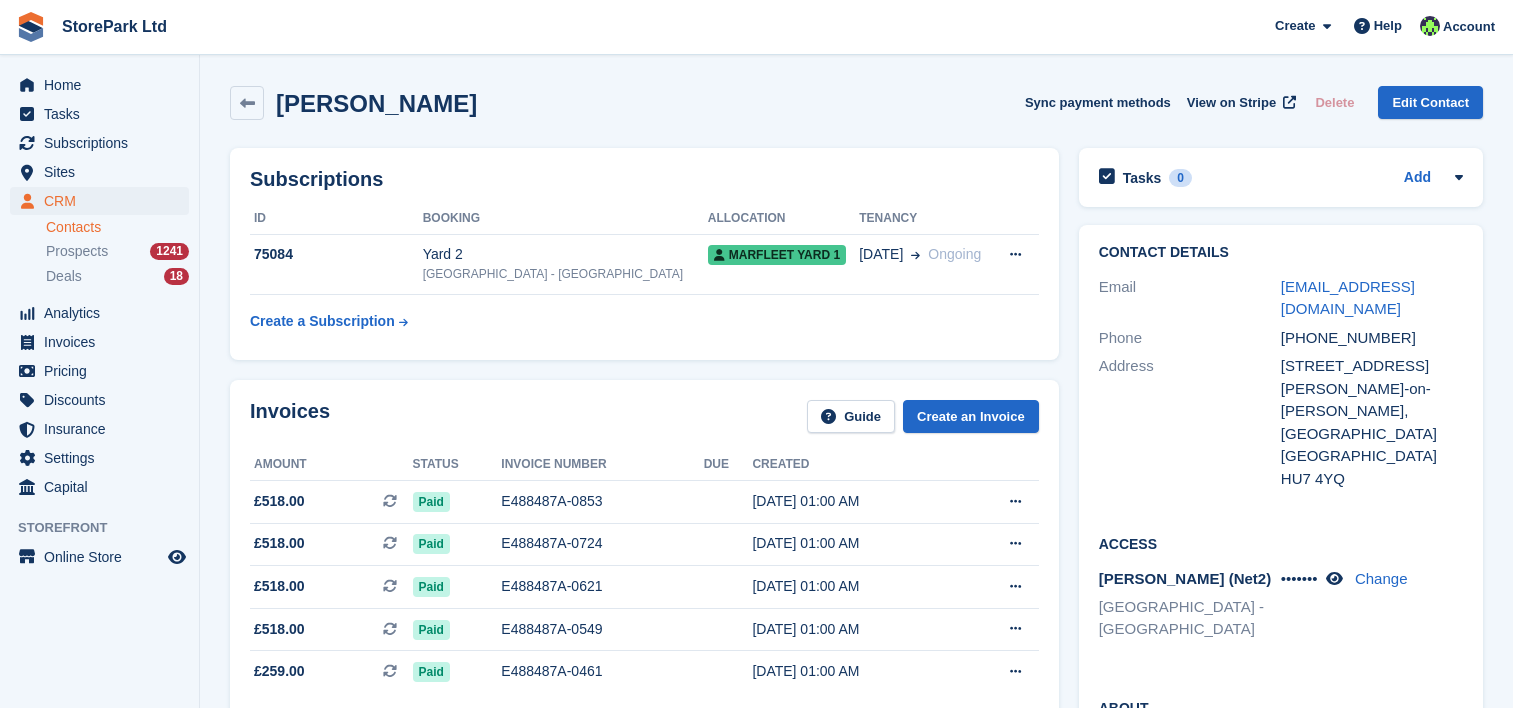 scroll, scrollTop: 0, scrollLeft: 0, axis: both 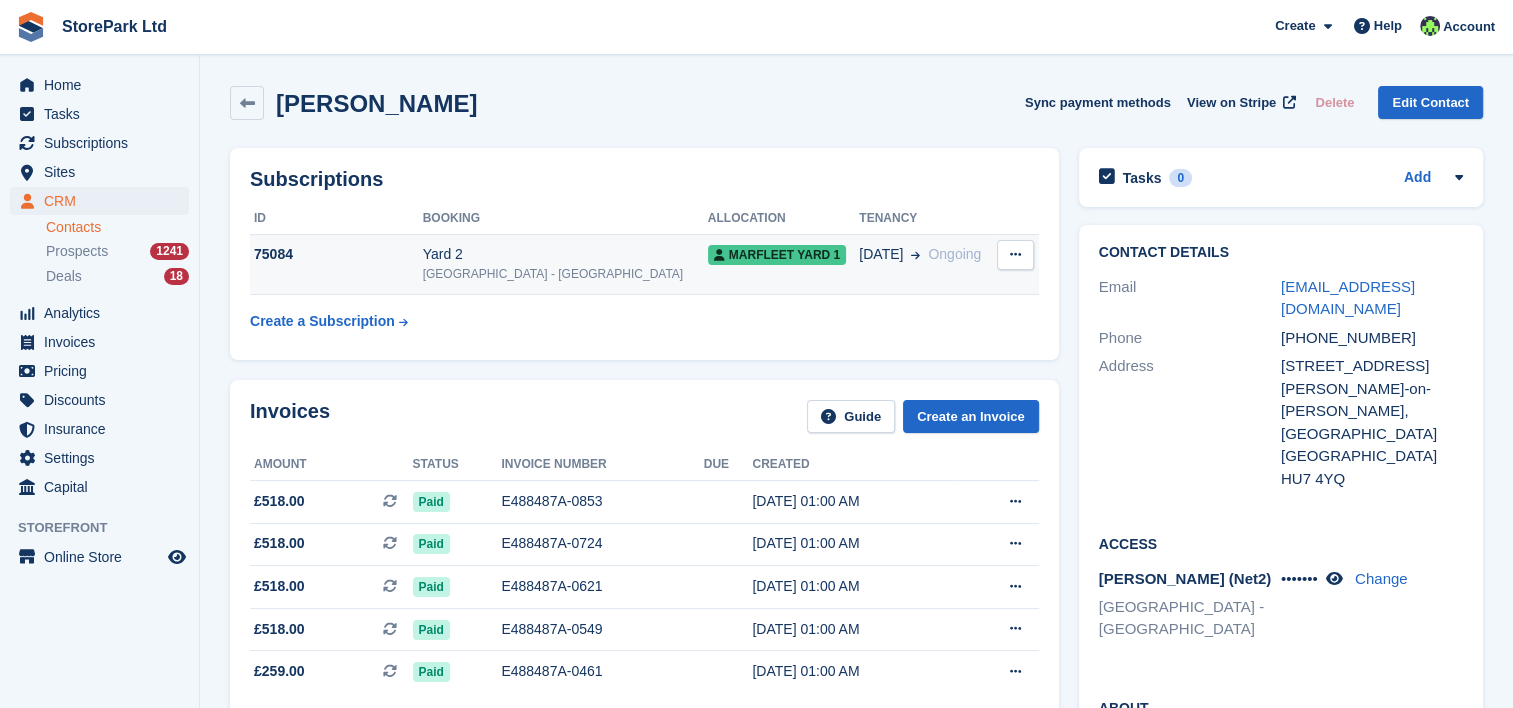 click on "Yard 2
[GEOGRAPHIC_DATA] - [GEOGRAPHIC_DATA]" at bounding box center [565, 264] 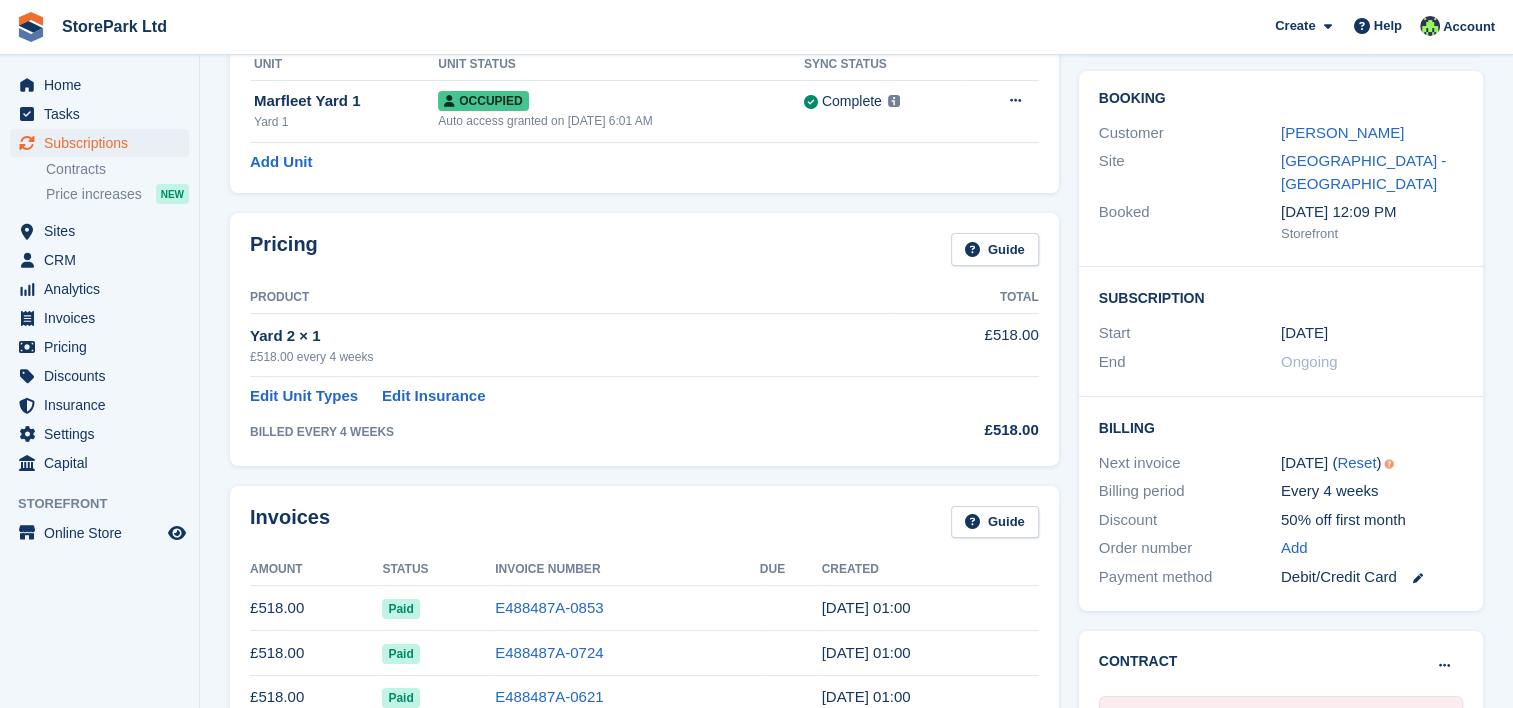 scroll, scrollTop: 152, scrollLeft: 0, axis: vertical 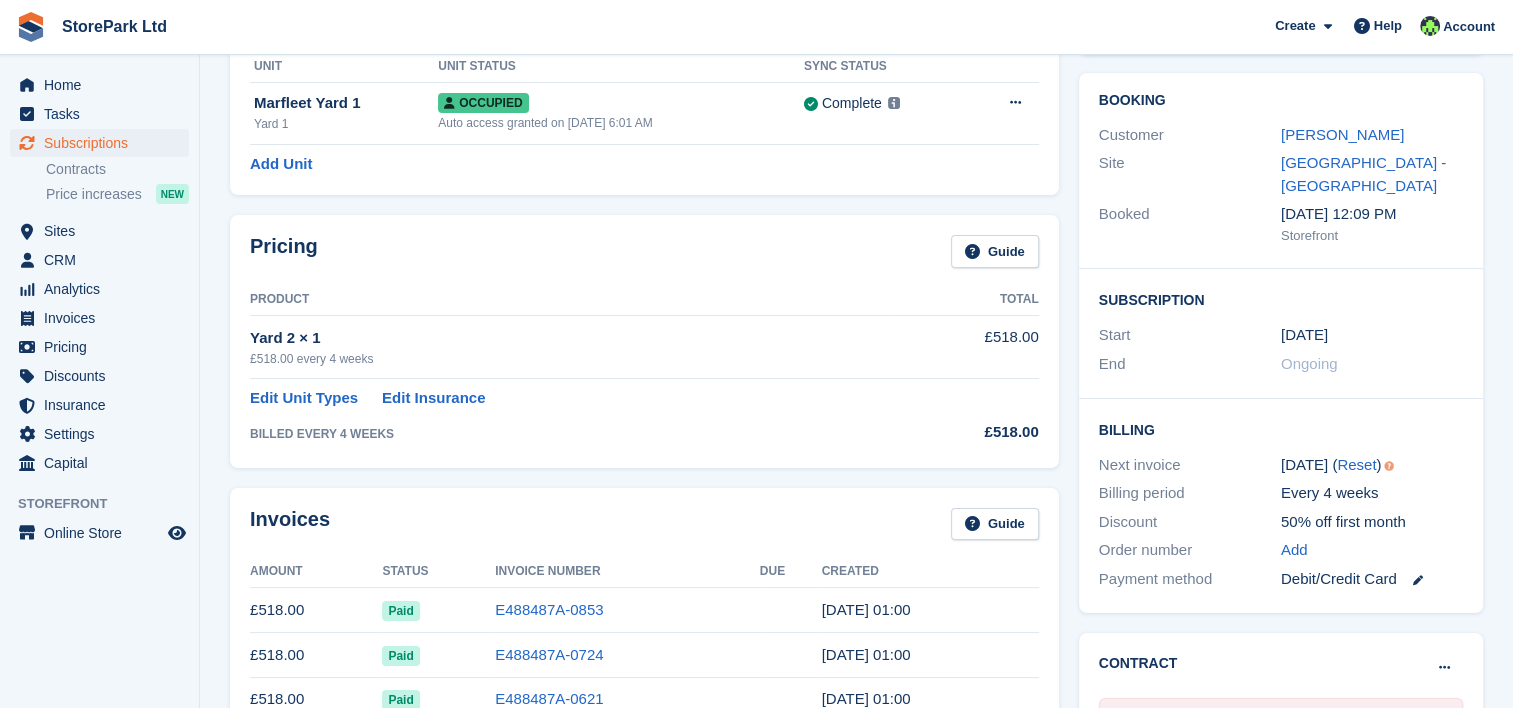 click on "Home
Tasks
Subscriptions
Subscriptions
Subscriptions
Contracts
Price increases
NEW
Contracts
Price increases
NEW
Sites
Sites
Sites
Store Park - Bridge Works - Stepney Lane" at bounding box center [99, 359] 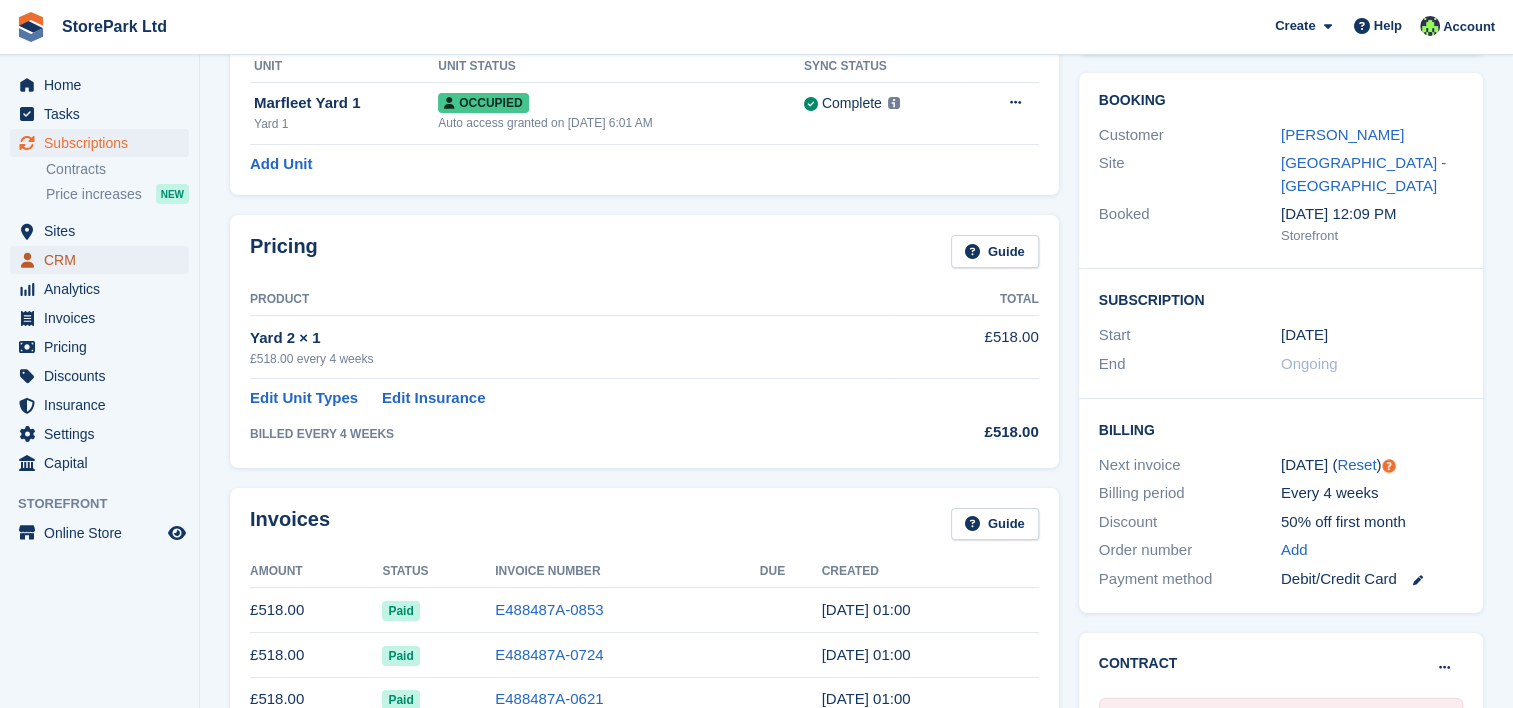 click on "CRM" at bounding box center (104, 260) 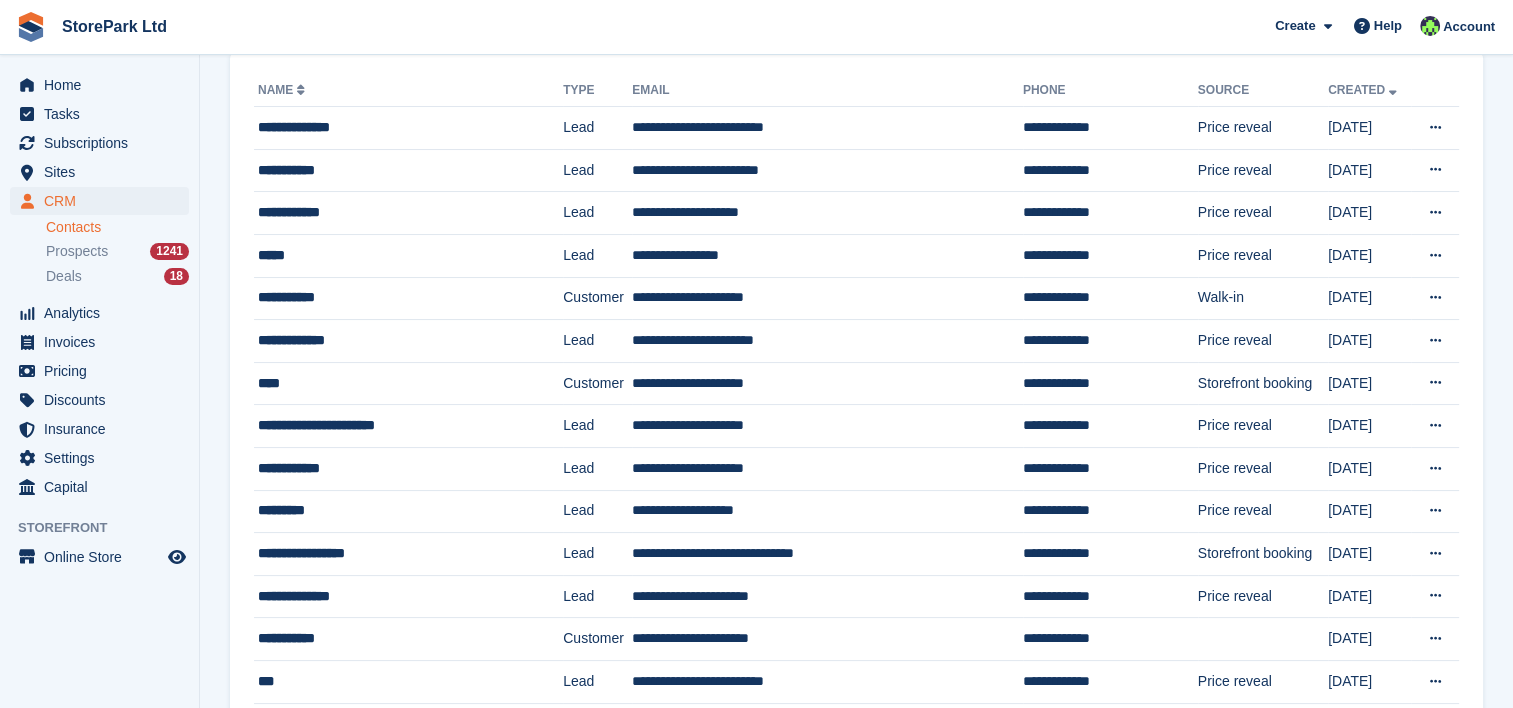 scroll, scrollTop: 0, scrollLeft: 0, axis: both 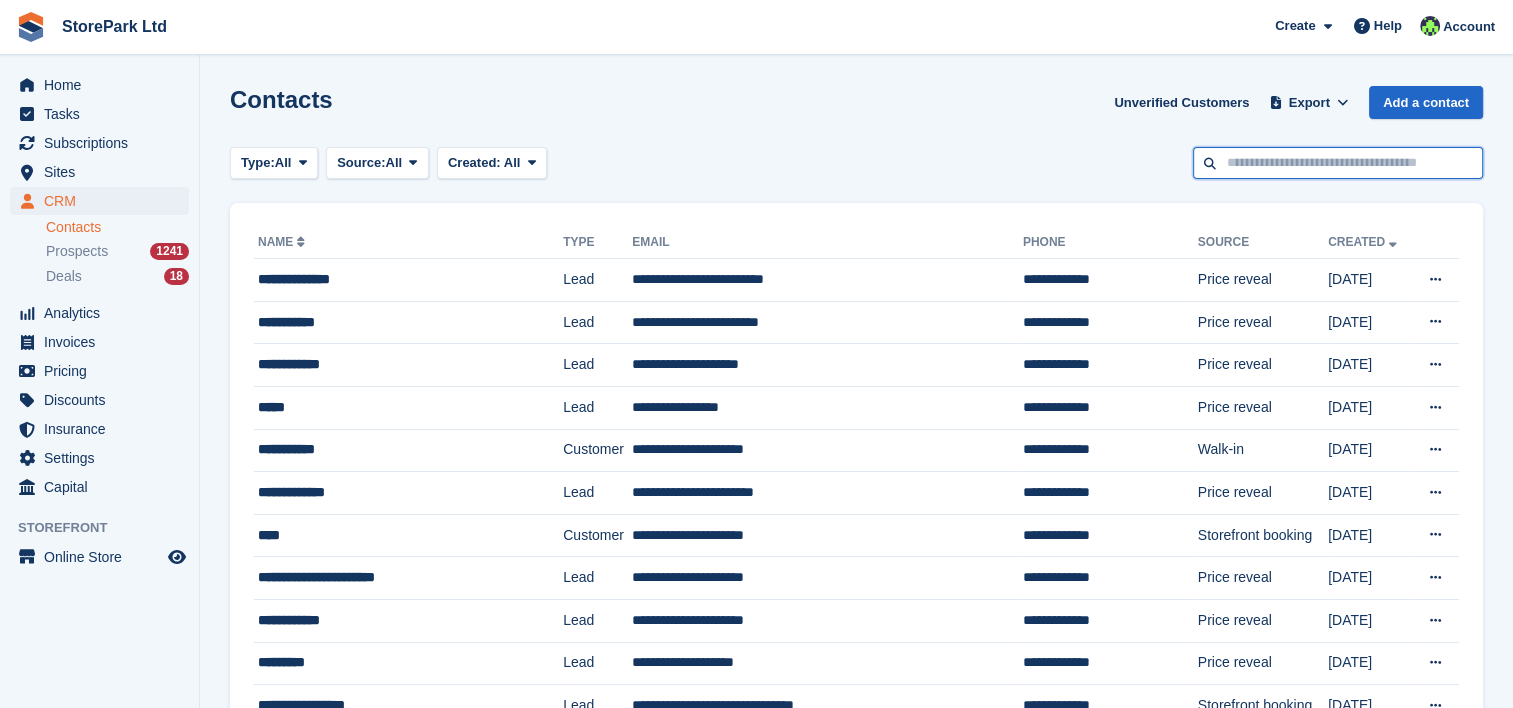 click at bounding box center [1338, 163] 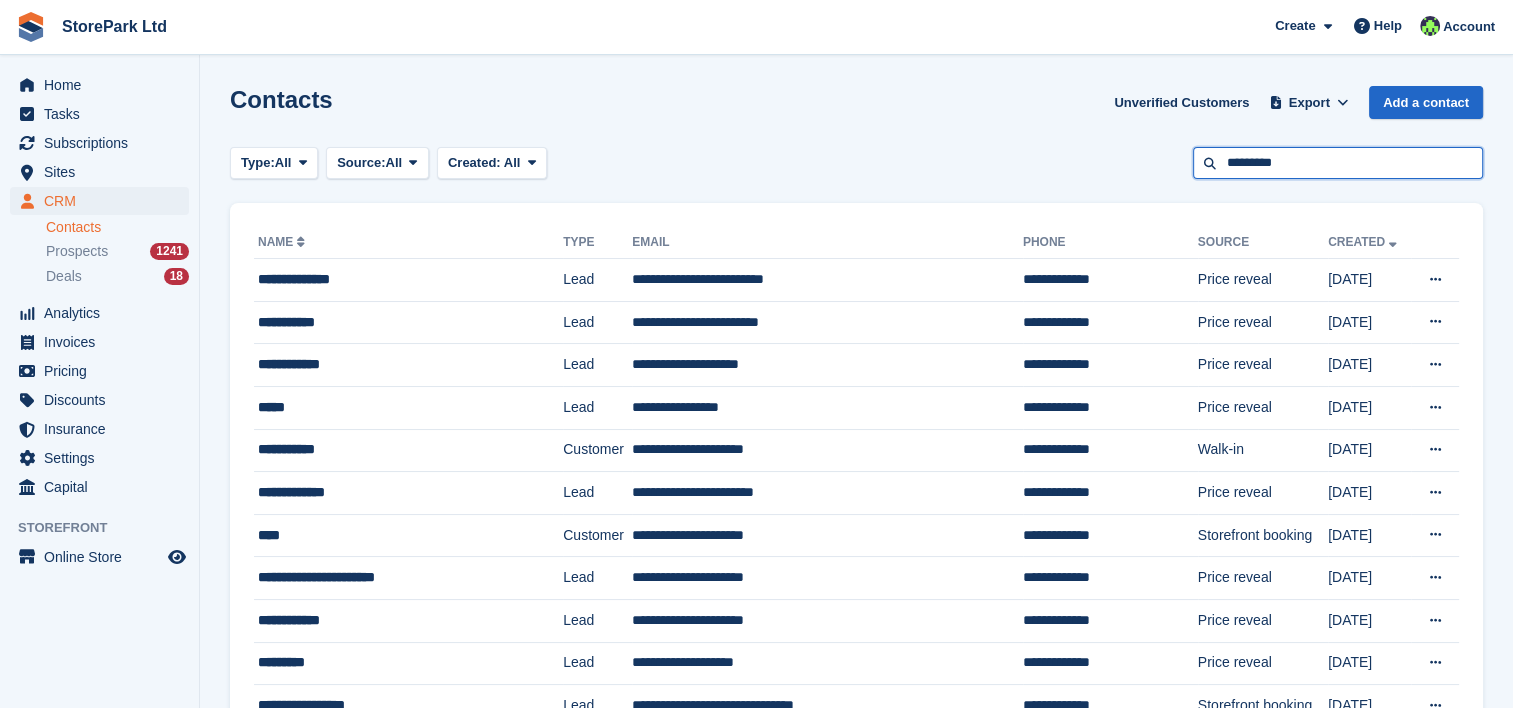 type on "*********" 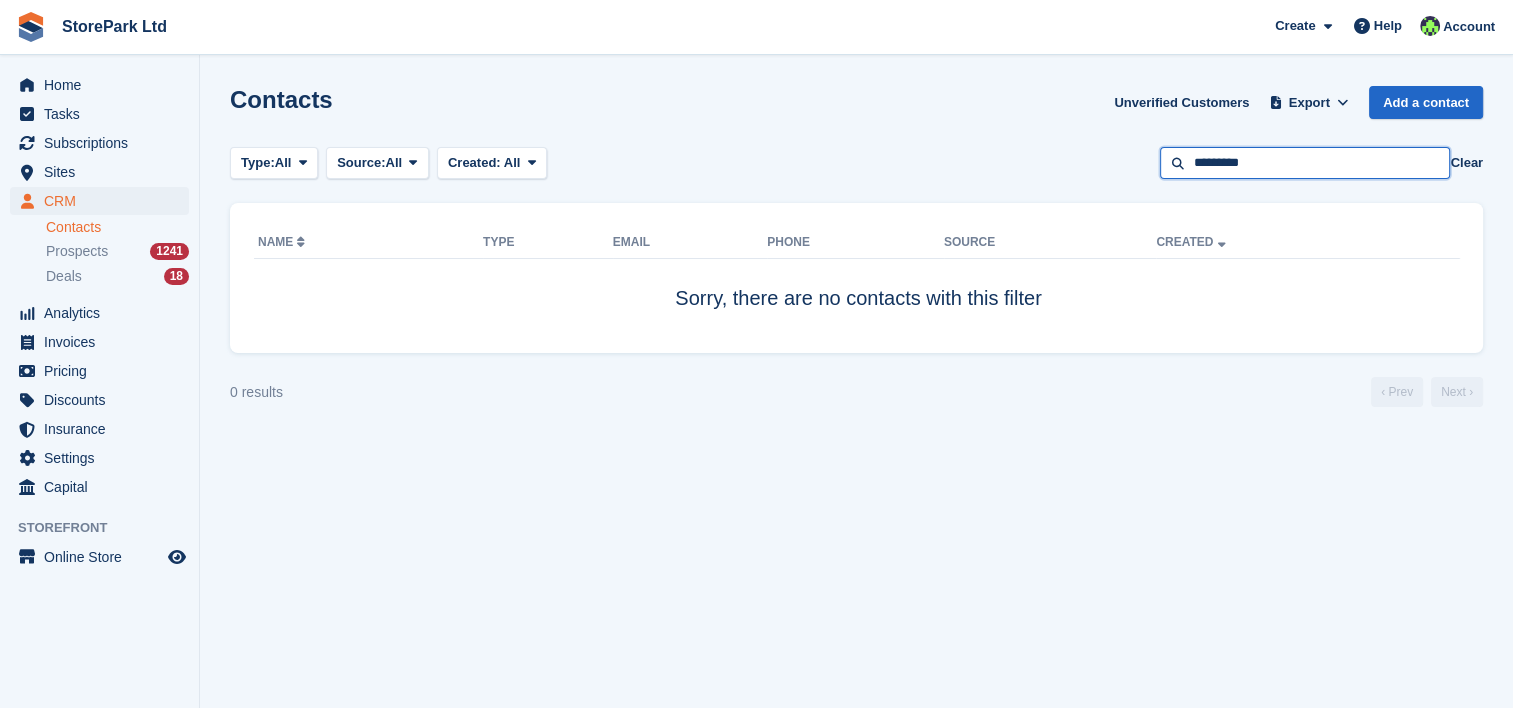 click on "*********" at bounding box center [1305, 163] 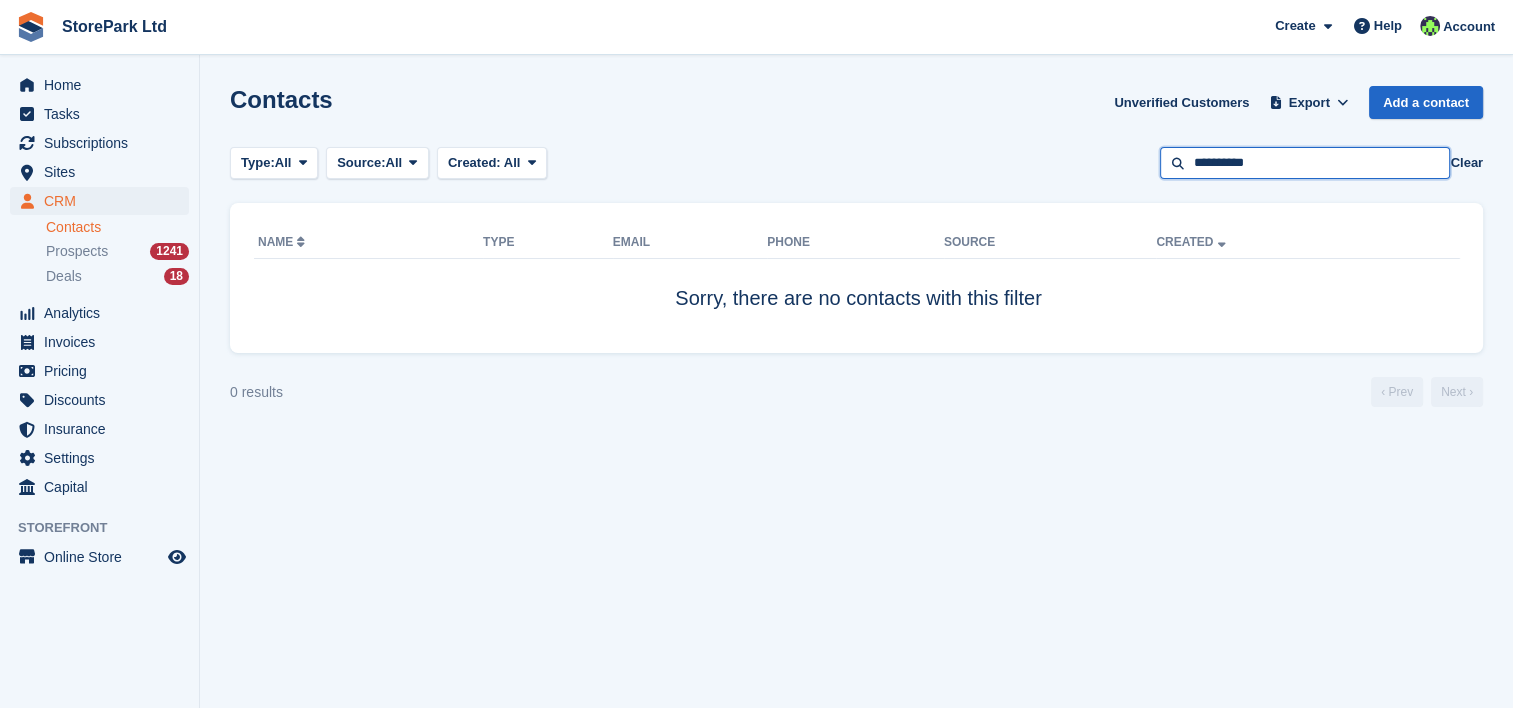type on "**********" 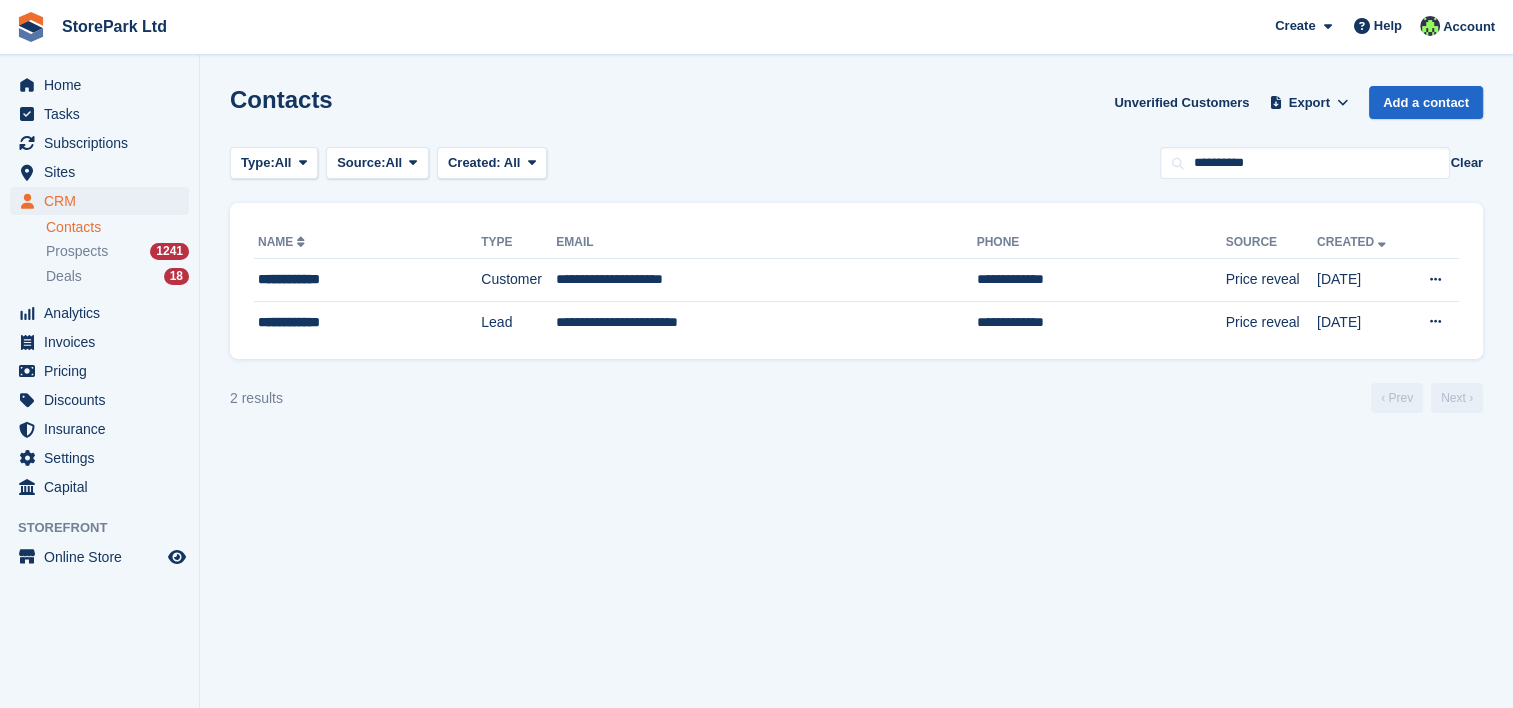 click on "Contacts
Unverified Customers
Export
Export Contacts
Export a CSV of all Contacts which match the current filters.
Please allow time for large exports.
Start Export
Add a contact
Type:
All
All
Lead
Customer
Source:
All
All
Storefront
Backoffice
Pre-Opening interest
Incomplete booking
Unit type interest
Price reveal
Quote requested
Storefront booking
Storefront pop-up form
External enquiry form
Phone call
Walk-in" at bounding box center (856, 354) 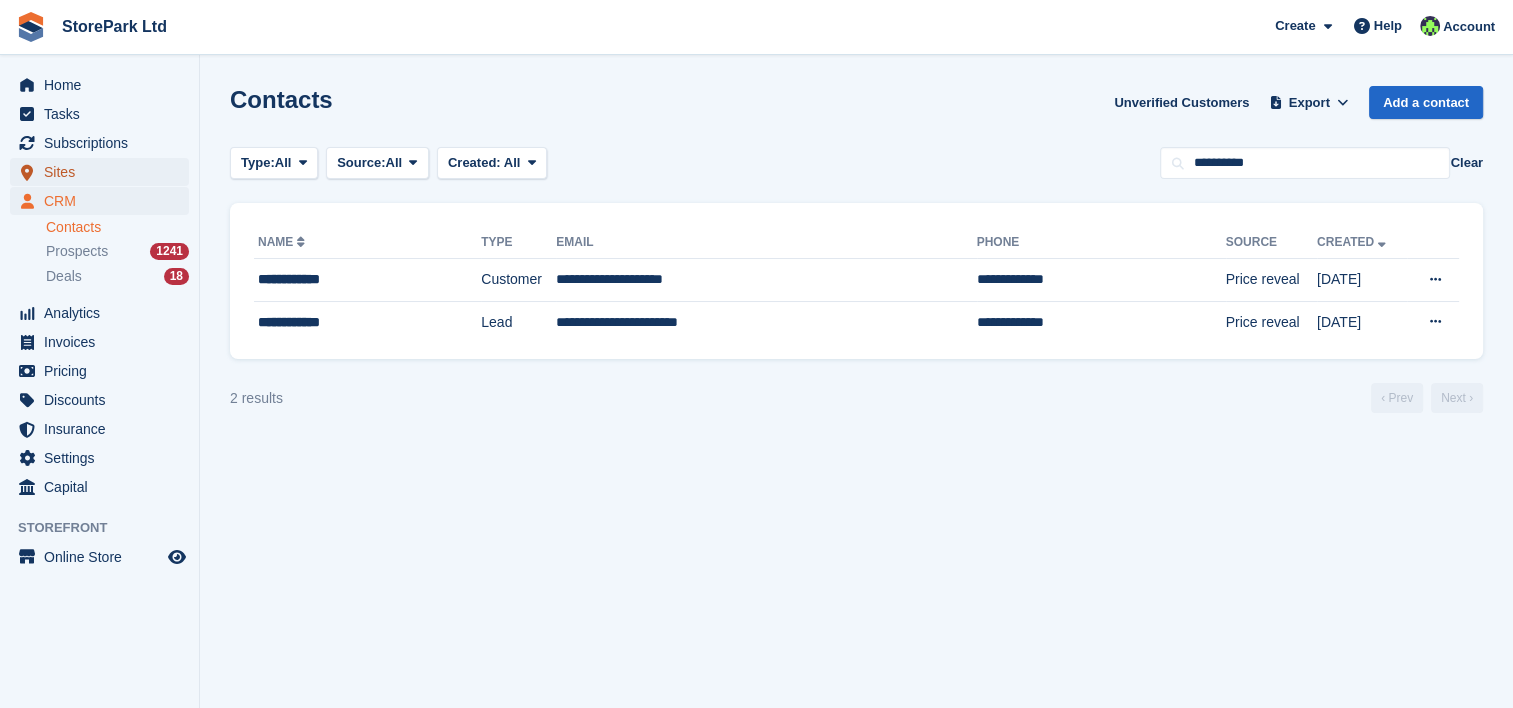 click on "Sites" at bounding box center [104, 172] 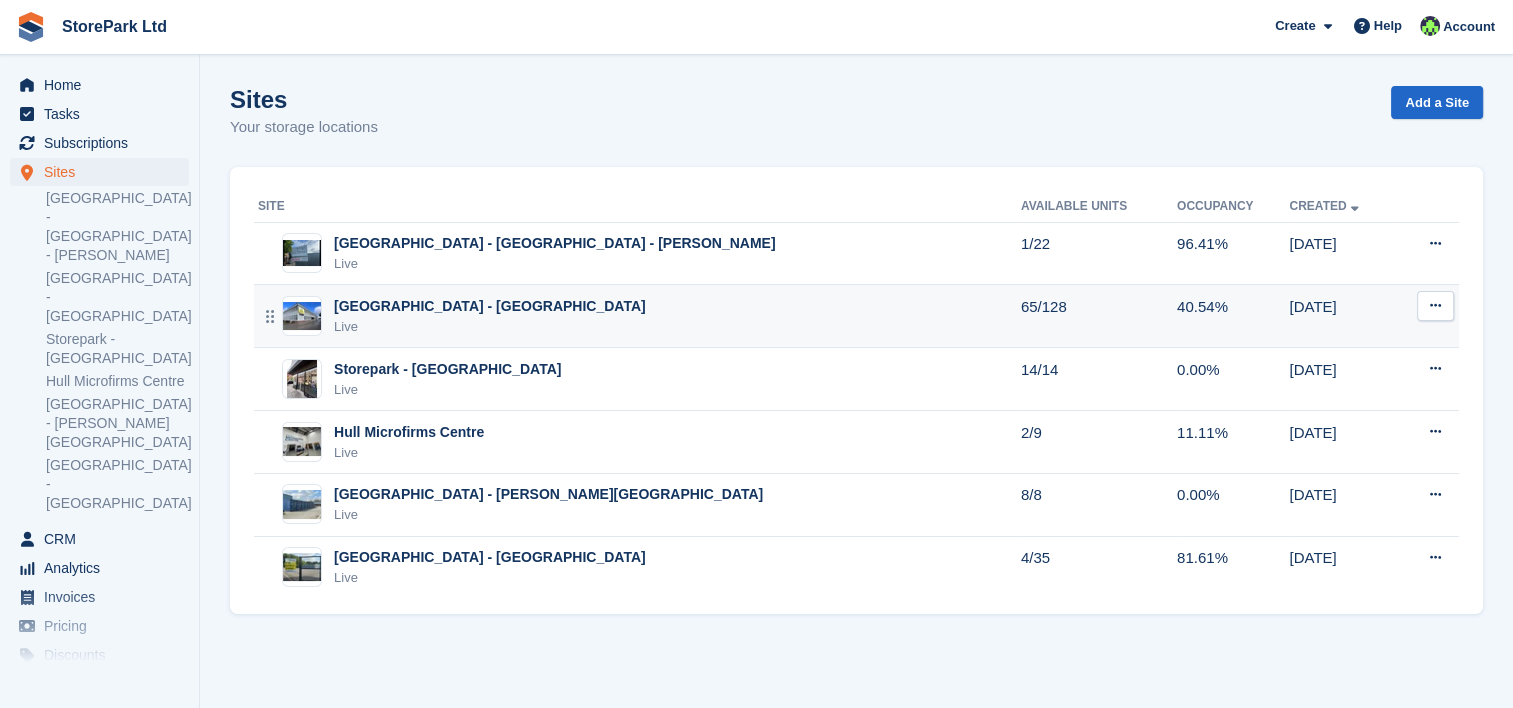 click on "Store Park - Hull East - Marfleet Avenue
Live" at bounding box center [637, 316] 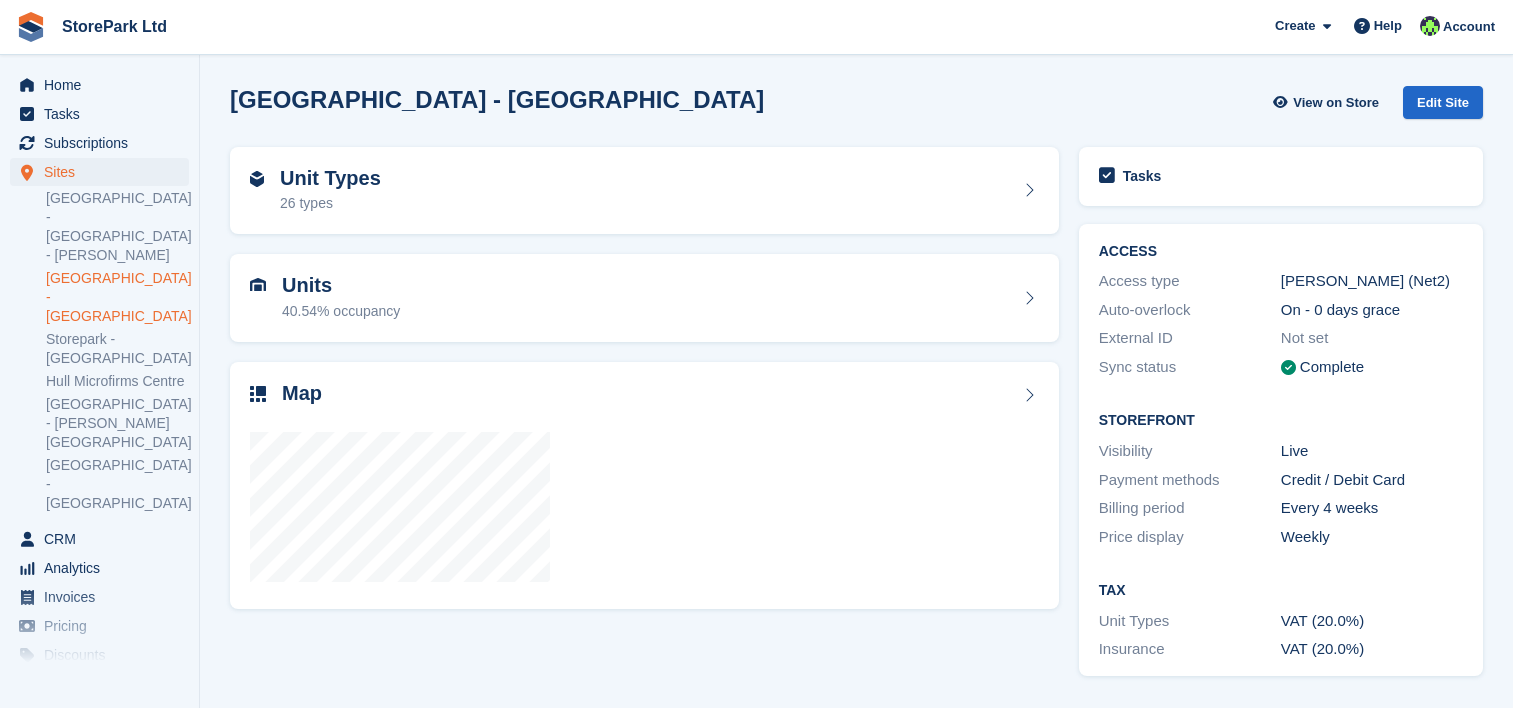 scroll, scrollTop: 0, scrollLeft: 0, axis: both 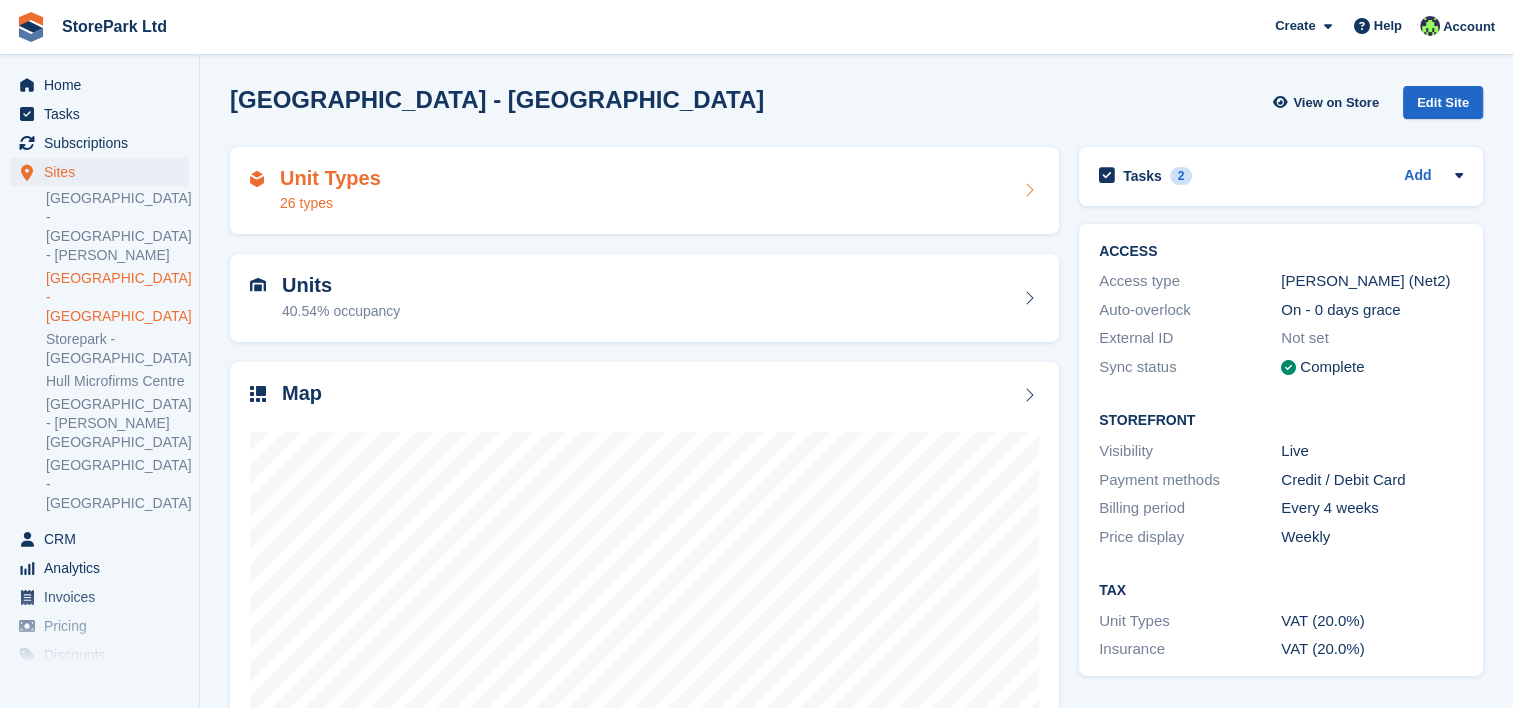 click on "Unit Types
26 types" at bounding box center (644, 191) 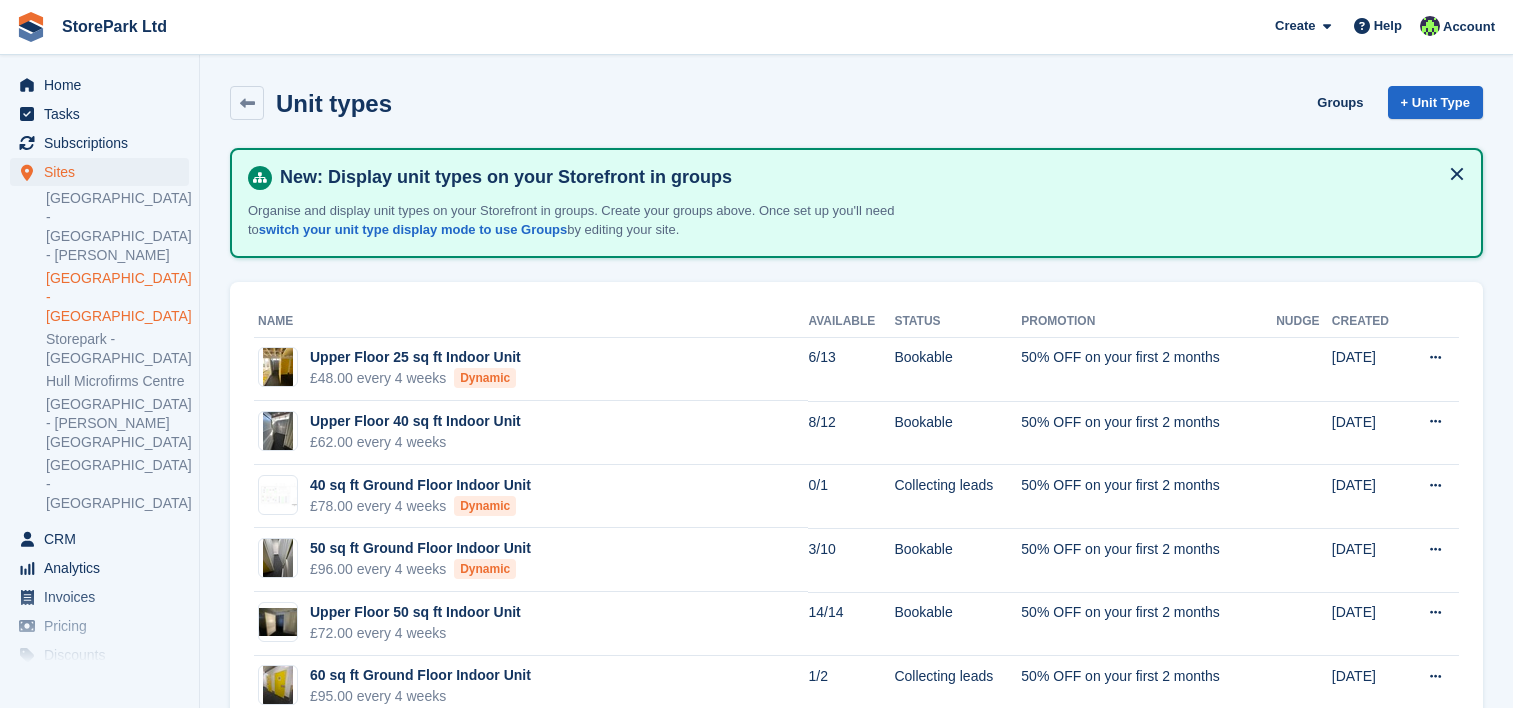 scroll, scrollTop: 0, scrollLeft: 0, axis: both 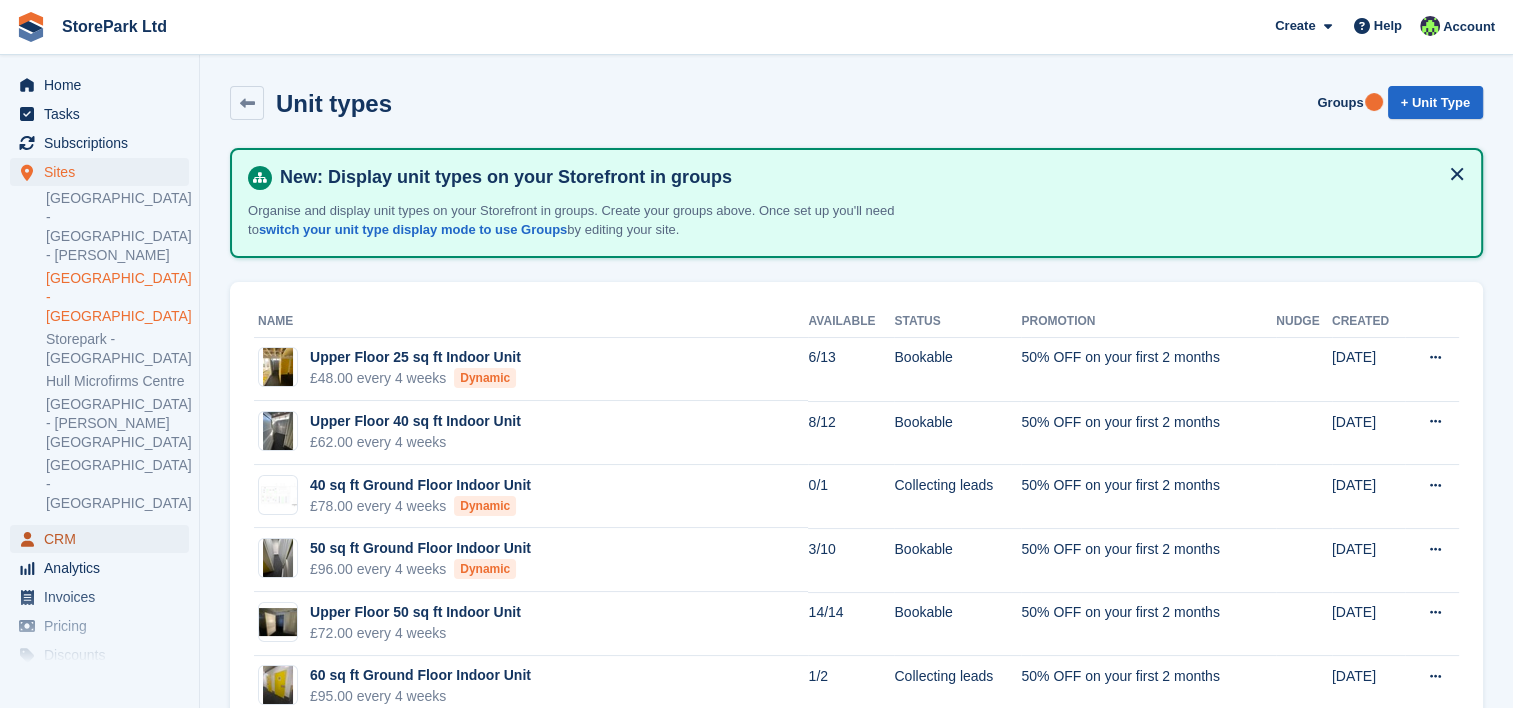 click on "CRM" at bounding box center (104, 539) 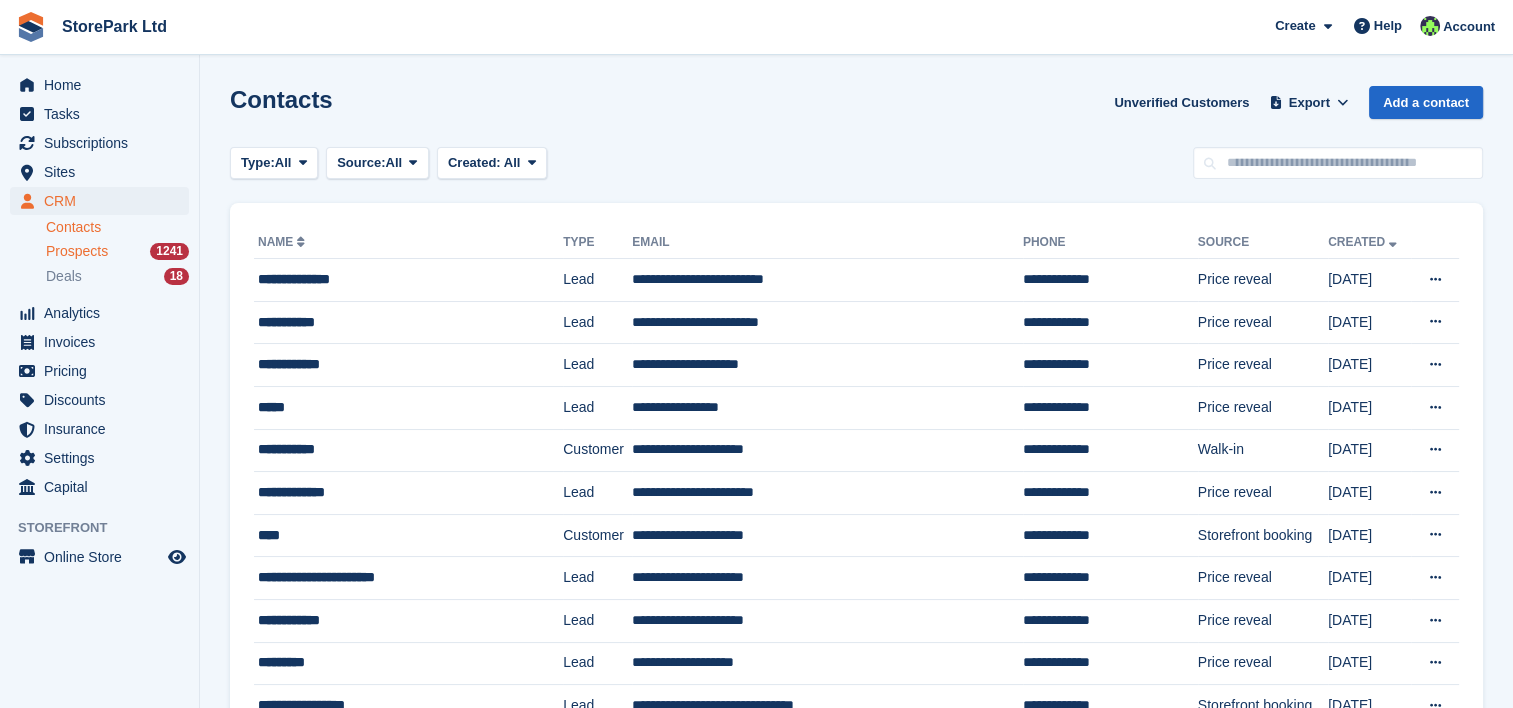 click on "Prospects" at bounding box center [77, 251] 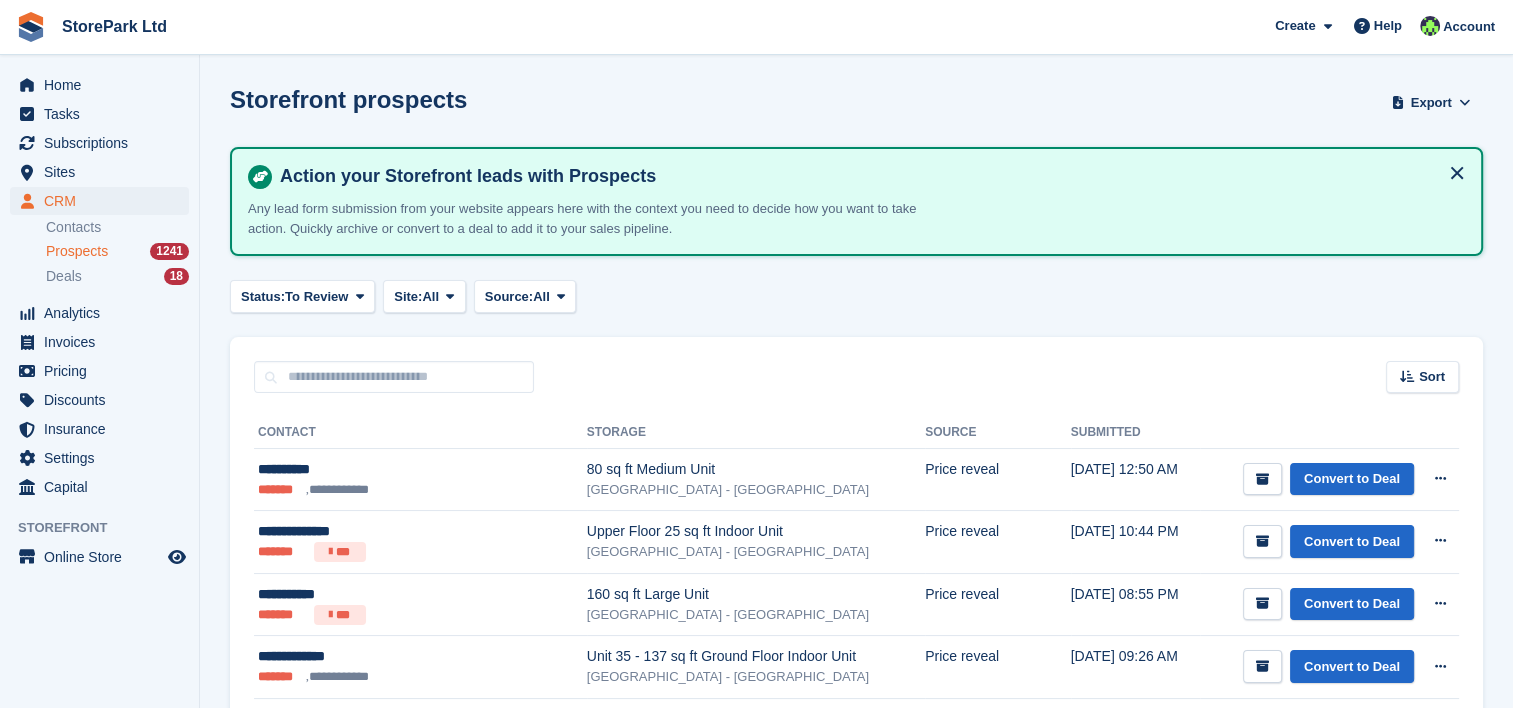 click on "Storefront prospects
Export
Export Prospects
Export a CSV of all Prospects which match the current filters.
Please allow time for large exports.
Start Export
Action your Storefront leads with Prospects
Any lead form submission from your website appears here with the context you need to decide how you want to take action. Quickly archive or convert to a deal to add it to your sales pipeline.
Status:
To Review
All
Archived
To Review
Site:
All
All" at bounding box center [856, 1833] 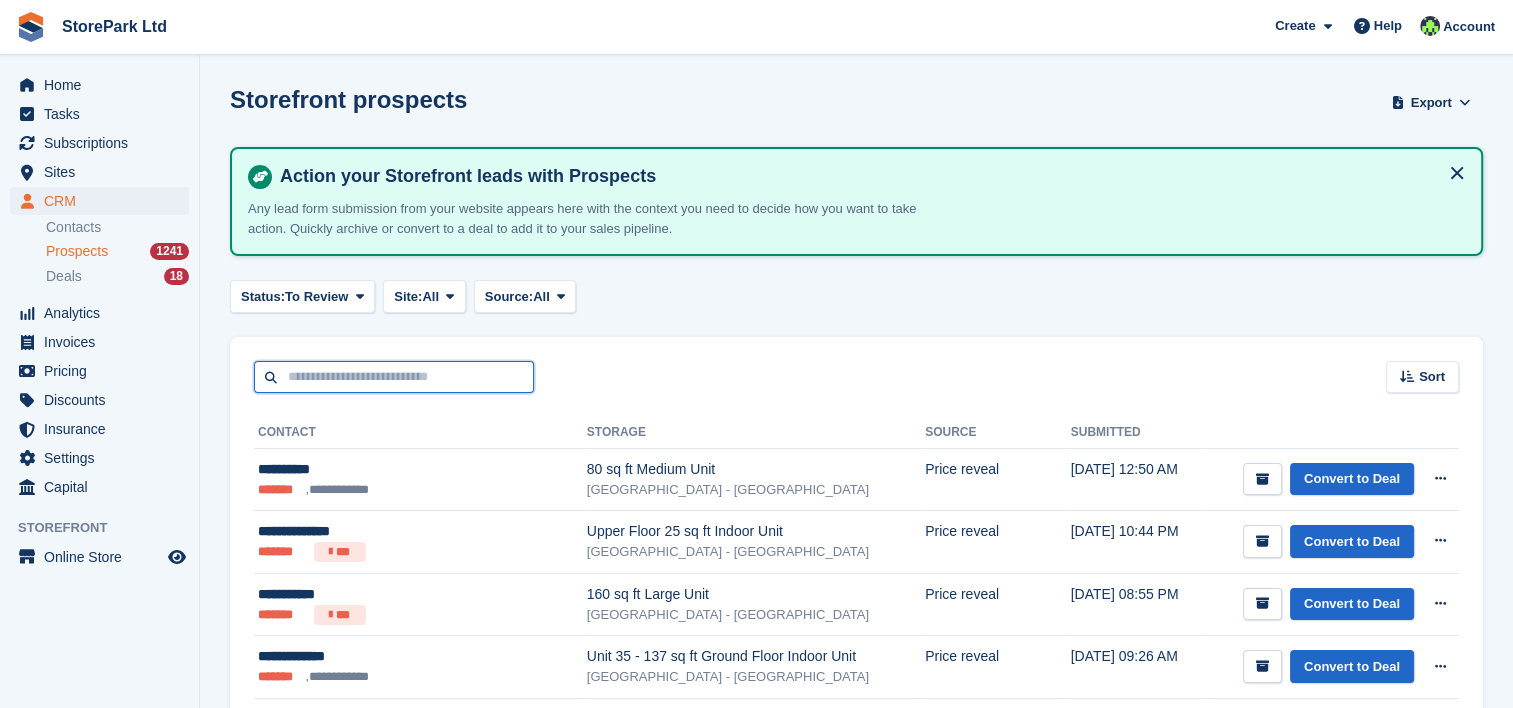 click at bounding box center (394, 377) 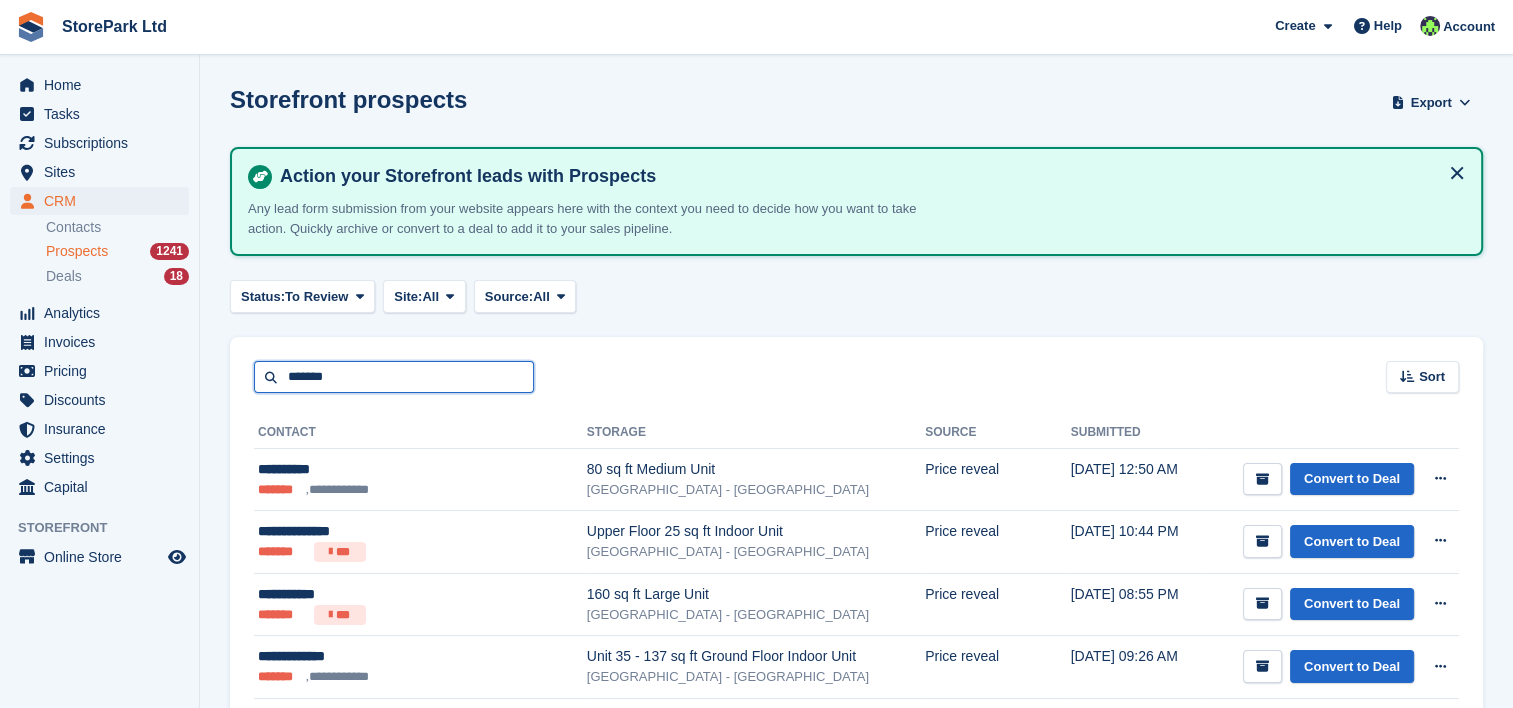 type on "*******" 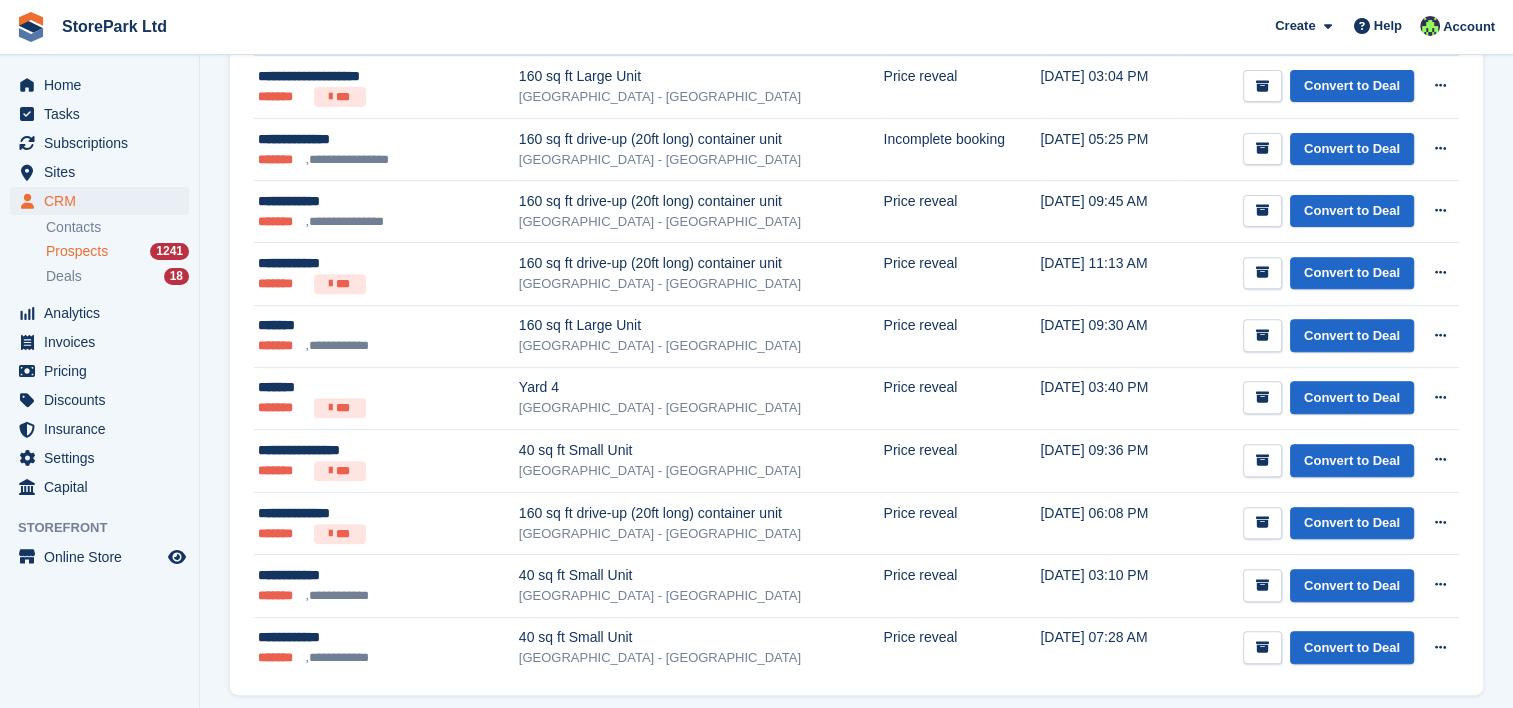 scroll, scrollTop: 708, scrollLeft: 0, axis: vertical 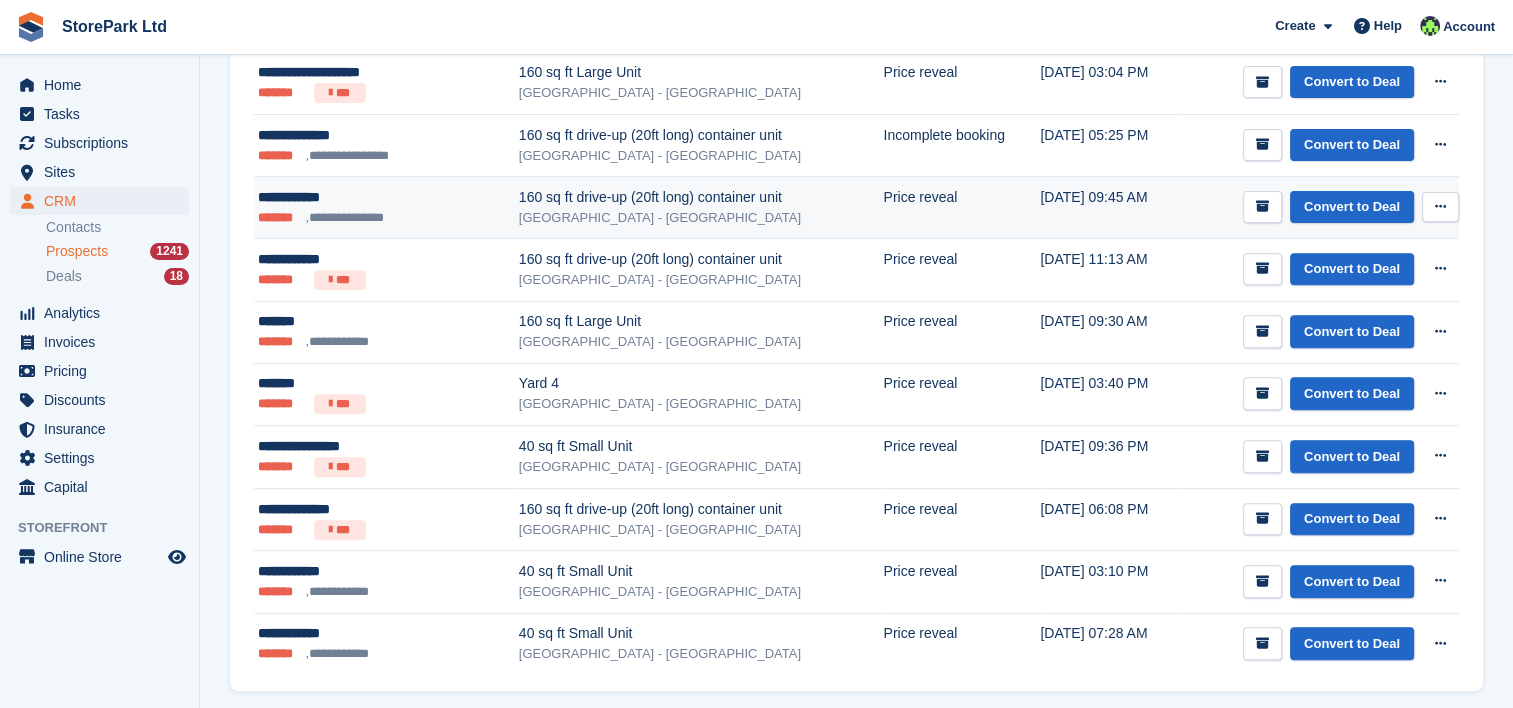 click on "**********" at bounding box center [358, 218] 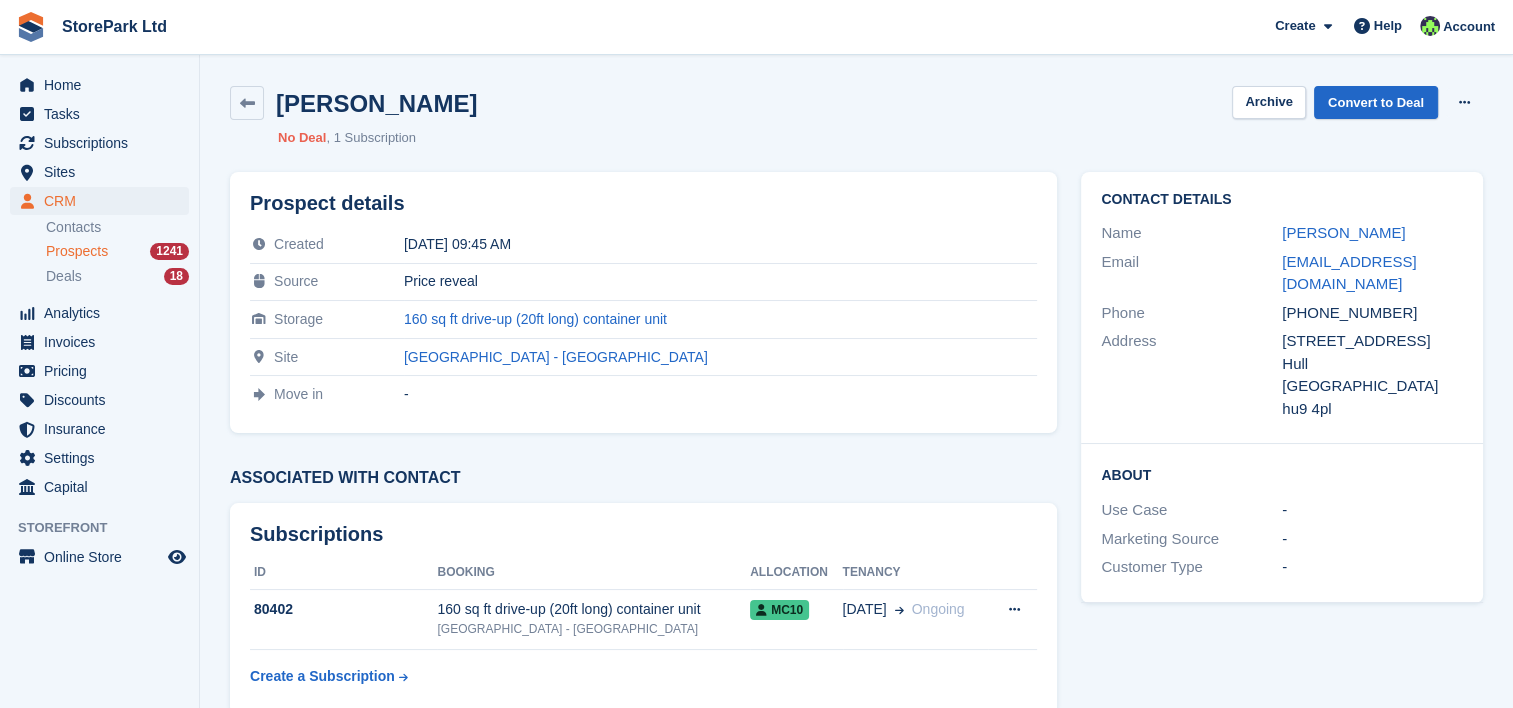 scroll, scrollTop: 167, scrollLeft: 0, axis: vertical 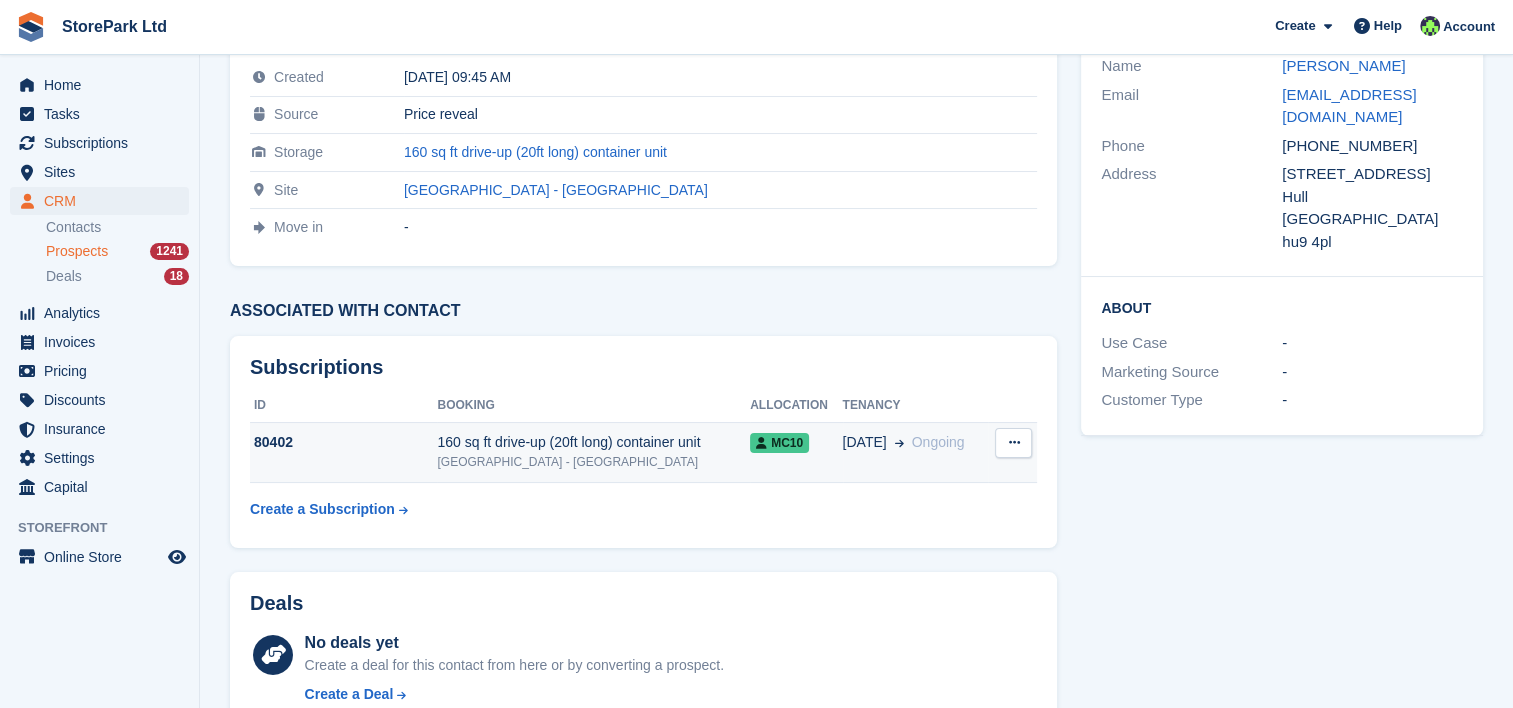 click on "[GEOGRAPHIC_DATA] - [GEOGRAPHIC_DATA]" at bounding box center (593, 462) 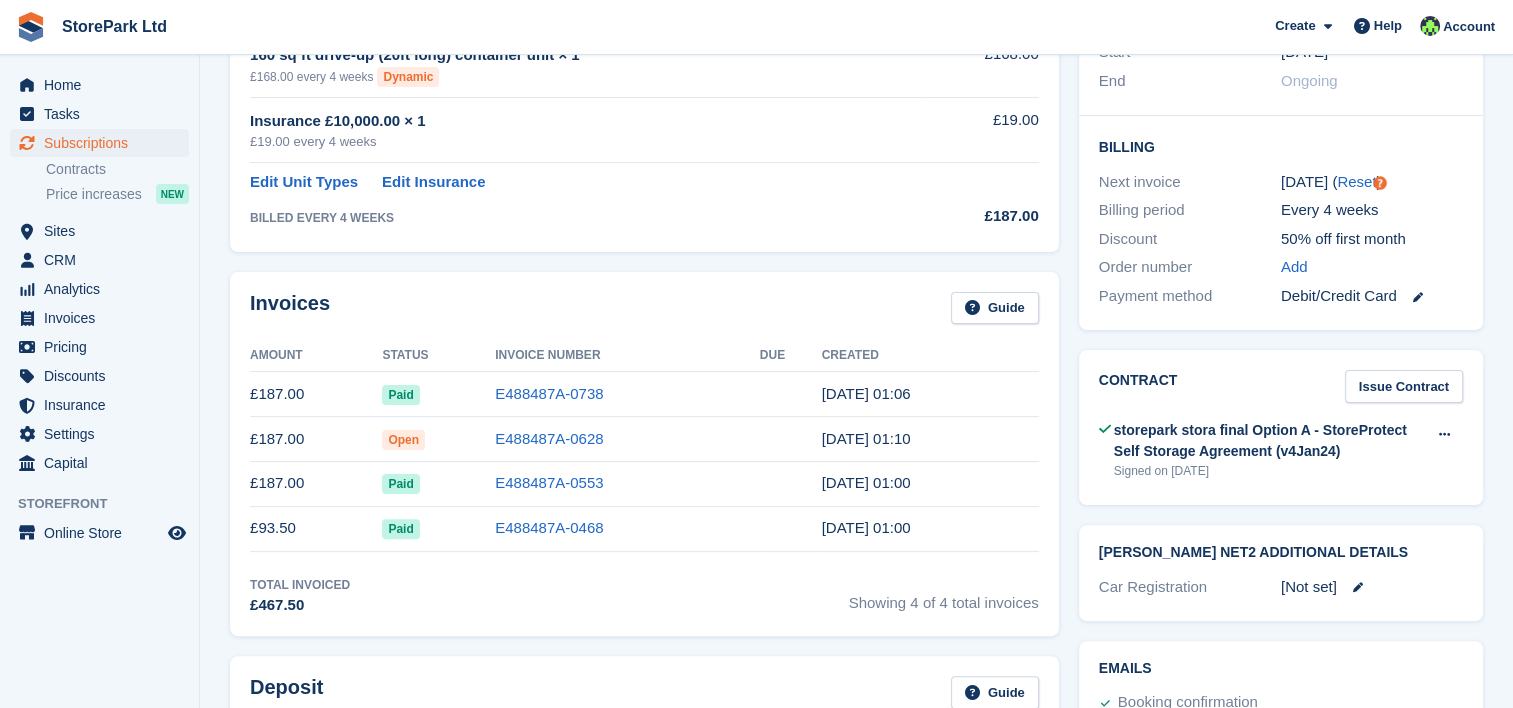 scroll, scrollTop: 436, scrollLeft: 0, axis: vertical 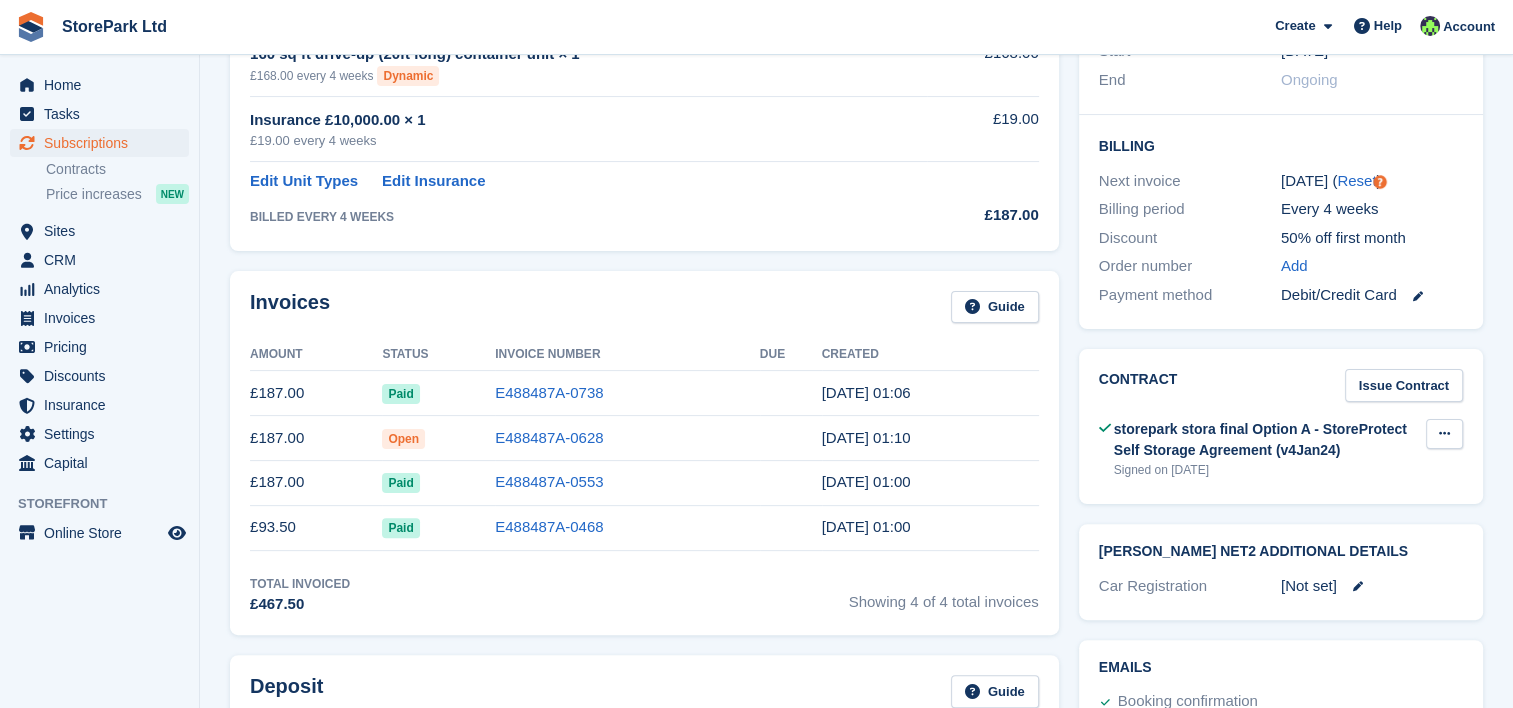 click at bounding box center (1444, 434) 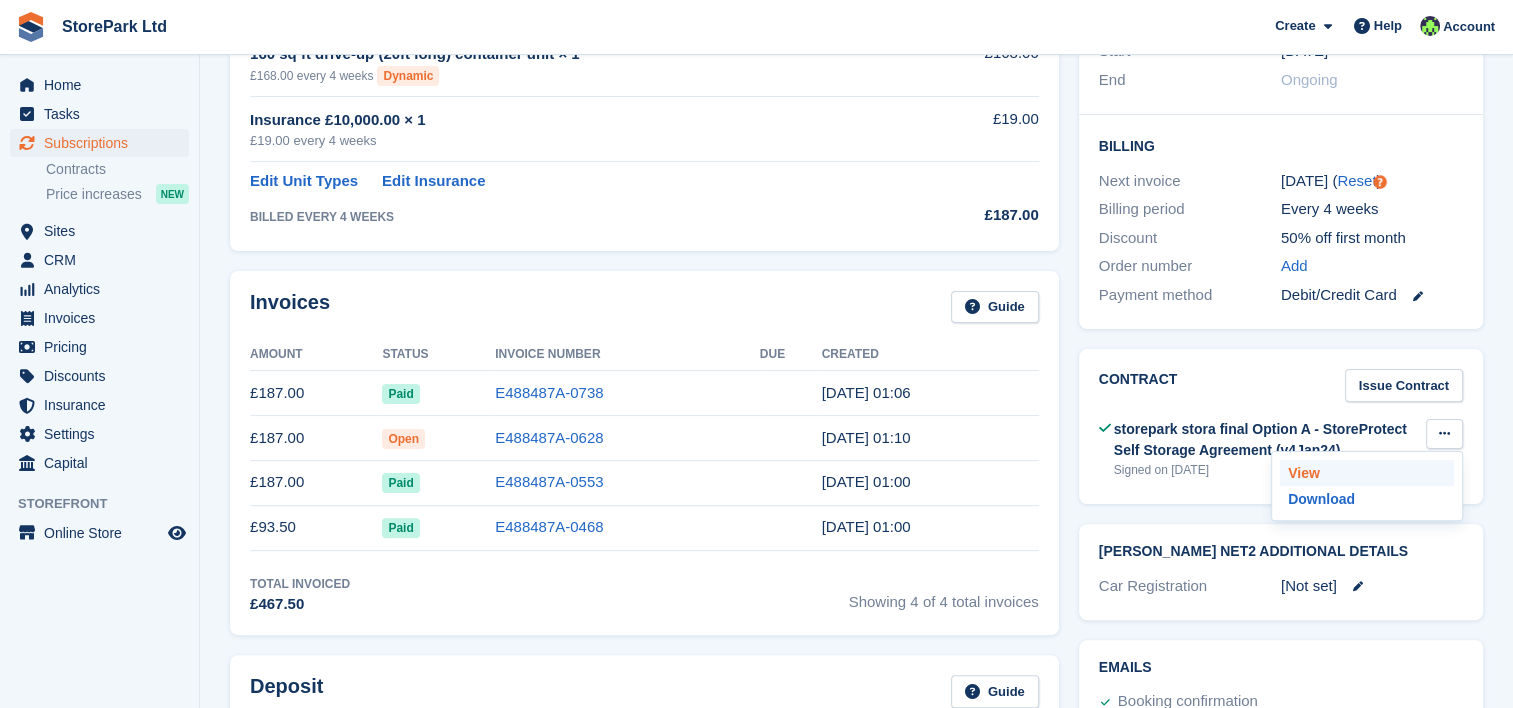 click on "View" at bounding box center [1367, 473] 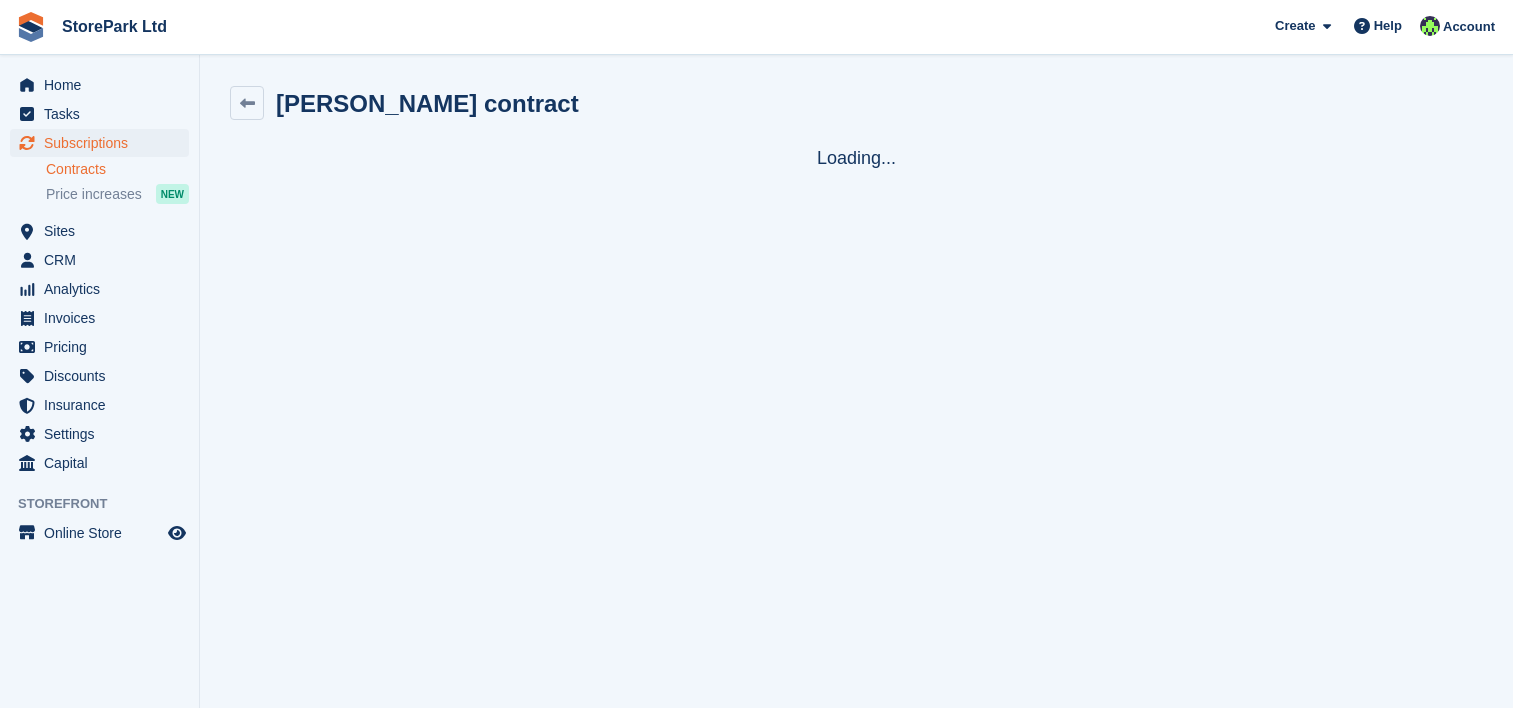 scroll, scrollTop: 0, scrollLeft: 0, axis: both 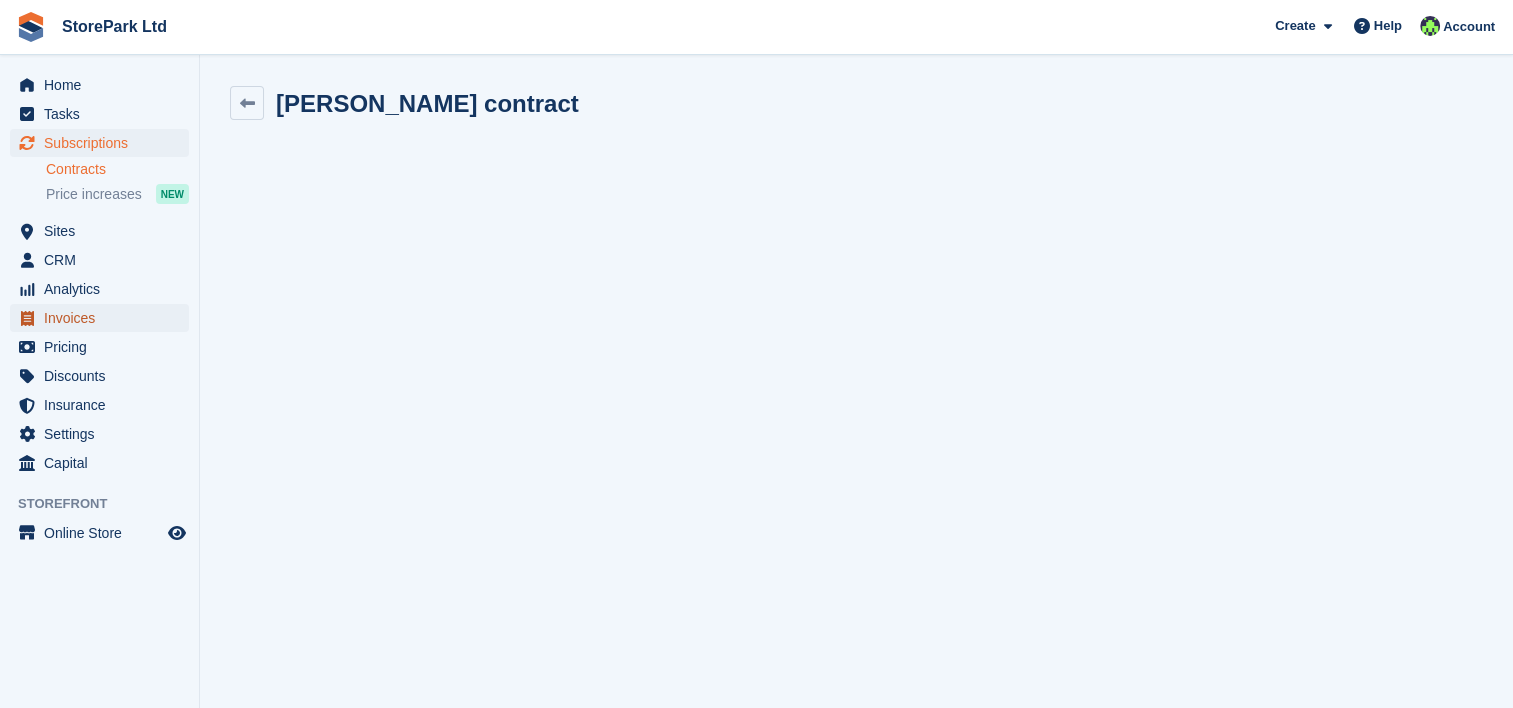 click on "Invoices" at bounding box center [104, 318] 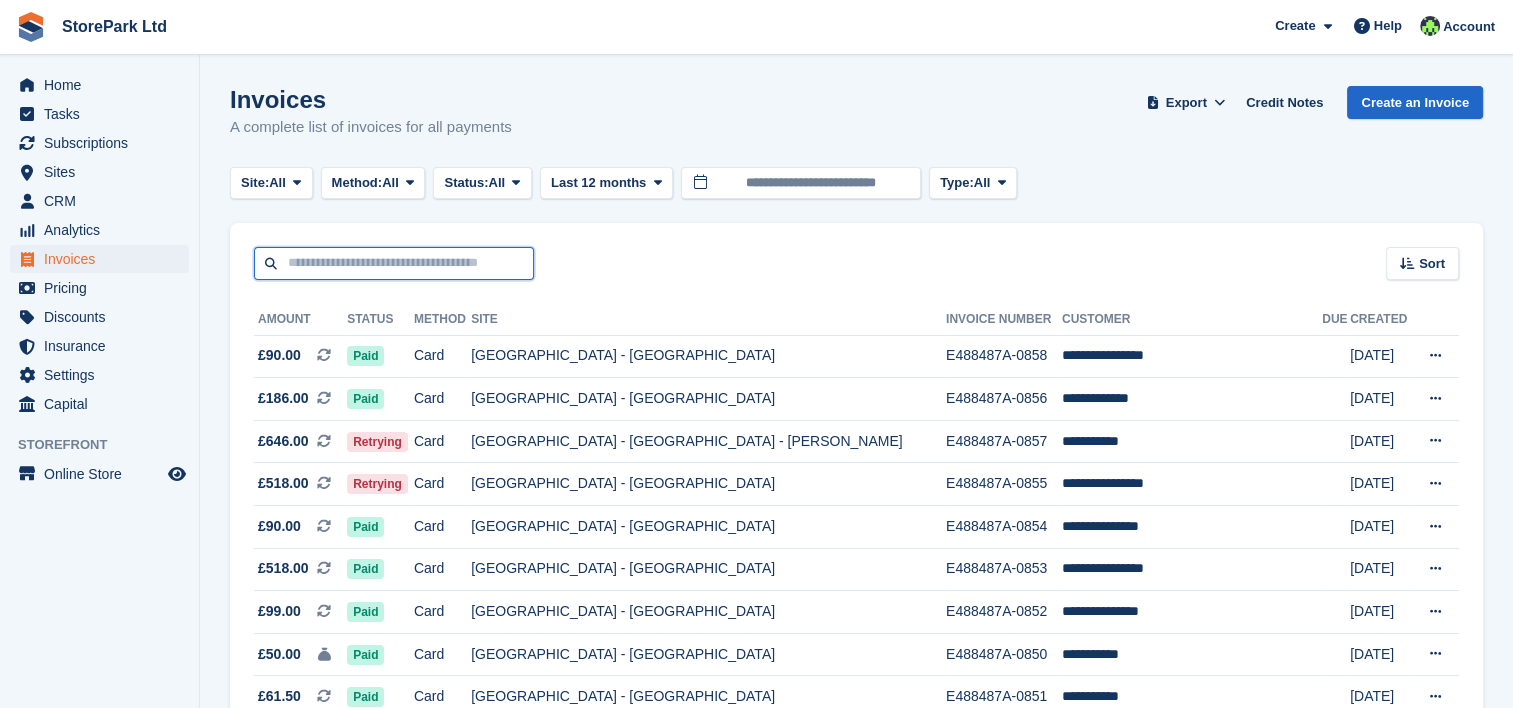 click at bounding box center (394, 263) 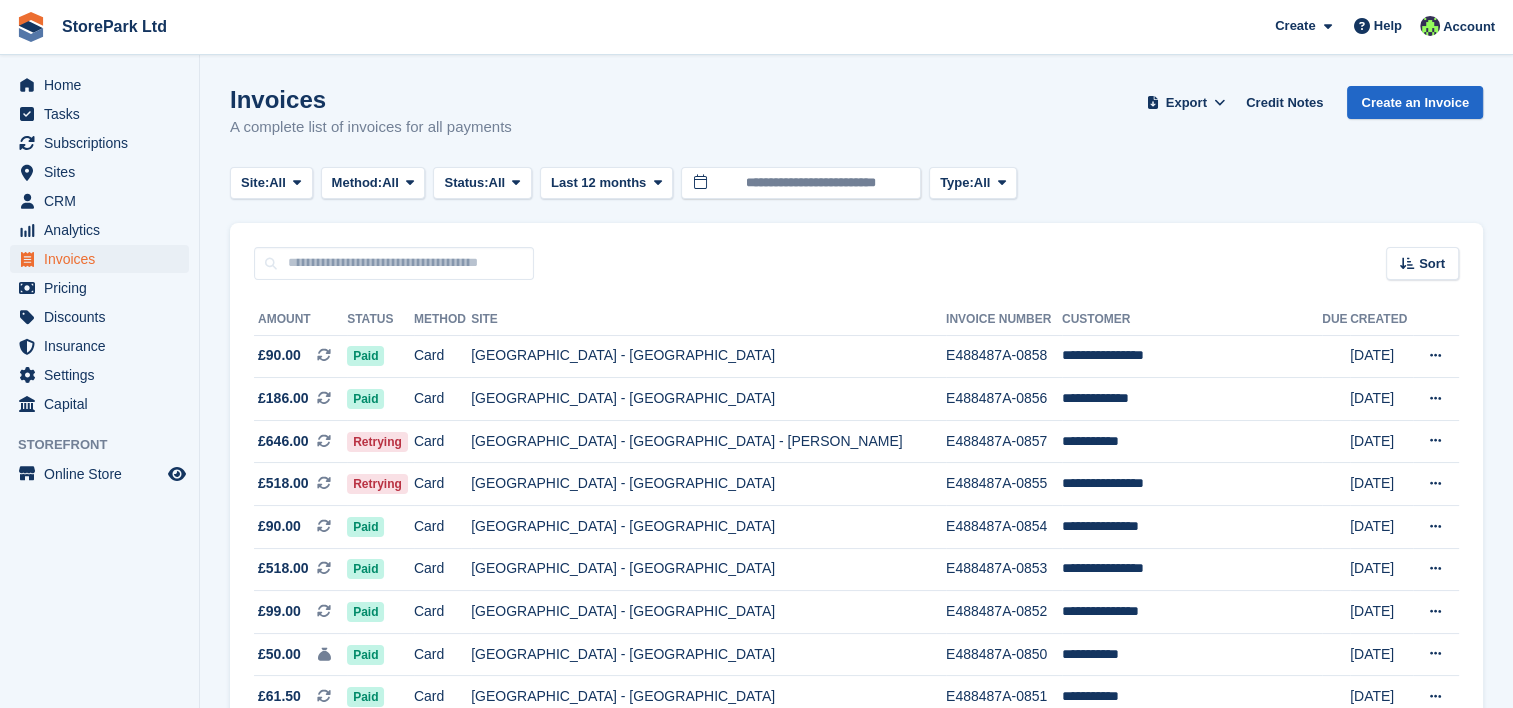 click on "Sort
Sort by
Date created
Created (oldest first)
Created (newest first)" at bounding box center [856, 251] 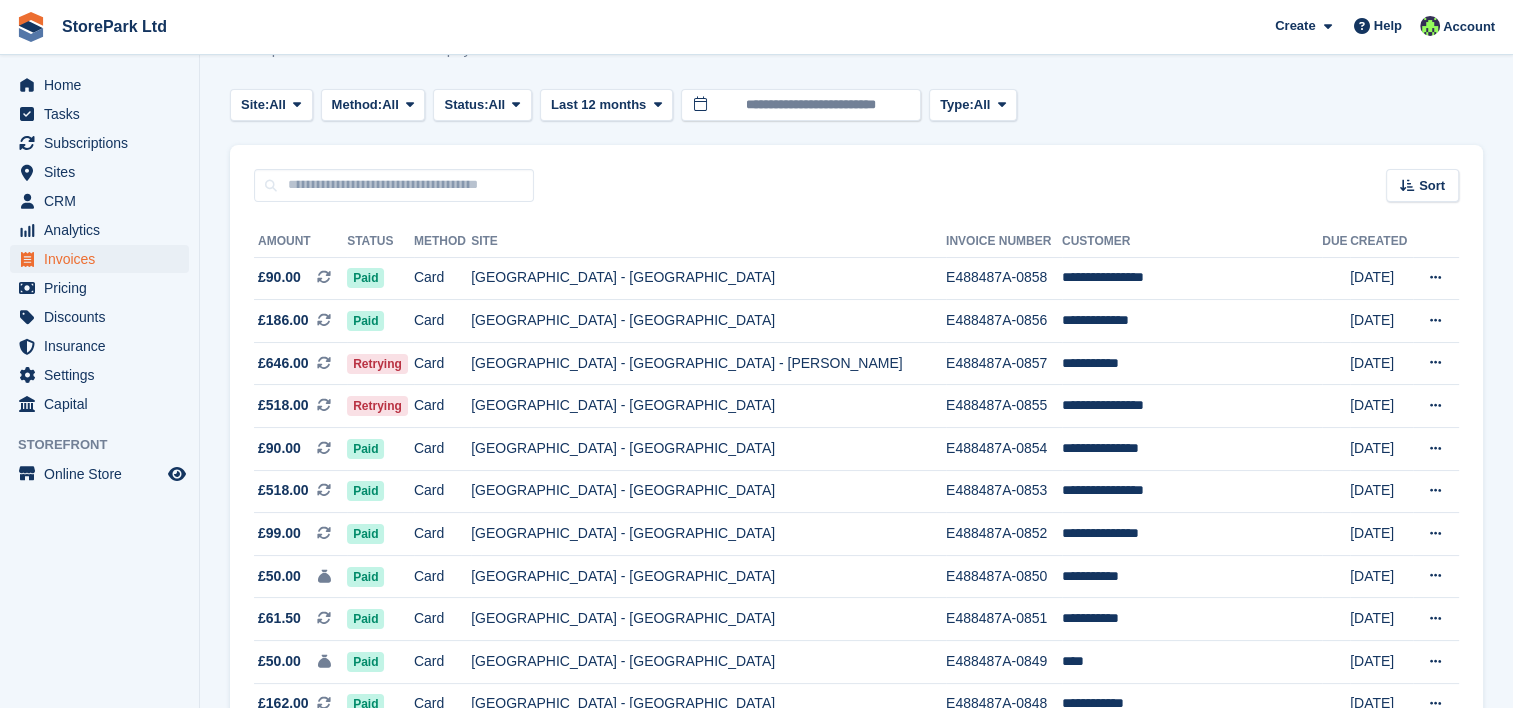 scroll, scrollTop: 118, scrollLeft: 0, axis: vertical 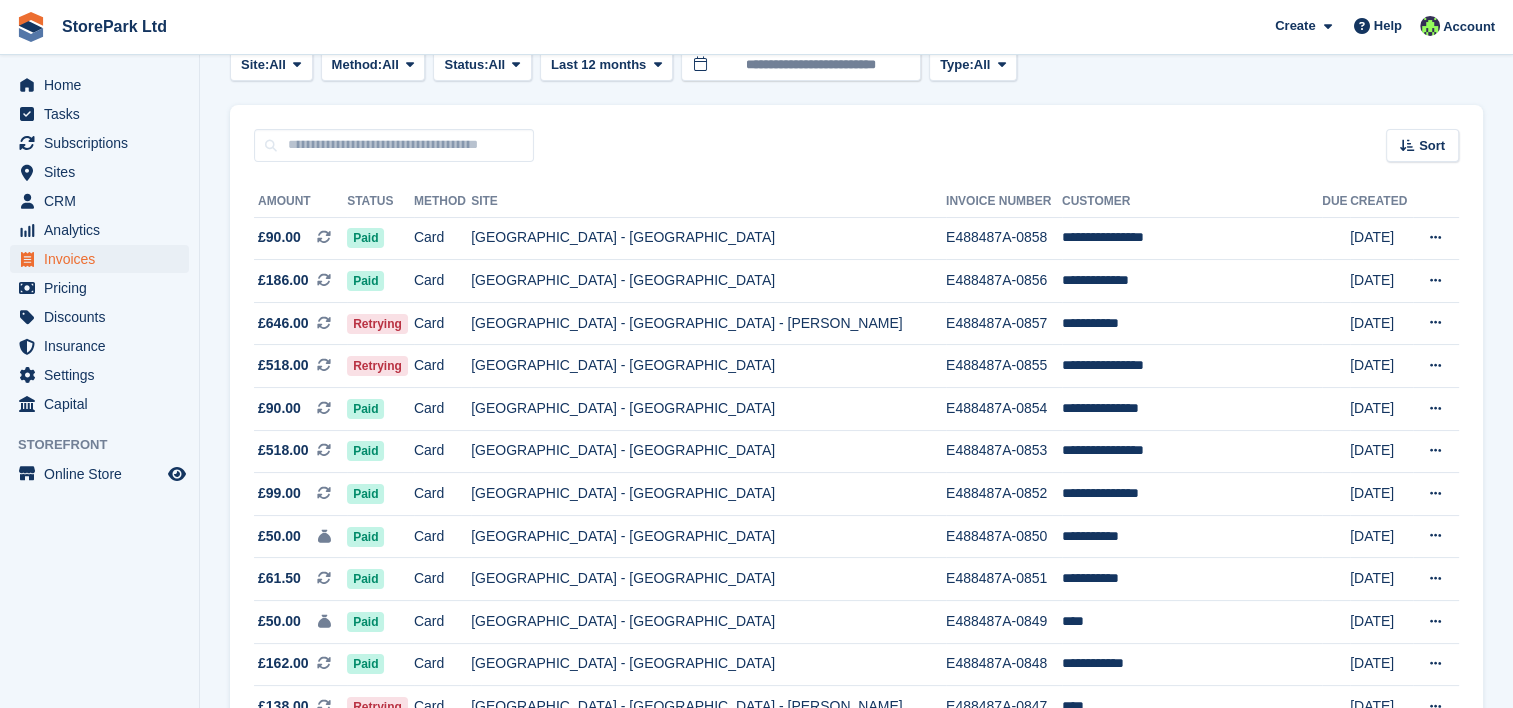 click on "Invoices
A complete list of invoices for all payments
Export
Export Invoices
Export a CSV of all Invoices which match the current filters.
Please allow time for large exports.
Export Formatted for Sage 50
Export Formatted for Xero
Start Export
Credit Notes
Create an Invoice
Site:
All
All
Store Park - Bridge Works - Stepney Lane
Store Park - Hull East - Marfleet Avenue
Storepark - Hull Central - K2 Tower
Hull Microfirms Centre
Store Park - Hull - Clough Road" at bounding box center [856, 1164] 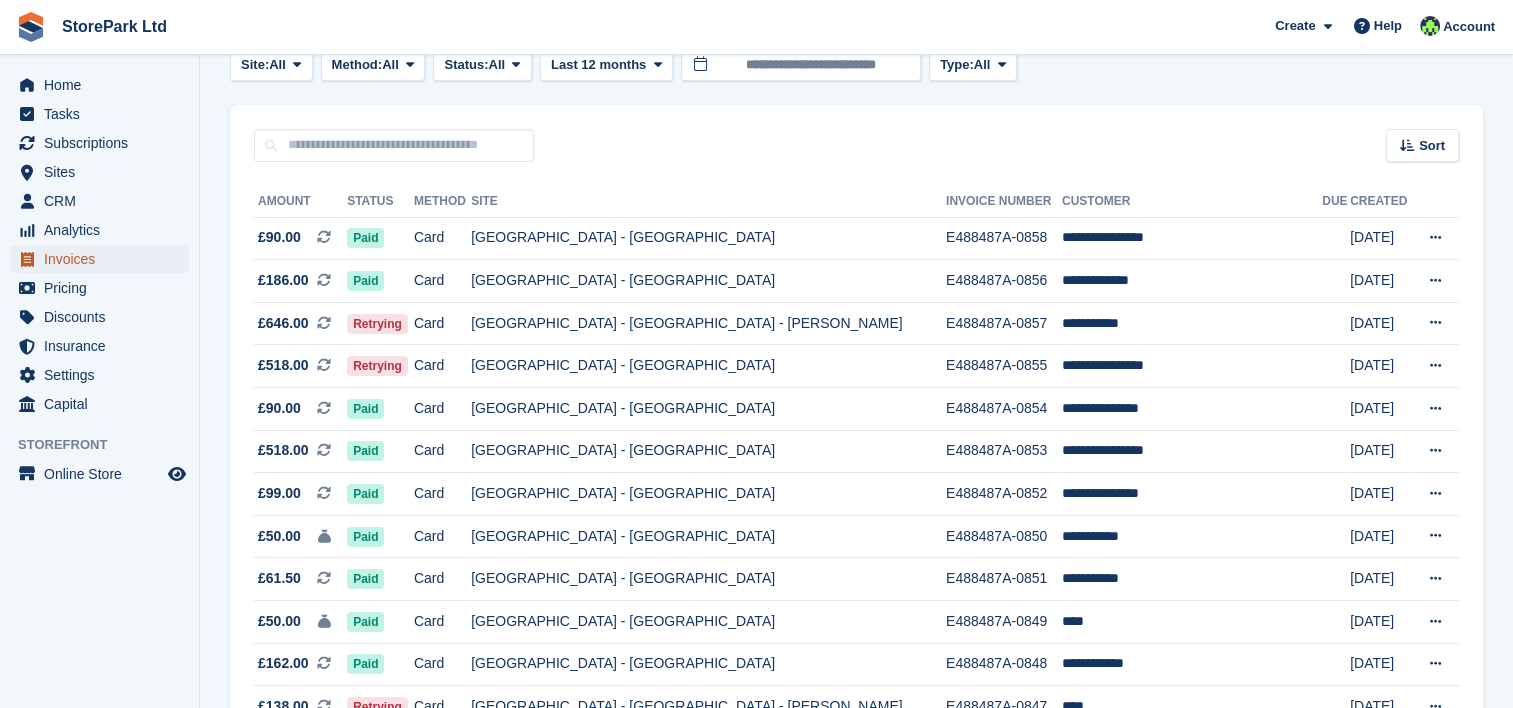 click on "Invoices" at bounding box center (104, 259) 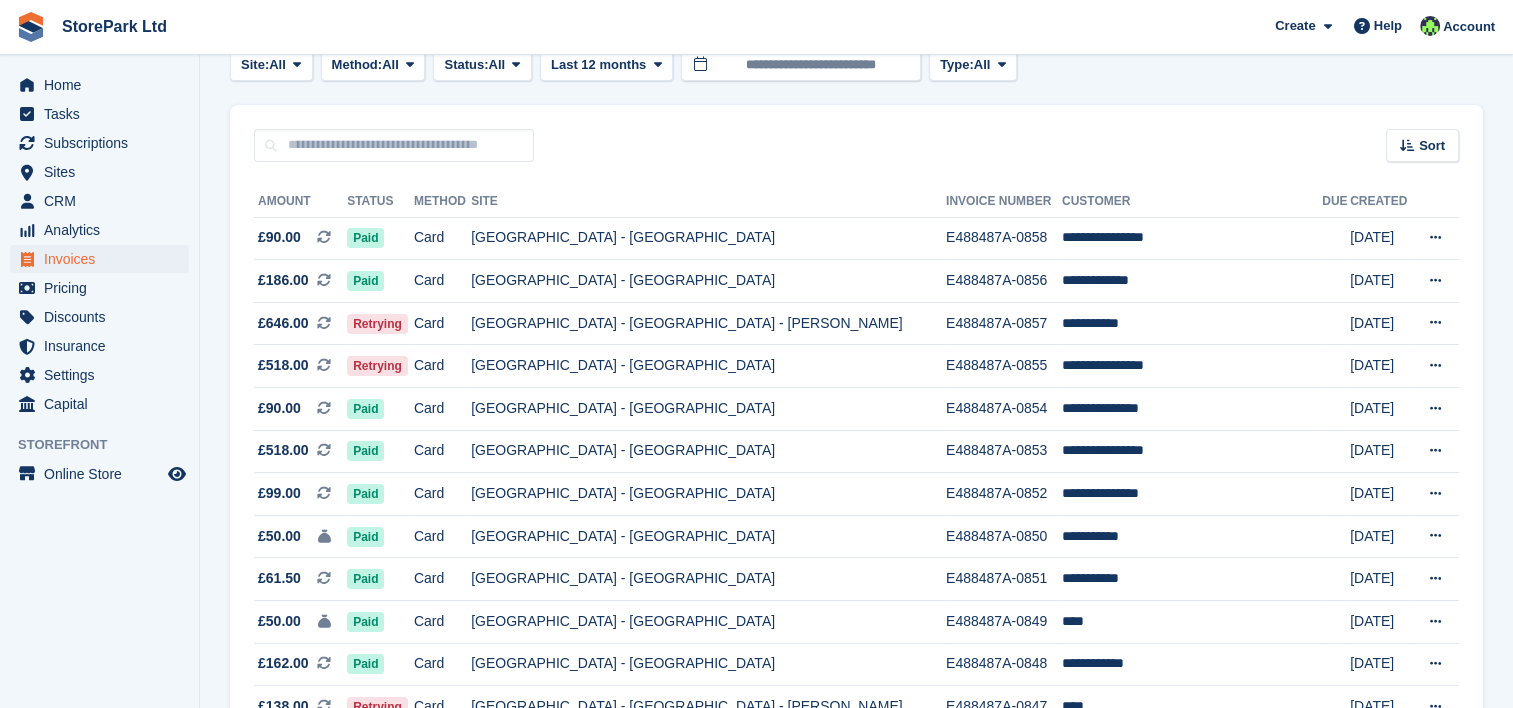 scroll, scrollTop: 0, scrollLeft: 0, axis: both 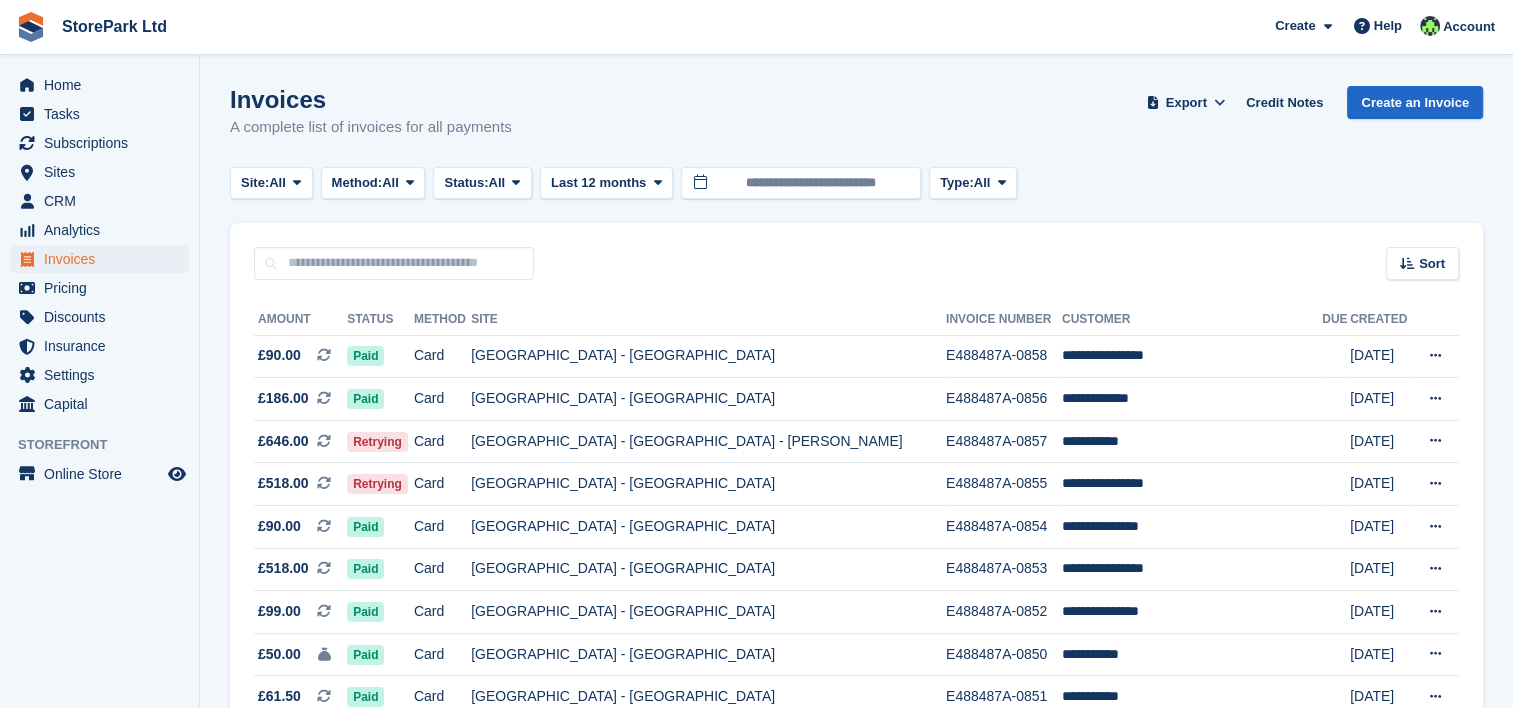 click on "Invoices
A complete list of invoices for all payments
Export
Export Invoices
Export a CSV of all Invoices which match the current filters.
Please allow time for large exports.
Export Formatted for Sage 50
Export Formatted for Xero
Start Export
Credit Notes
Create an Invoice
Site:
All
All
Store Park - Bridge Works - Stepney Lane
Store Park - Hull East - Marfleet Avenue
Storepark - Hull Central - K2 Tower
Hull Microfirms Centre
Store Park - Hull - Clough Road" at bounding box center [856, 1310] 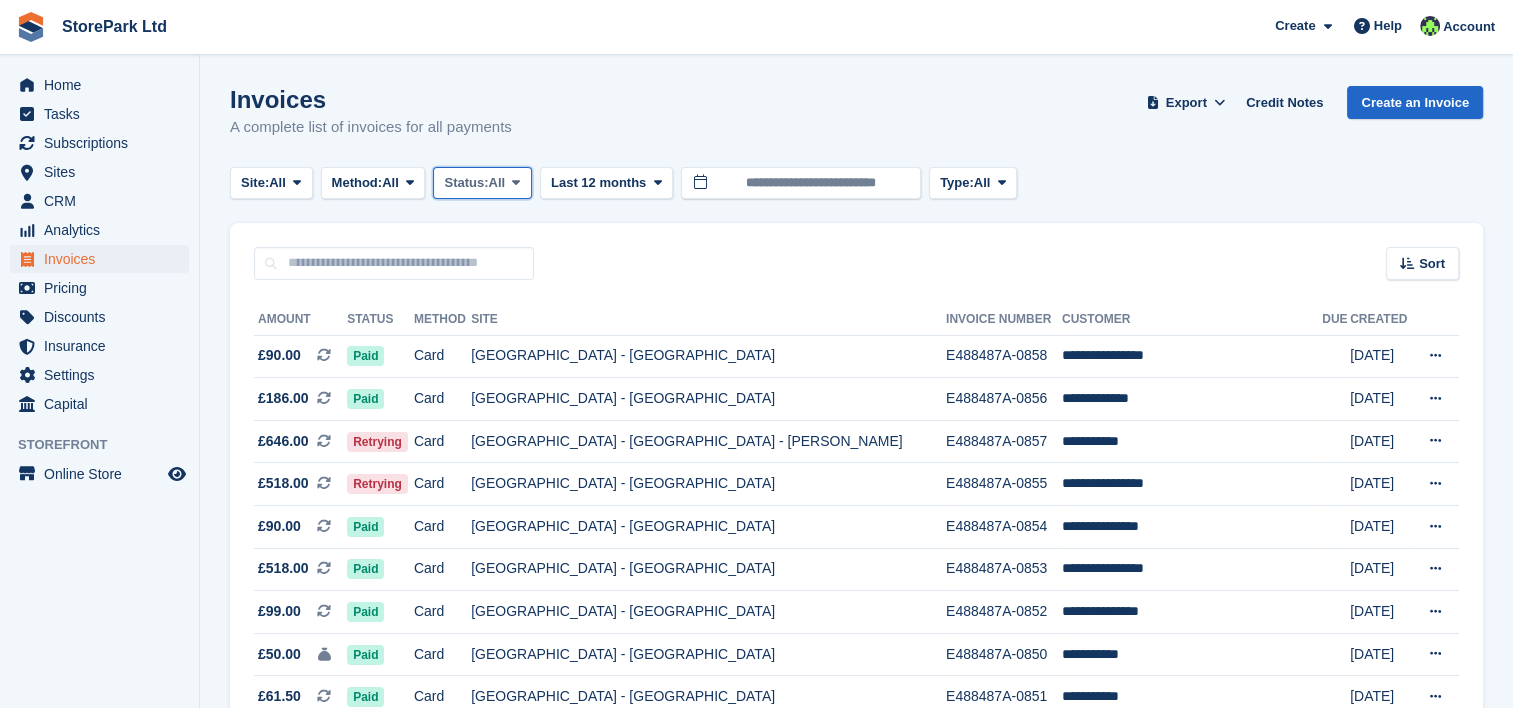 click on "Status:" at bounding box center (466, 183) 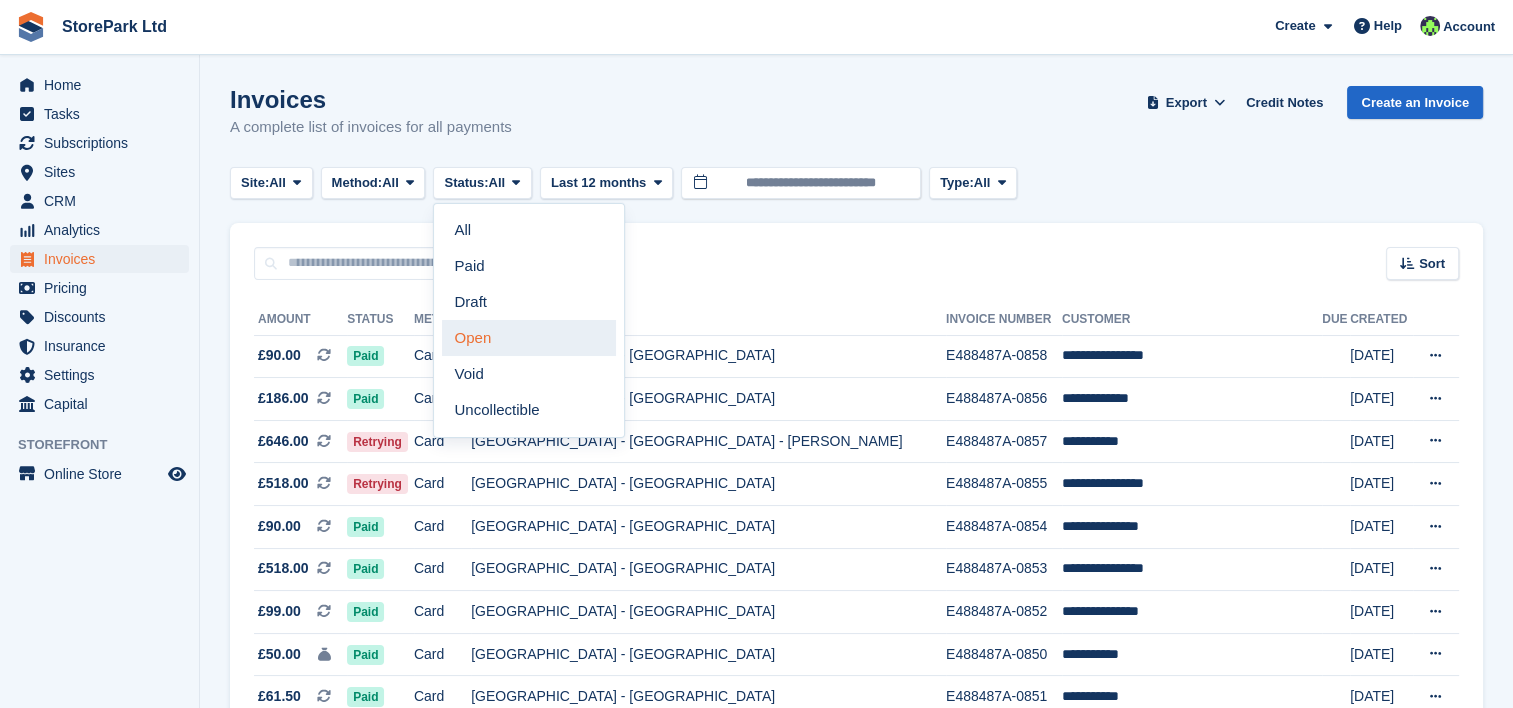 click on "Open" at bounding box center (529, 338) 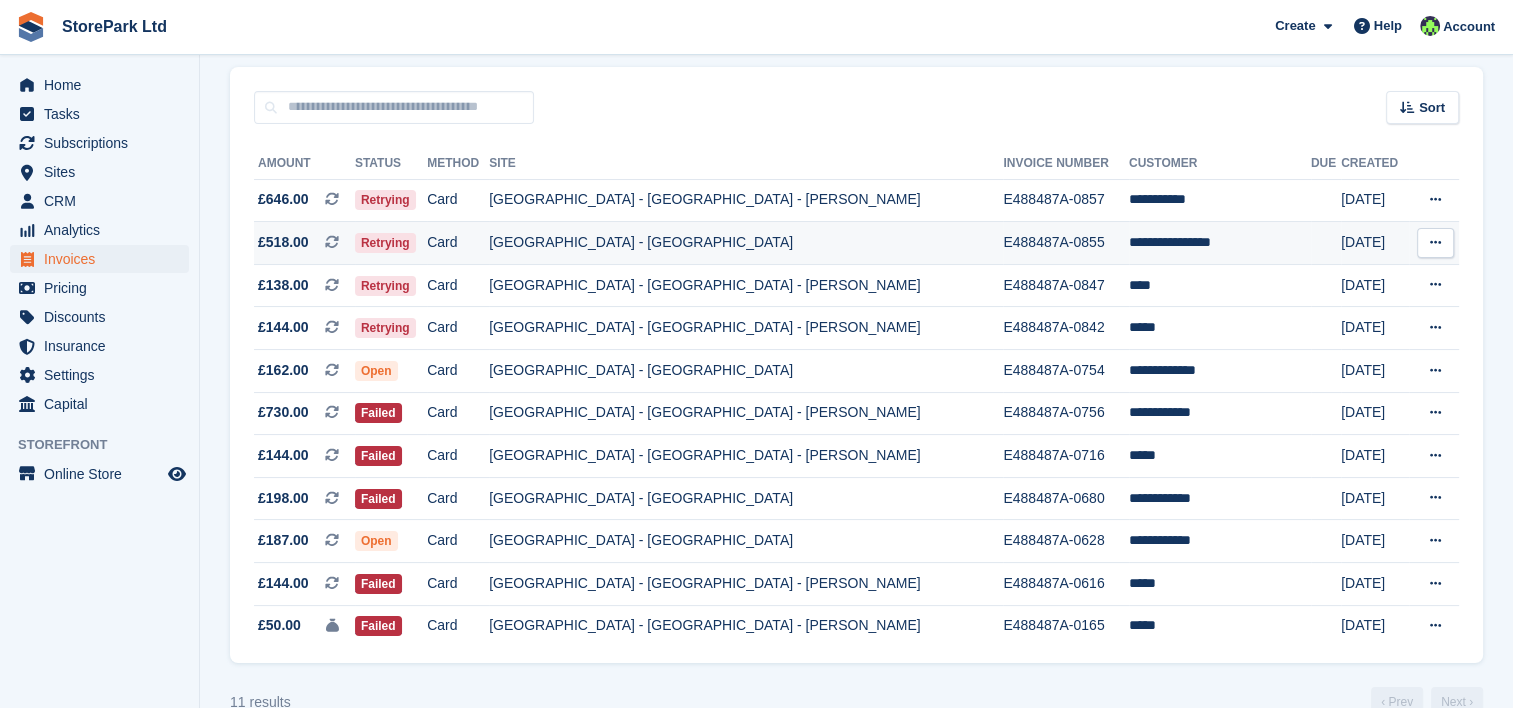 scroll, scrollTop: 184, scrollLeft: 0, axis: vertical 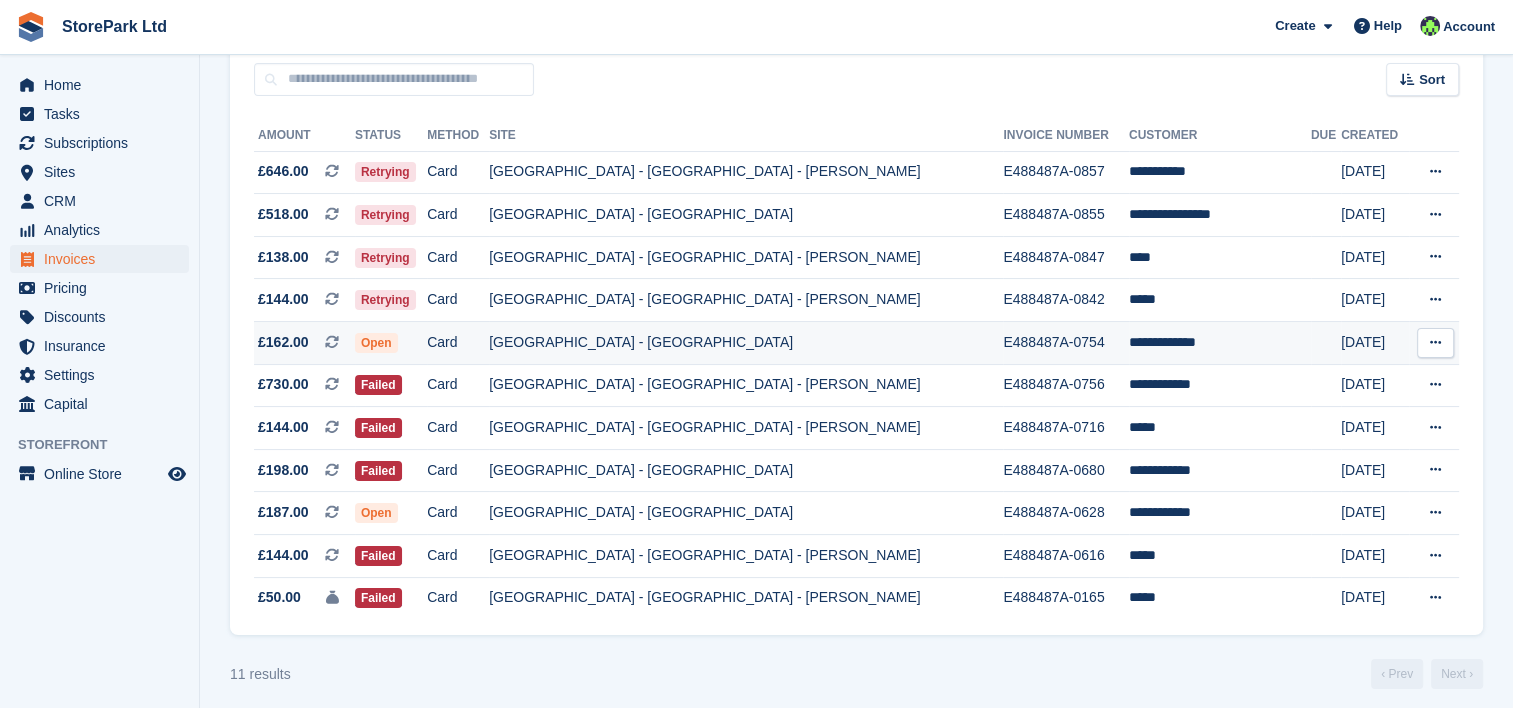 click on "Open" at bounding box center (391, 343) 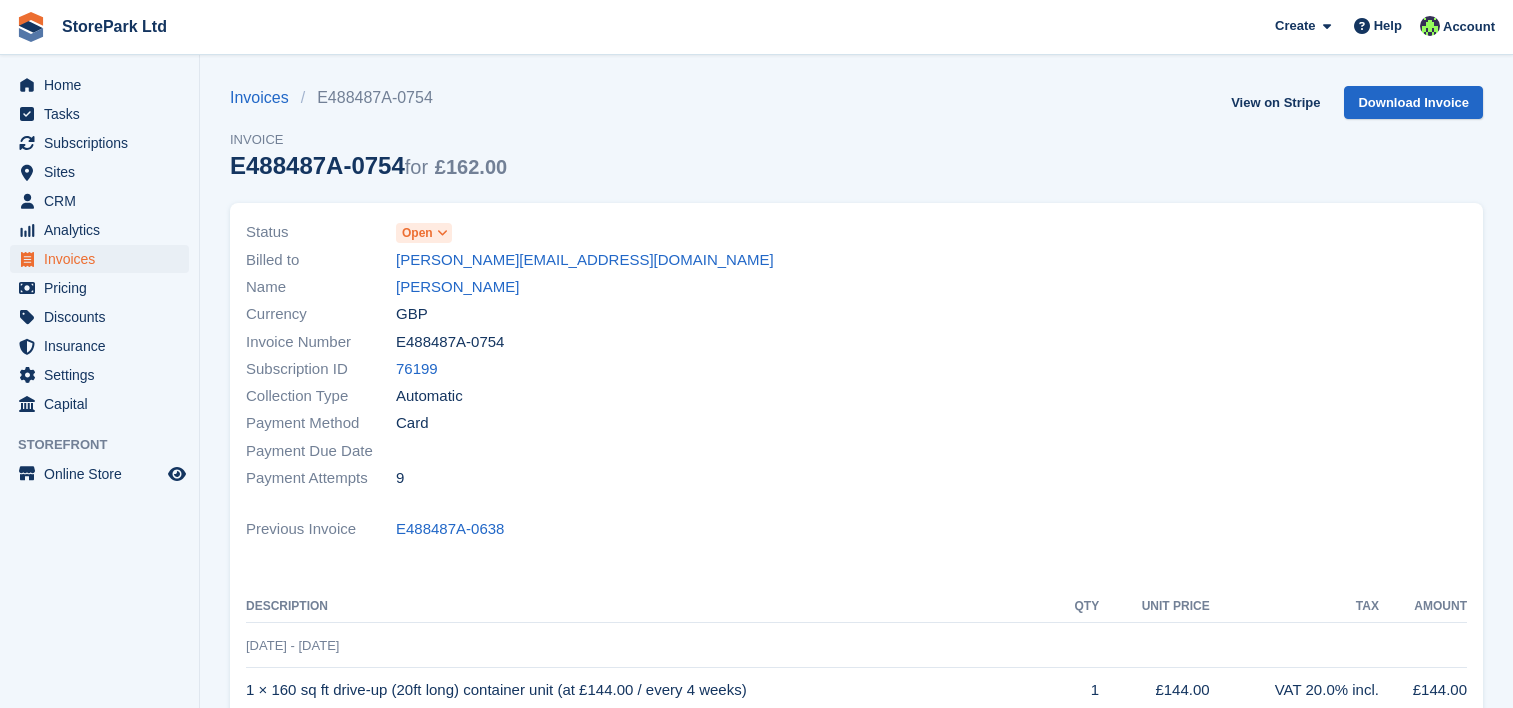 scroll, scrollTop: 0, scrollLeft: 0, axis: both 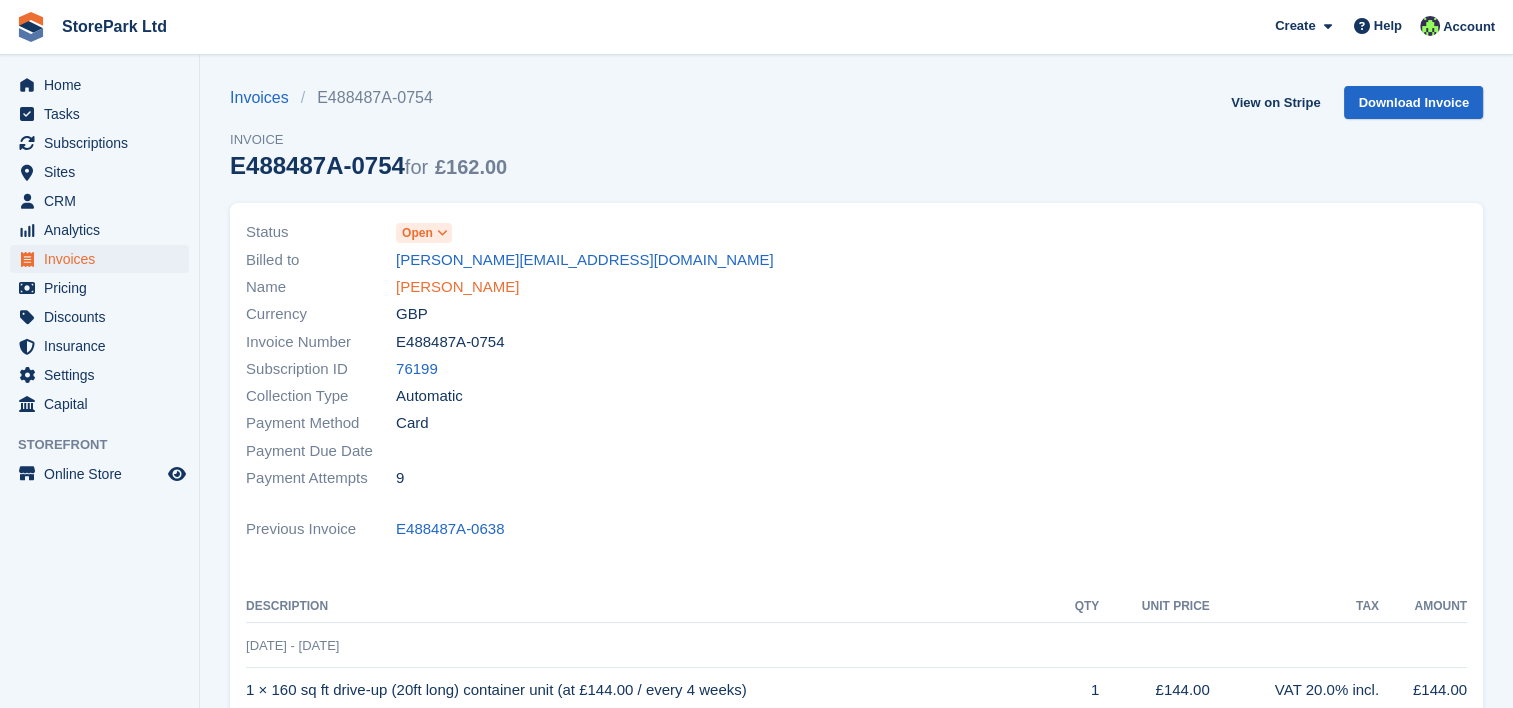 click on "[PERSON_NAME]" at bounding box center (457, 287) 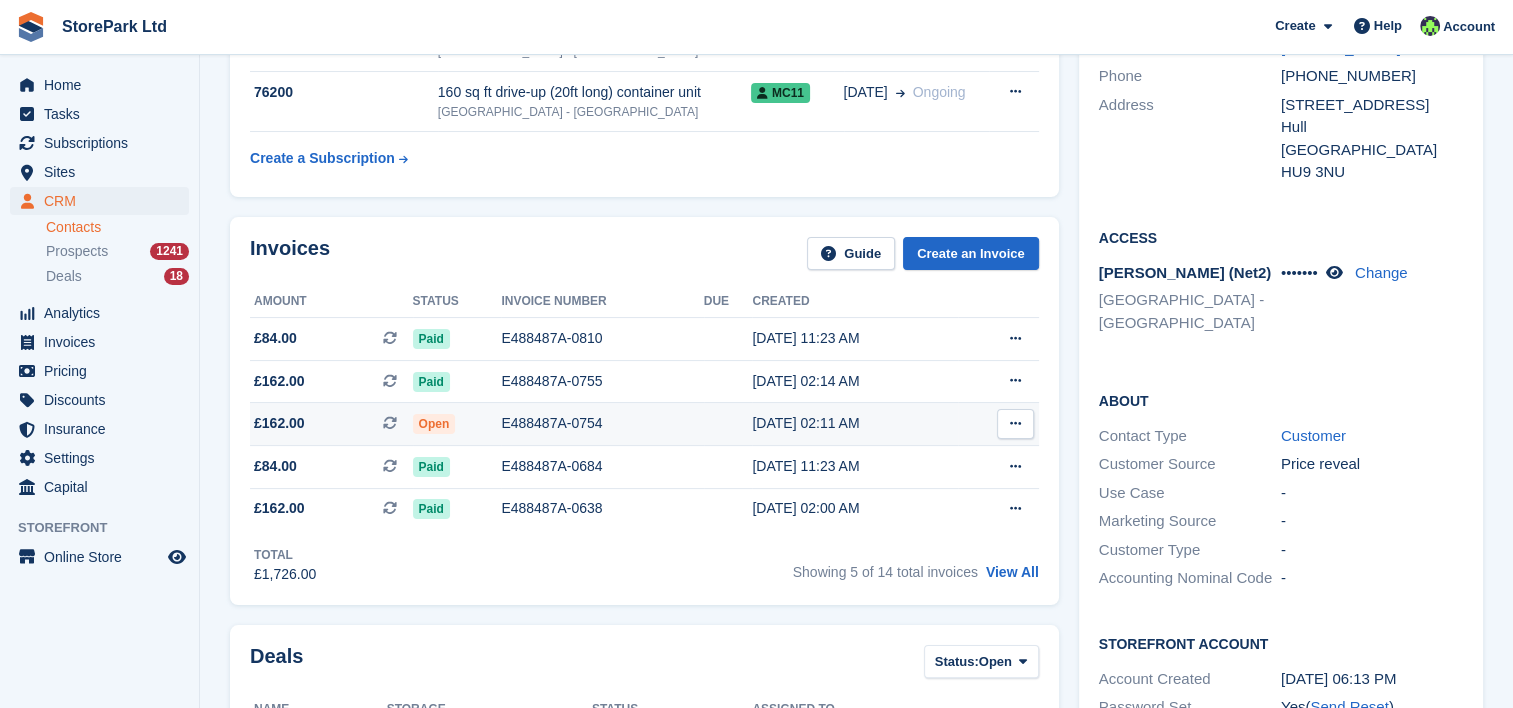 scroll, scrollTop: 284, scrollLeft: 0, axis: vertical 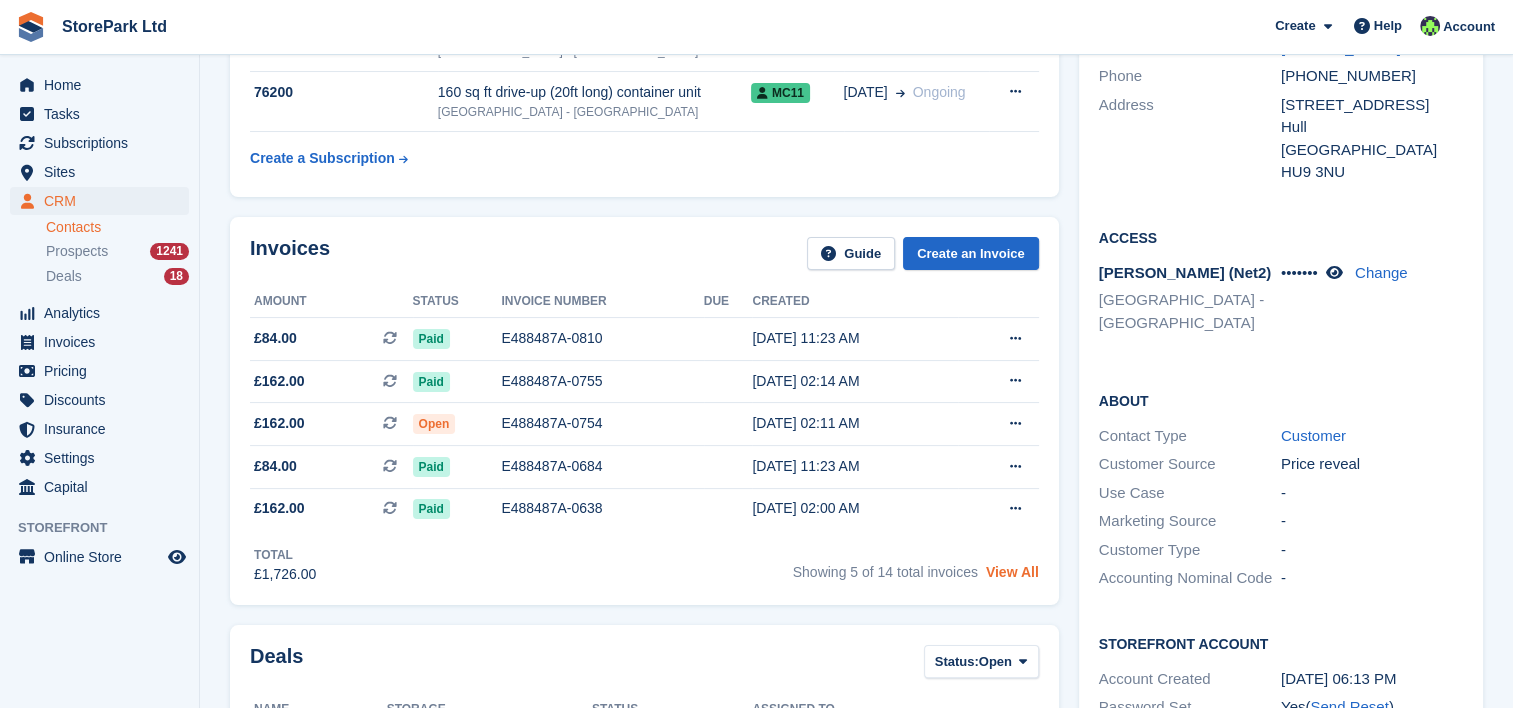 click on "View All" at bounding box center [1012, 572] 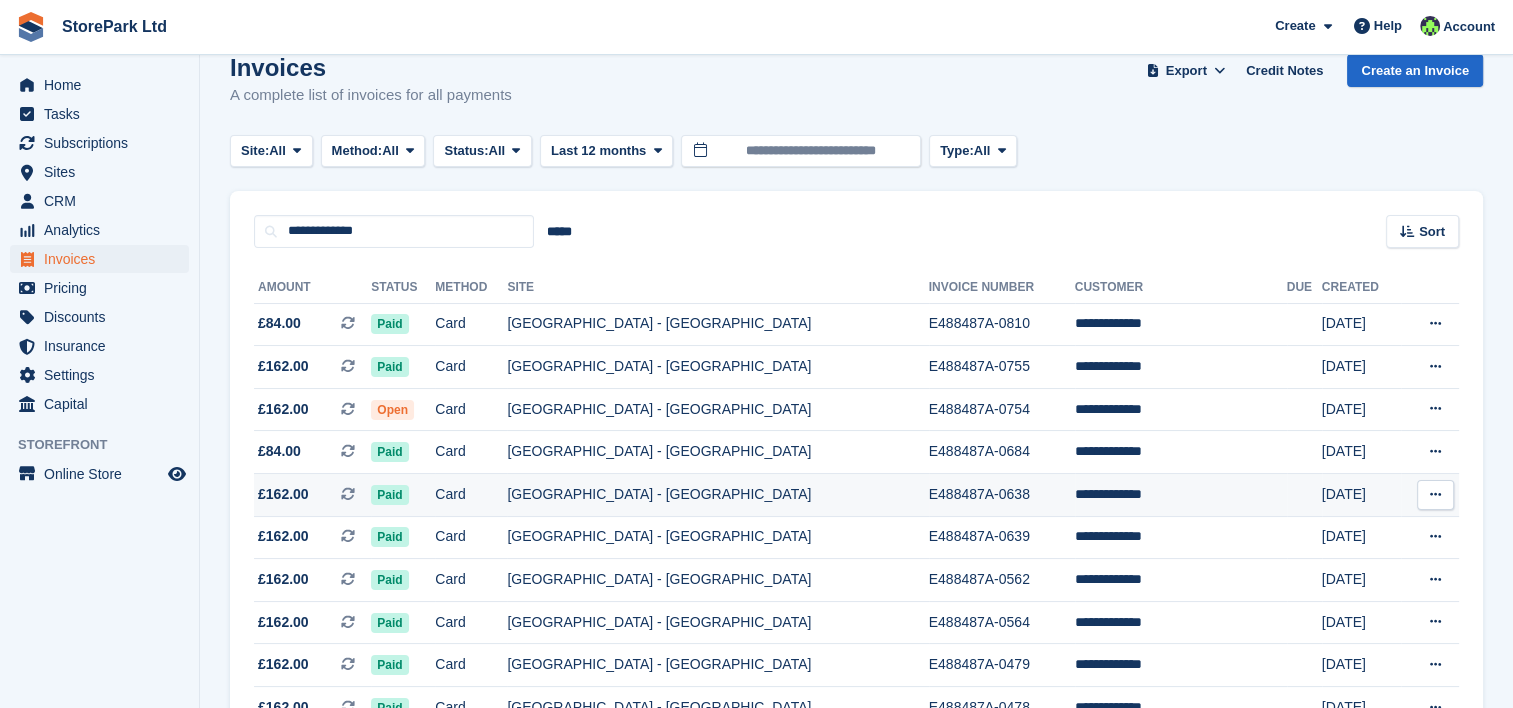 scroll, scrollTop: 0, scrollLeft: 0, axis: both 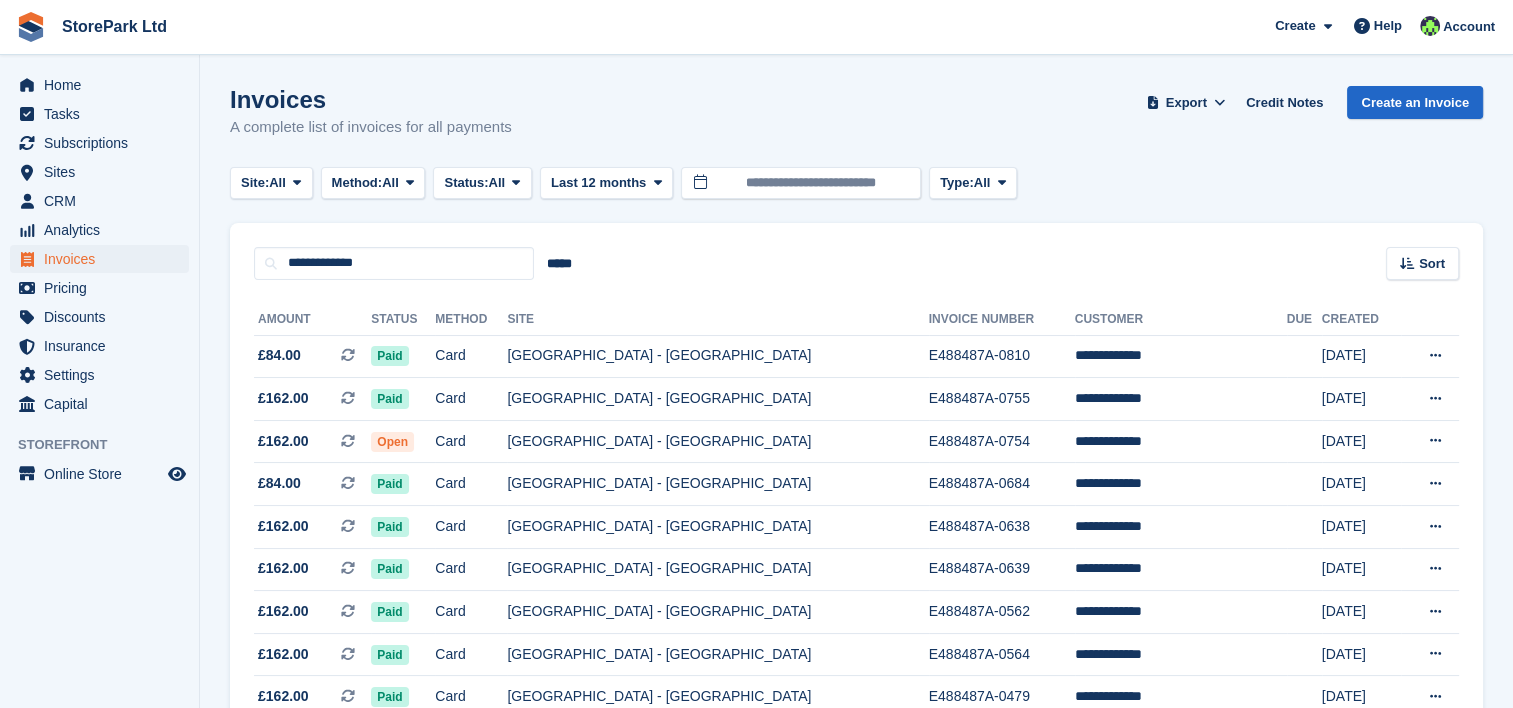 click on "**********" at bounding box center [856, 251] 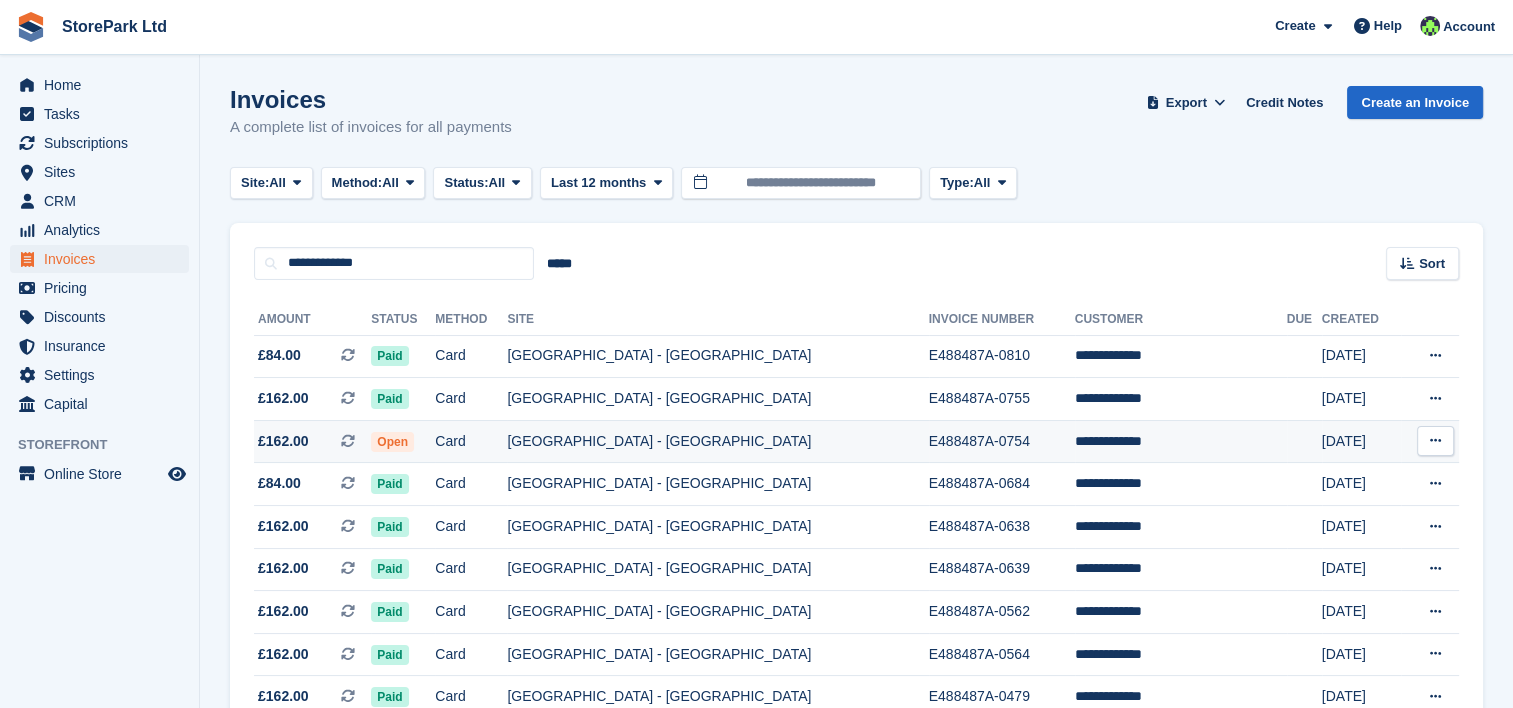 click on "£162.00
This is a recurring subscription invoice." at bounding box center (312, 441) 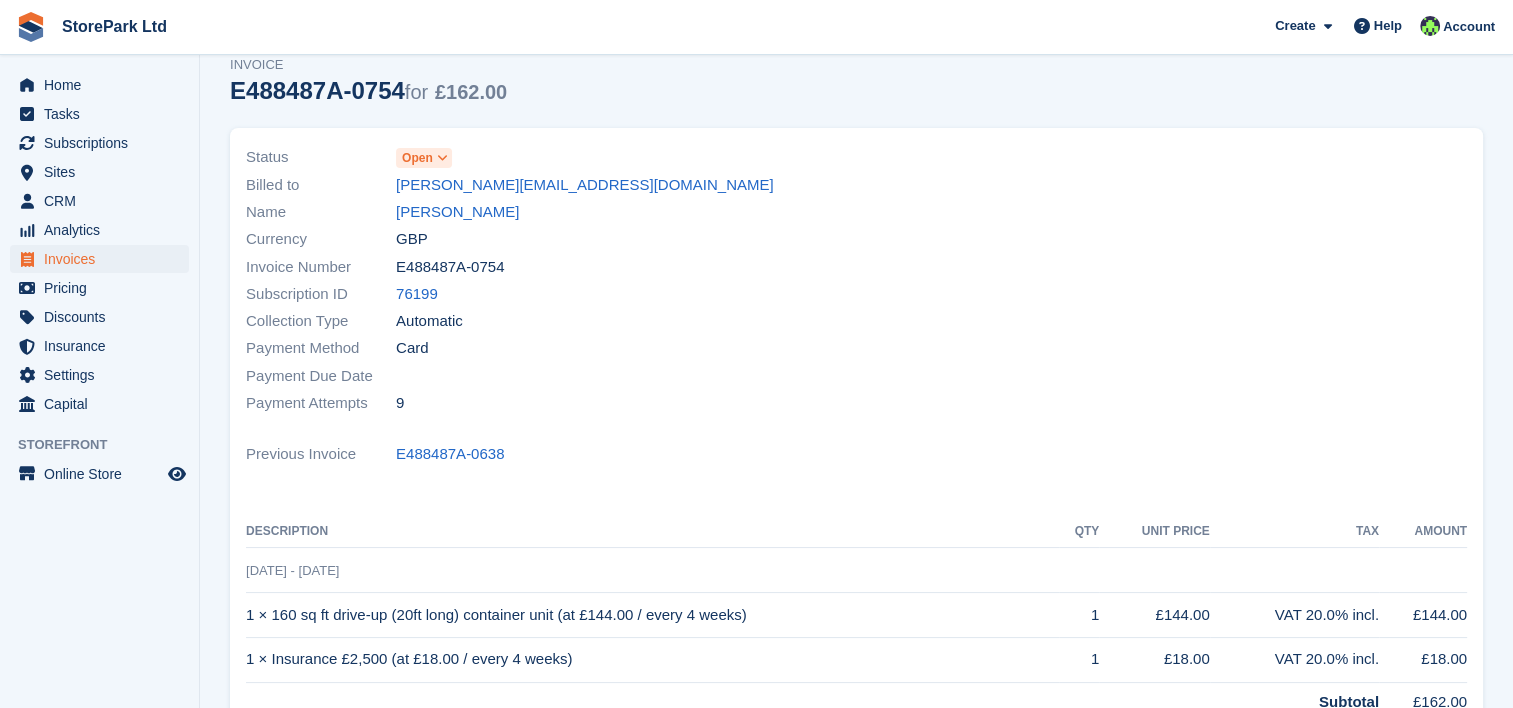 scroll, scrollTop: 0, scrollLeft: 0, axis: both 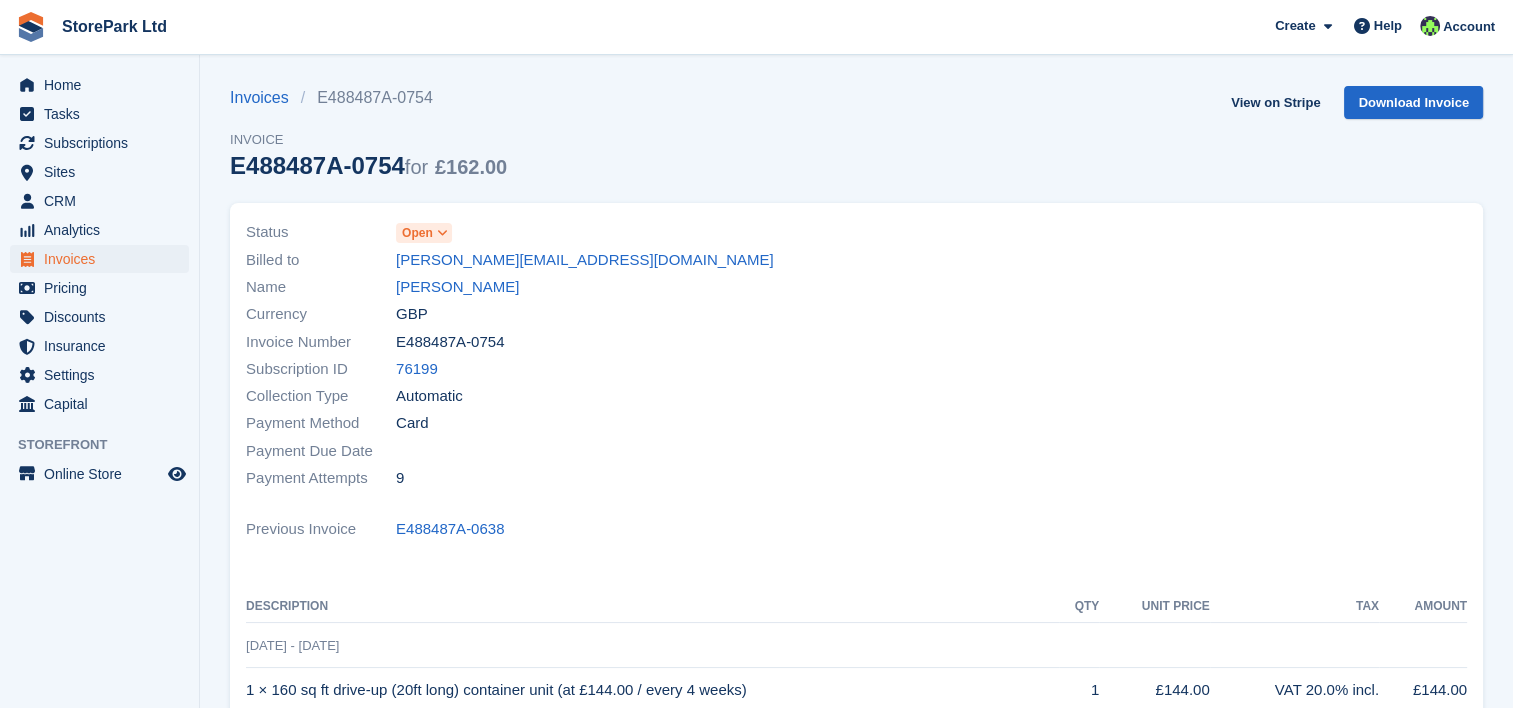 click at bounding box center [442, 233] 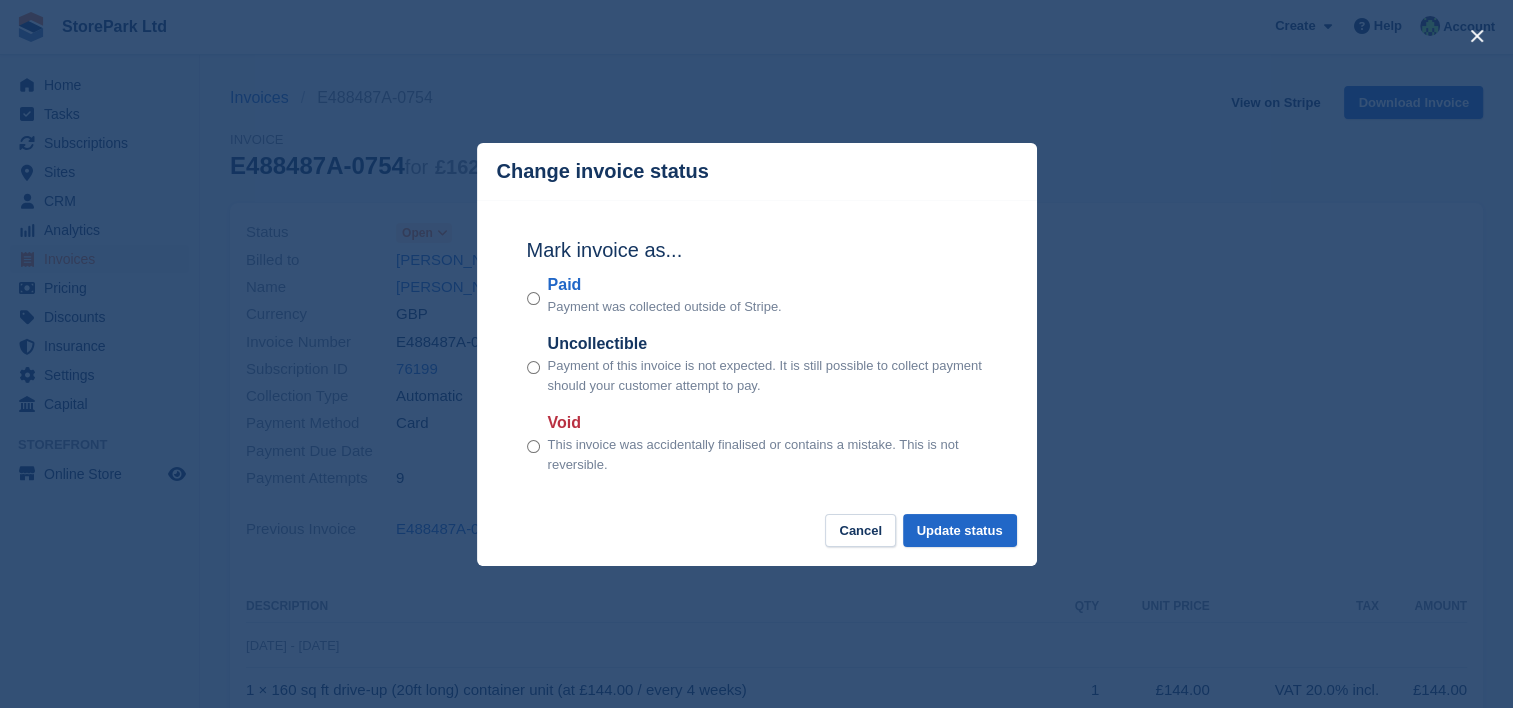 click at bounding box center [756, 354] 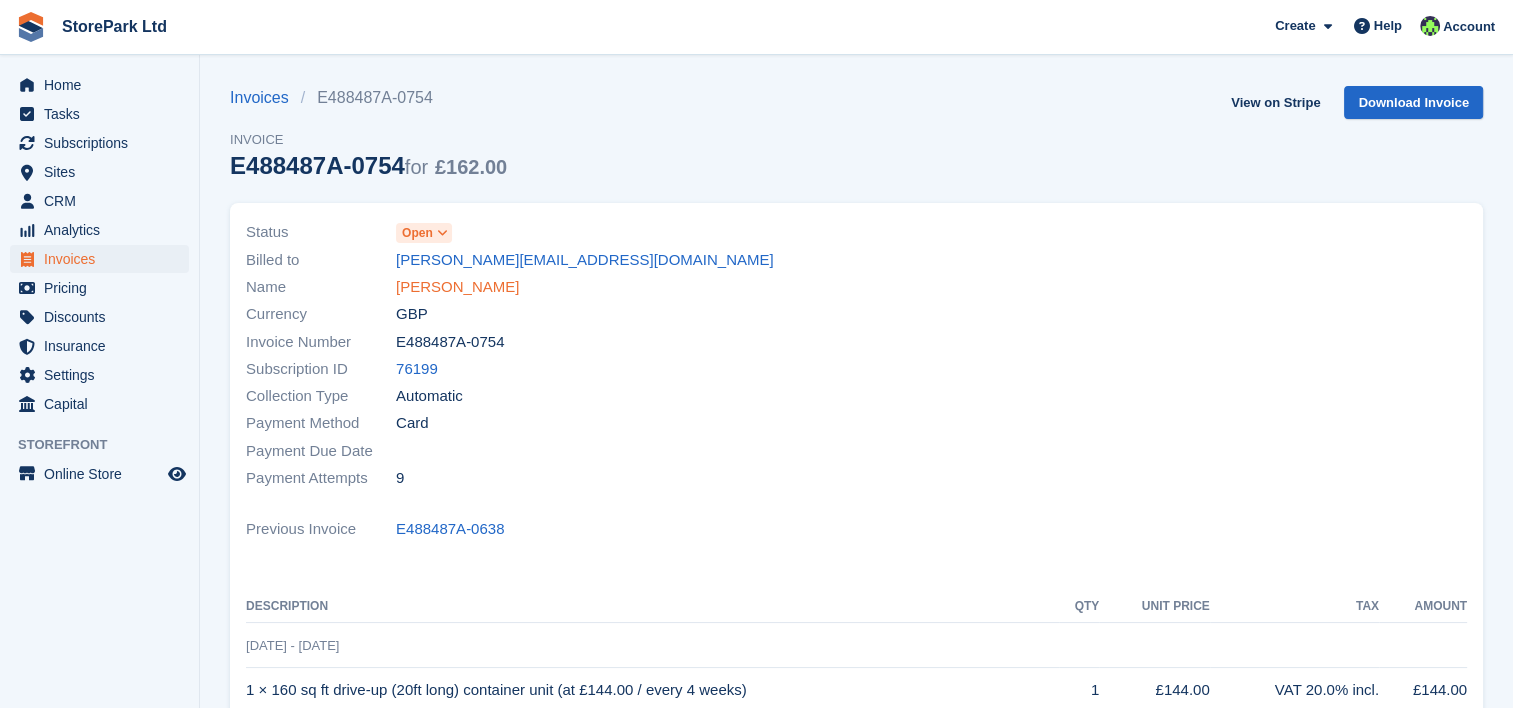 click on "[PERSON_NAME]" at bounding box center [457, 287] 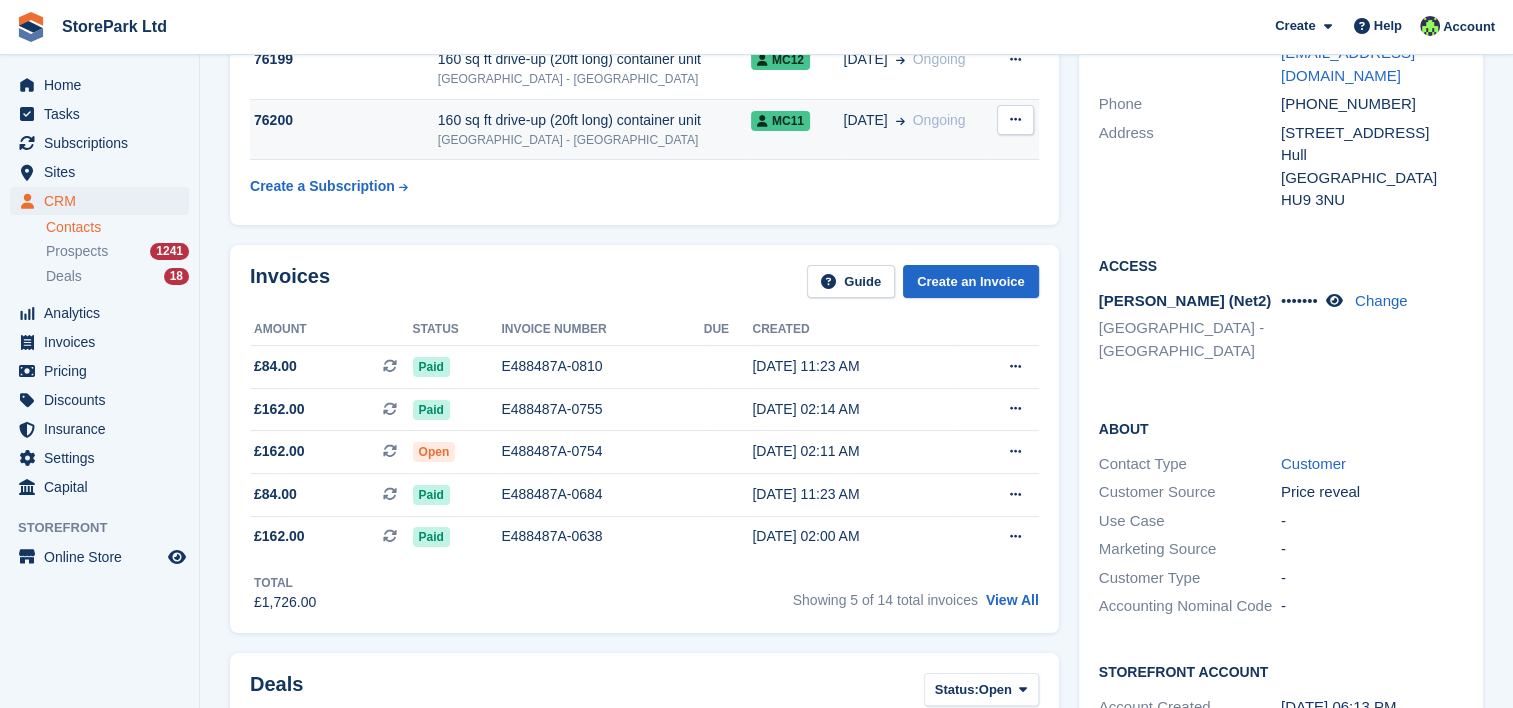 scroll, scrollTop: 260, scrollLeft: 0, axis: vertical 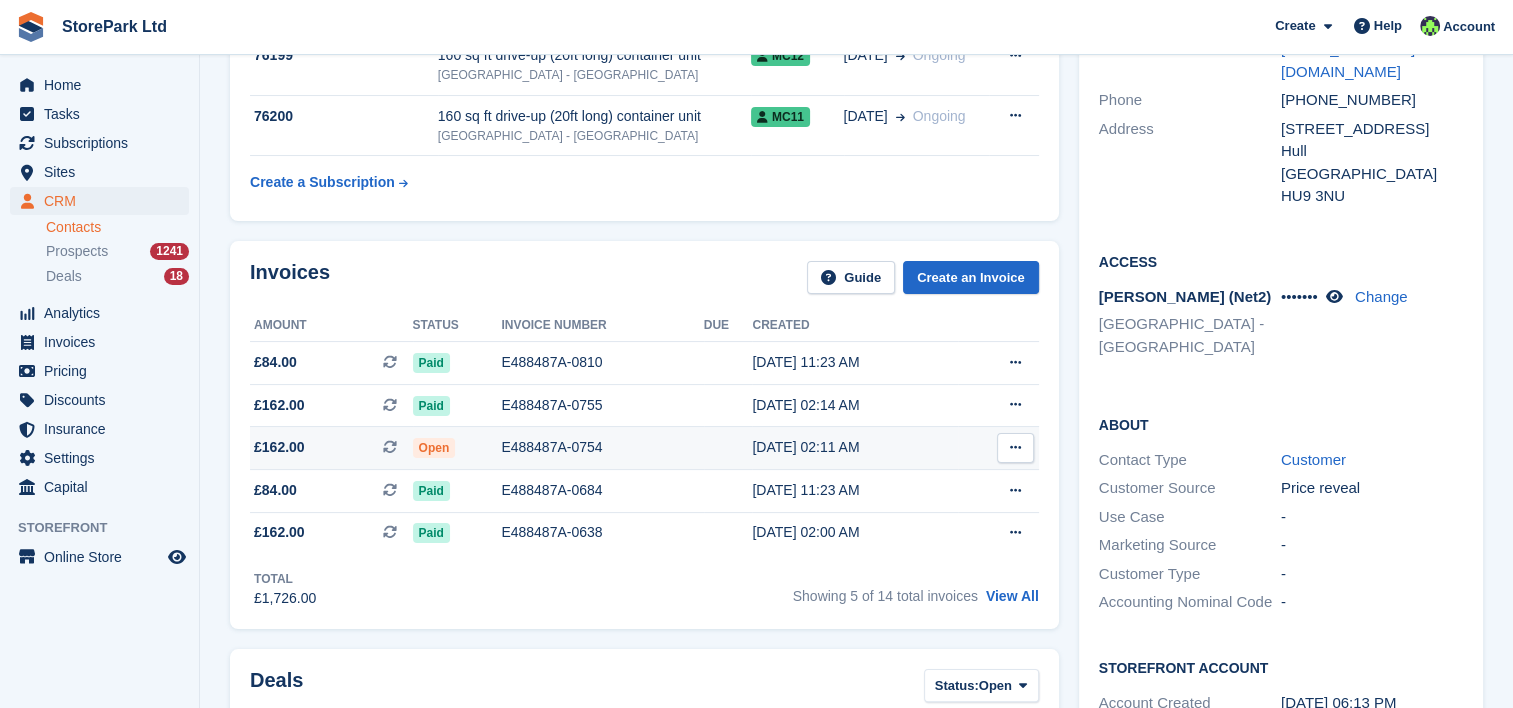 click on "Open" at bounding box center [457, 447] 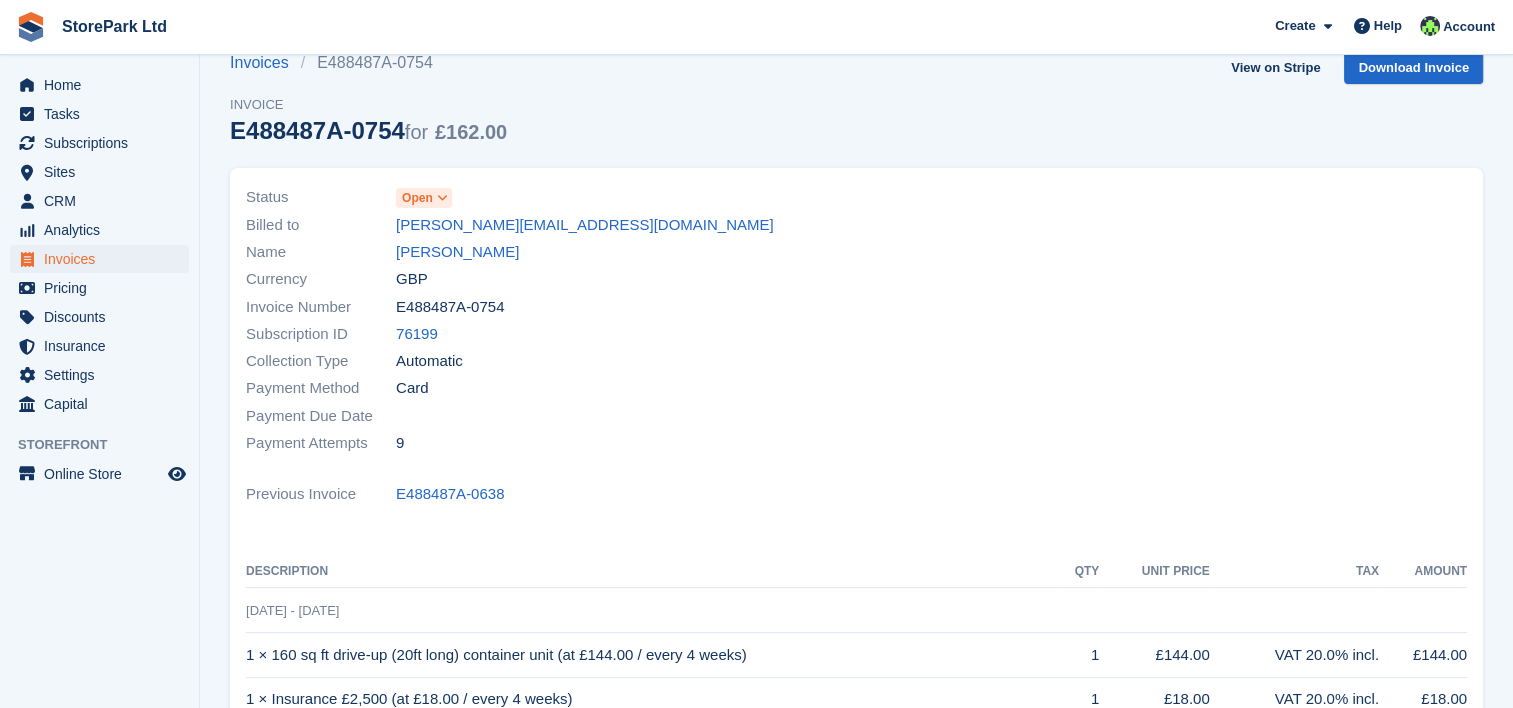 scroll, scrollTop: 36, scrollLeft: 0, axis: vertical 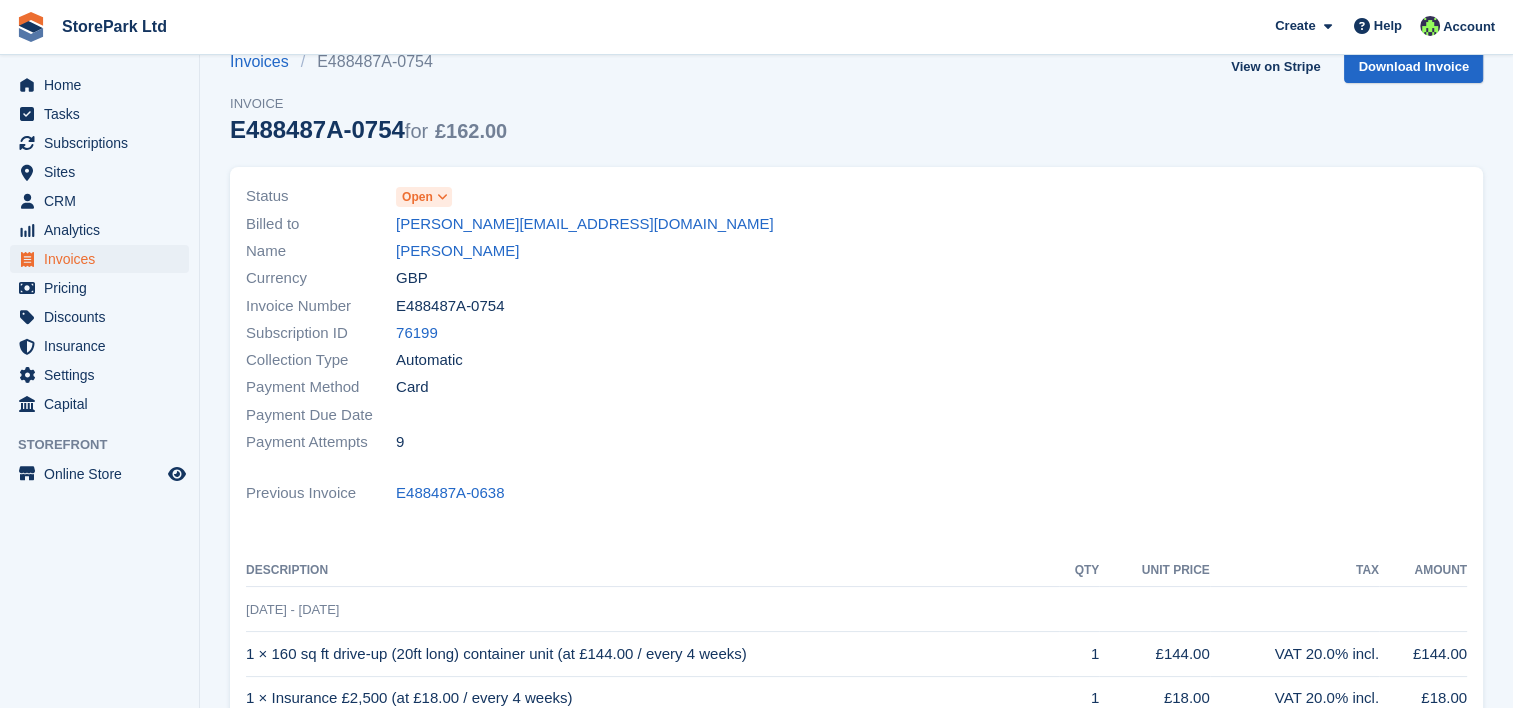 click on "Payment Method
Card" at bounding box center [545, 387] 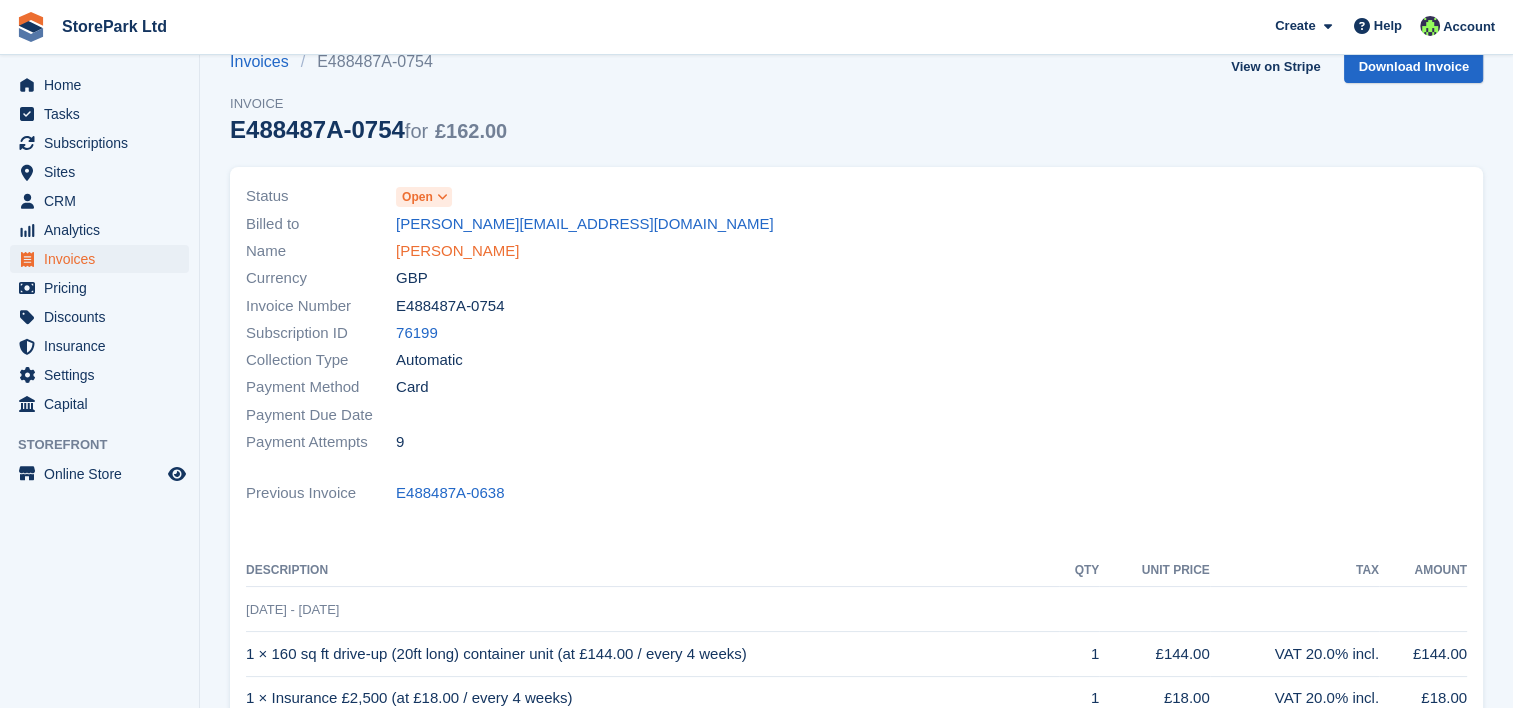 click on "Hayden Barton" at bounding box center [457, 251] 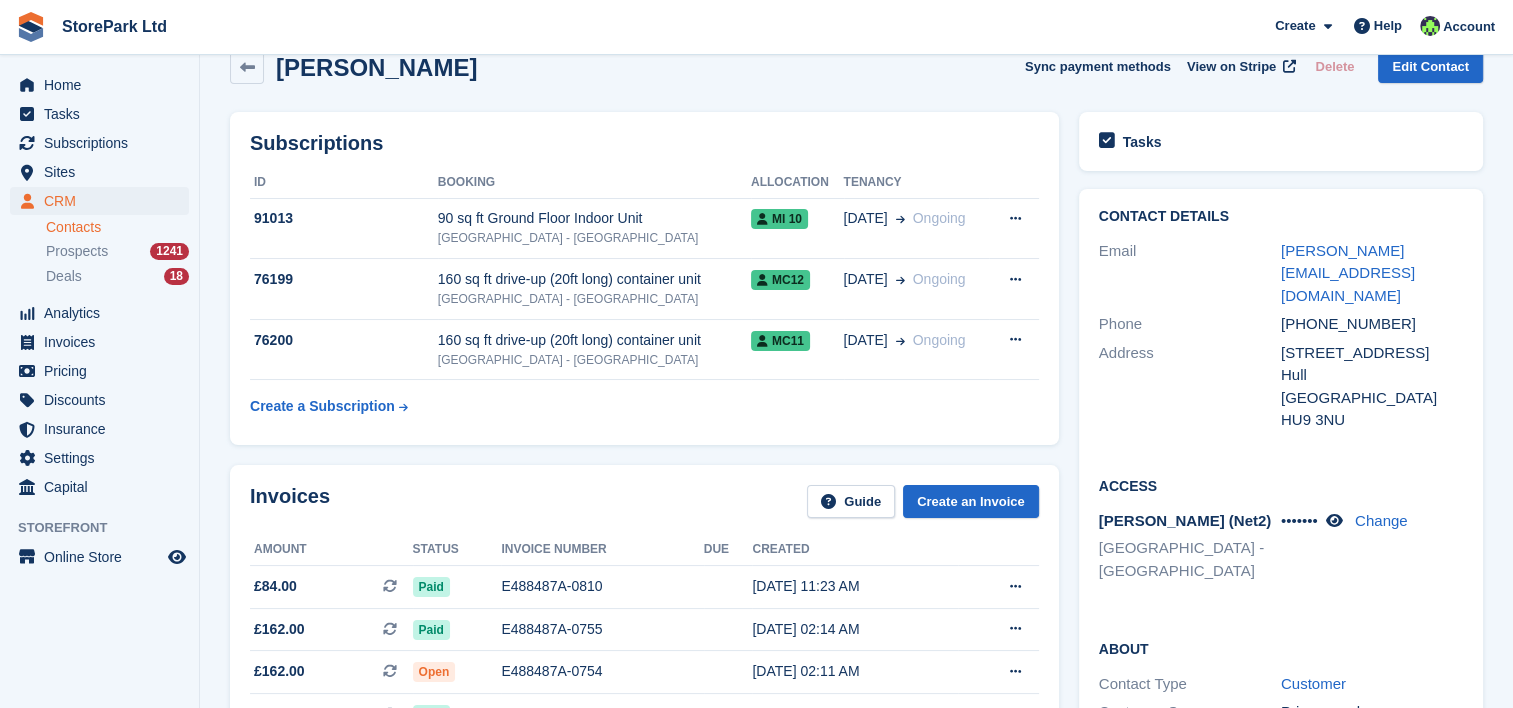 scroll, scrollTop: 0, scrollLeft: 0, axis: both 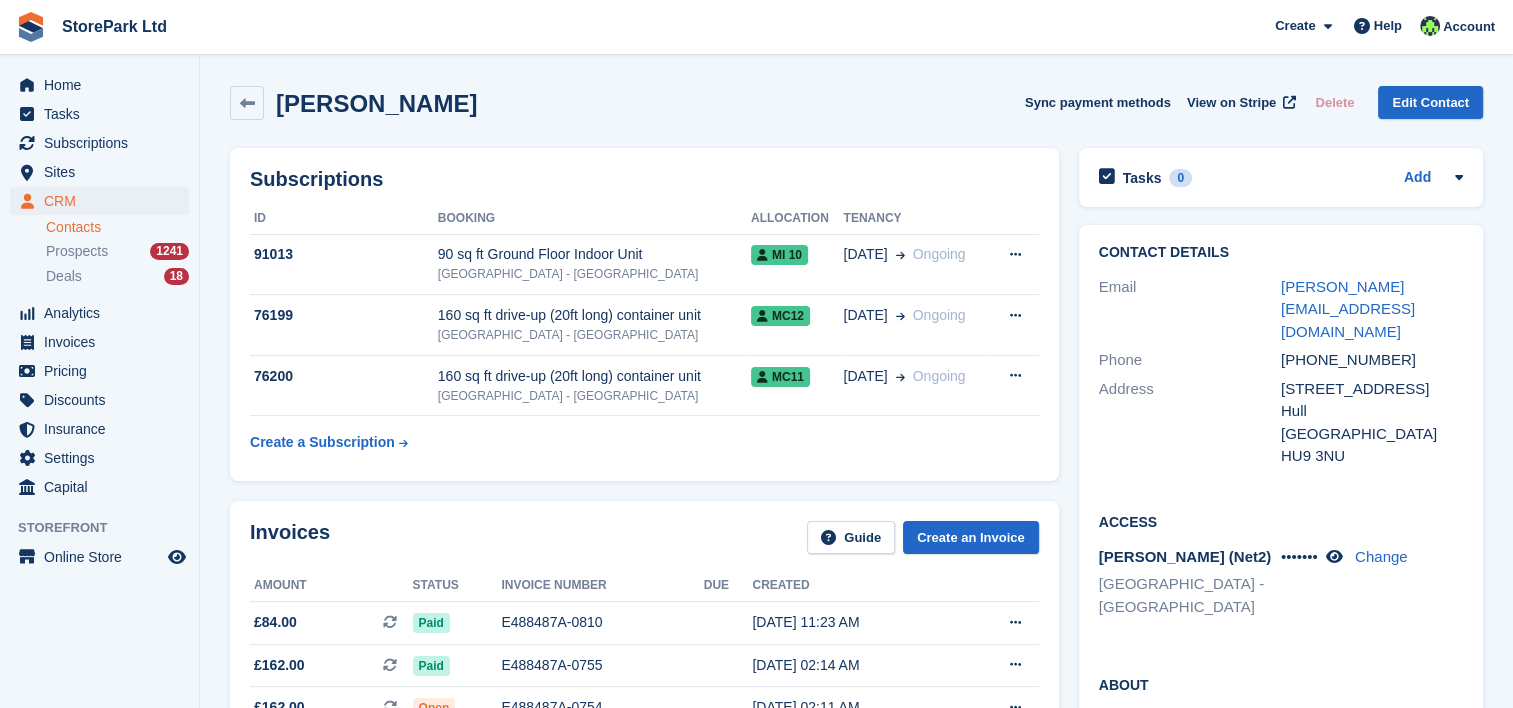 click on "90 sq ft Ground Floor Indoor Unit" at bounding box center (594, 254) 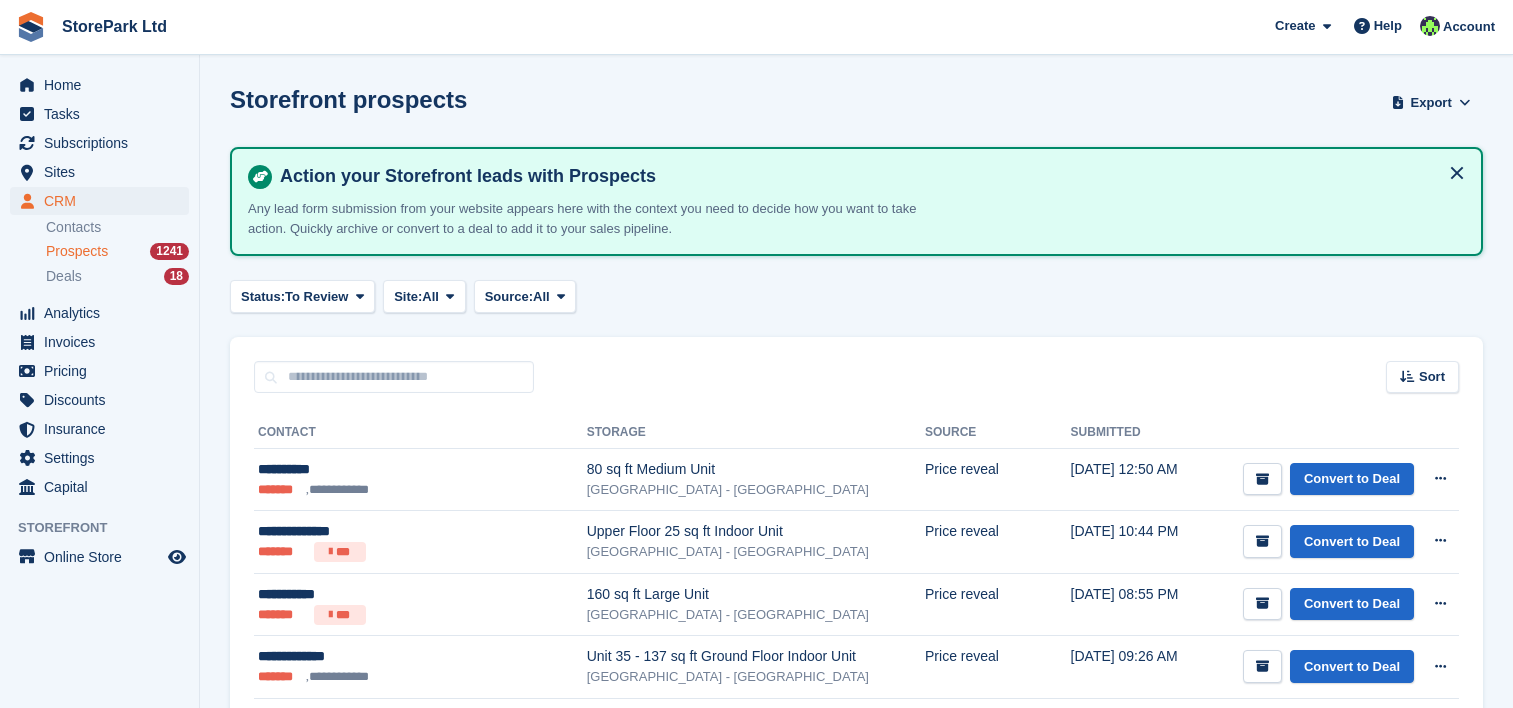 scroll, scrollTop: 0, scrollLeft: 0, axis: both 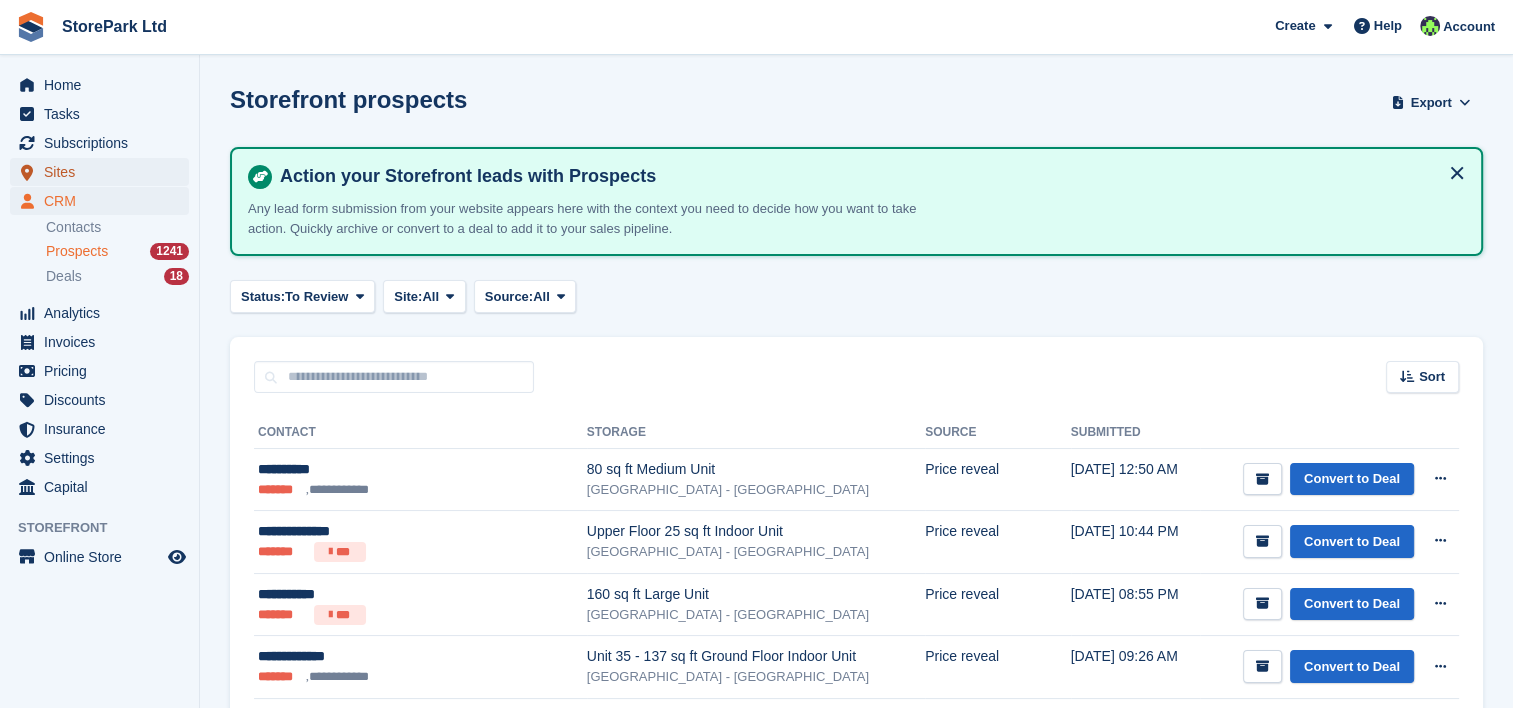 click on "Sites" at bounding box center (104, 172) 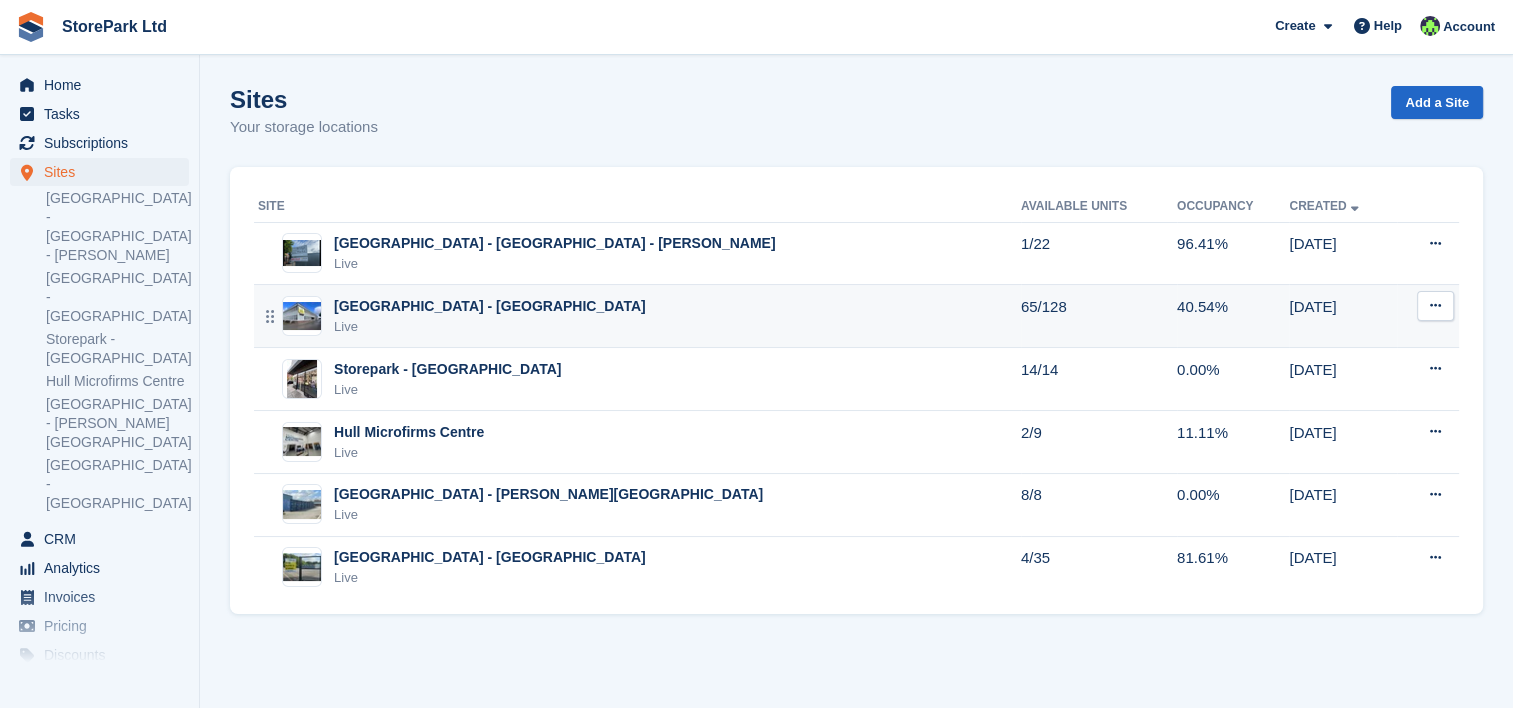 click on "Live" at bounding box center [490, 327] 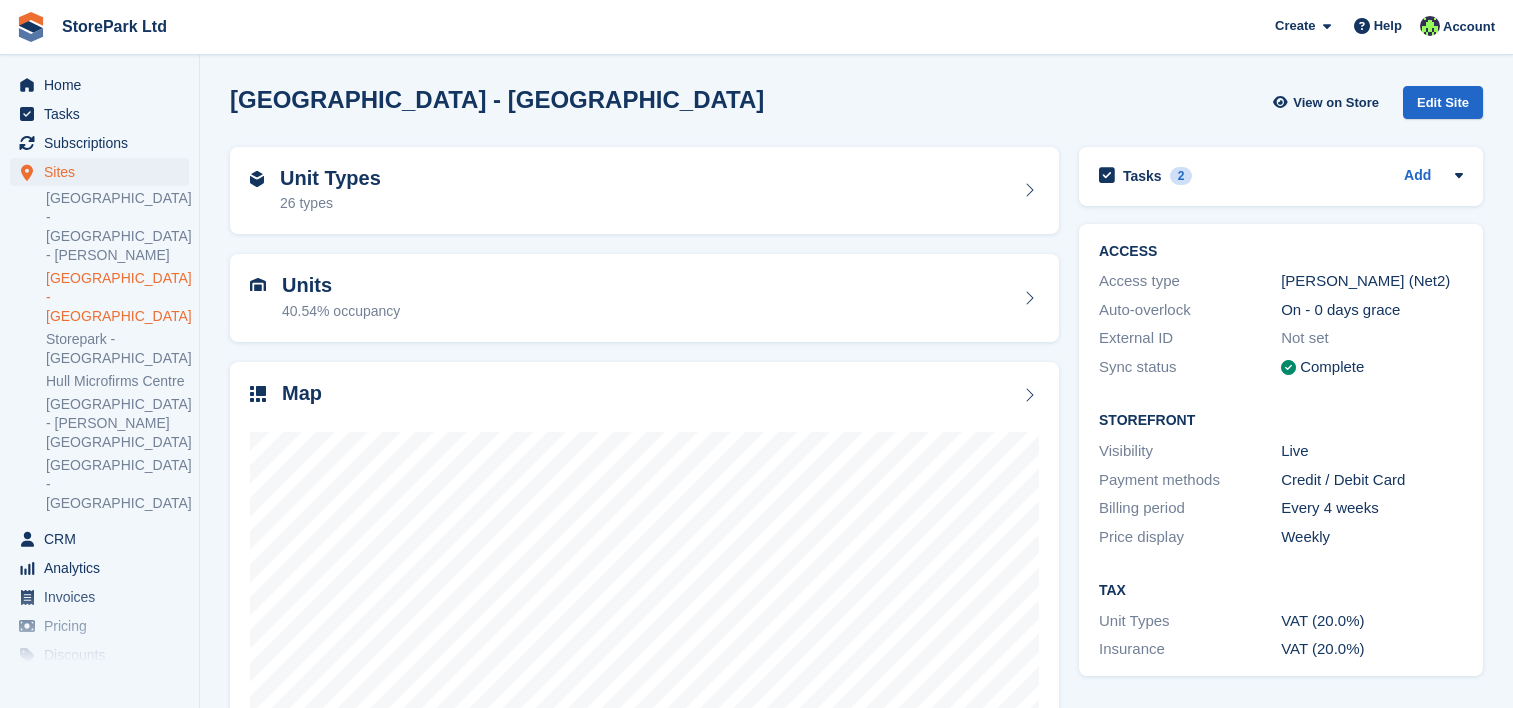 click on "Unit Types
26 types" at bounding box center (644, 191) 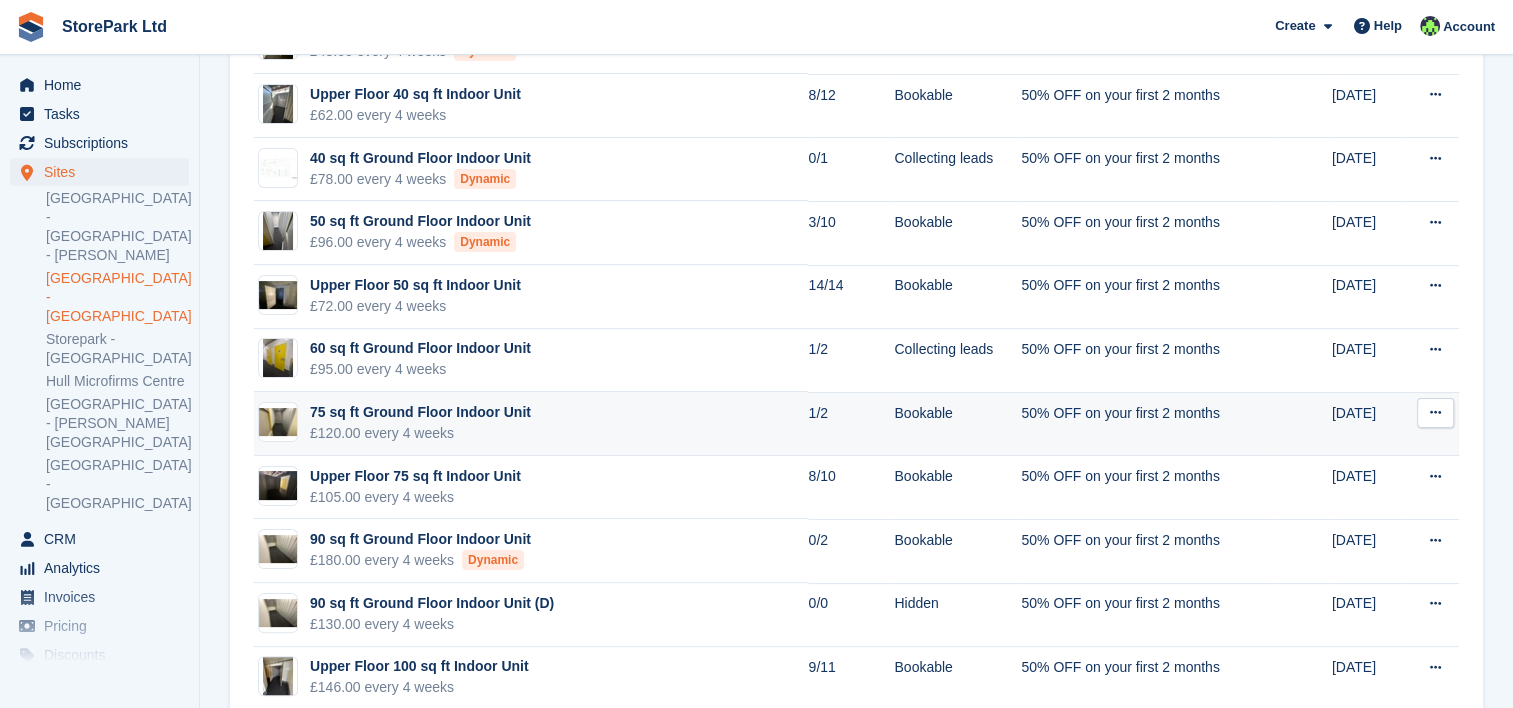 scroll, scrollTop: 338, scrollLeft: 0, axis: vertical 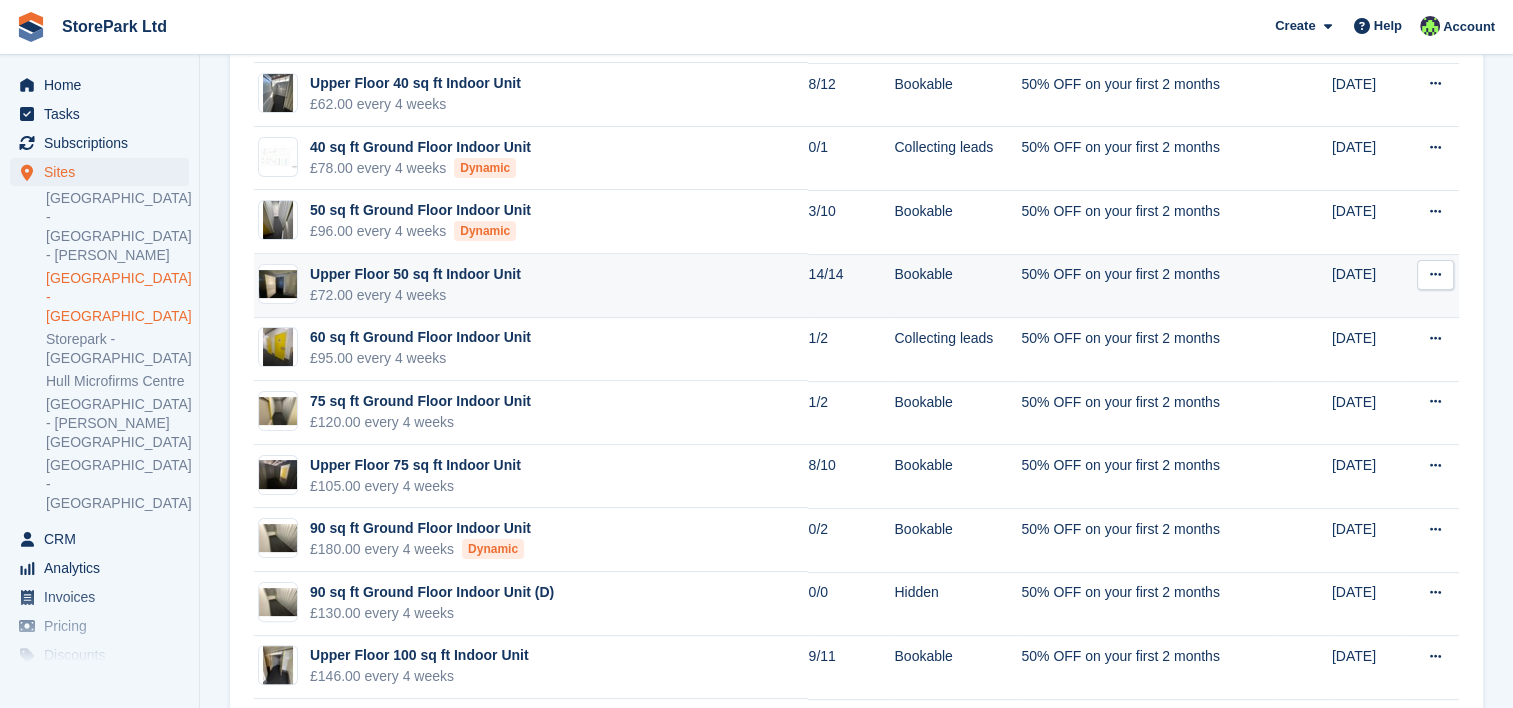 click on "Upper Floor 50 sq ft Indoor Unit" at bounding box center [415, 274] 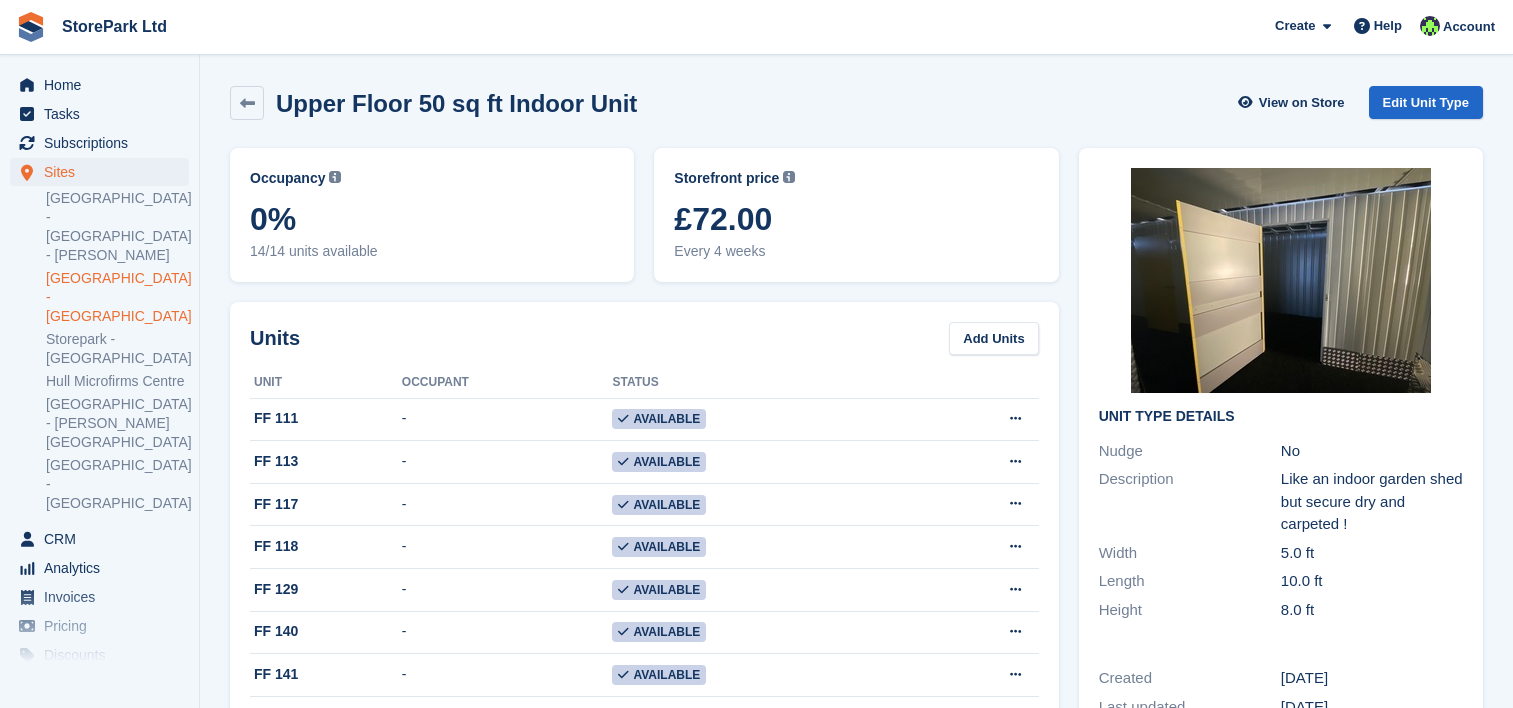 scroll, scrollTop: 0, scrollLeft: 0, axis: both 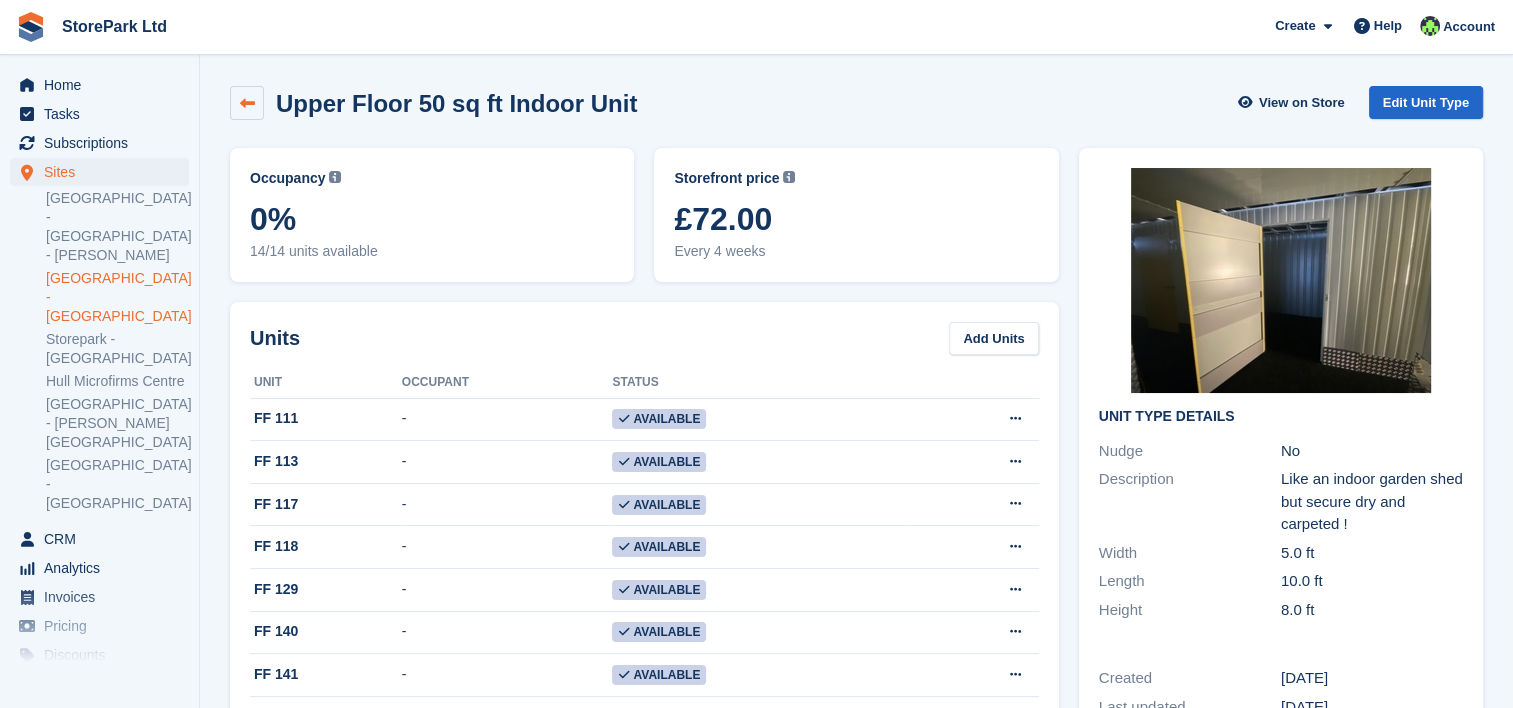 click at bounding box center [247, 103] 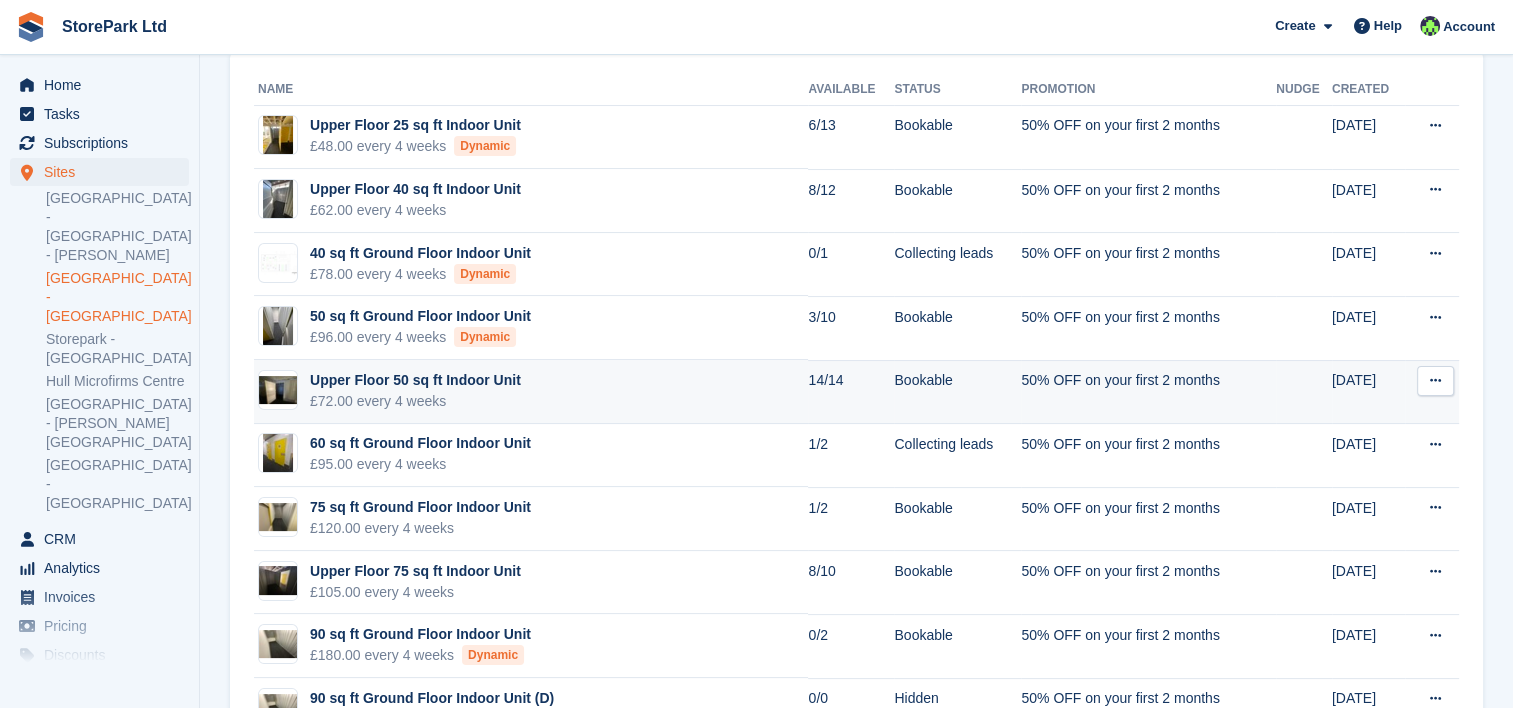 scroll, scrollTop: 232, scrollLeft: 0, axis: vertical 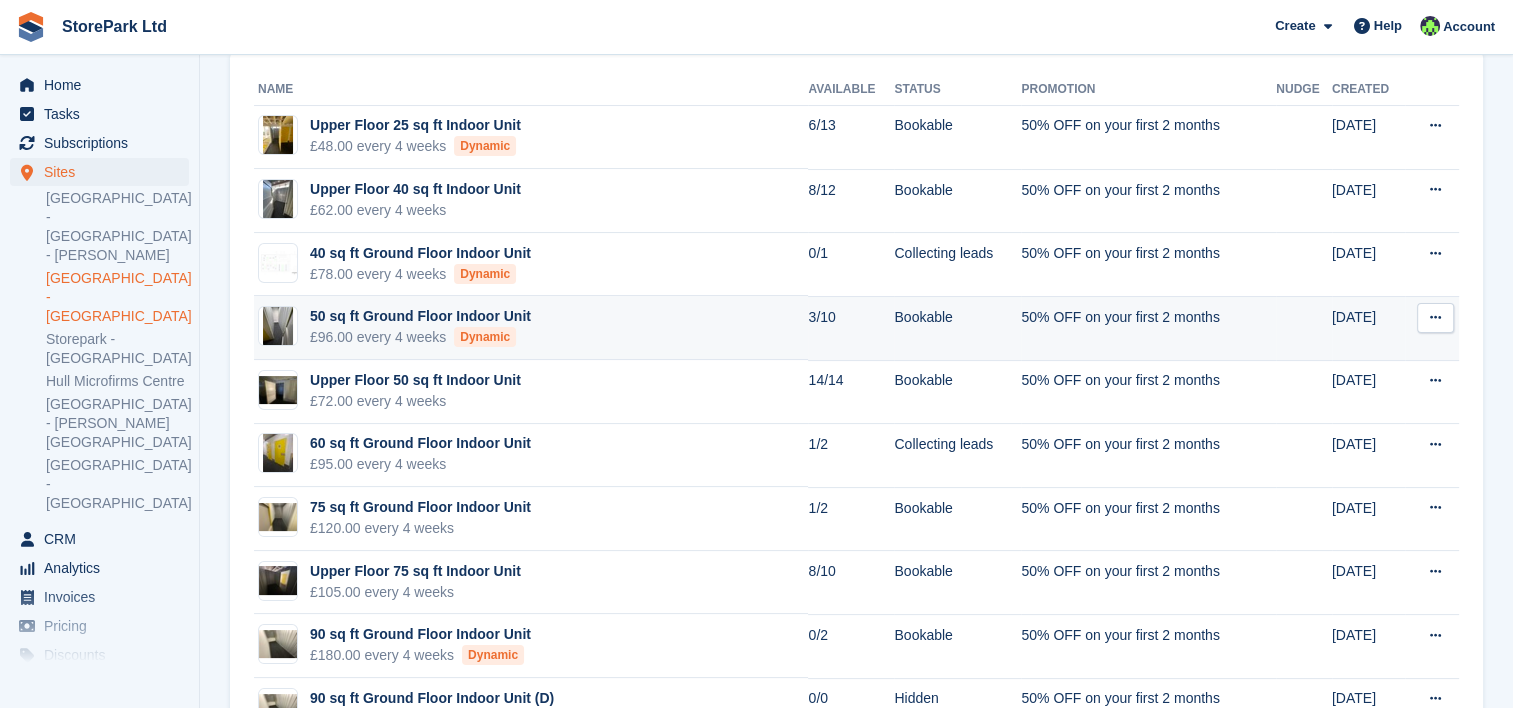 click on "50 sq ft Ground Floor Indoor Unit
£96.00 every 4 weeks
Dynamic" at bounding box center [531, 328] 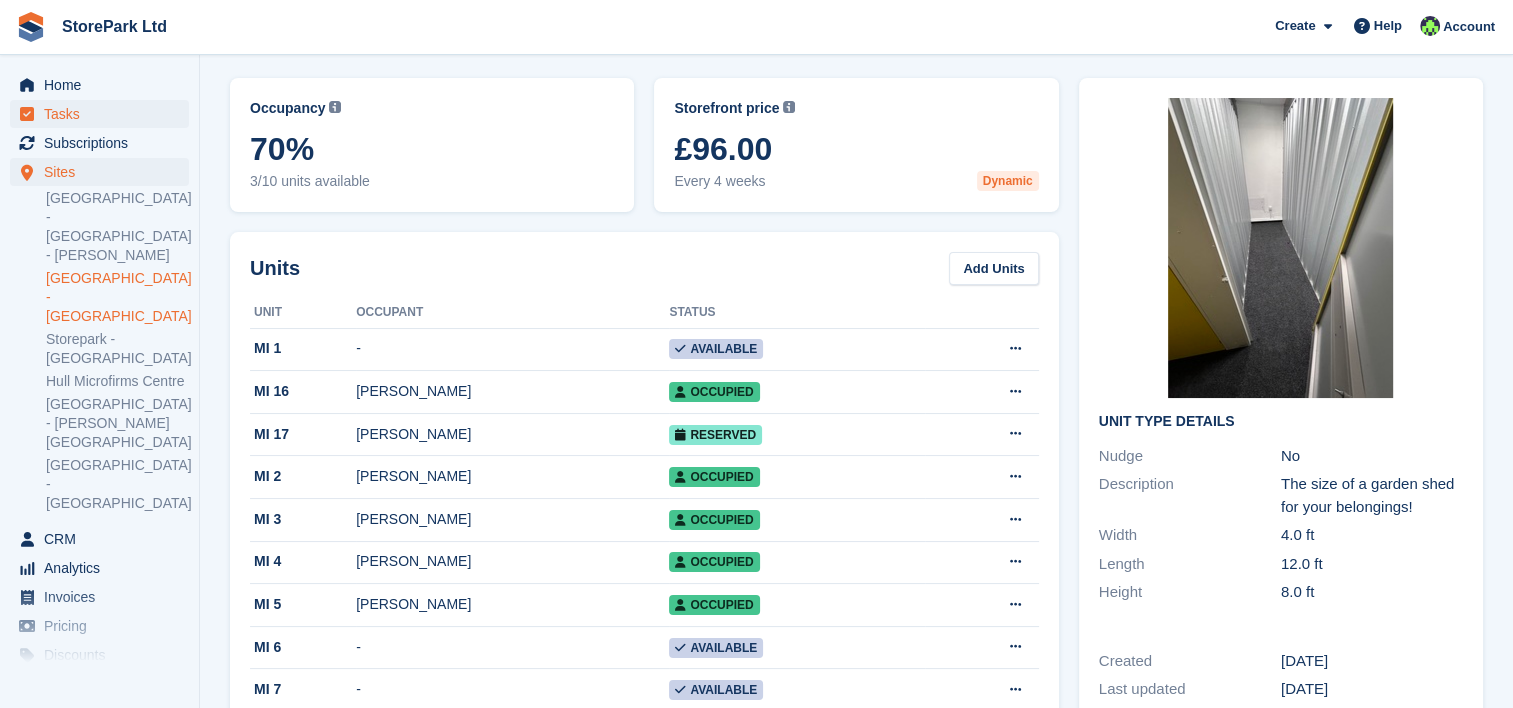 scroll, scrollTop: 0, scrollLeft: 0, axis: both 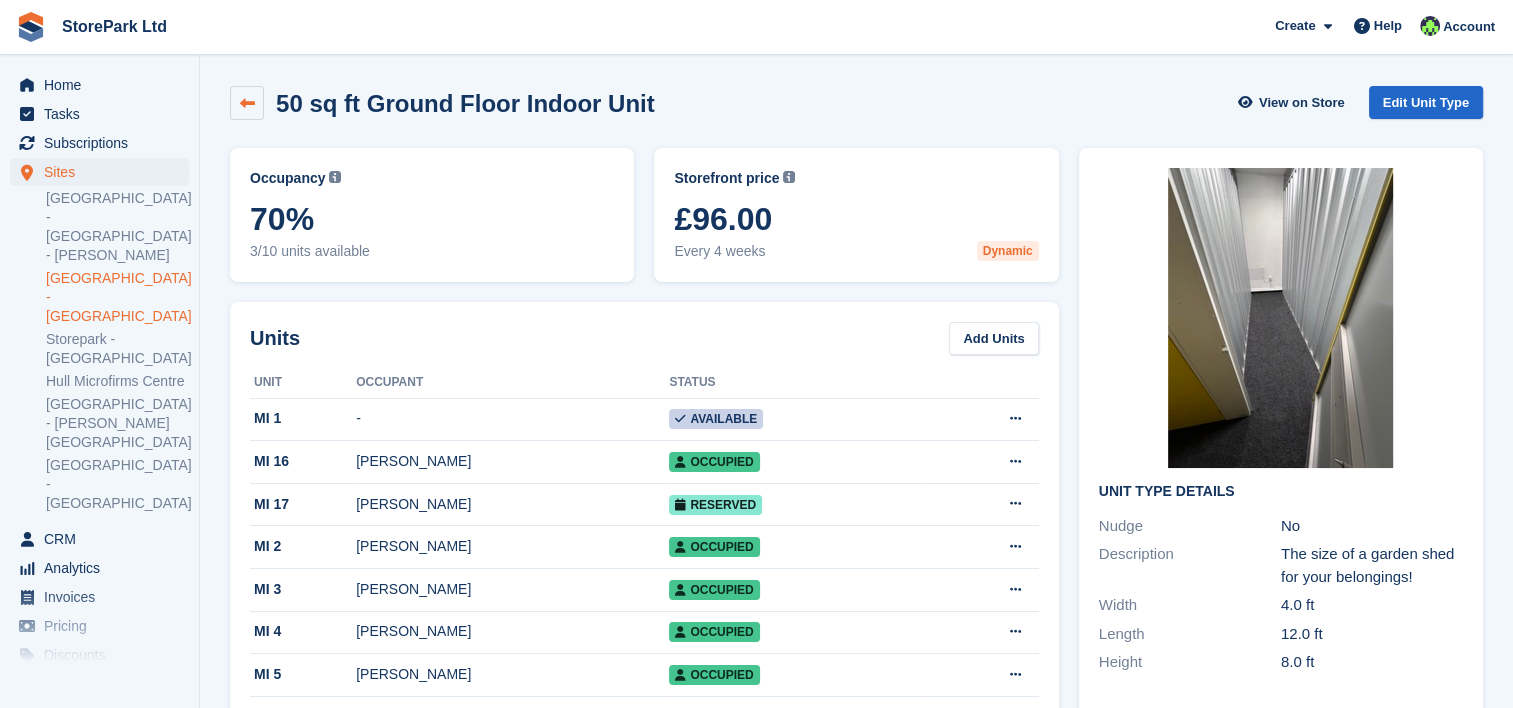 click at bounding box center [247, 103] 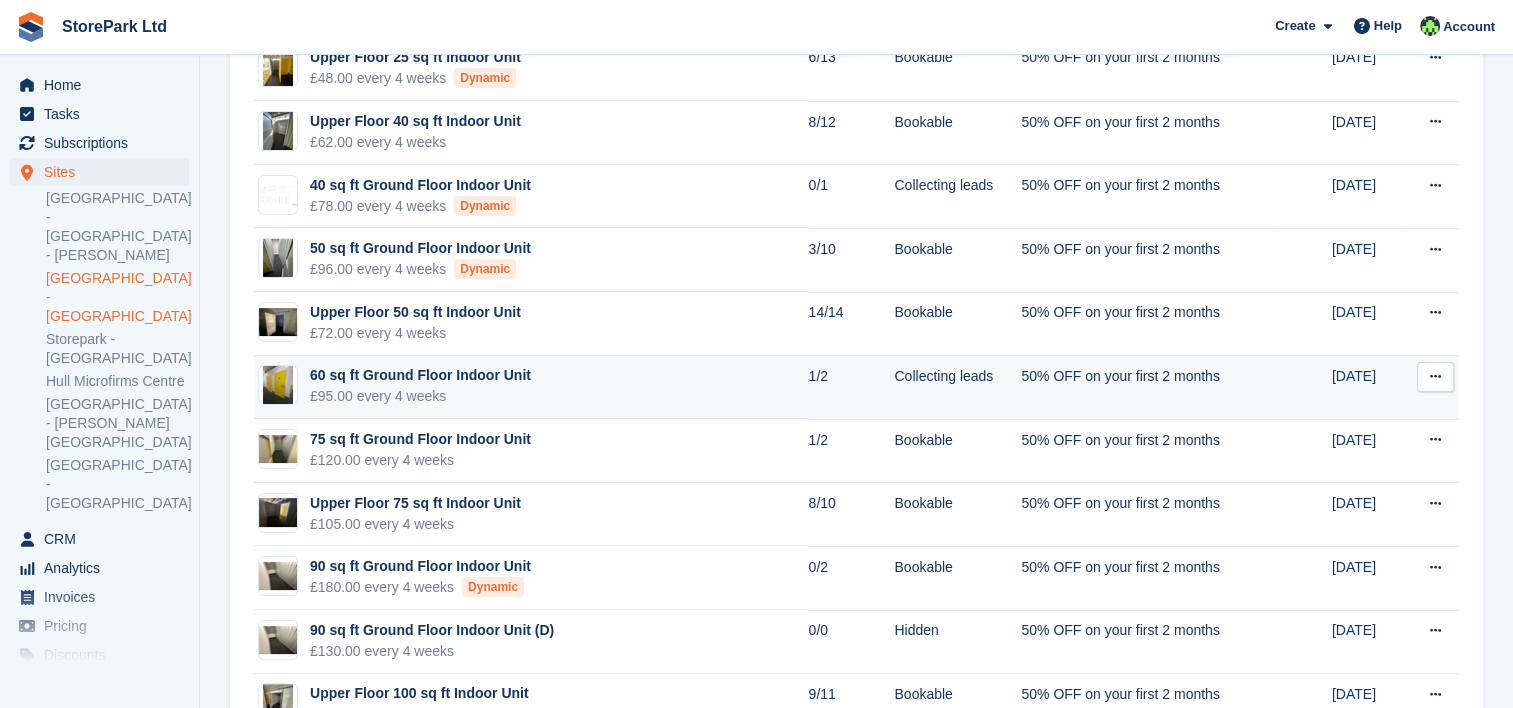 scroll, scrollTop: 306, scrollLeft: 0, axis: vertical 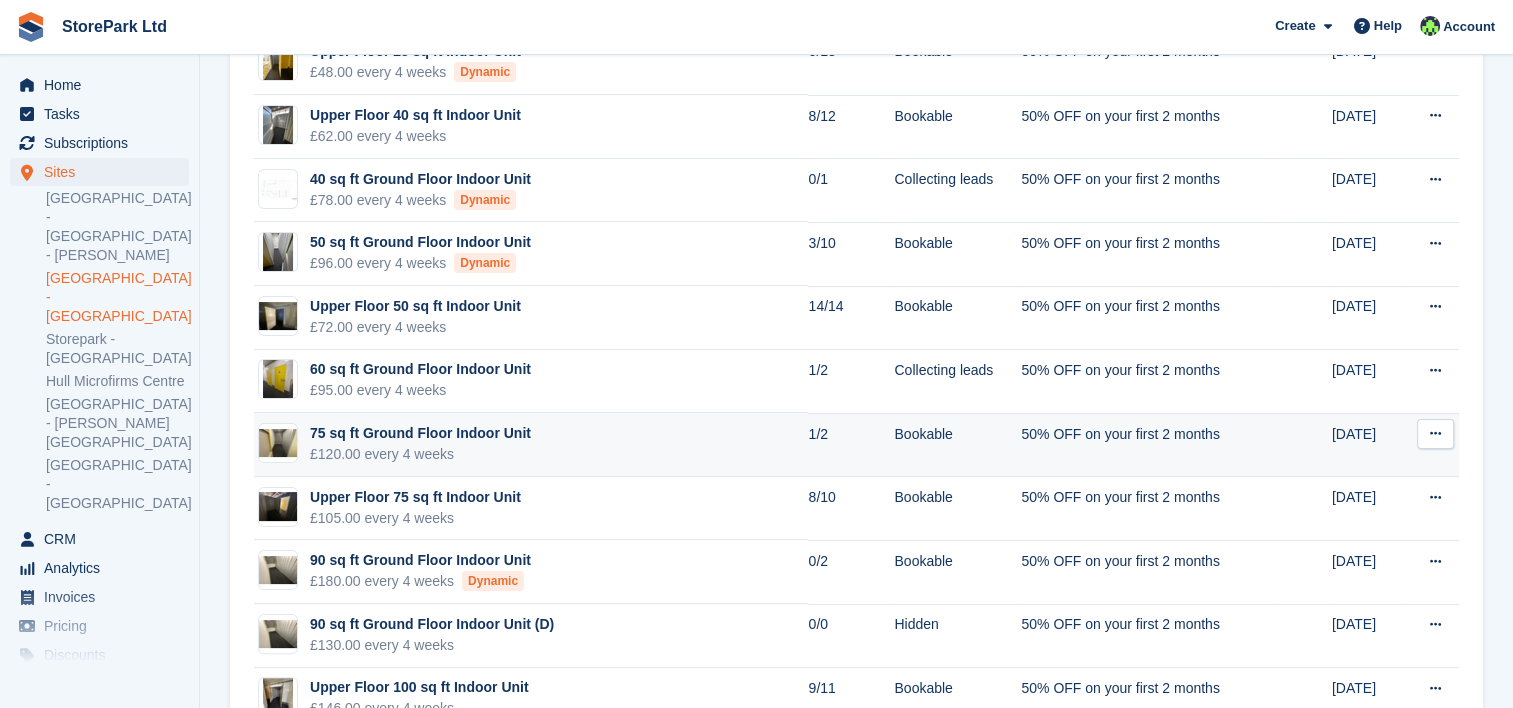 click on "75 sq ft Ground Floor Indoor Unit
£120.00 every 4 weeks" at bounding box center [531, 445] 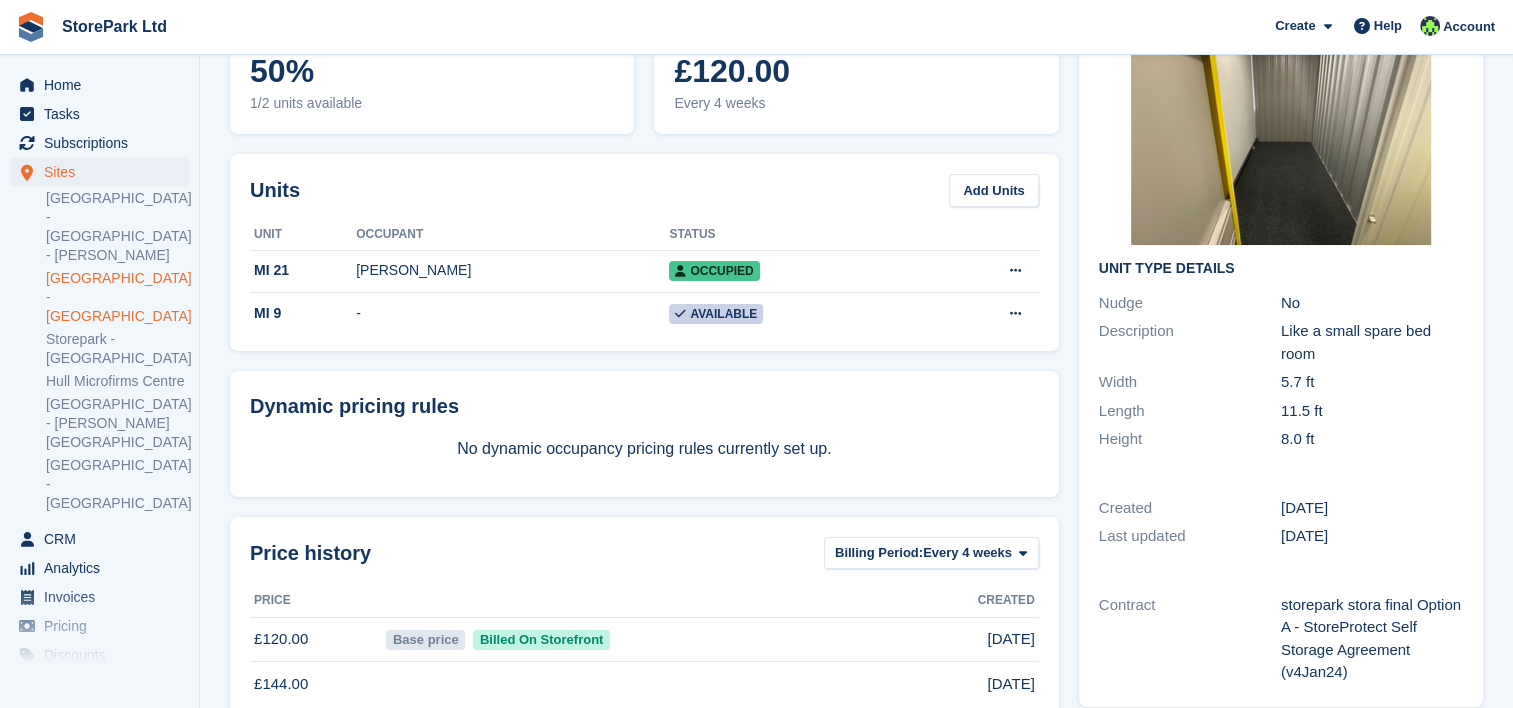 scroll, scrollTop: 0, scrollLeft: 0, axis: both 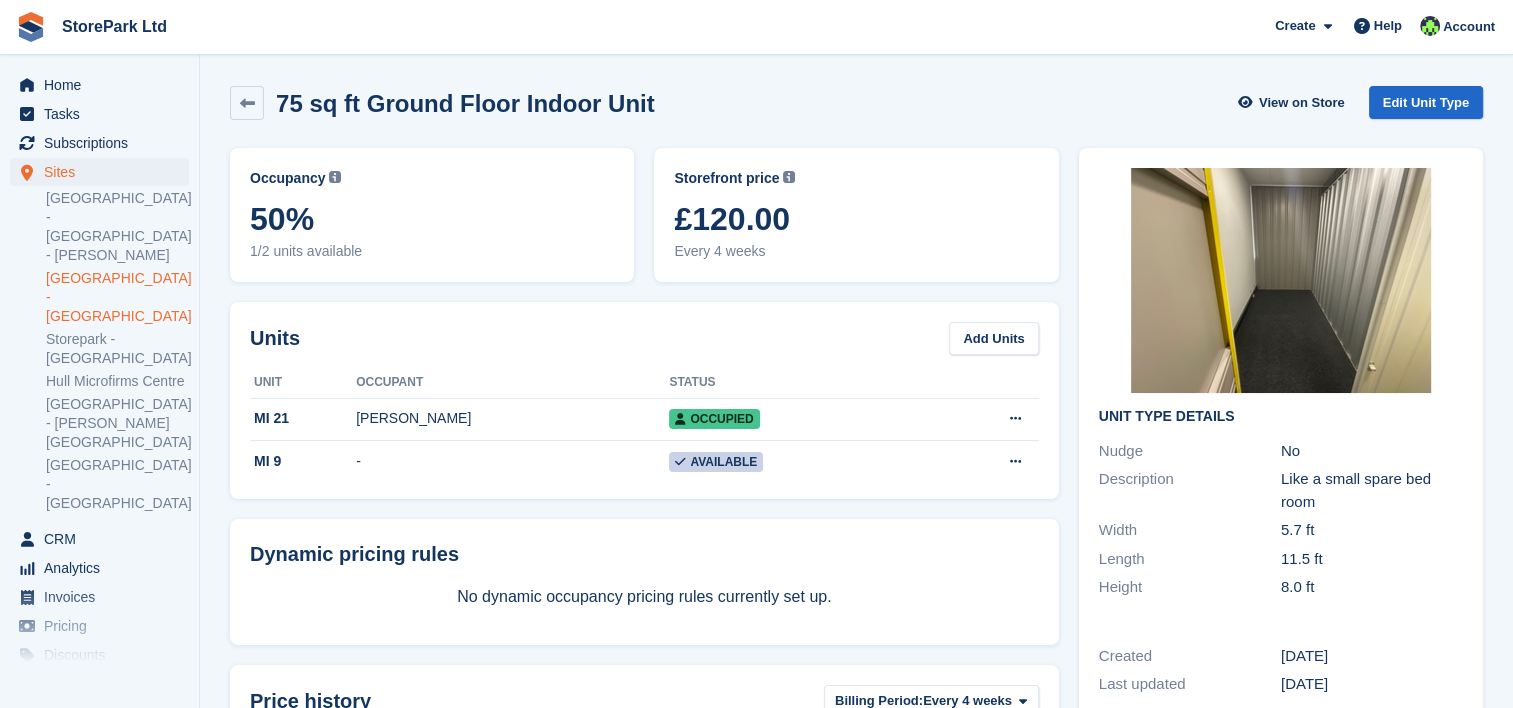click on "75 sq ft Ground Floor Indoor Unit
View on Store
Edit Unit Type" at bounding box center [856, 103] 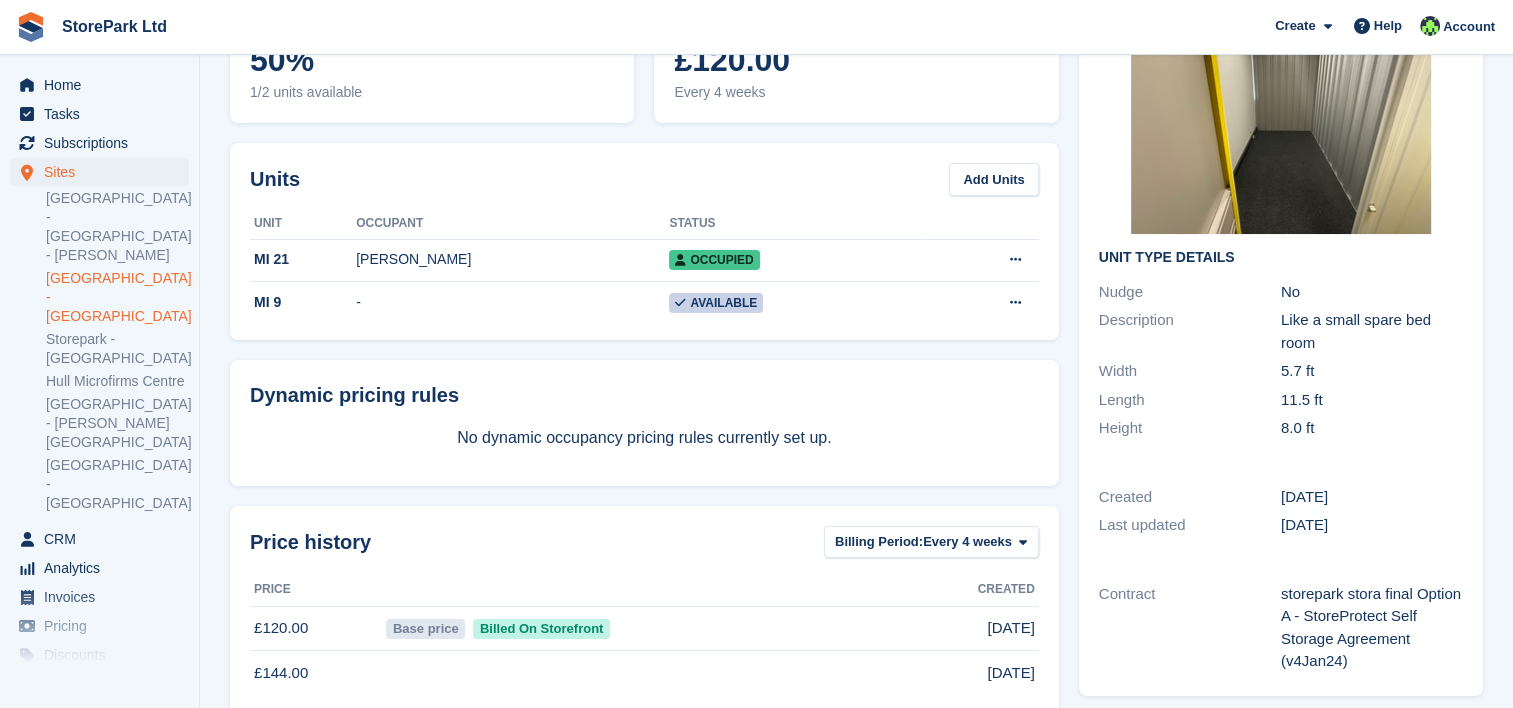 scroll, scrollTop: 0, scrollLeft: 0, axis: both 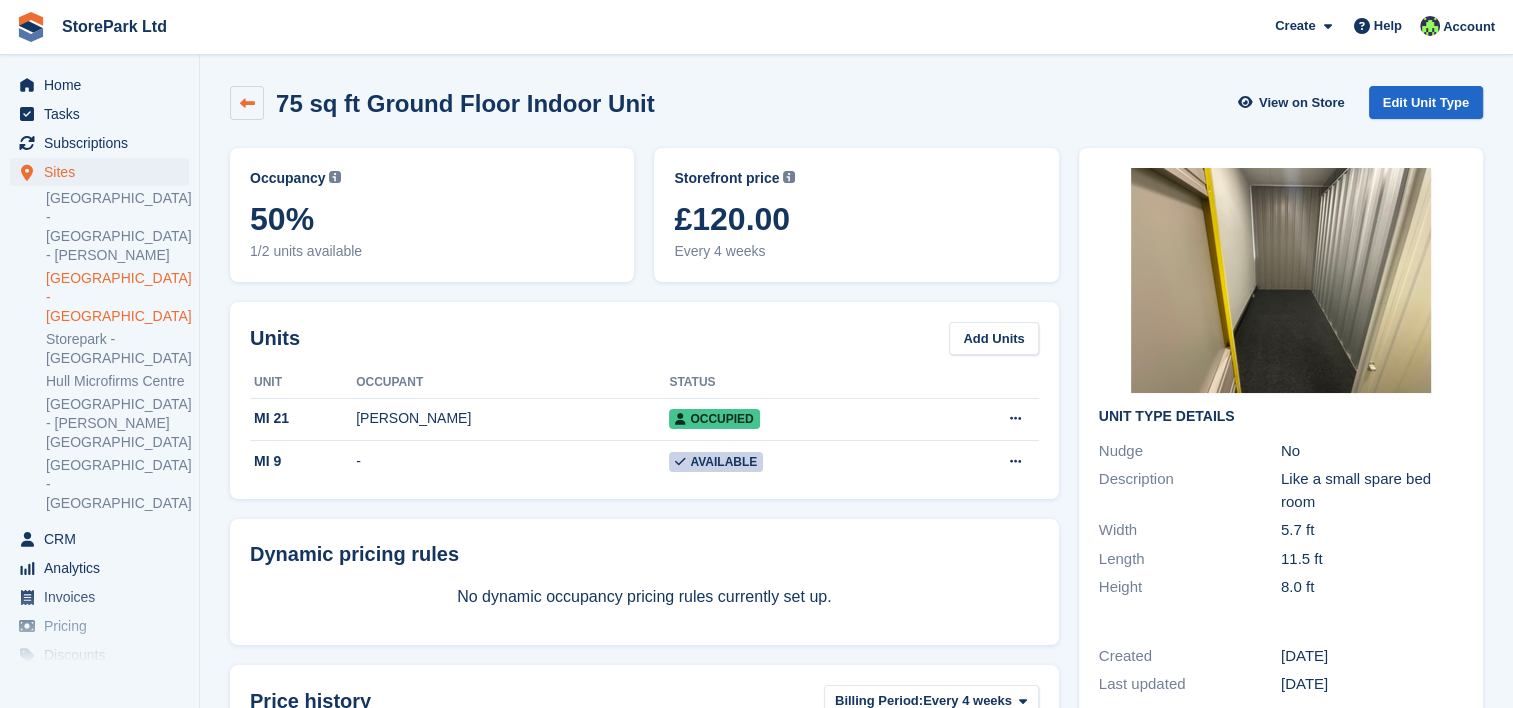 click at bounding box center (247, 103) 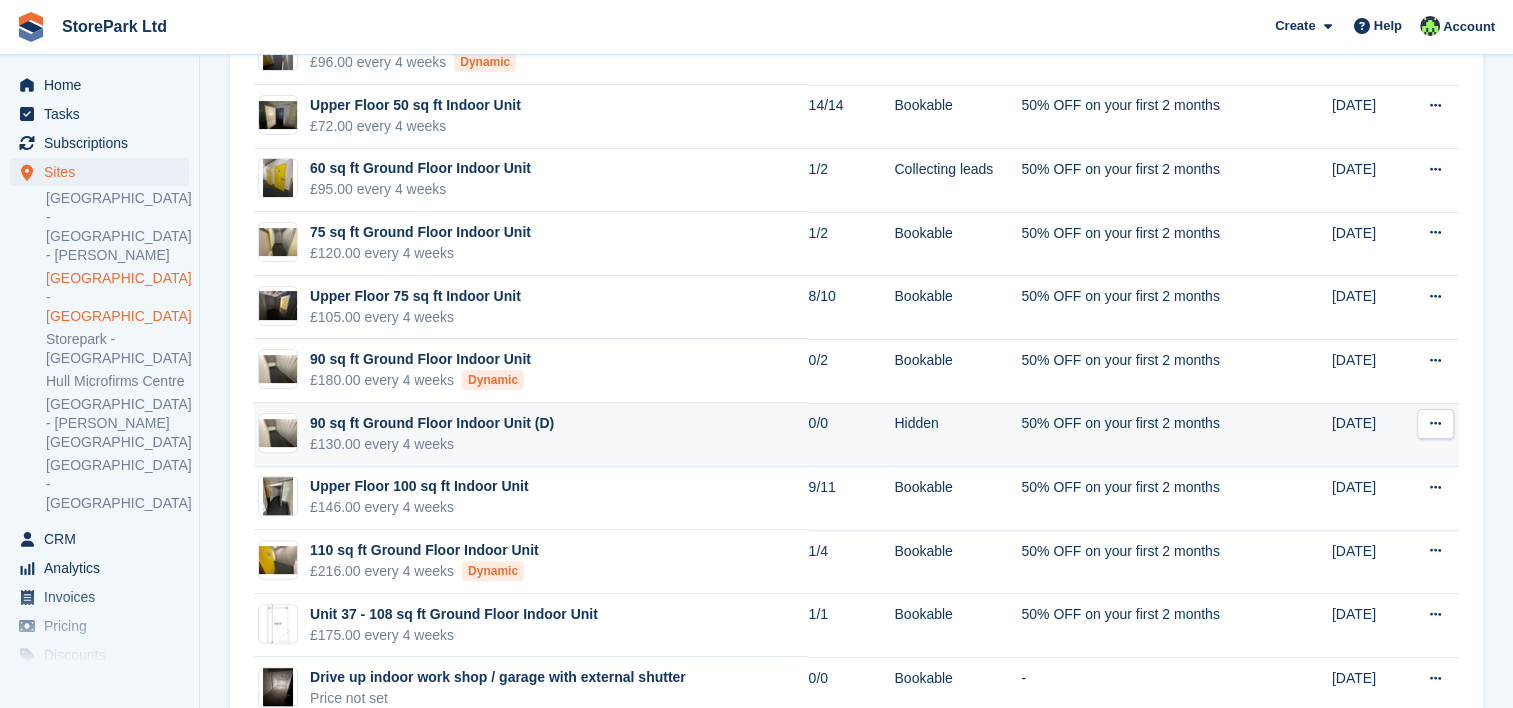scroll, scrollTop: 508, scrollLeft: 0, axis: vertical 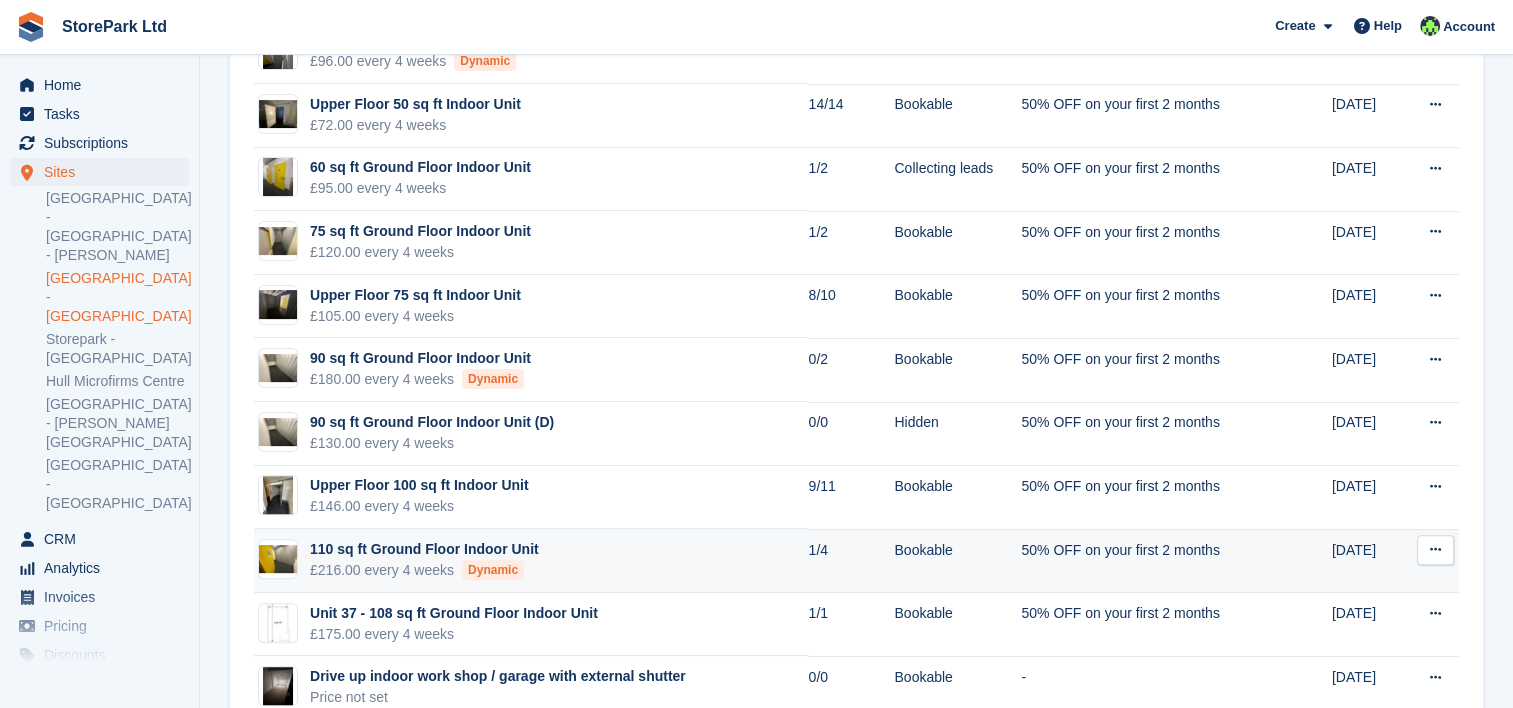 click at bounding box center (1435, 550) 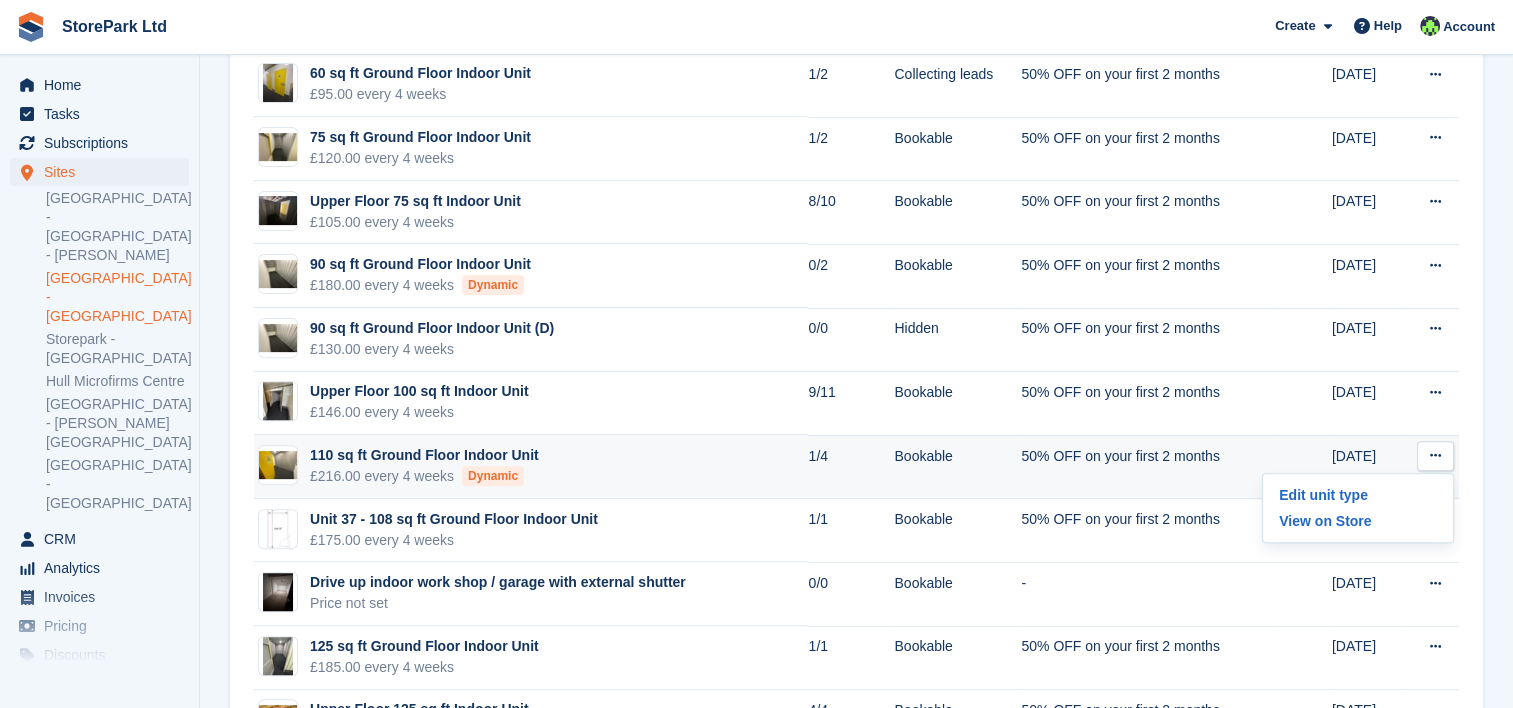 scroll, scrollTop: 603, scrollLeft: 0, axis: vertical 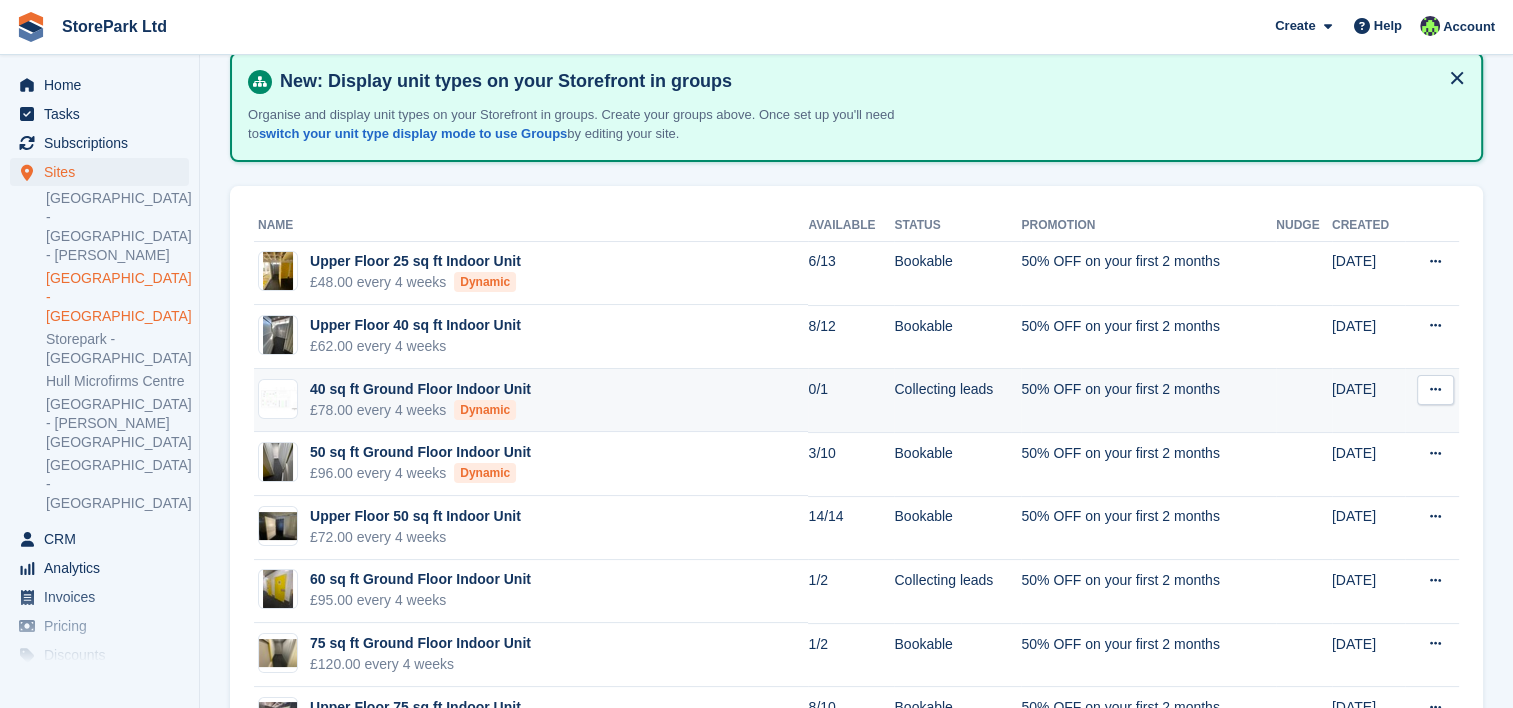 click on "£78.00 every 4 weeks
Dynamic" at bounding box center (420, 410) 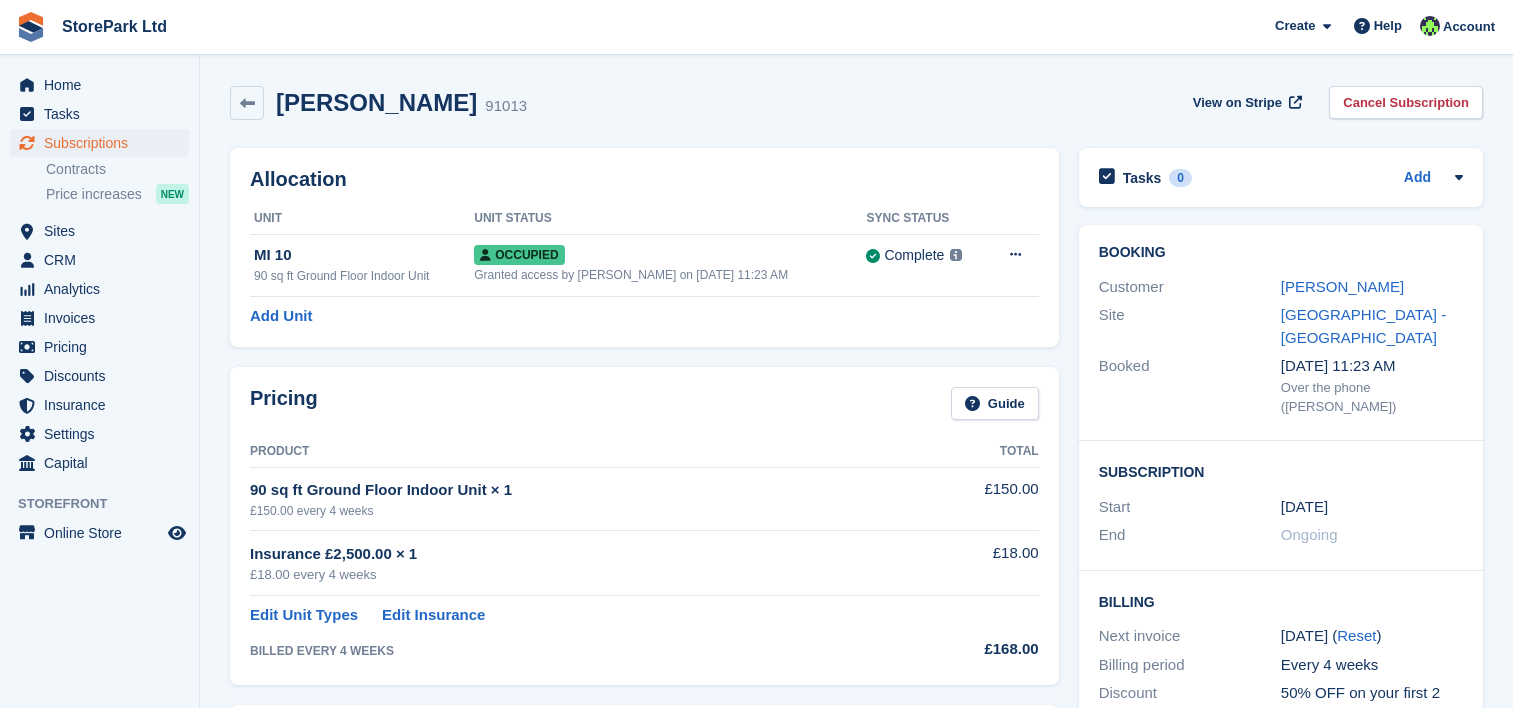 scroll, scrollTop: 0, scrollLeft: 0, axis: both 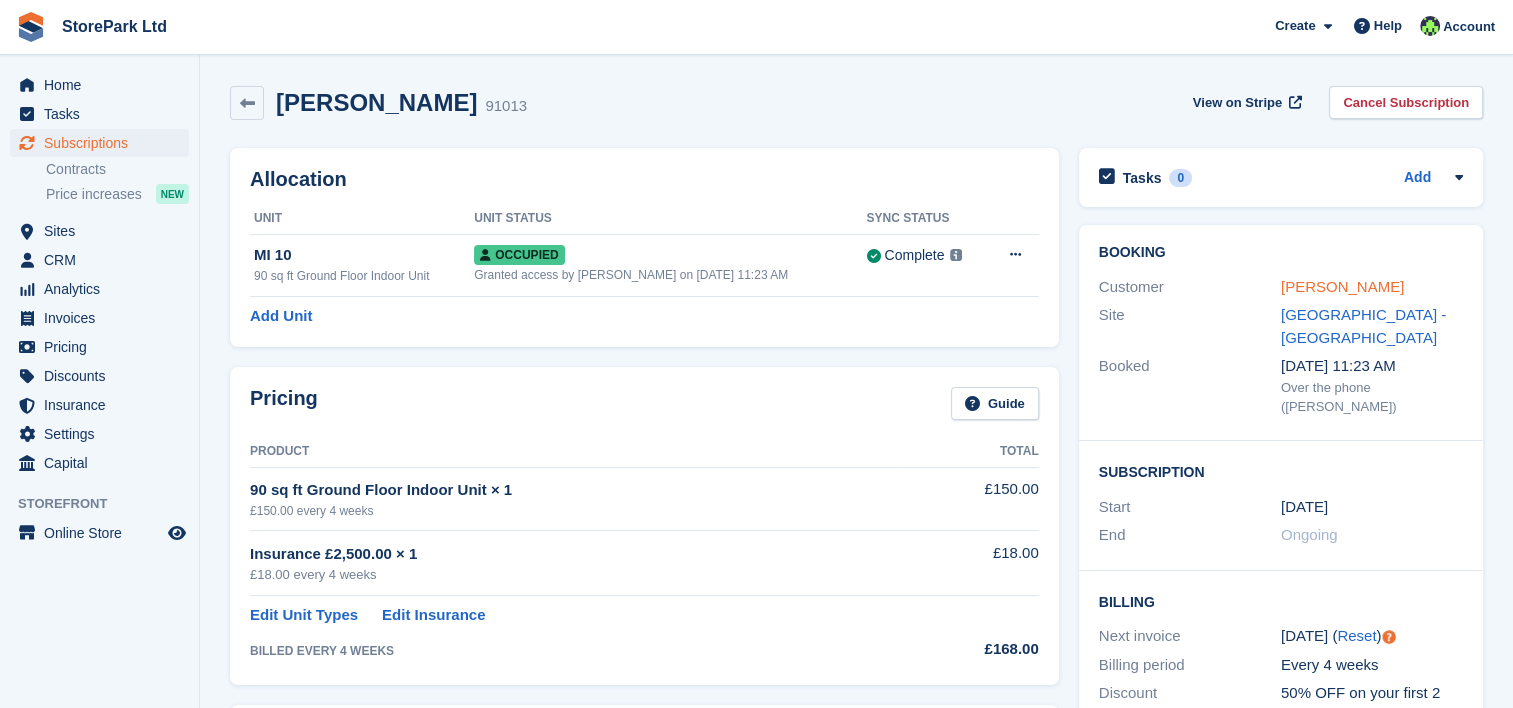 click on "[PERSON_NAME]" at bounding box center (1342, 286) 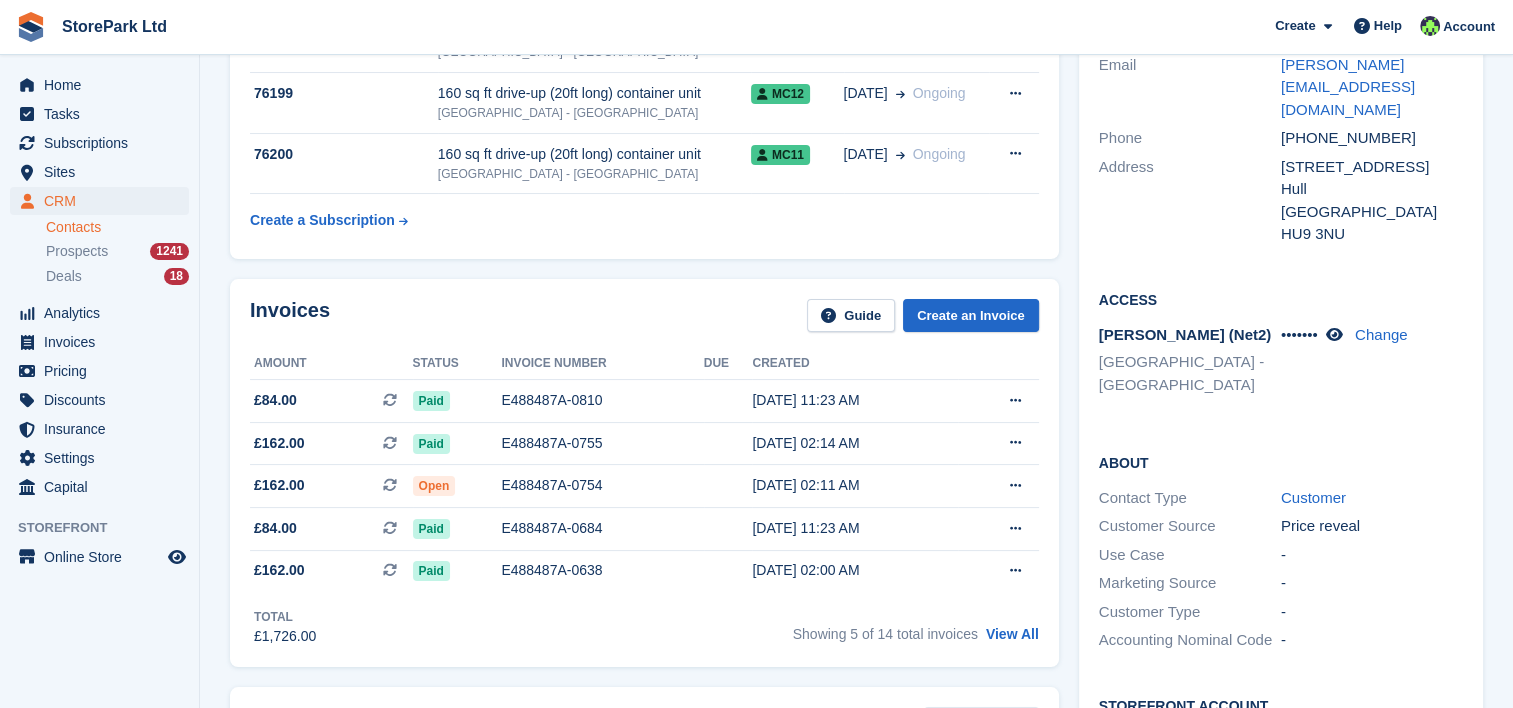 scroll, scrollTop: 235, scrollLeft: 0, axis: vertical 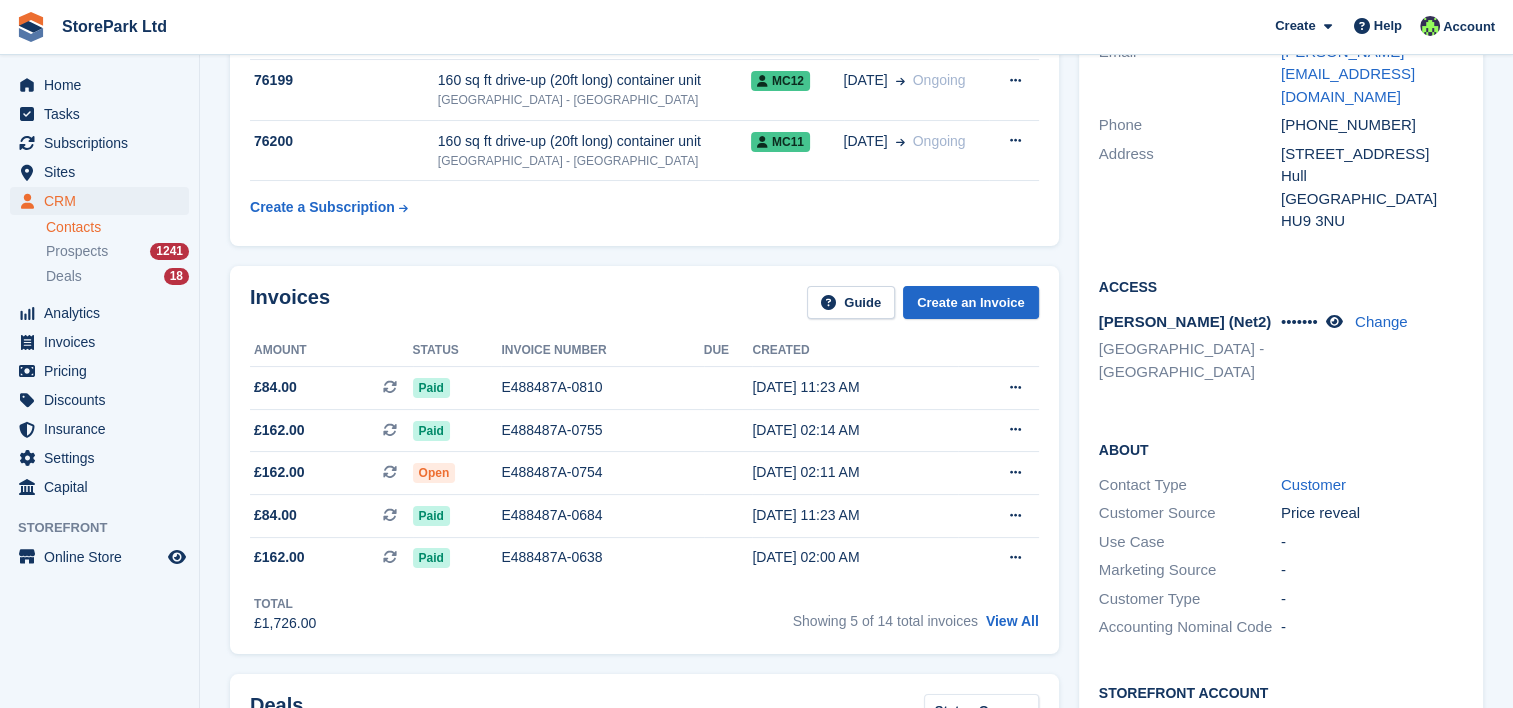 click on "Access
Paxton (Net2)
Store Park - Hull East - Marfleet Avenue
•••••••
Change" at bounding box center (1281, 337) 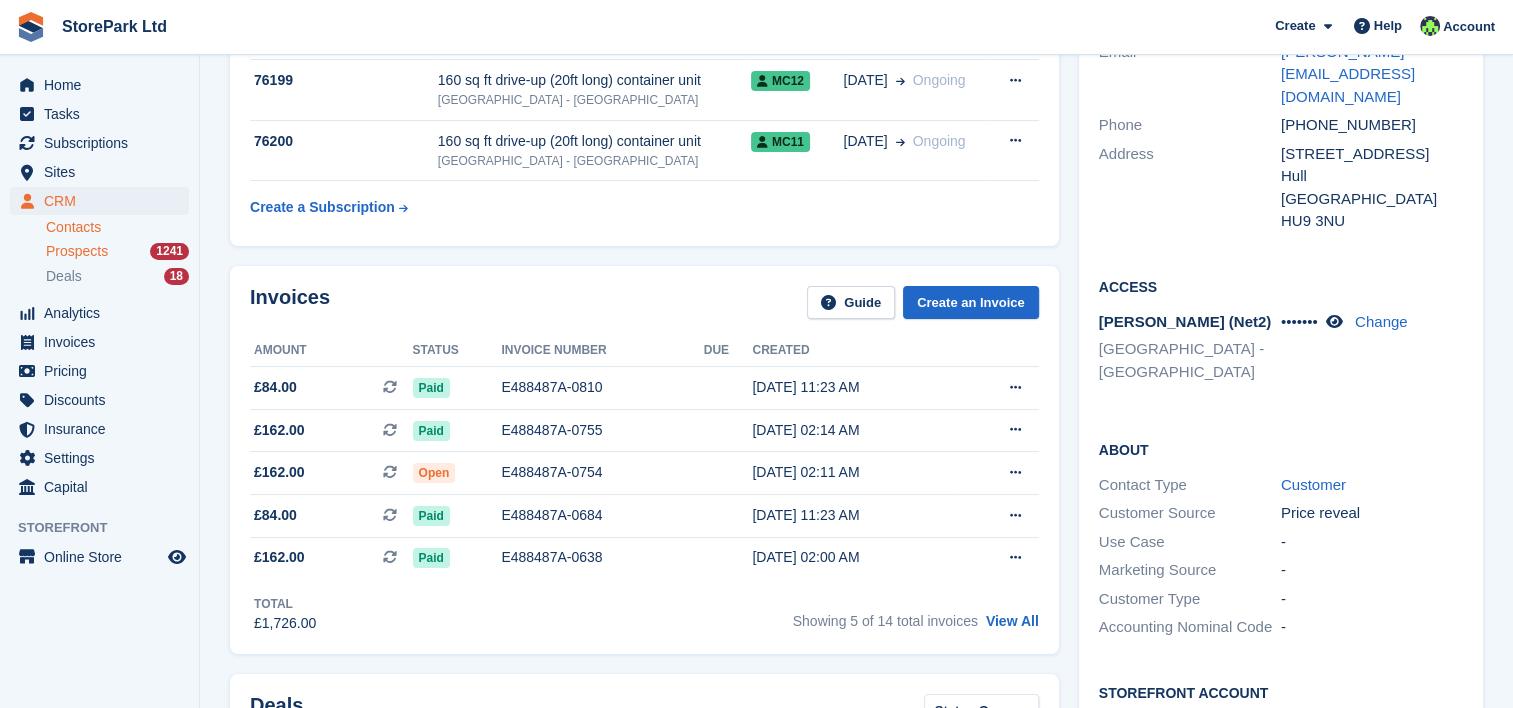 click on "Prospects" at bounding box center [77, 251] 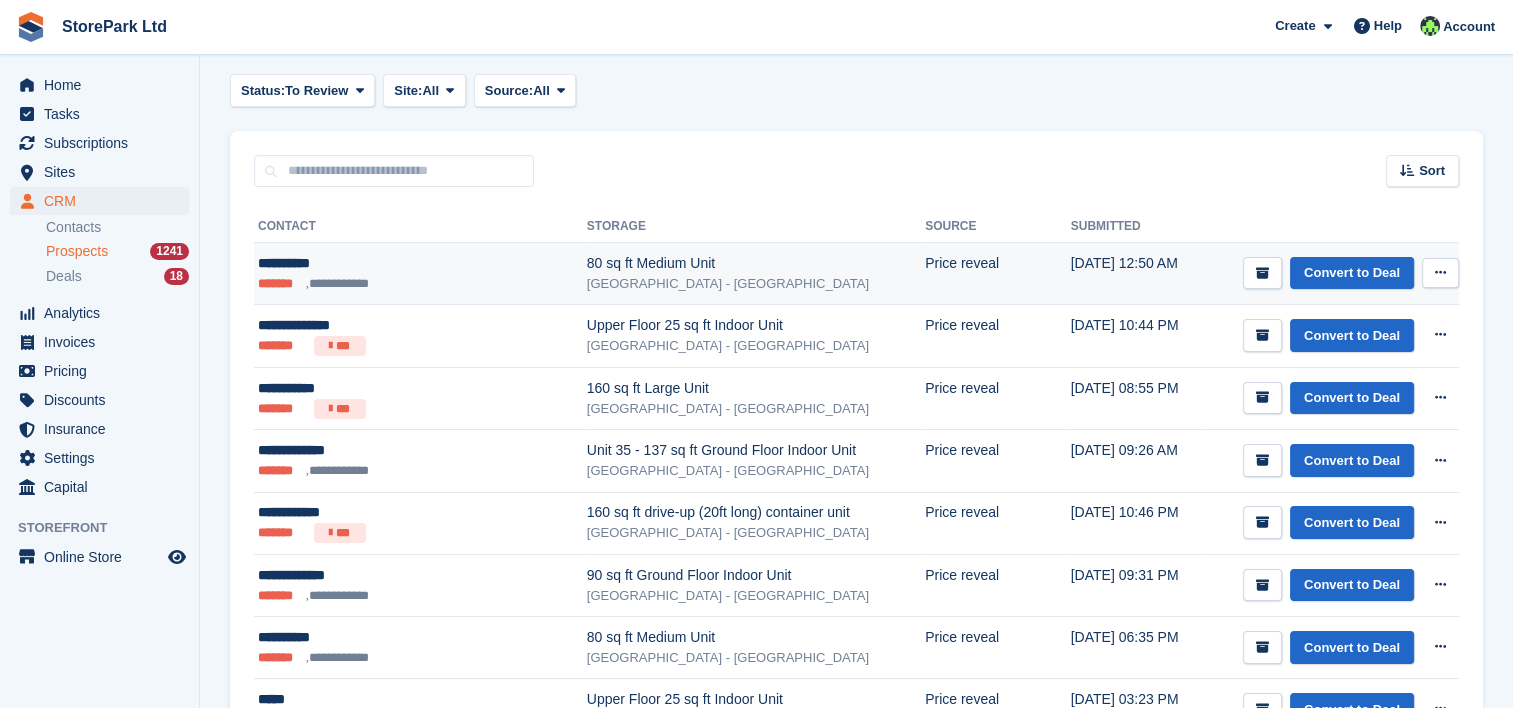 scroll, scrollTop: 204, scrollLeft: 0, axis: vertical 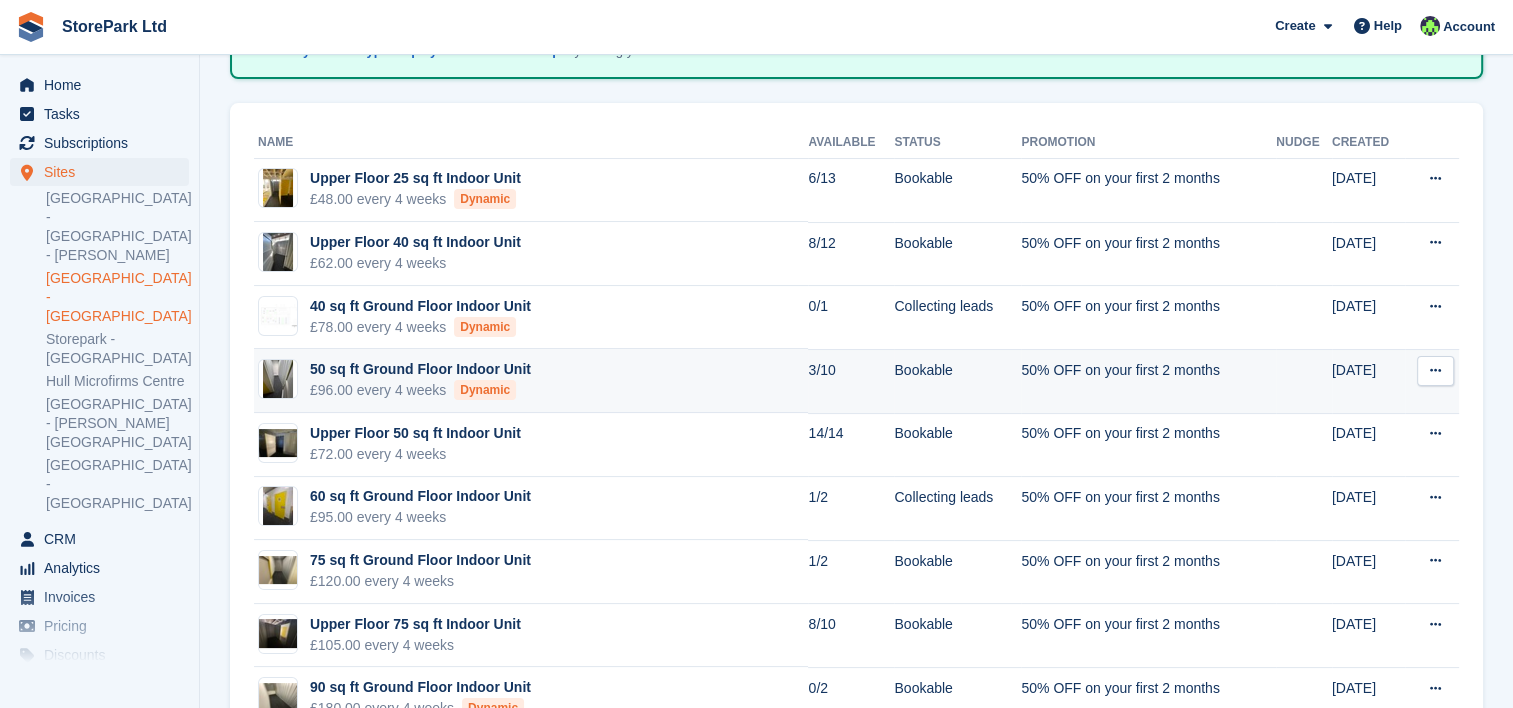 click on "50 sq ft Ground Floor Indoor Unit
£96.00 every 4 weeks
Dynamic" at bounding box center (531, 381) 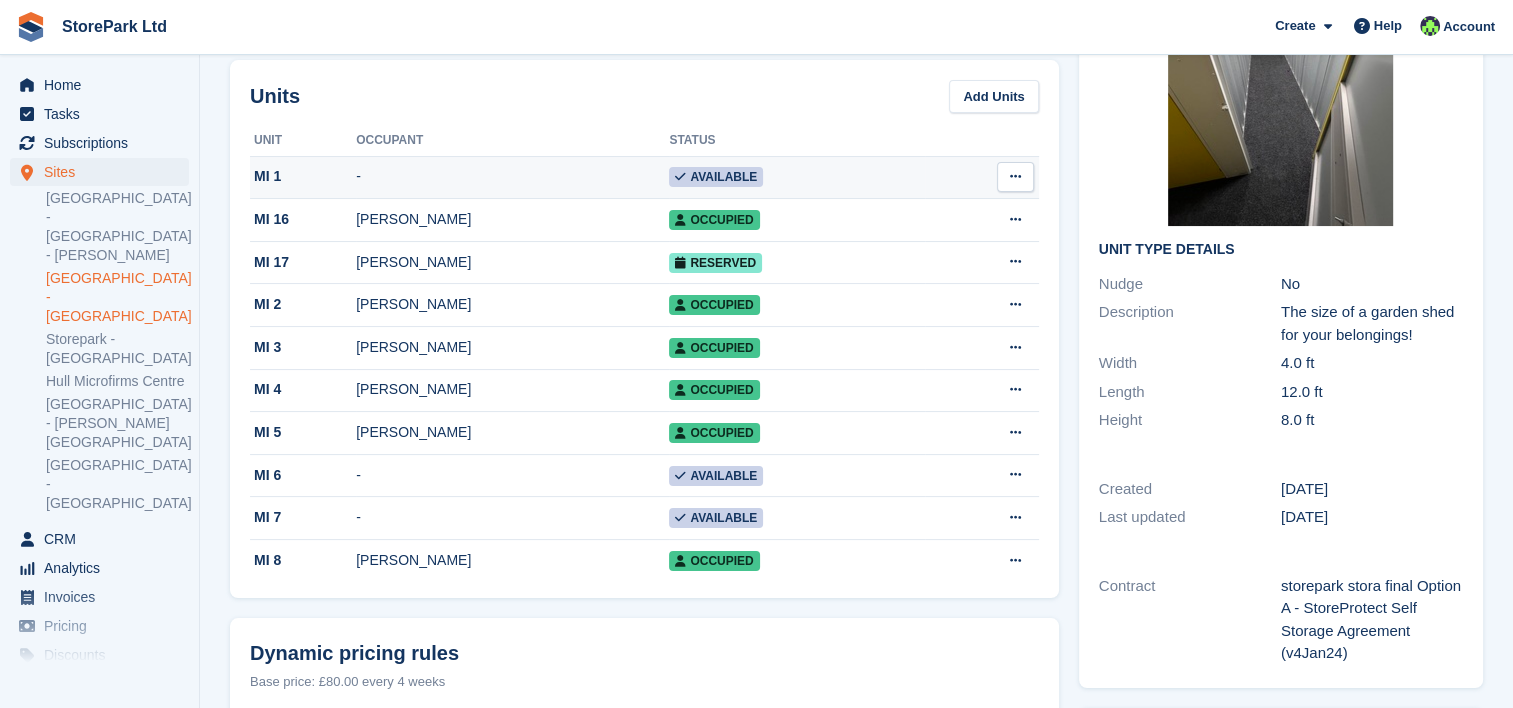 scroll, scrollTop: 0, scrollLeft: 0, axis: both 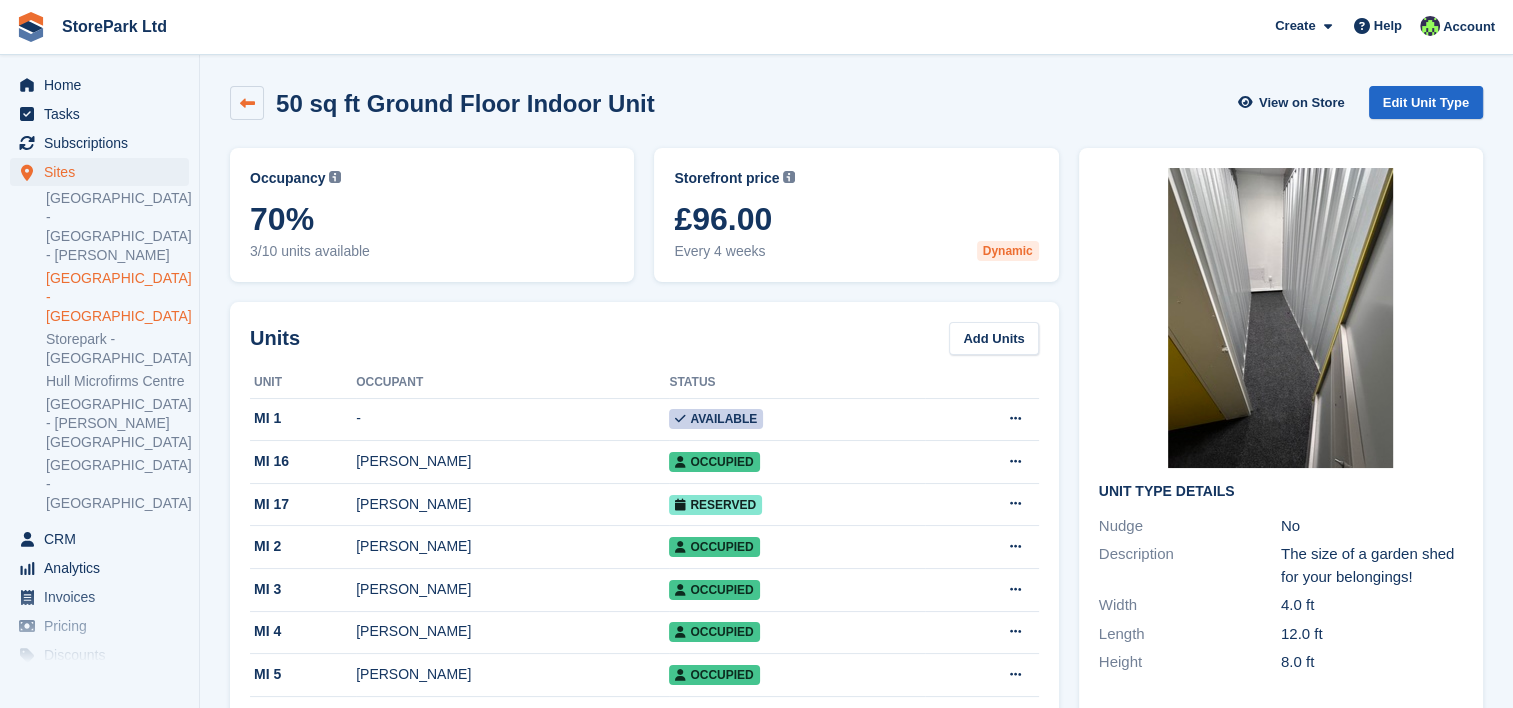 click at bounding box center (247, 103) 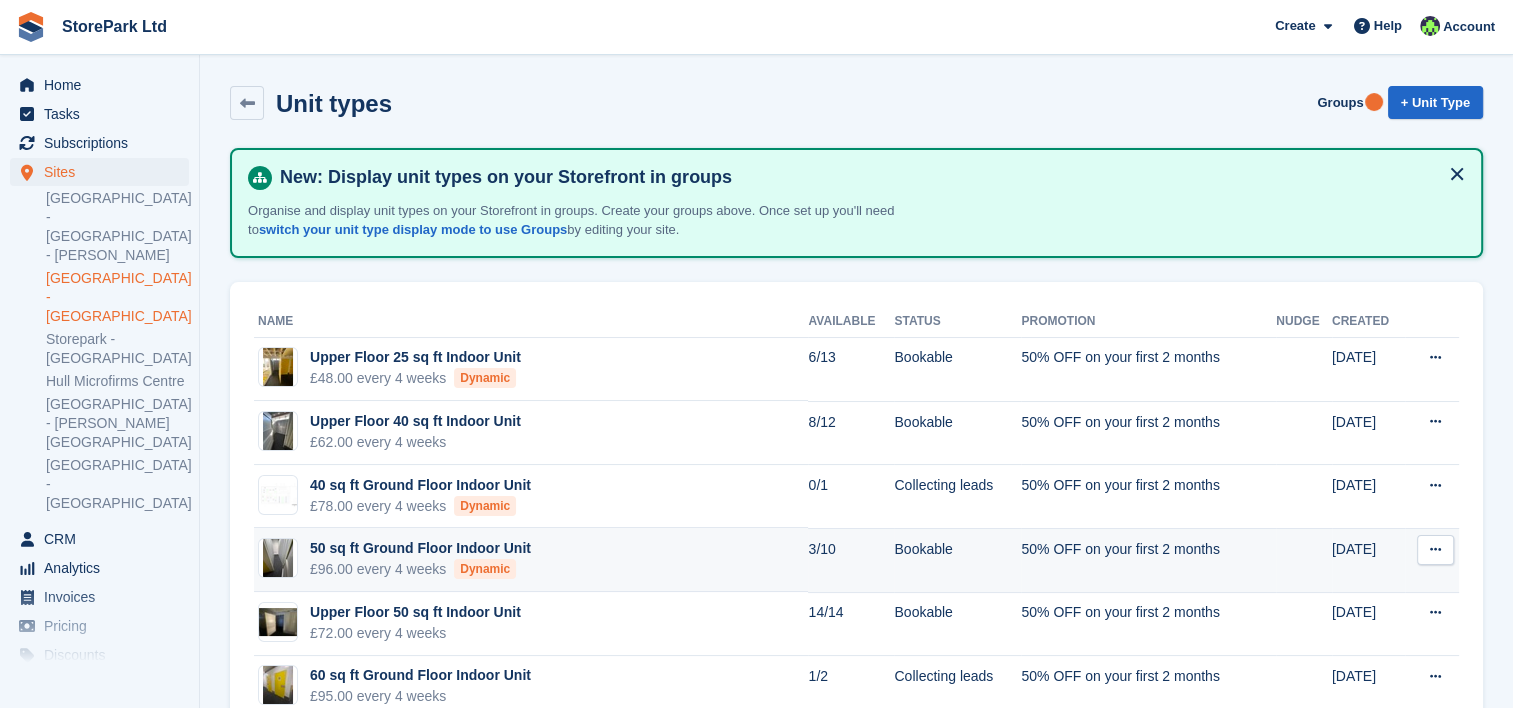 click on "50 sq ft Ground Floor Indoor Unit
£96.00 every 4 weeks
Dynamic" at bounding box center [531, 560] 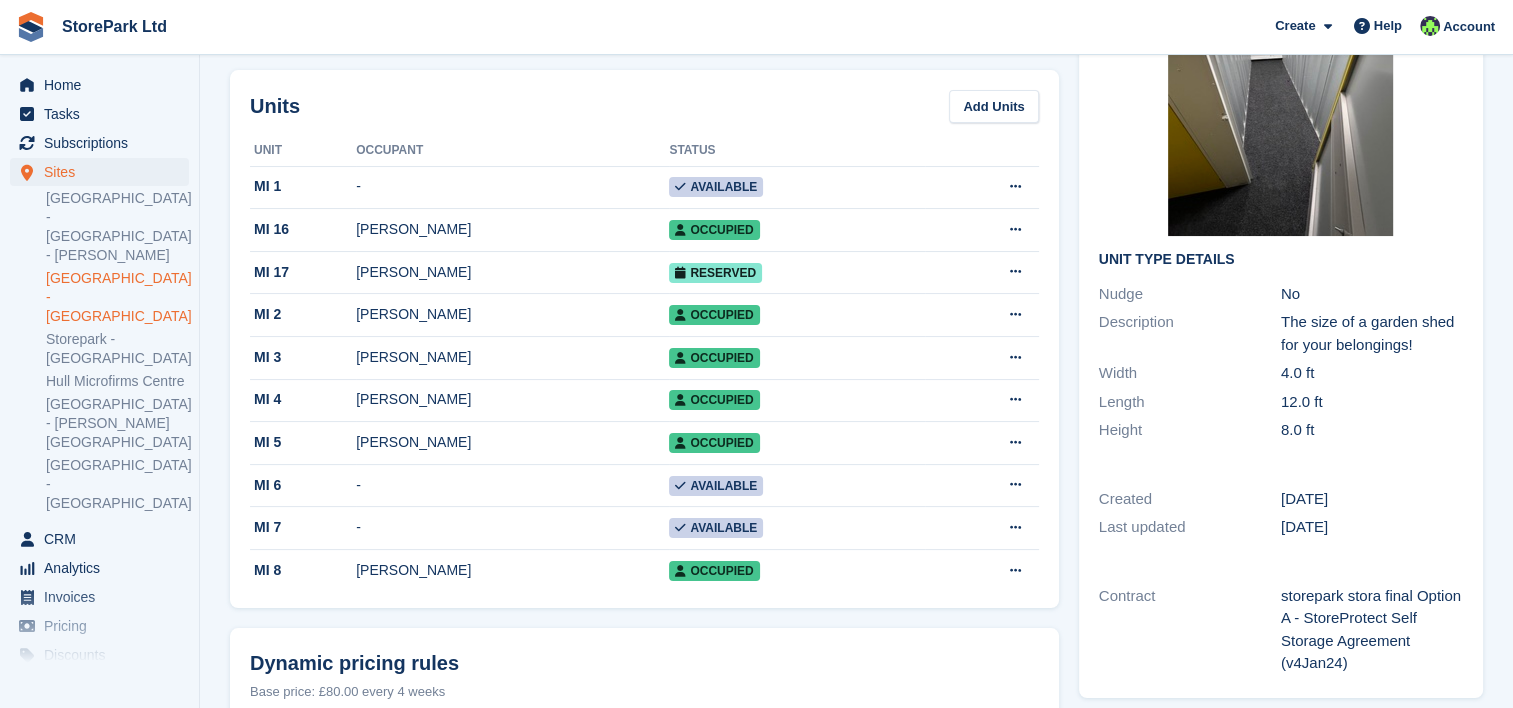 scroll, scrollTop: 0, scrollLeft: 0, axis: both 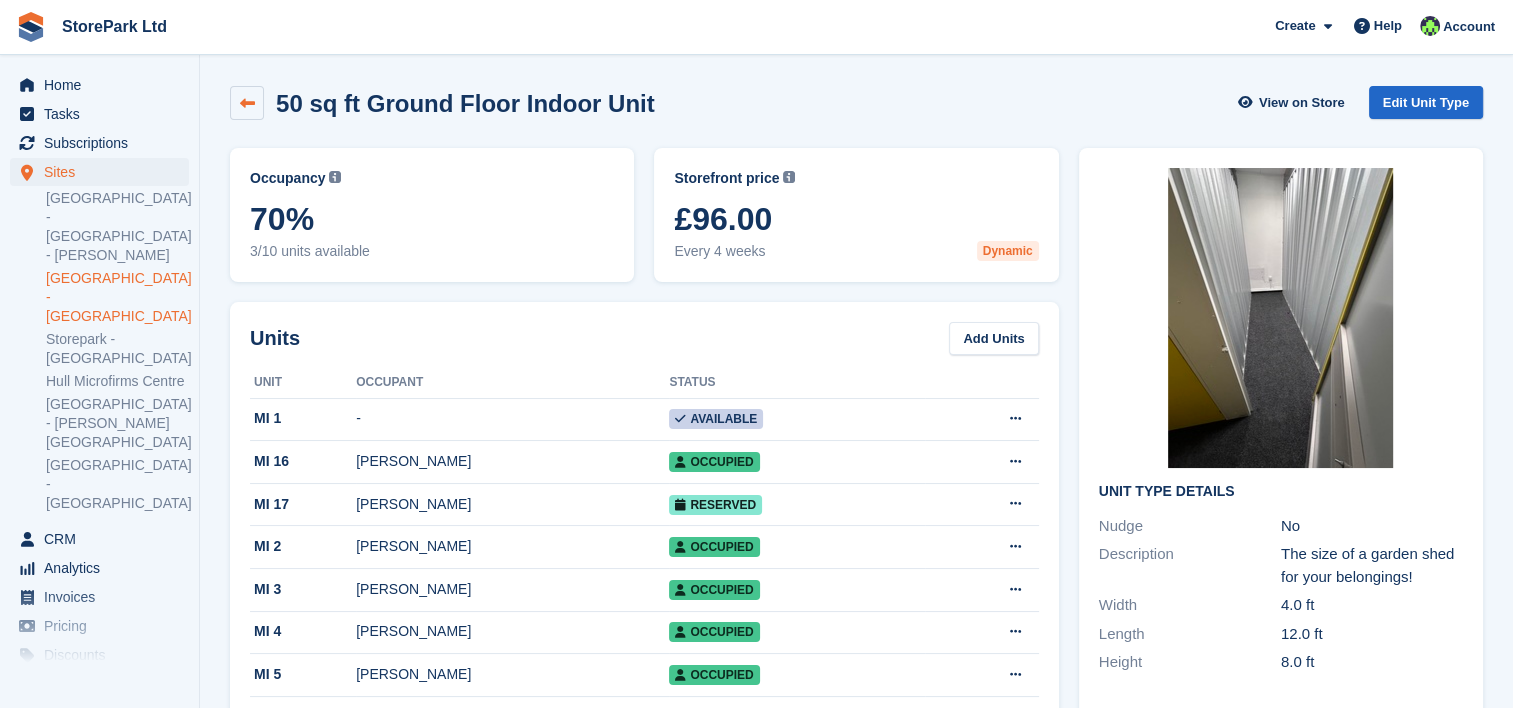 click at bounding box center [247, 103] 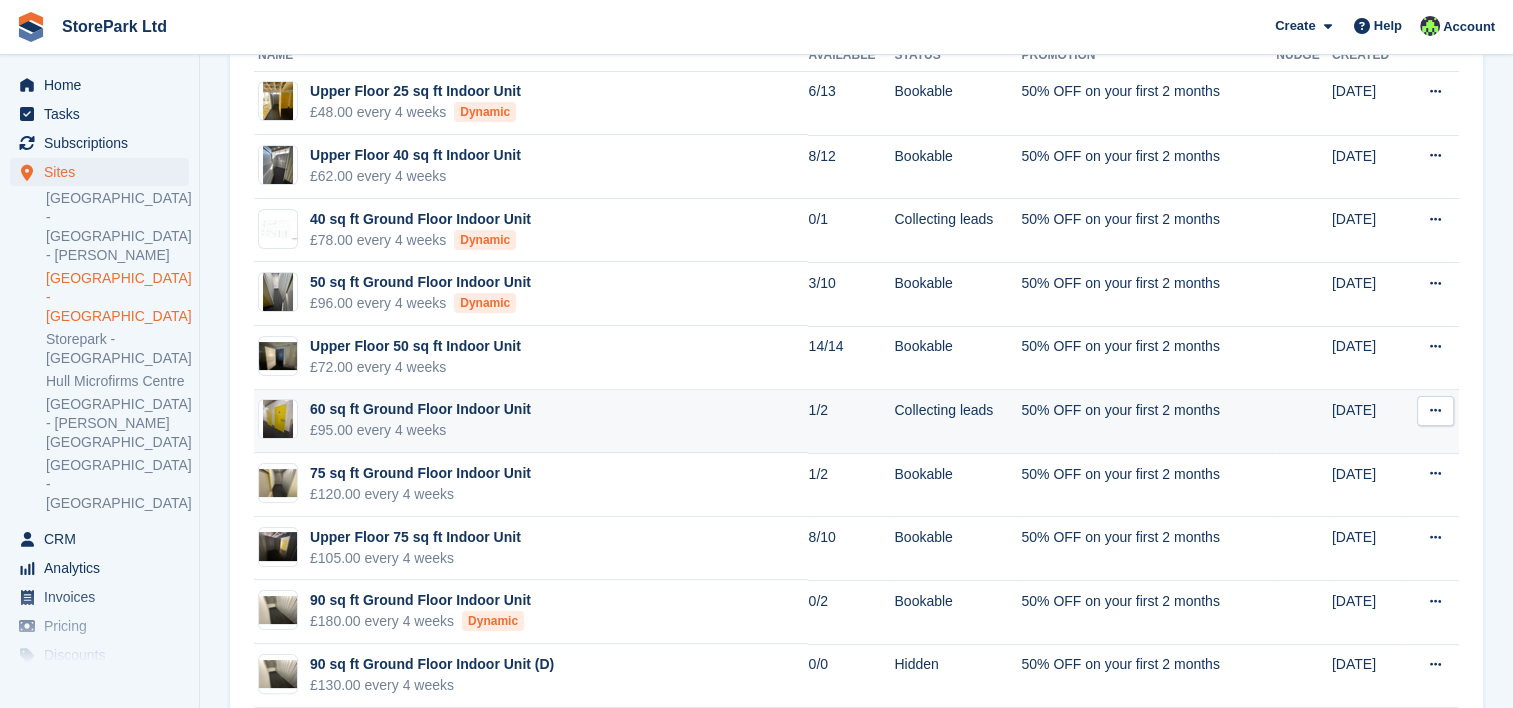 scroll, scrollTop: 306, scrollLeft: 0, axis: vertical 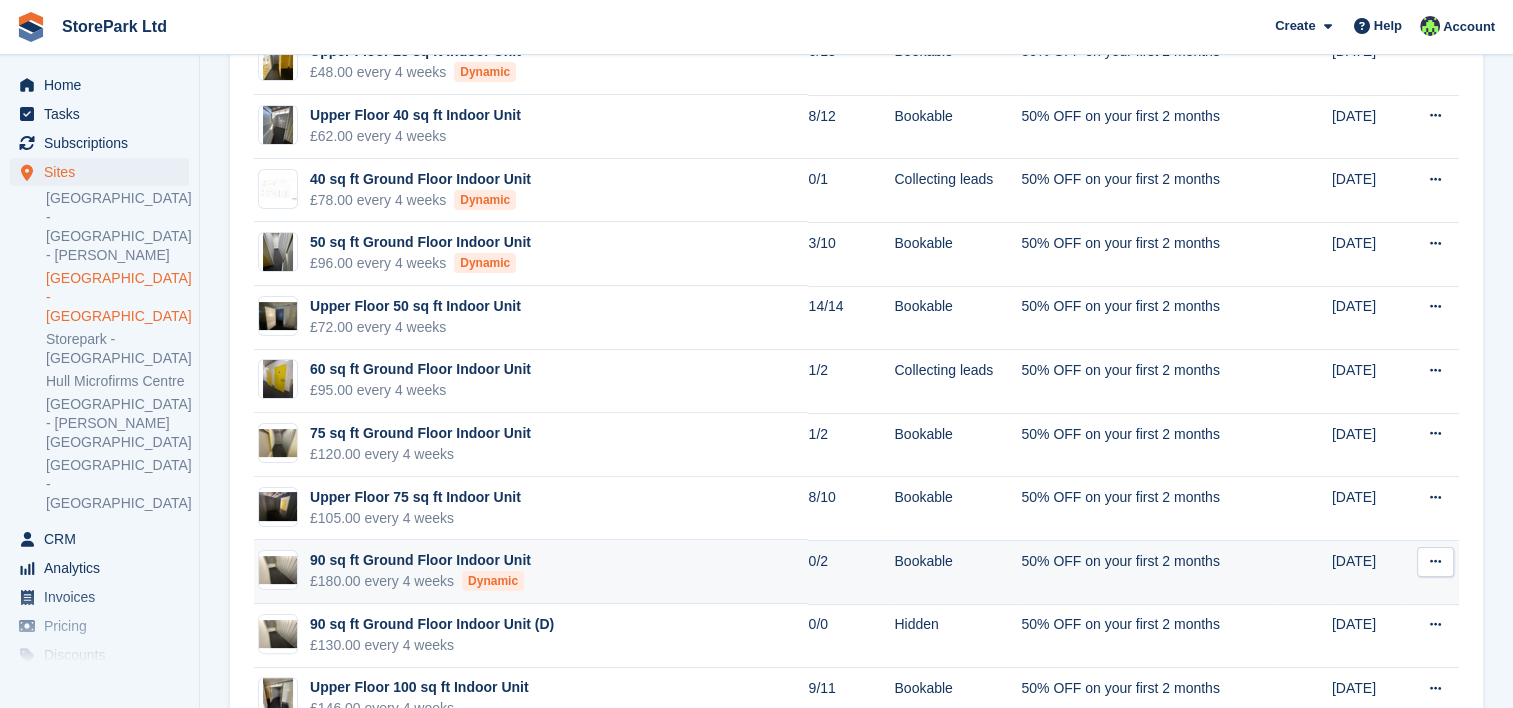 click on "90 sq ft Ground Floor Indoor Unit
£180.00 every 4 weeks
Dynamic" at bounding box center [531, 572] 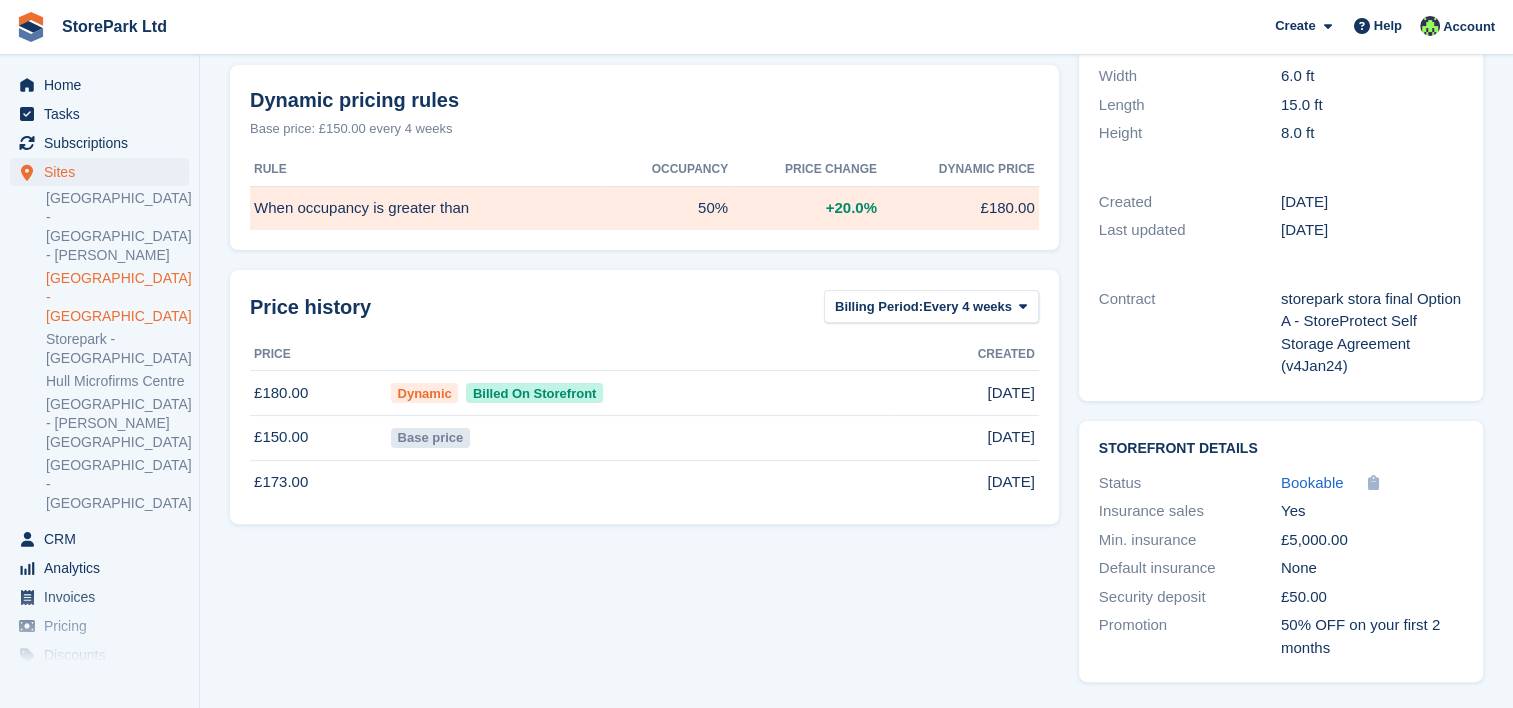 scroll, scrollTop: 0, scrollLeft: 0, axis: both 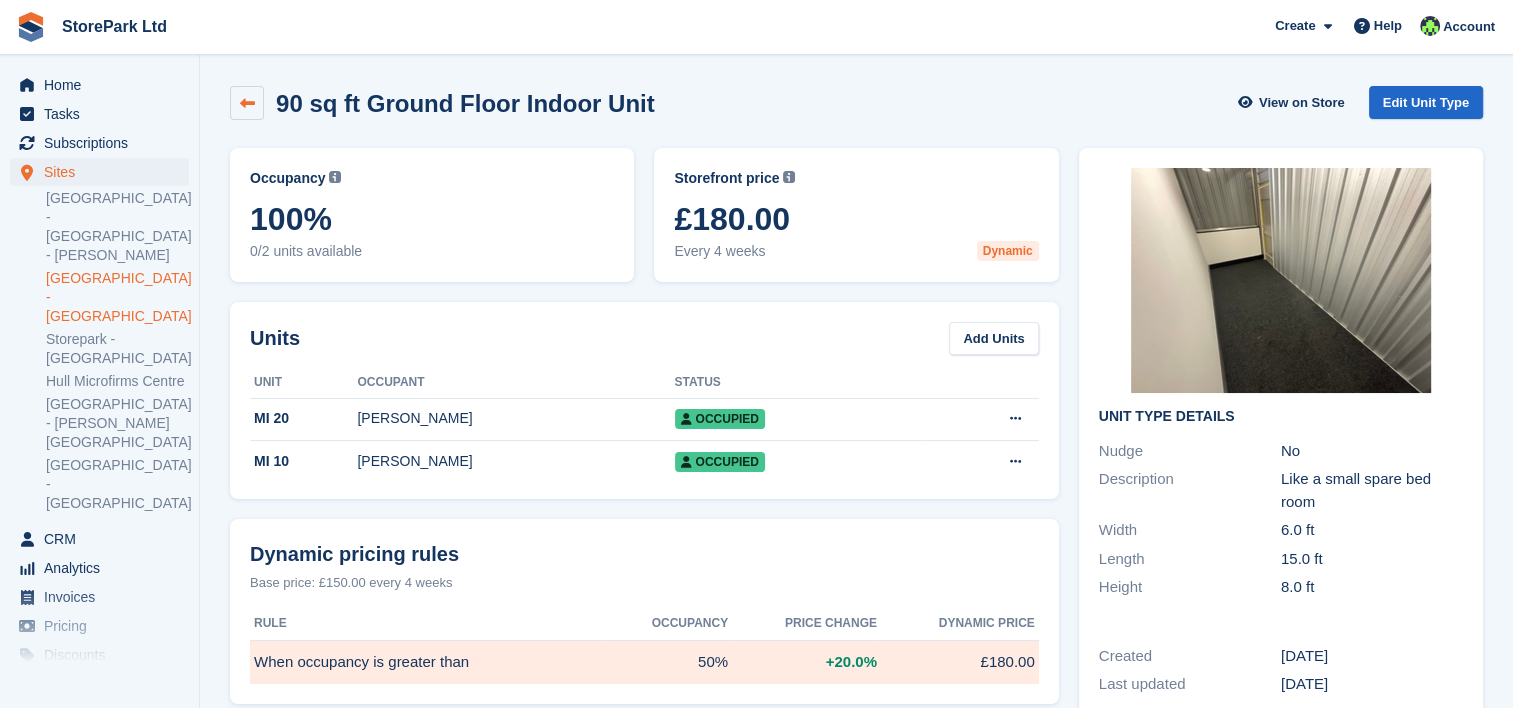 click at bounding box center [247, 103] 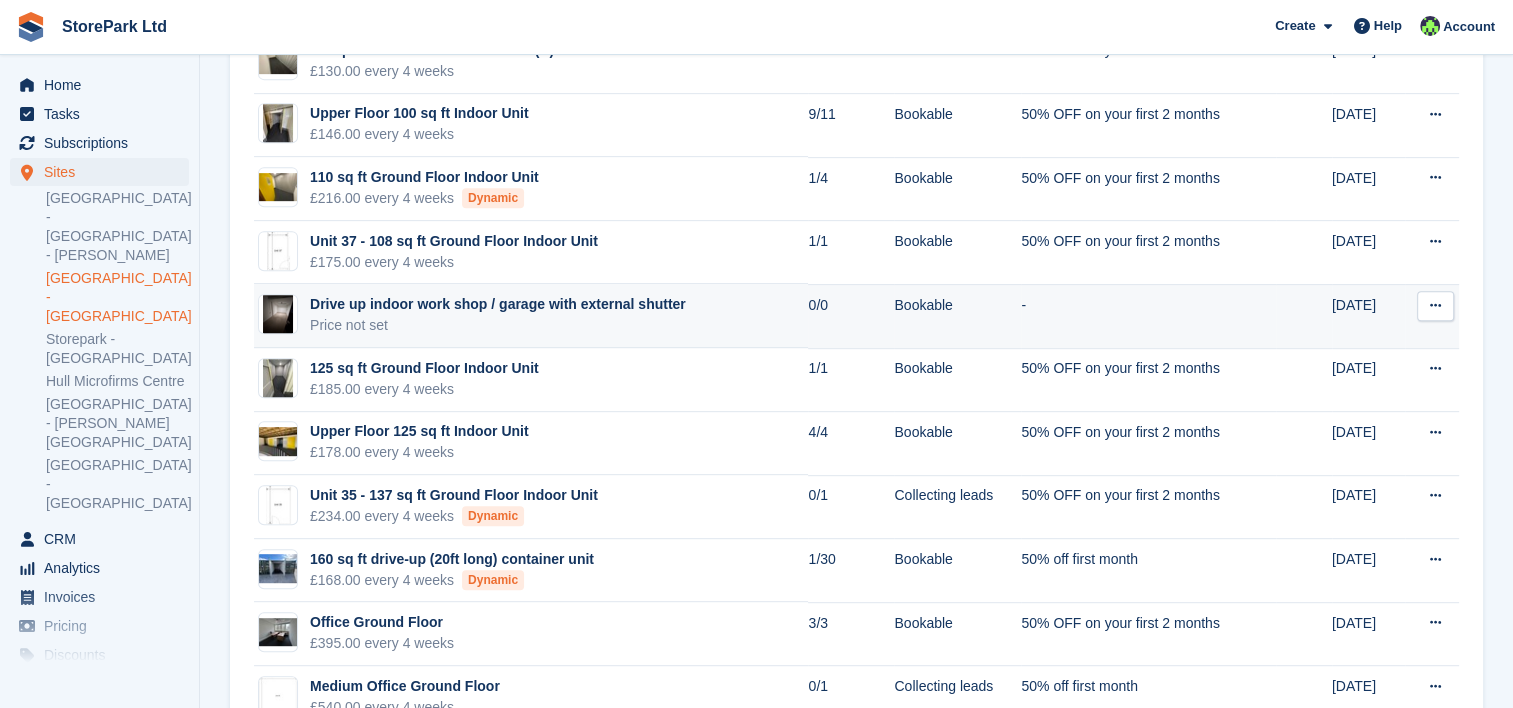 scroll, scrollTop: 890, scrollLeft: 0, axis: vertical 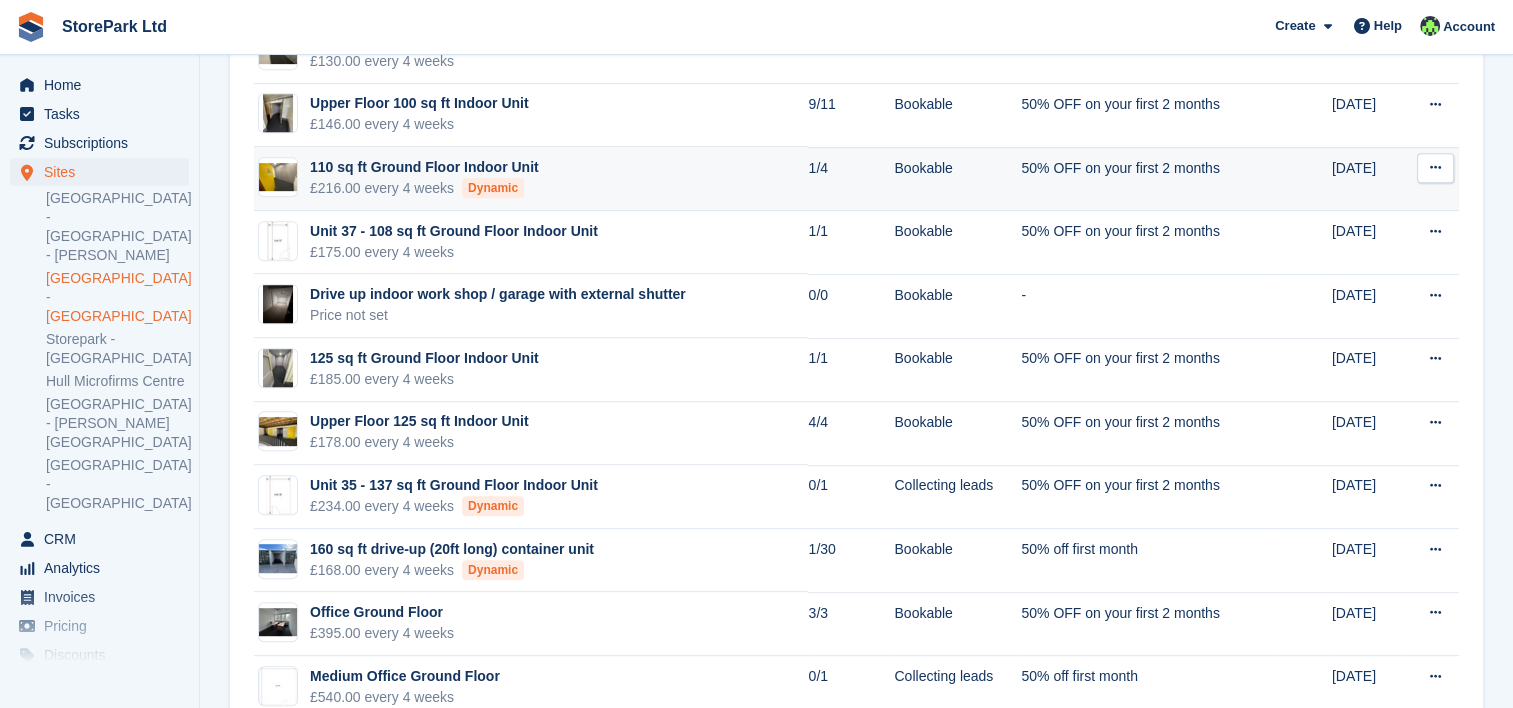 click on "110 sq ft Ground Floor Indoor Unit
£216.00 every 4 weeks
Dynamic" at bounding box center (531, 179) 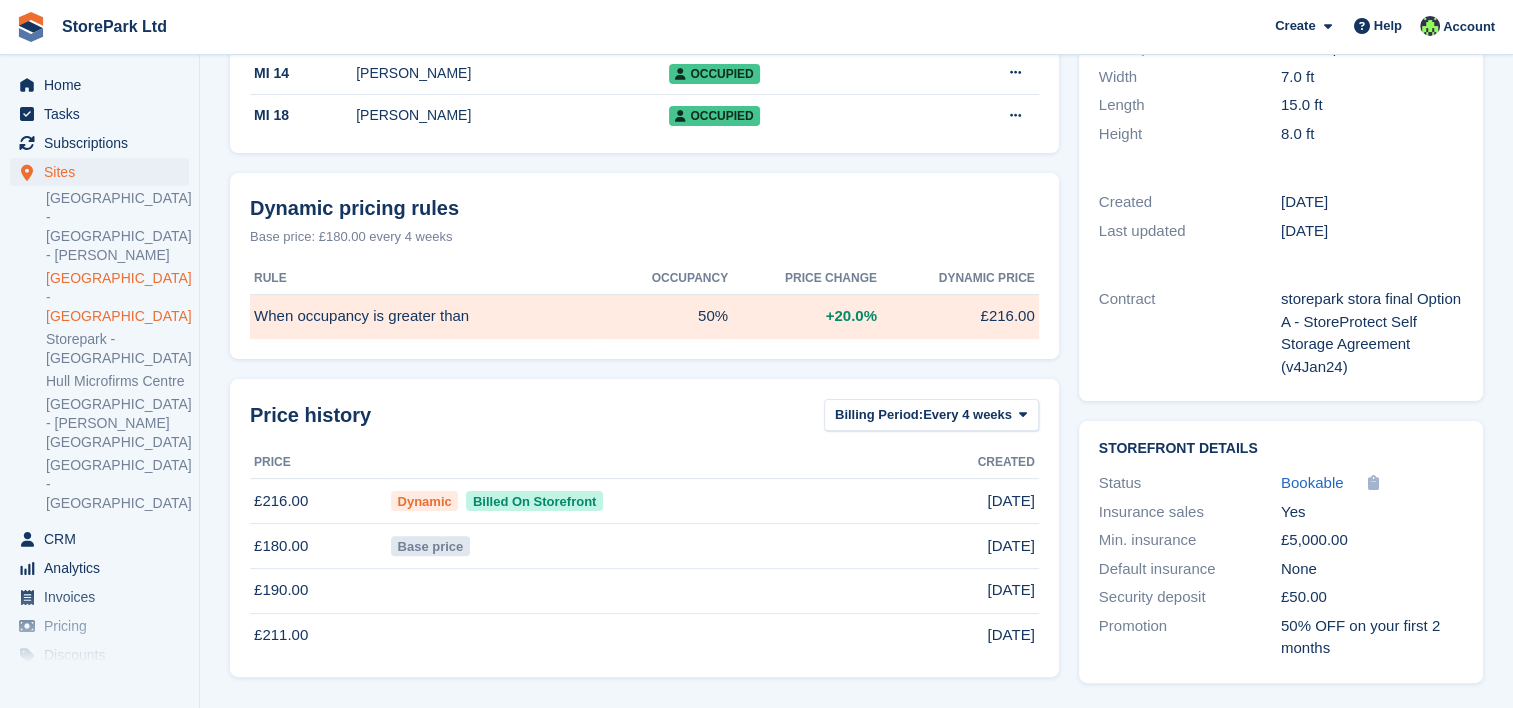 scroll, scrollTop: 0, scrollLeft: 0, axis: both 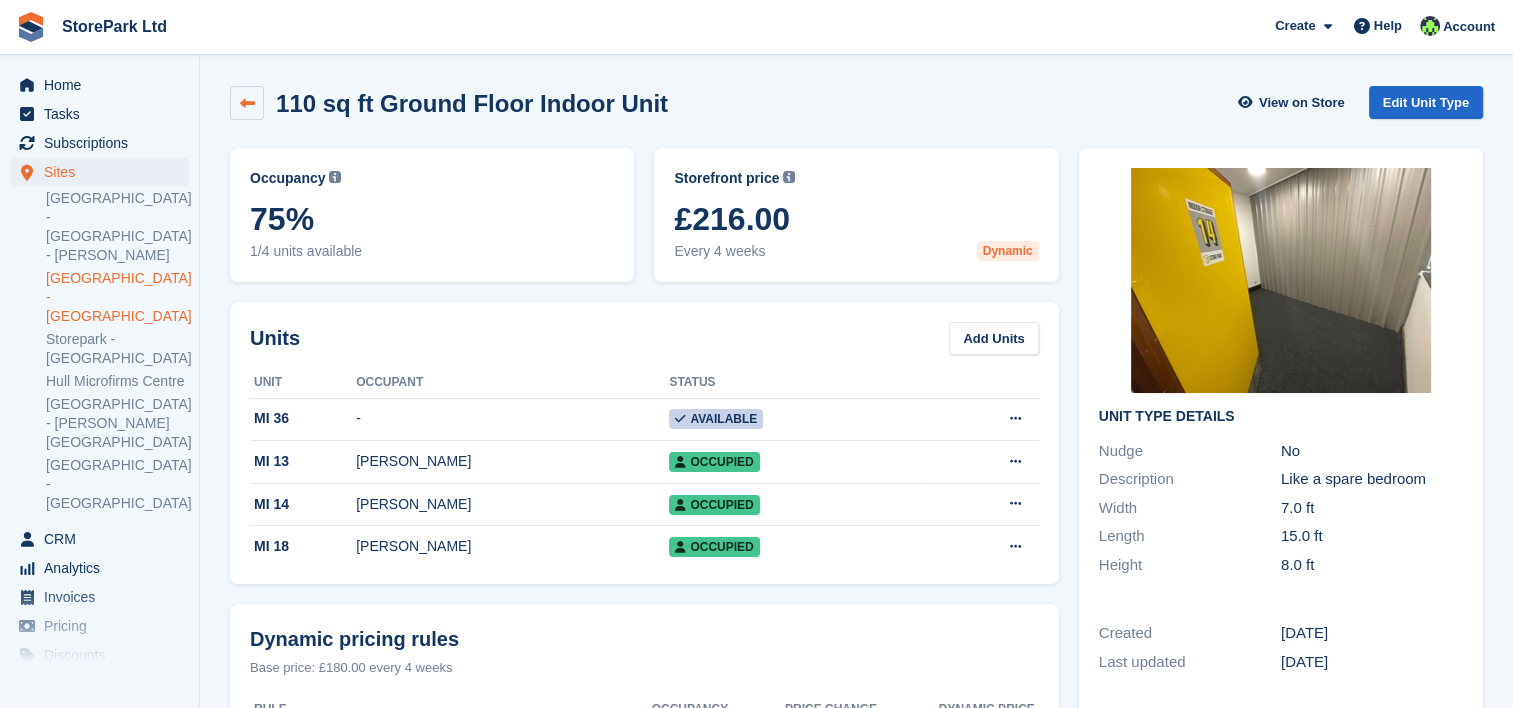 click at bounding box center [247, 103] 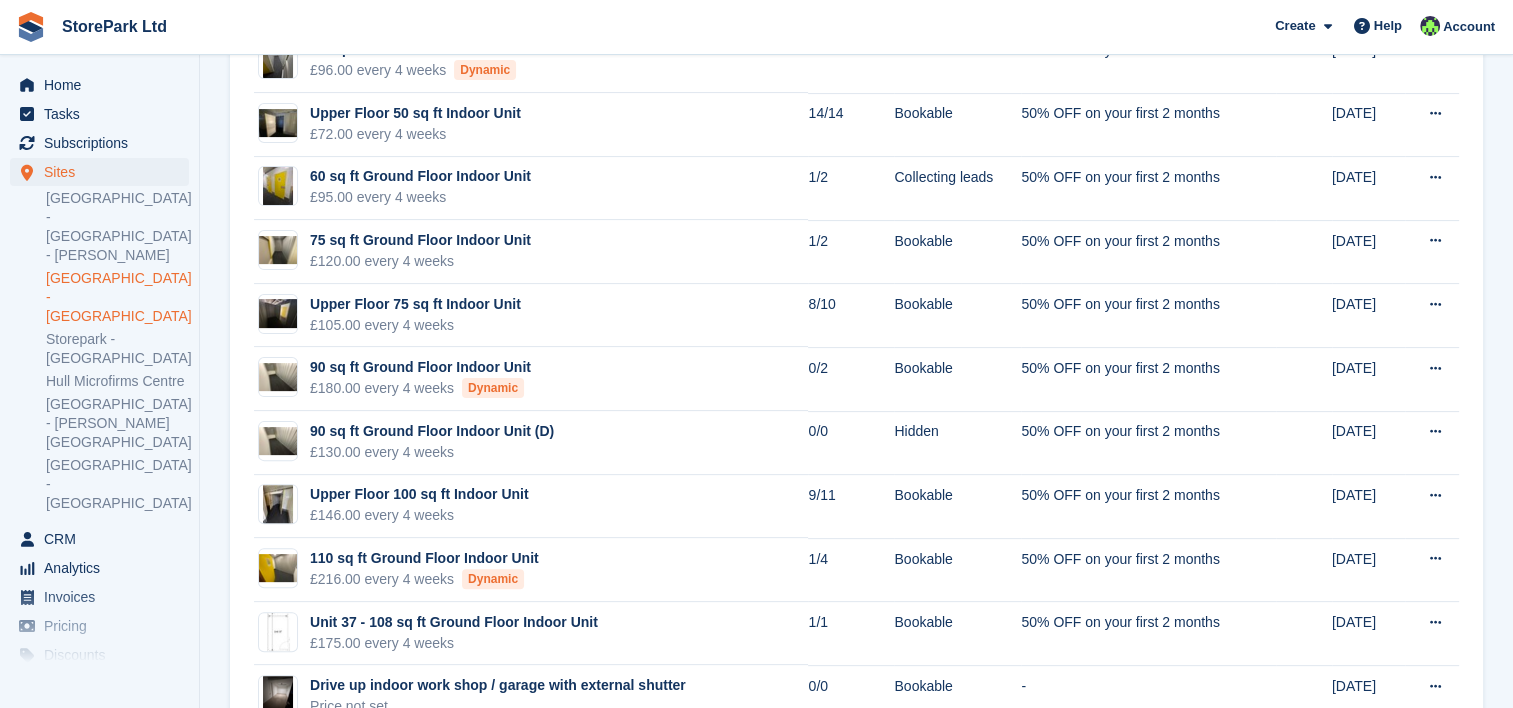 scroll, scrollTop: 500, scrollLeft: 0, axis: vertical 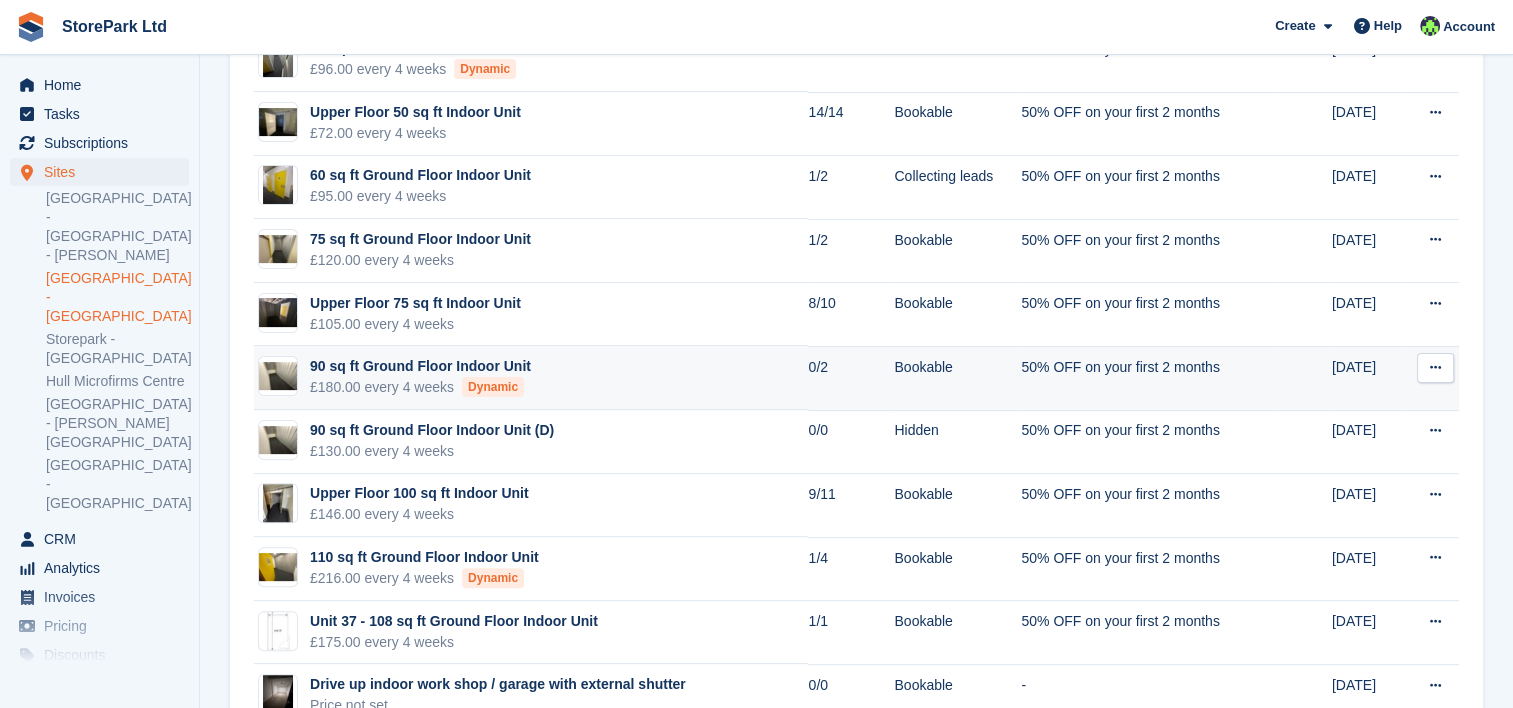 click on "90 sq ft Ground Floor Indoor Unit
£180.00 every 4 weeks
Dynamic" at bounding box center (531, 378) 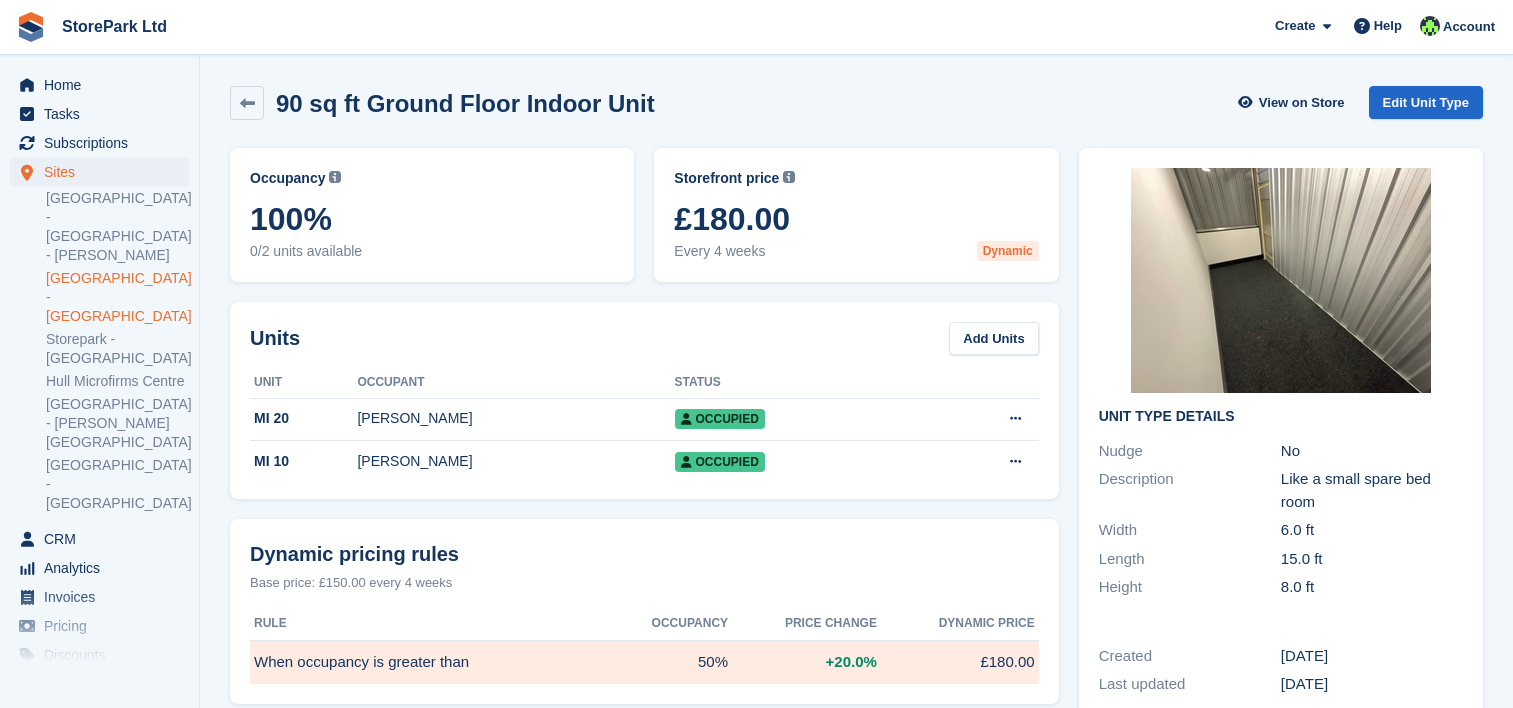 scroll, scrollTop: 454, scrollLeft: 0, axis: vertical 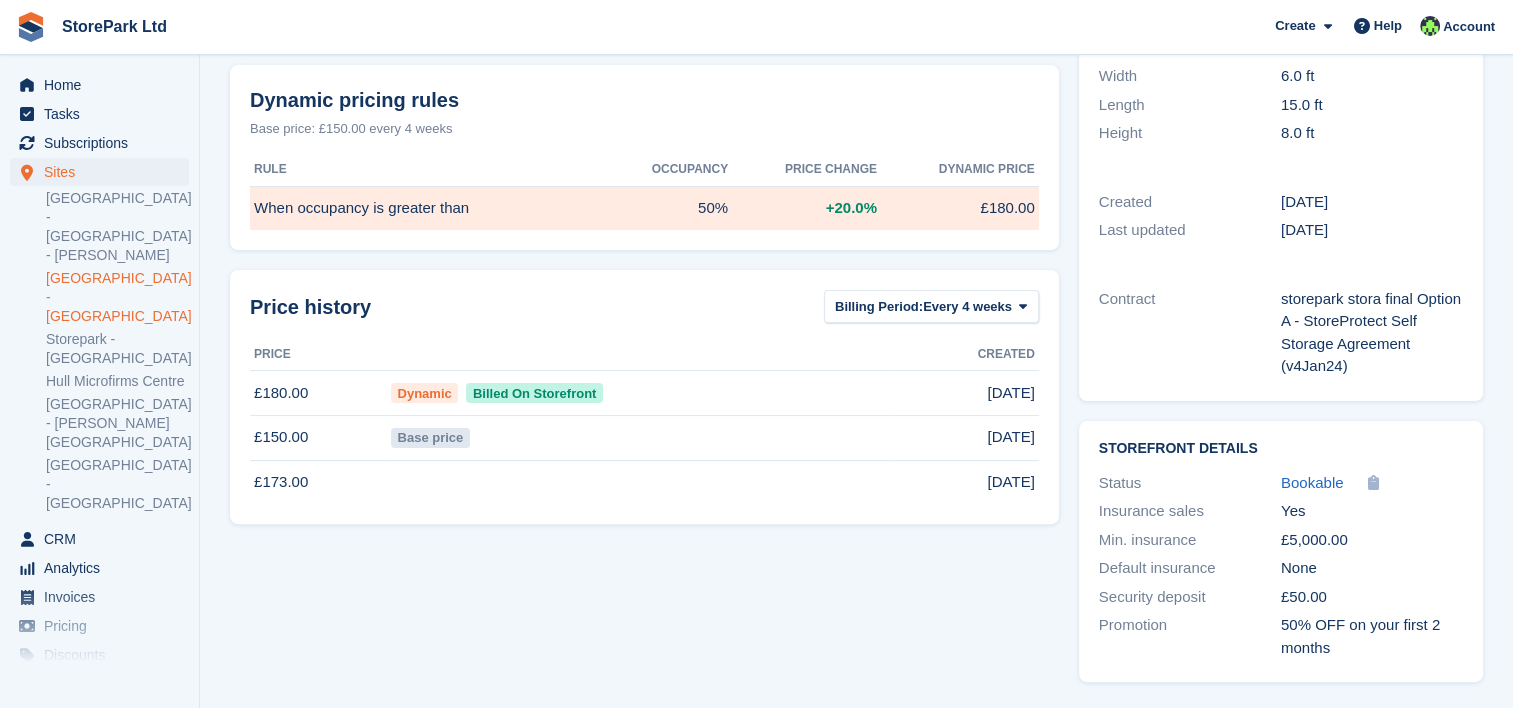 click on "When occupancy is greater than" at bounding box center (427, 208) 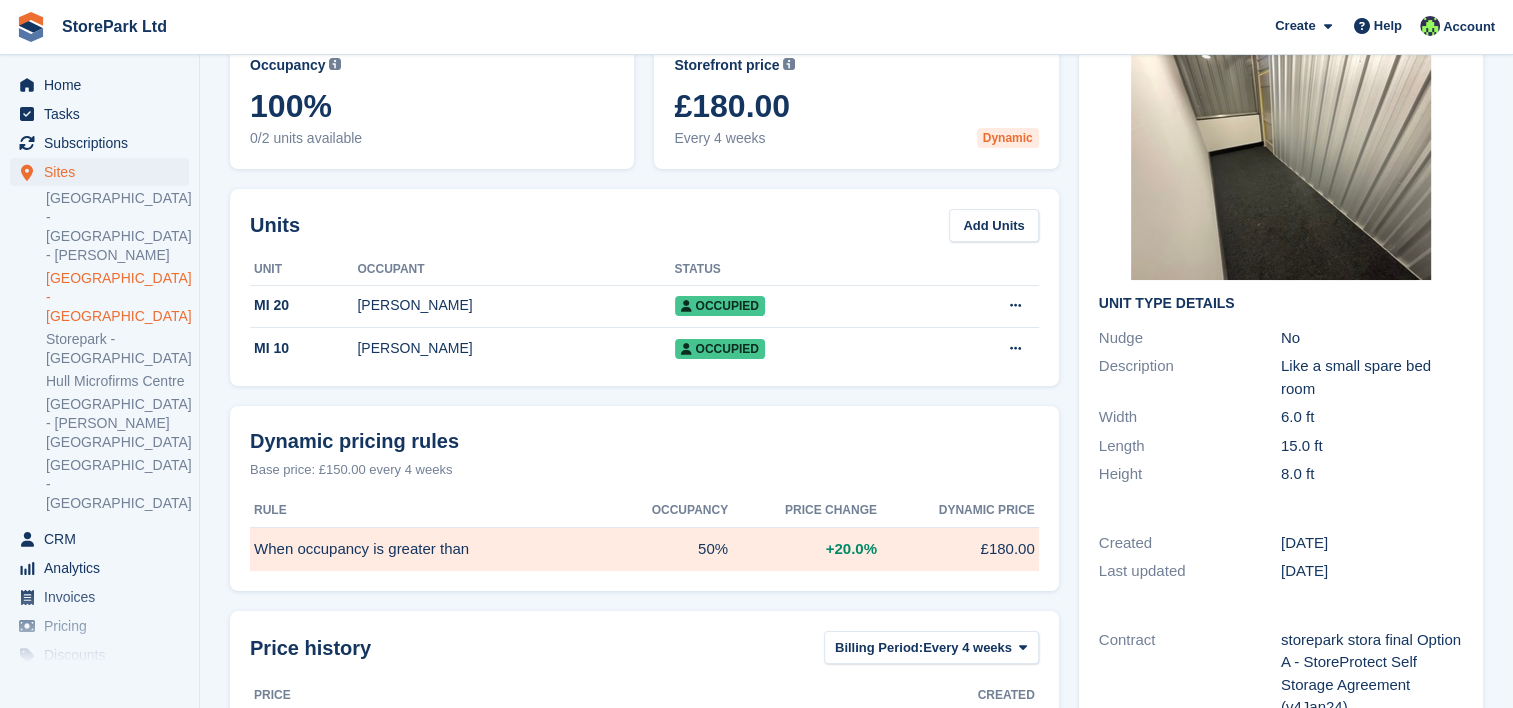 scroll, scrollTop: 0, scrollLeft: 0, axis: both 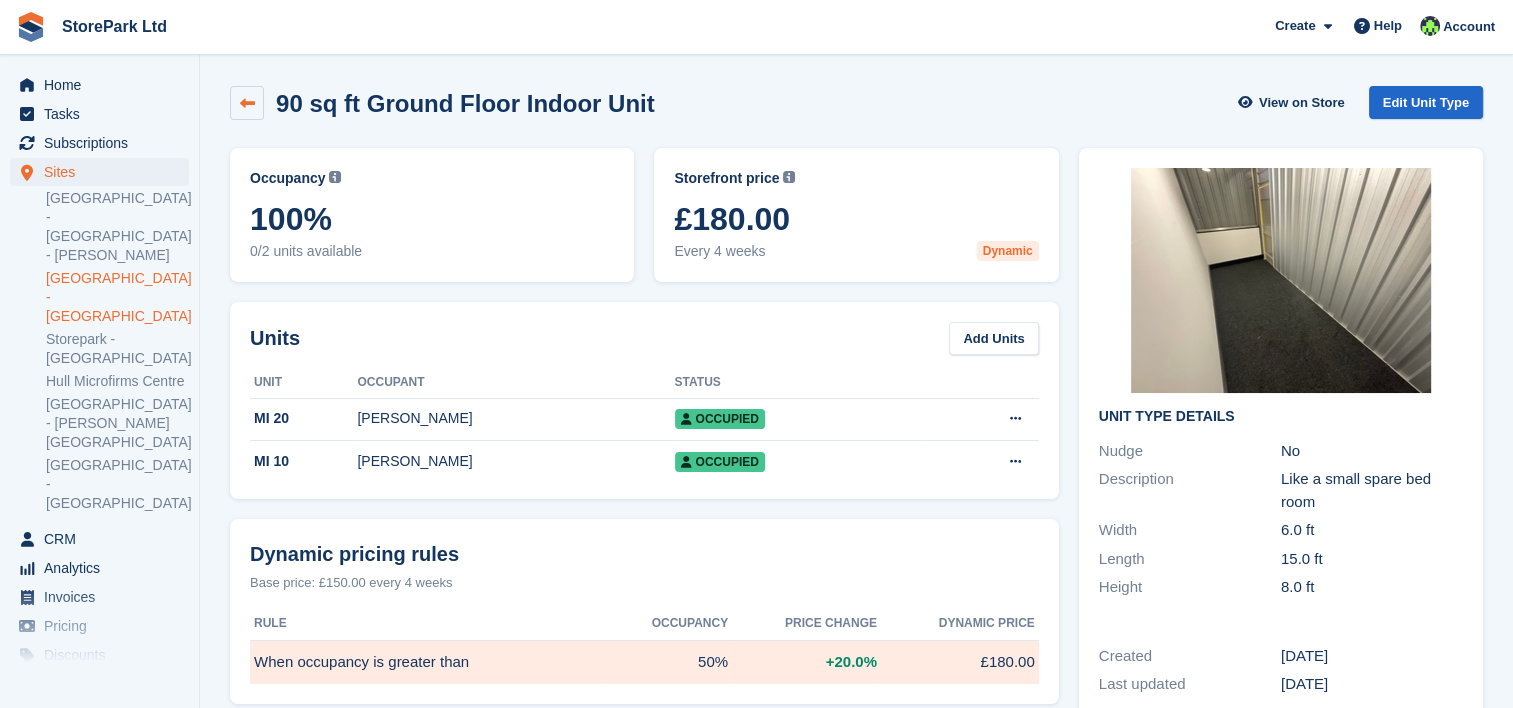 click at bounding box center [247, 103] 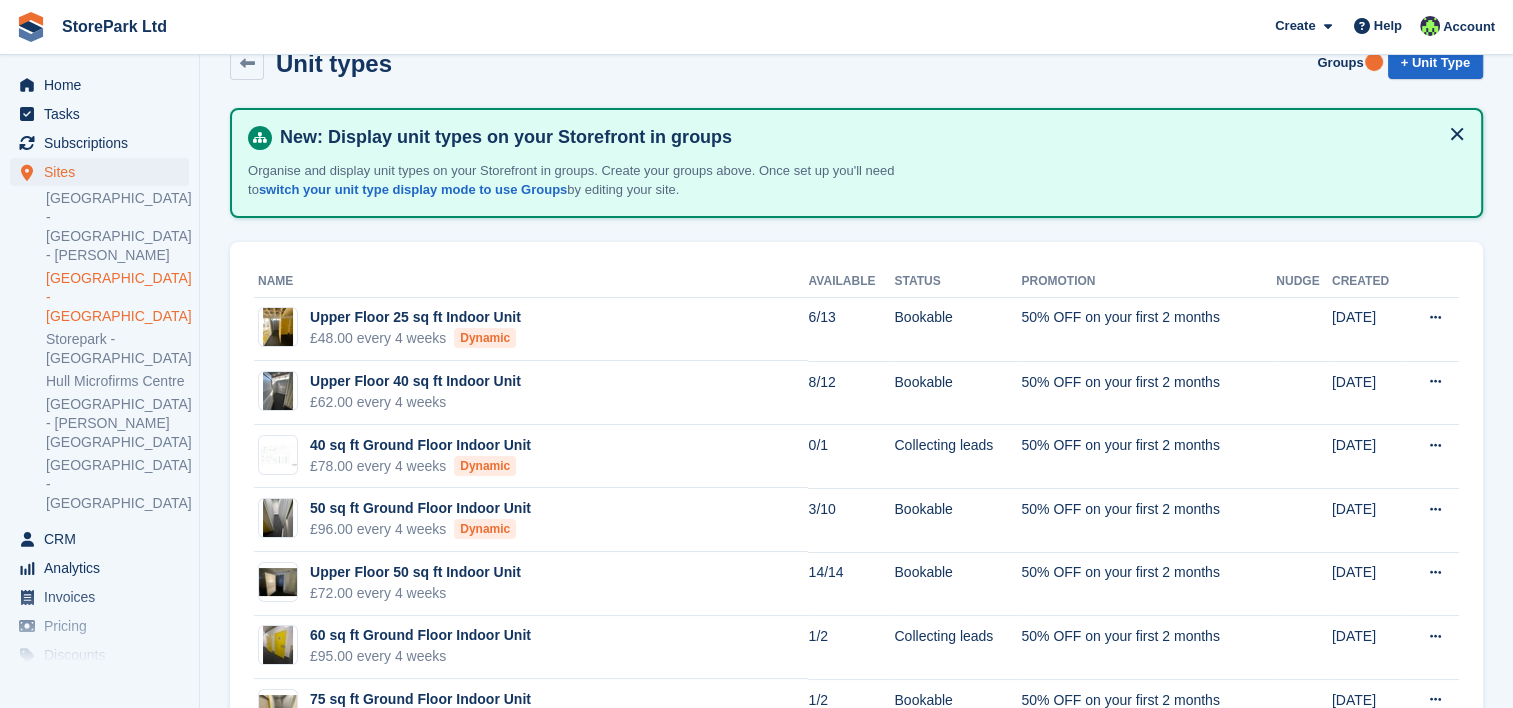 scroll, scrollTop: 40, scrollLeft: 0, axis: vertical 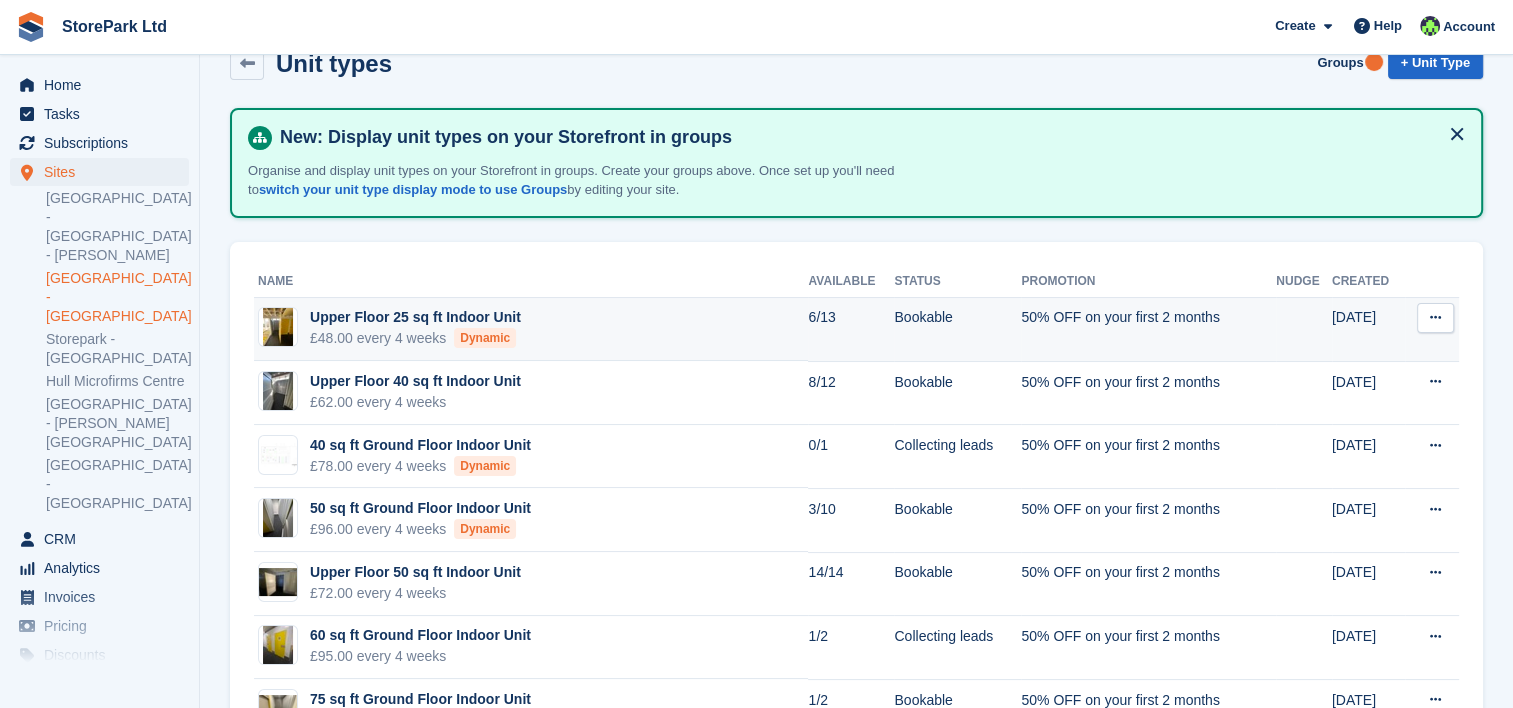 click on "Edit unit type
View on Store" at bounding box center (1432, 329) 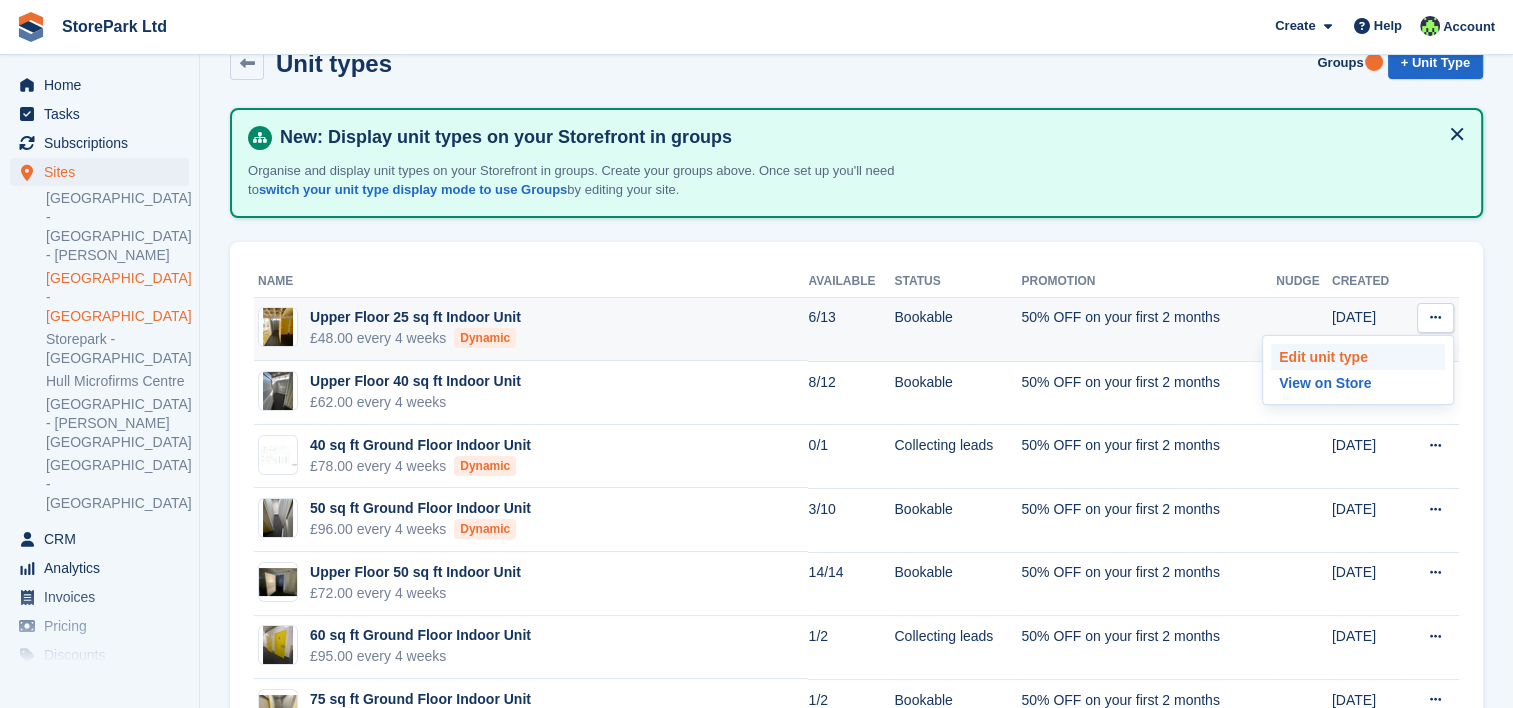 click on "Edit unit type" at bounding box center (1358, 357) 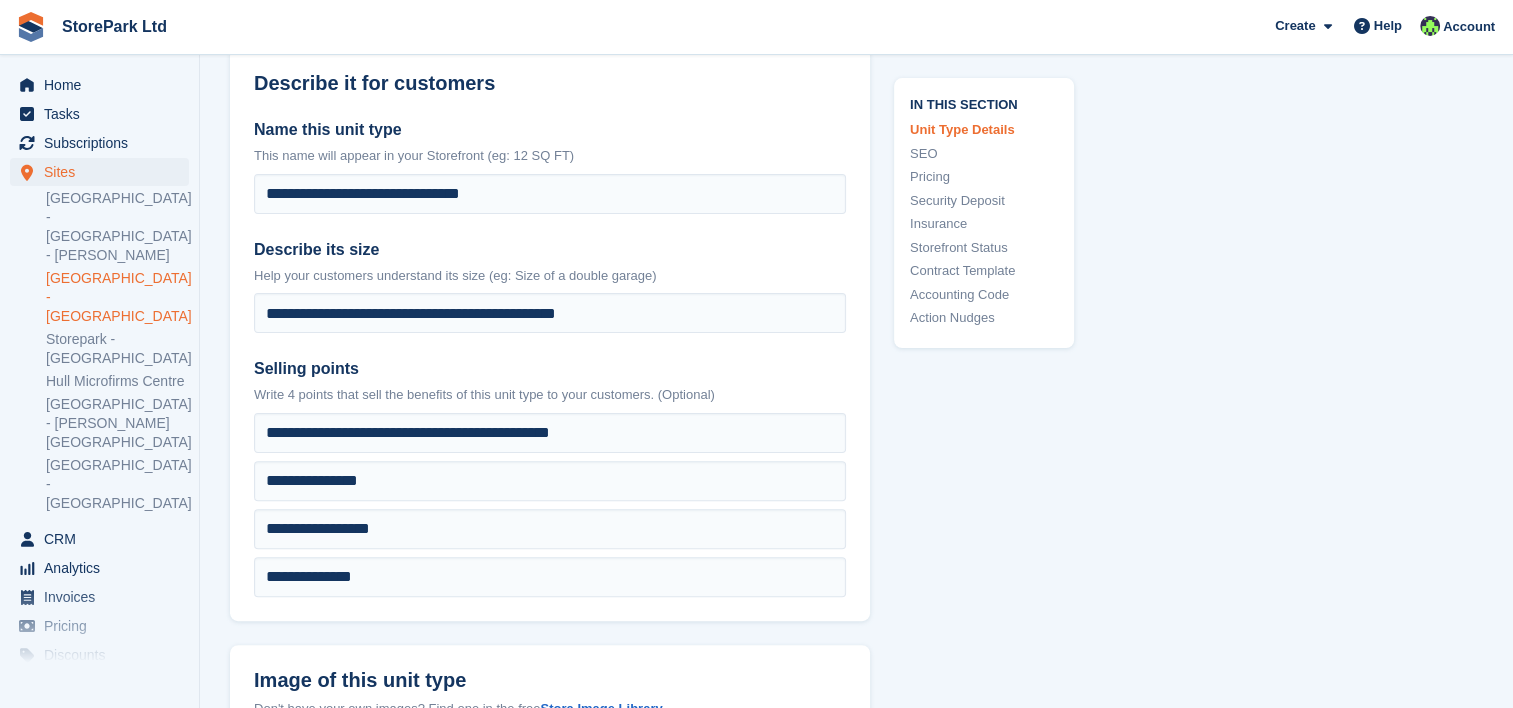 scroll, scrollTop: 488, scrollLeft: 0, axis: vertical 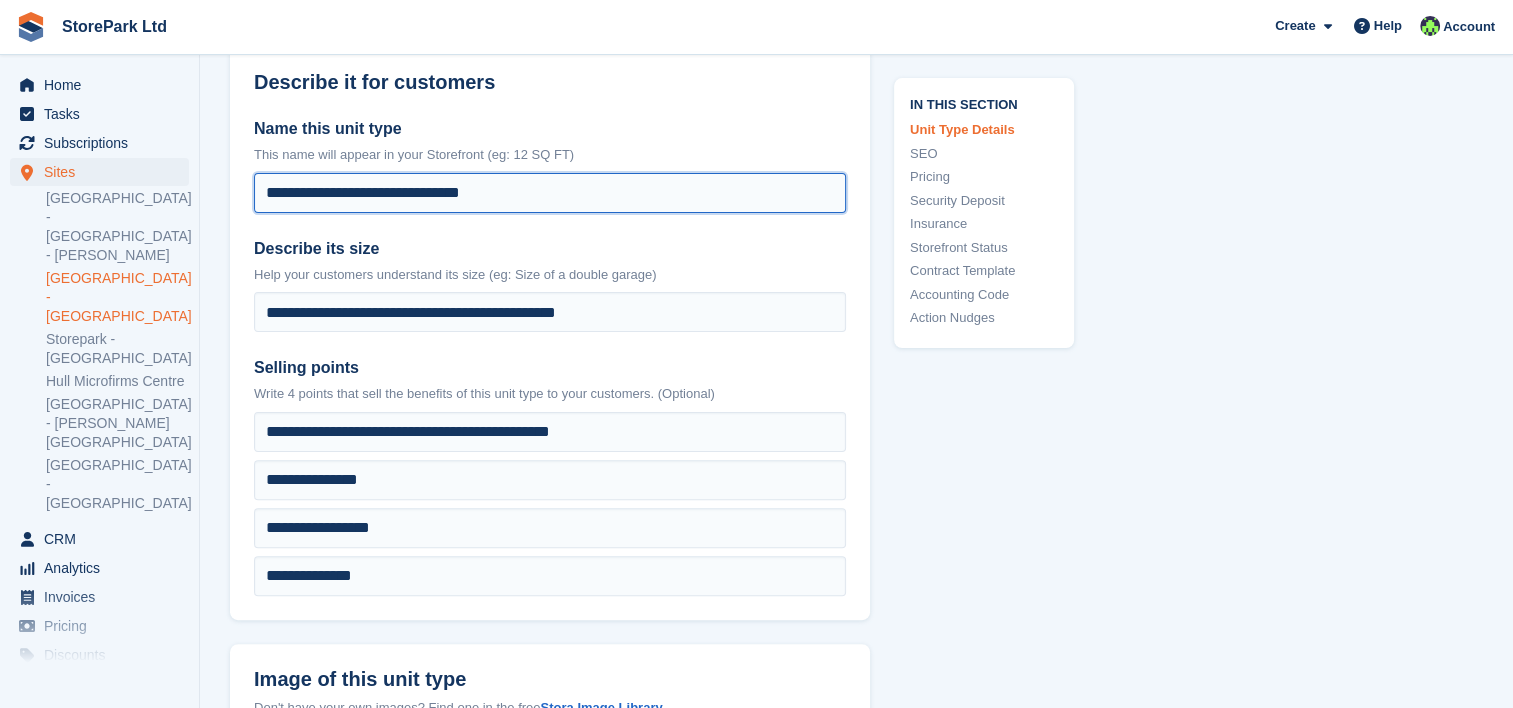 drag, startPoint x: 510, startPoint y: 193, endPoint x: 221, endPoint y: 199, distance: 289.0623 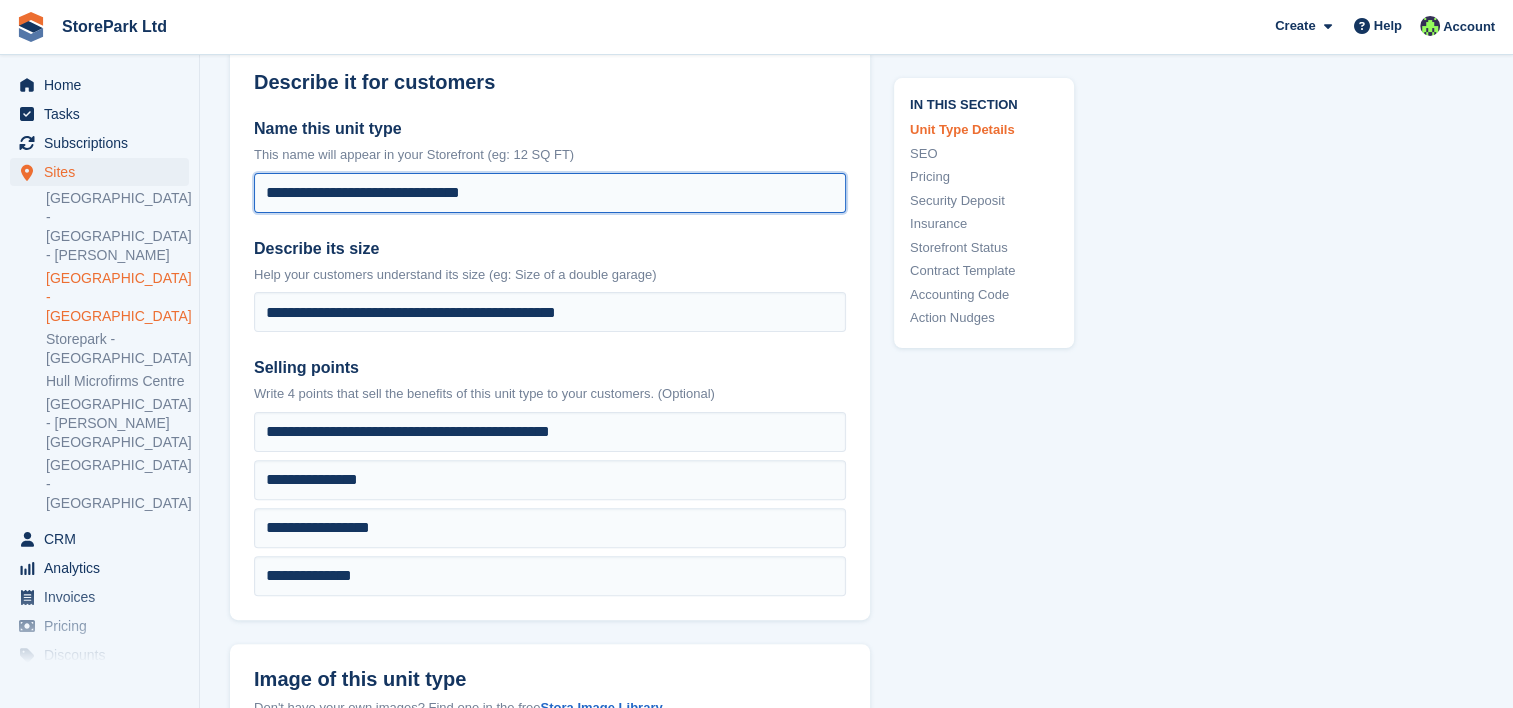 scroll, scrollTop: 0, scrollLeft: 0, axis: both 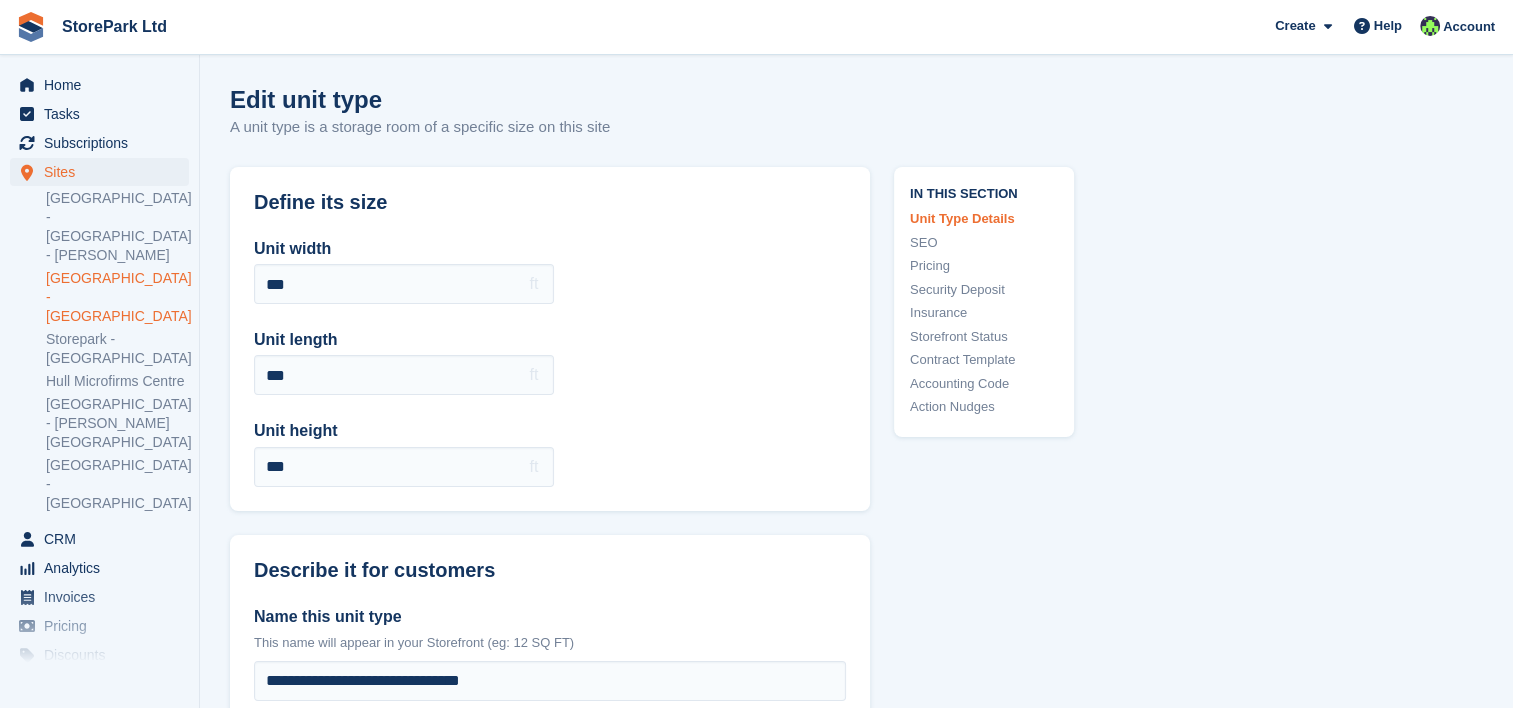 click on "Define its size" at bounding box center (550, 190) 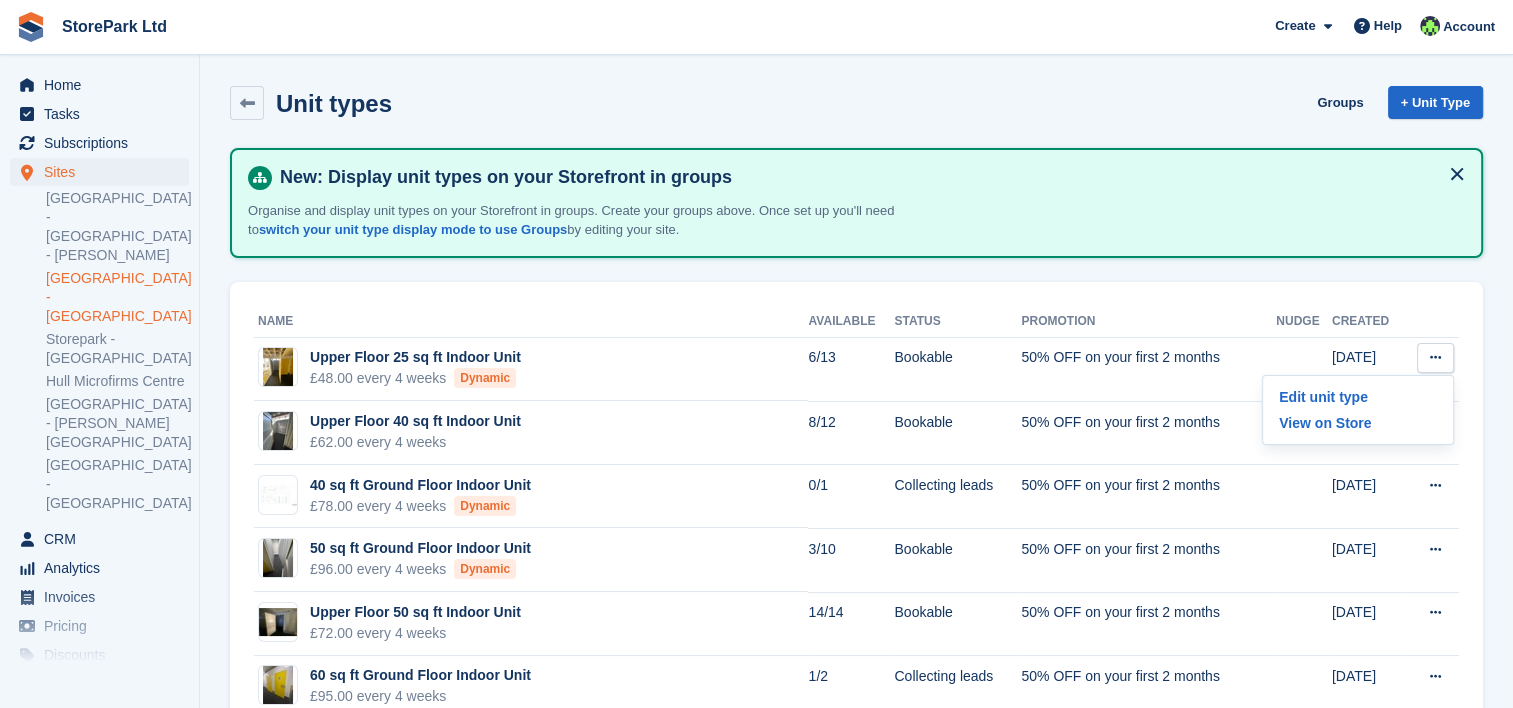 scroll, scrollTop: 40, scrollLeft: 0, axis: vertical 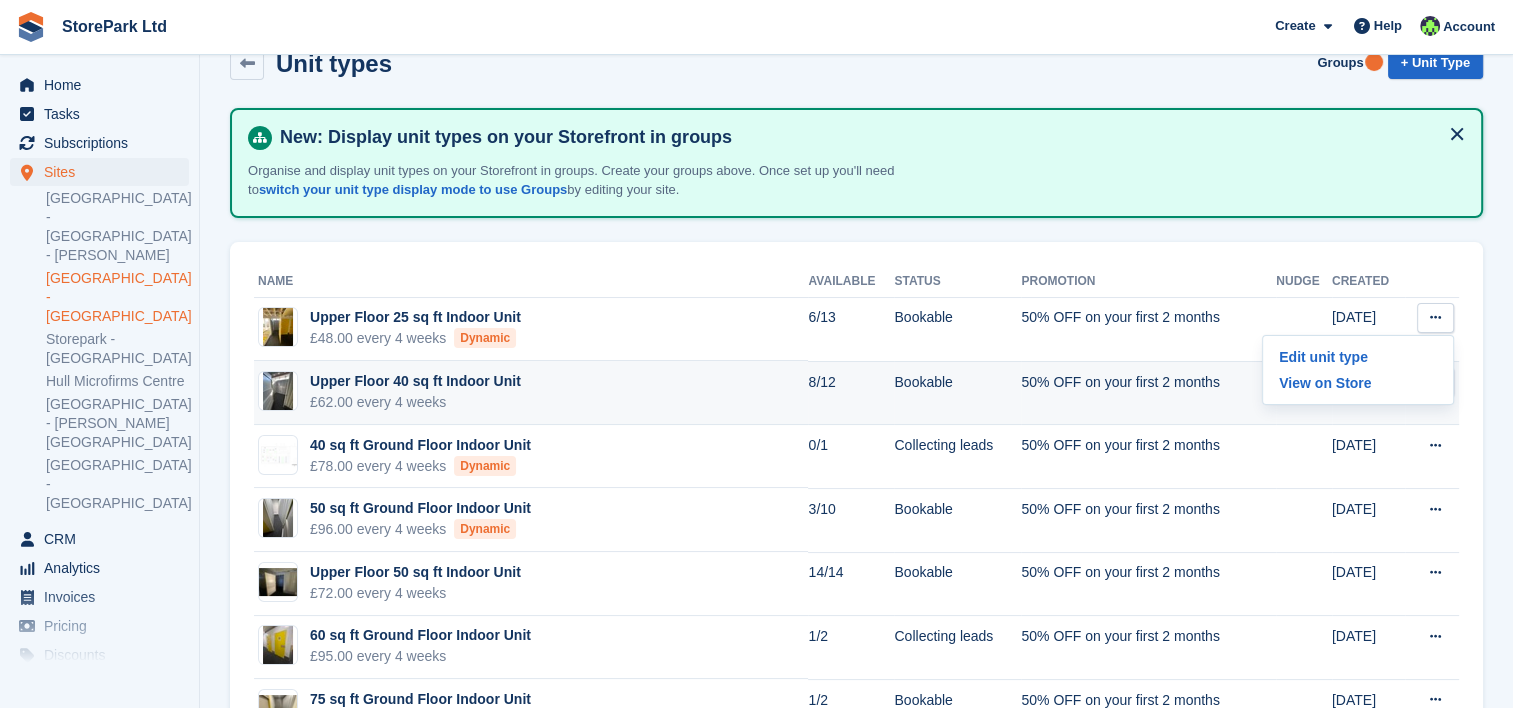 click on "£62.00 every 4 weeks" at bounding box center [415, 402] 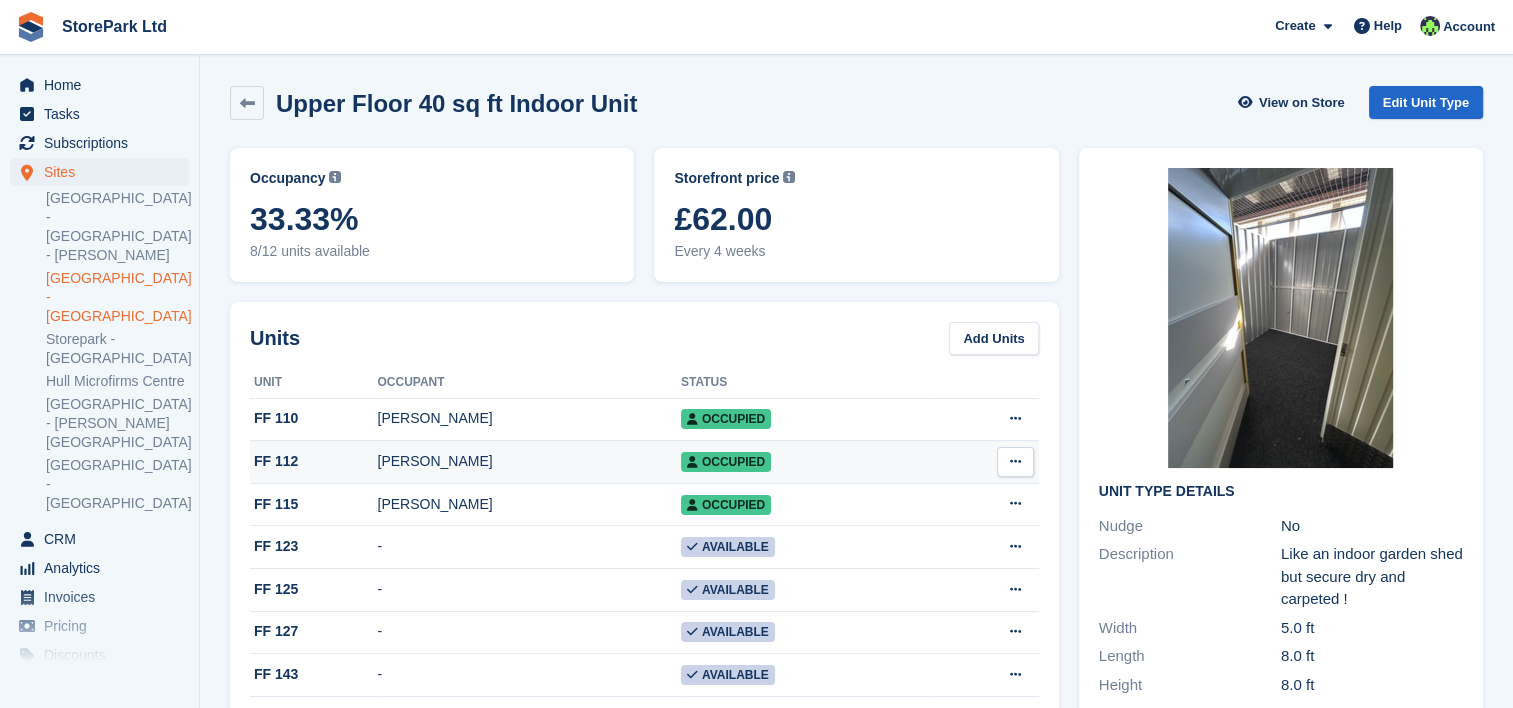 scroll, scrollTop: 0, scrollLeft: 0, axis: both 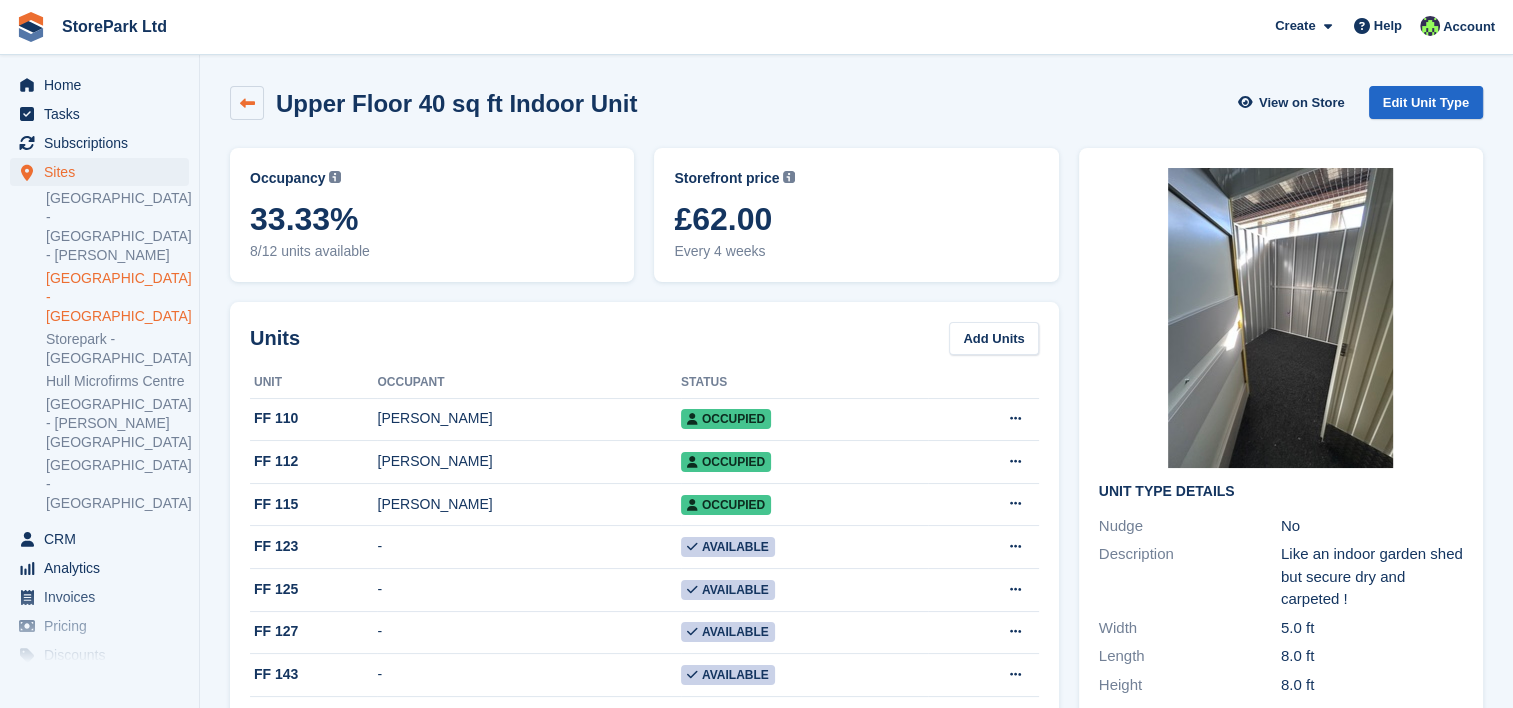 click at bounding box center [247, 103] 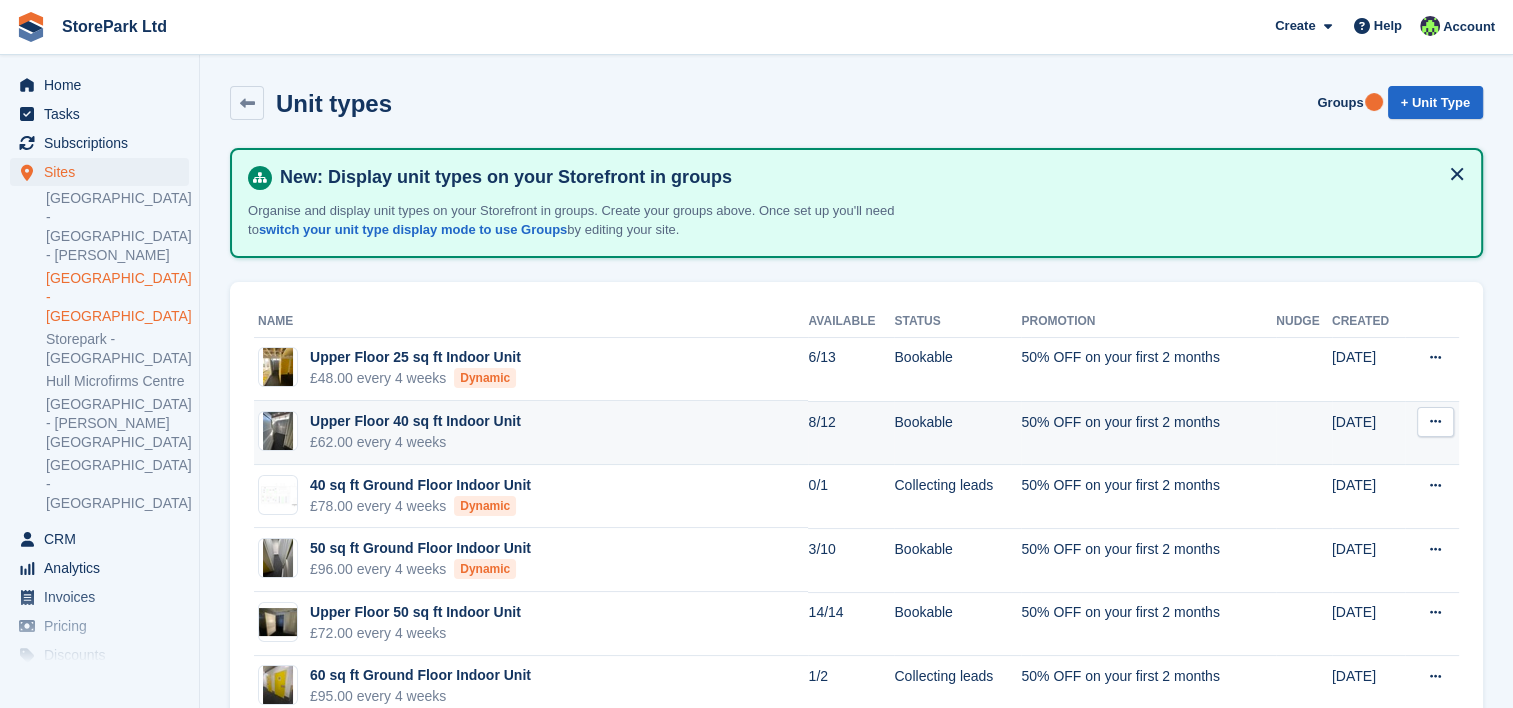 click at bounding box center (1435, 422) 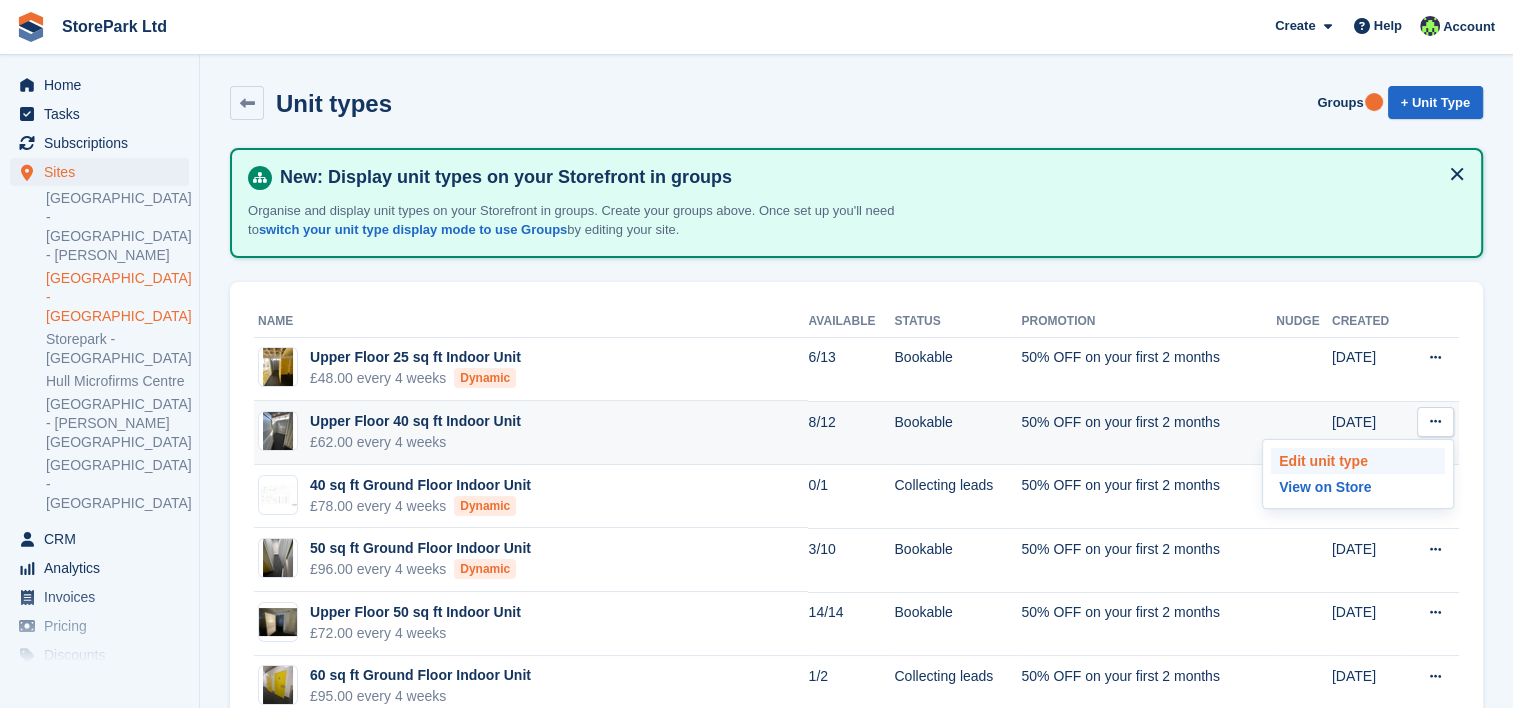 click on "Edit unit type" at bounding box center [1358, 461] 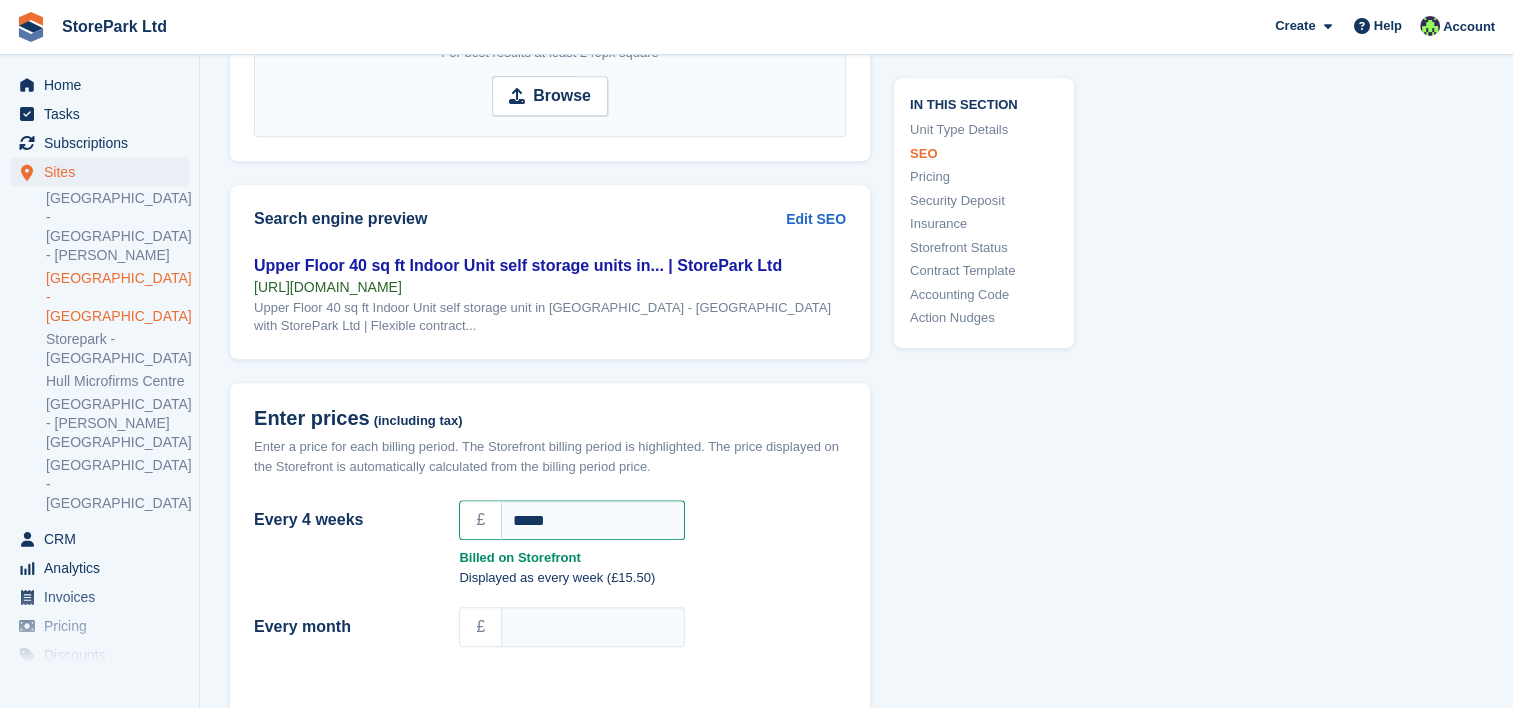 scroll, scrollTop: 1496, scrollLeft: 0, axis: vertical 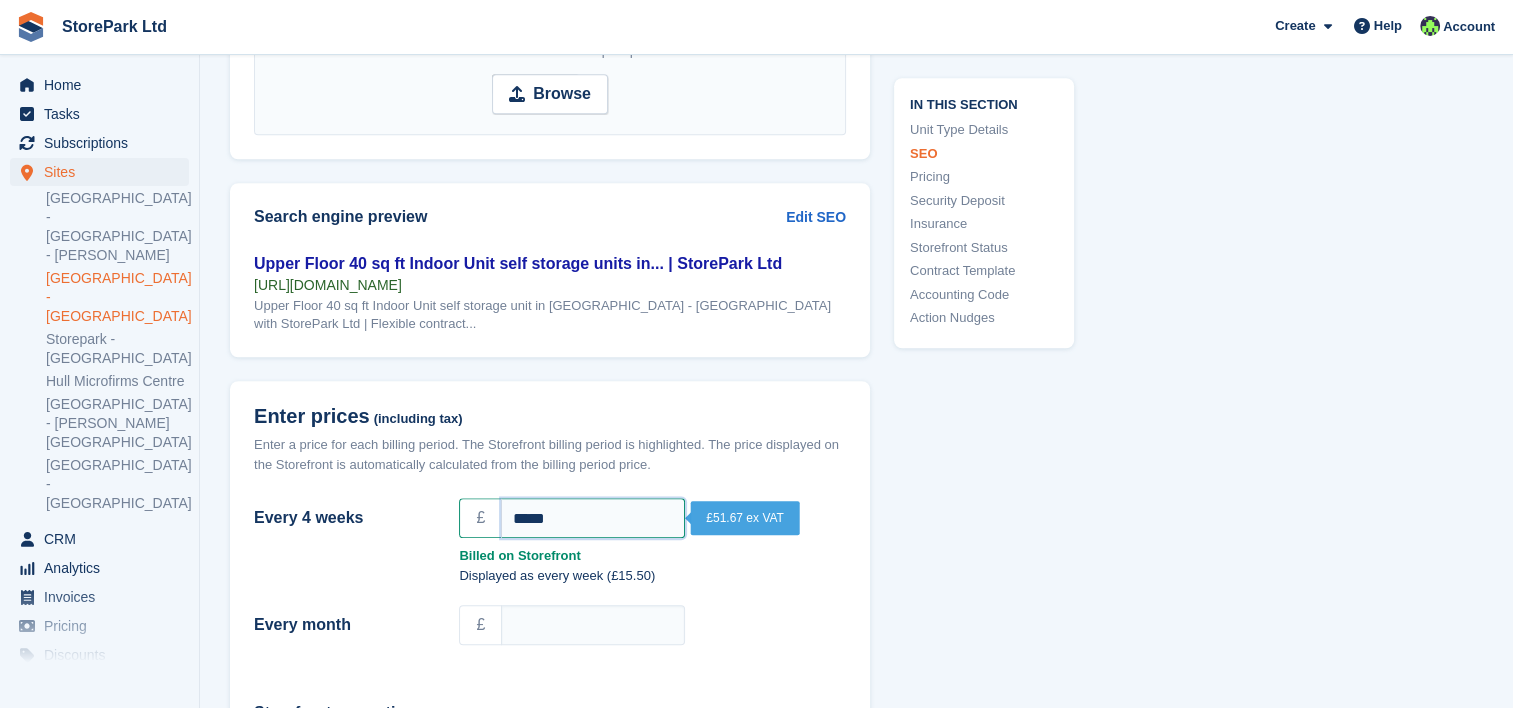 drag, startPoint x: 568, startPoint y: 524, endPoint x: 473, endPoint y: 544, distance: 97.082436 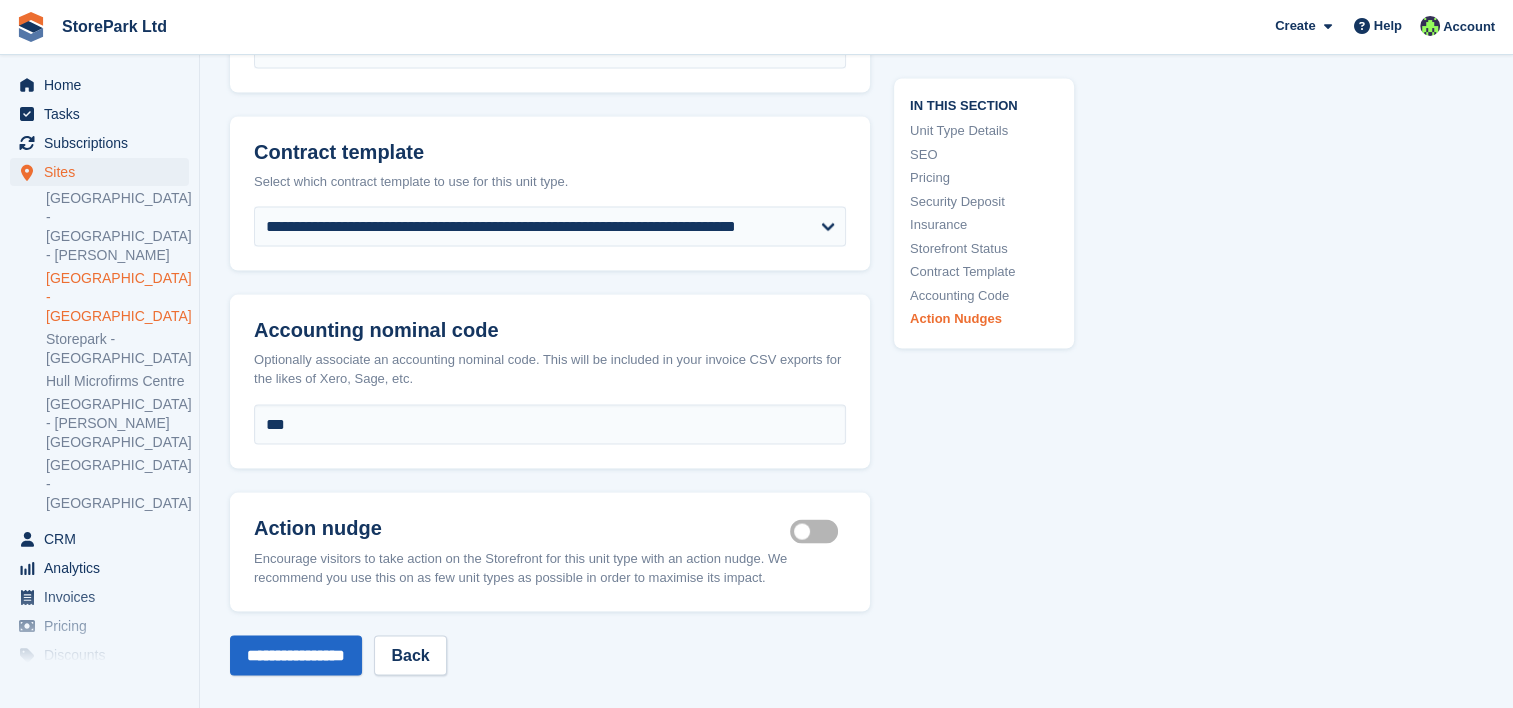 scroll, scrollTop: 4160, scrollLeft: 0, axis: vertical 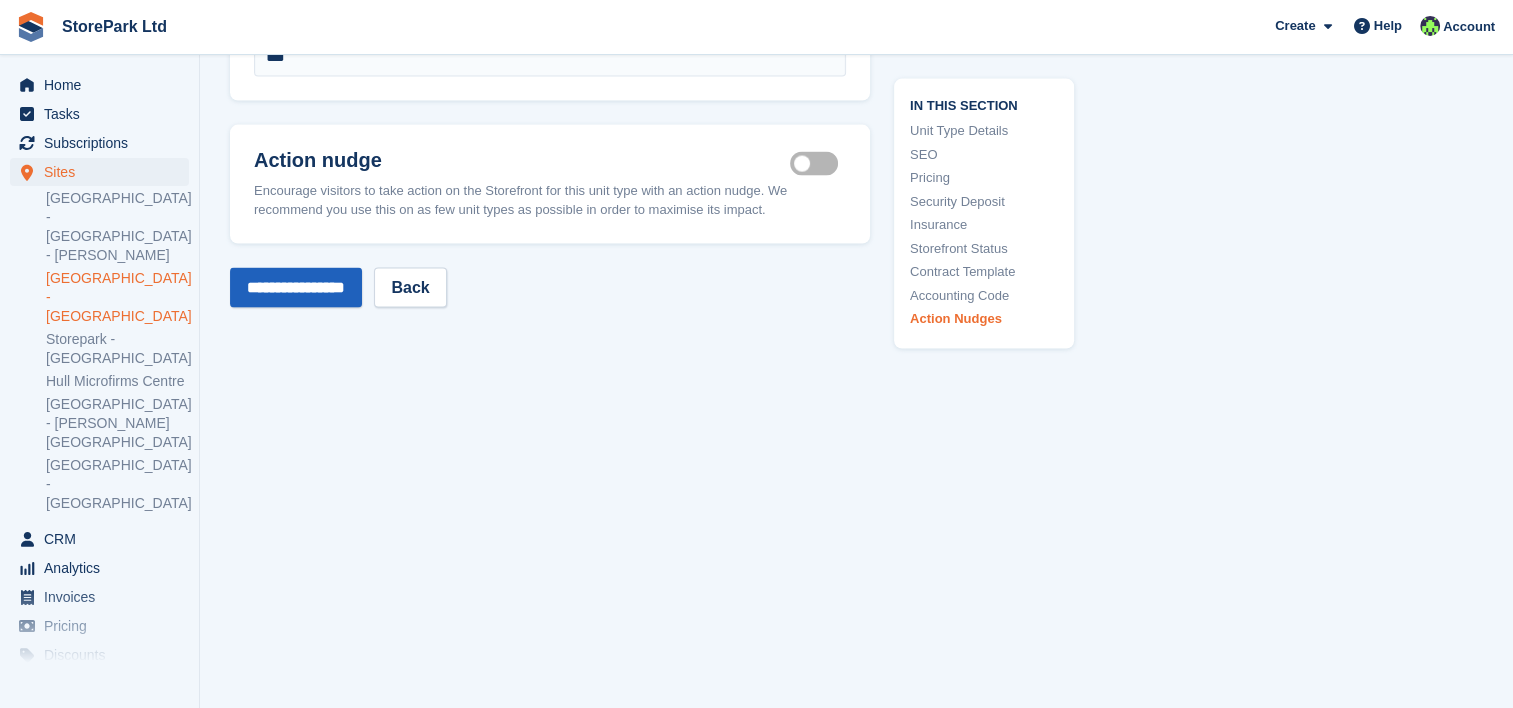 type on "**" 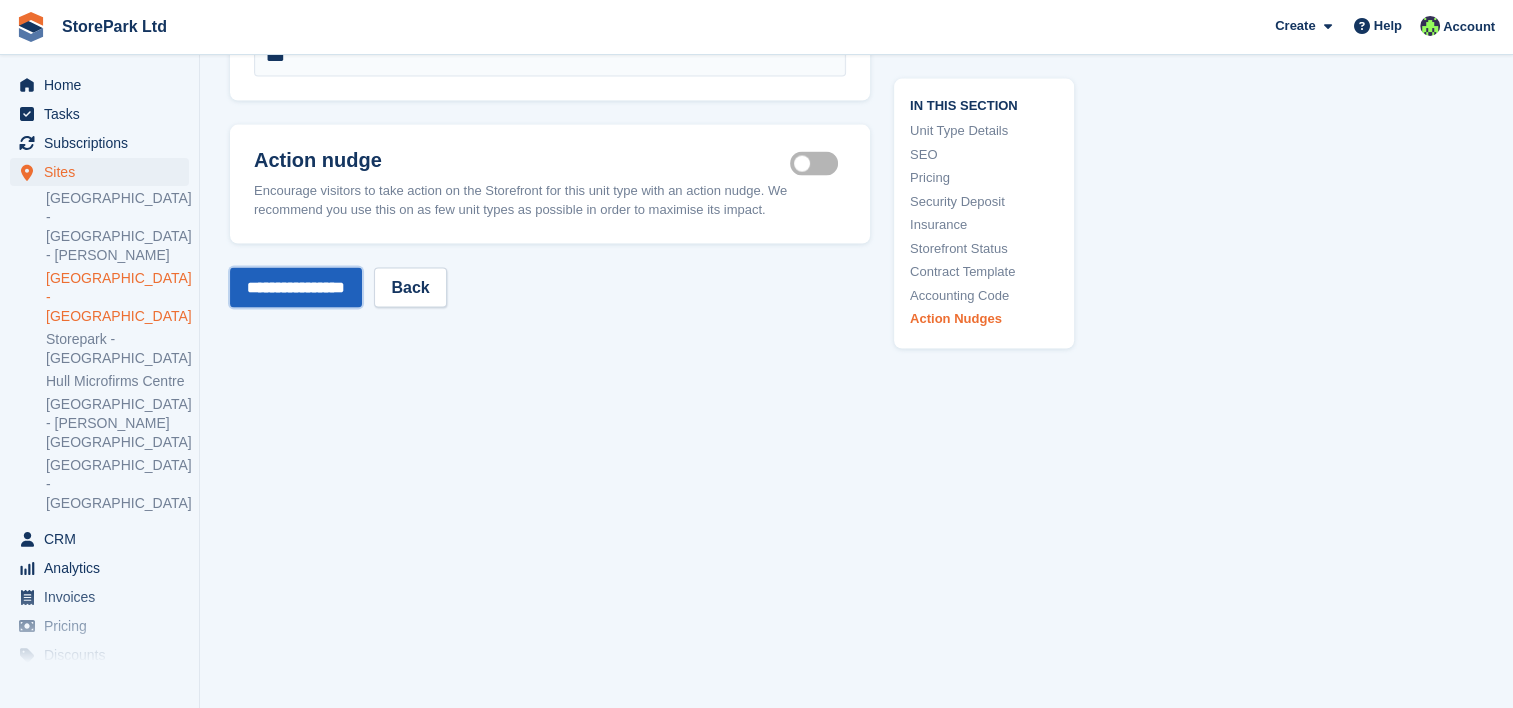 click on "**********" at bounding box center [296, 288] 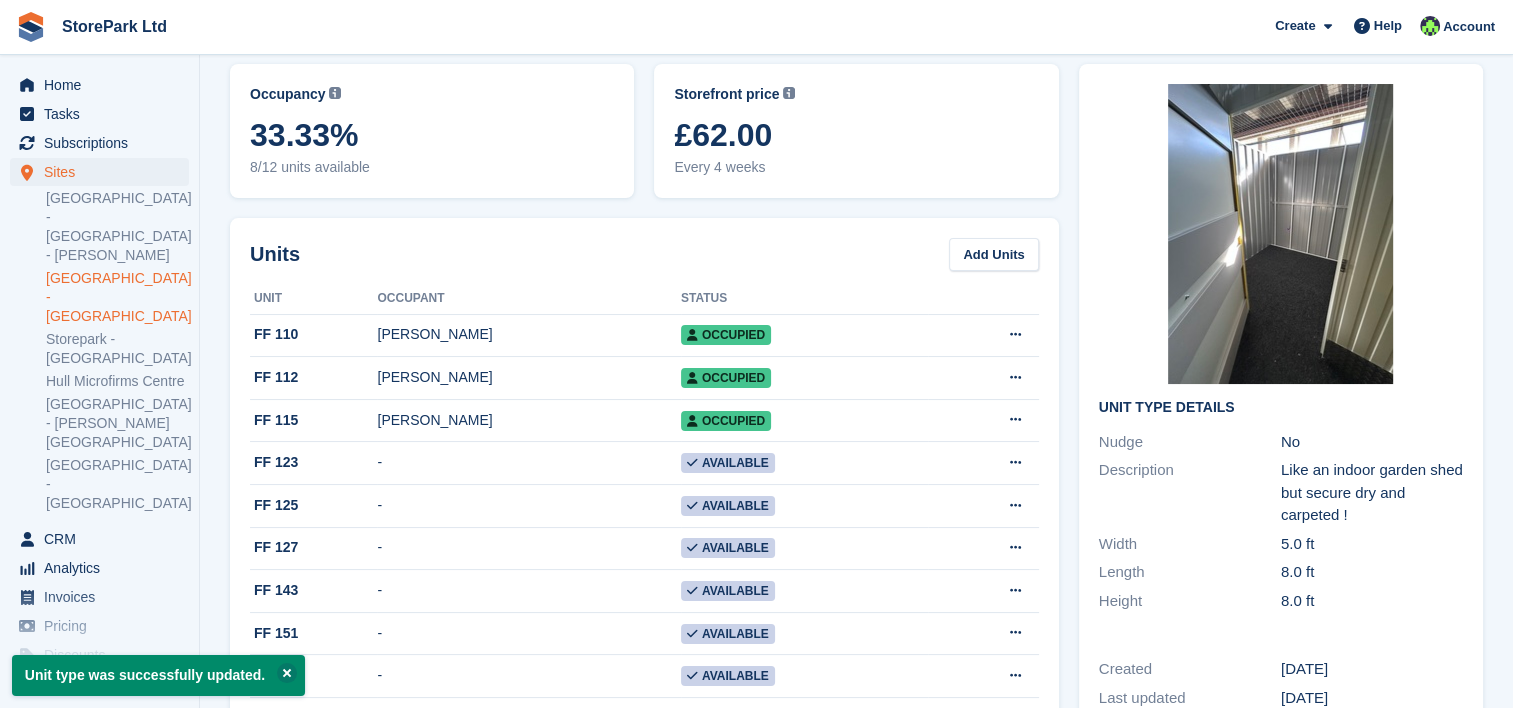 scroll, scrollTop: 0, scrollLeft: 0, axis: both 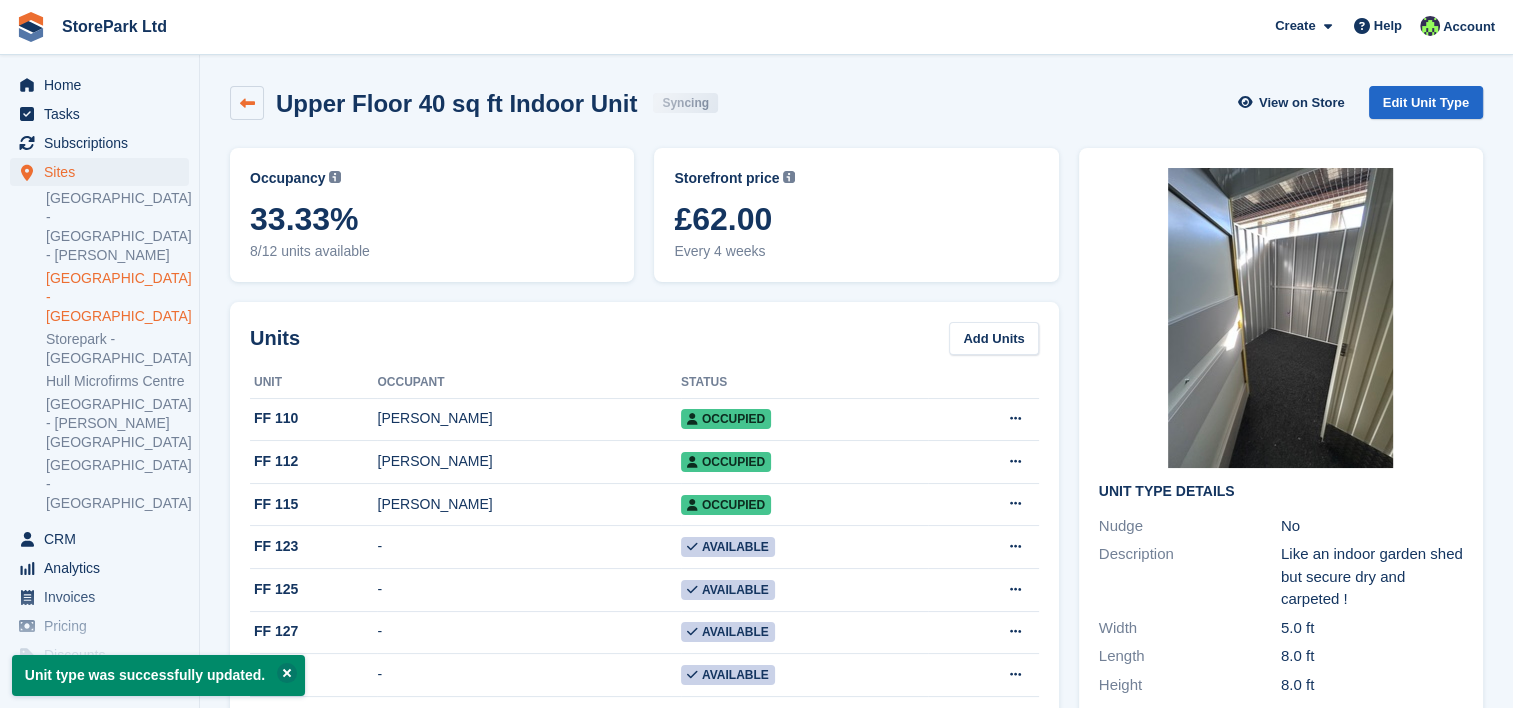 click at bounding box center [247, 103] 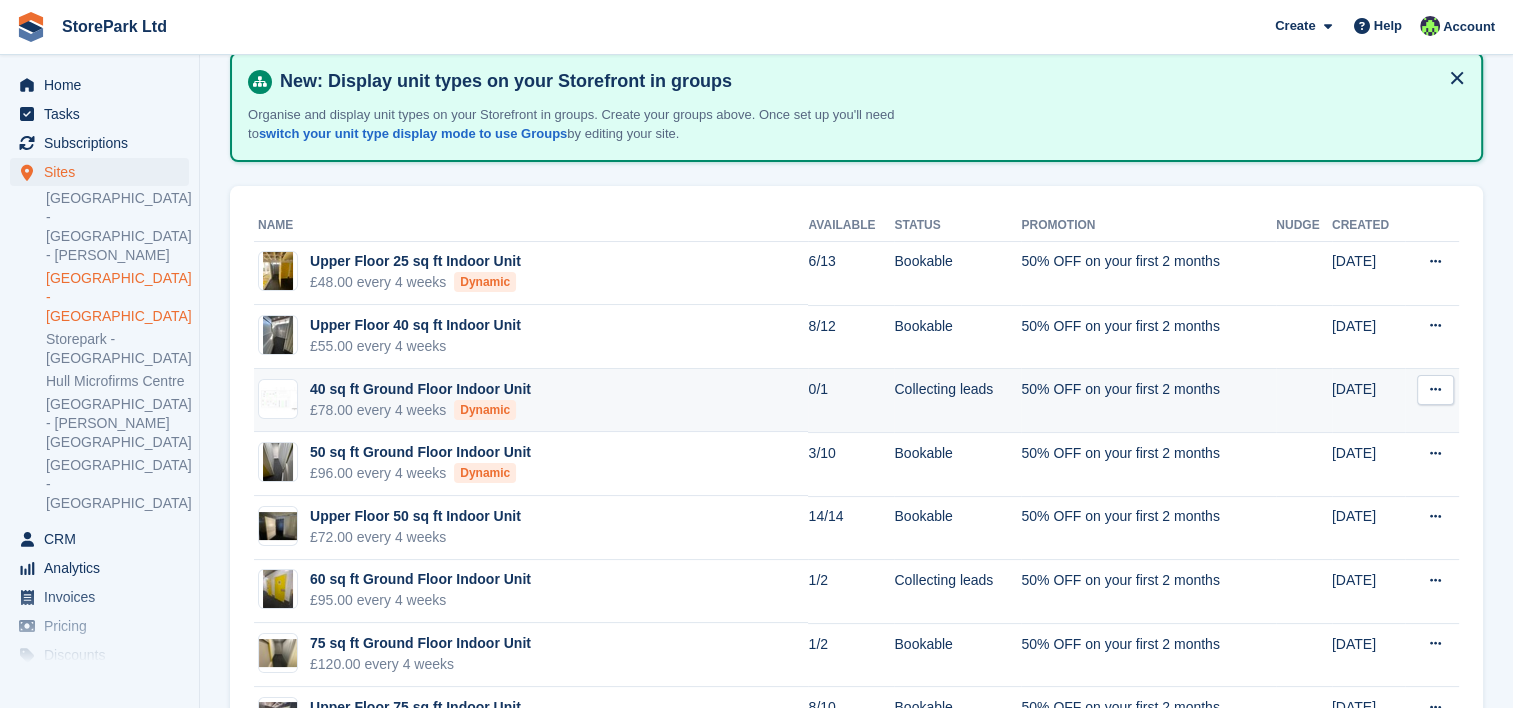 scroll, scrollTop: 99, scrollLeft: 0, axis: vertical 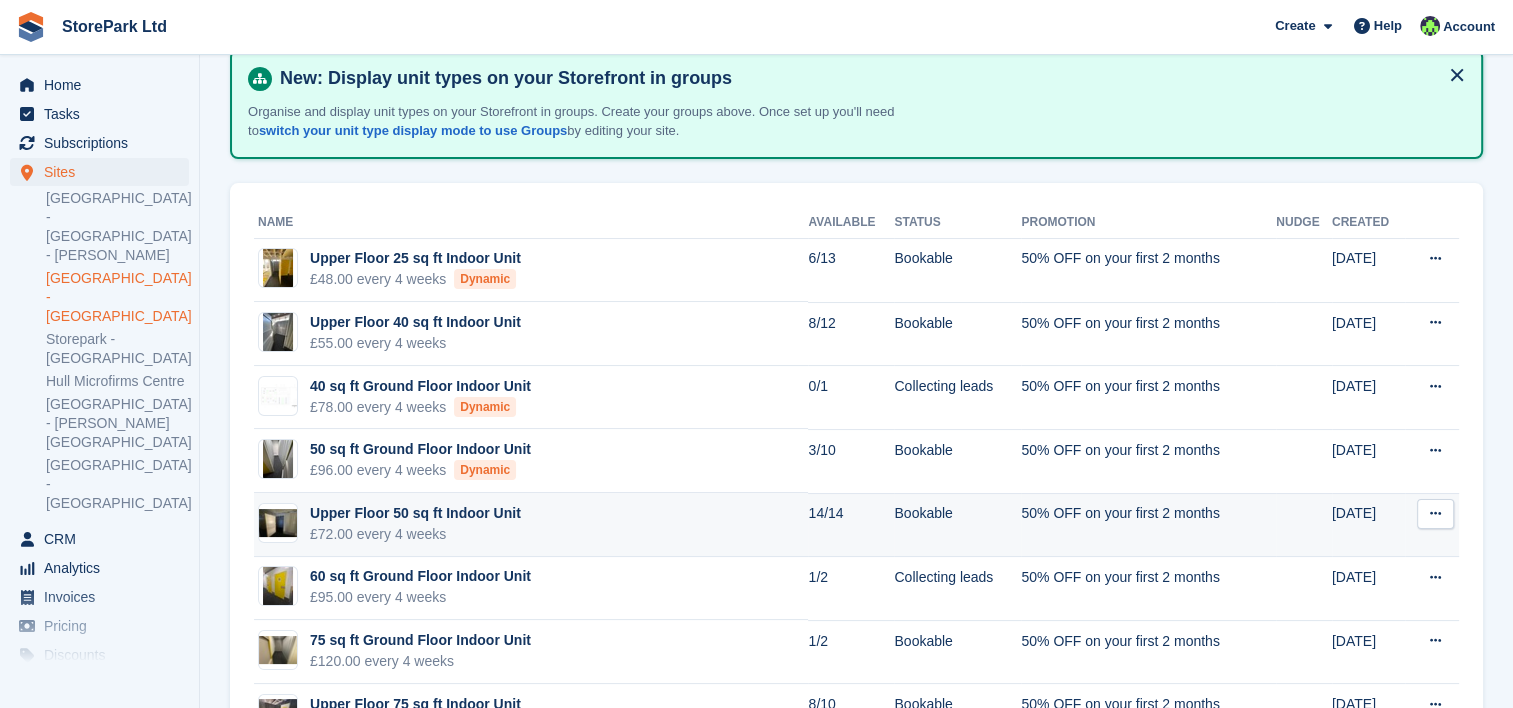 click on "Upper Floor 50 sq ft Indoor Unit
£72.00 every 4 weeks" at bounding box center (531, 525) 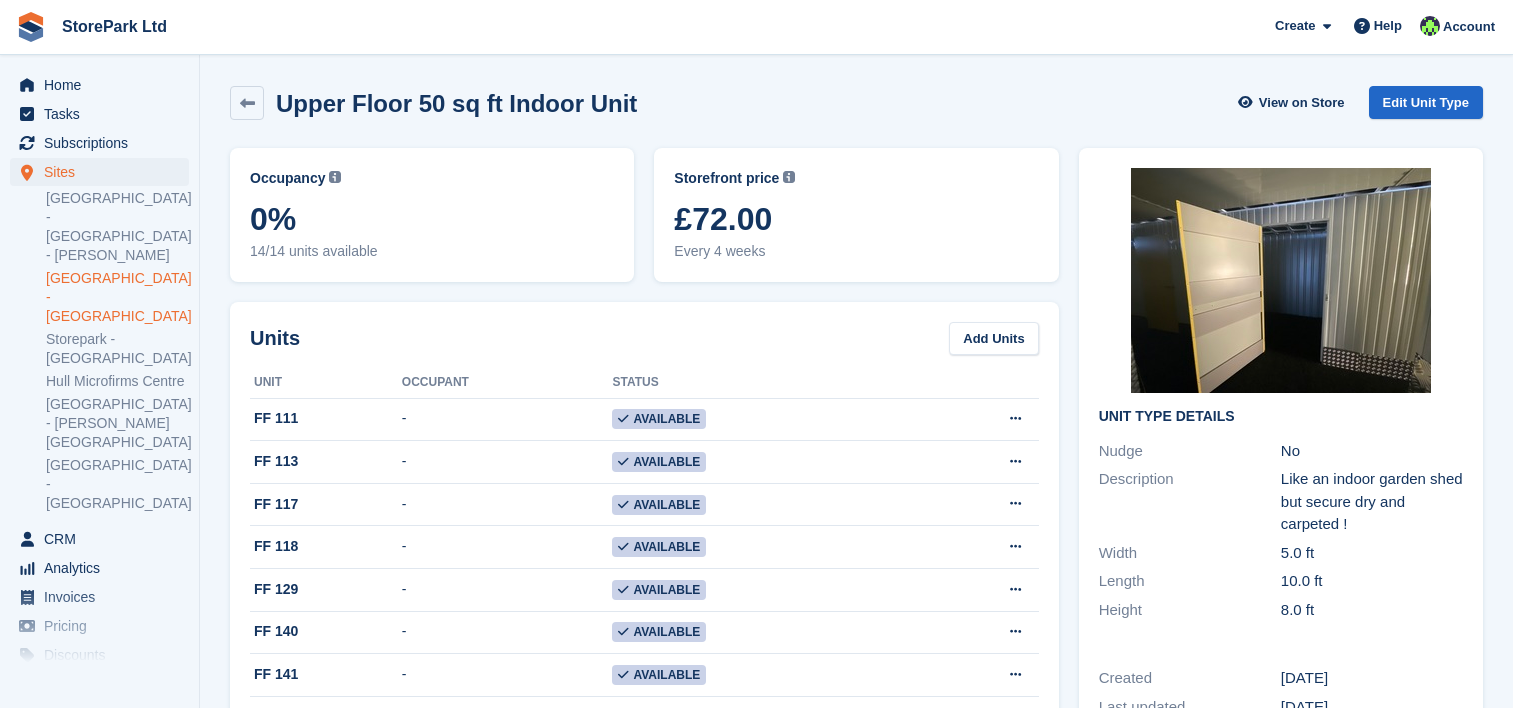 scroll, scrollTop: 0, scrollLeft: 0, axis: both 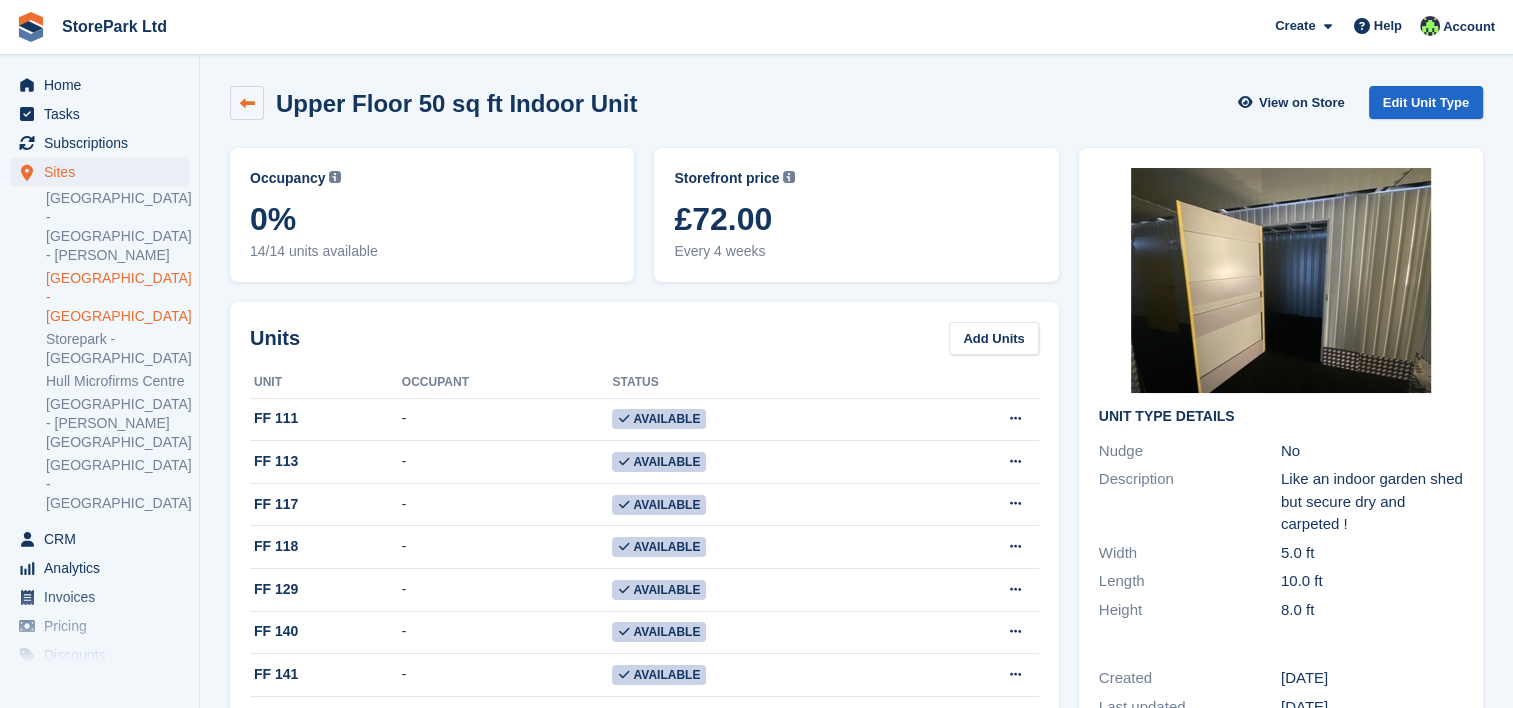 click at bounding box center (247, 103) 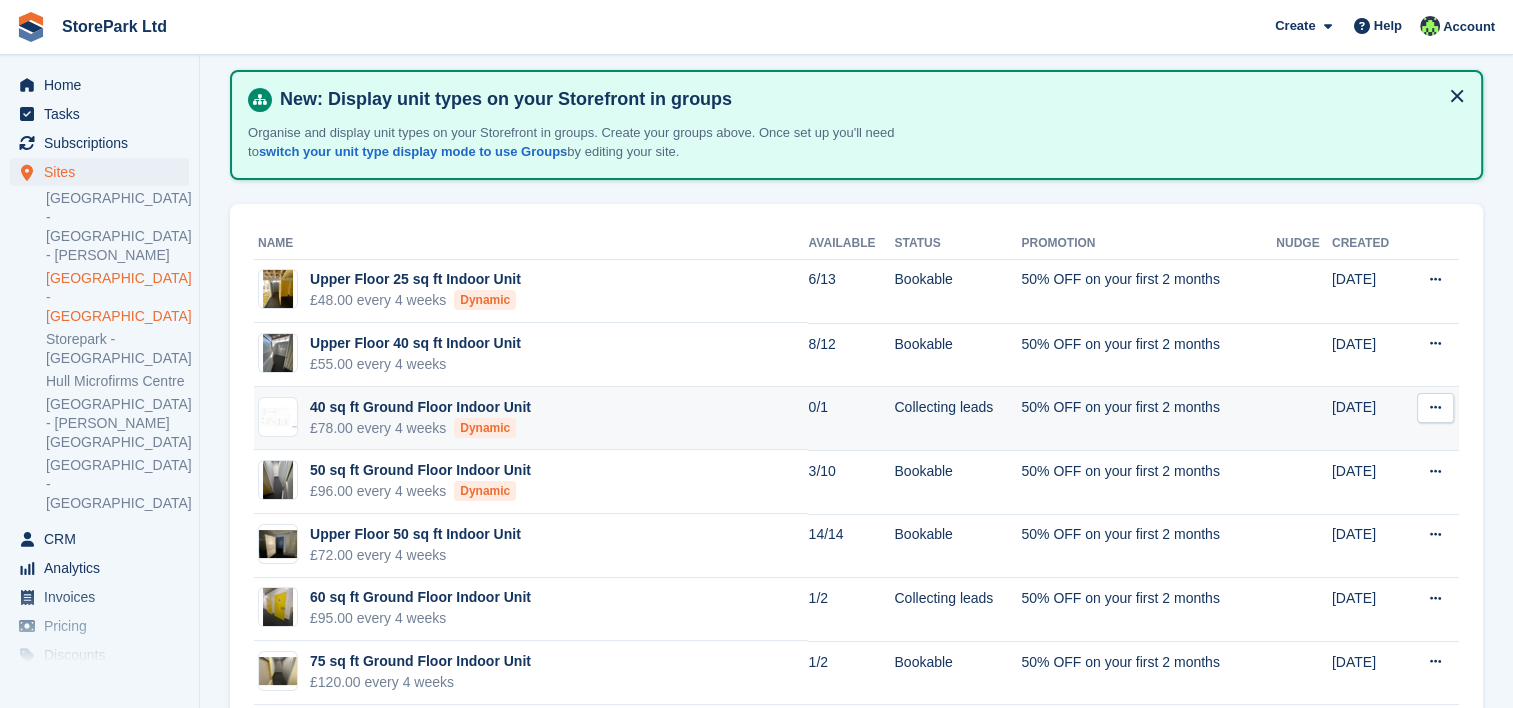 scroll, scrollTop: 138, scrollLeft: 0, axis: vertical 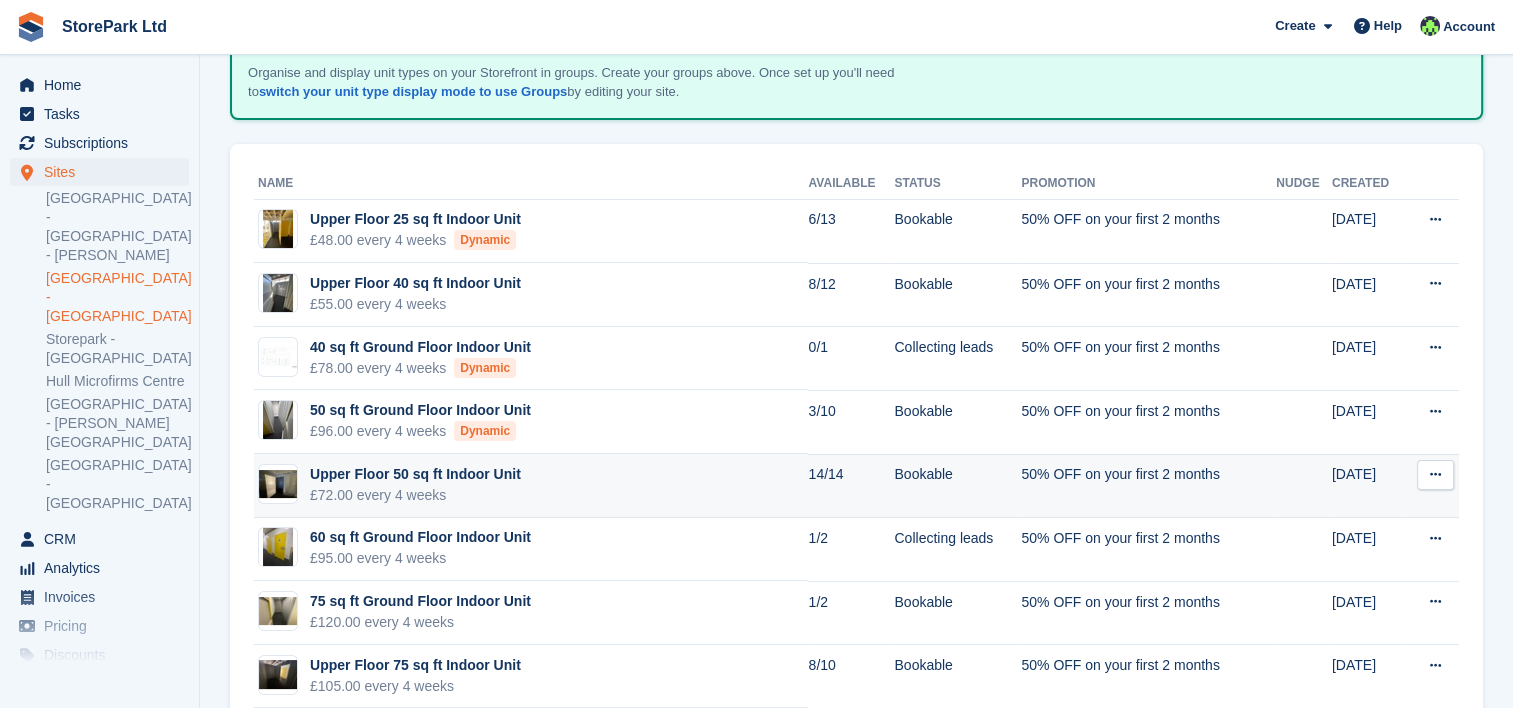 click at bounding box center [1435, 475] 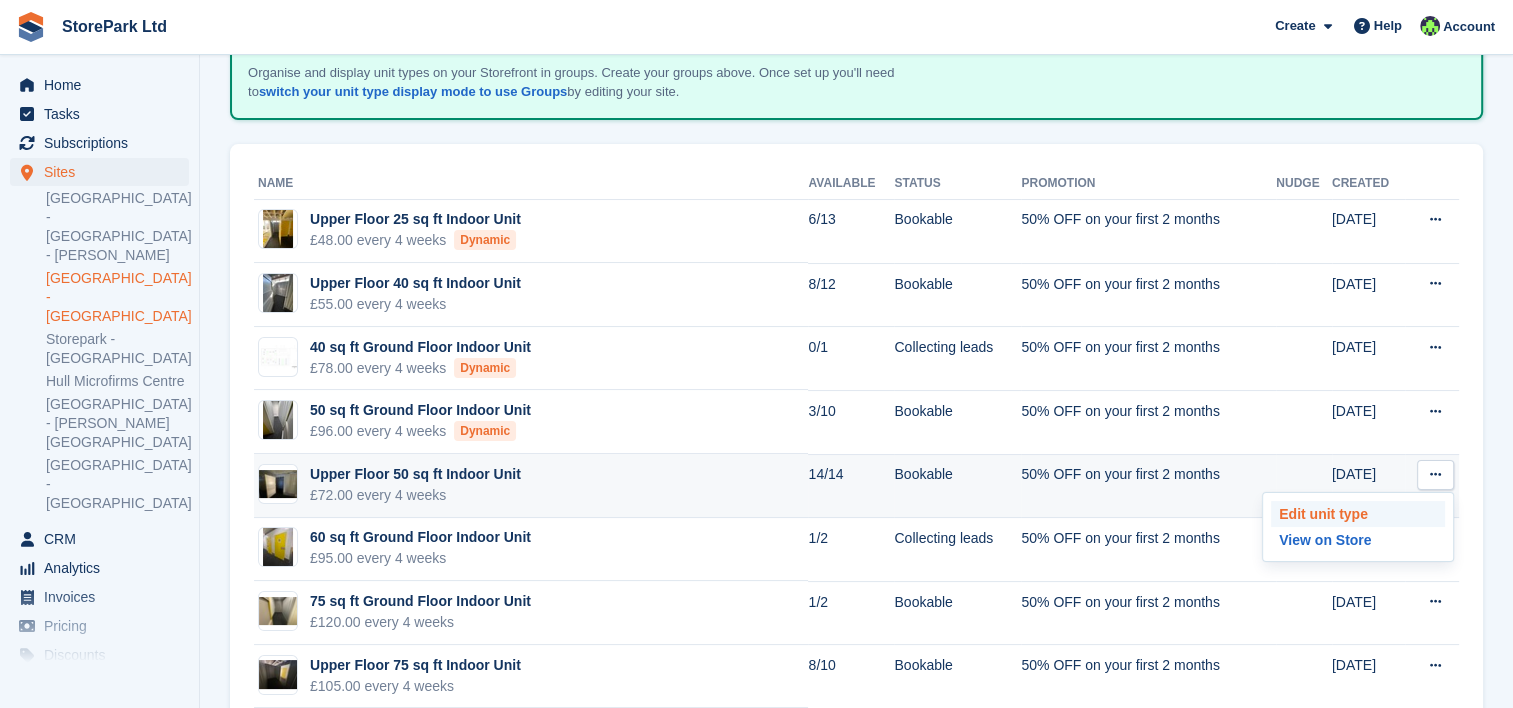 click on "Edit unit type" at bounding box center [1358, 514] 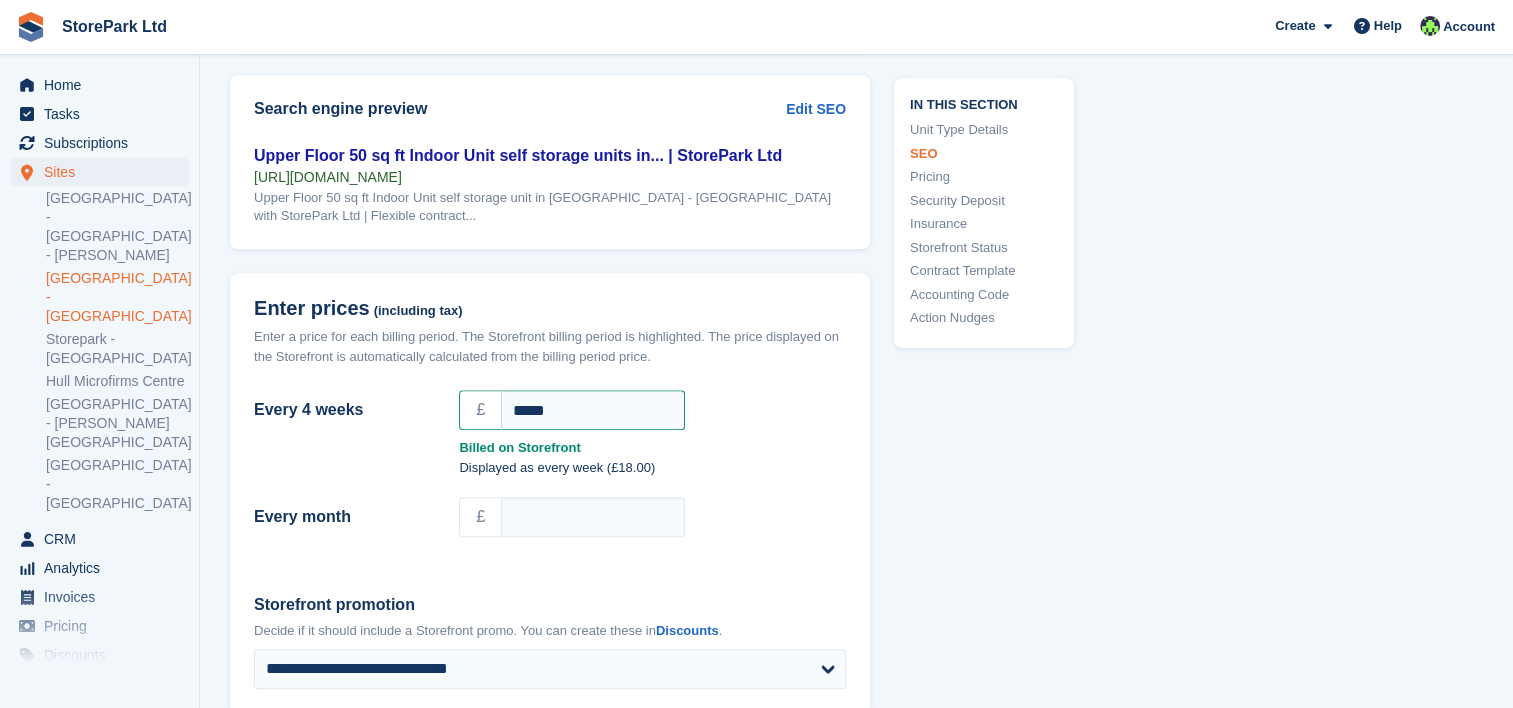 scroll, scrollTop: 1608, scrollLeft: 0, axis: vertical 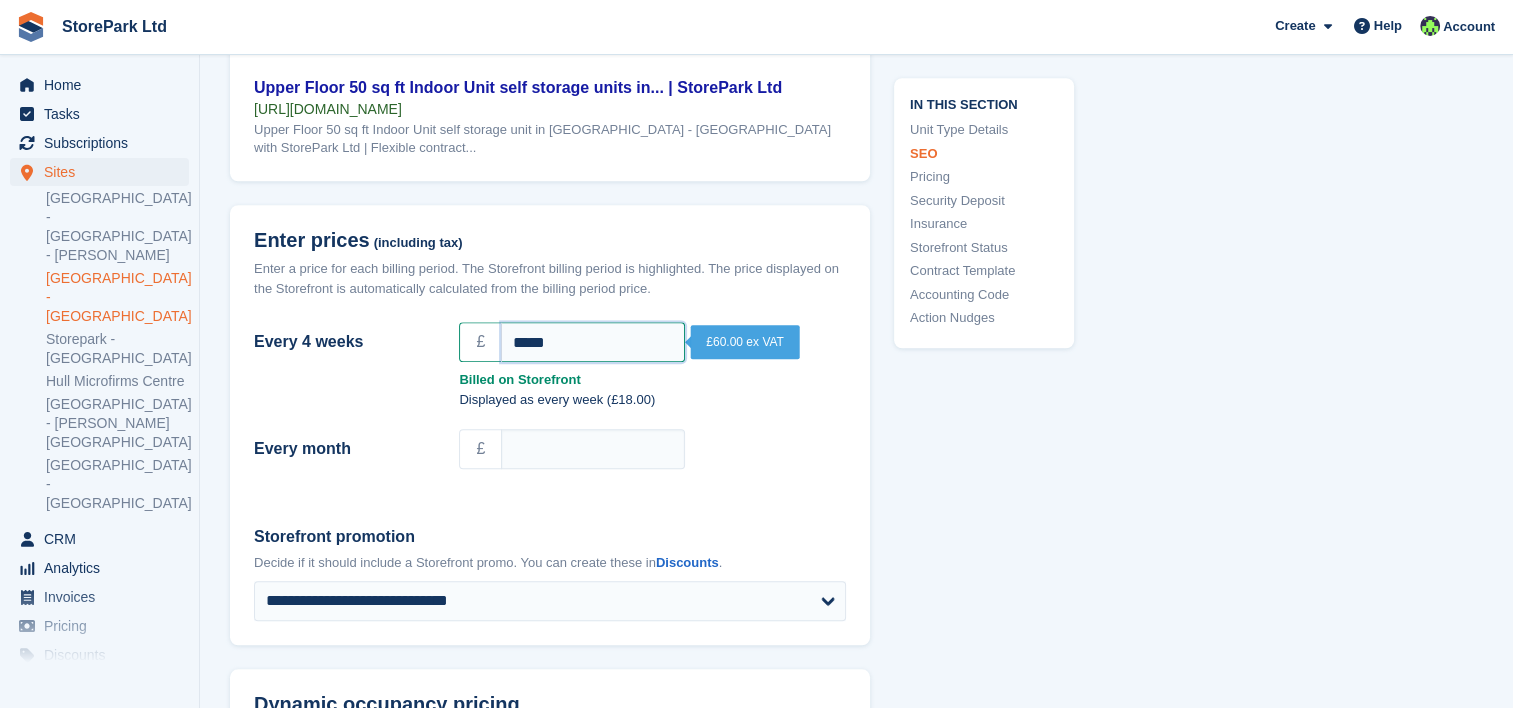 drag, startPoint x: 577, startPoint y: 345, endPoint x: 413, endPoint y: 357, distance: 164.43843 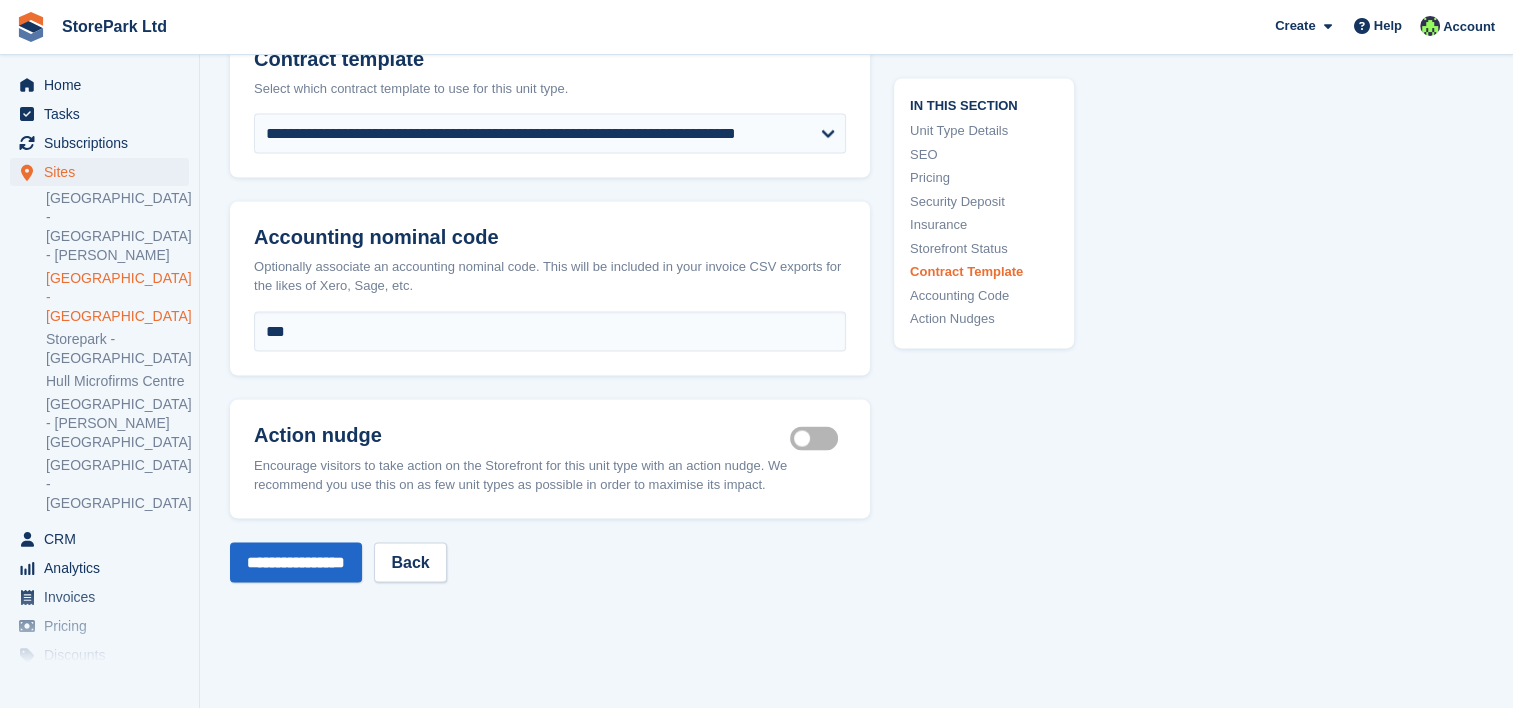 scroll, scrollTop: 3823, scrollLeft: 0, axis: vertical 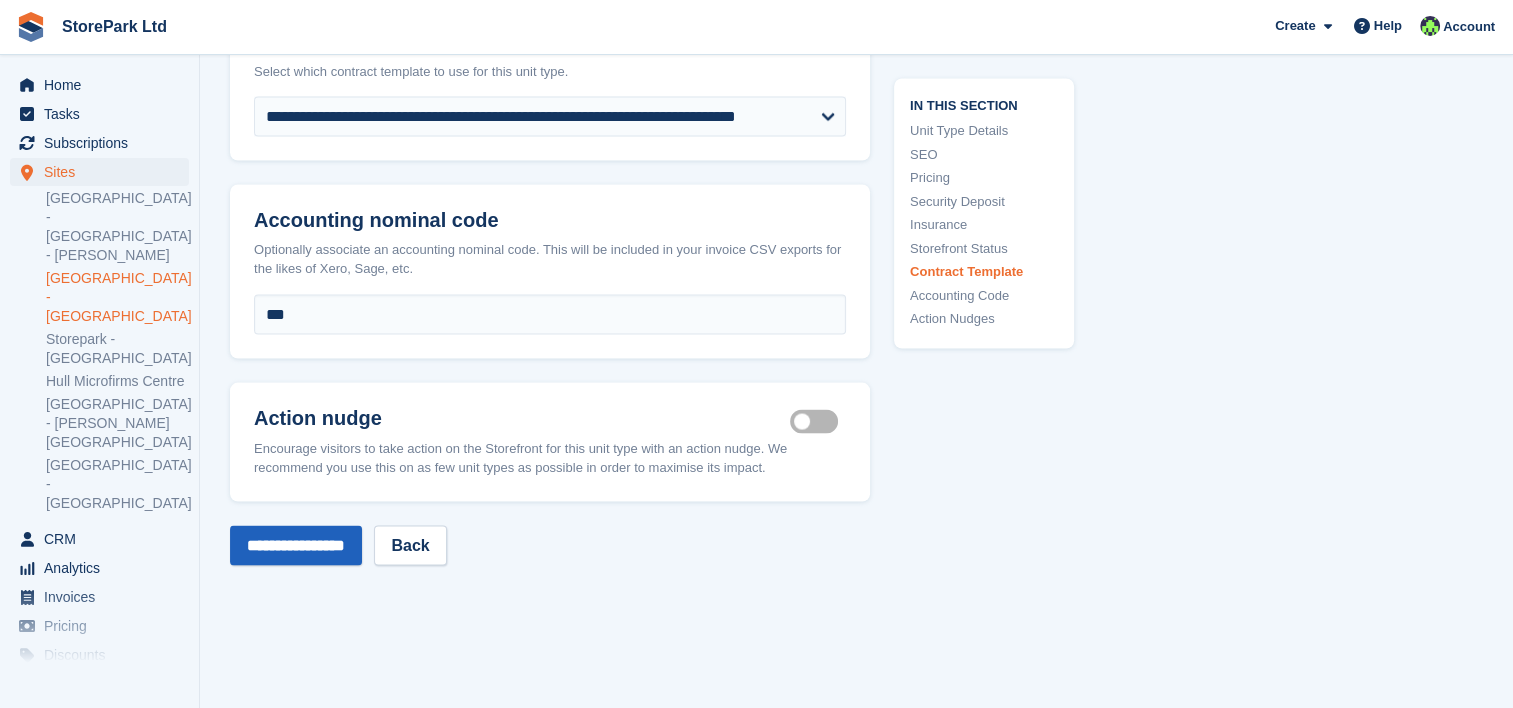 type on "**" 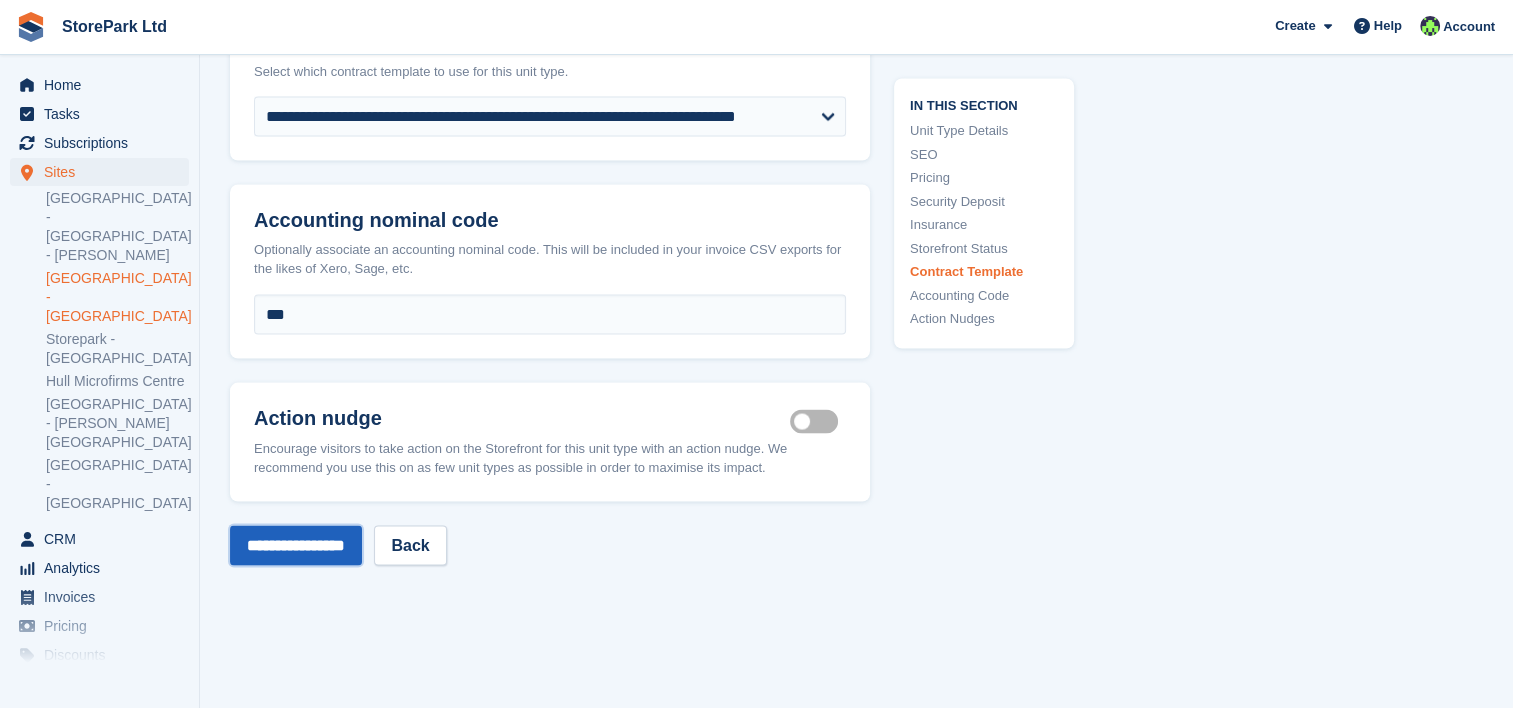click on "**********" at bounding box center (296, 546) 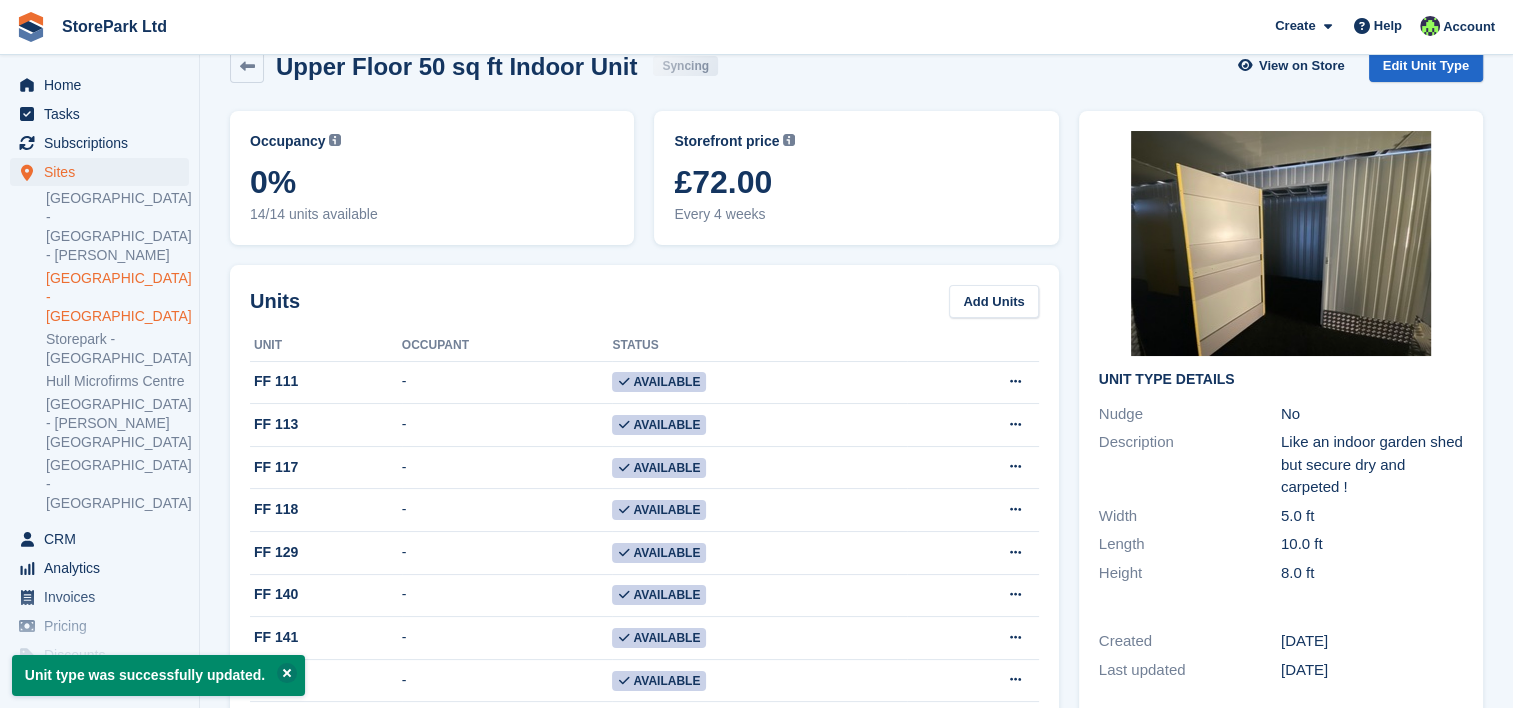 scroll, scrollTop: 0, scrollLeft: 0, axis: both 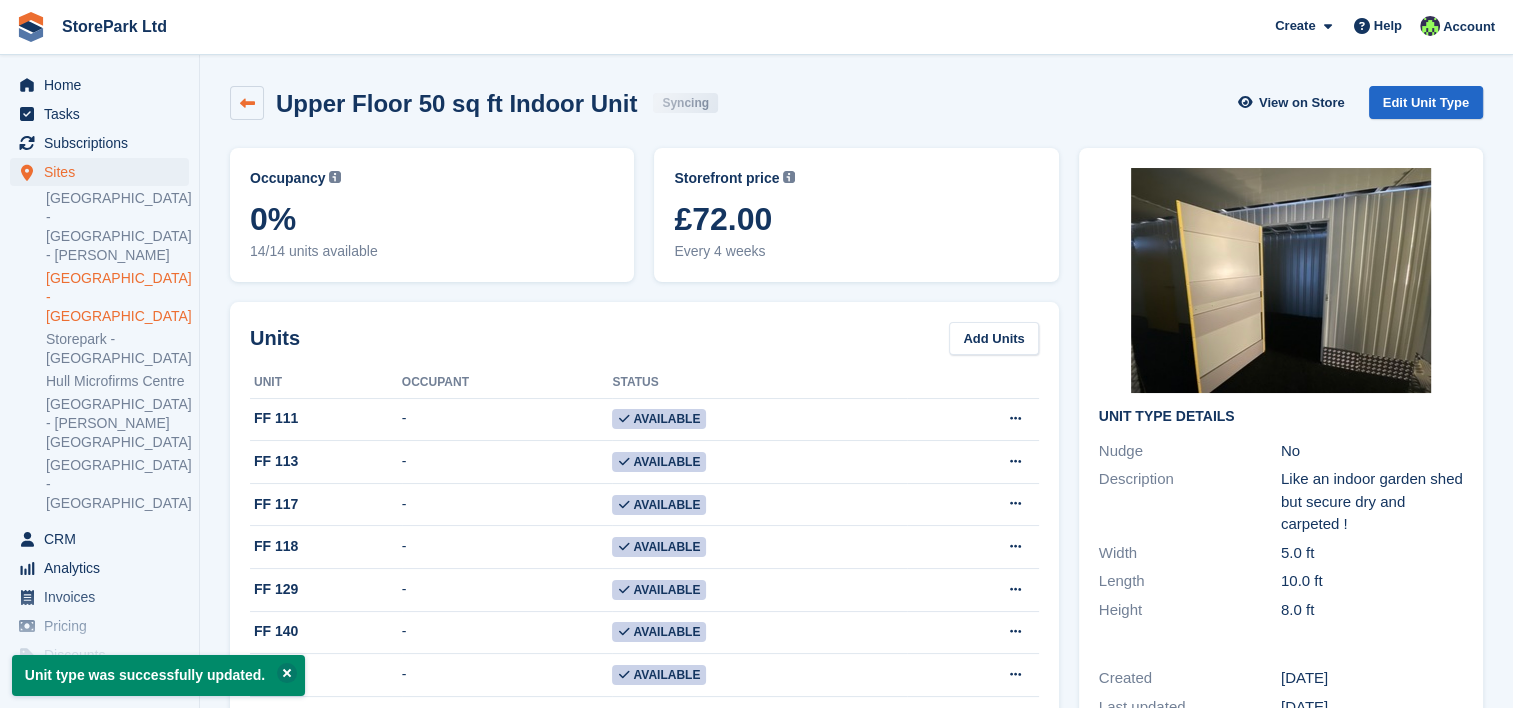 click at bounding box center (247, 103) 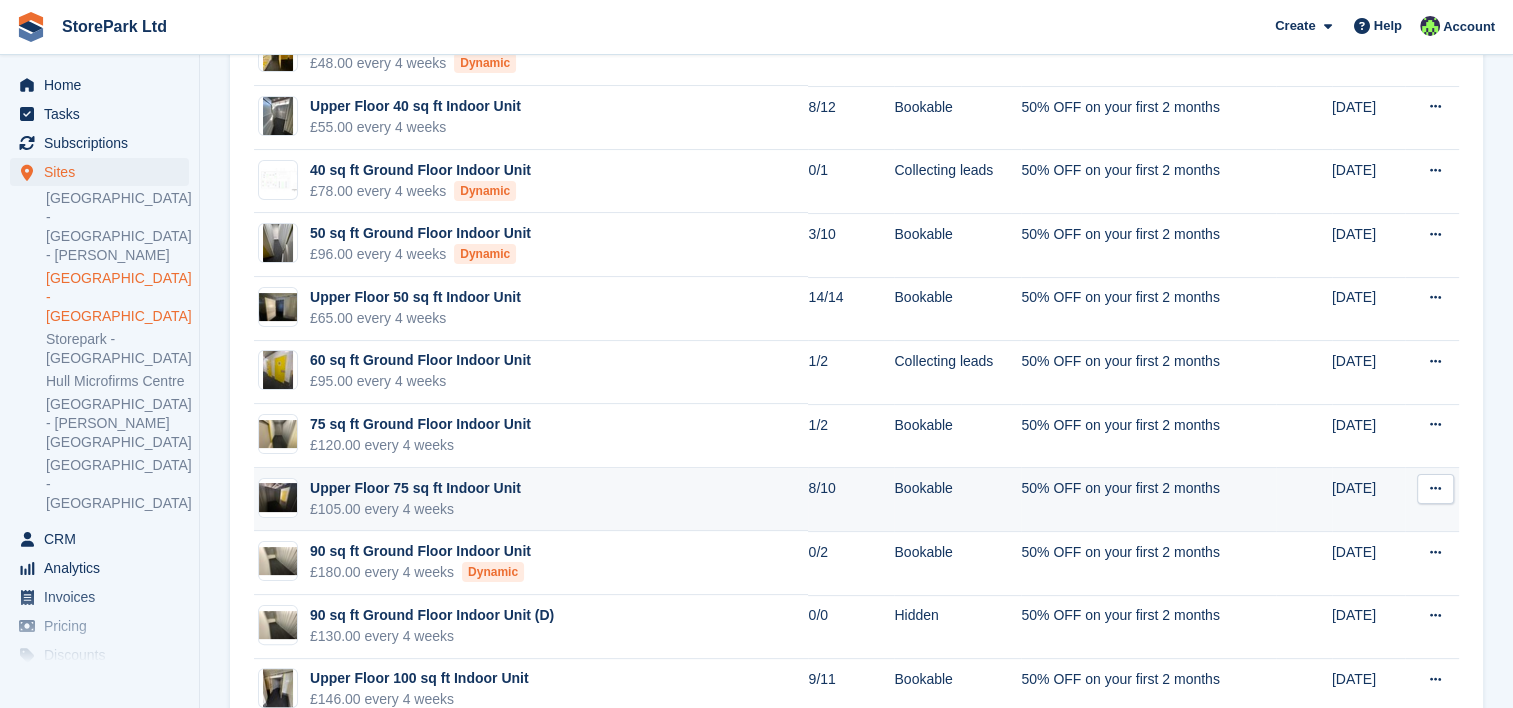 scroll, scrollTop: 339, scrollLeft: 0, axis: vertical 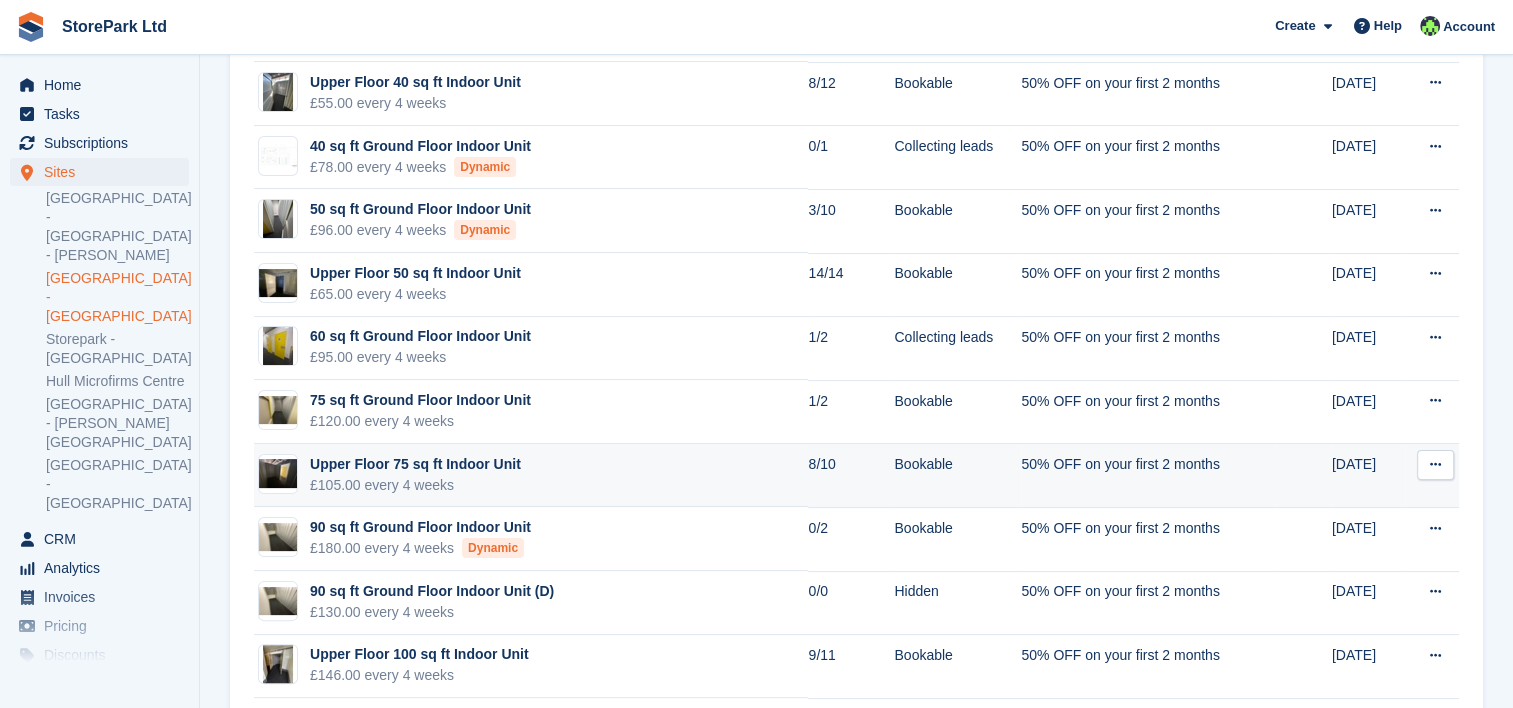 click on "£105.00 every 4 weeks" at bounding box center [415, 485] 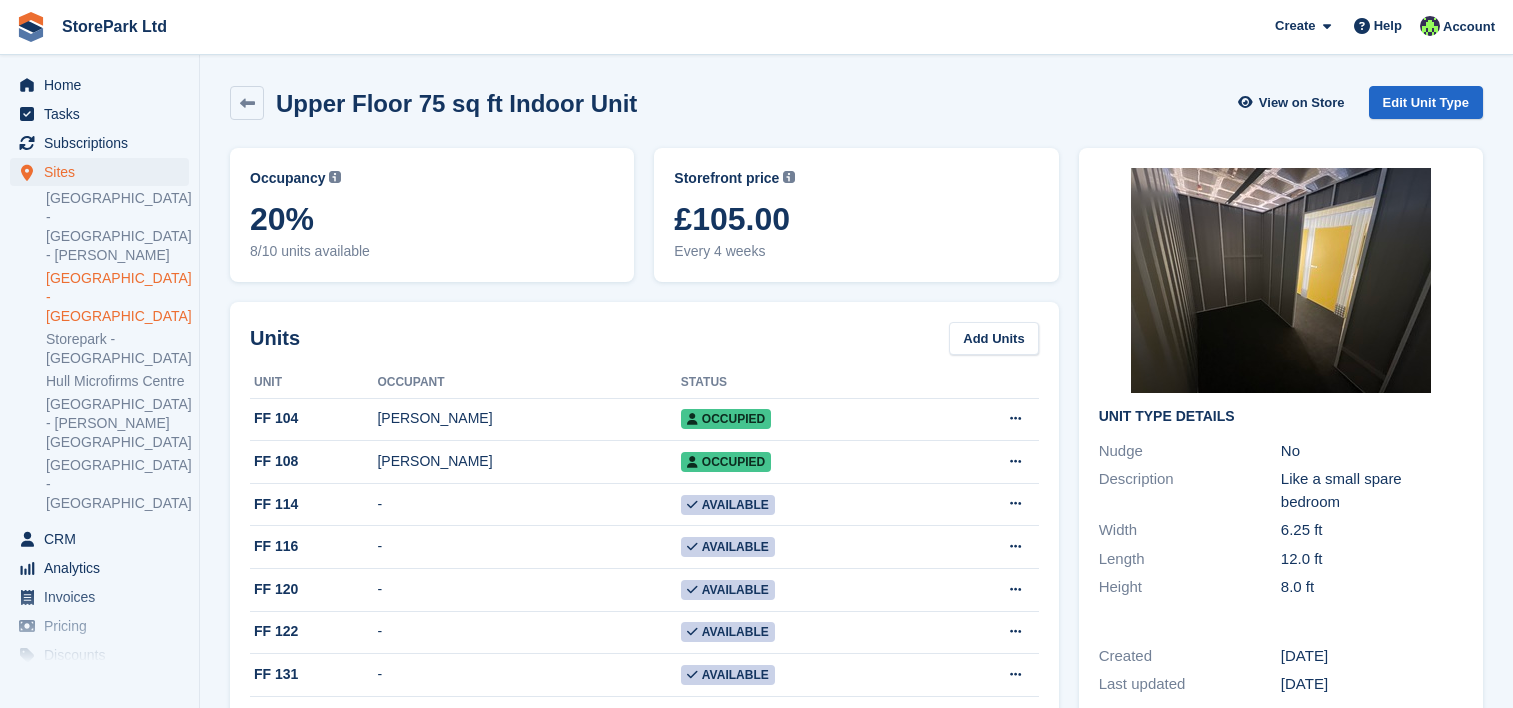 scroll, scrollTop: 0, scrollLeft: 0, axis: both 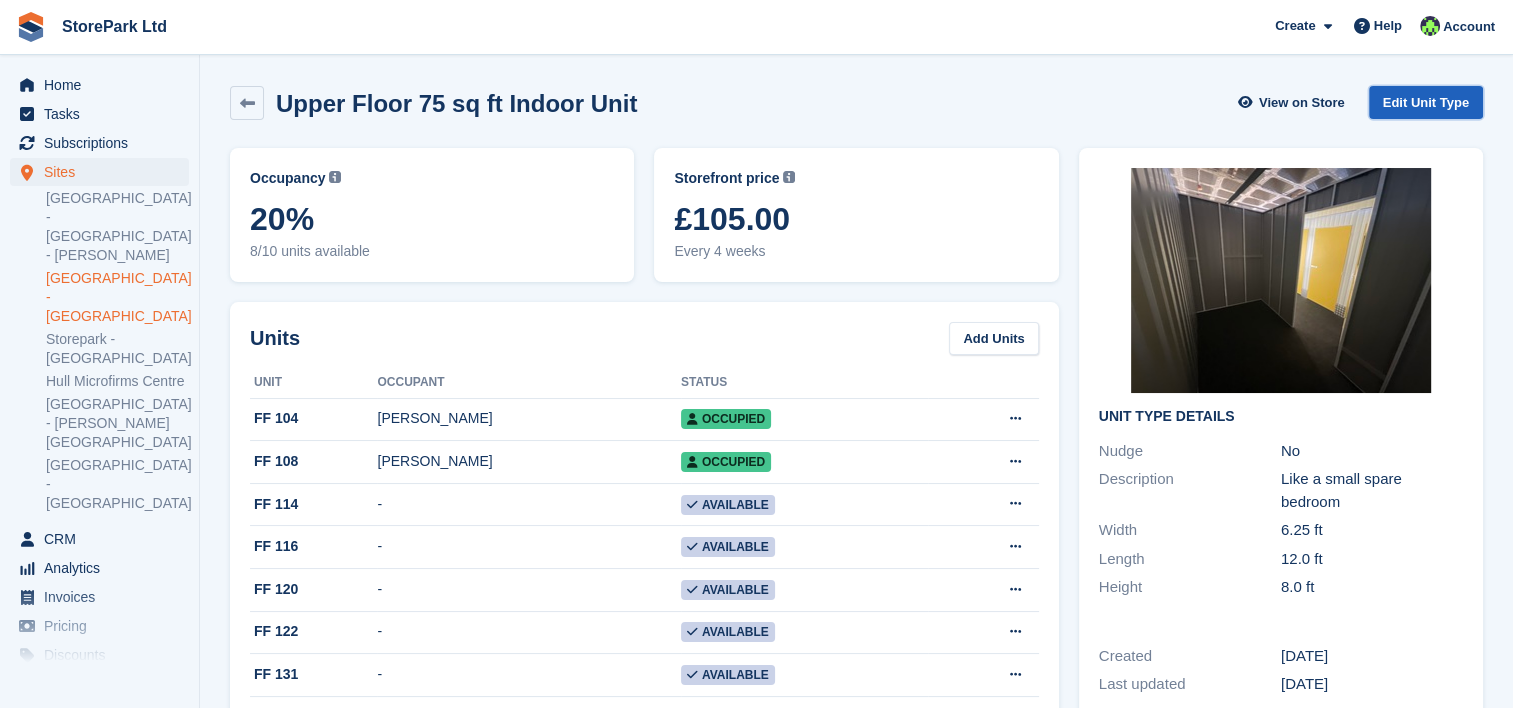 click on "Edit Unit Type" at bounding box center [1426, 102] 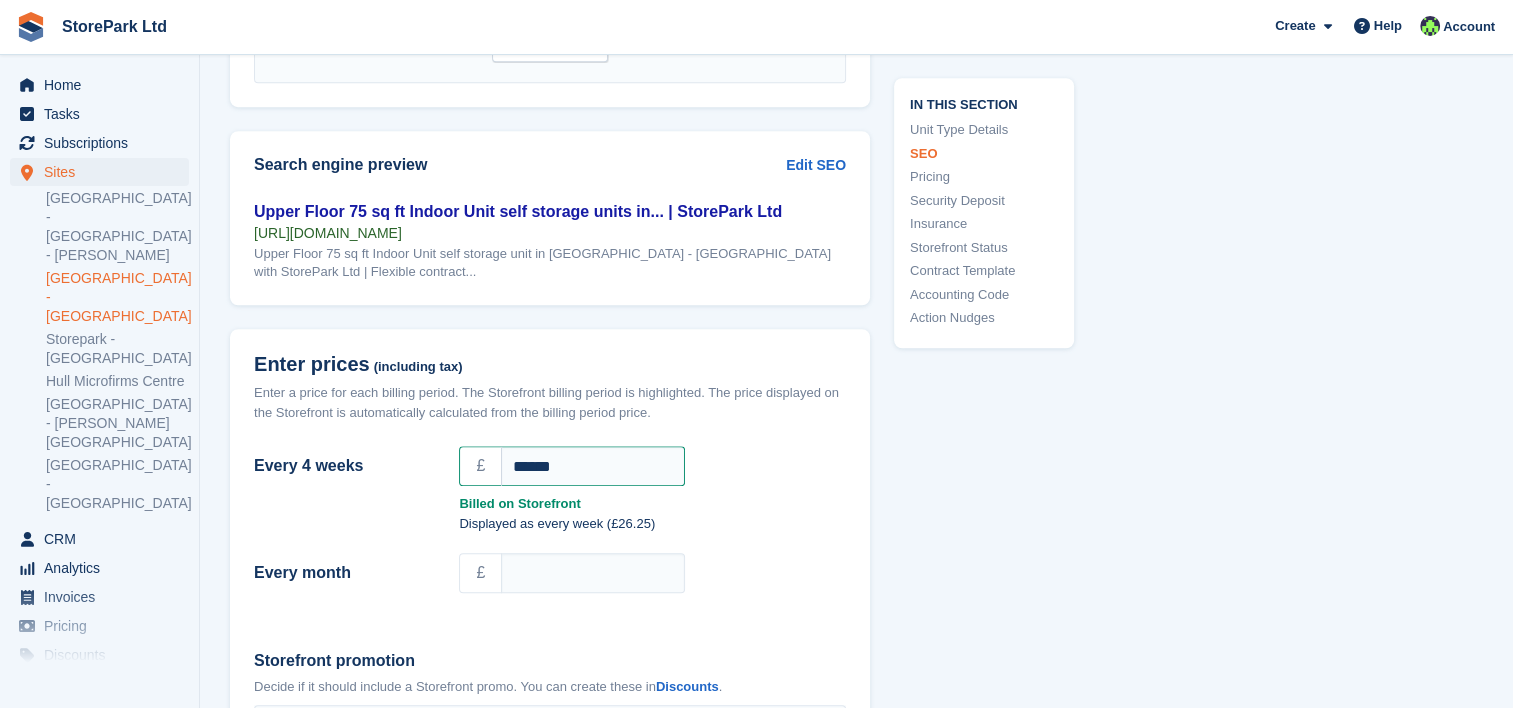 scroll, scrollTop: 1492, scrollLeft: 0, axis: vertical 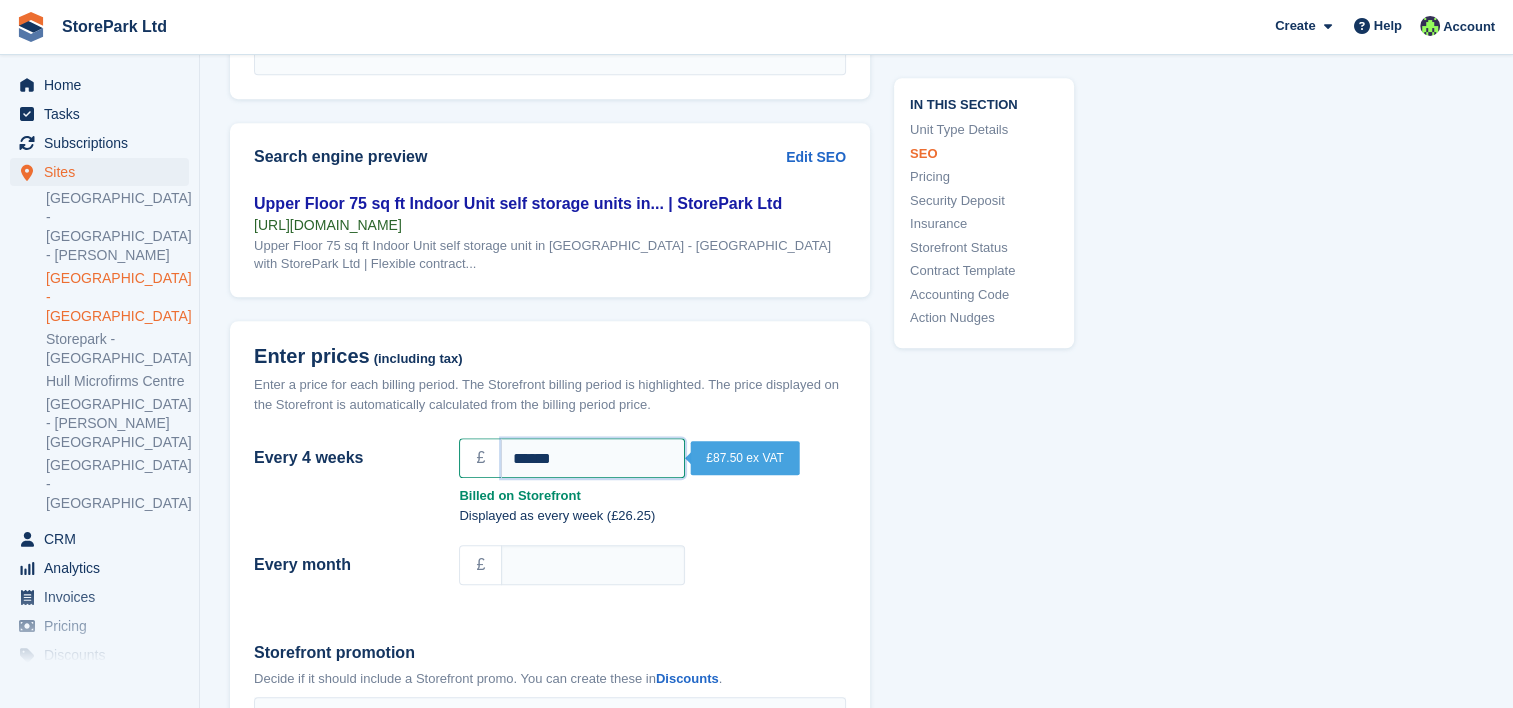 click on "******" at bounding box center [593, 458] 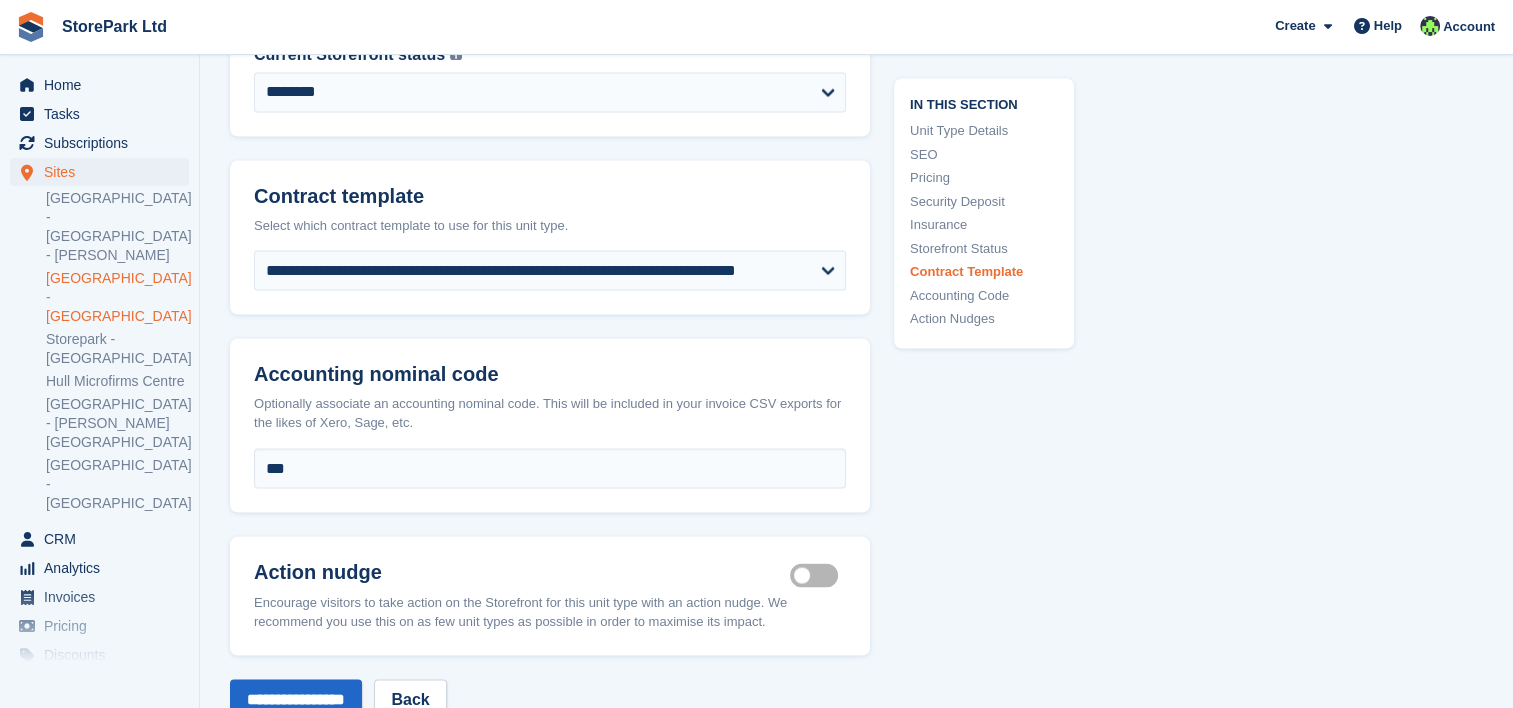 scroll, scrollTop: 3966, scrollLeft: 0, axis: vertical 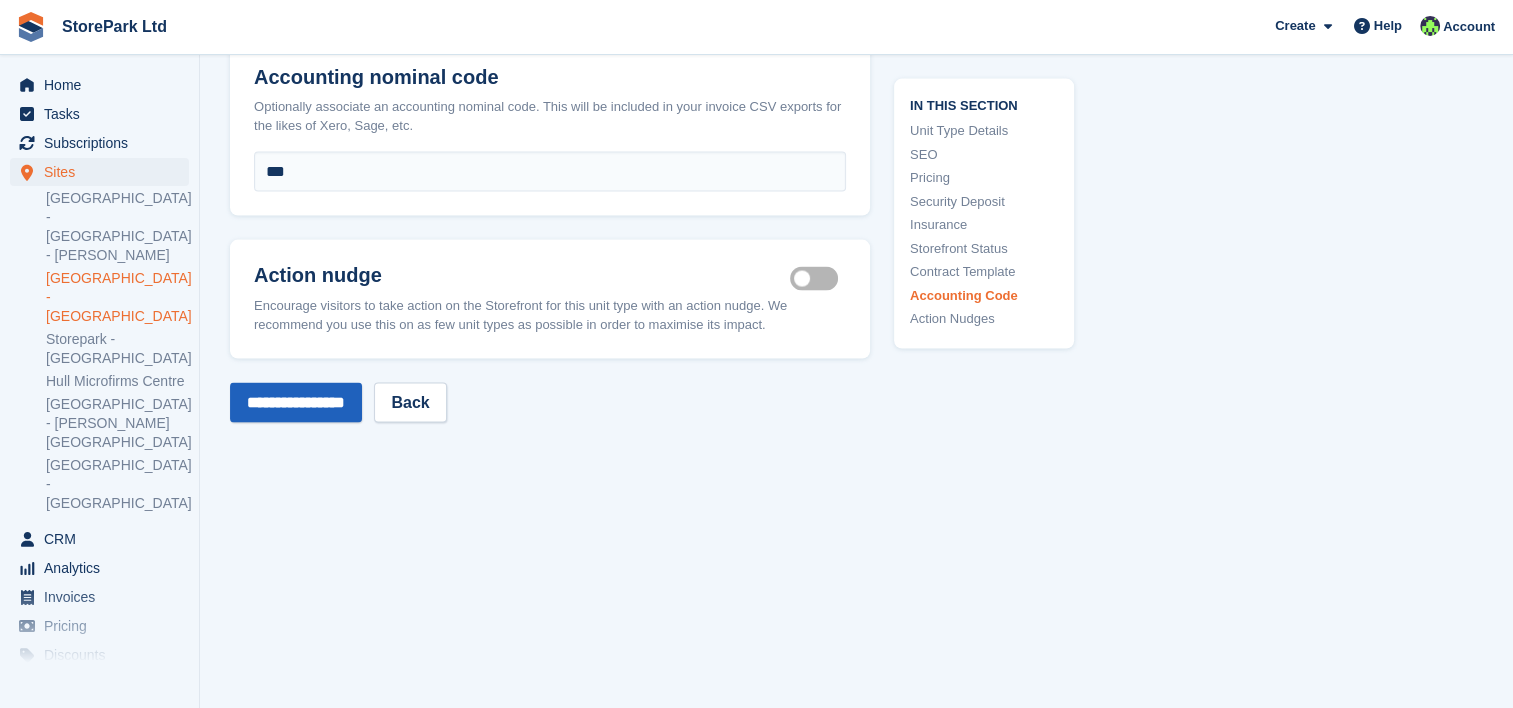 type on "***" 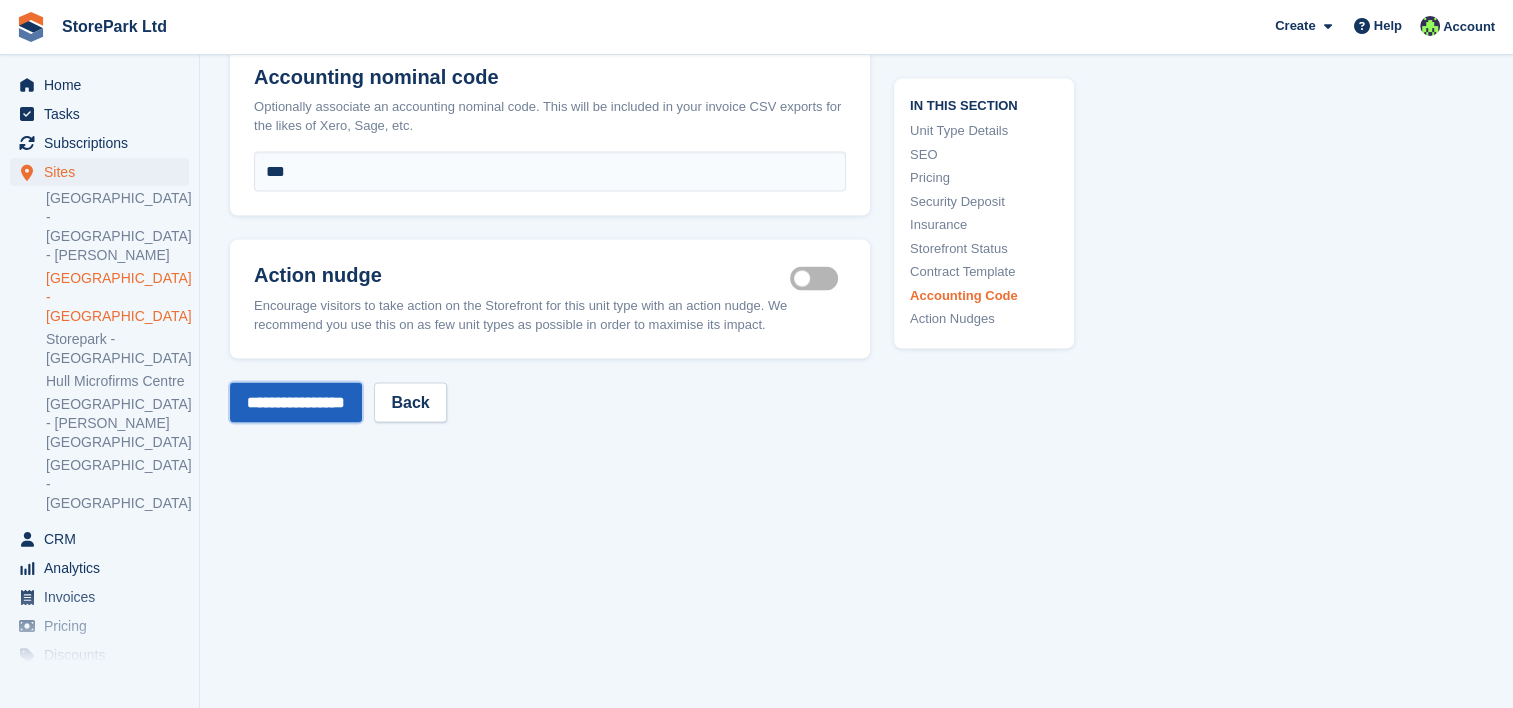 click on "**********" at bounding box center [296, 403] 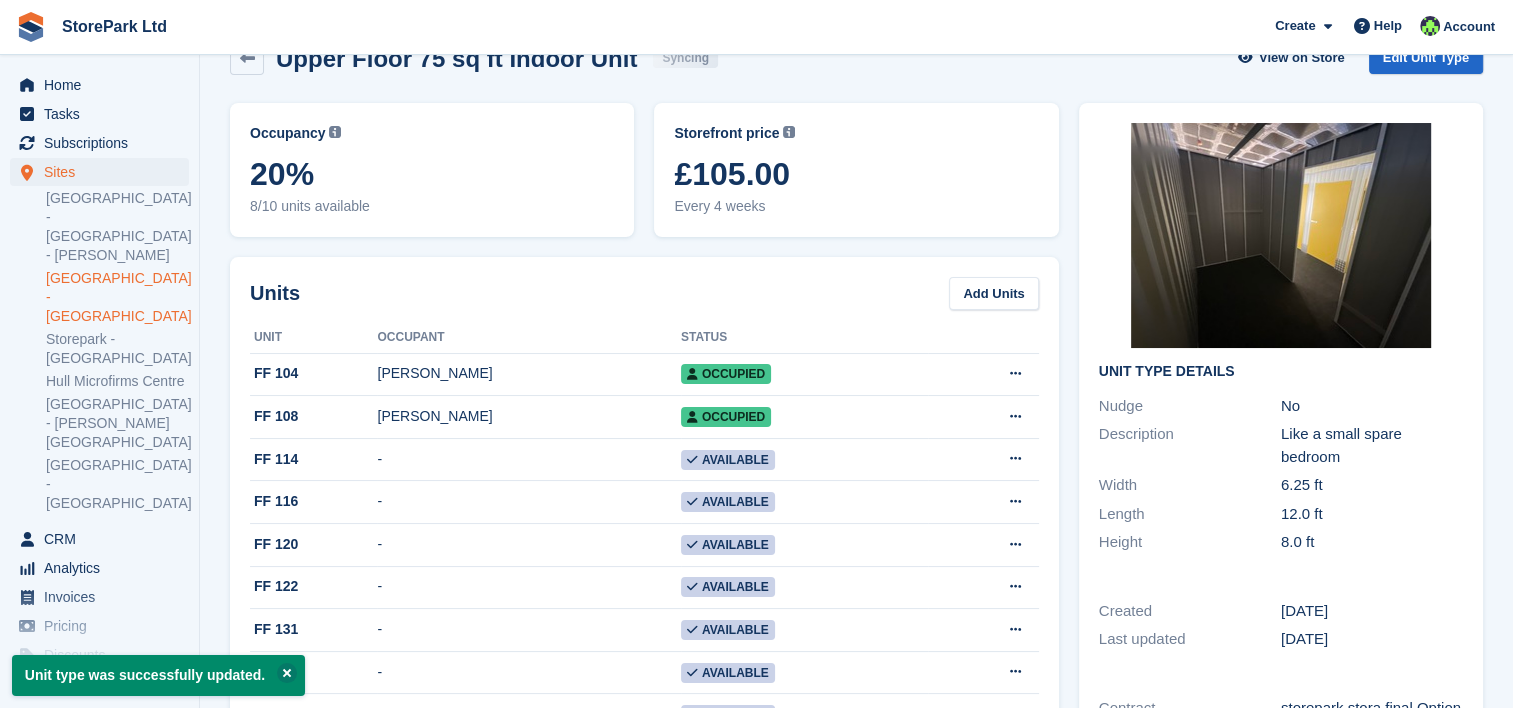 scroll, scrollTop: 0, scrollLeft: 0, axis: both 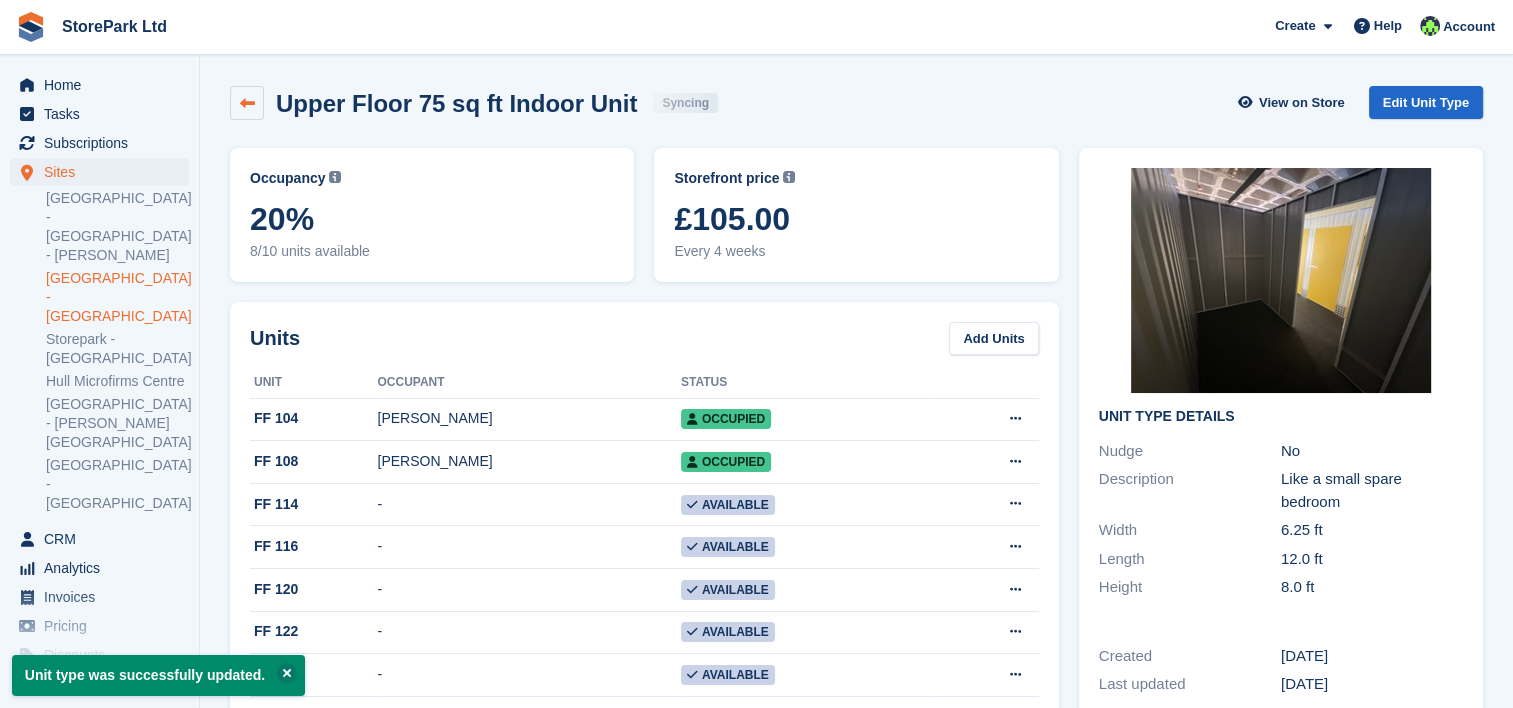 click at bounding box center (247, 103) 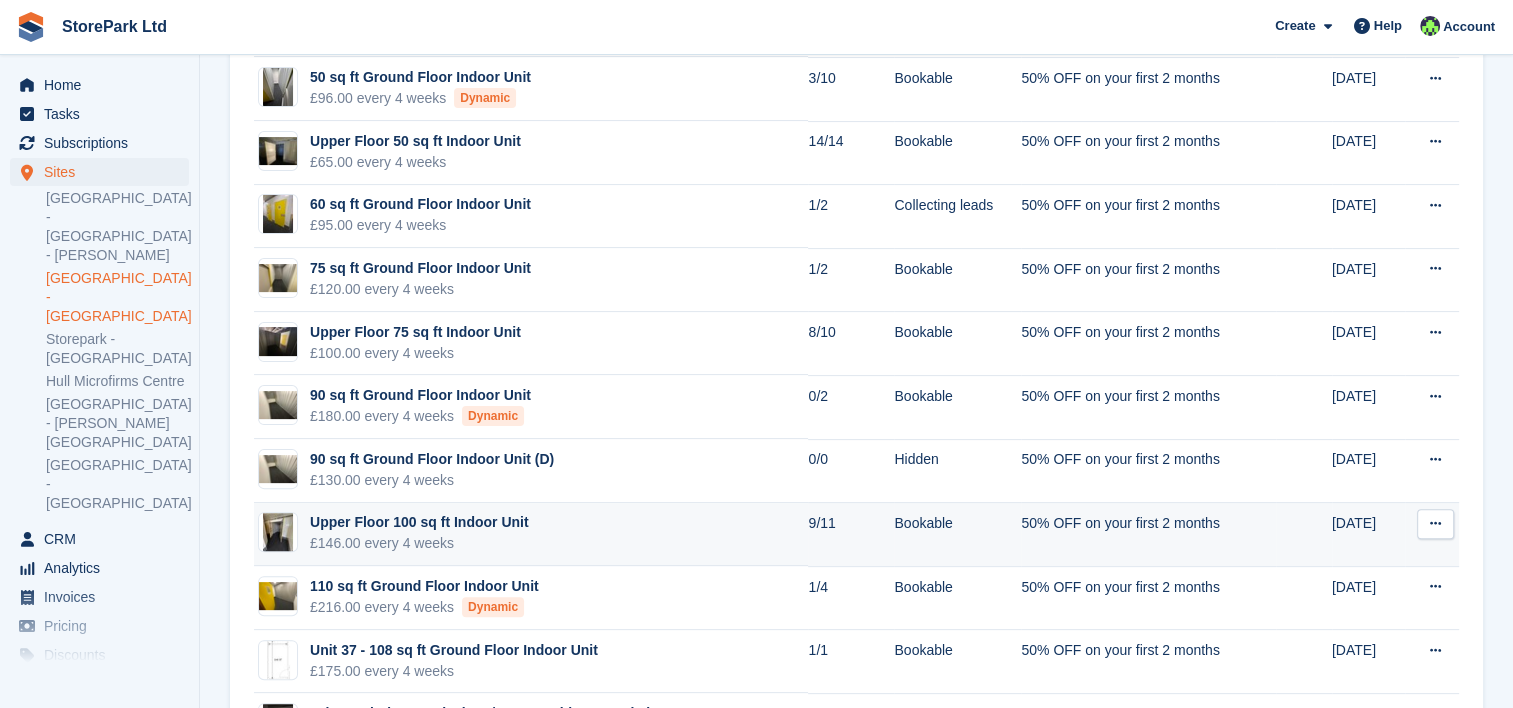 scroll, scrollTop: 480, scrollLeft: 0, axis: vertical 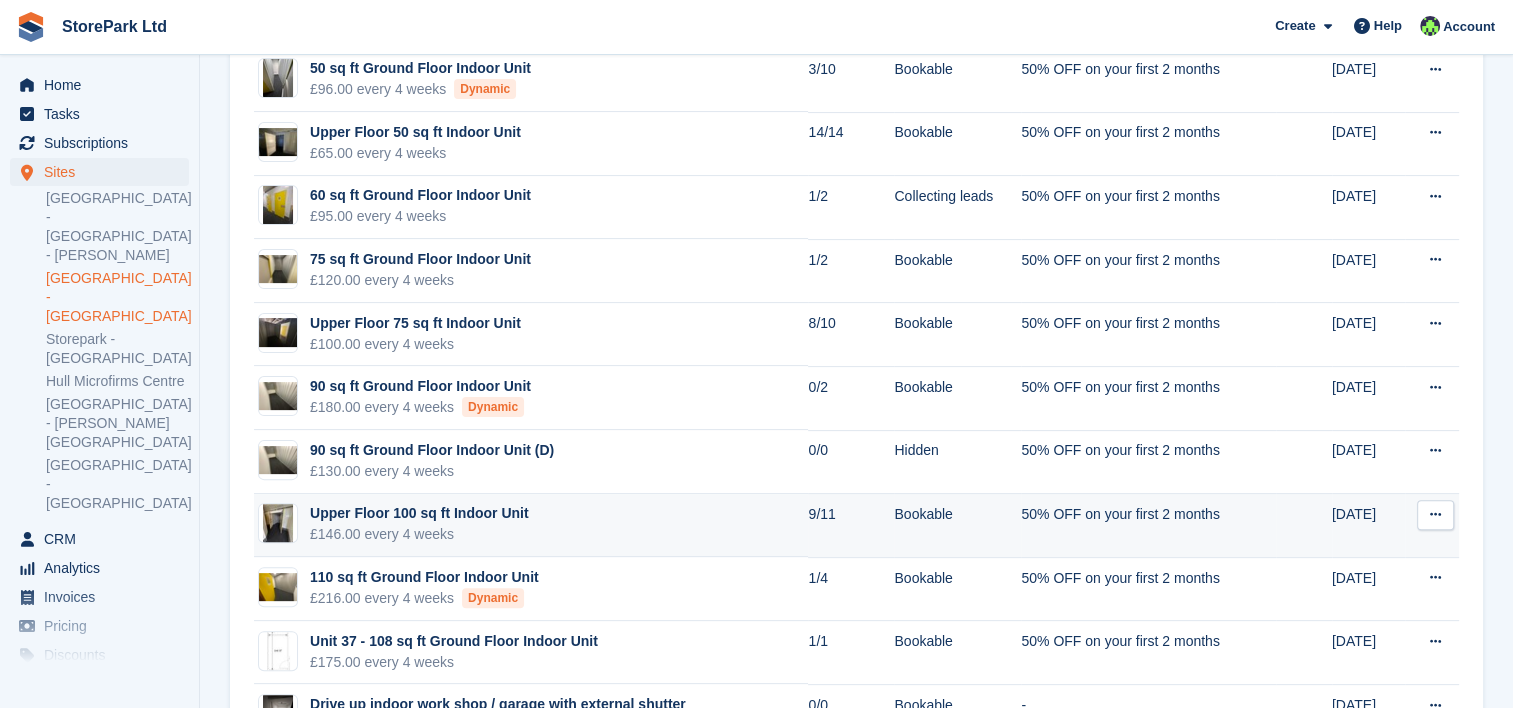 click on "£146.00 every 4 weeks" at bounding box center [419, 534] 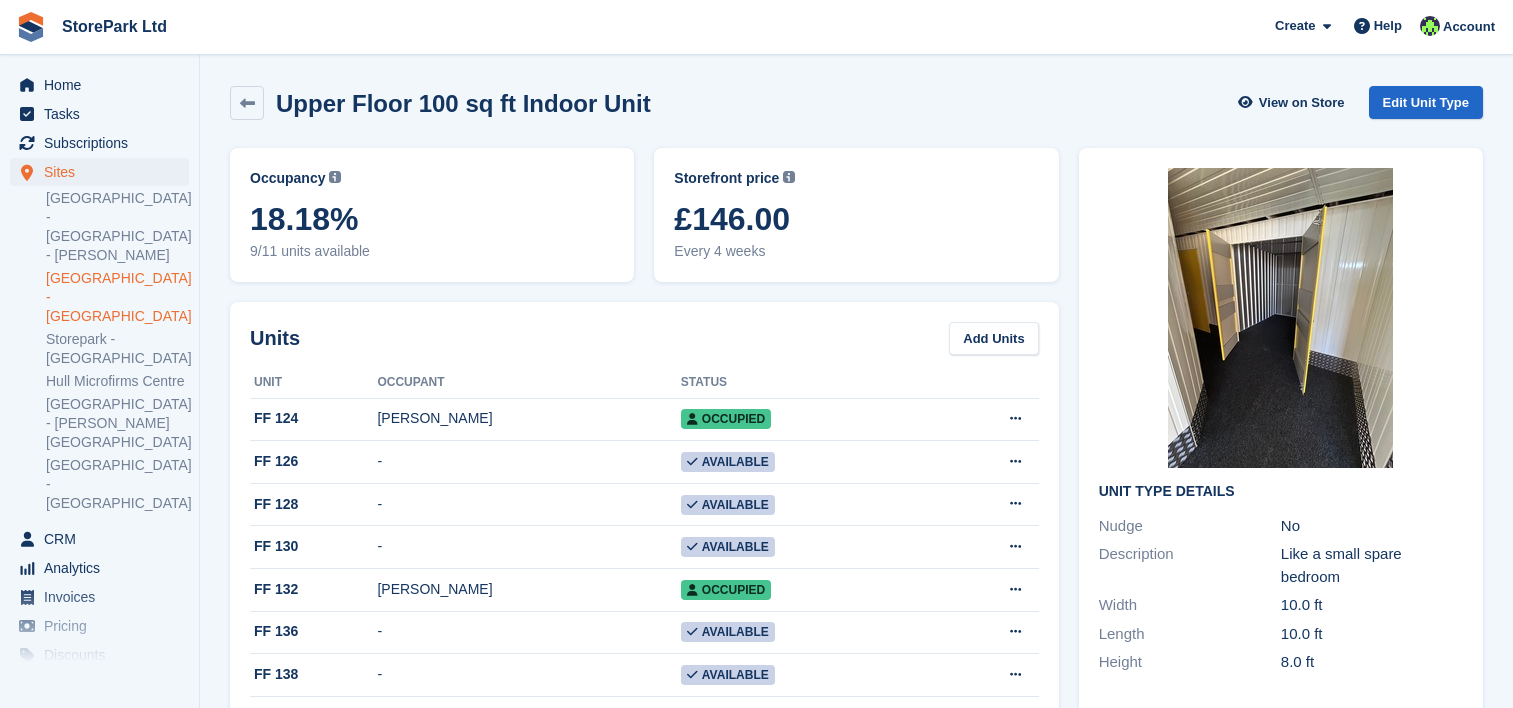 scroll, scrollTop: 0, scrollLeft: 0, axis: both 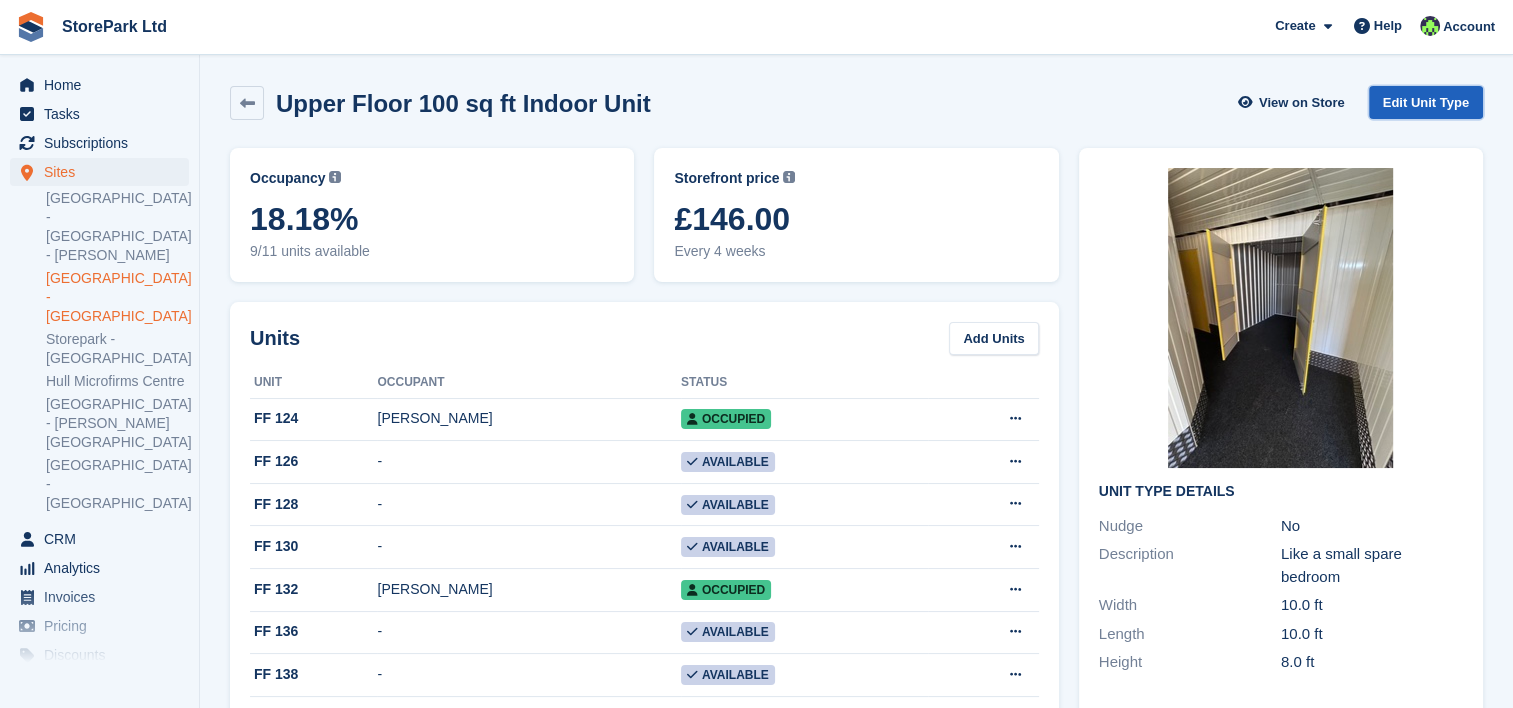 click on "Edit Unit Type" at bounding box center [1426, 102] 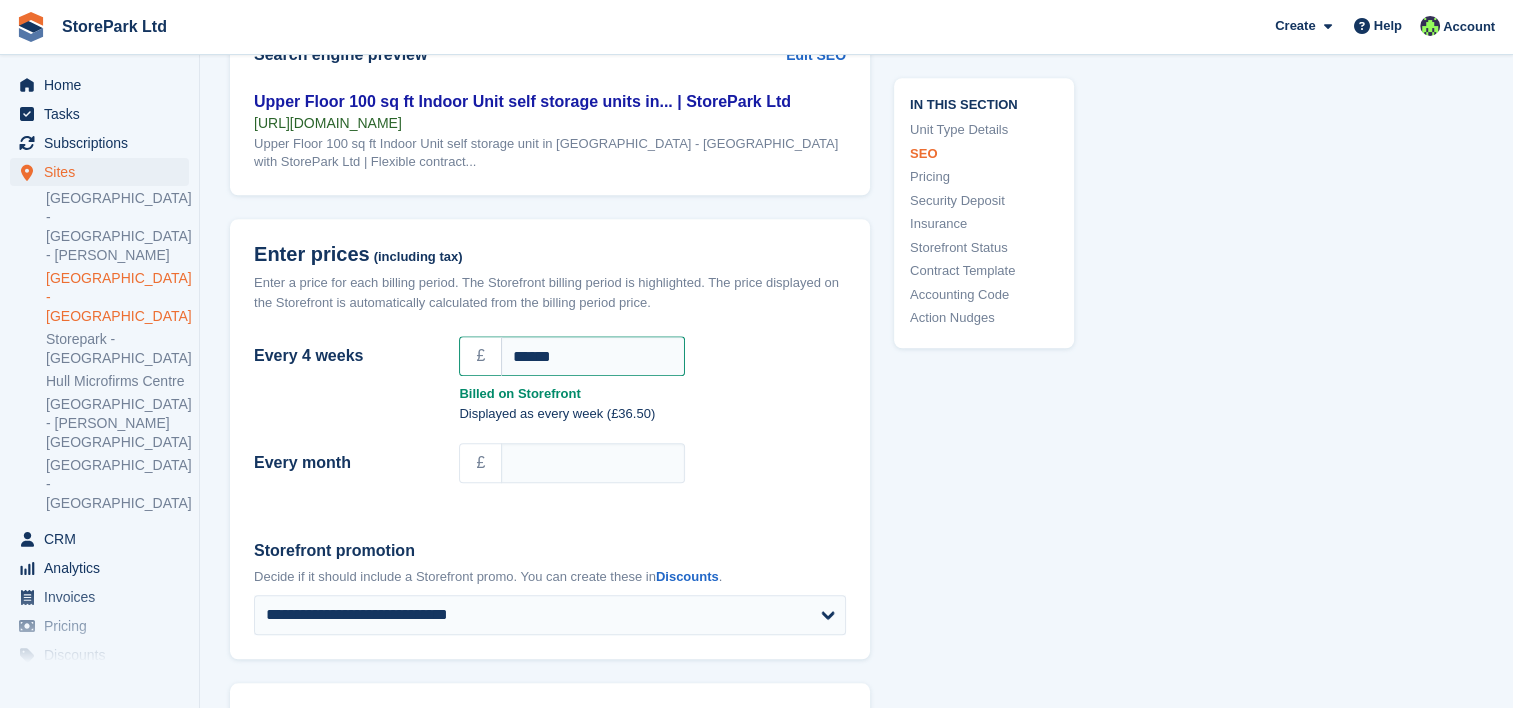 scroll, scrollTop: 1712, scrollLeft: 0, axis: vertical 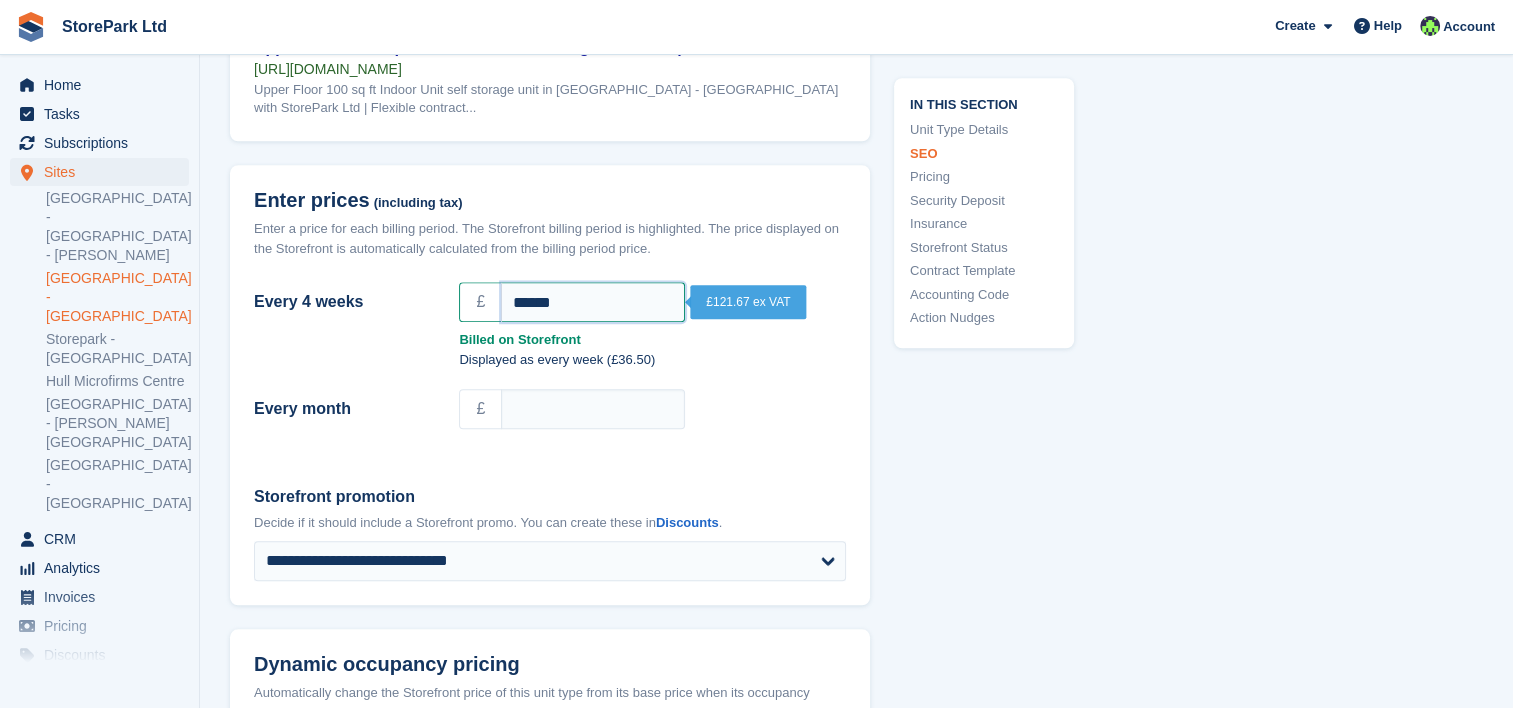 drag, startPoint x: 576, startPoint y: 334, endPoint x: 449, endPoint y: 324, distance: 127.39309 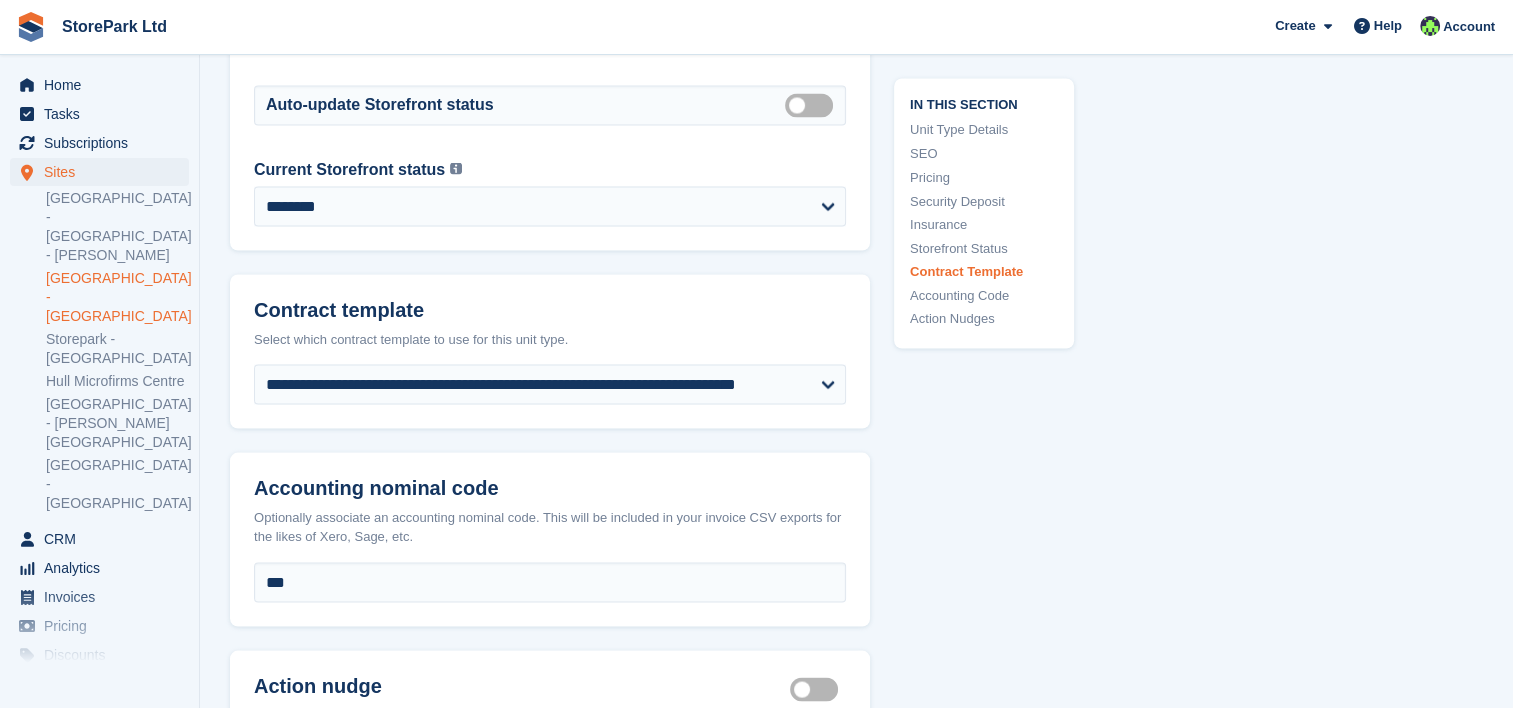 scroll, scrollTop: 4160, scrollLeft: 0, axis: vertical 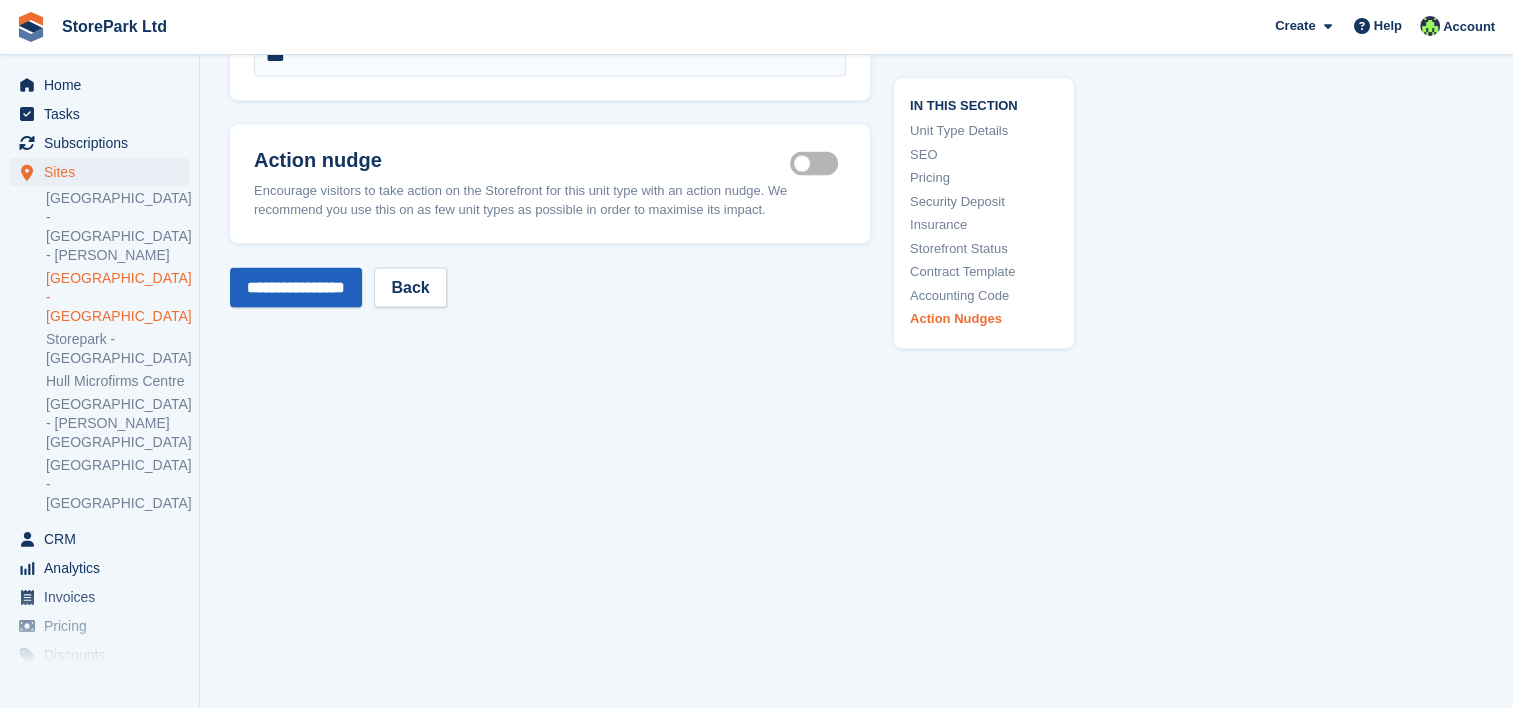 type on "***" 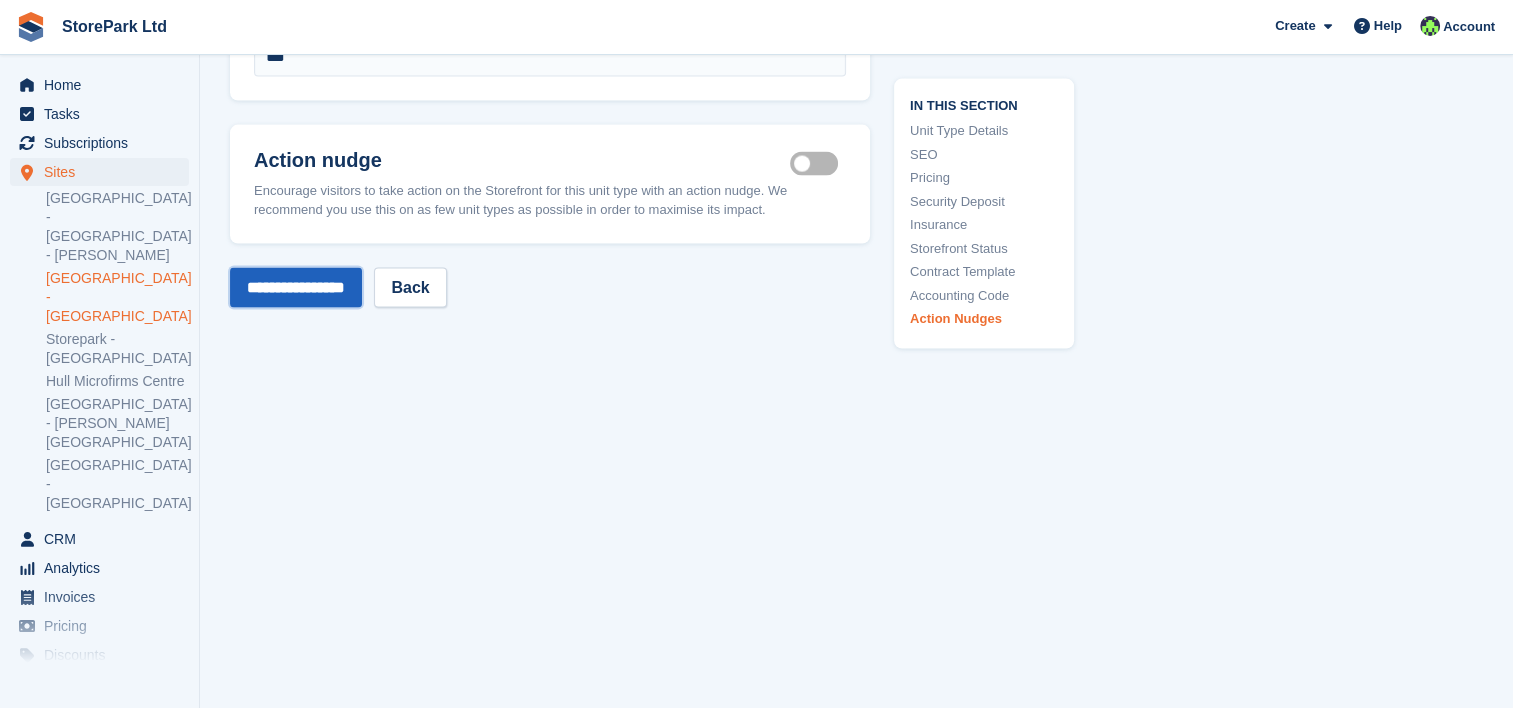 click on "**********" at bounding box center [296, 288] 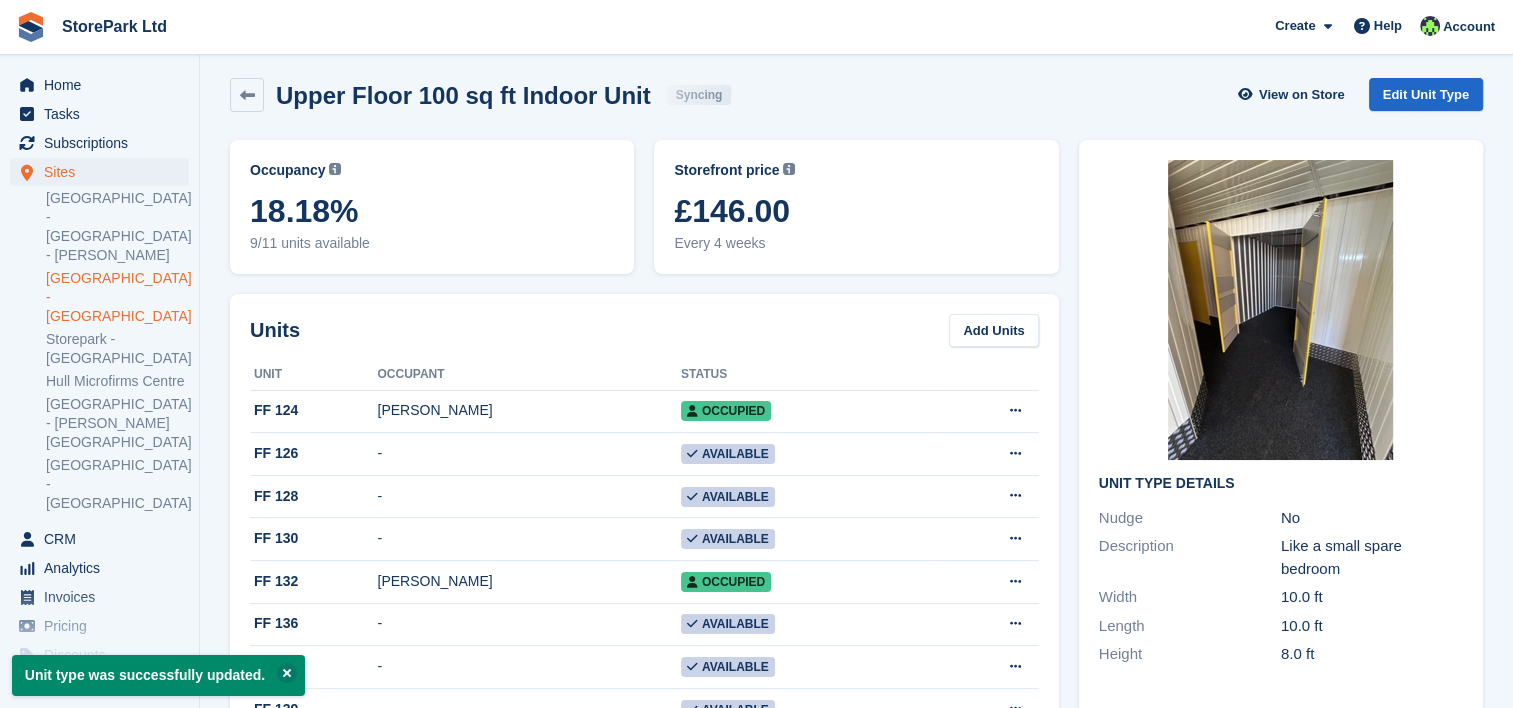 scroll, scrollTop: 0, scrollLeft: 0, axis: both 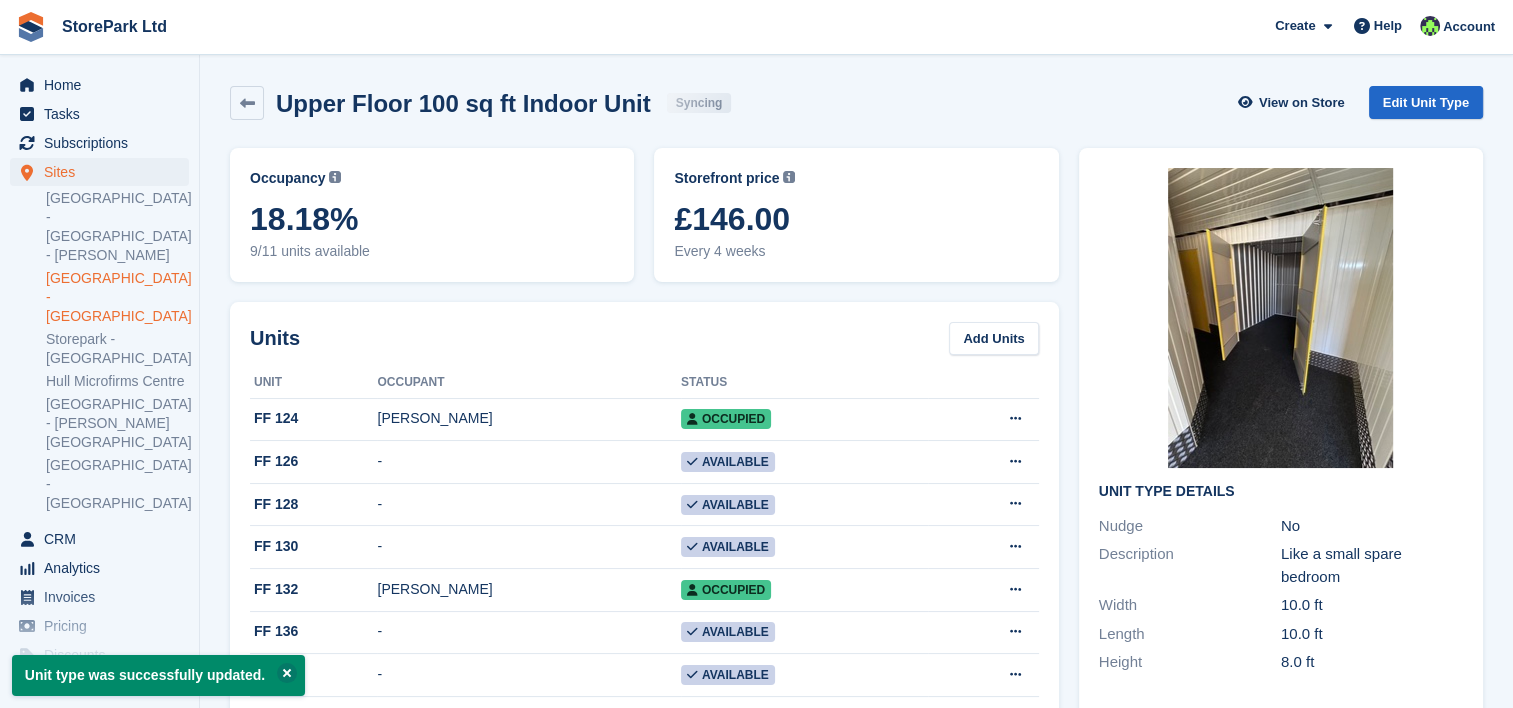 click on "Upper Floor 100 sq ft Indoor Unit
Syncing
View on Store
Edit Unit Type" at bounding box center [856, 107] 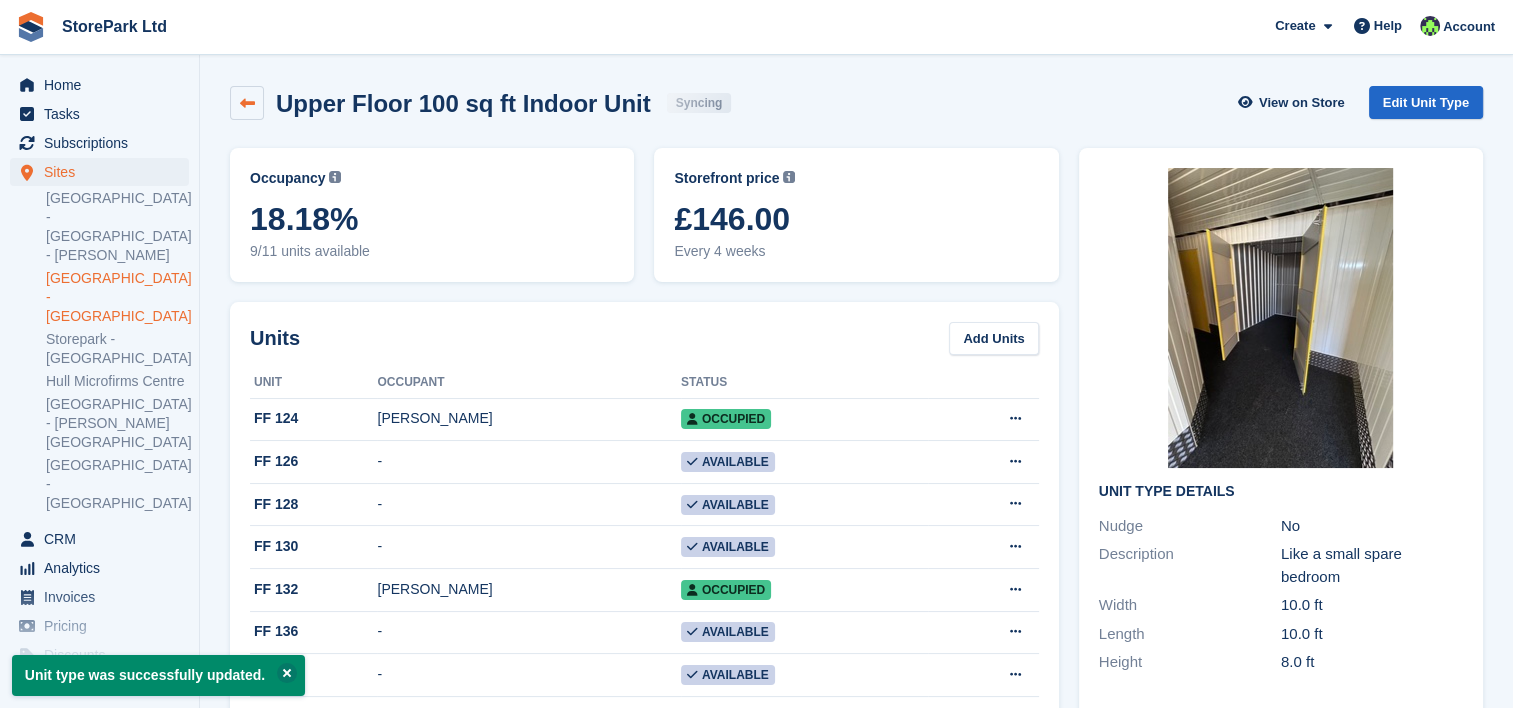 click at bounding box center (247, 103) 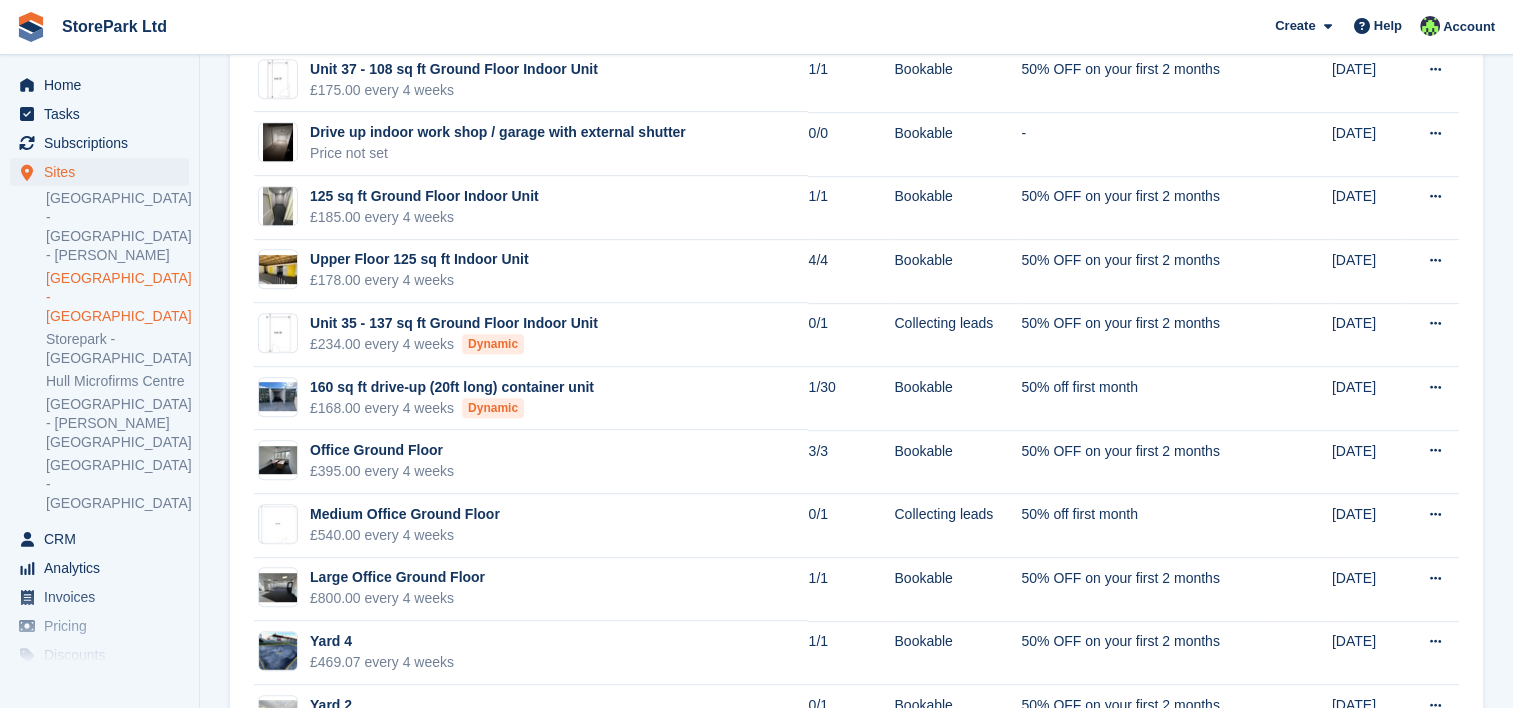 scroll, scrollTop: 1051, scrollLeft: 0, axis: vertical 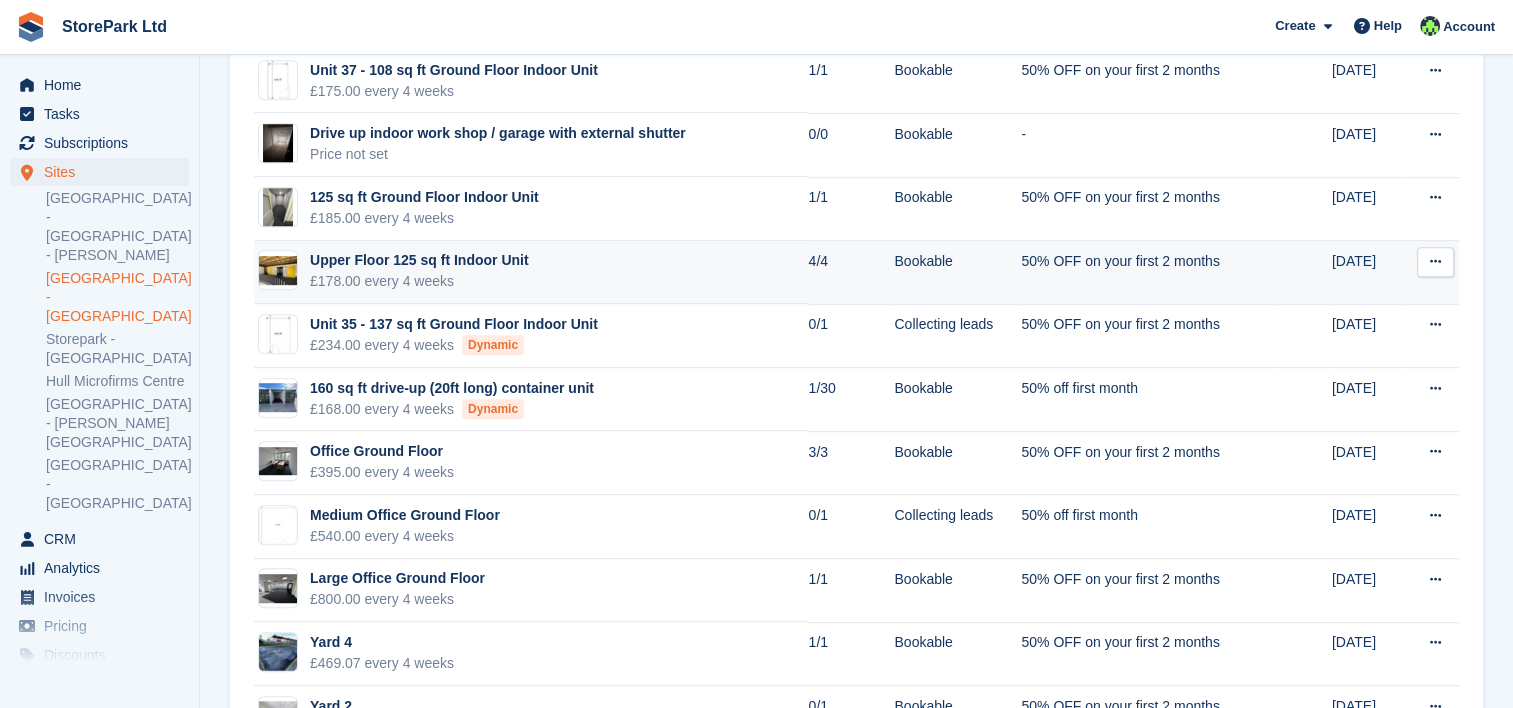click on "£178.00 every 4 weeks" at bounding box center (419, 281) 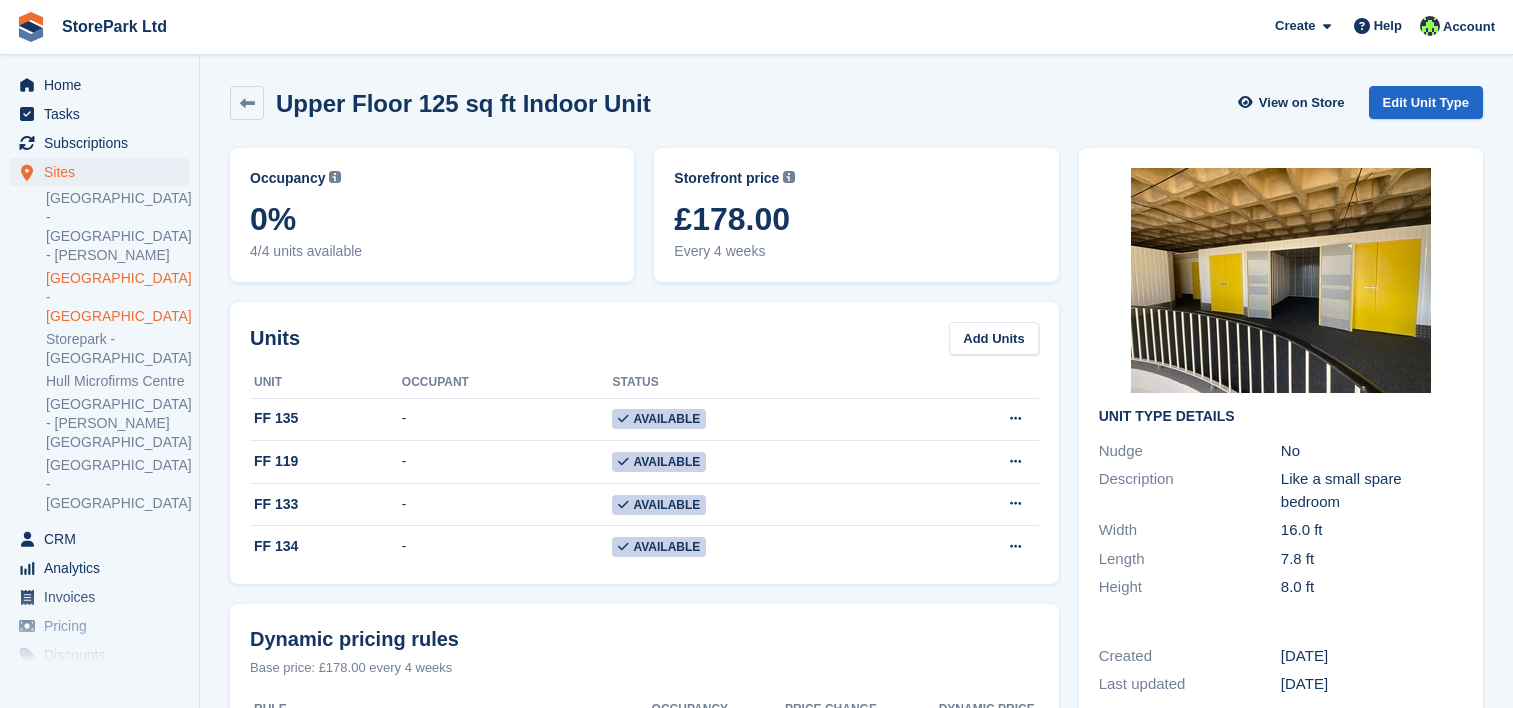 scroll, scrollTop: 0, scrollLeft: 0, axis: both 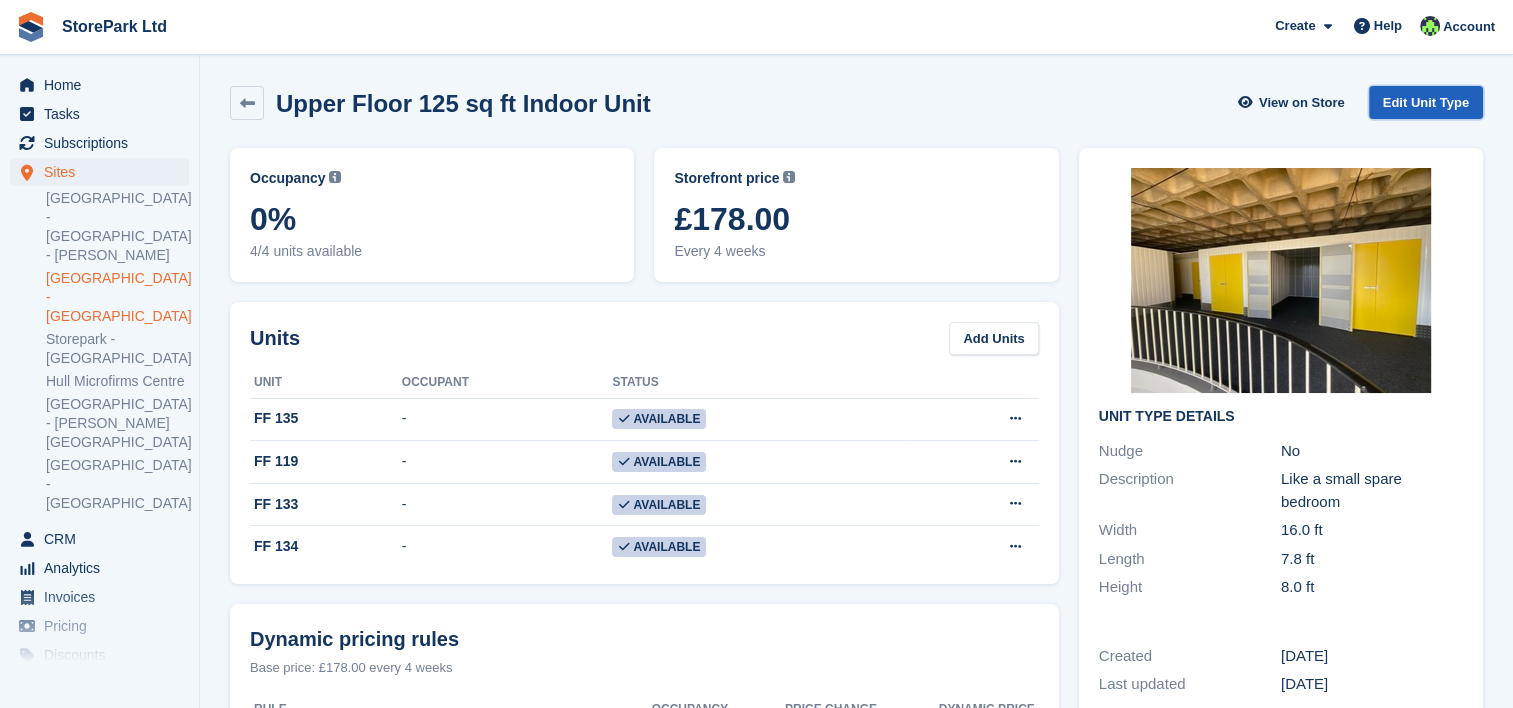 click on "Edit Unit Type" at bounding box center [1426, 102] 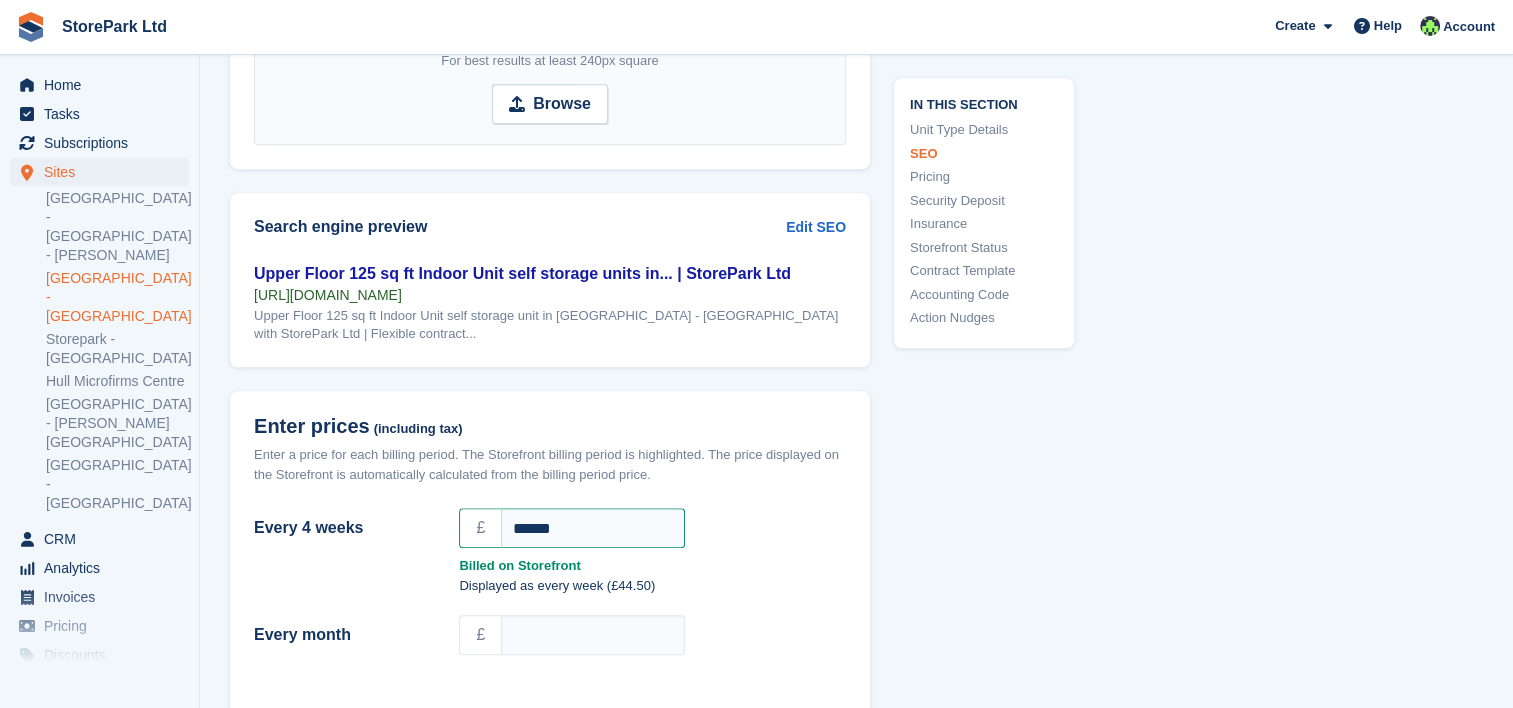 scroll, scrollTop: 1467, scrollLeft: 0, axis: vertical 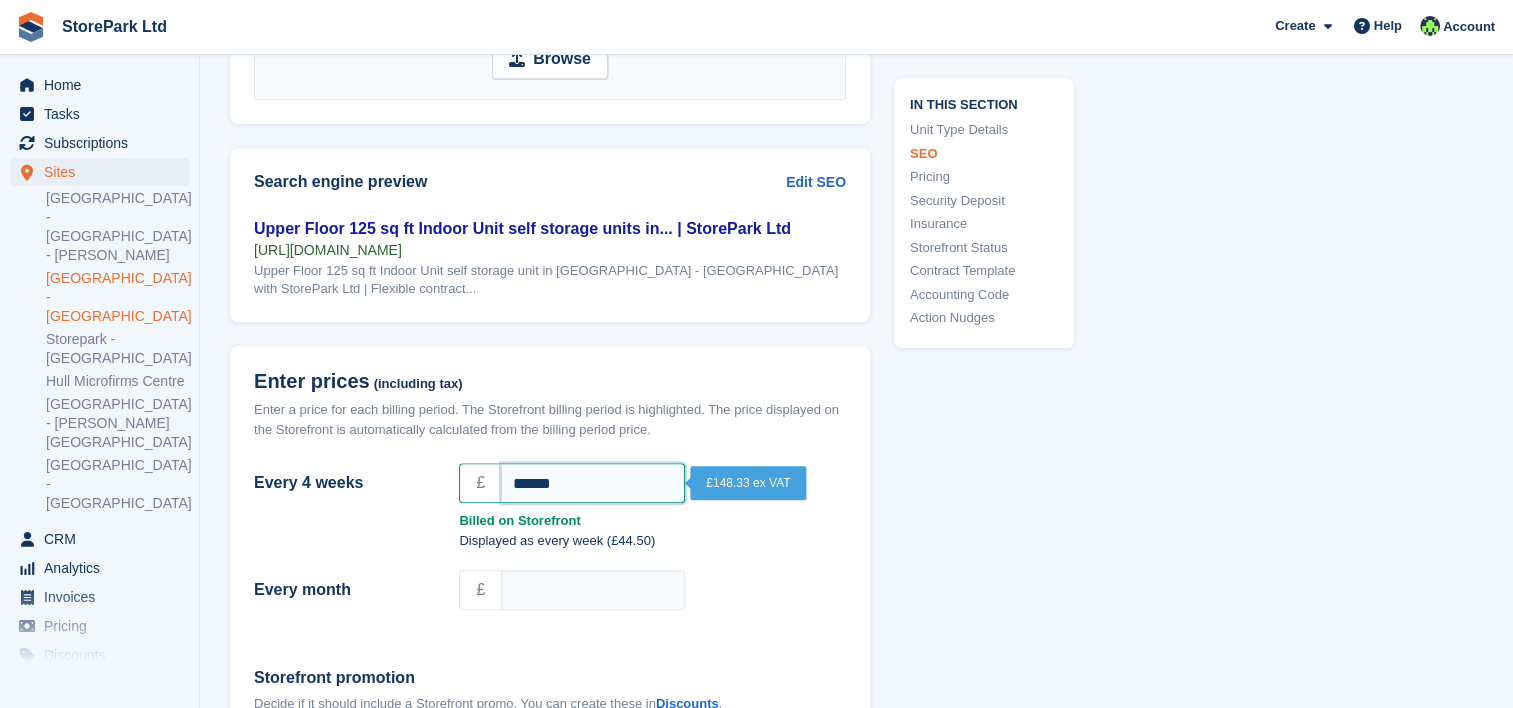 drag, startPoint x: 583, startPoint y: 499, endPoint x: 407, endPoint y: 486, distance: 176.47946 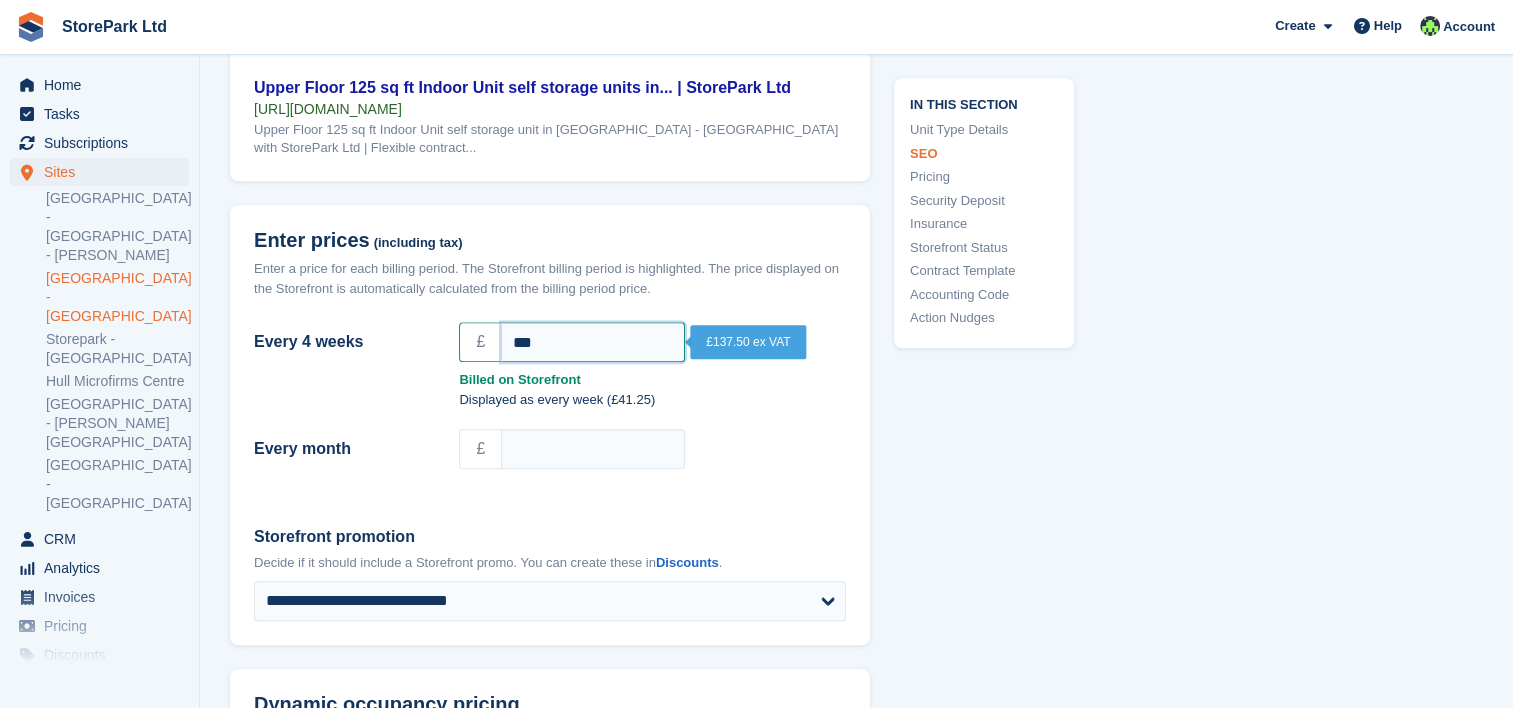 scroll, scrollTop: 1607, scrollLeft: 0, axis: vertical 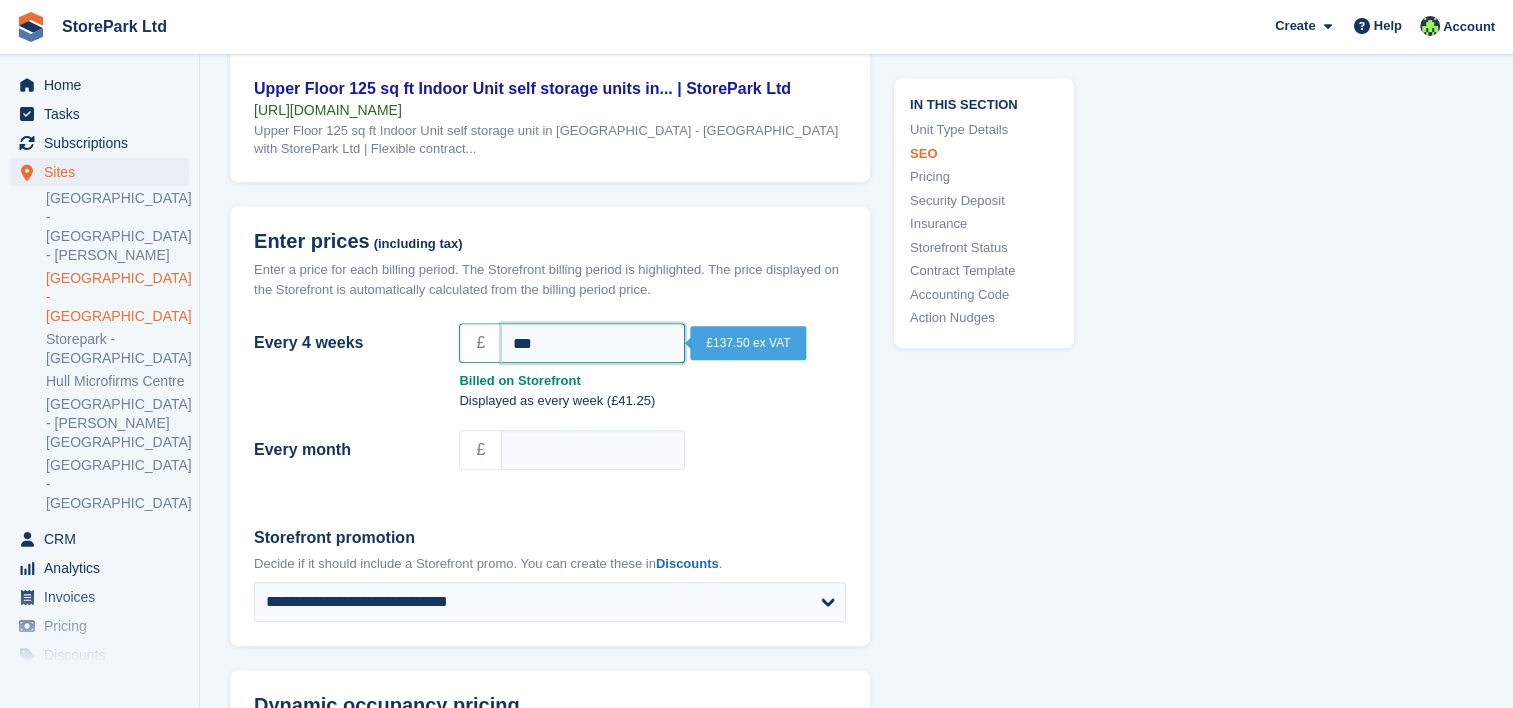 drag, startPoint x: 567, startPoint y: 364, endPoint x: 523, endPoint y: 367, distance: 44.102154 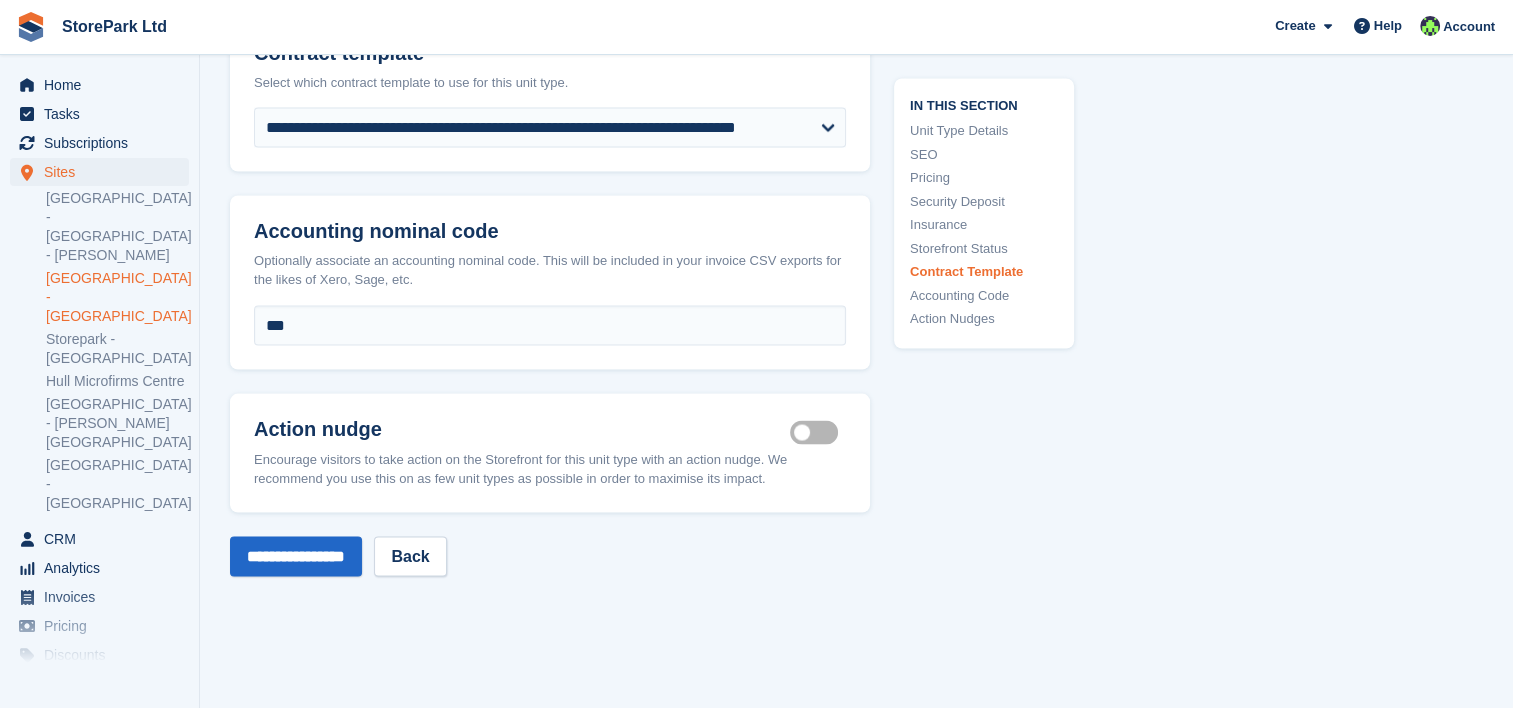 scroll, scrollTop: 4096, scrollLeft: 0, axis: vertical 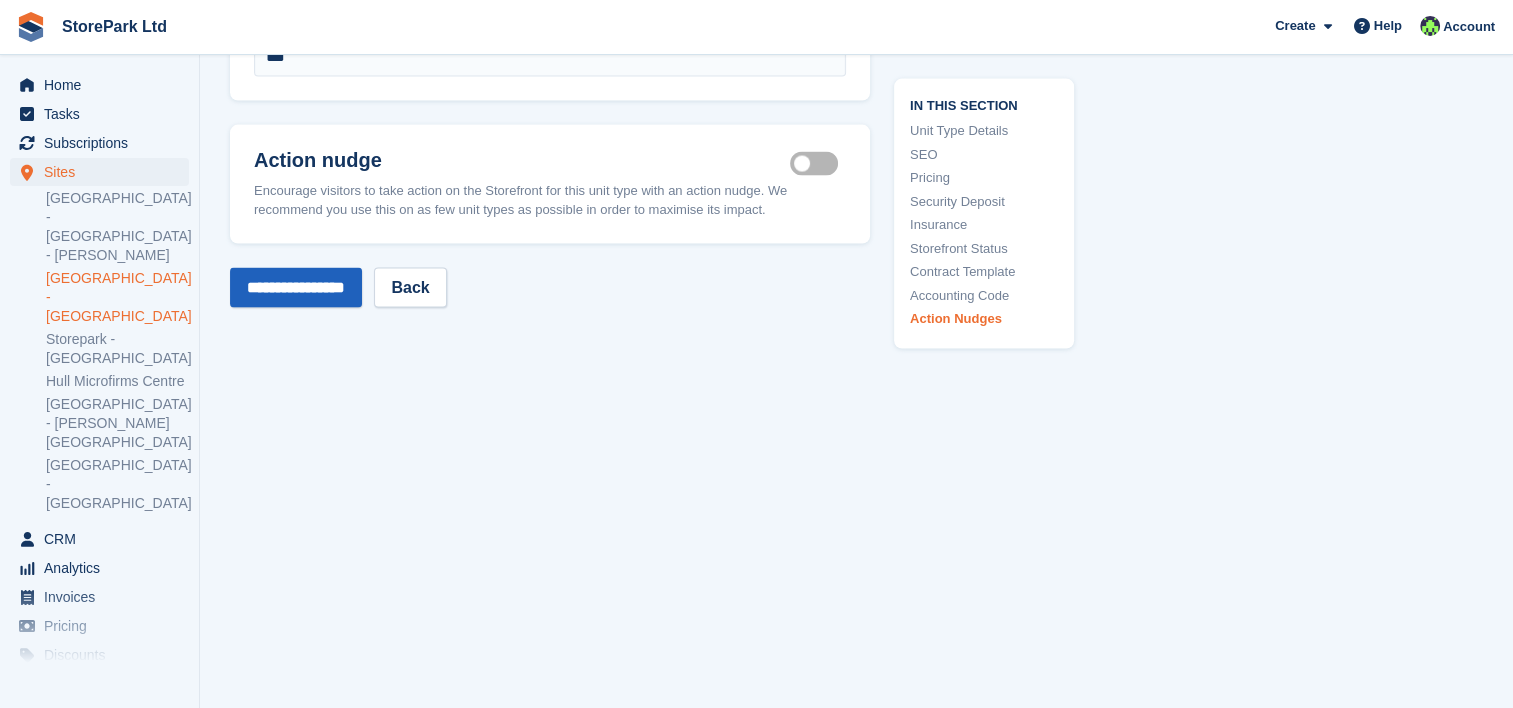 type on "***" 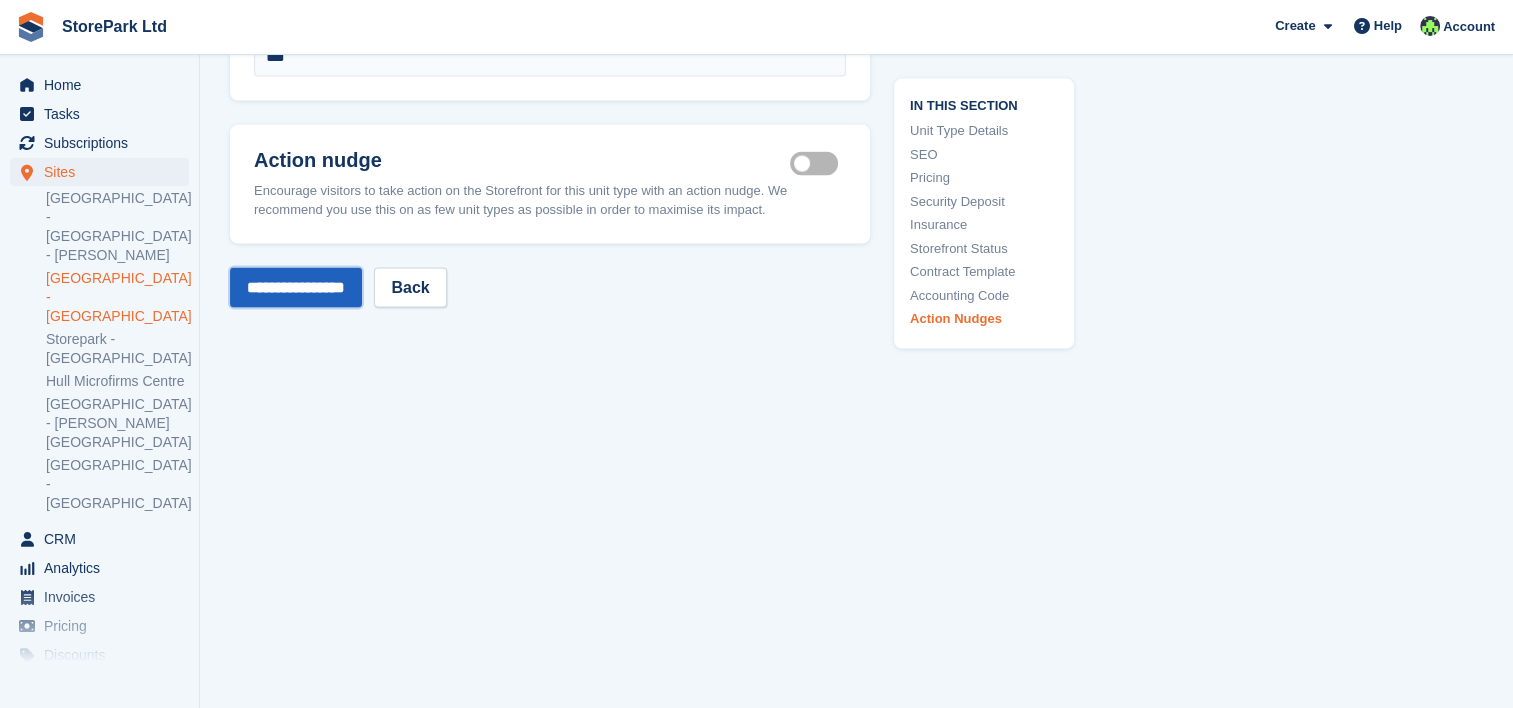 click on "**********" at bounding box center (296, 288) 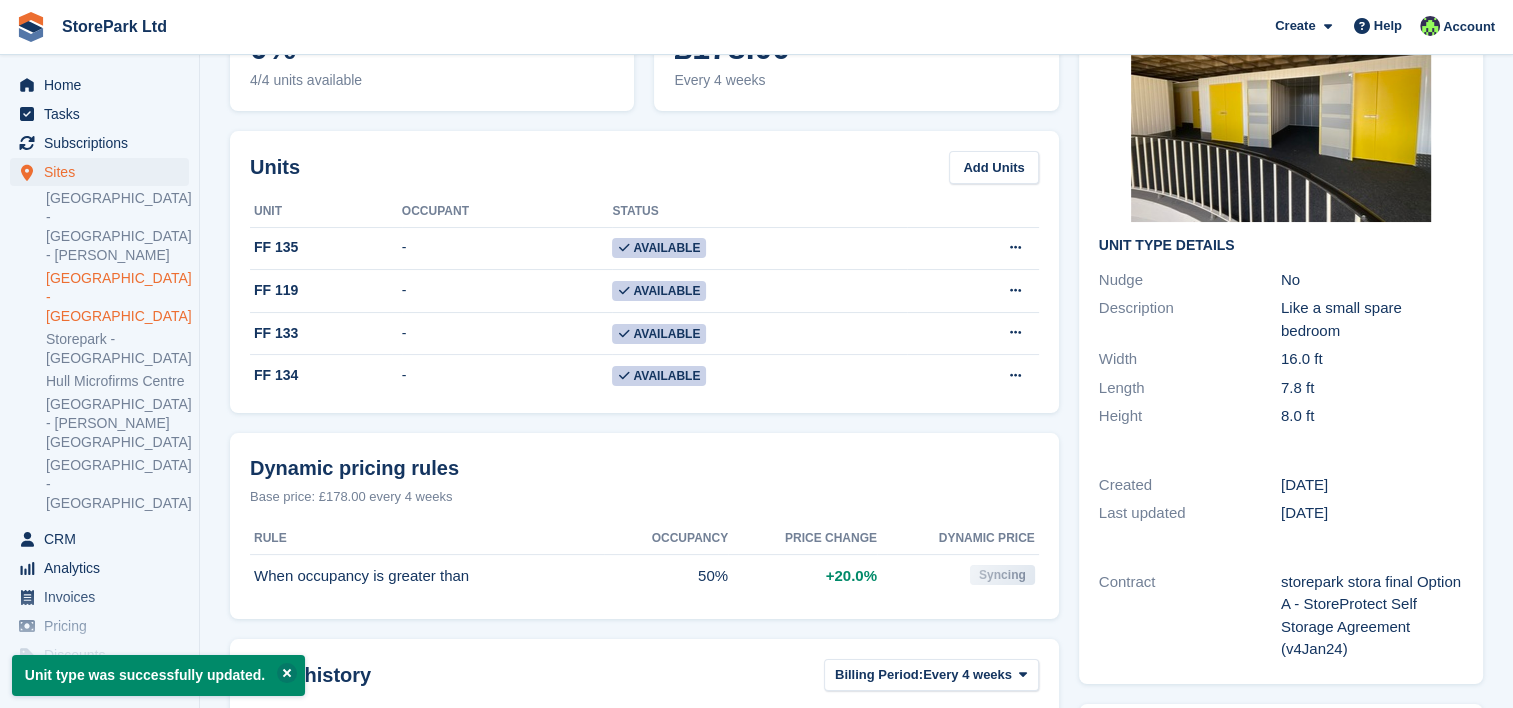 scroll, scrollTop: 0, scrollLeft: 0, axis: both 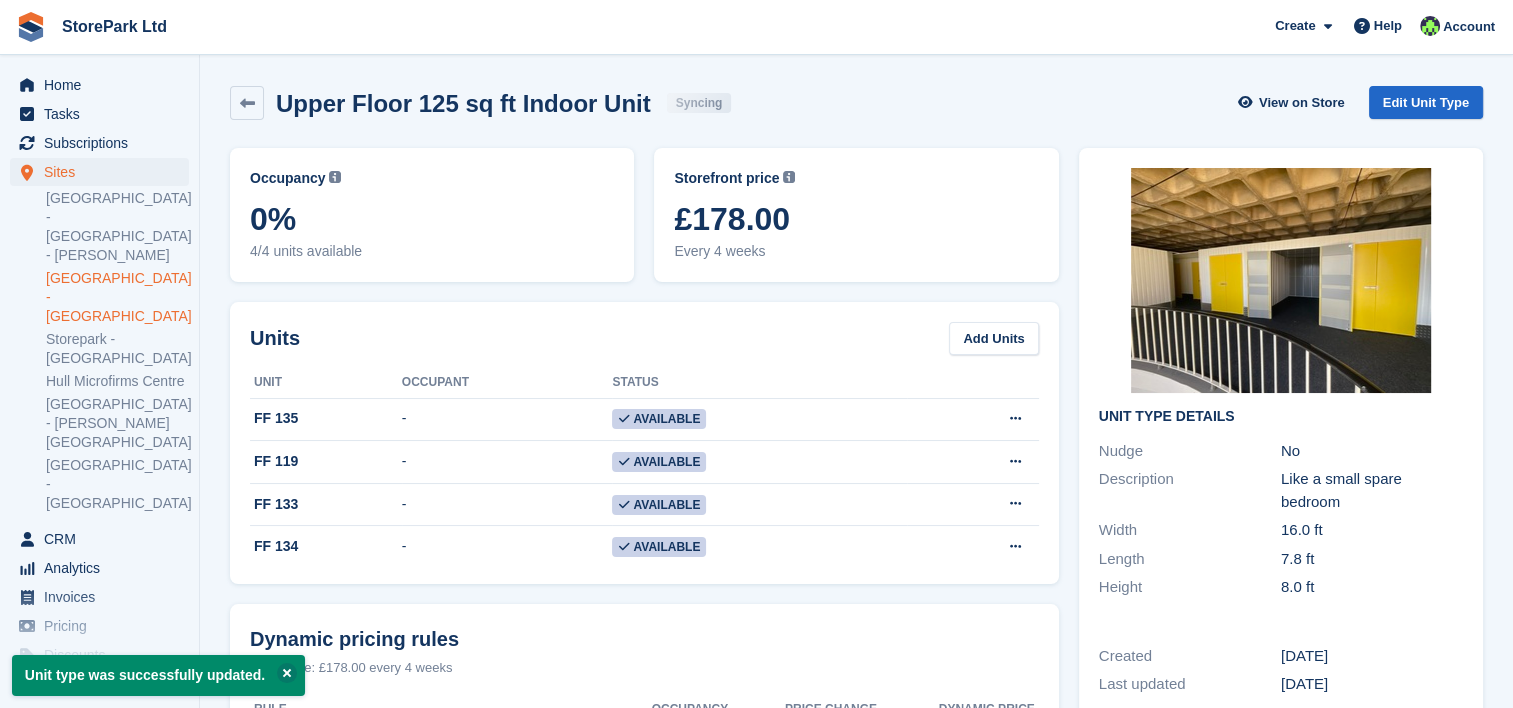 click on "Upper Floor 125 sq ft Indoor Unit
Syncing
View on Store
Edit Unit Type" at bounding box center [856, 107] 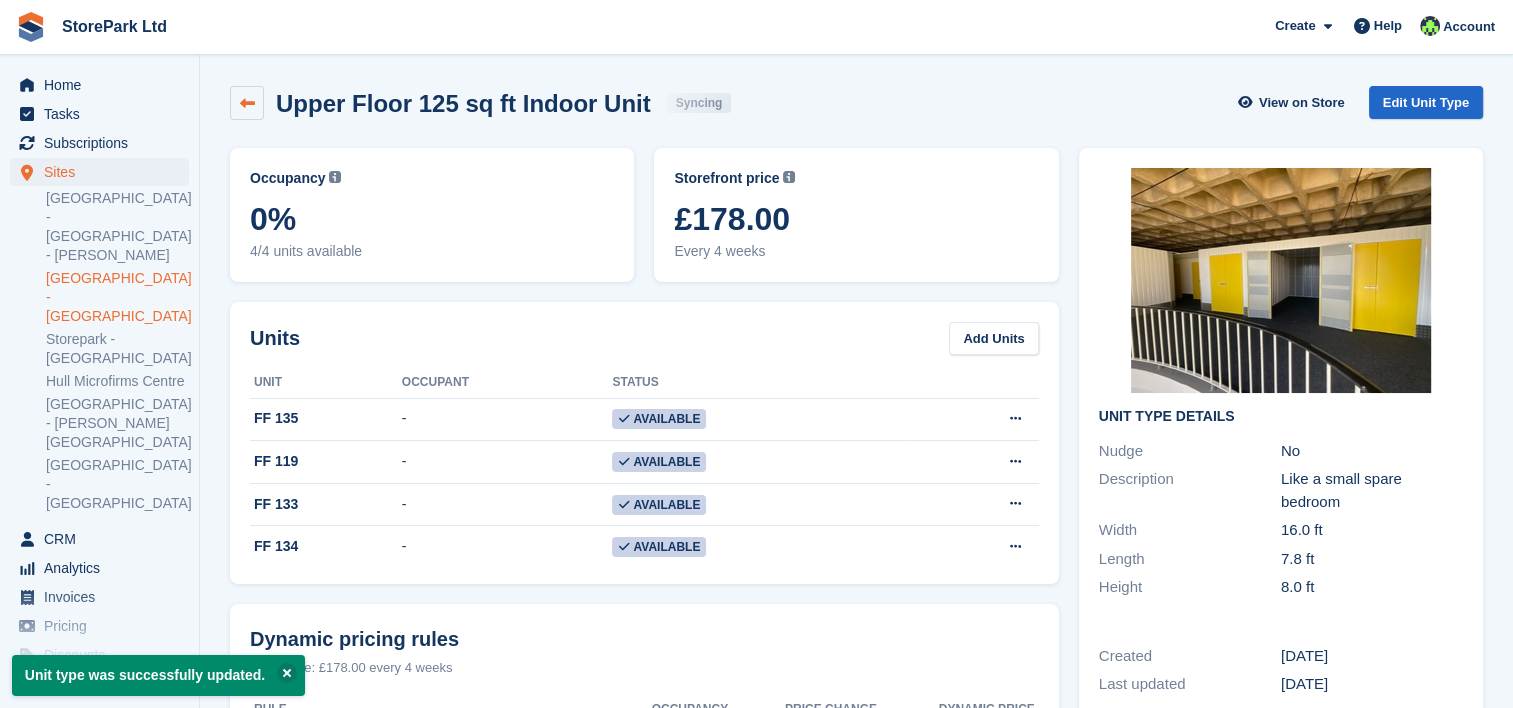 click at bounding box center [247, 103] 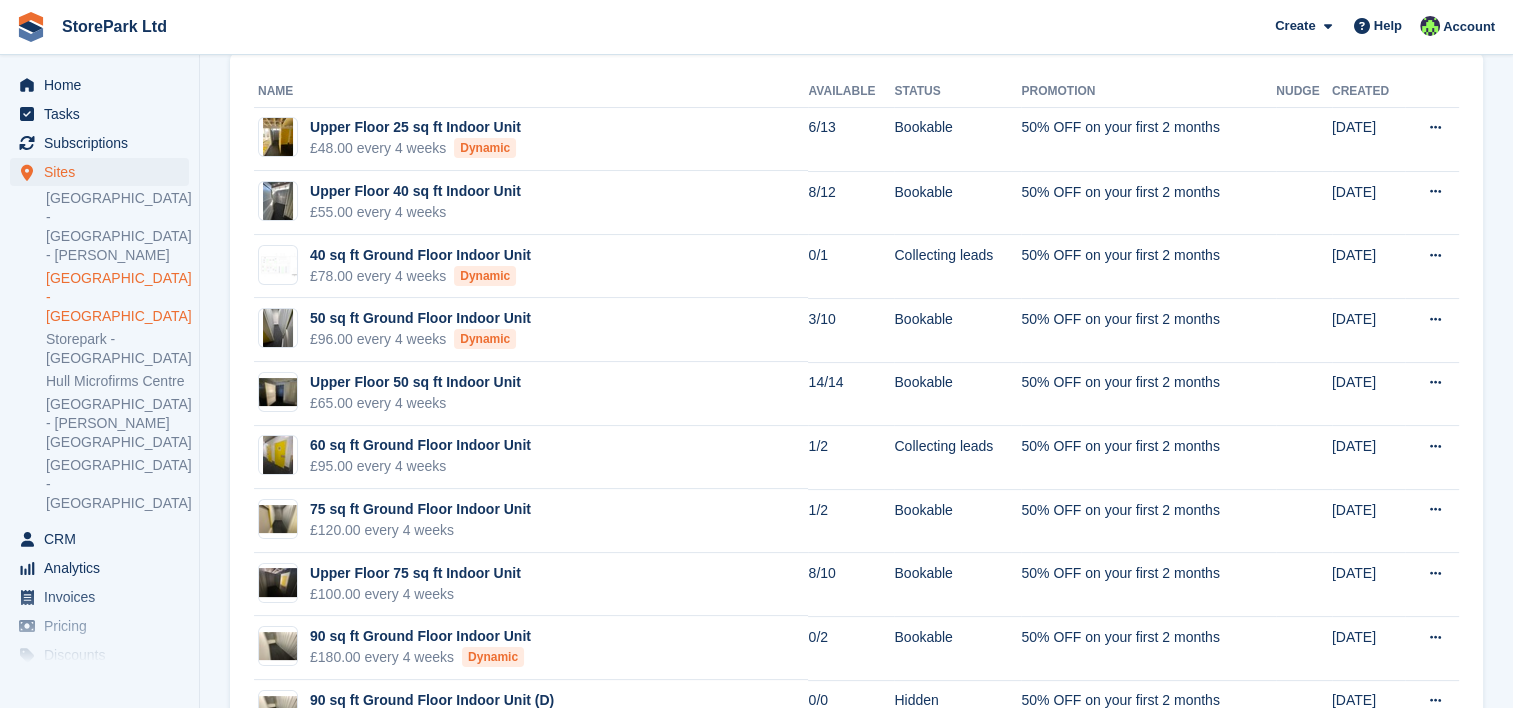 scroll, scrollTop: 232, scrollLeft: 0, axis: vertical 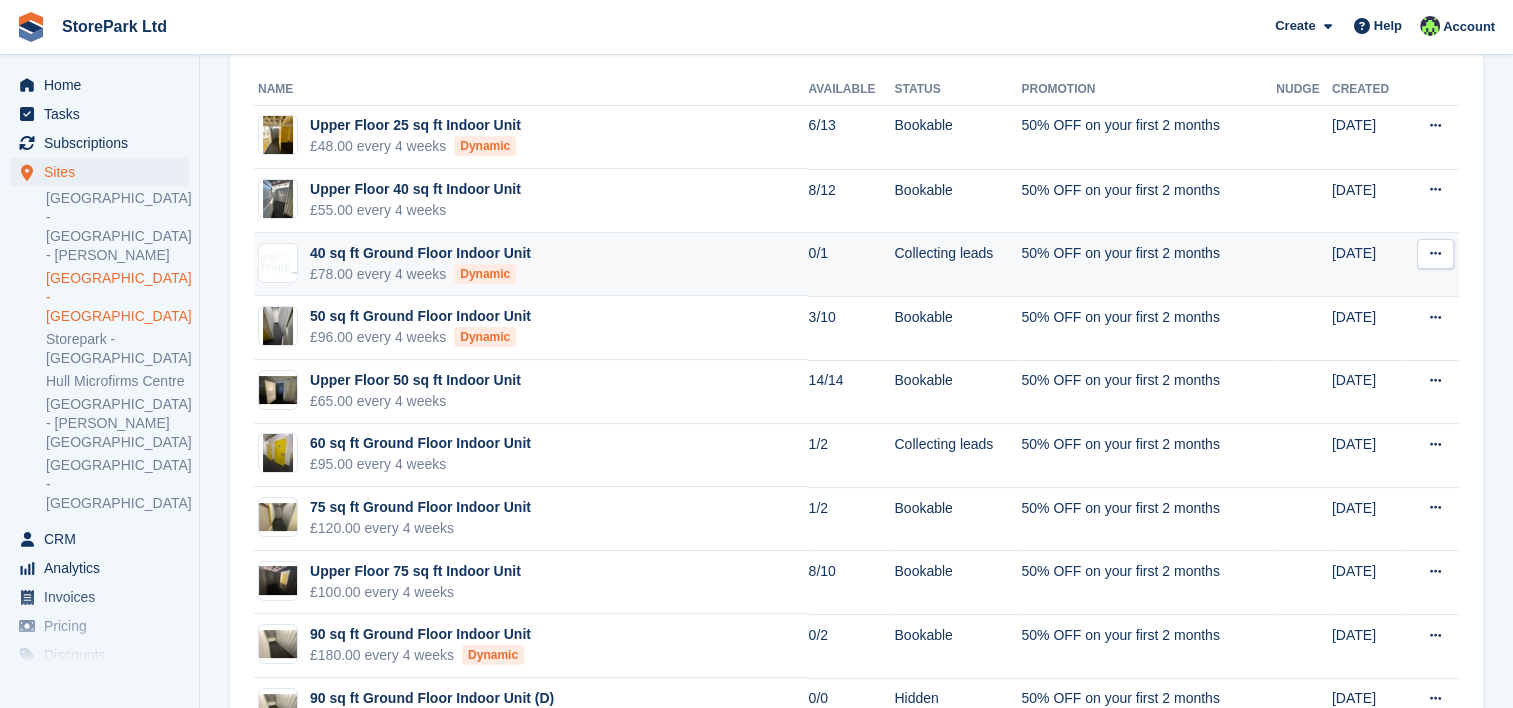 click at bounding box center [1435, 254] 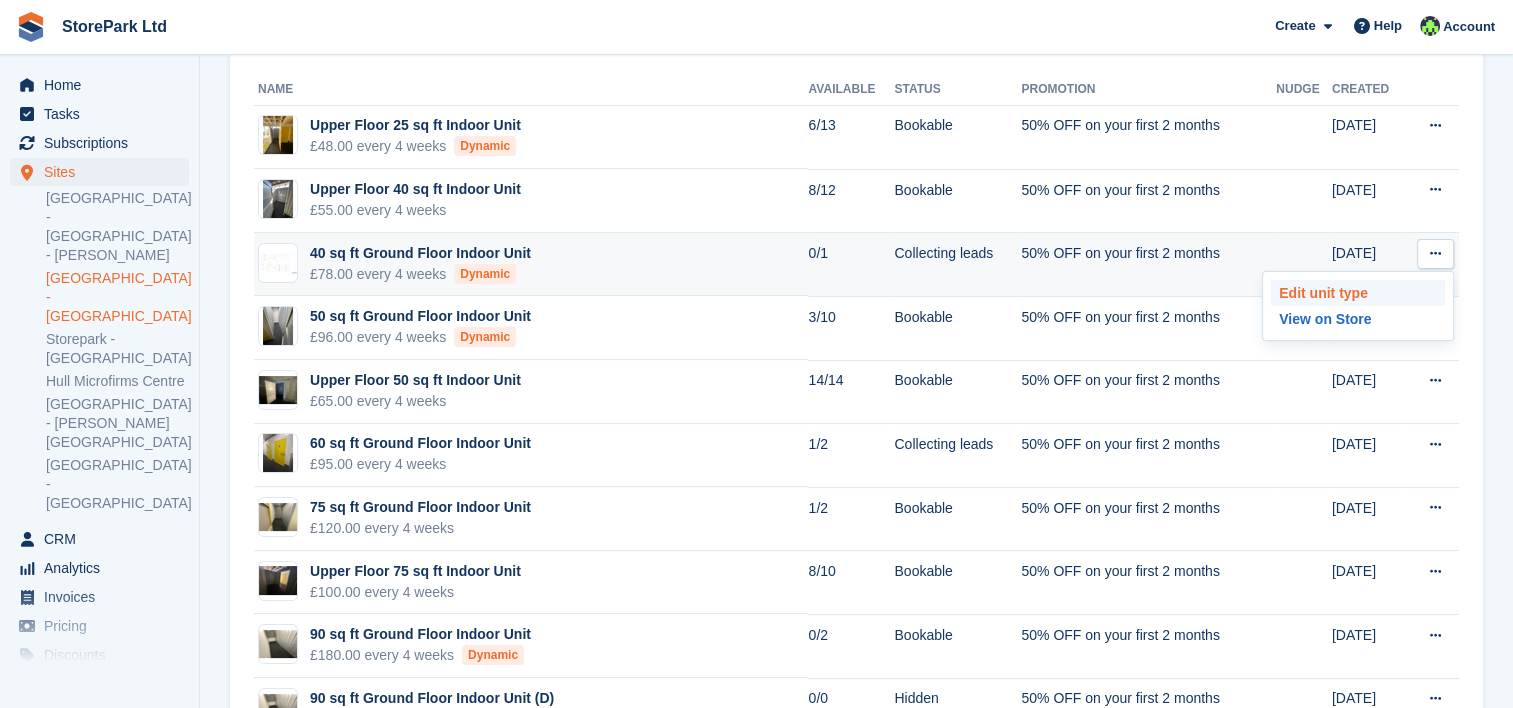 click on "Edit unit type" at bounding box center (1358, 293) 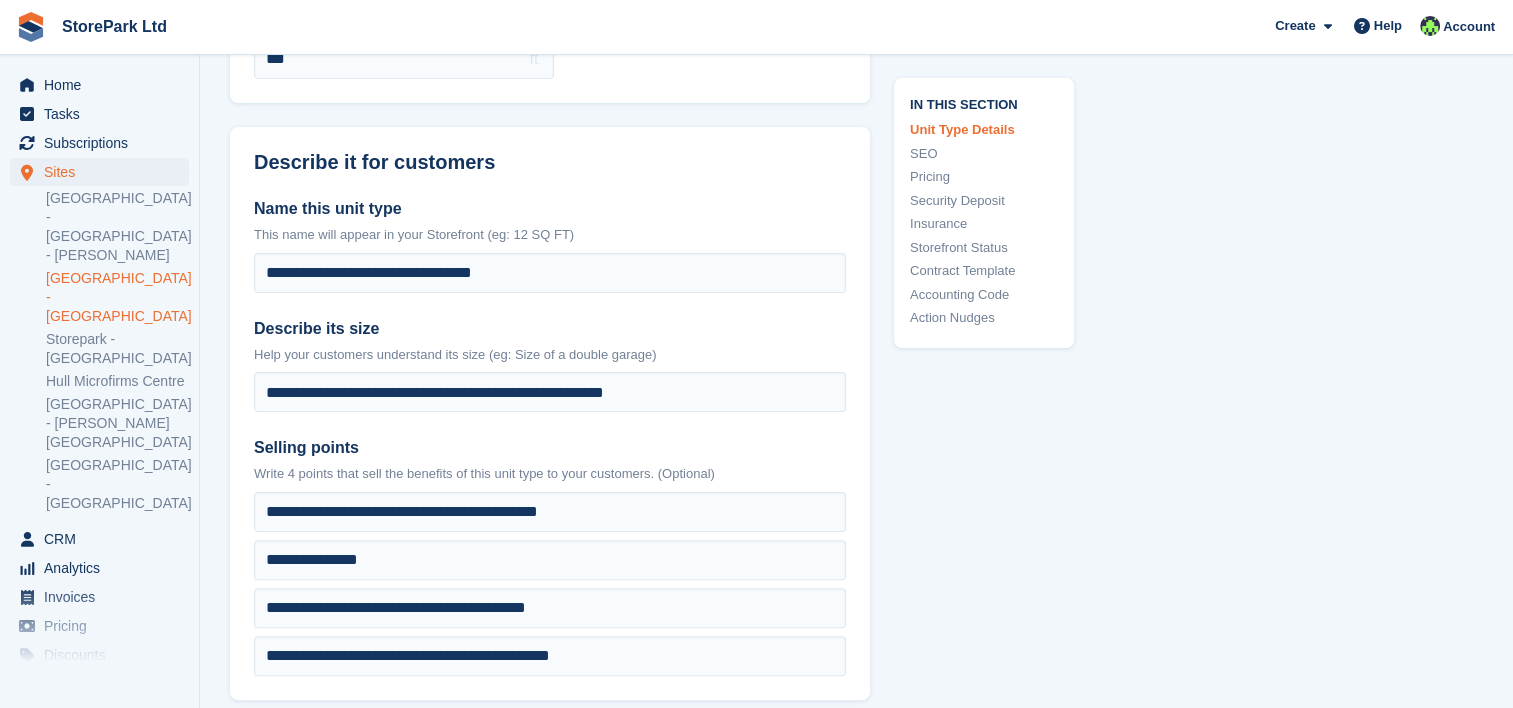 scroll, scrollTop: 411, scrollLeft: 0, axis: vertical 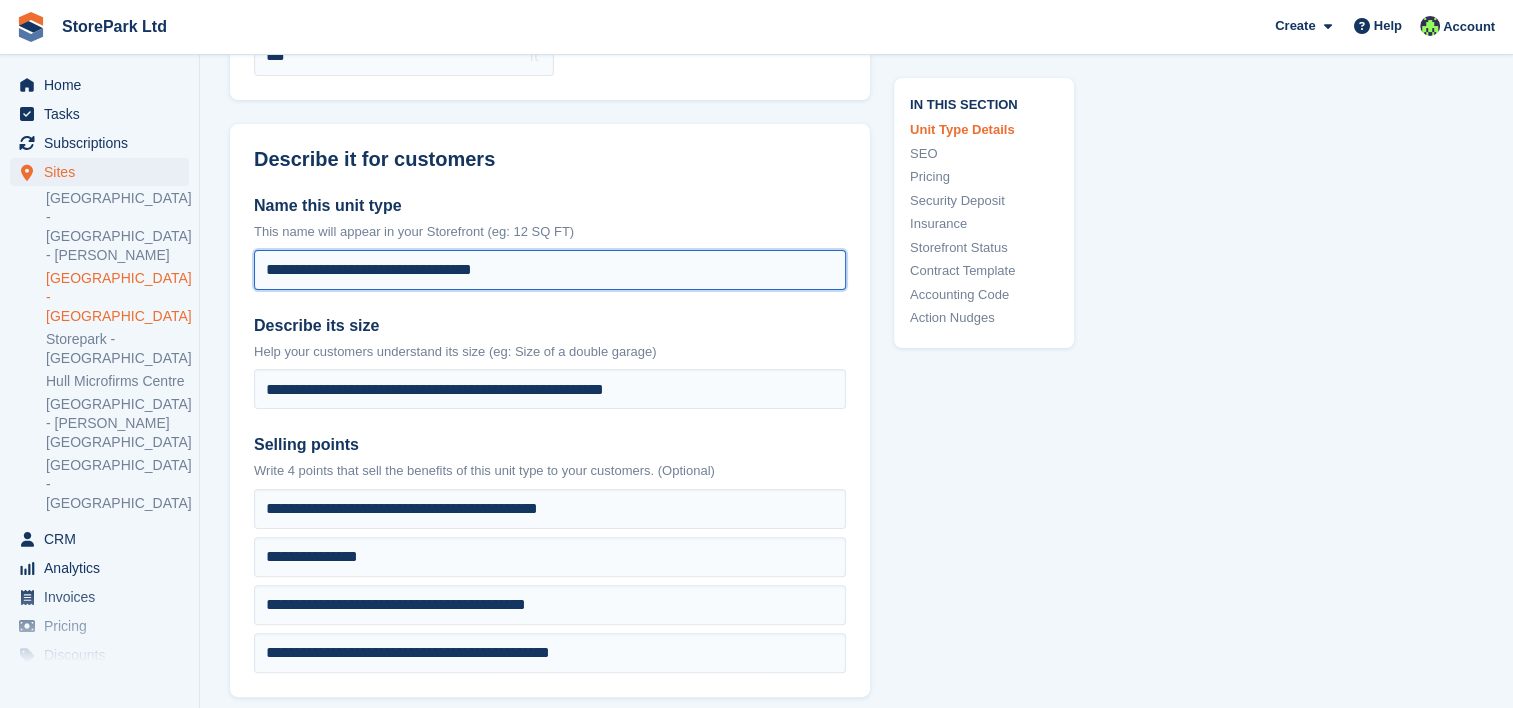 drag, startPoint x: 324, startPoint y: 271, endPoint x: 204, endPoint y: 272, distance: 120.004166 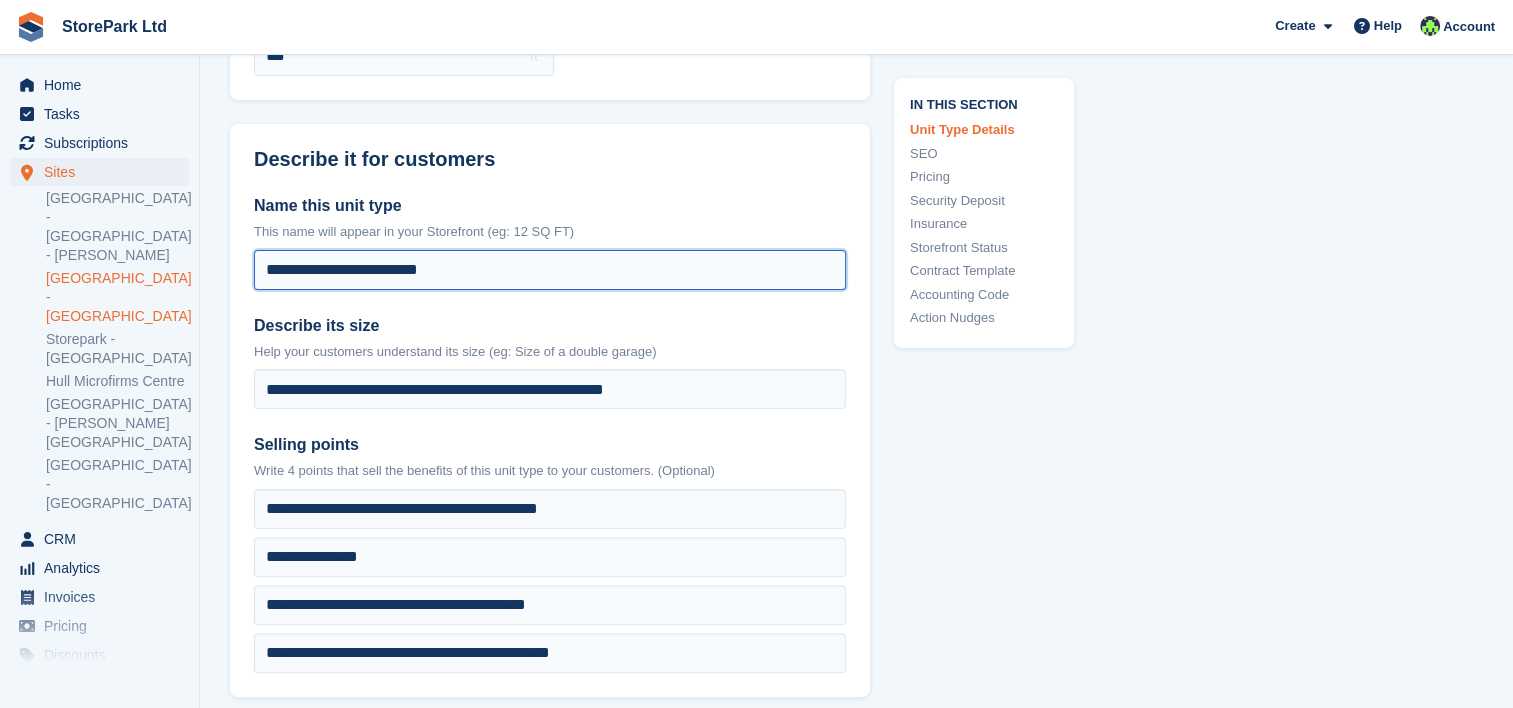 click on "**********" at bounding box center [550, 270] 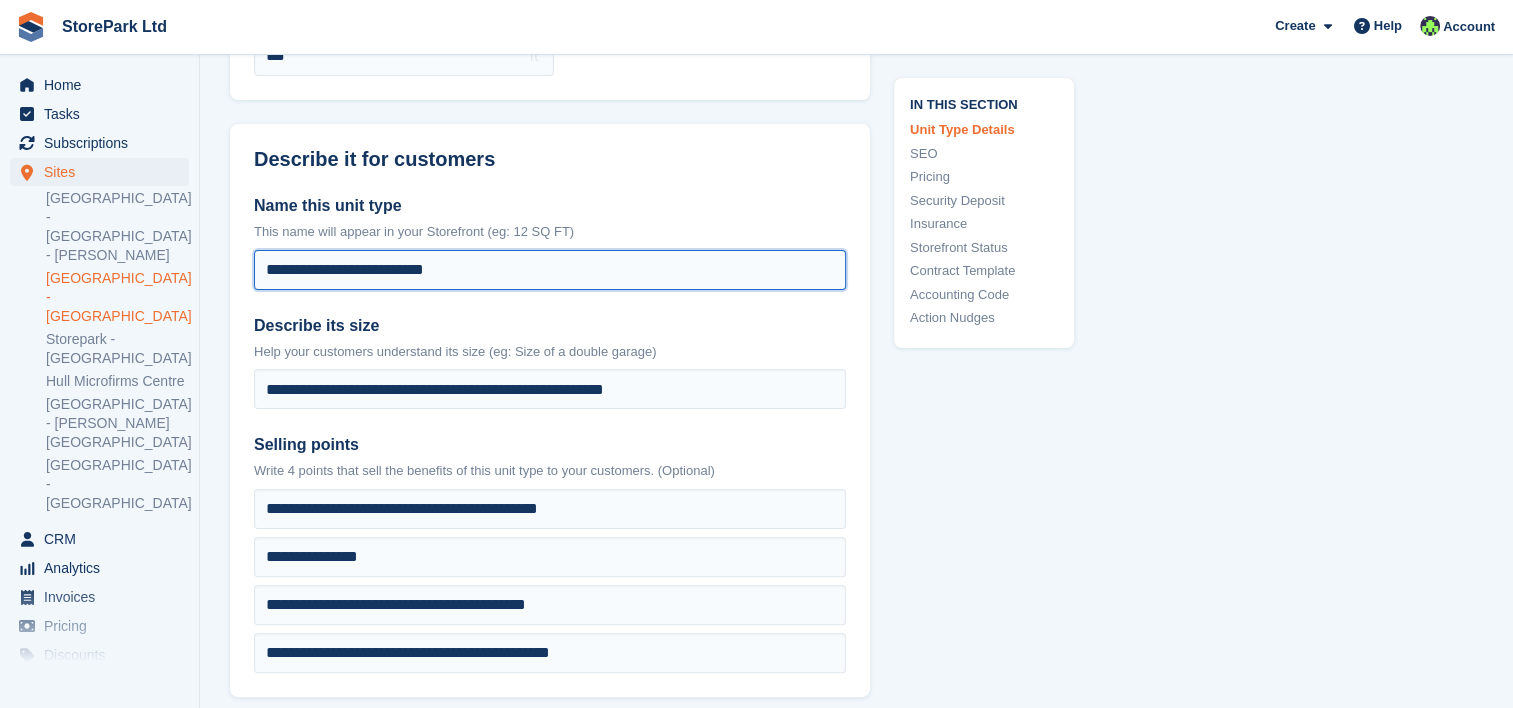 paste on "*********" 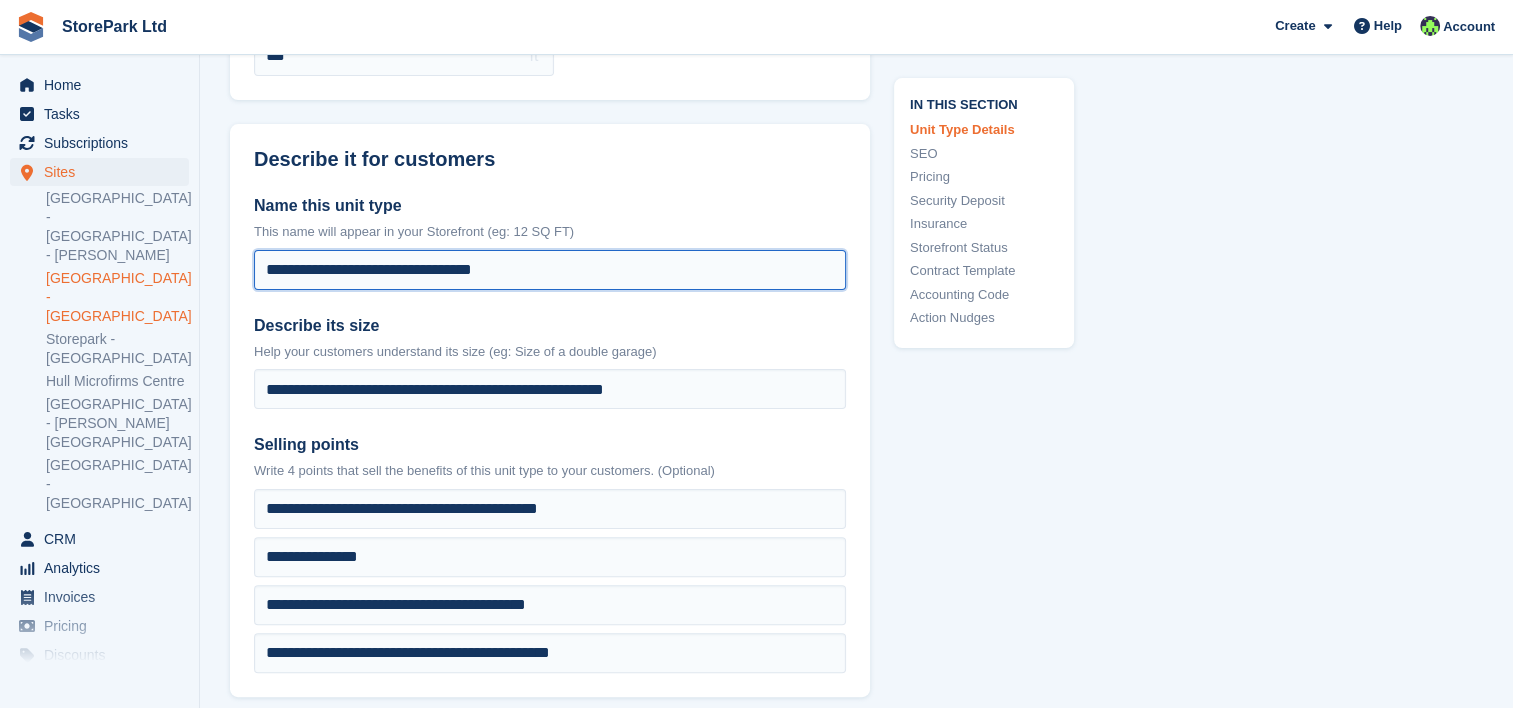 type on "**********" 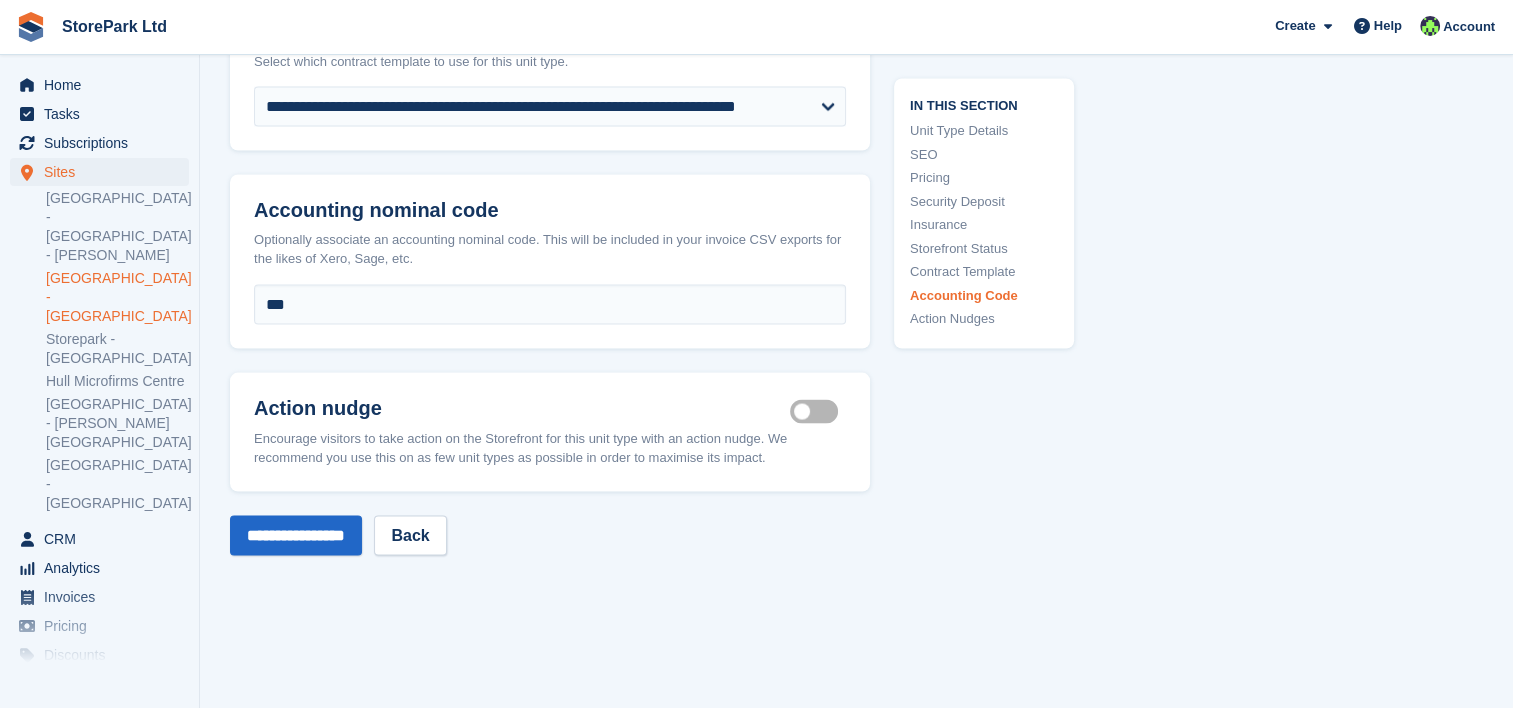 scroll, scrollTop: 3836, scrollLeft: 0, axis: vertical 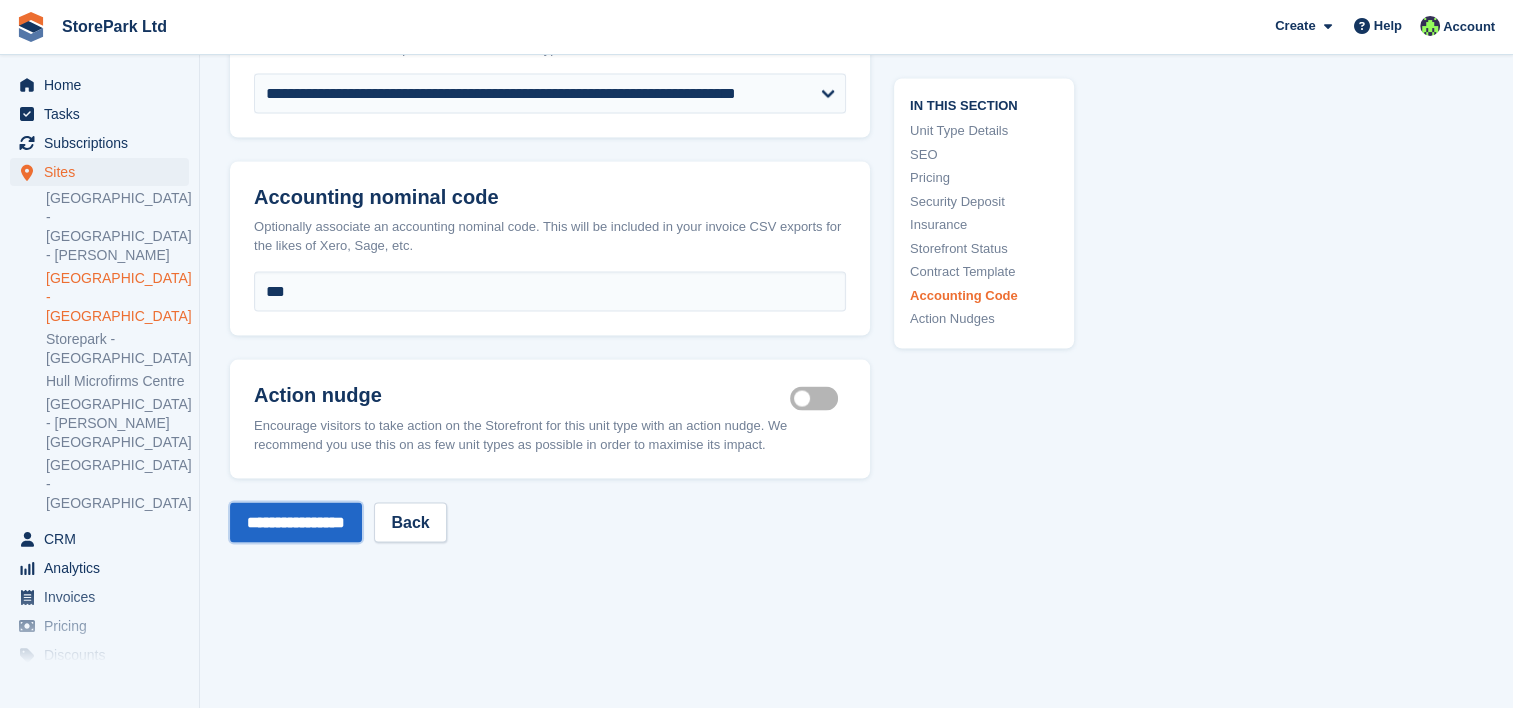 drag, startPoint x: 355, startPoint y: 516, endPoint x: 228, endPoint y: 759, distance: 274.18607 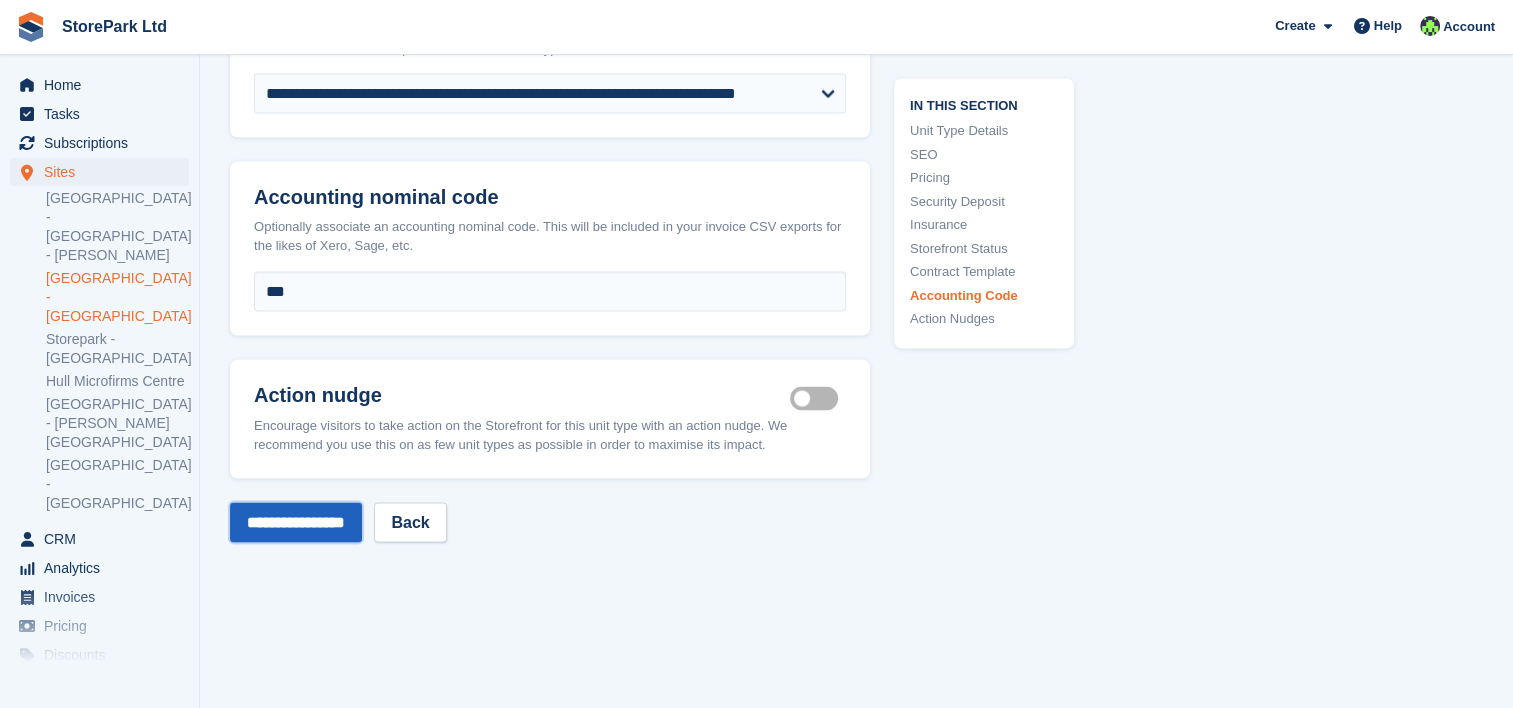 click on "**********" at bounding box center (296, 523) 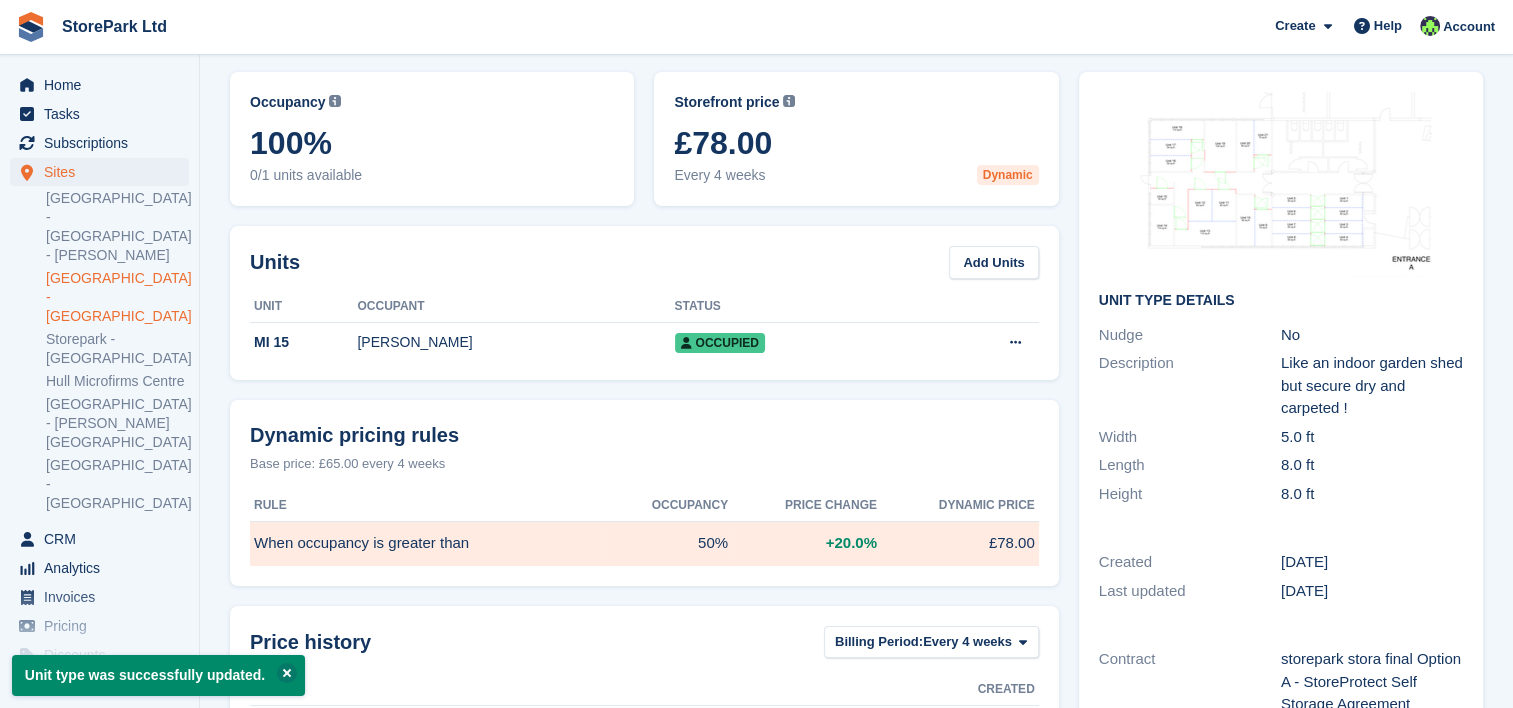 scroll, scrollTop: 0, scrollLeft: 0, axis: both 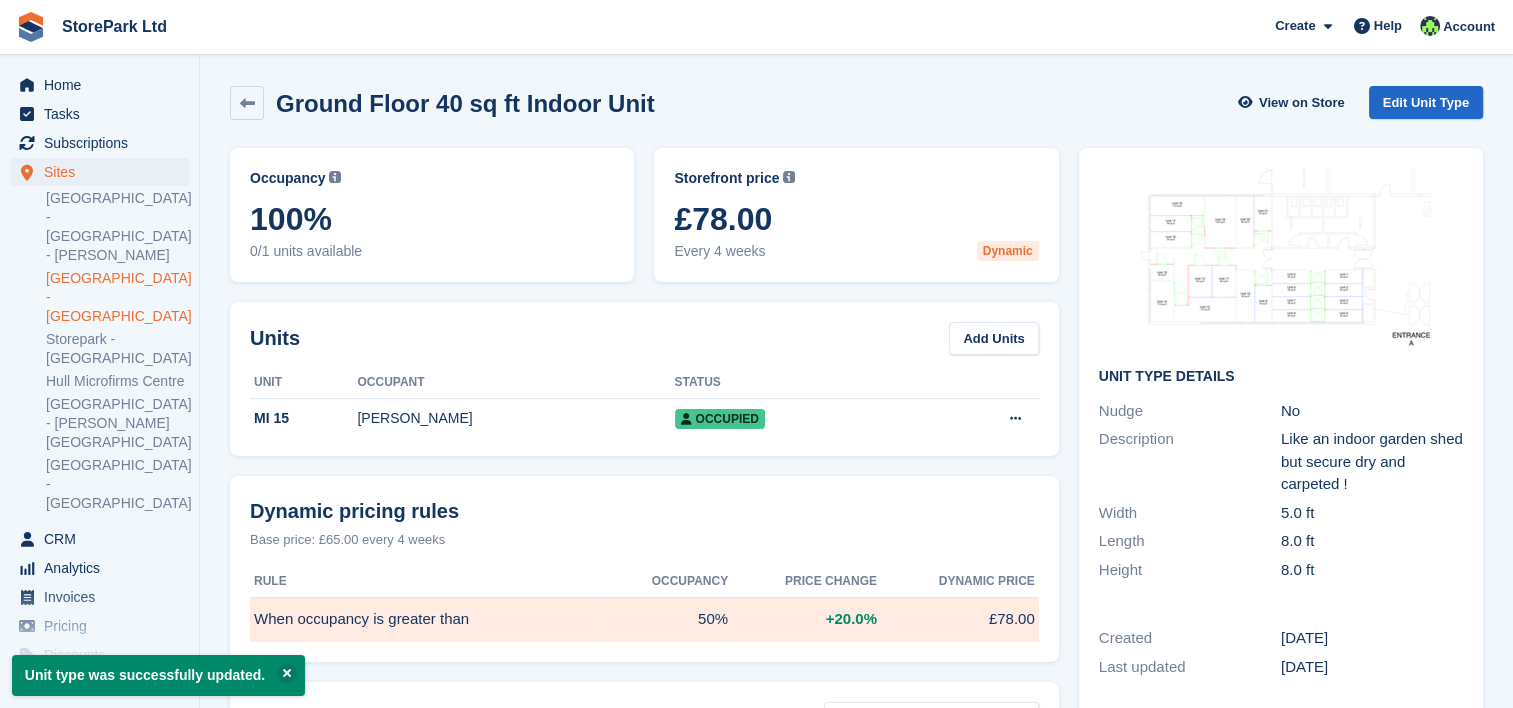 click on "Ground Floor 40 sq ft Indoor Unit" at bounding box center (459, 103) 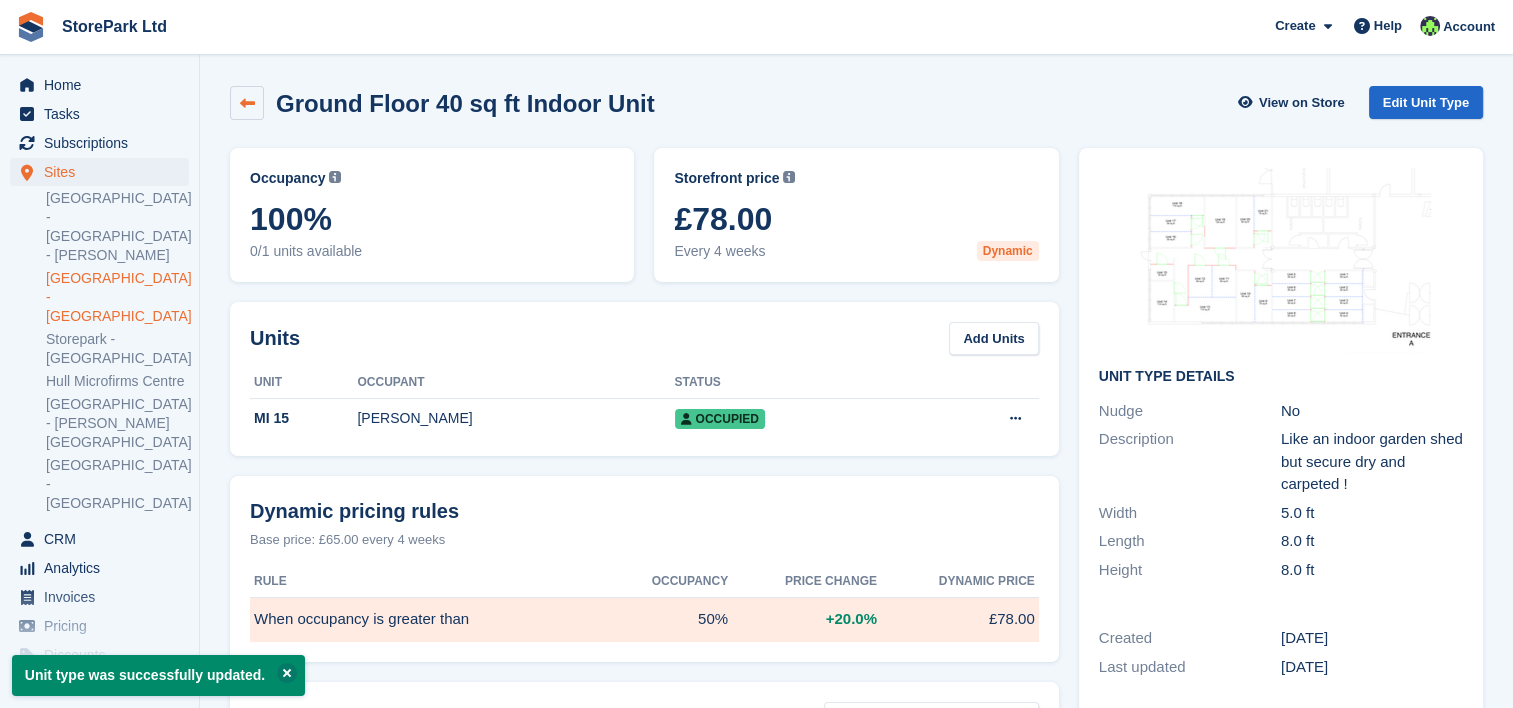 click at bounding box center (247, 103) 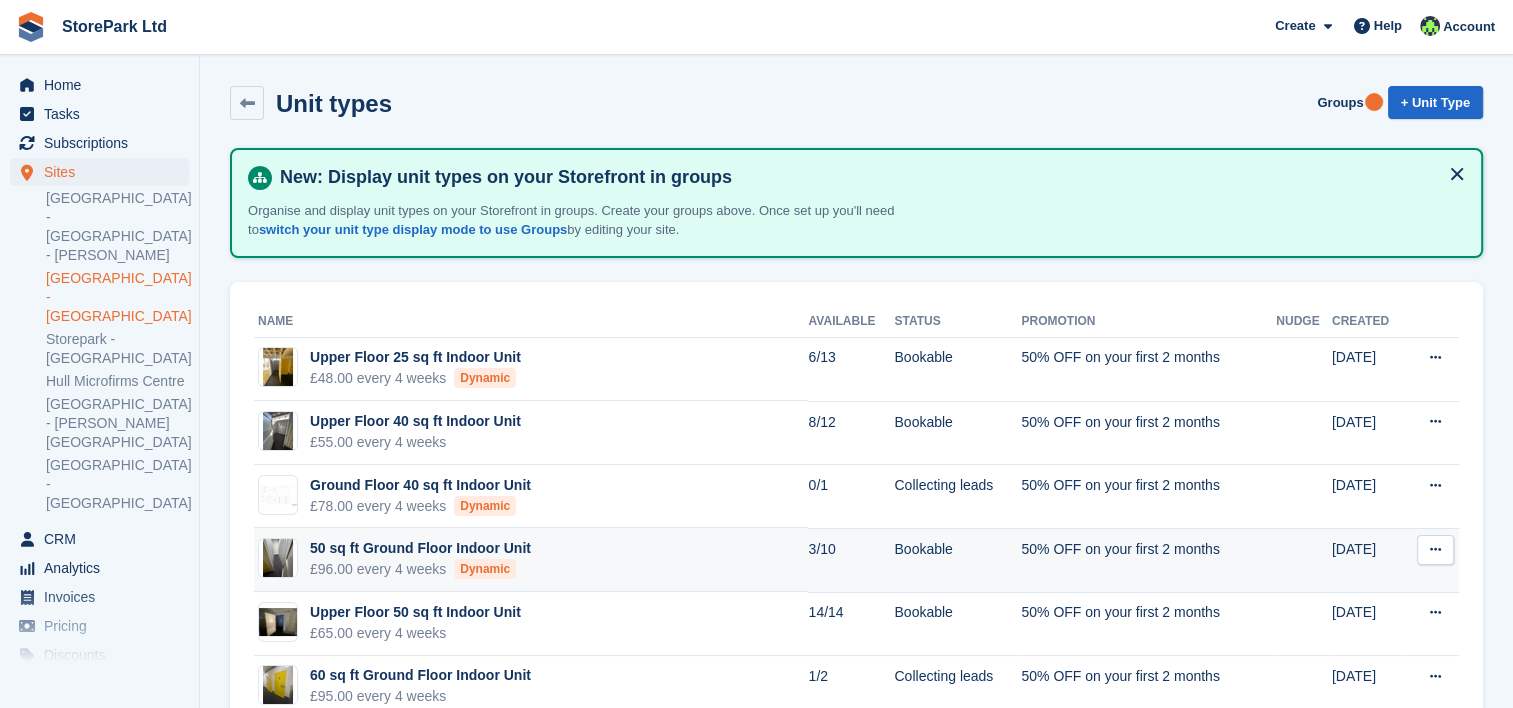 click at bounding box center (1435, 549) 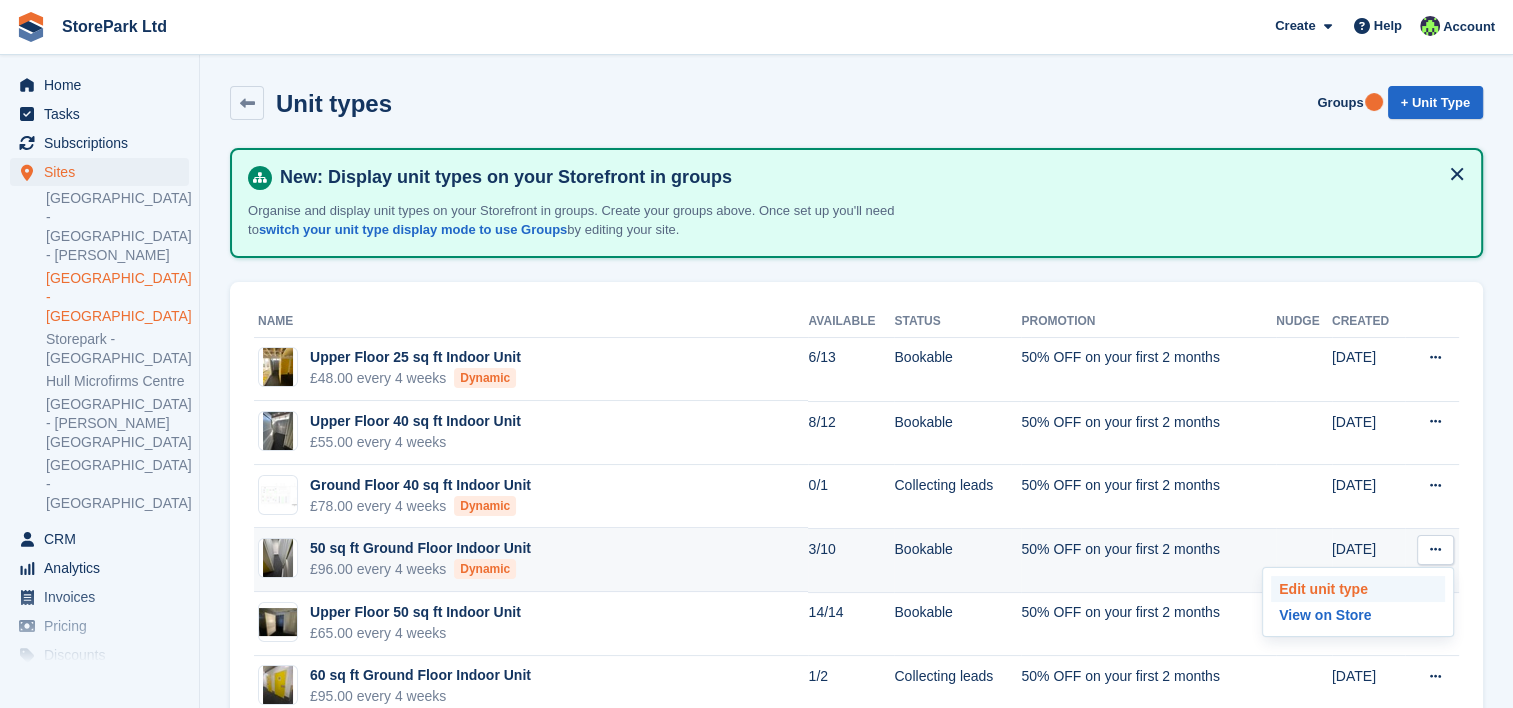 click on "Edit unit type" at bounding box center (1358, 589) 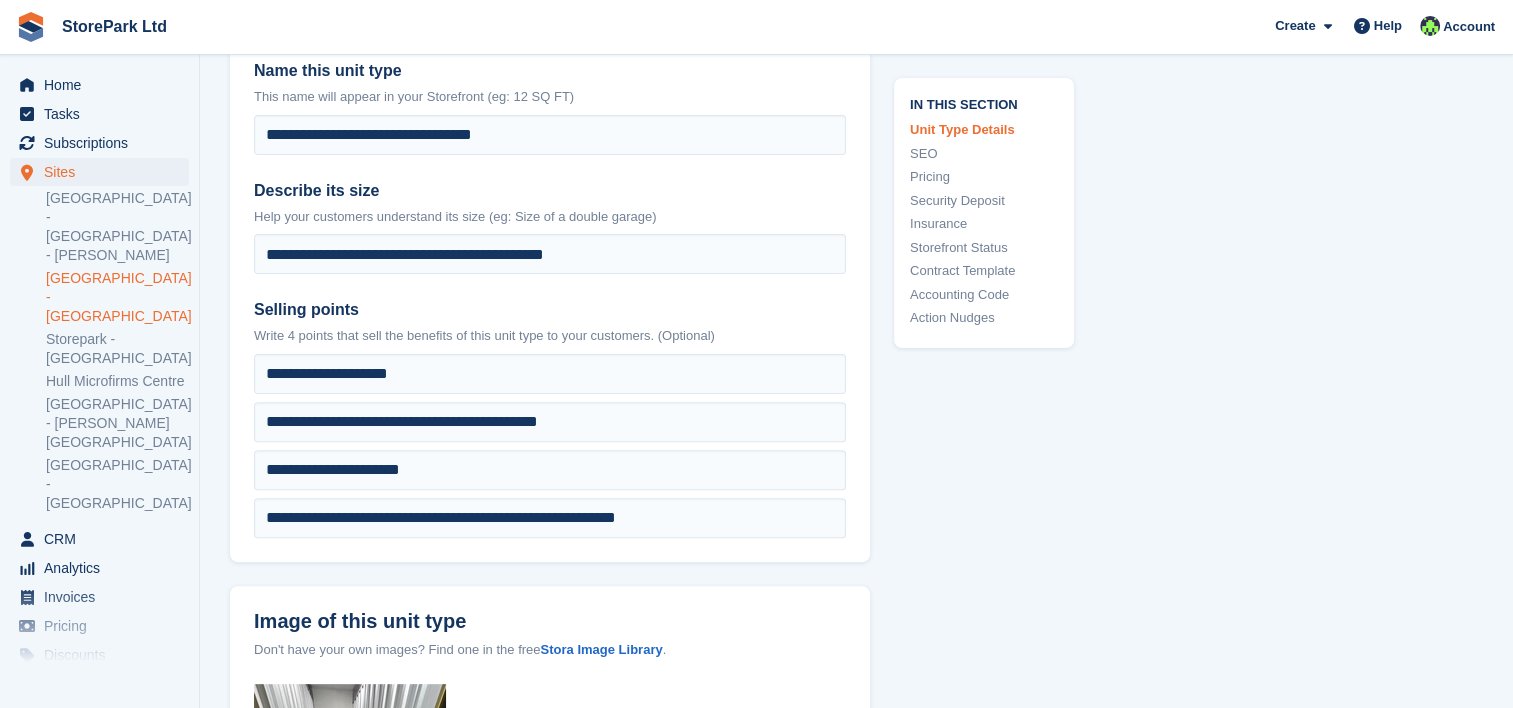 scroll, scrollTop: 520, scrollLeft: 0, axis: vertical 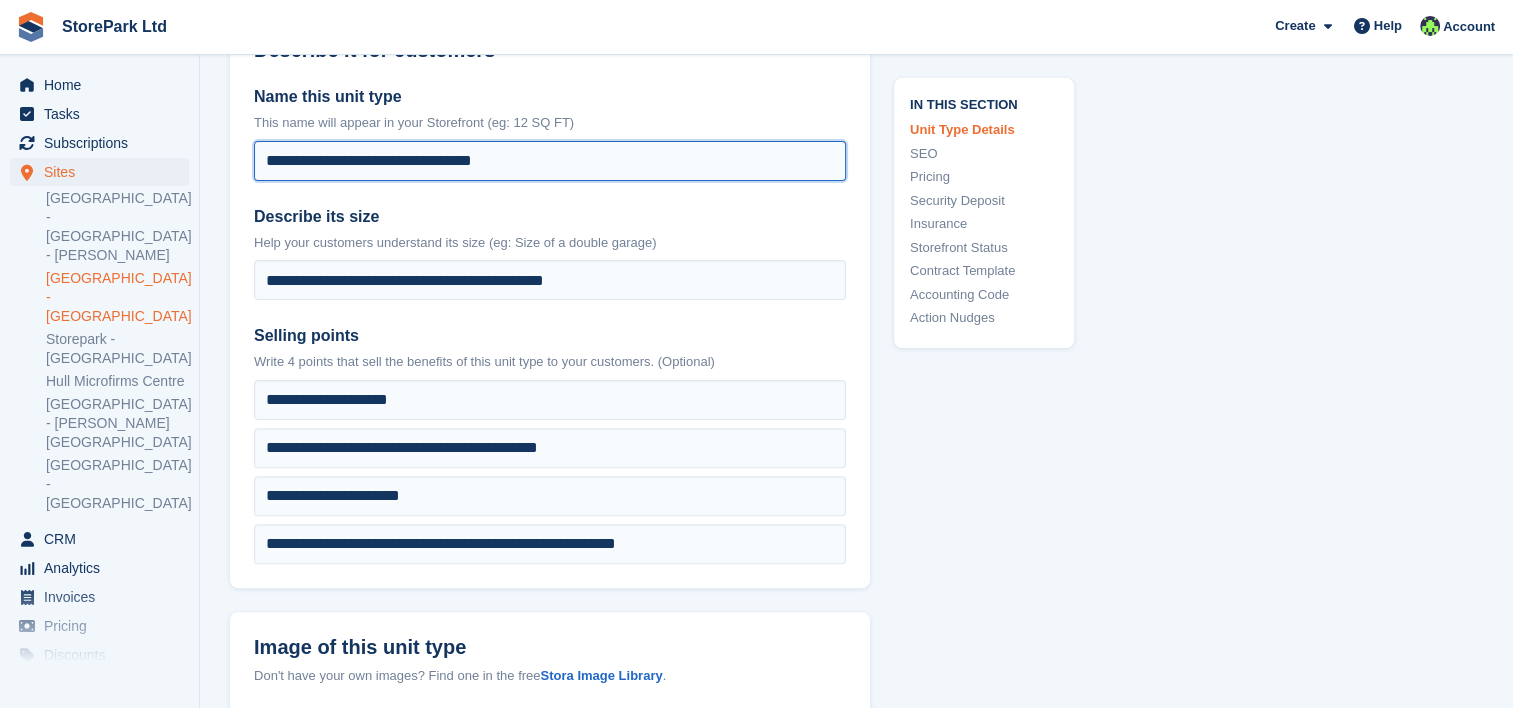 click on "**********" at bounding box center (550, 161) 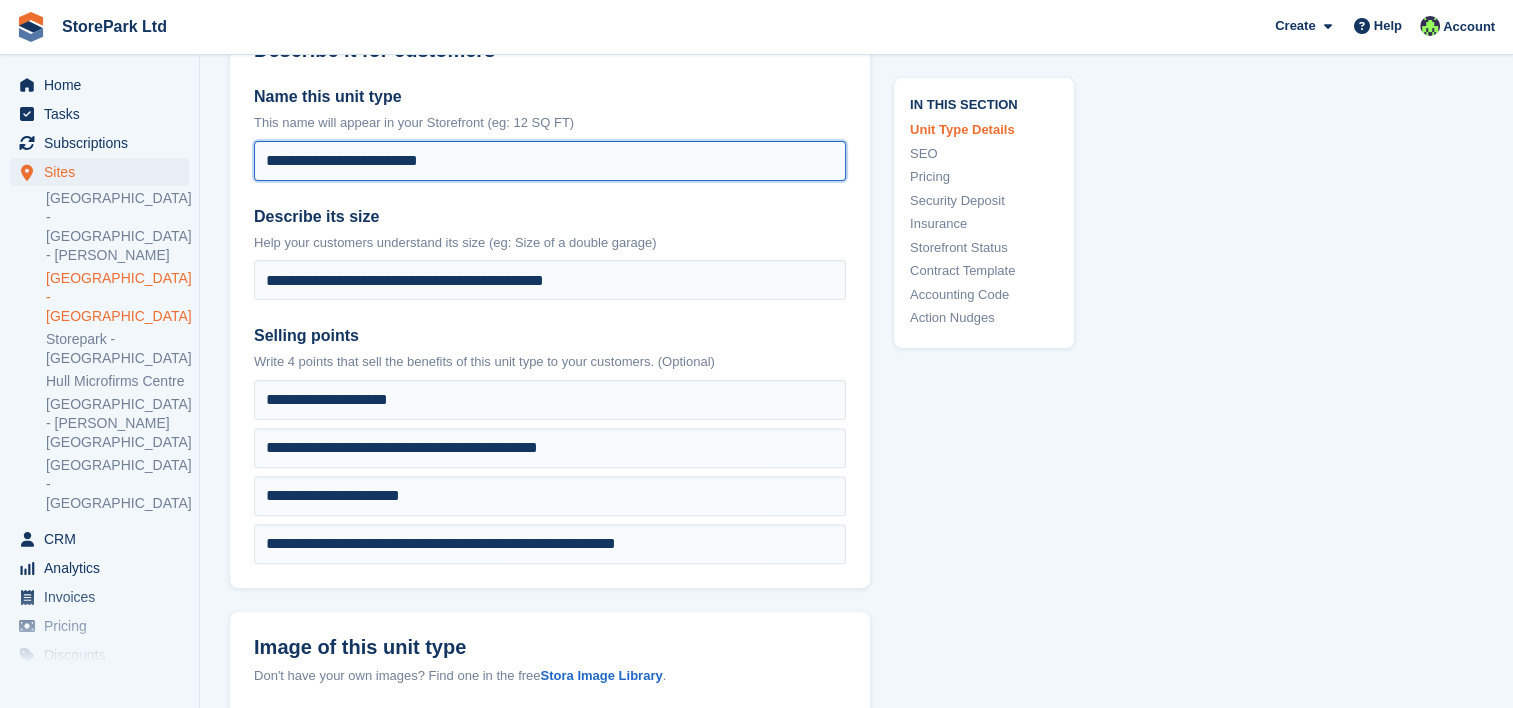 click on "**********" at bounding box center (550, 161) 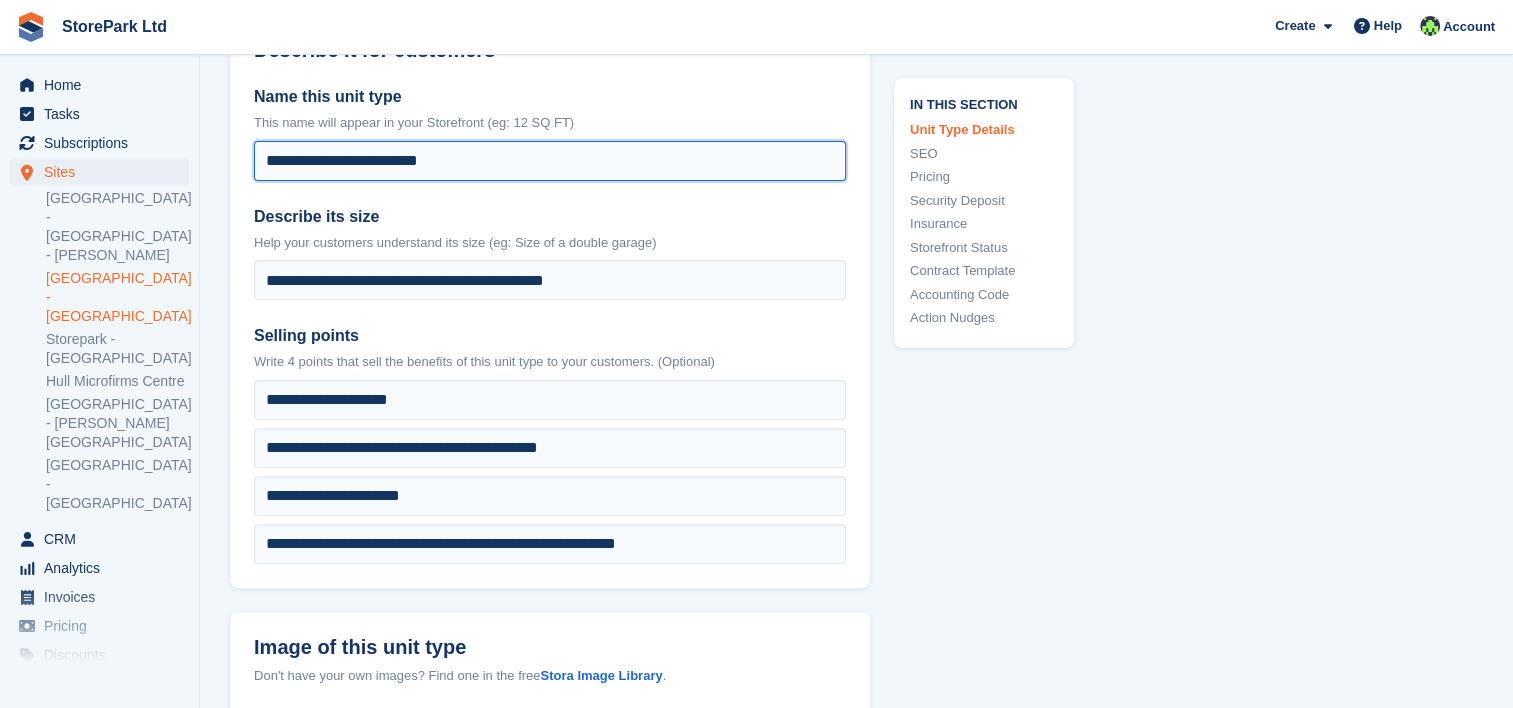 paste on "*********" 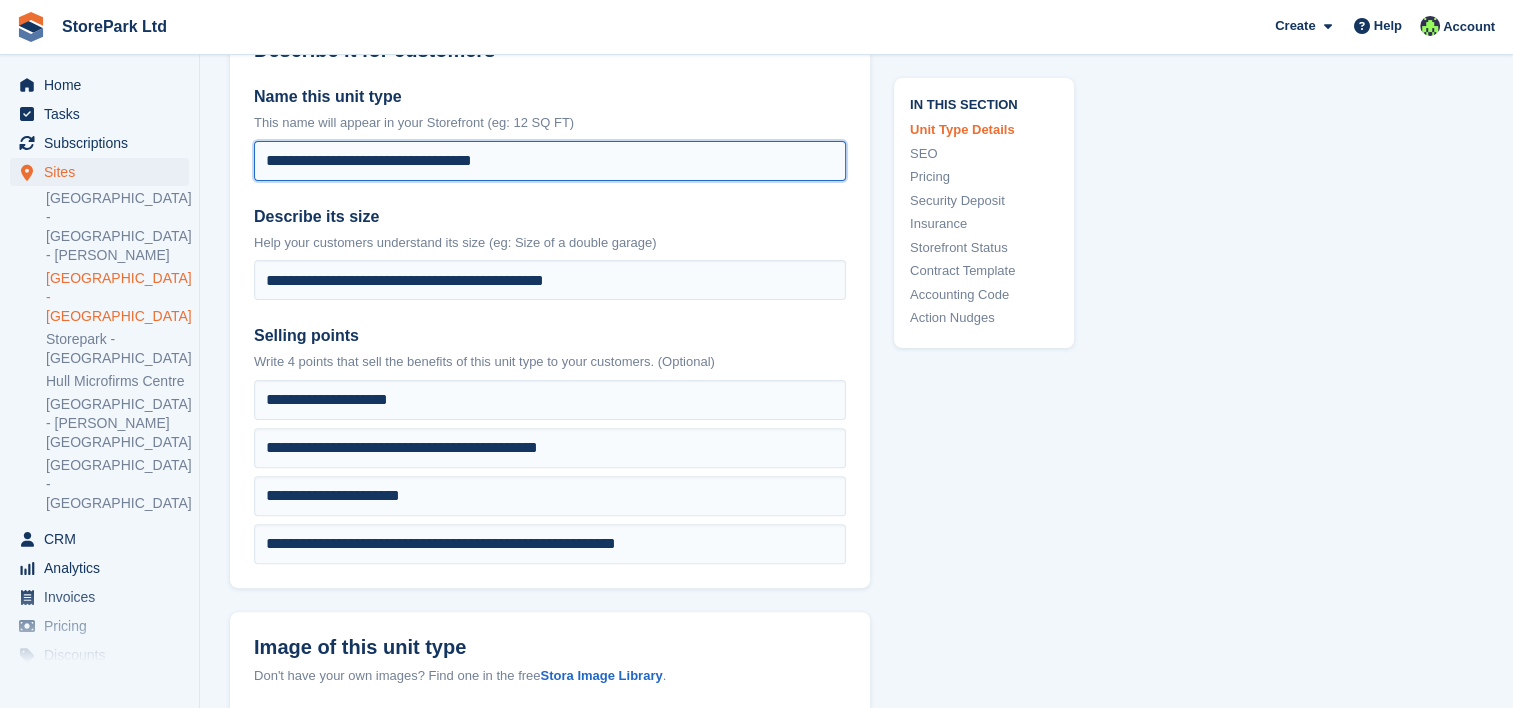 click on "**********" at bounding box center (550, 161) 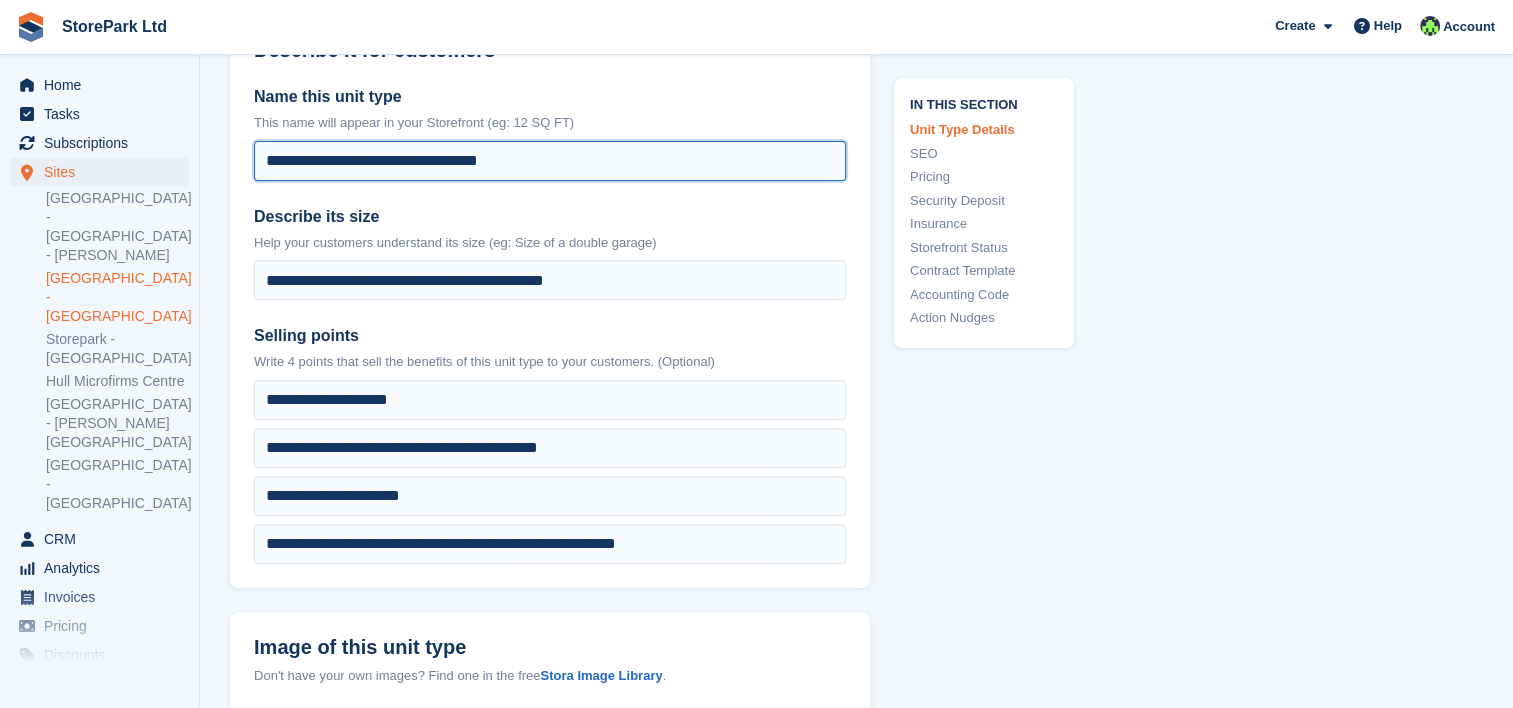 click on "**********" at bounding box center (550, 161) 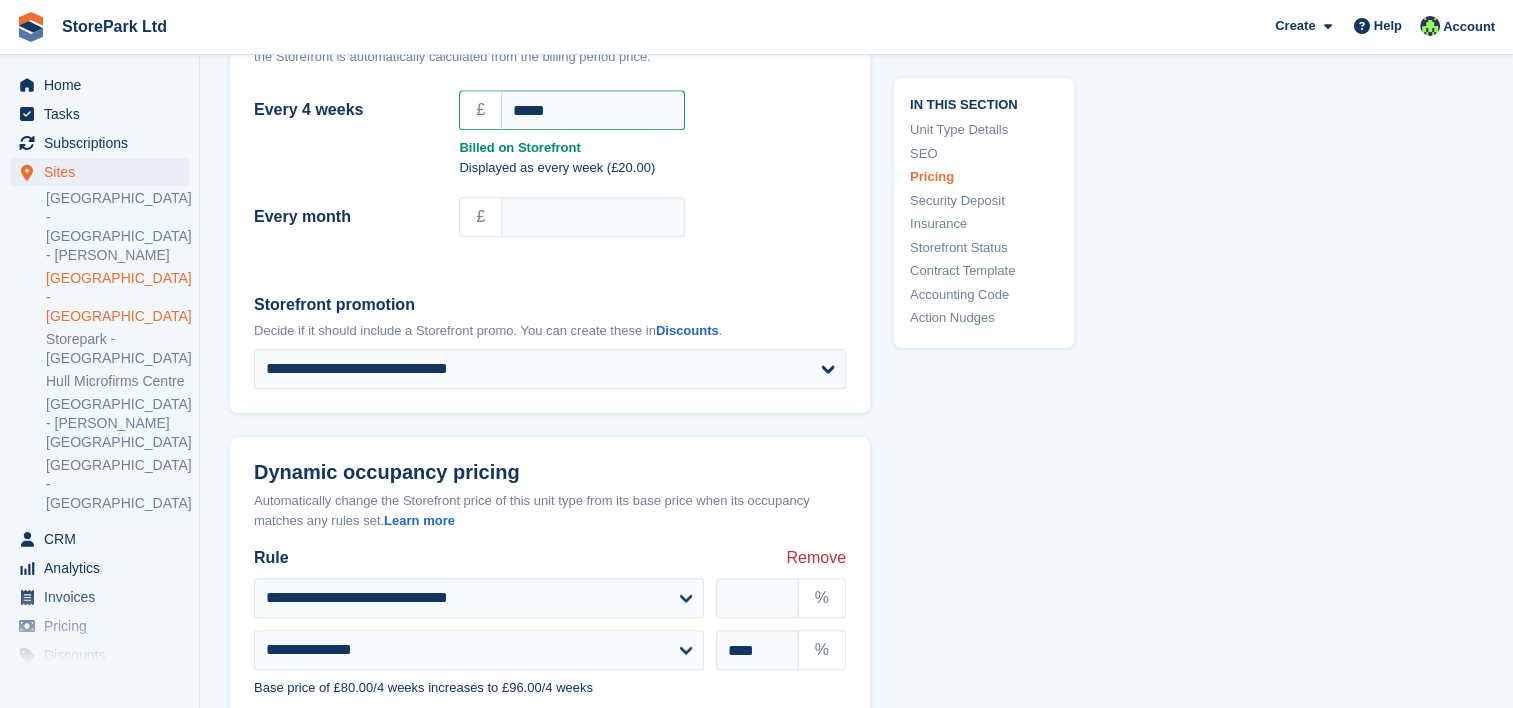 scroll, scrollTop: 1904, scrollLeft: 0, axis: vertical 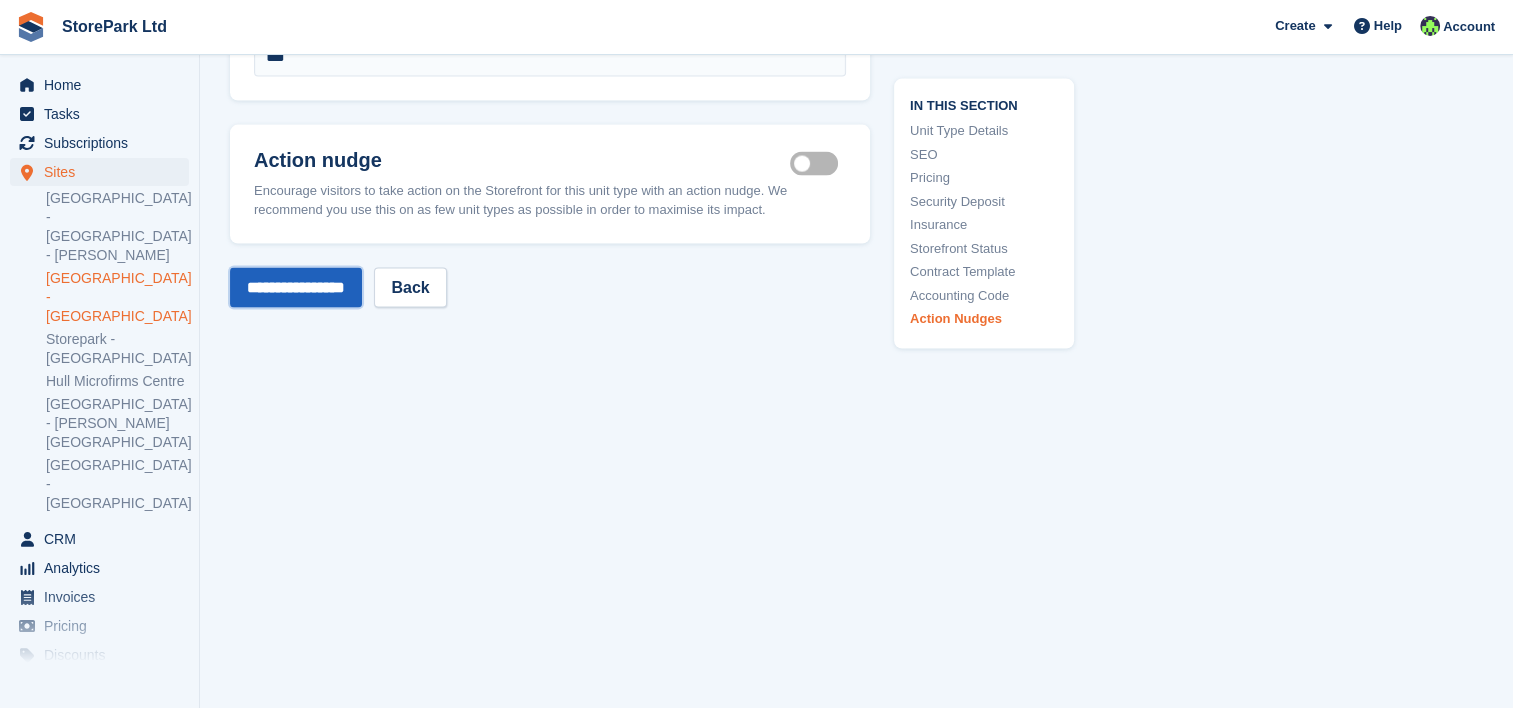 click on "**********" at bounding box center (296, 288) 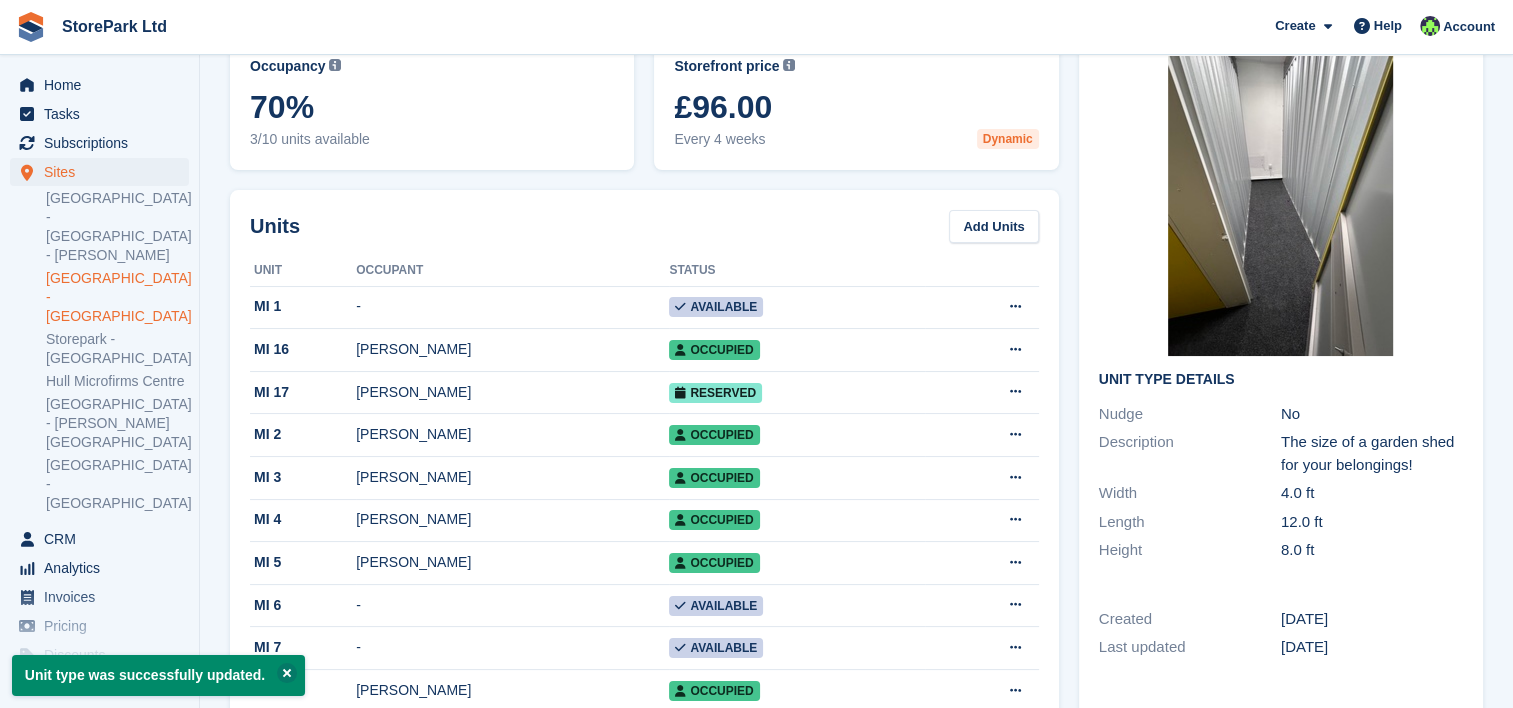scroll, scrollTop: 0, scrollLeft: 0, axis: both 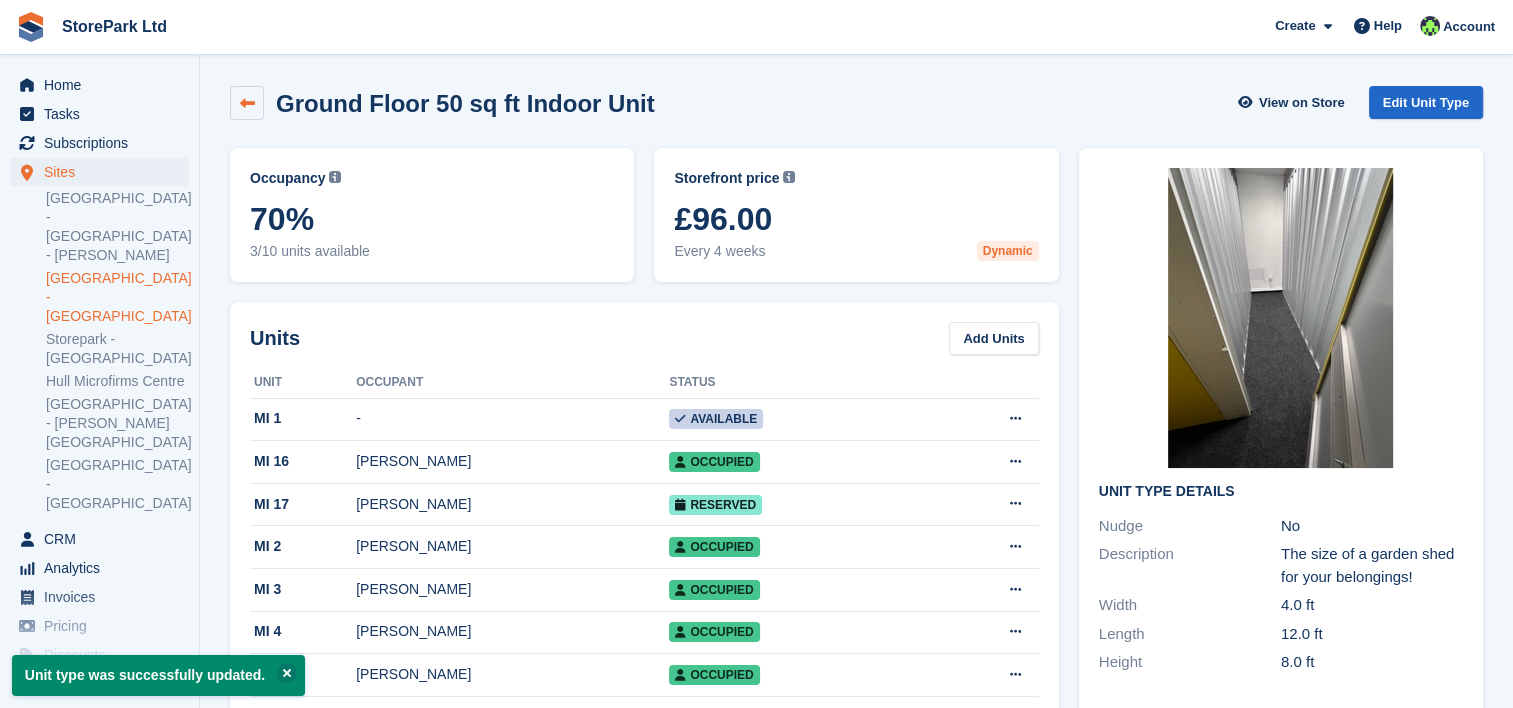 click at bounding box center (247, 103) 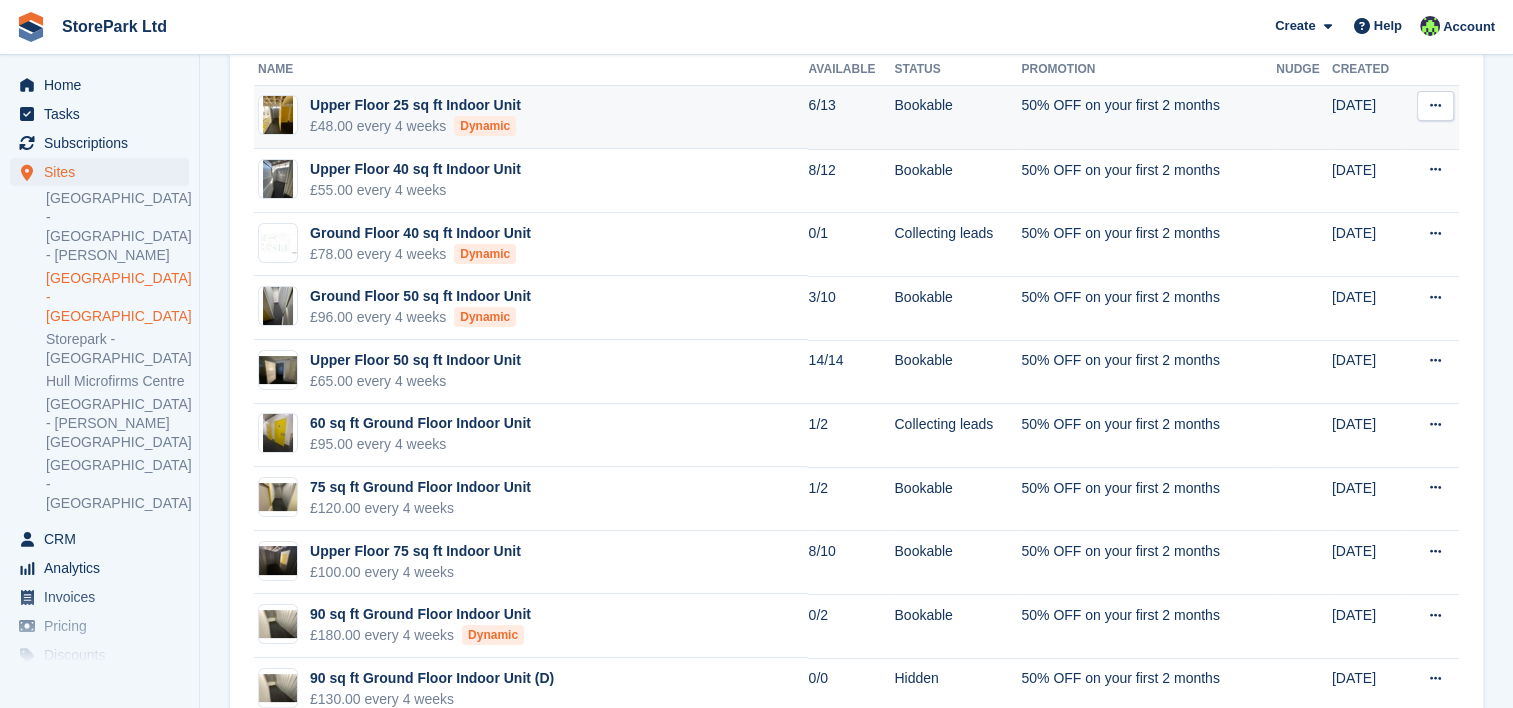 scroll, scrollTop: 260, scrollLeft: 0, axis: vertical 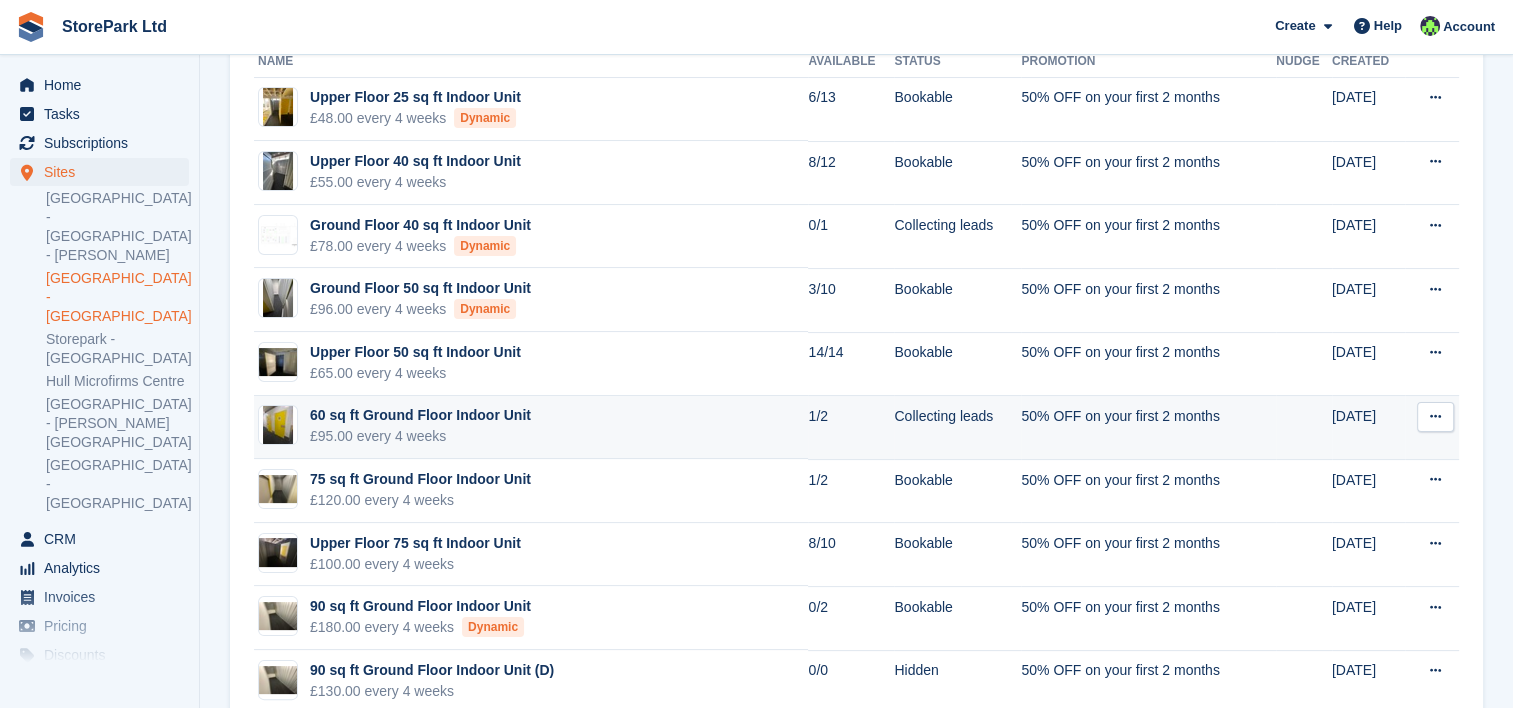 click at bounding box center [1435, 416] 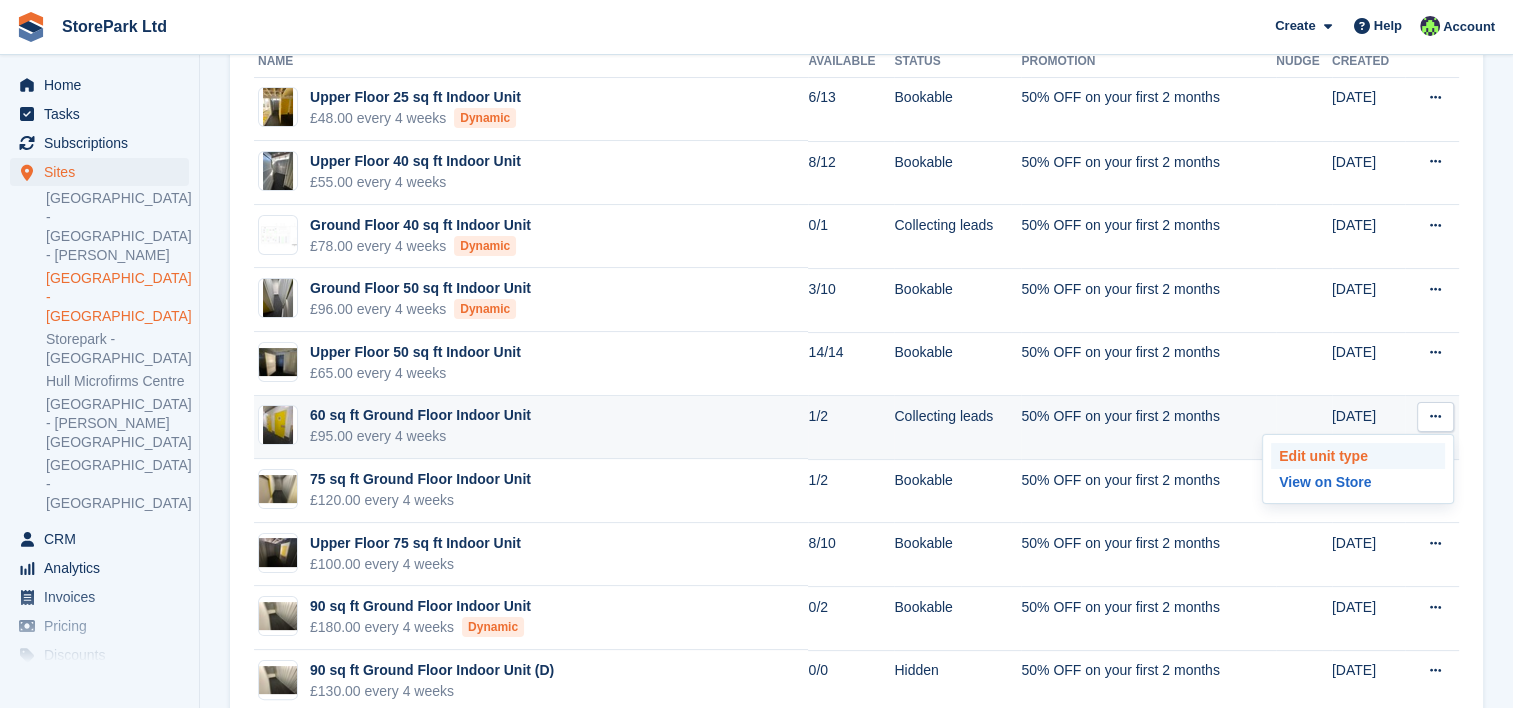 click on "Edit unit type" at bounding box center [1358, 456] 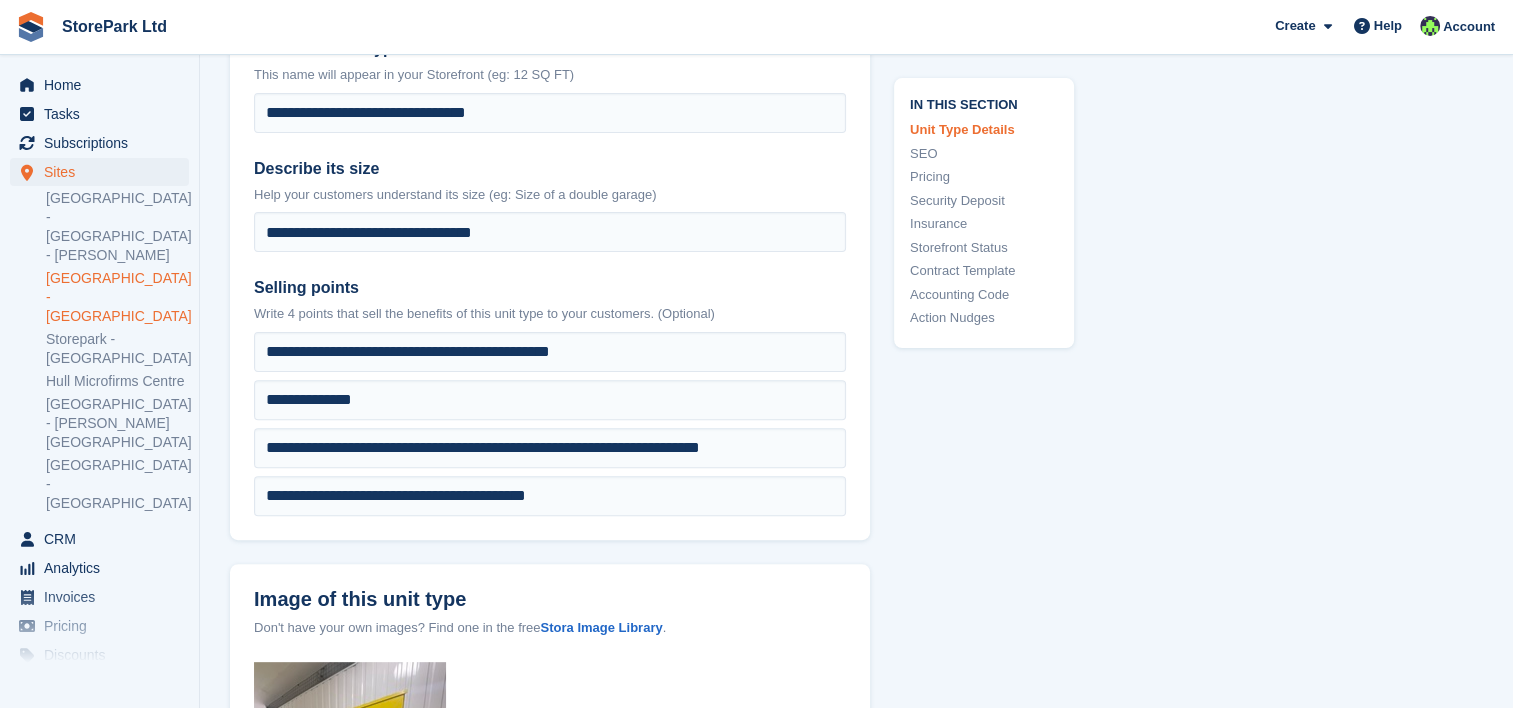 scroll, scrollTop: 556, scrollLeft: 0, axis: vertical 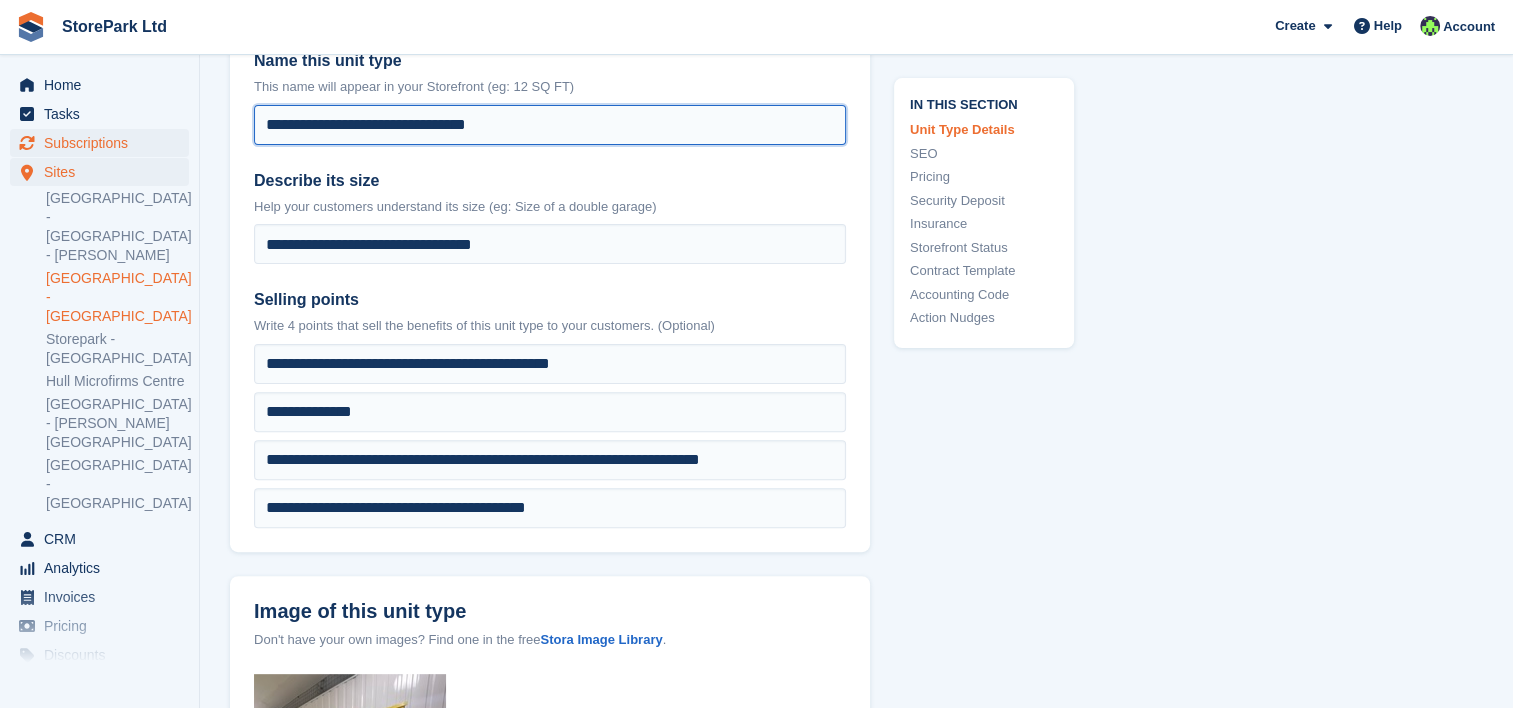 drag, startPoint x: 324, startPoint y: 128, endPoint x: 166, endPoint y: 135, distance: 158.15498 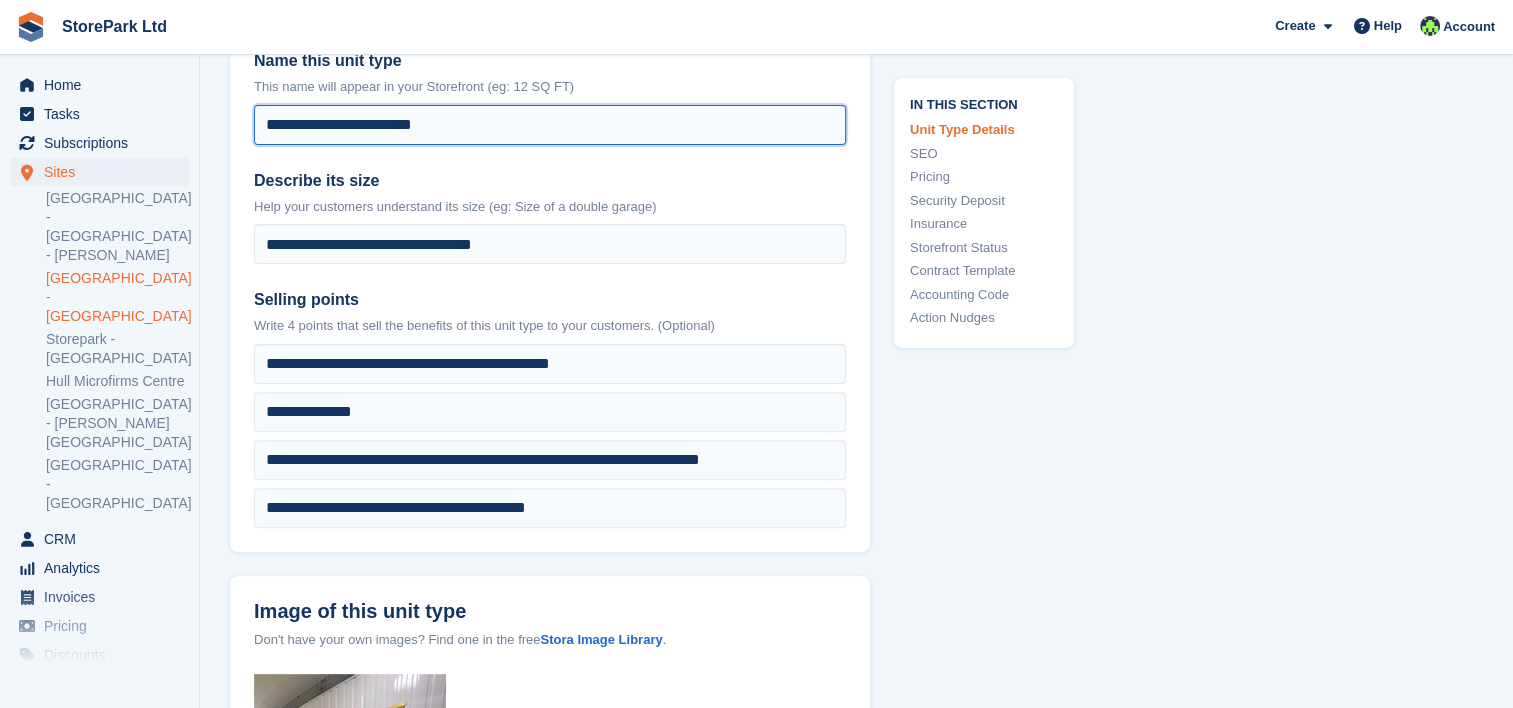click on "**********" at bounding box center (550, 125) 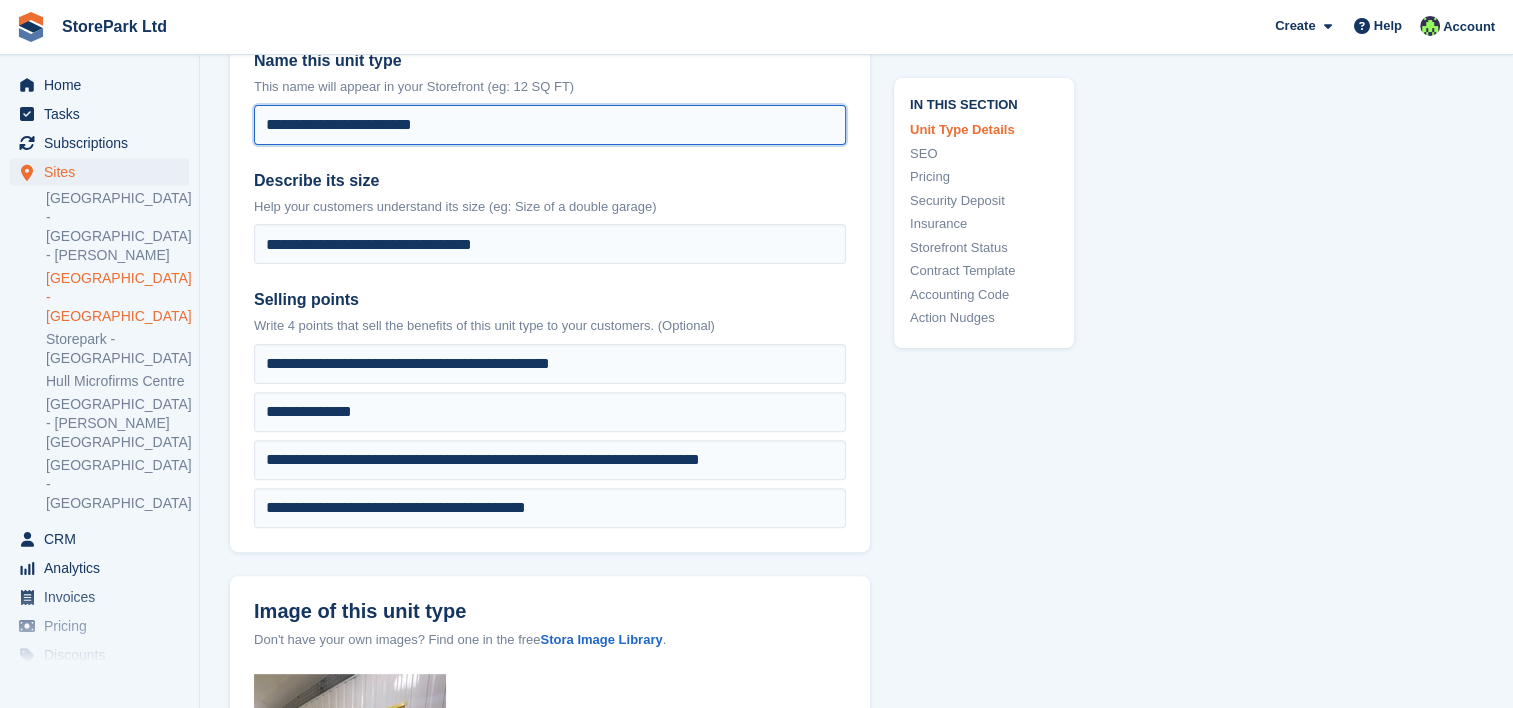 click on "**********" at bounding box center (550, 125) 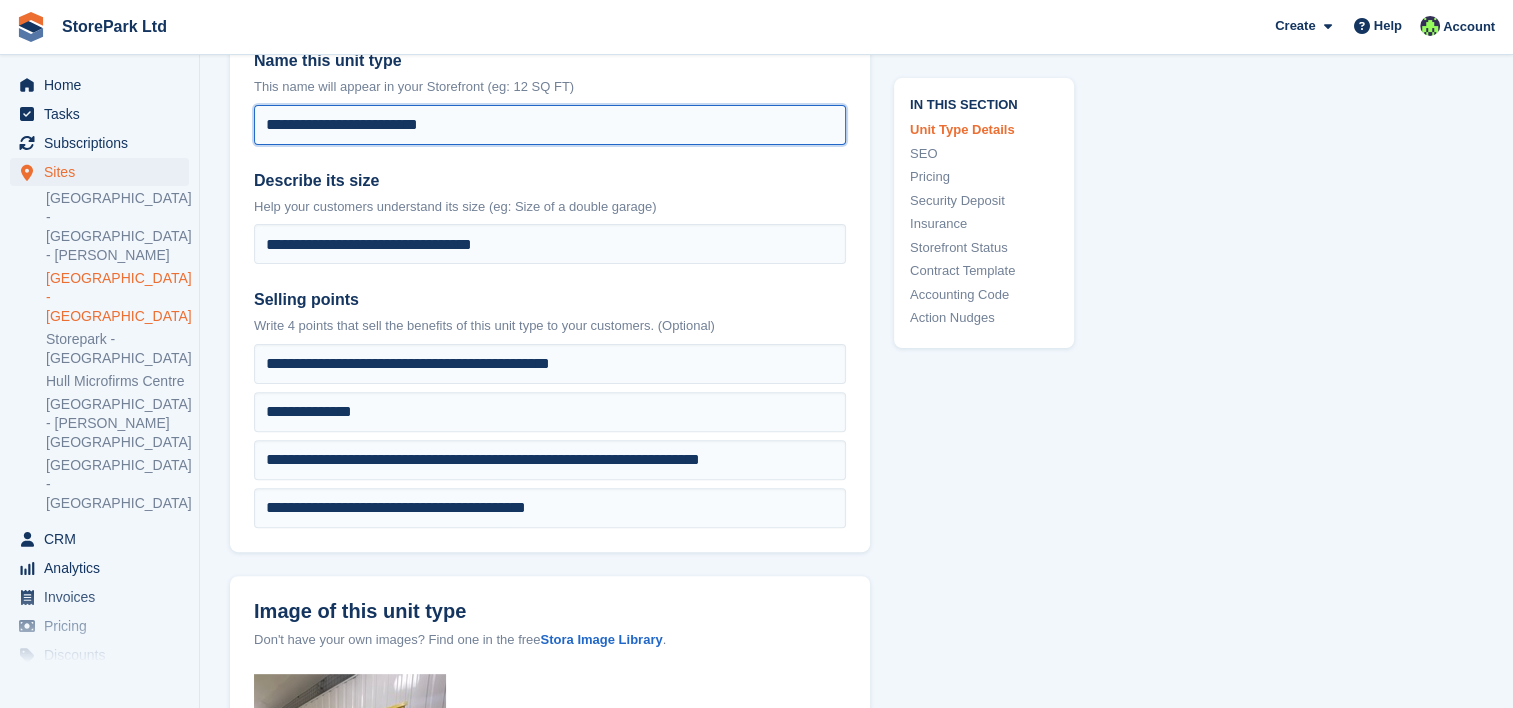 paste on "*********" 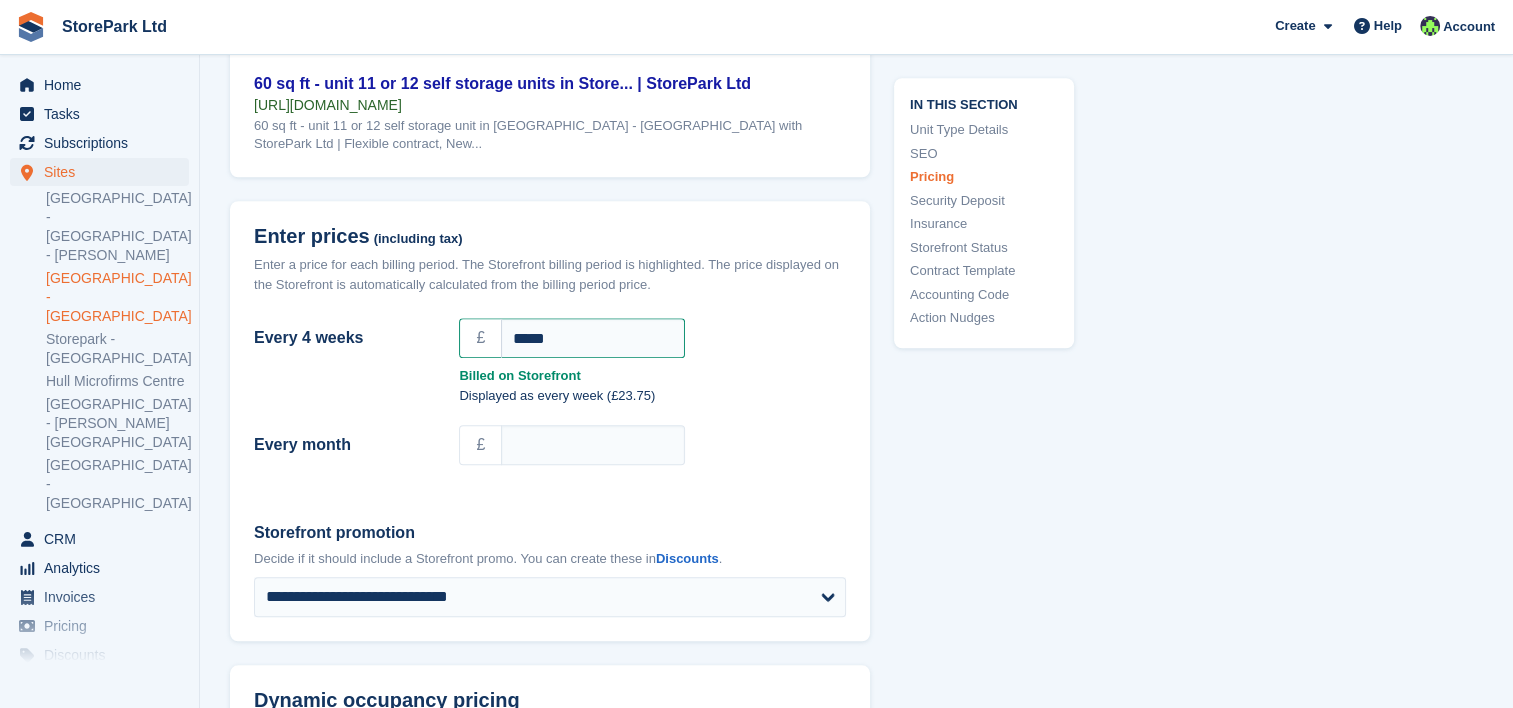 scroll, scrollTop: 1748, scrollLeft: 0, axis: vertical 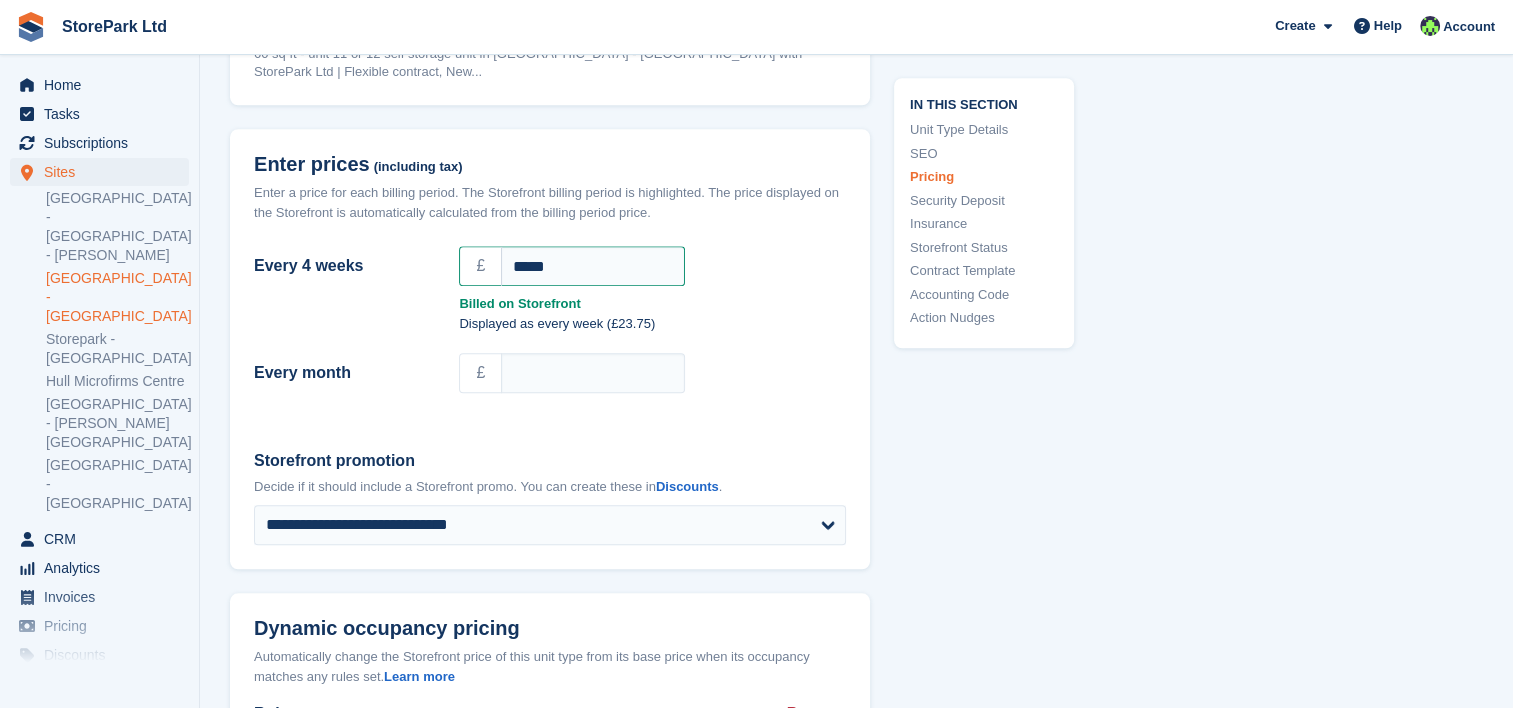 type on "**********" 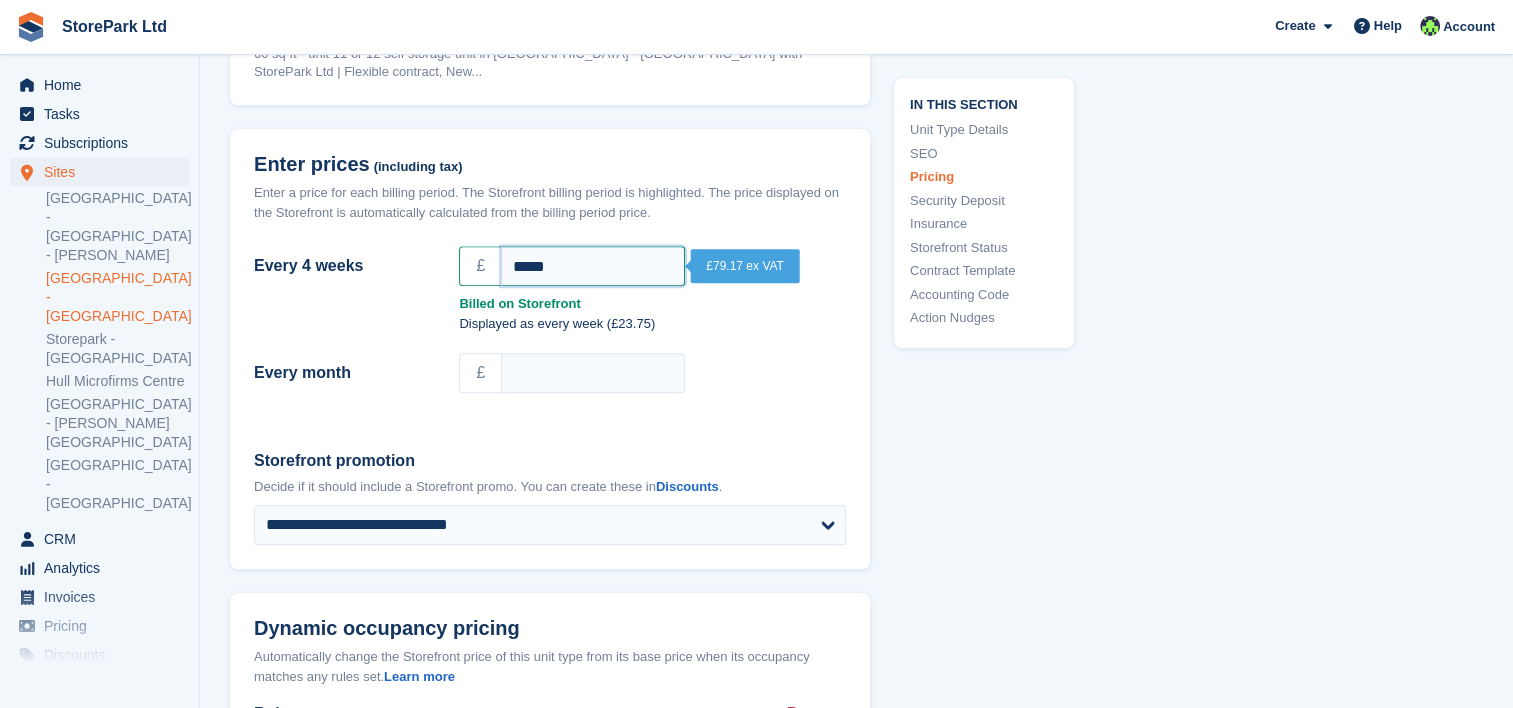 drag, startPoint x: 594, startPoint y: 283, endPoint x: 430, endPoint y: 272, distance: 164.36848 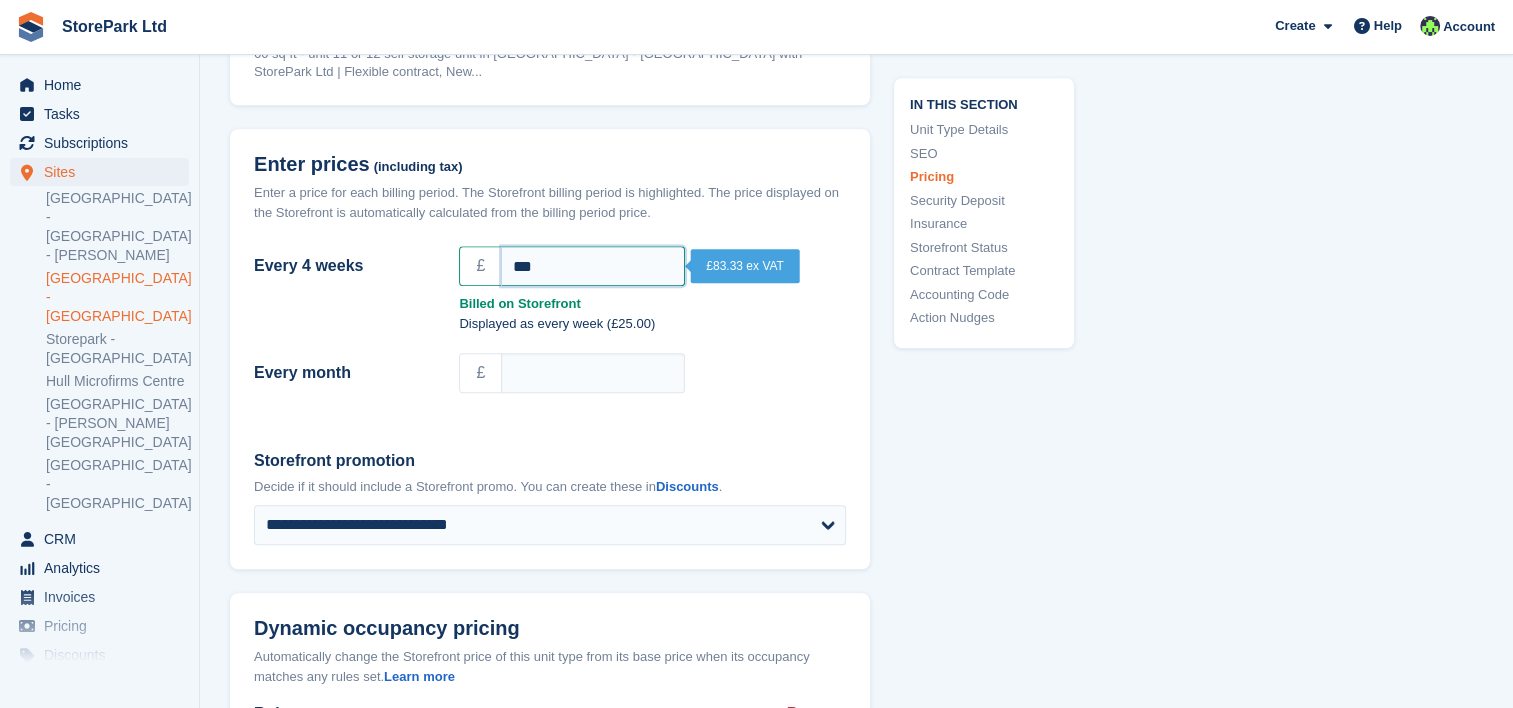 type on "***" 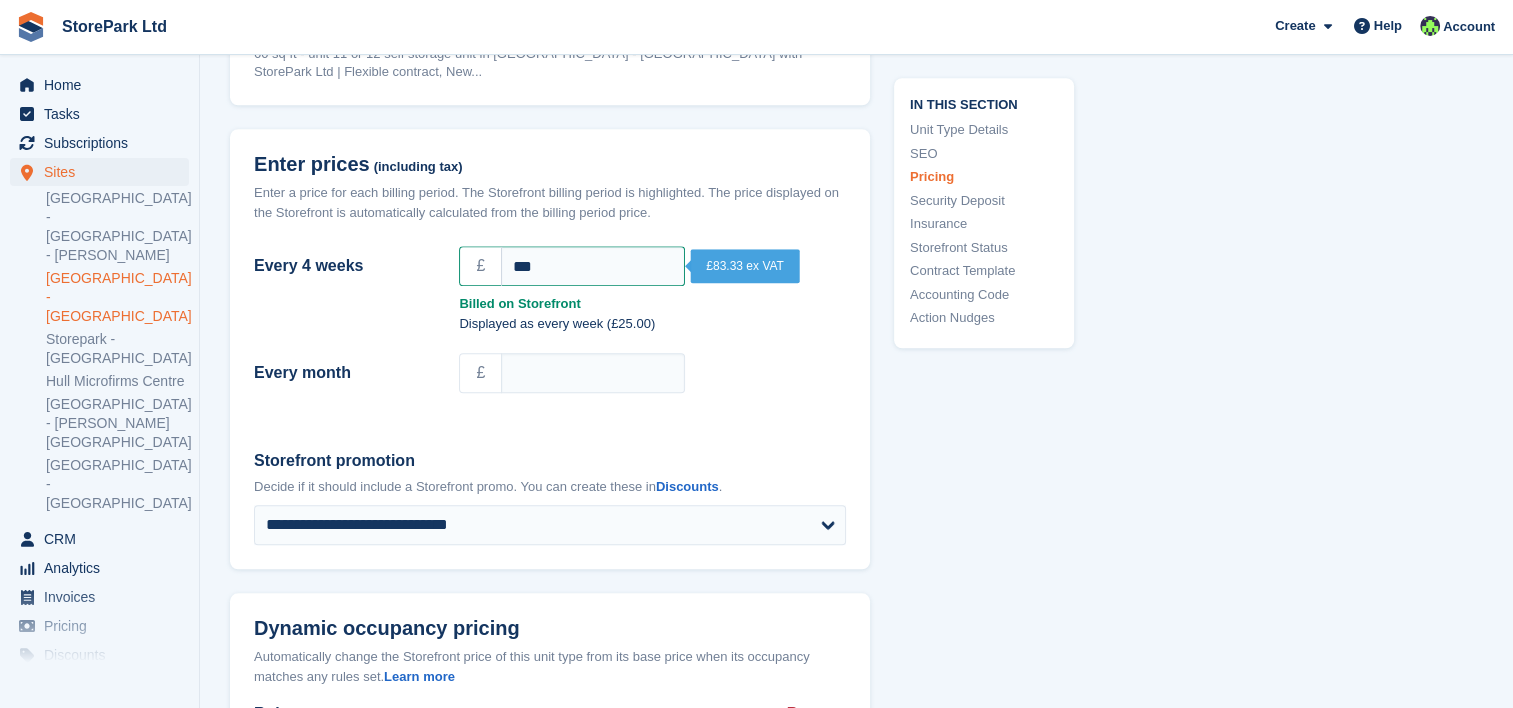 click on "In this section
Unit Type Details
SEO
Pricing
Security Deposit
Insurance
Storefront Status
Contract Template
Accounting Code
Action Nudges" at bounding box center (972, 598) 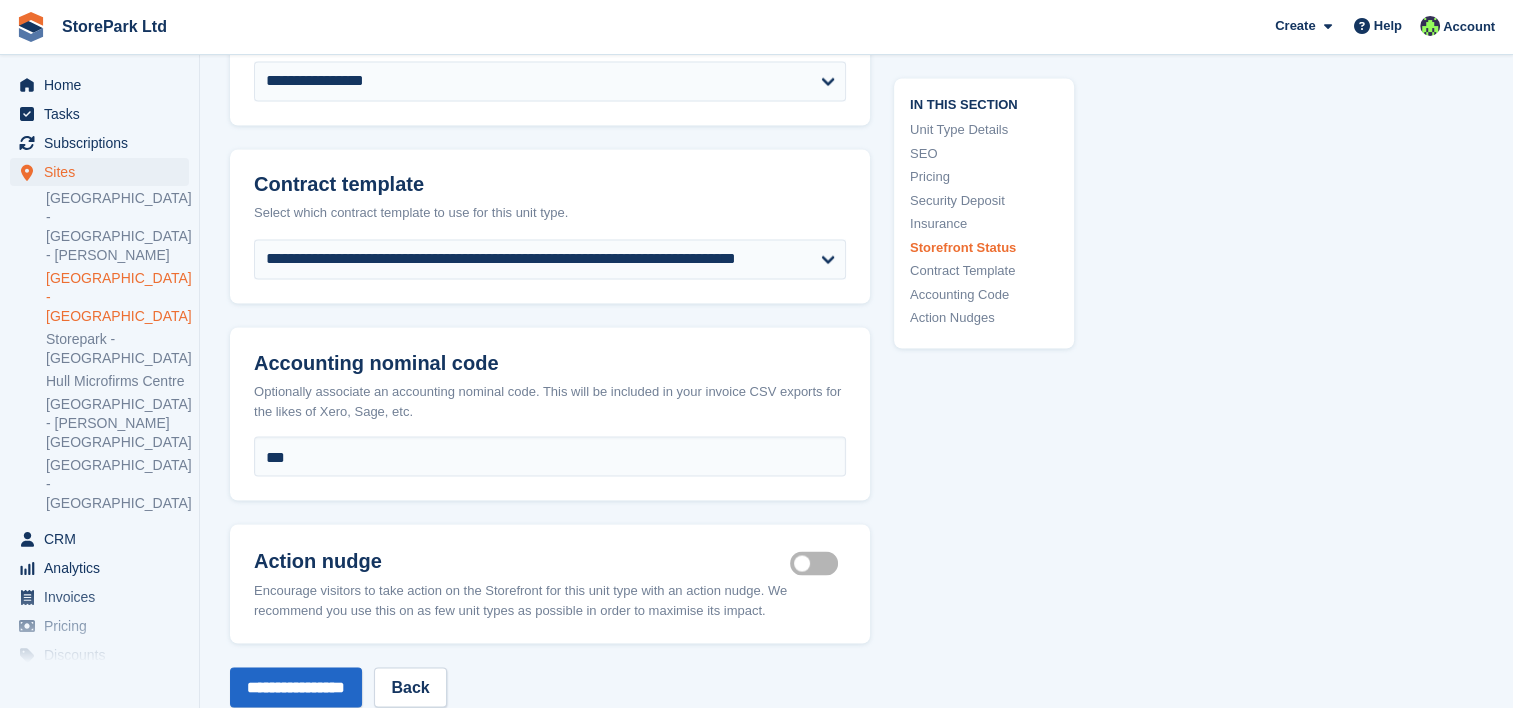 scroll, scrollTop: 3863, scrollLeft: 0, axis: vertical 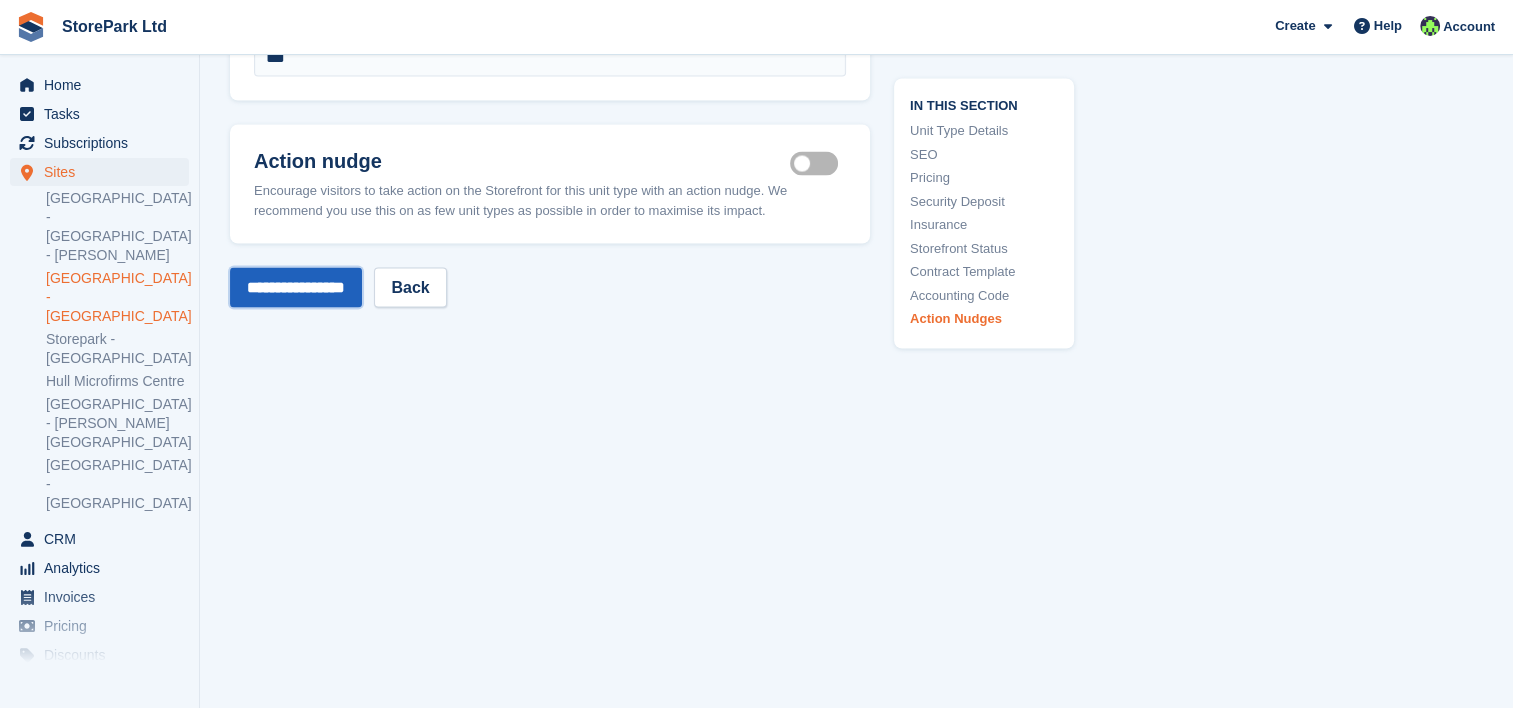 click on "**********" at bounding box center [296, 288] 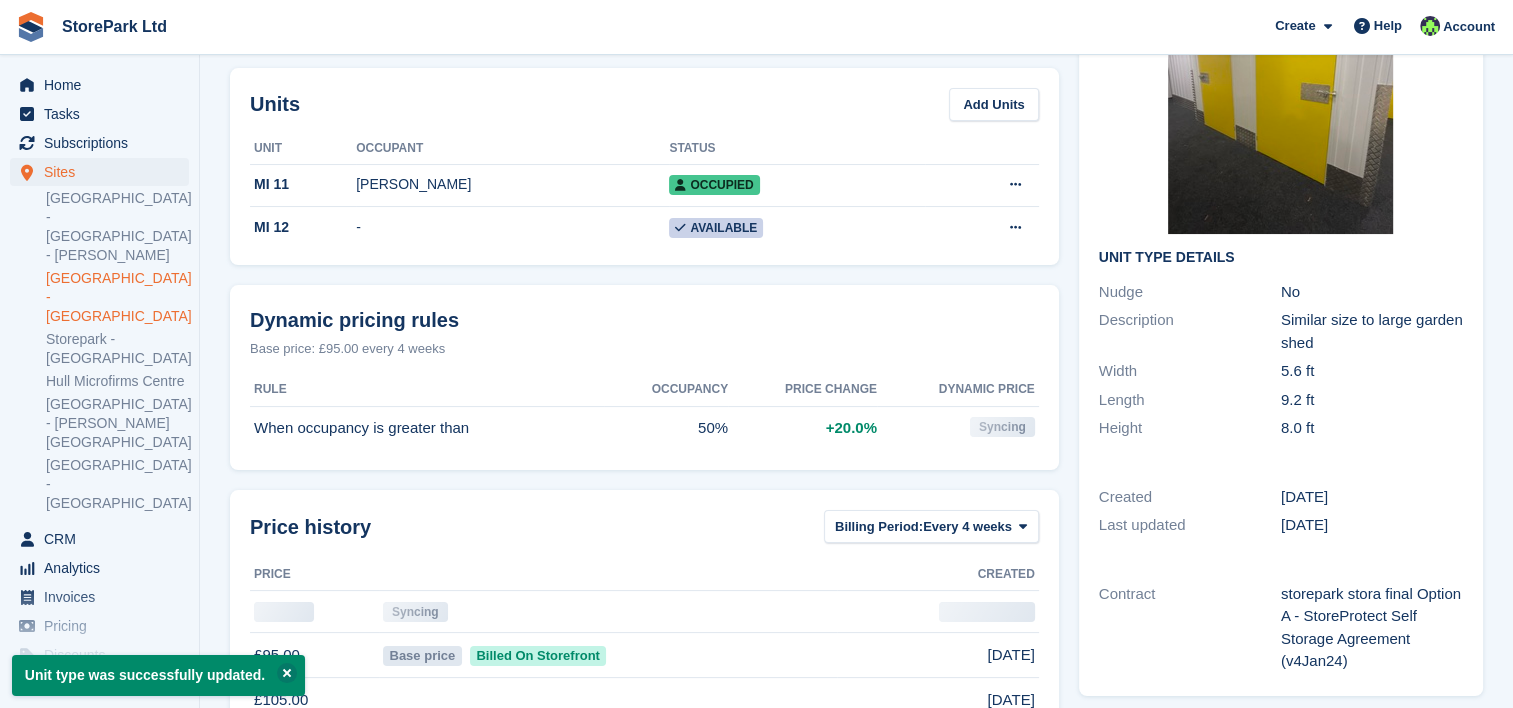 scroll, scrollTop: 0, scrollLeft: 0, axis: both 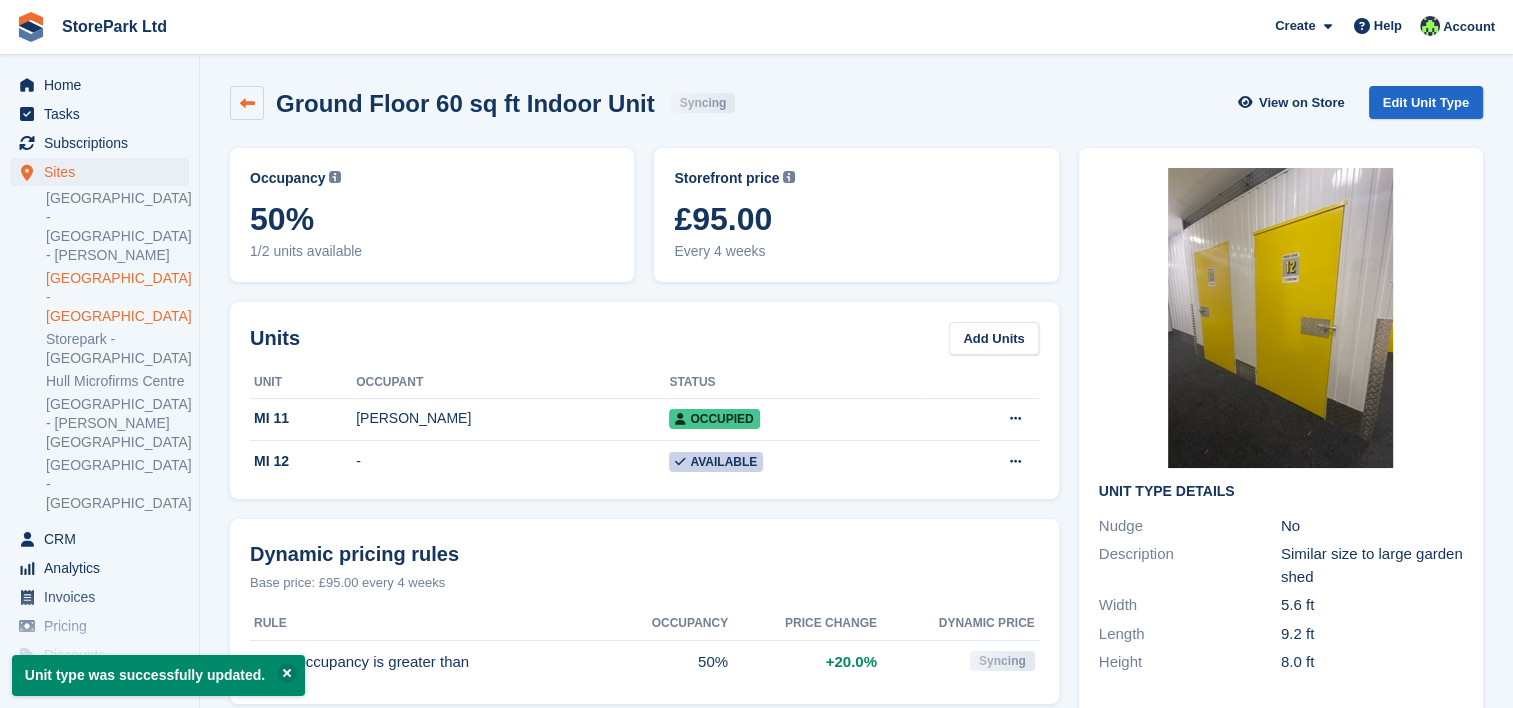 click at bounding box center [247, 103] 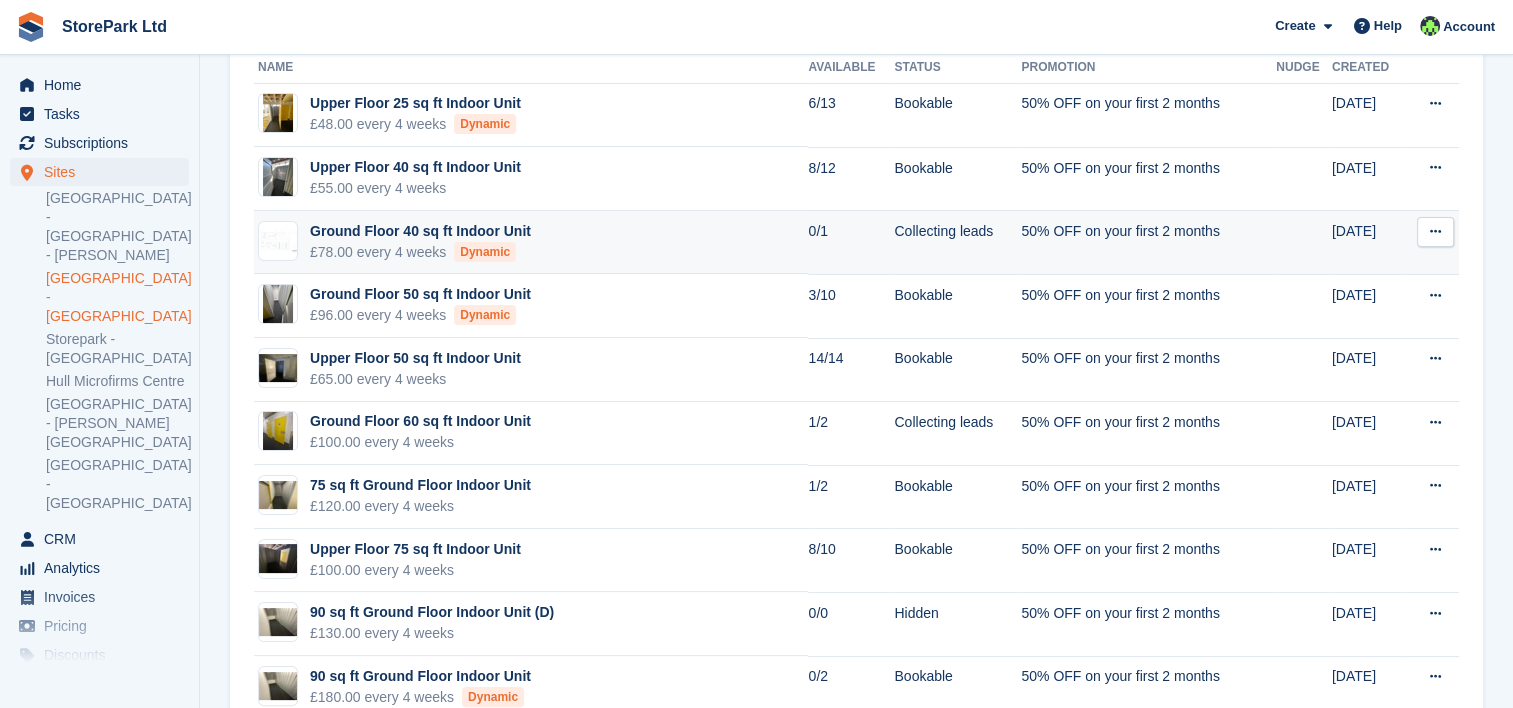 scroll, scrollTop: 256, scrollLeft: 0, axis: vertical 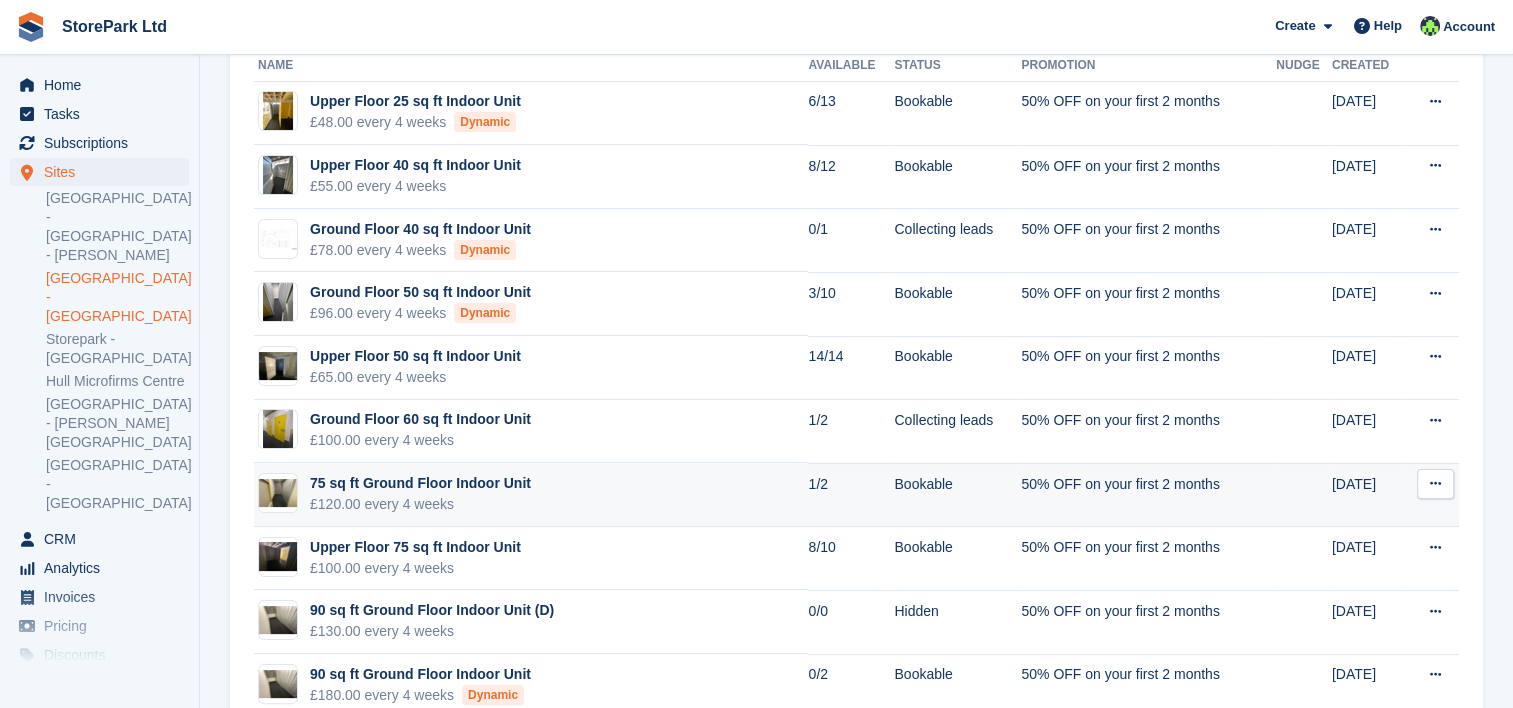 click at bounding box center (1435, 484) 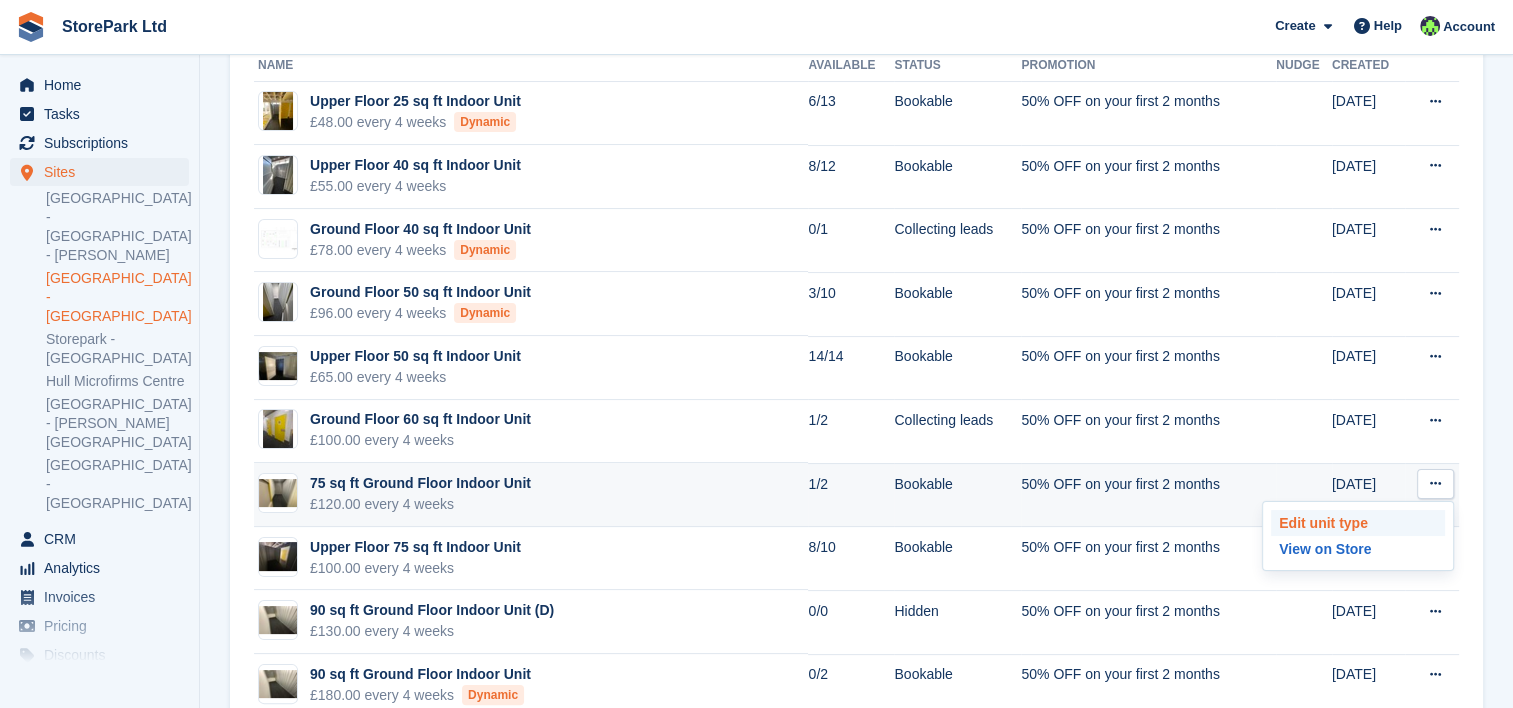 click on "Edit unit type" at bounding box center [1358, 523] 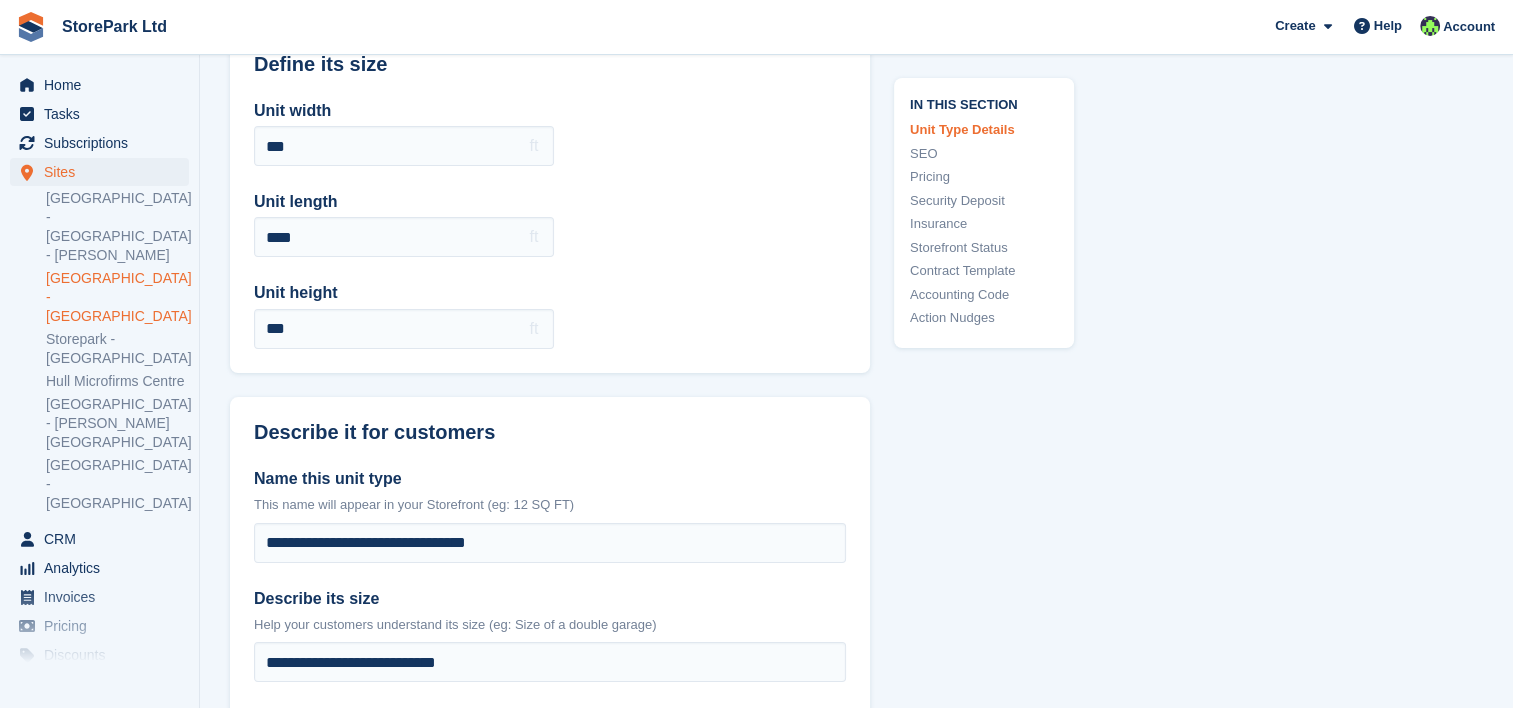 scroll, scrollTop: 117, scrollLeft: 0, axis: vertical 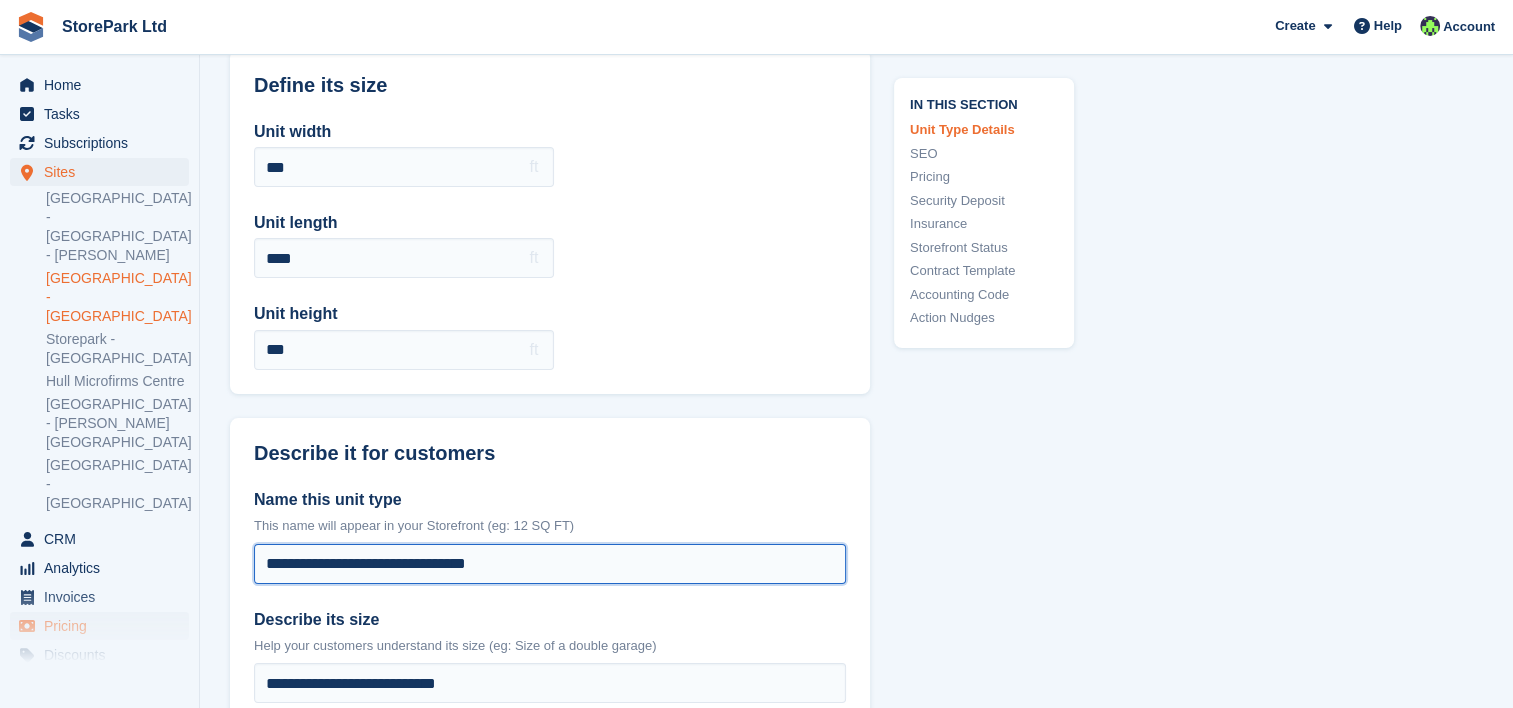 drag, startPoint x: 319, startPoint y: 571, endPoint x: 178, endPoint y: 550, distance: 142.55525 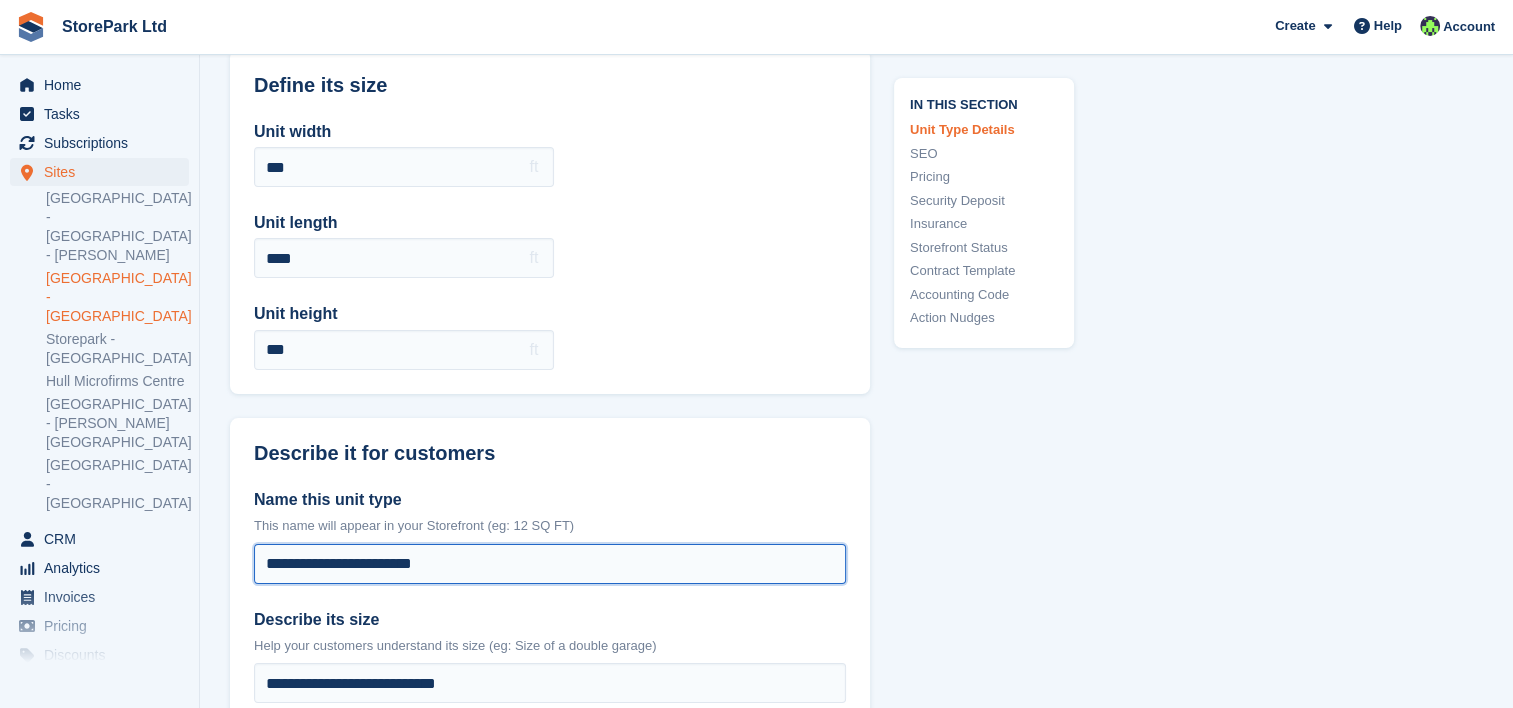 click on "**********" at bounding box center (550, 564) 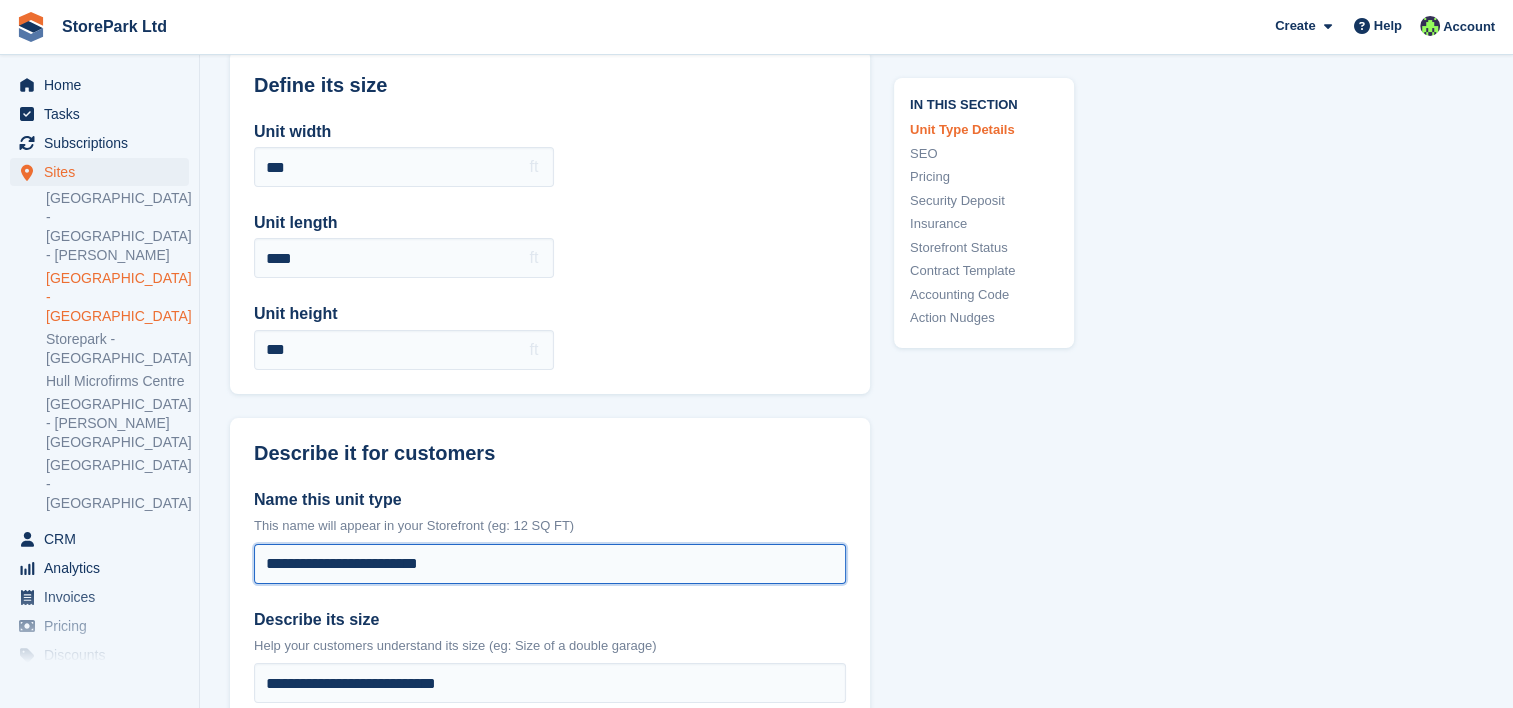 paste on "********" 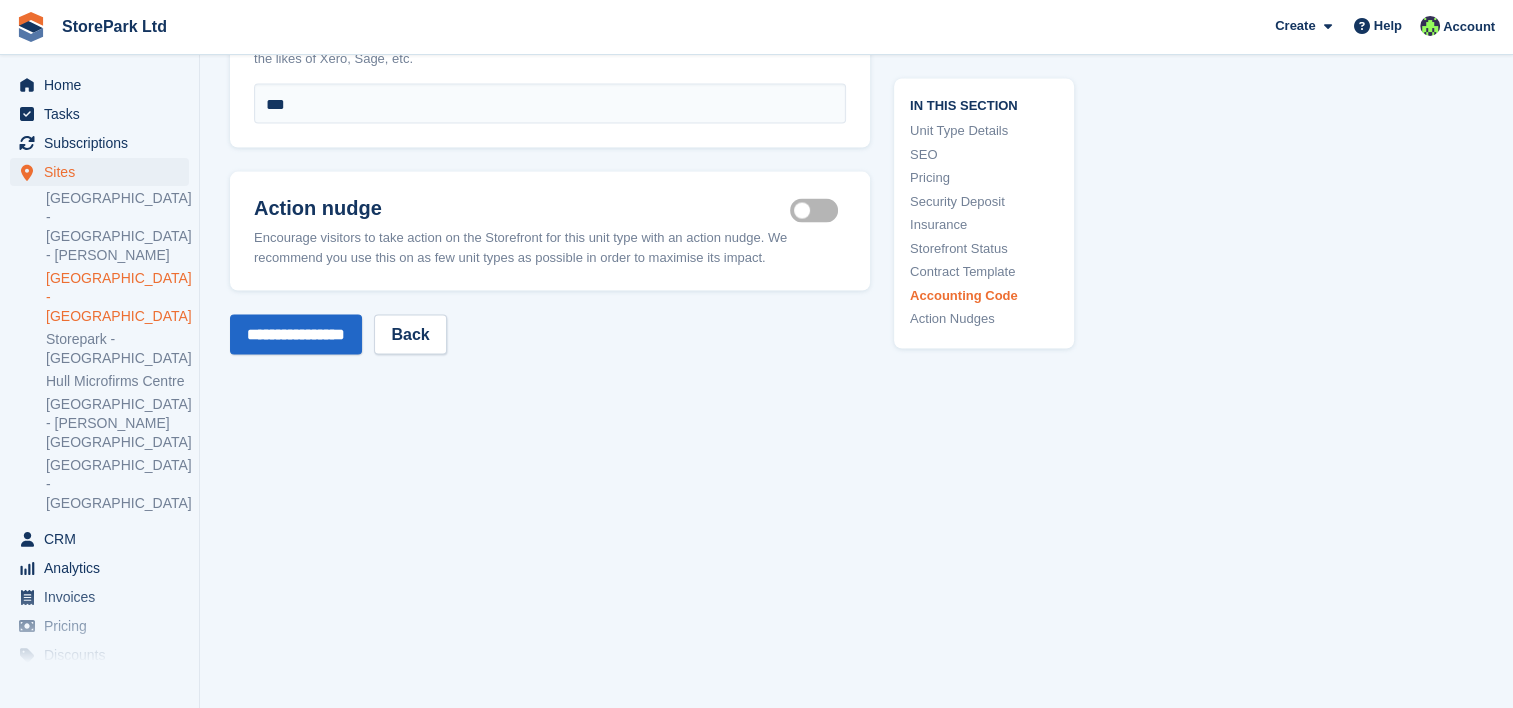 scroll, scrollTop: 3908, scrollLeft: 0, axis: vertical 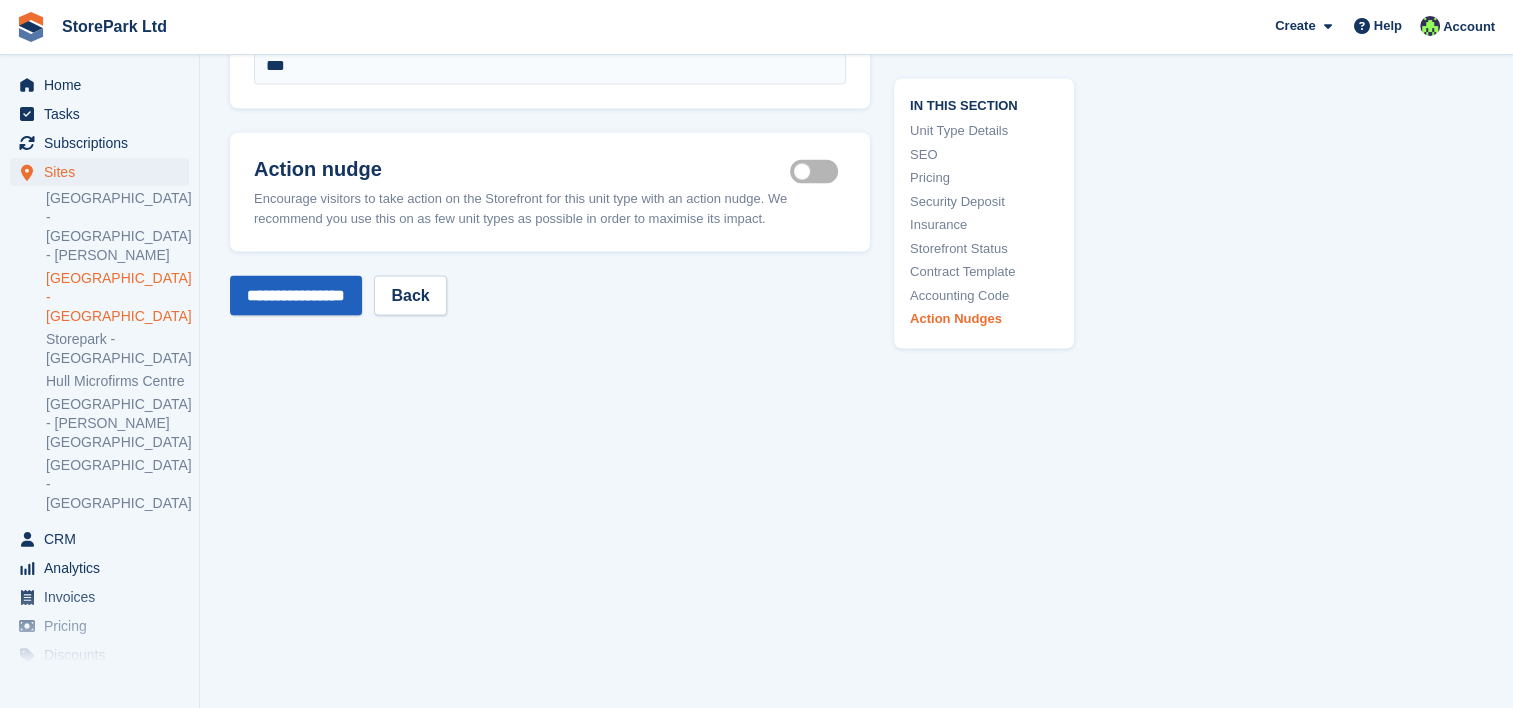 type on "**********" 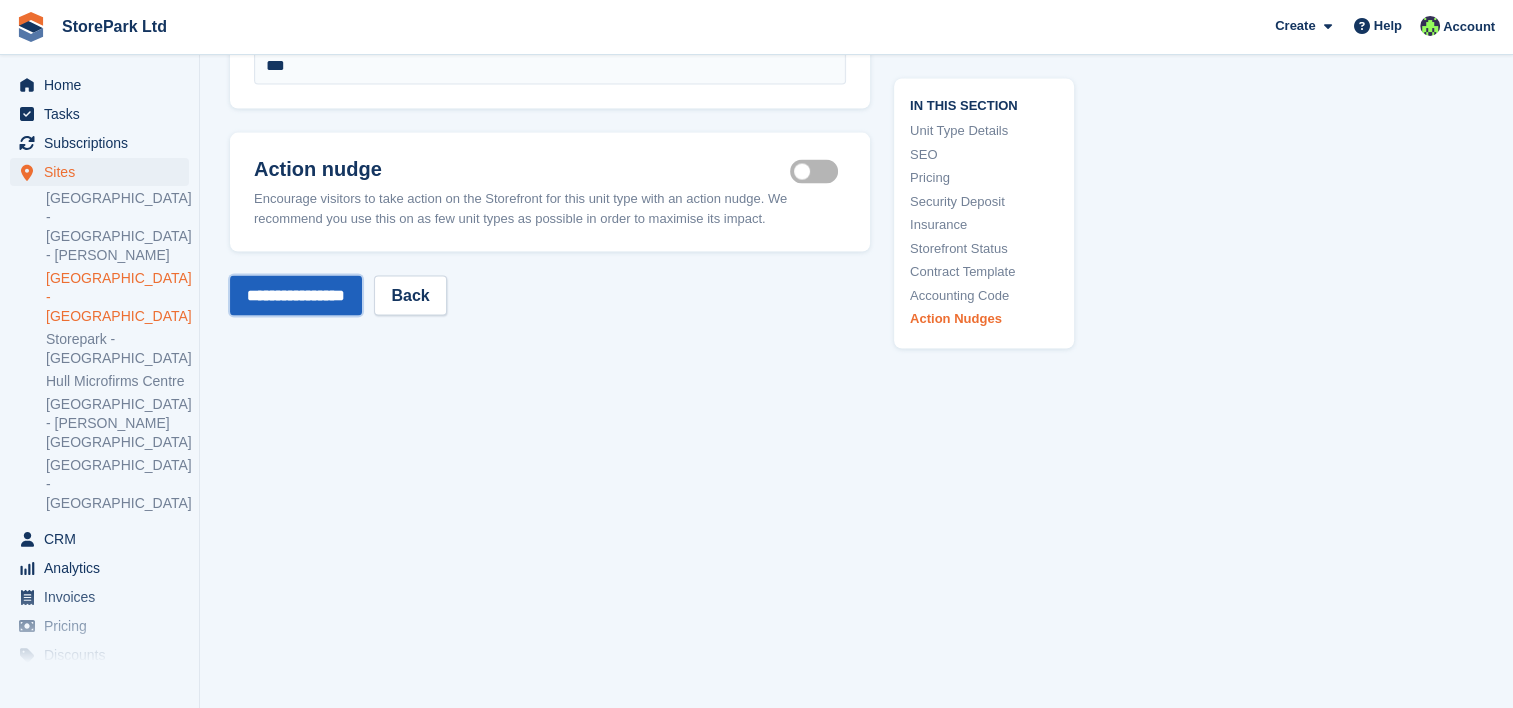 click on "**********" at bounding box center [296, 296] 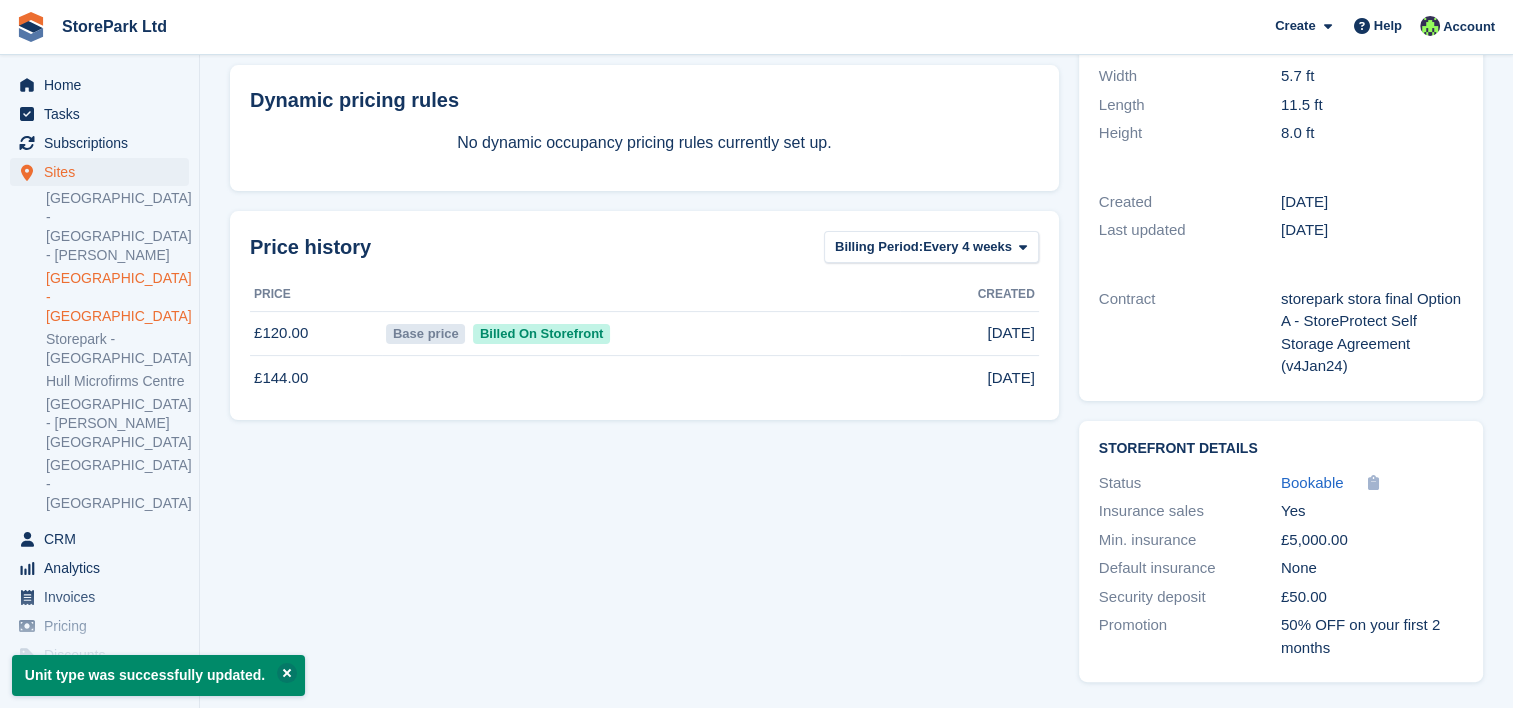 scroll, scrollTop: 0, scrollLeft: 0, axis: both 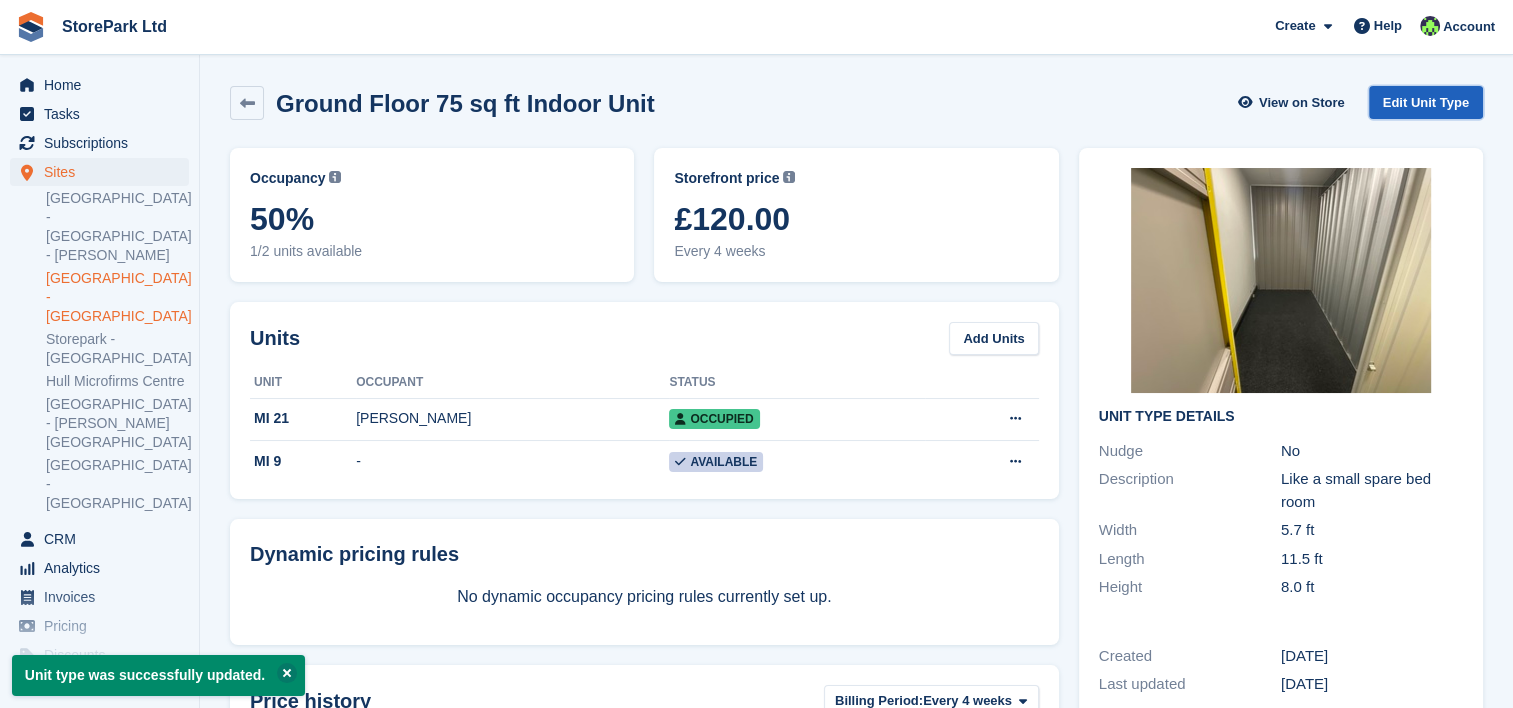 click on "Edit Unit Type" at bounding box center (1426, 102) 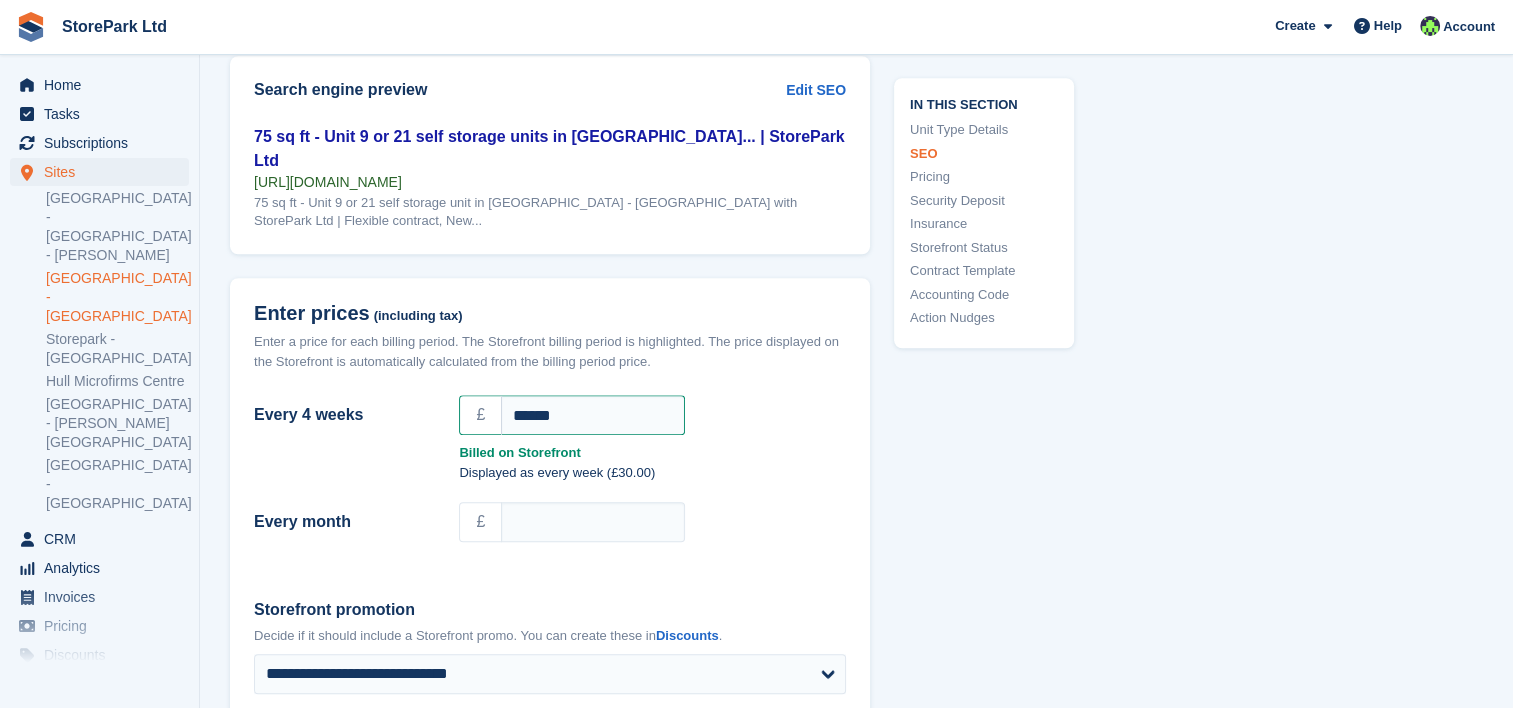 scroll, scrollTop: 1563, scrollLeft: 0, axis: vertical 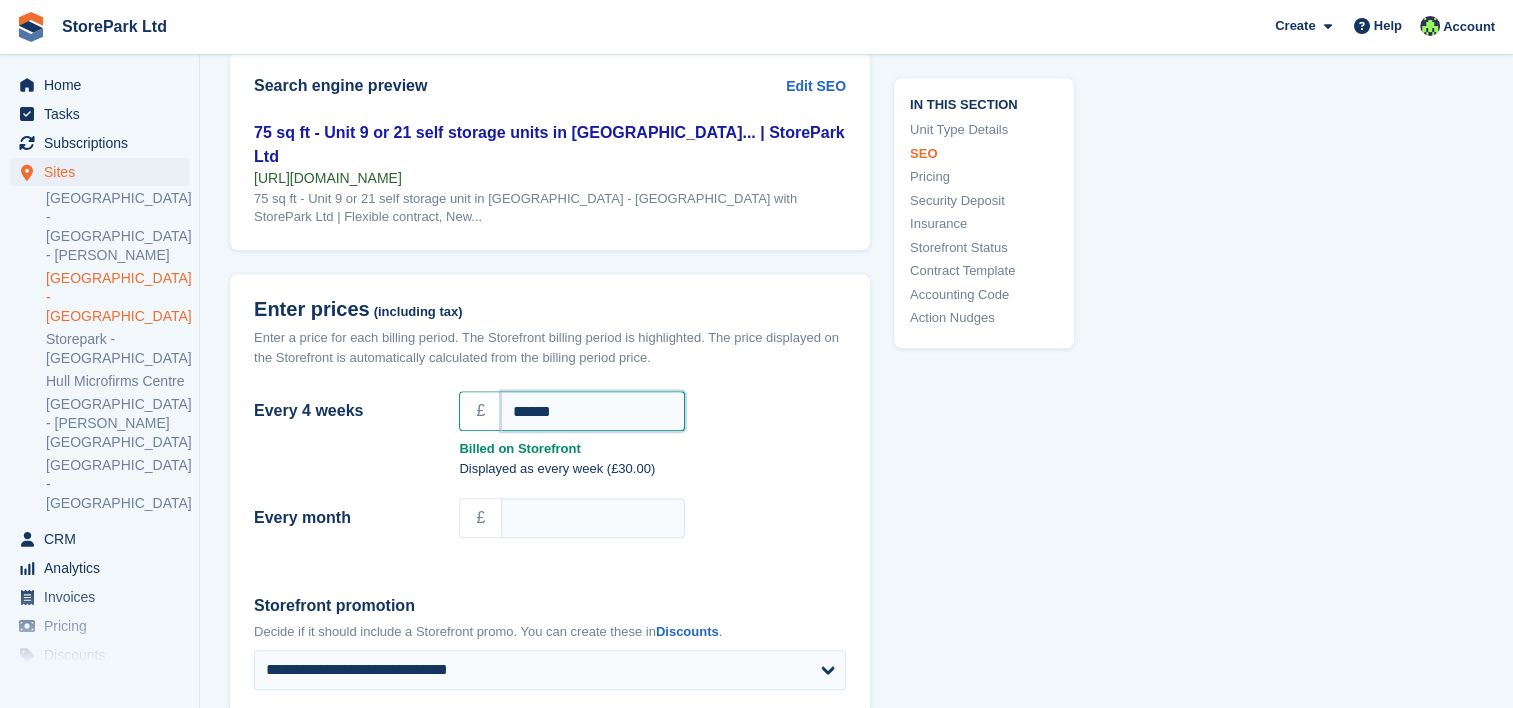 click on "******" at bounding box center [593, 411] 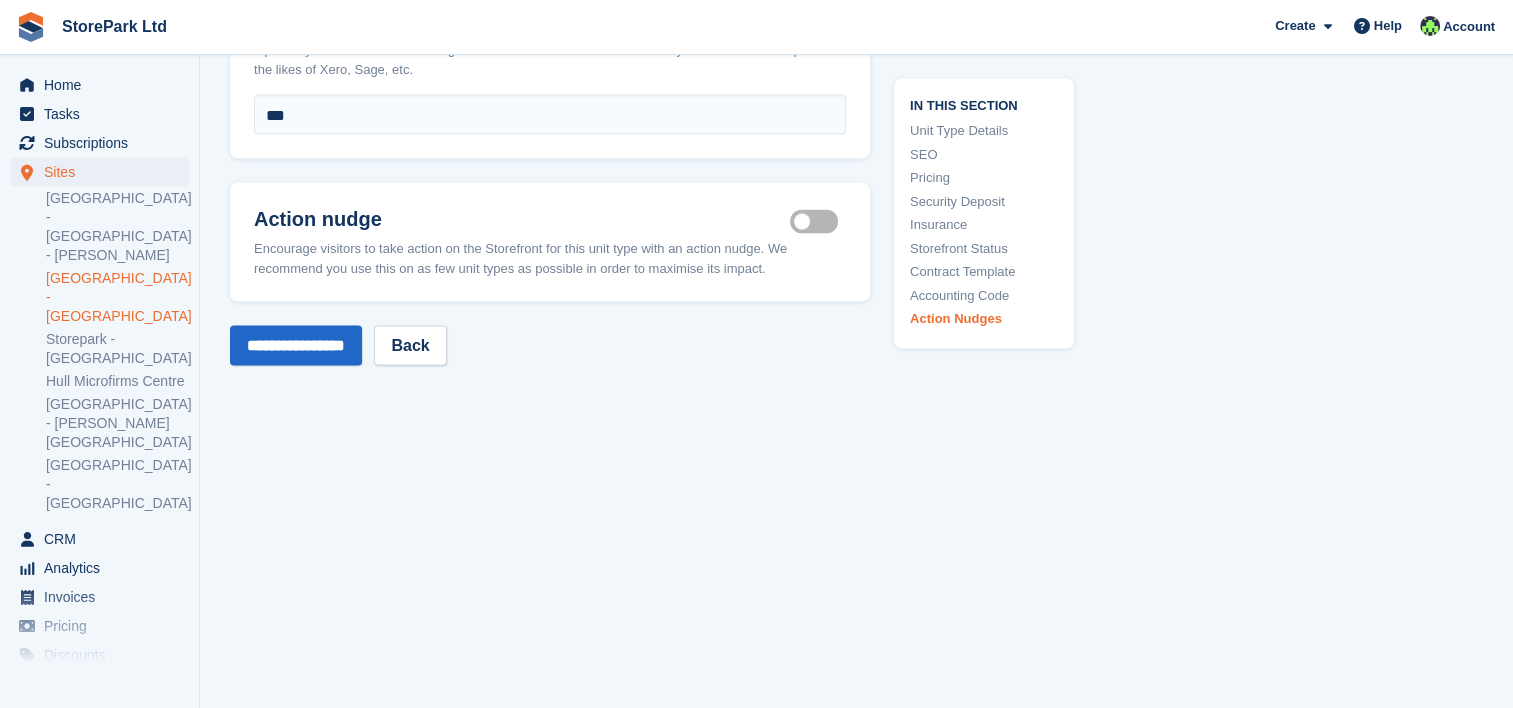 scroll, scrollTop: 3908, scrollLeft: 0, axis: vertical 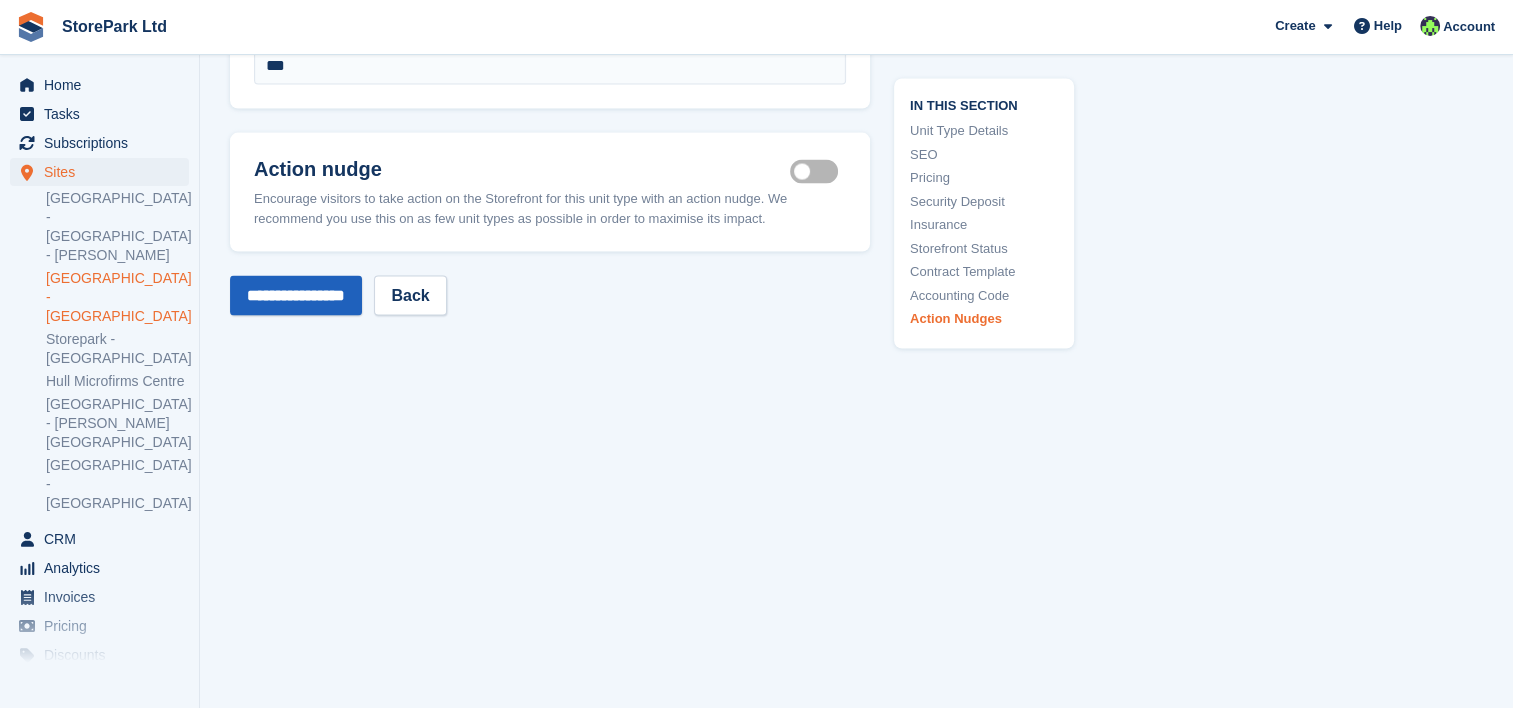 type on "******" 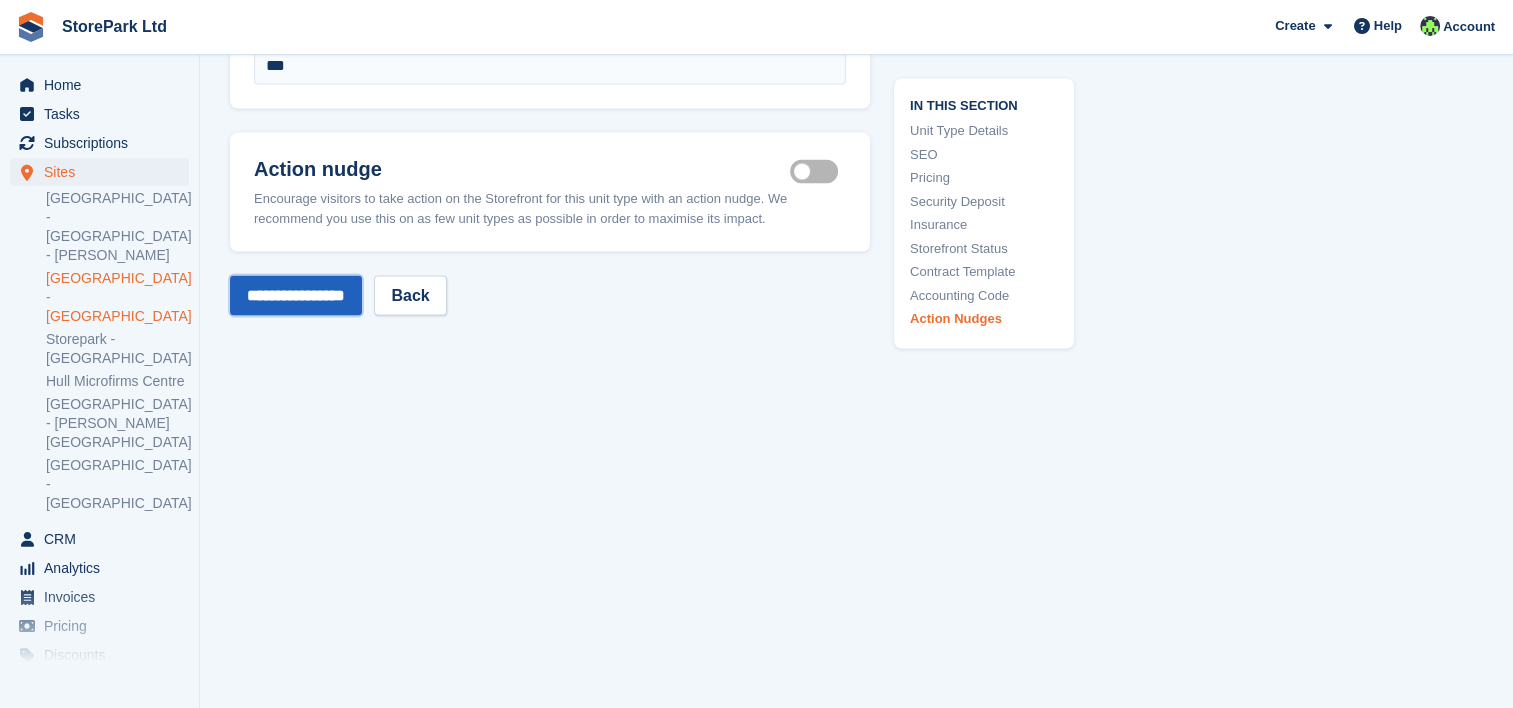 click on "**********" at bounding box center [296, 296] 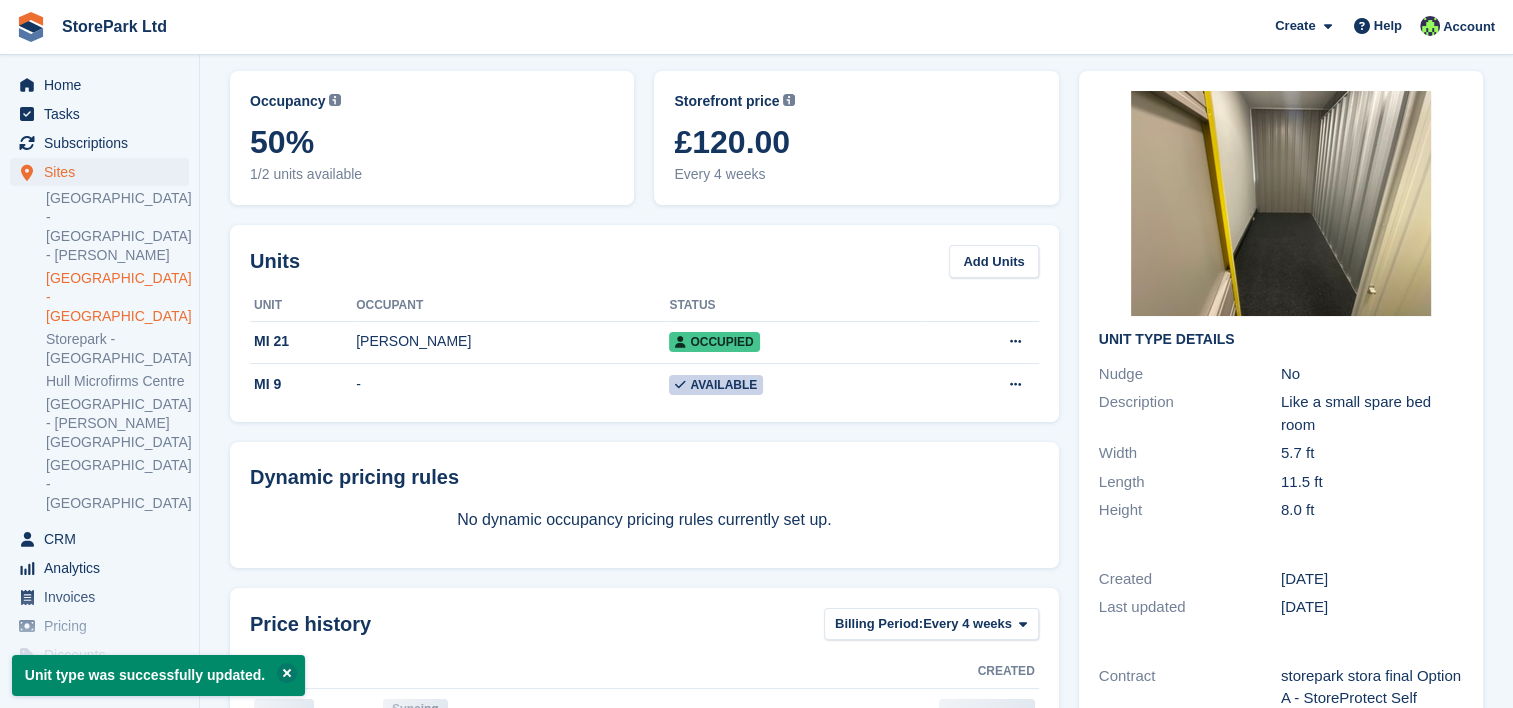 scroll, scrollTop: 0, scrollLeft: 0, axis: both 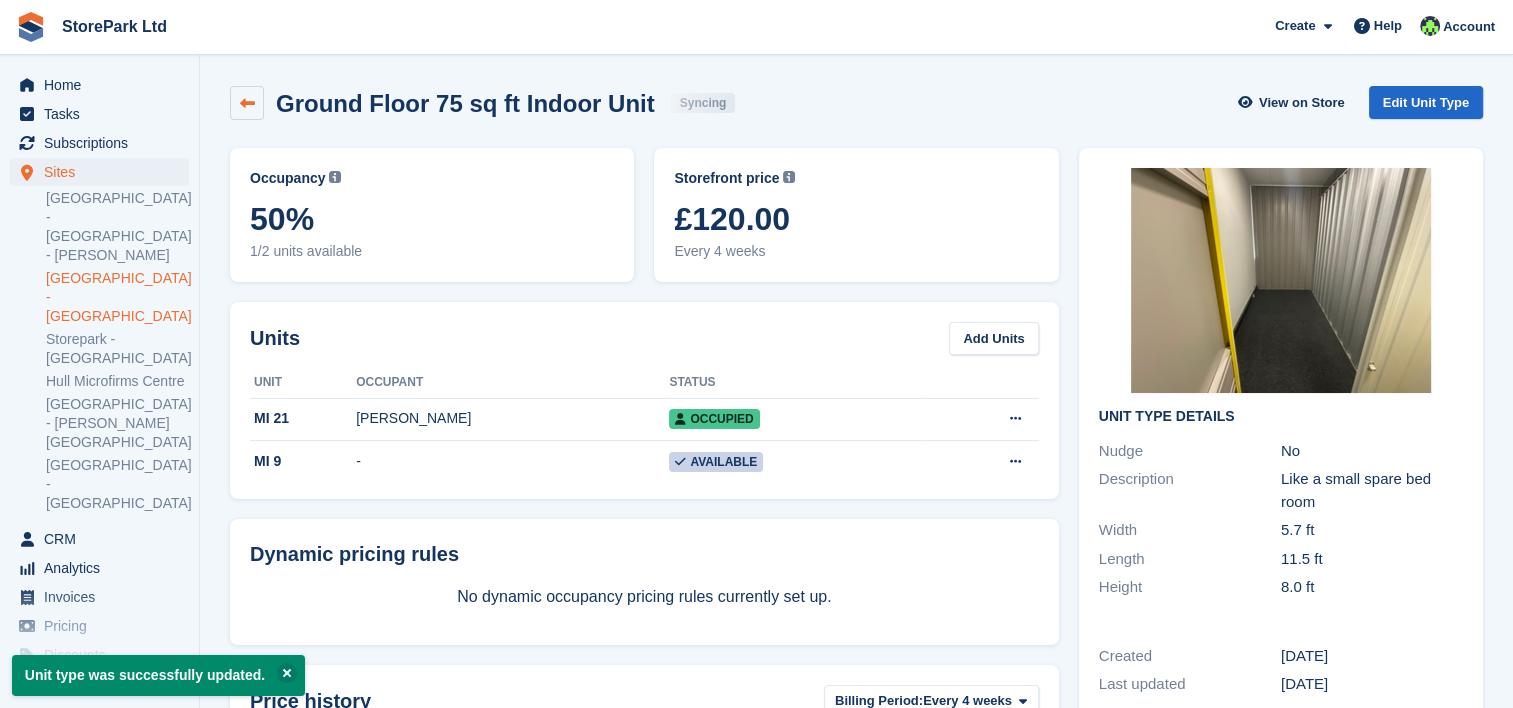 click at bounding box center [247, 103] 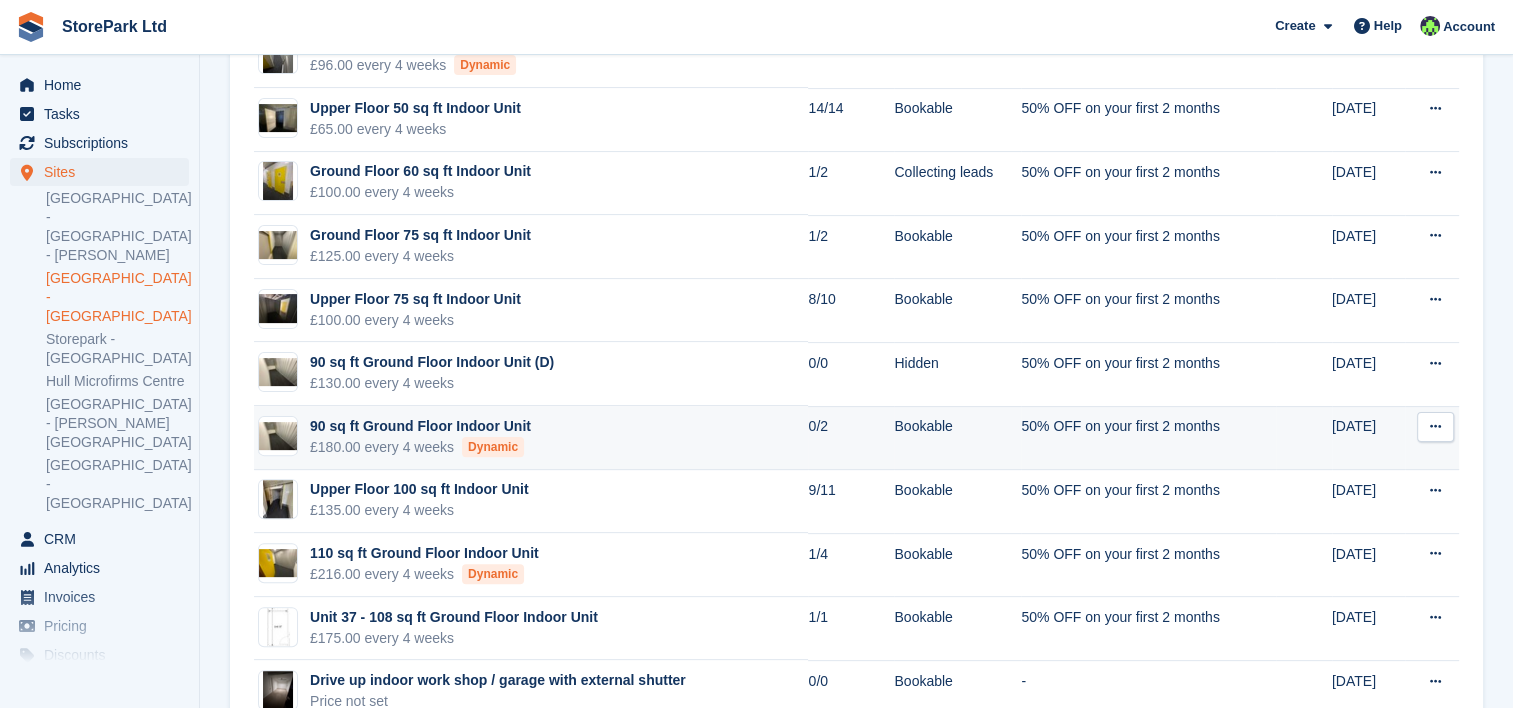 scroll, scrollTop: 508, scrollLeft: 0, axis: vertical 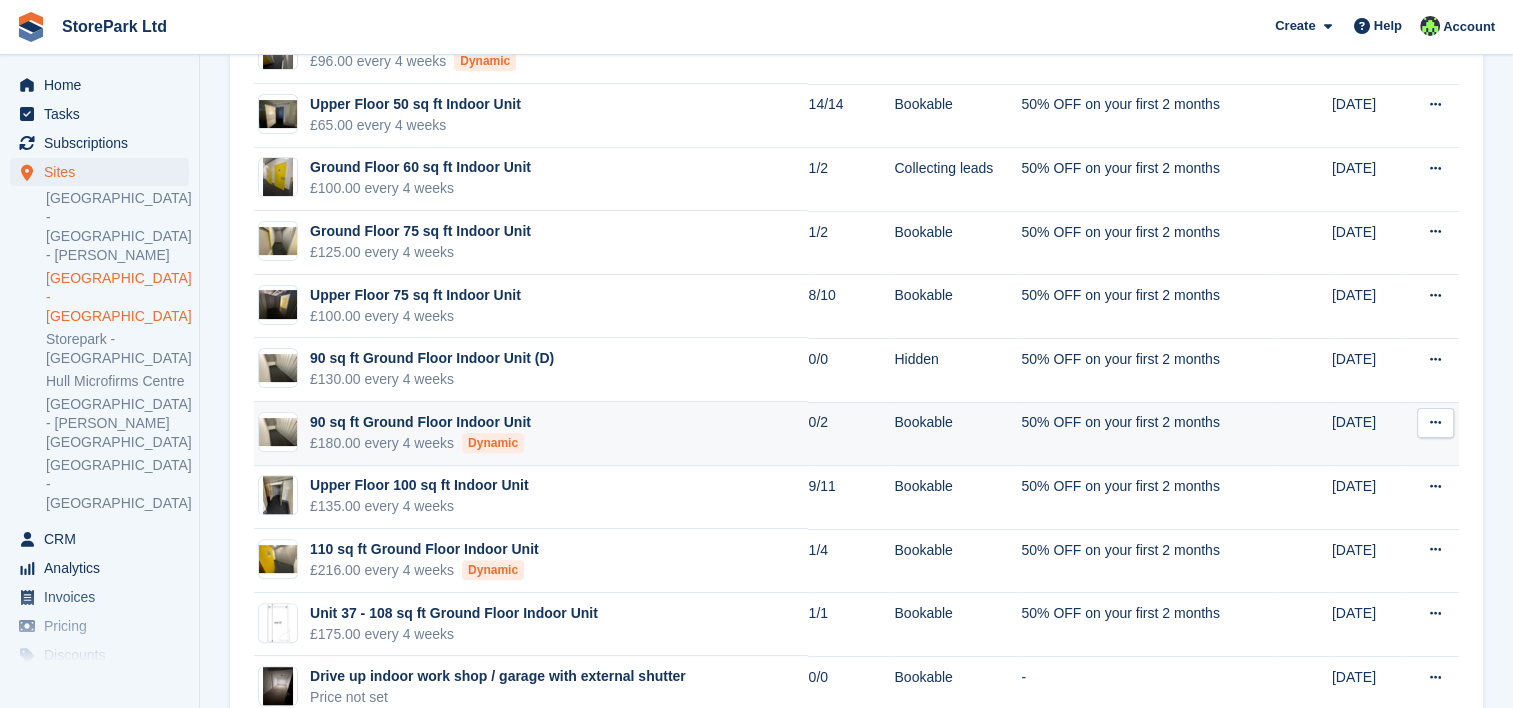 click at bounding box center (1435, 423) 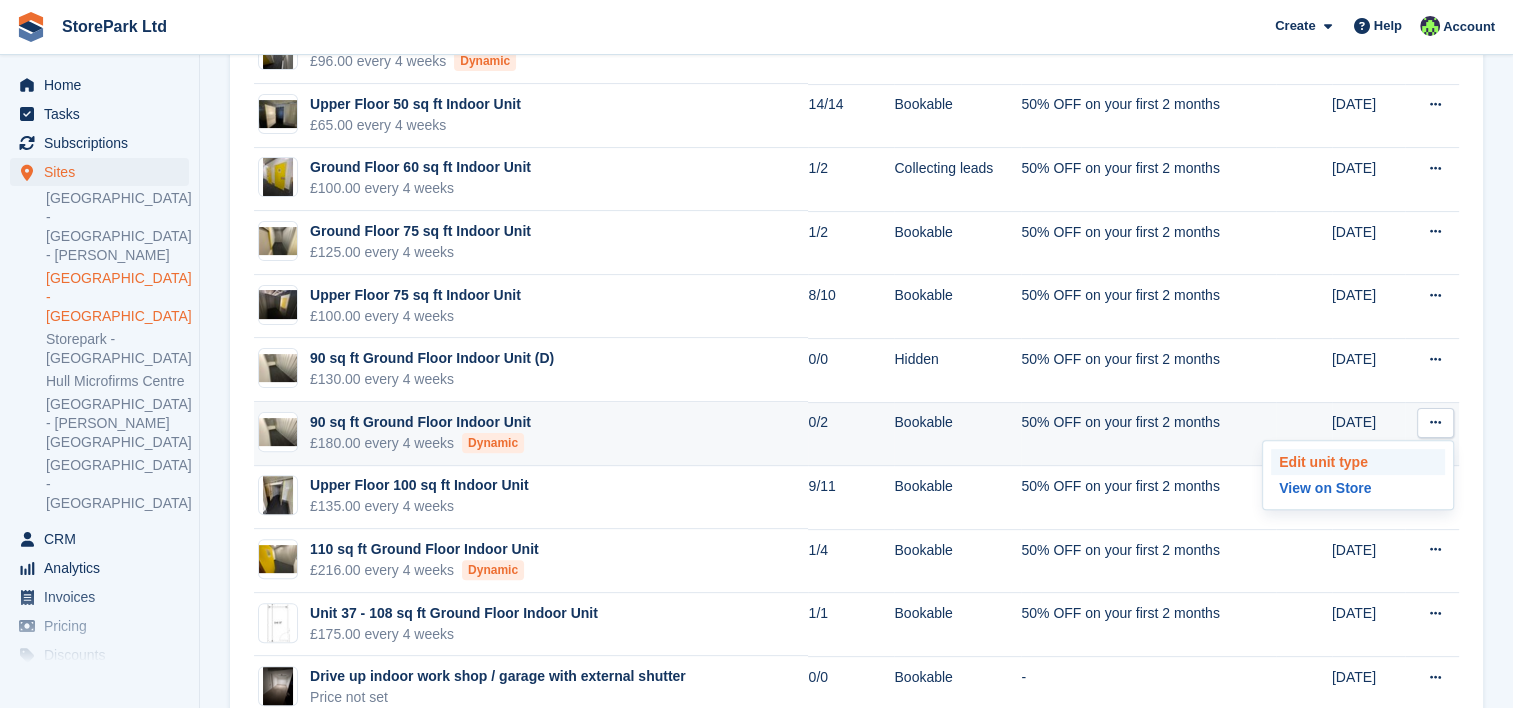 click on "Edit unit type" at bounding box center [1358, 462] 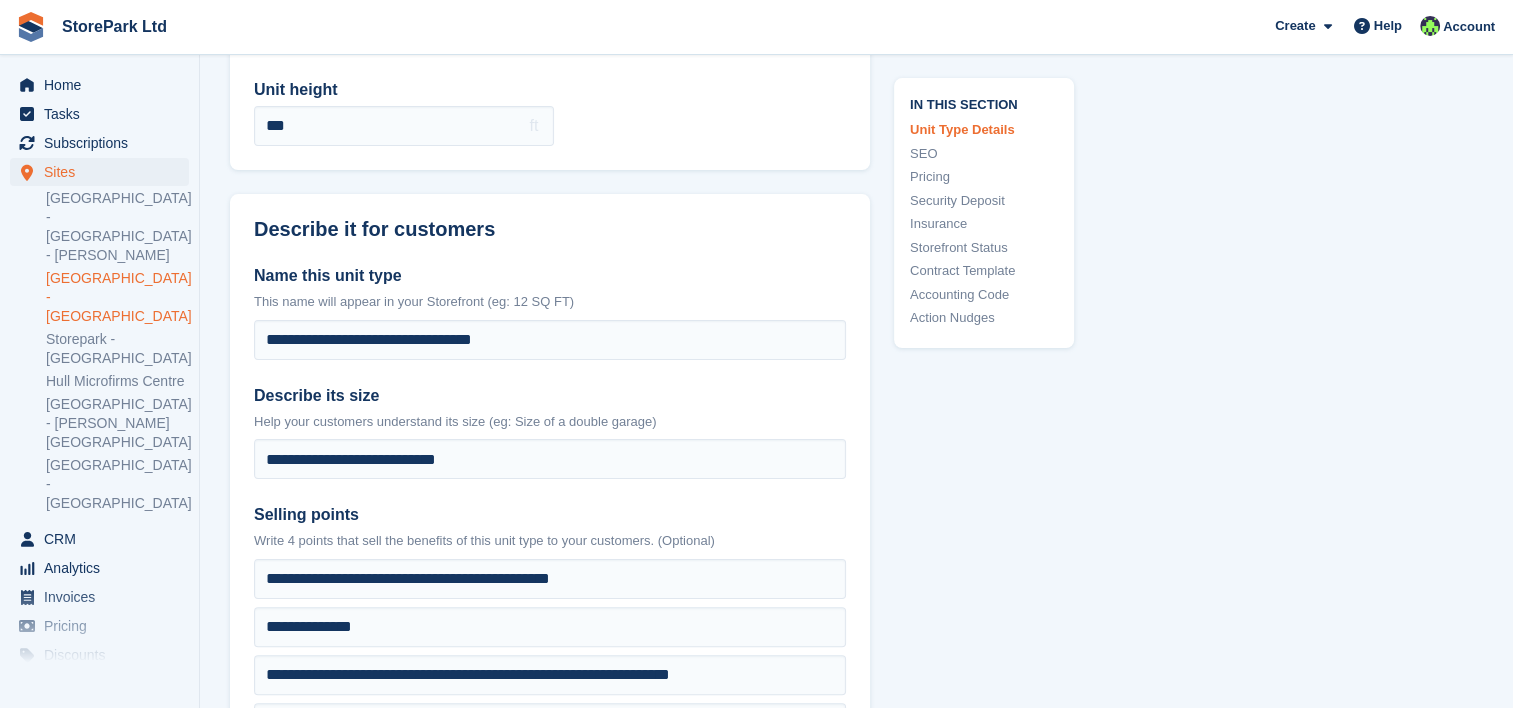 scroll, scrollTop: 337, scrollLeft: 0, axis: vertical 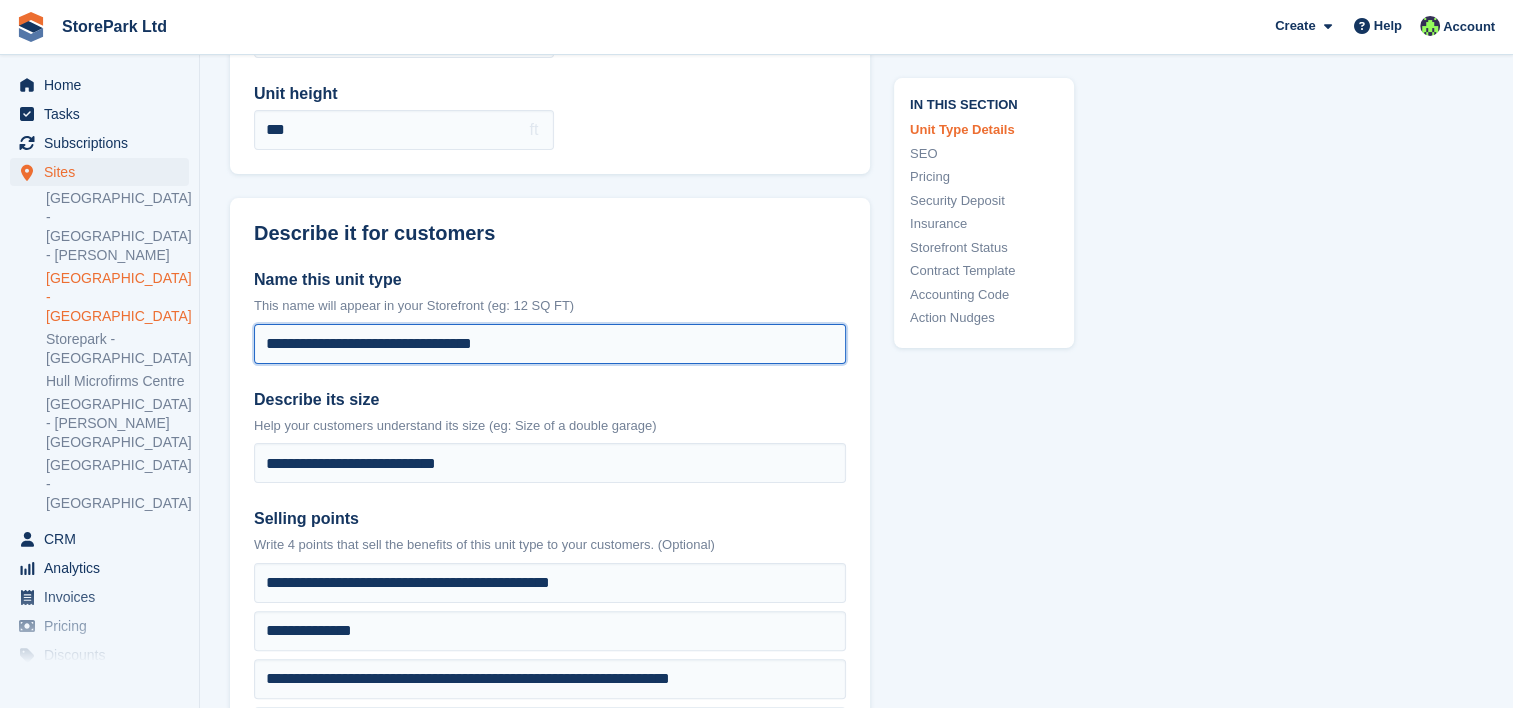 drag, startPoint x: 321, startPoint y: 343, endPoint x: 200, endPoint y: 337, distance: 121.14867 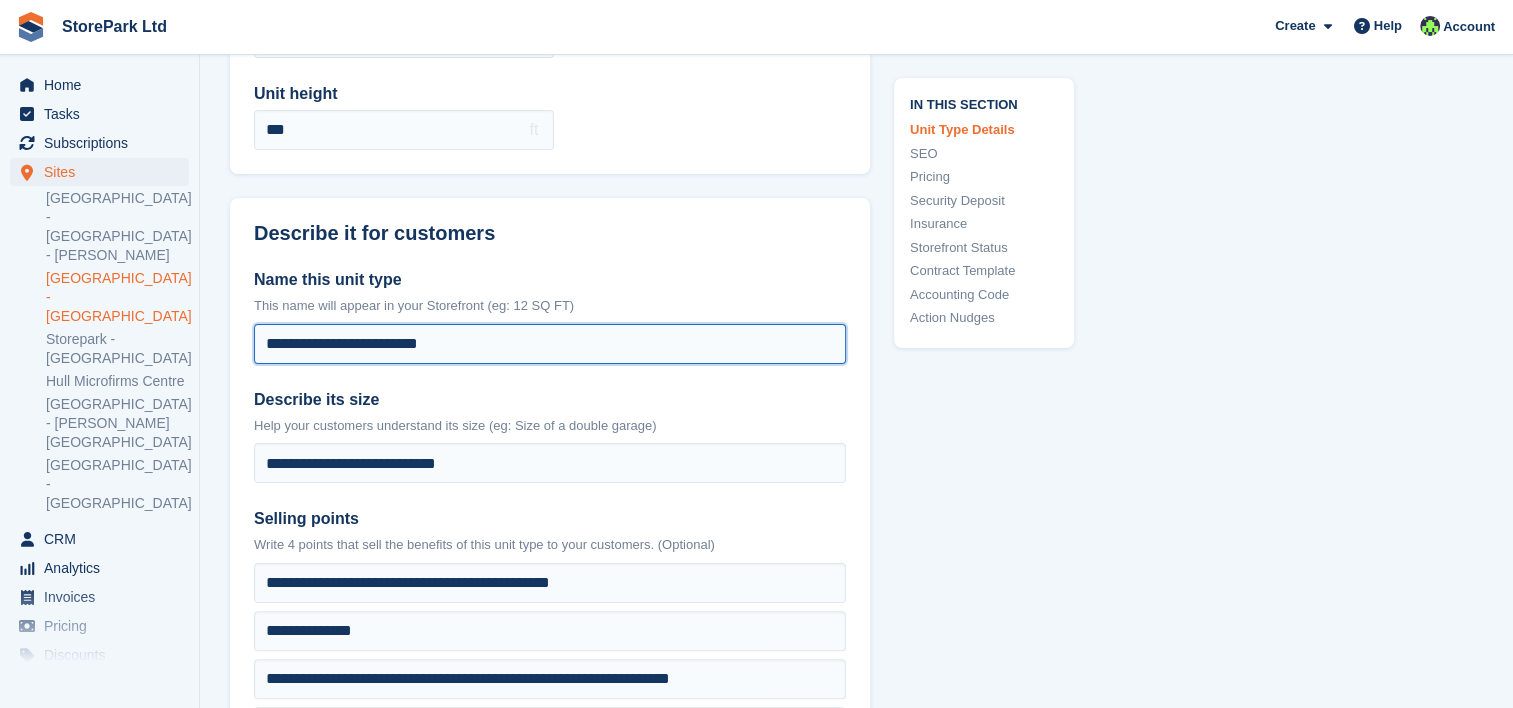 click on "**********" at bounding box center (550, 344) 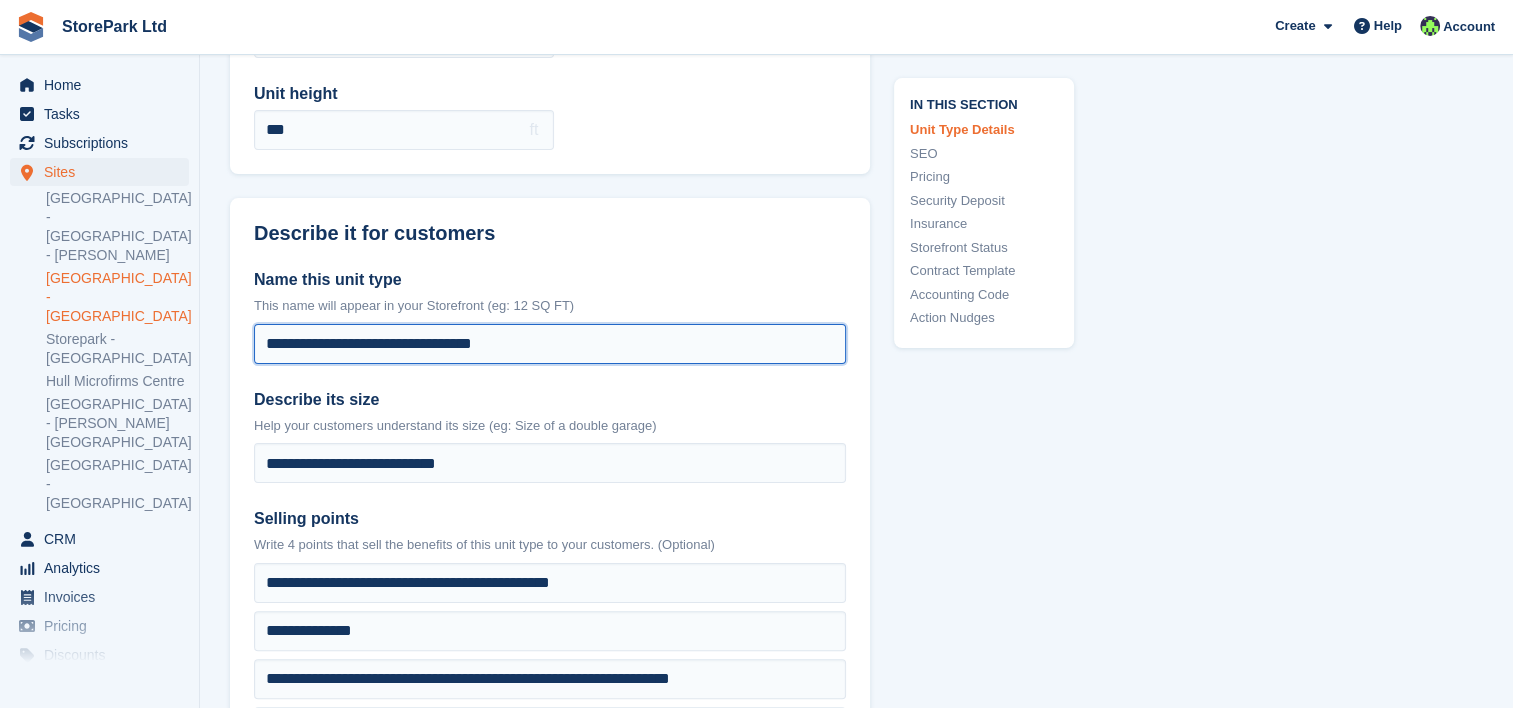 click on "**********" at bounding box center (550, 344) 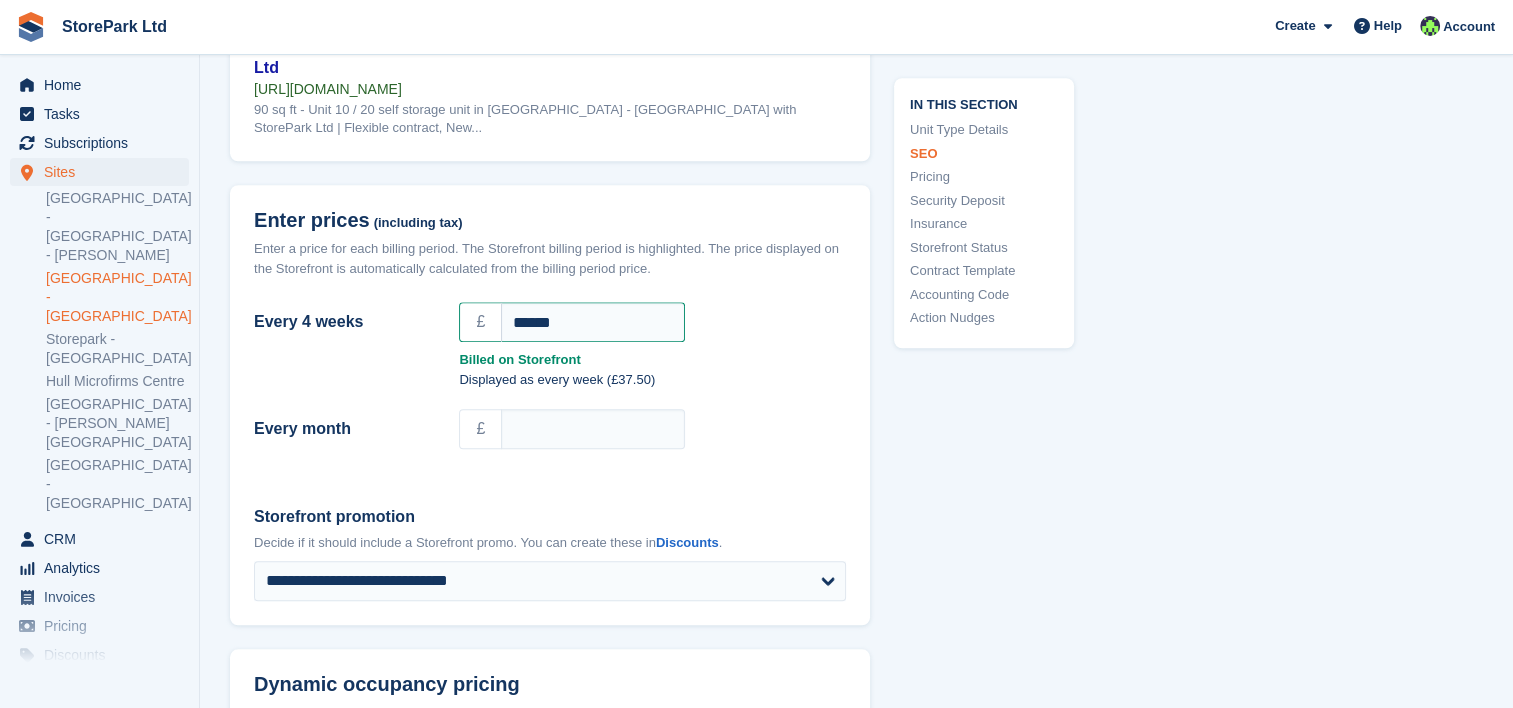 scroll, scrollTop: 1703, scrollLeft: 0, axis: vertical 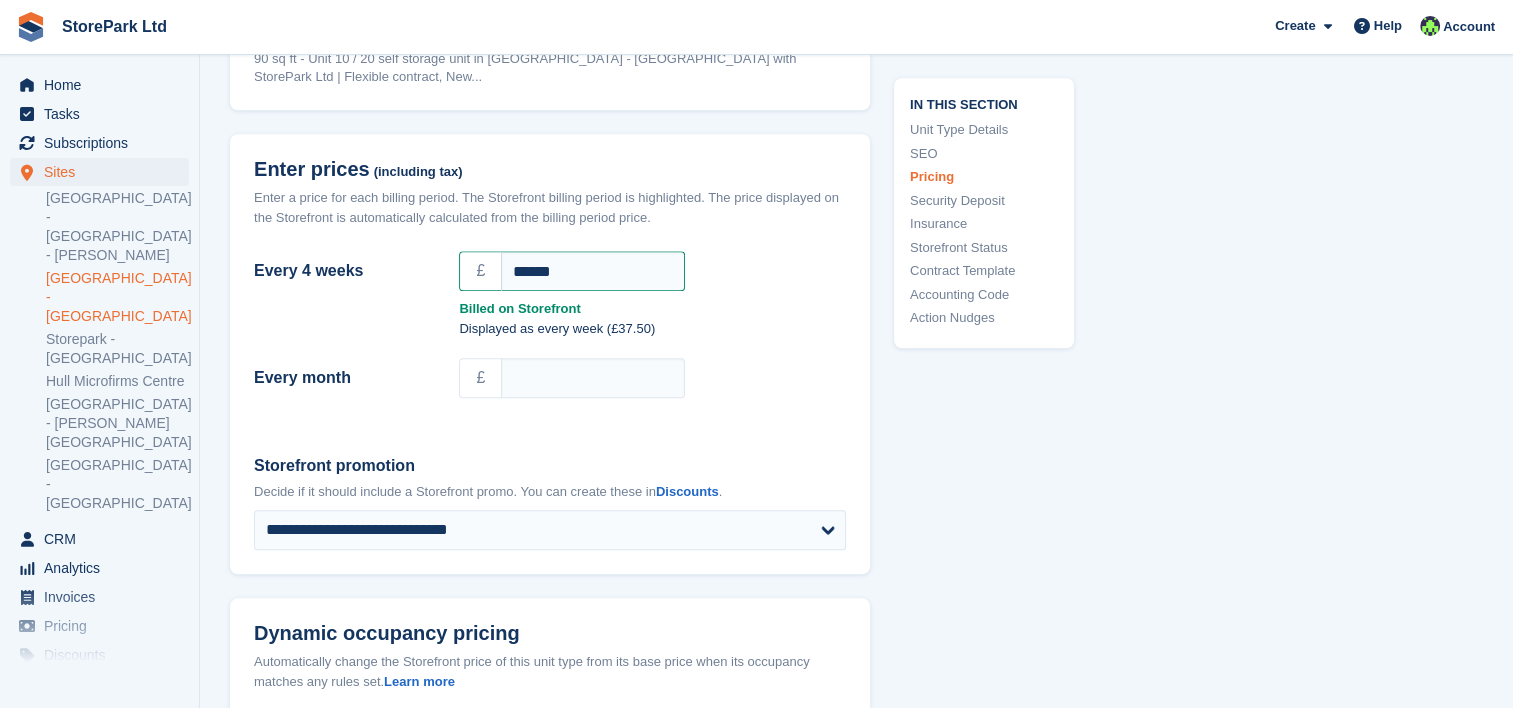 type on "**********" 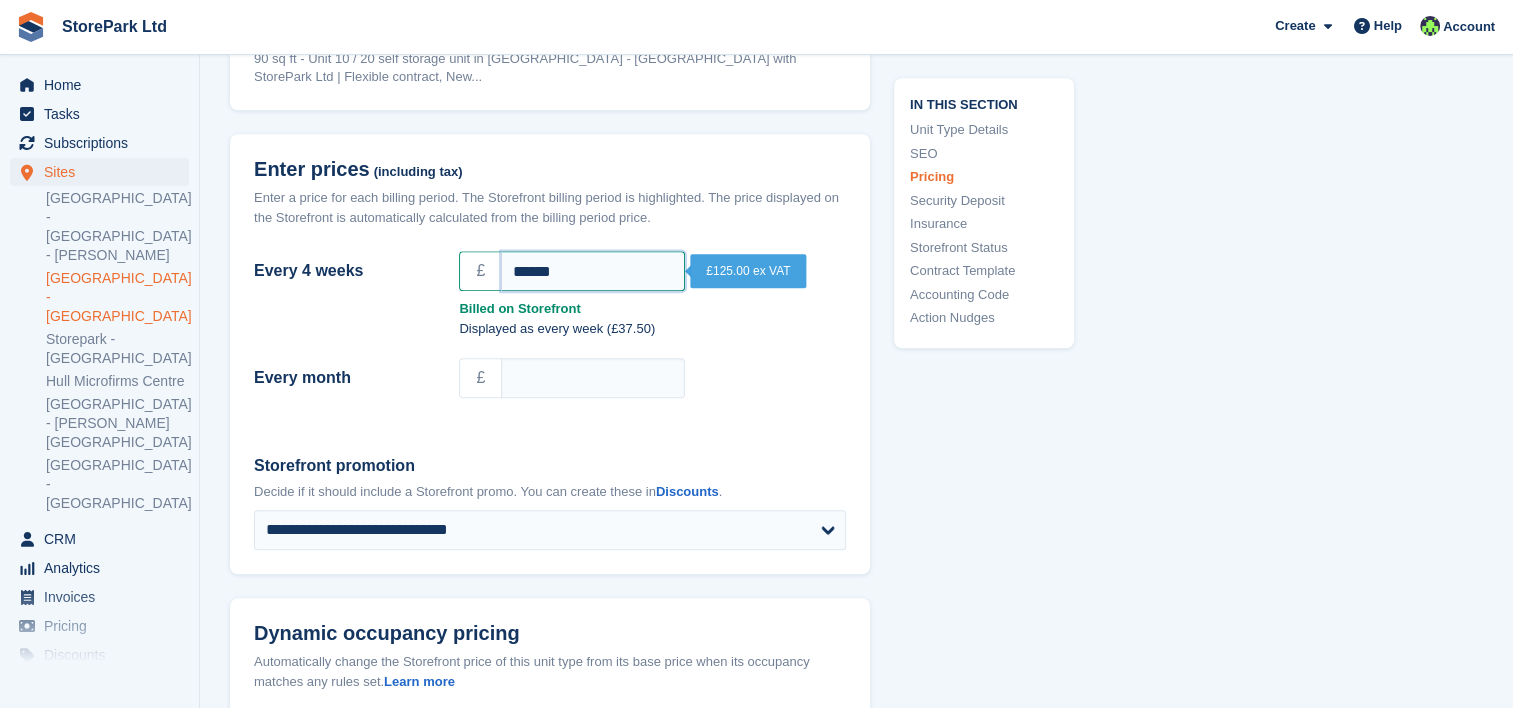 click on "******" at bounding box center (593, 271) 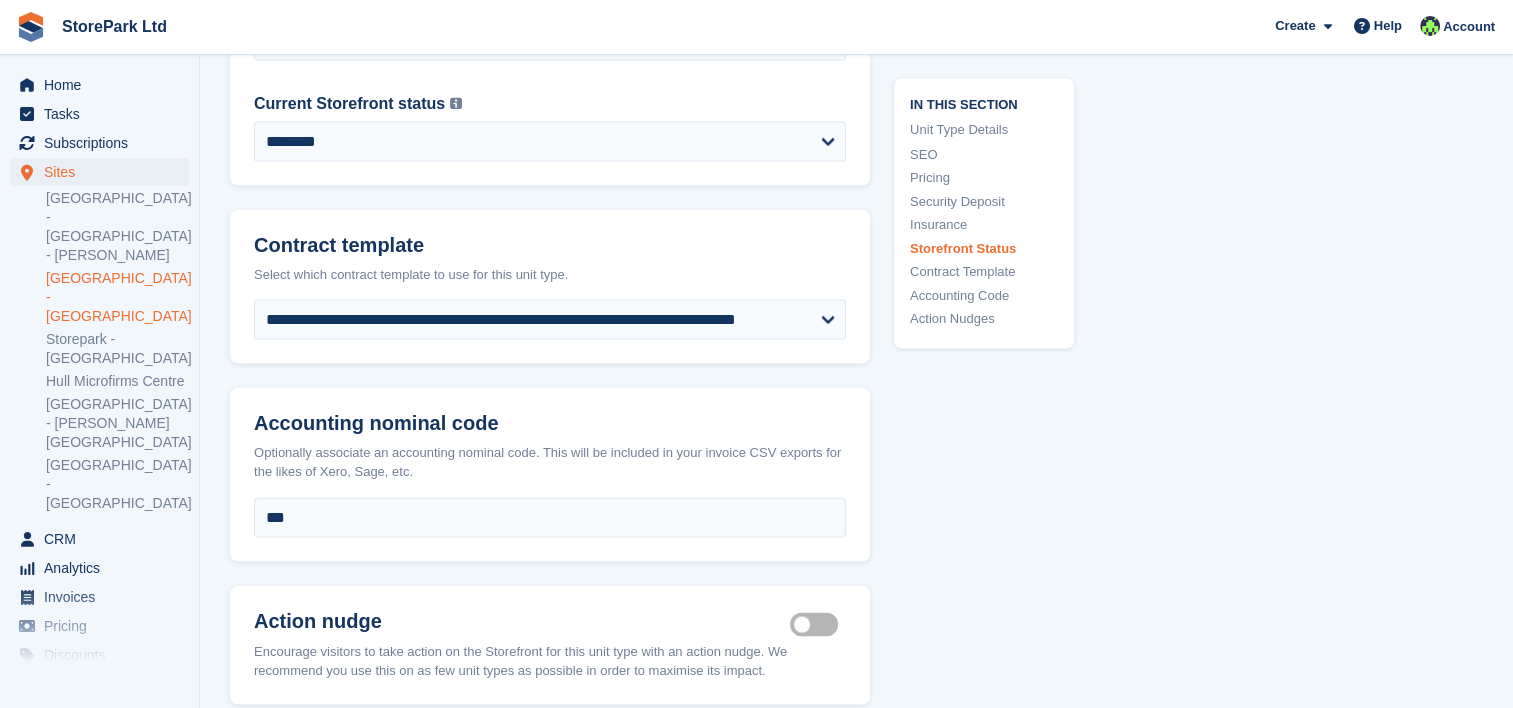 scroll, scrollTop: 4096, scrollLeft: 0, axis: vertical 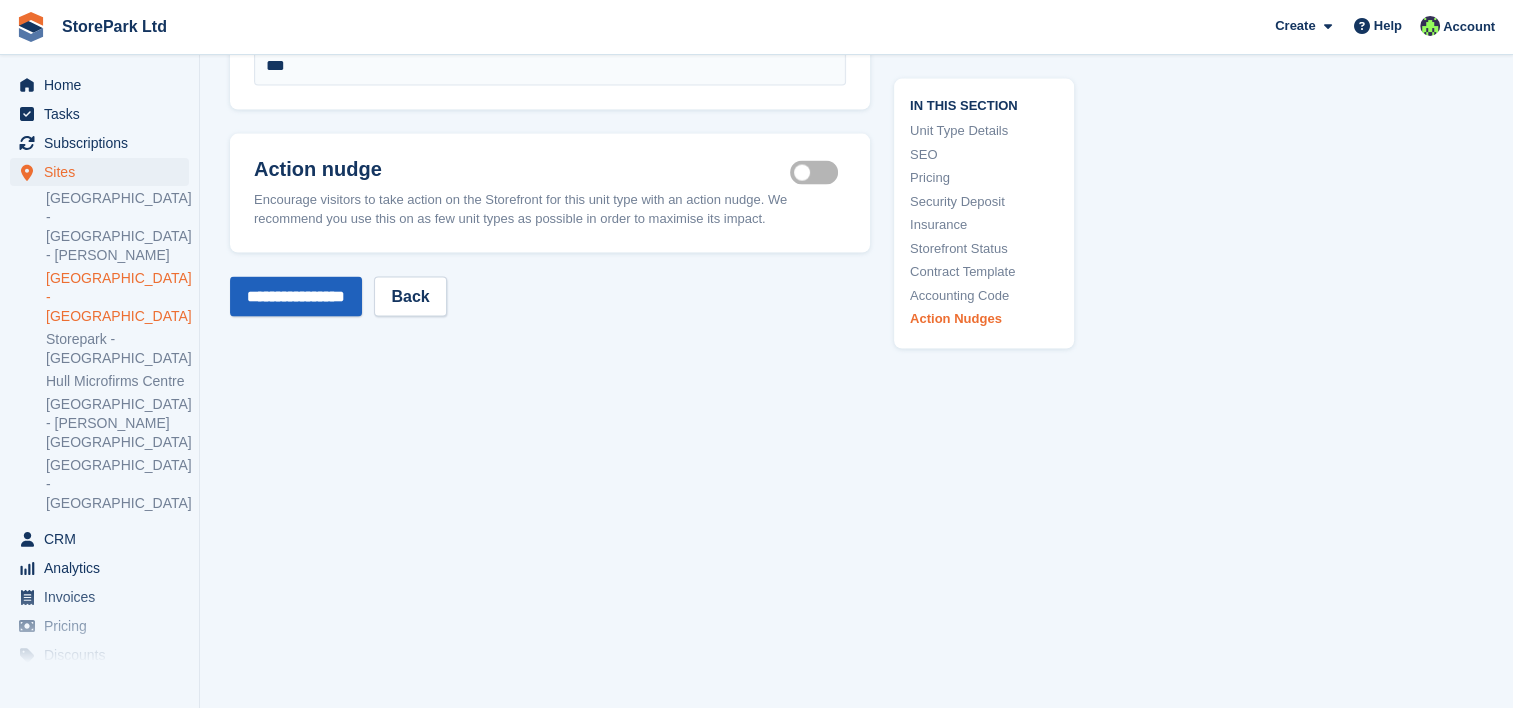 type on "******" 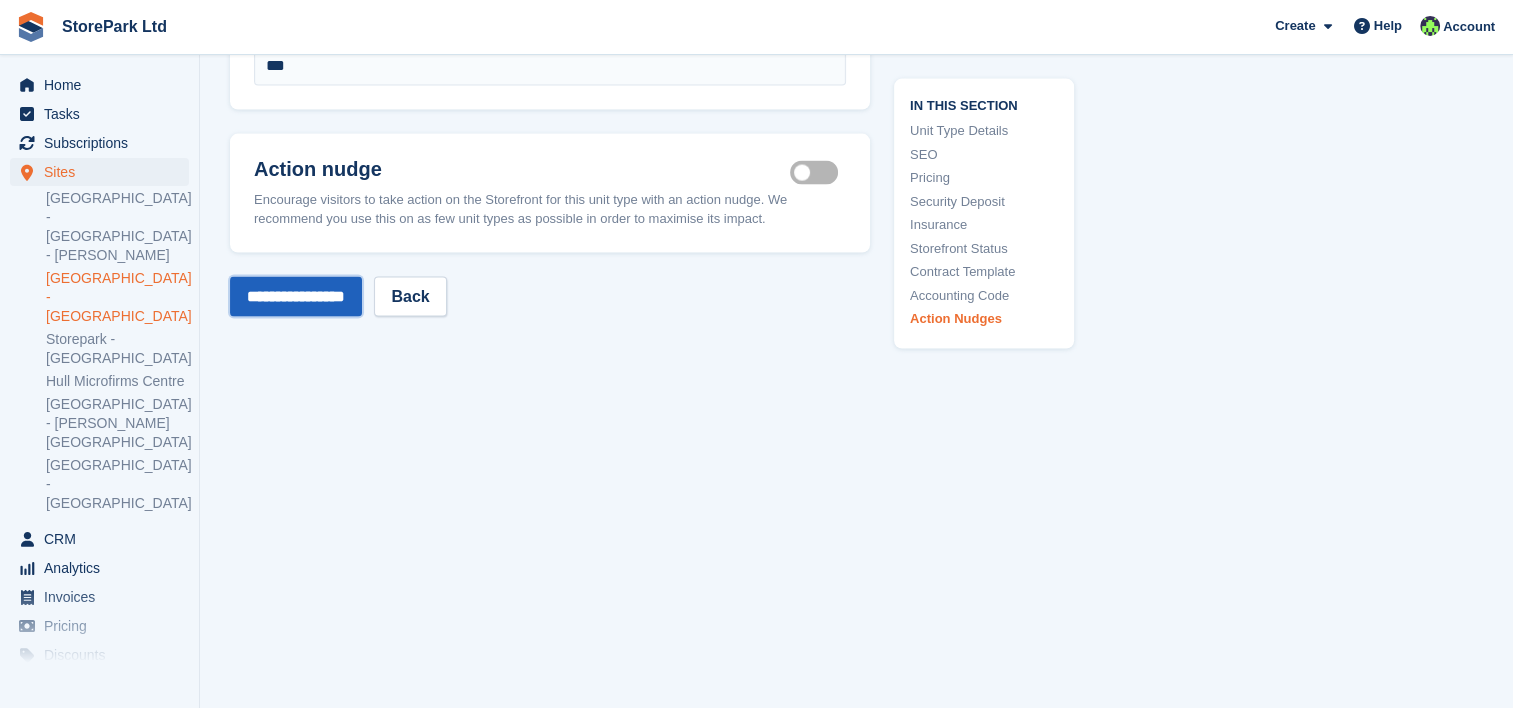 click on "**********" at bounding box center [296, 297] 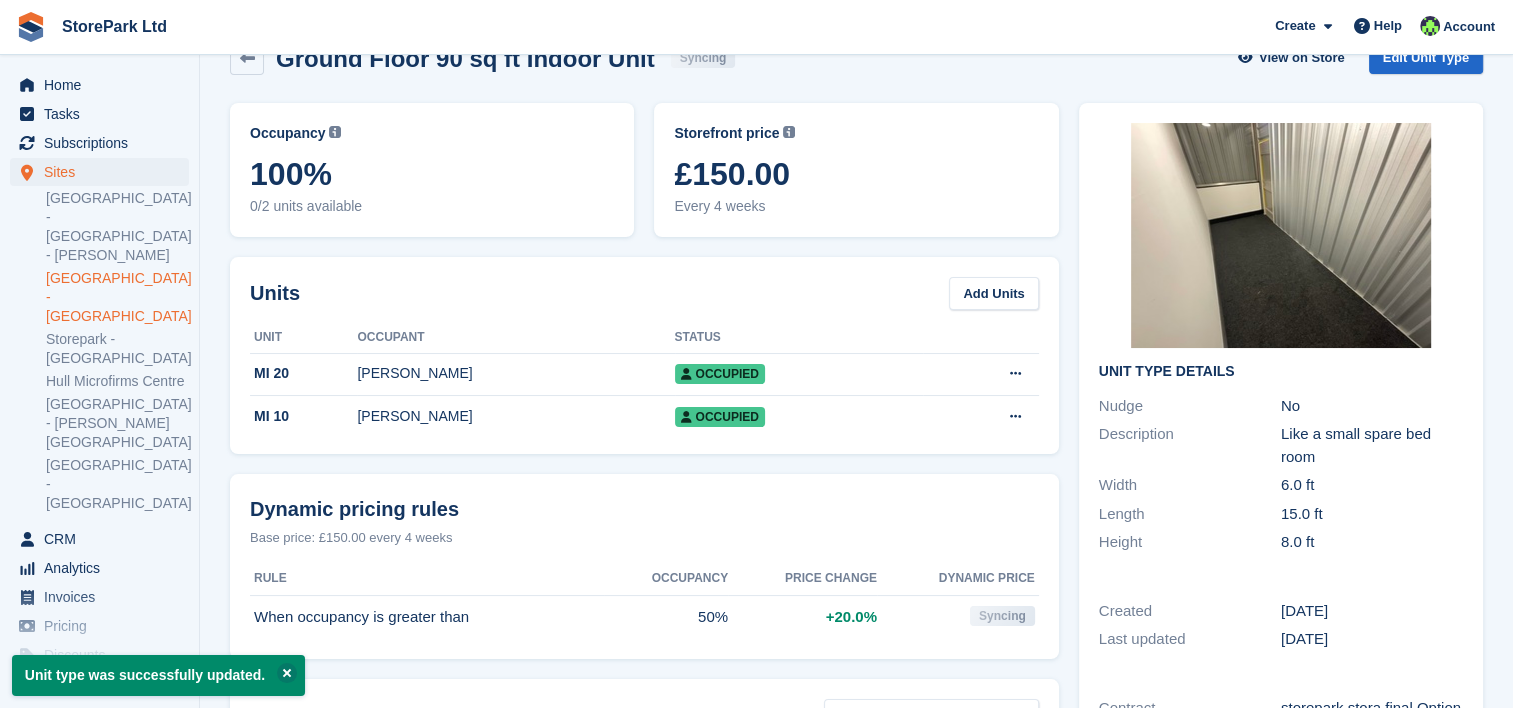 scroll, scrollTop: 0, scrollLeft: 0, axis: both 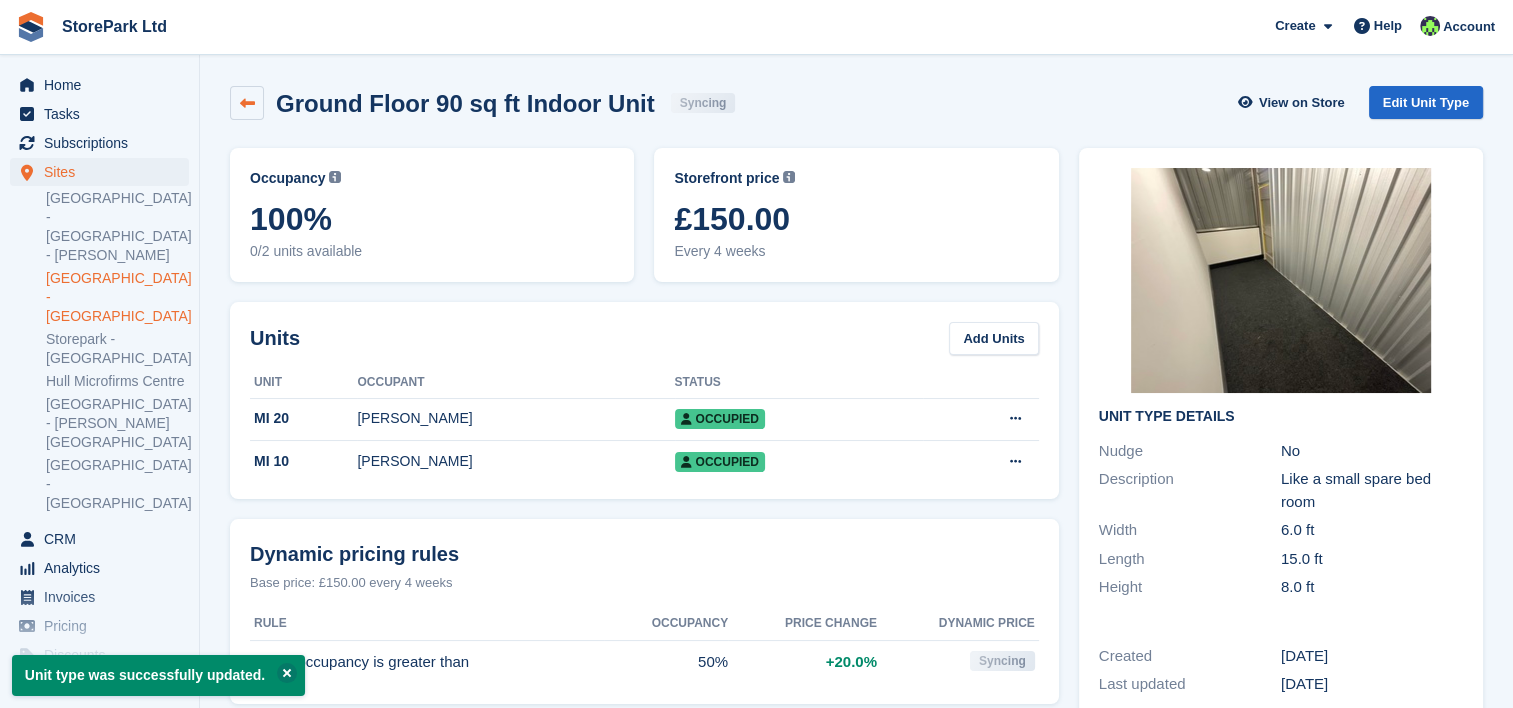 click at bounding box center [247, 103] 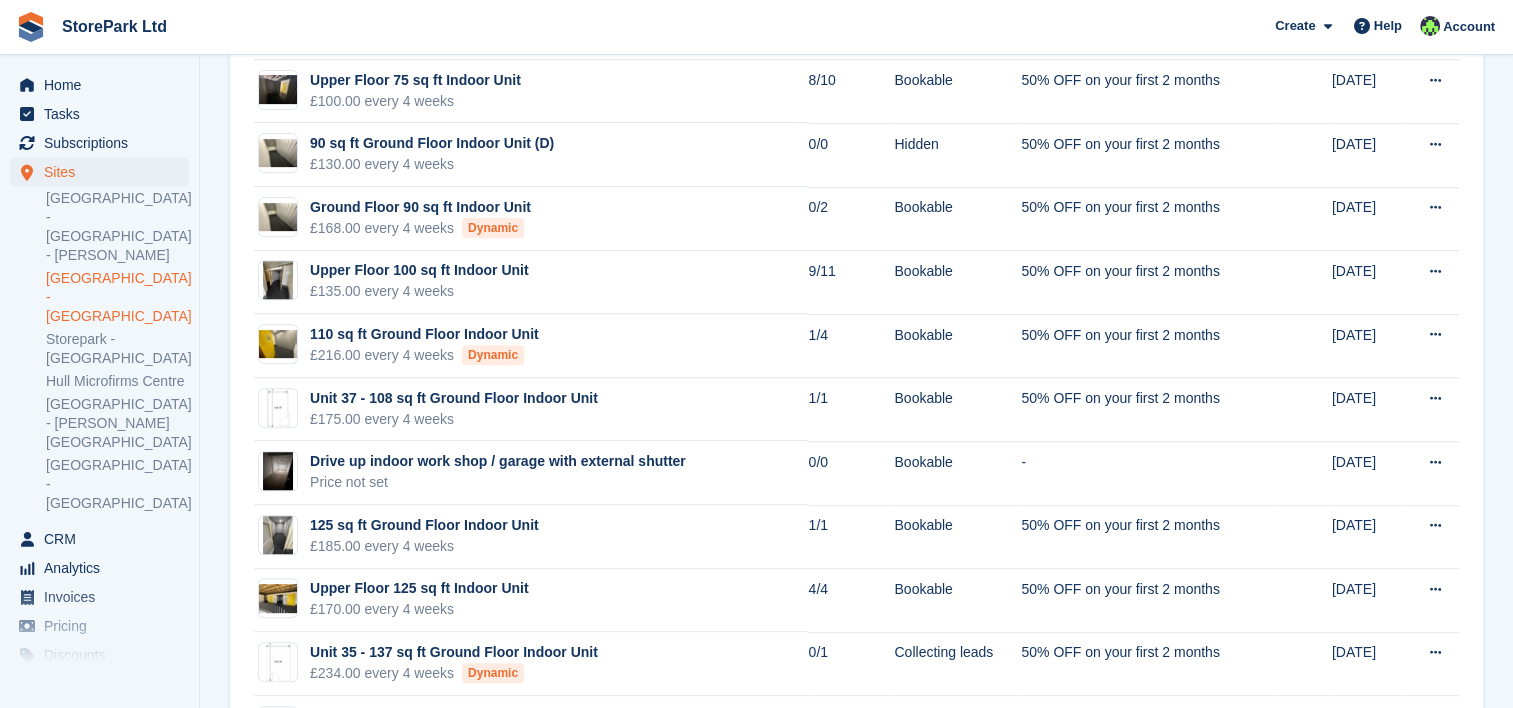 scroll, scrollTop: 720, scrollLeft: 0, axis: vertical 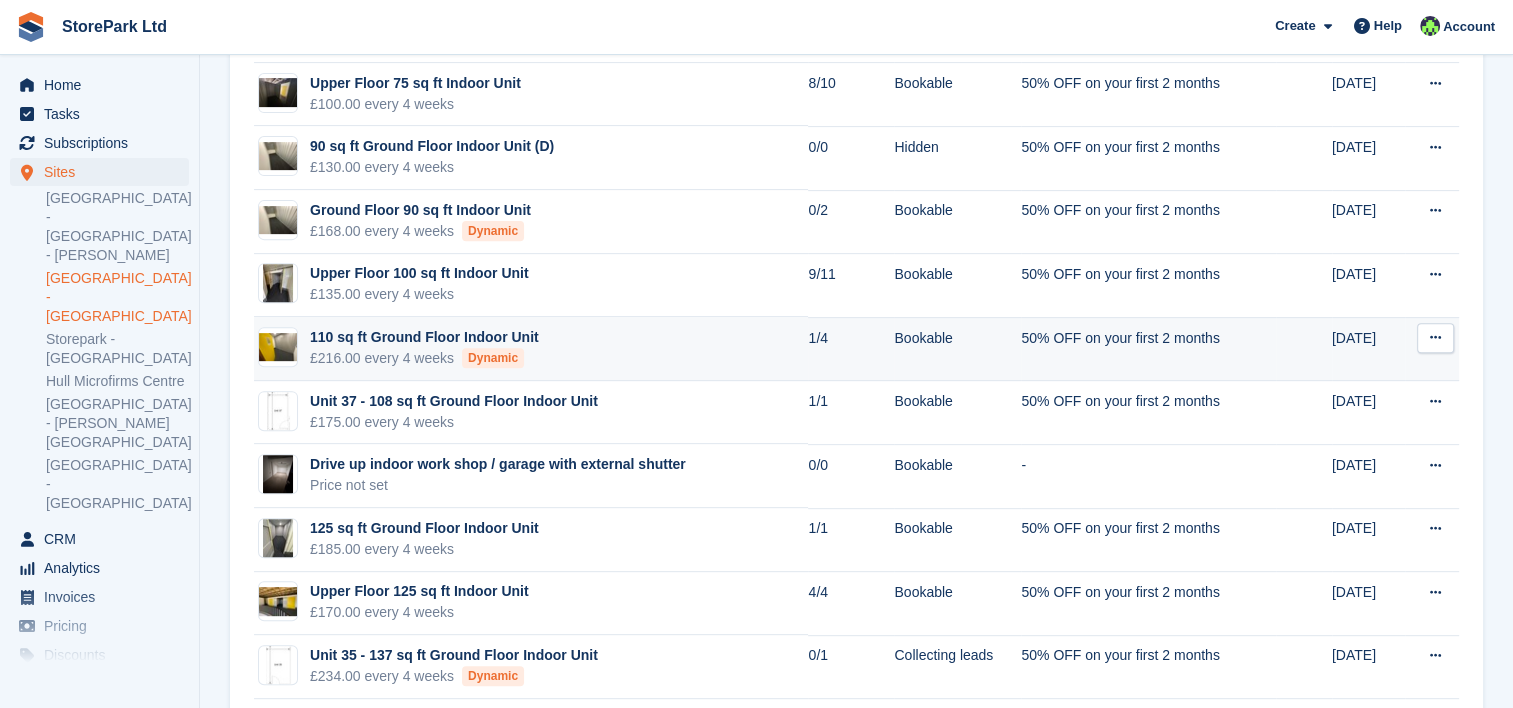 click on "Dynamic" at bounding box center [493, 358] 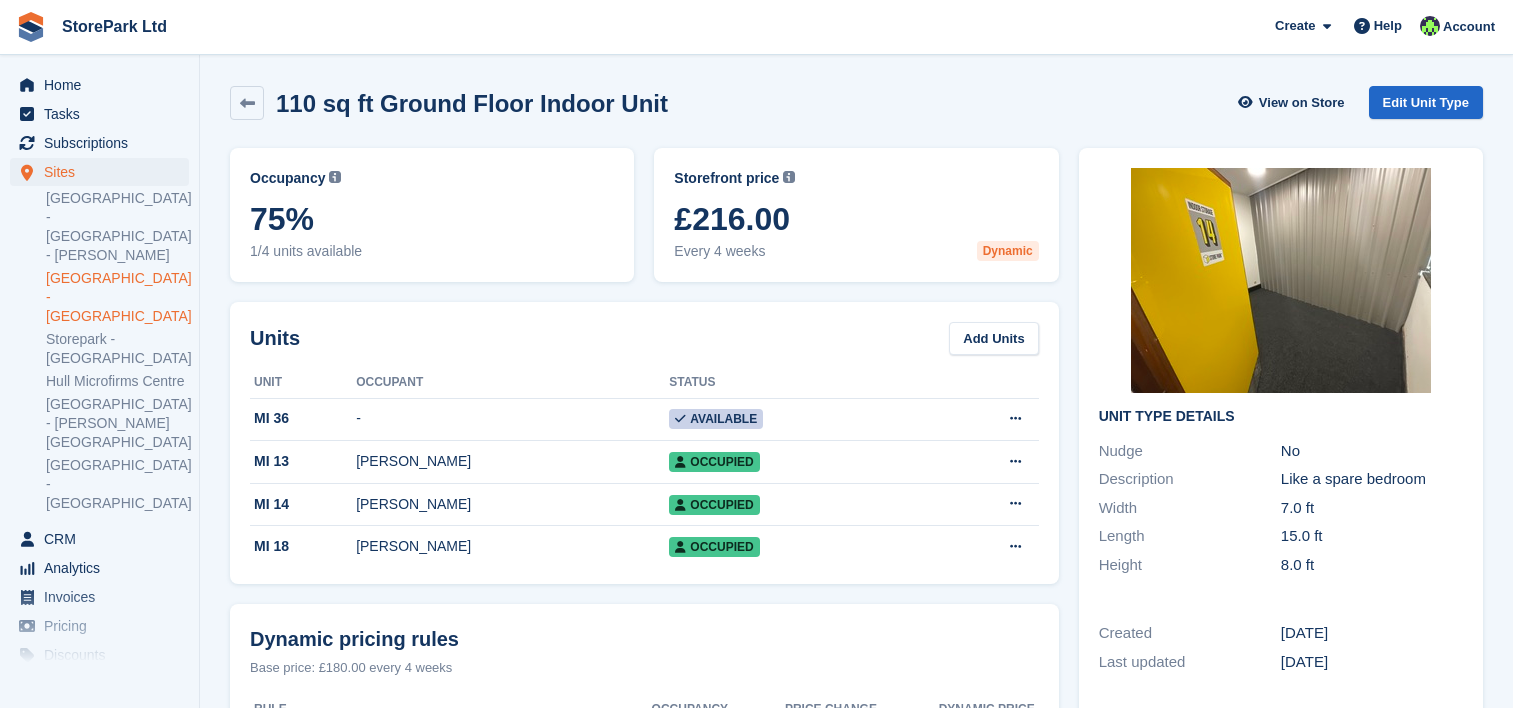 scroll, scrollTop: 0, scrollLeft: 0, axis: both 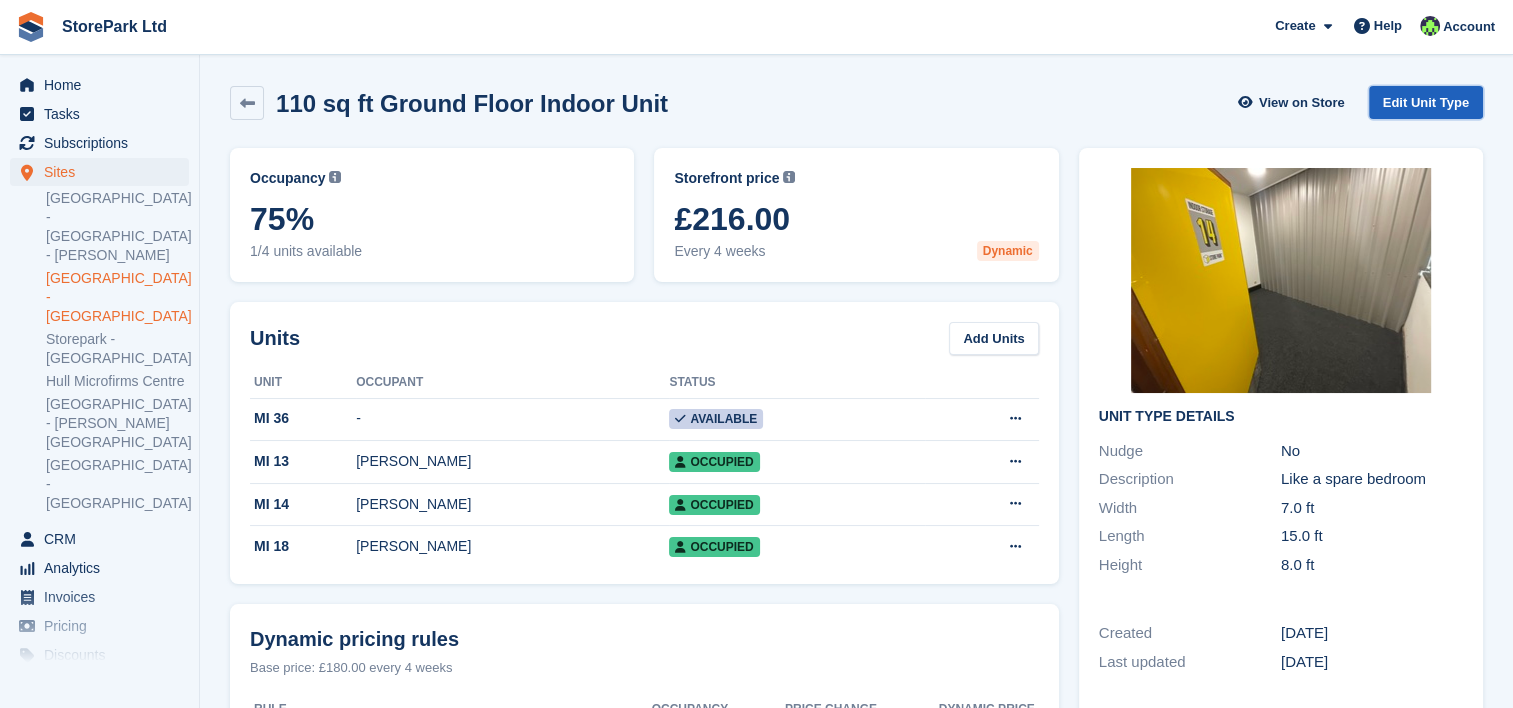 click on "Edit Unit Type" at bounding box center [1426, 102] 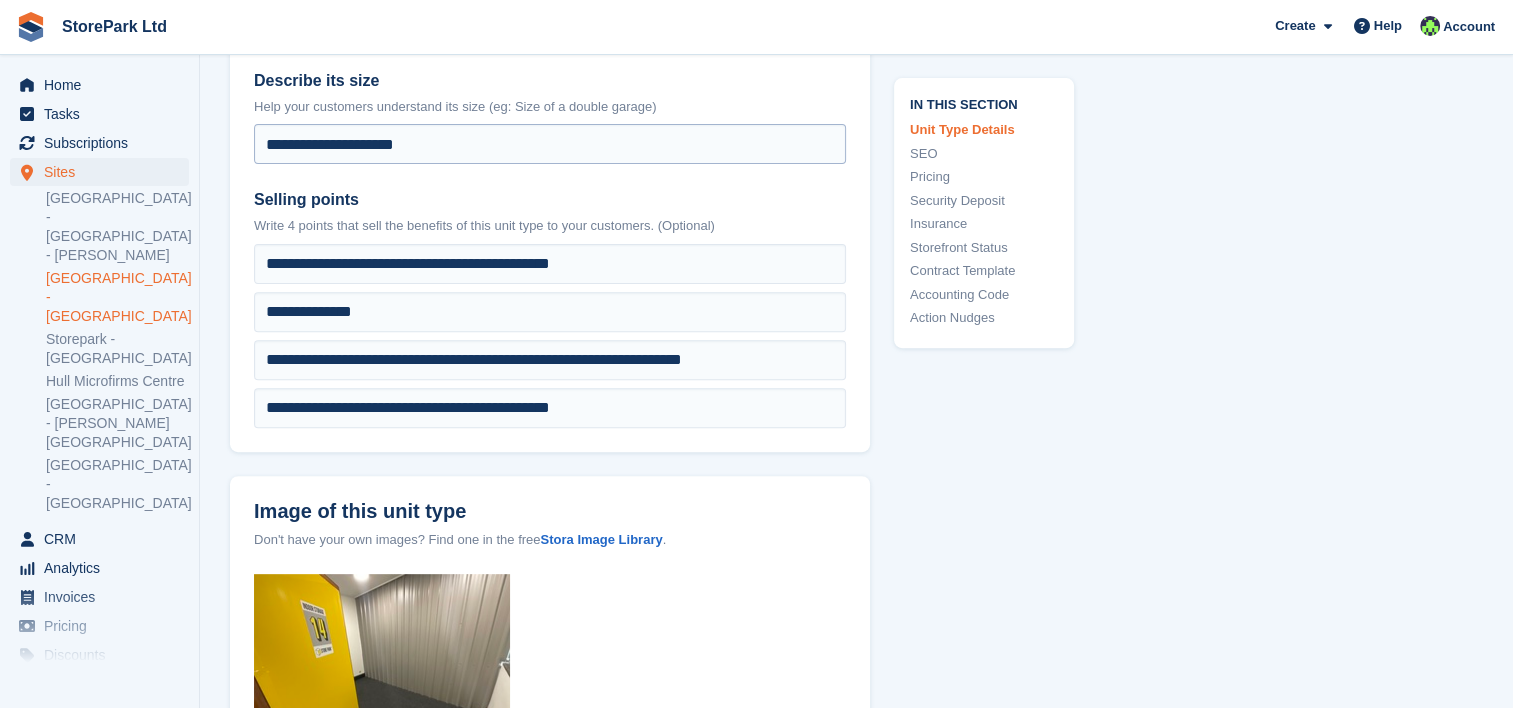 scroll, scrollTop: 538, scrollLeft: 0, axis: vertical 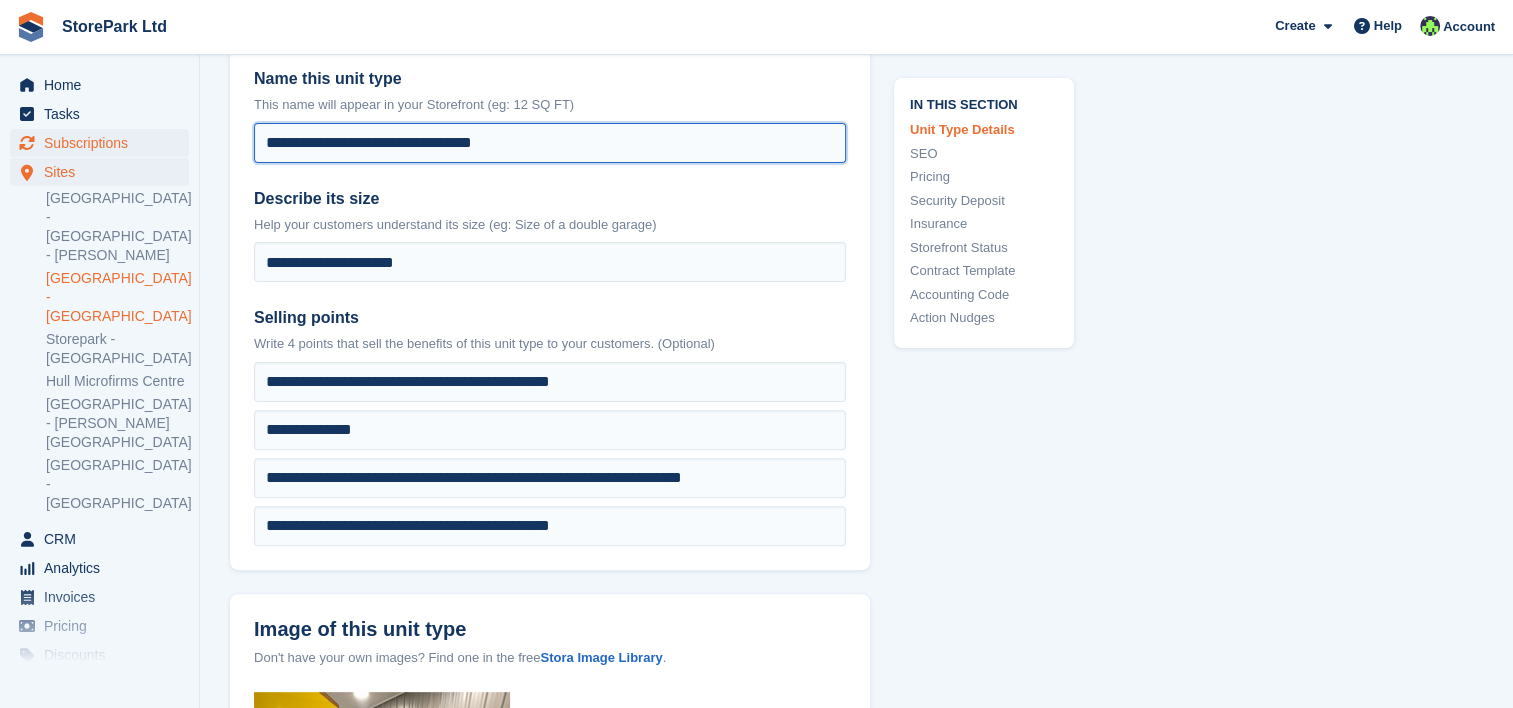 drag, startPoint x: 328, startPoint y: 146, endPoint x: 163, endPoint y: 131, distance: 165.68042 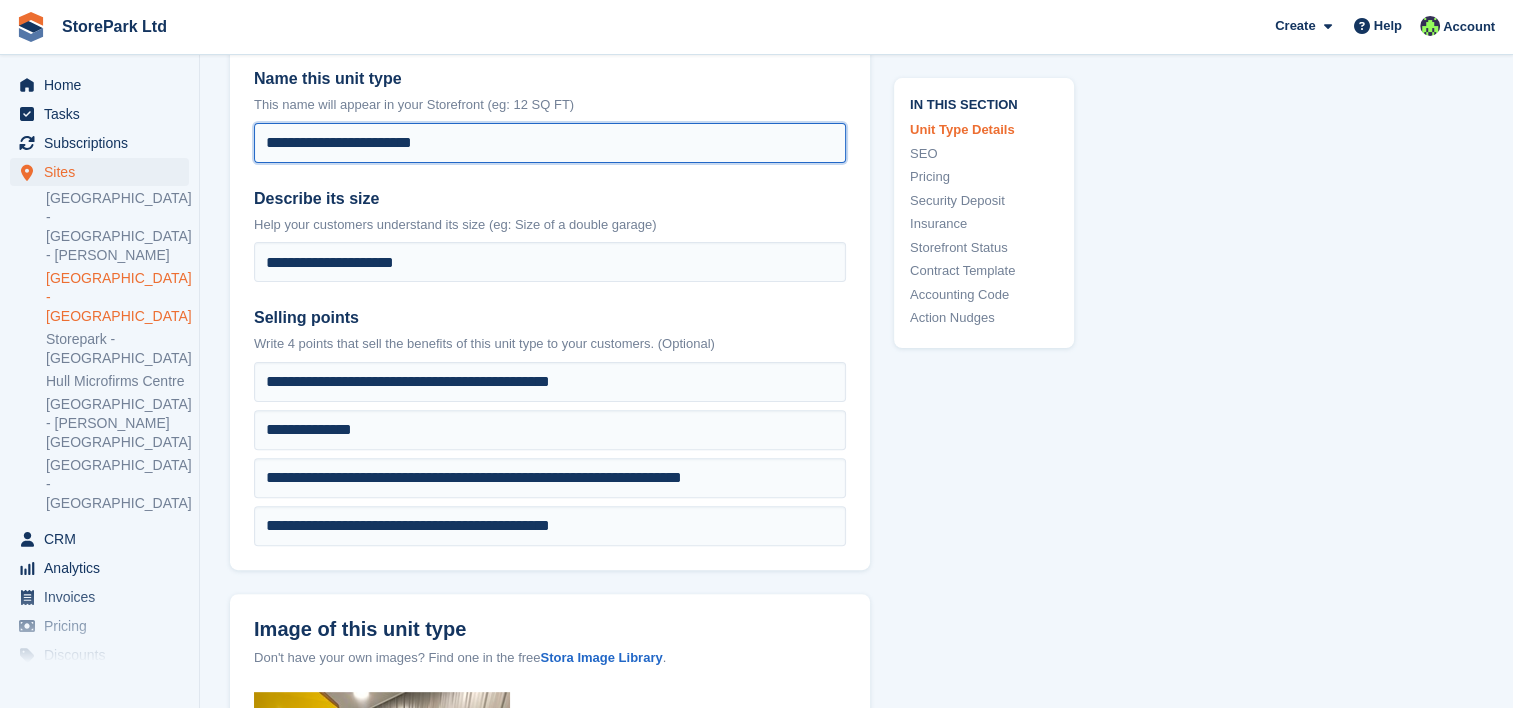 click on "**********" at bounding box center [550, 143] 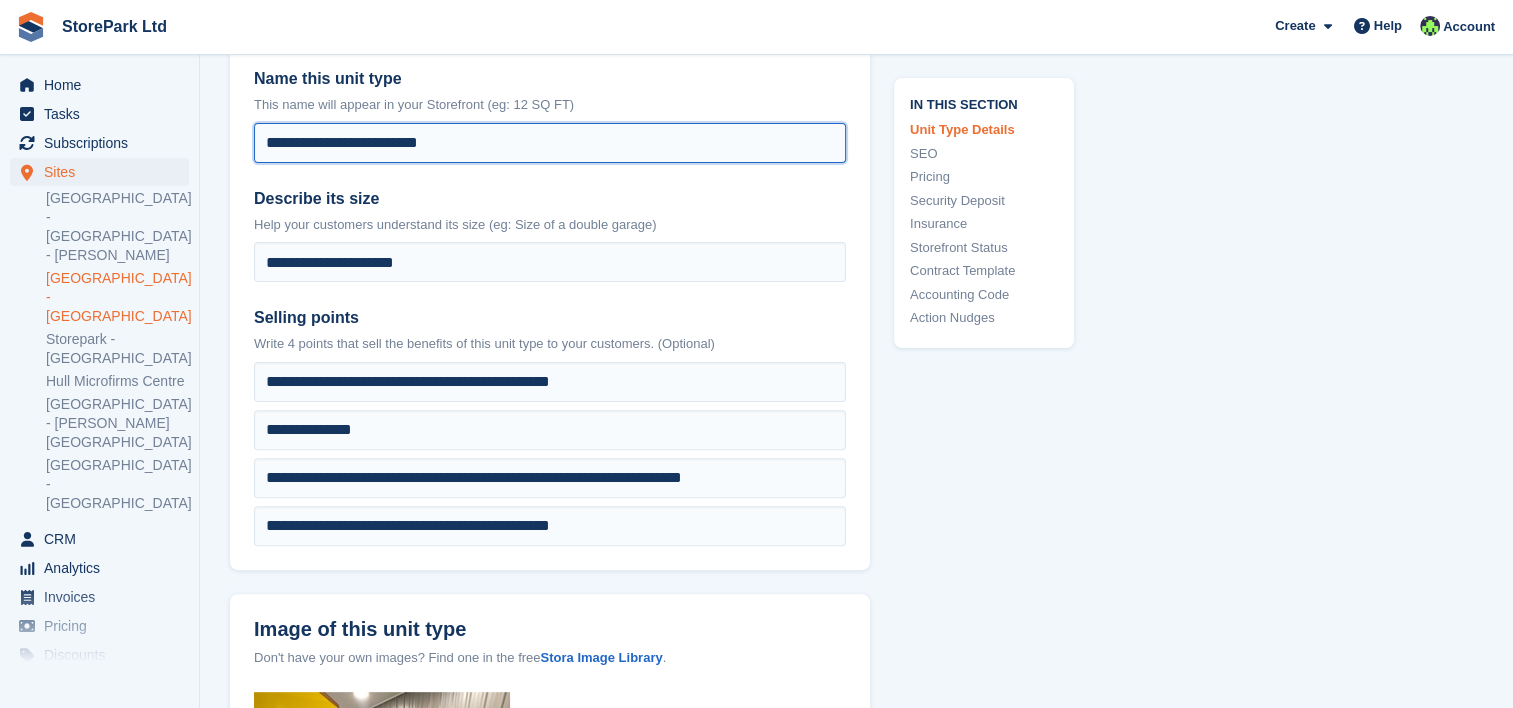 paste on "*********" 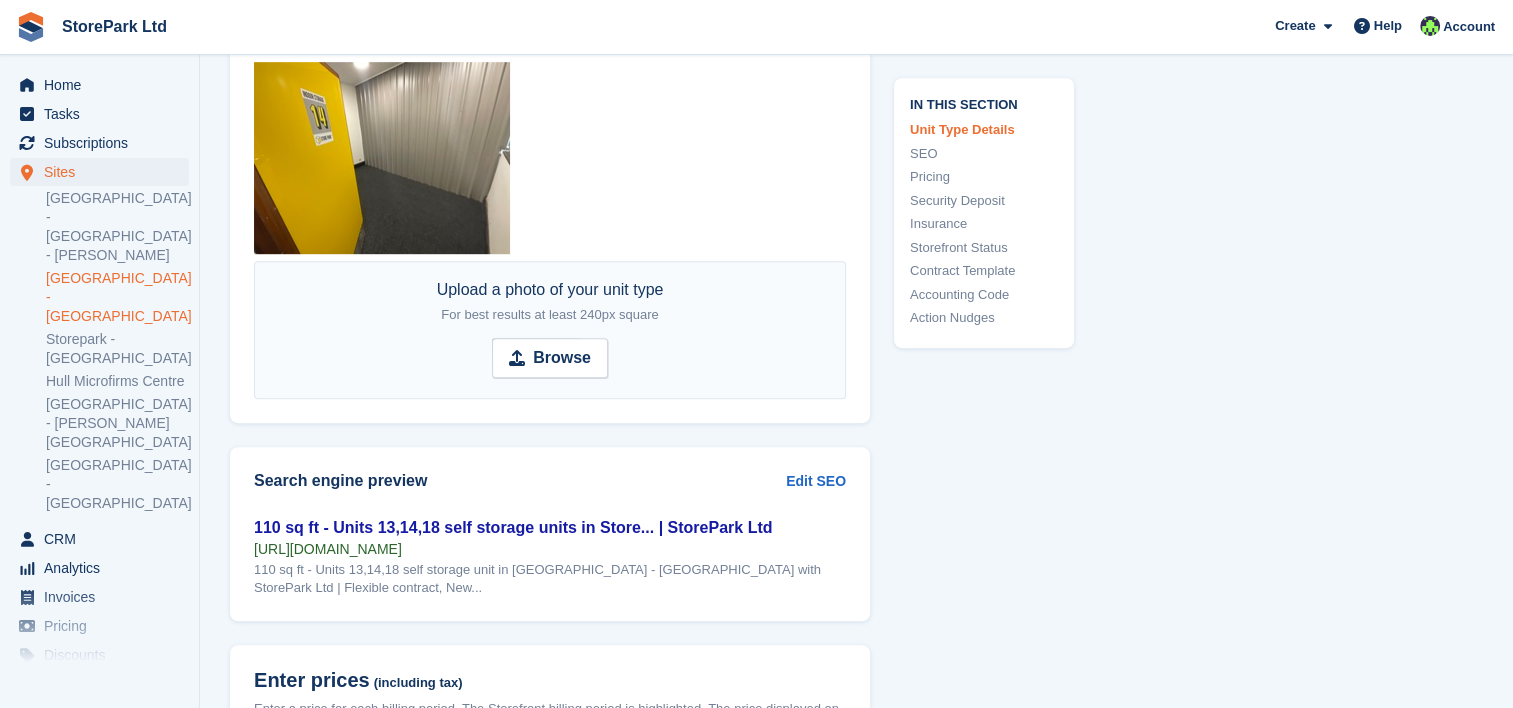 scroll, scrollTop: 1186, scrollLeft: 0, axis: vertical 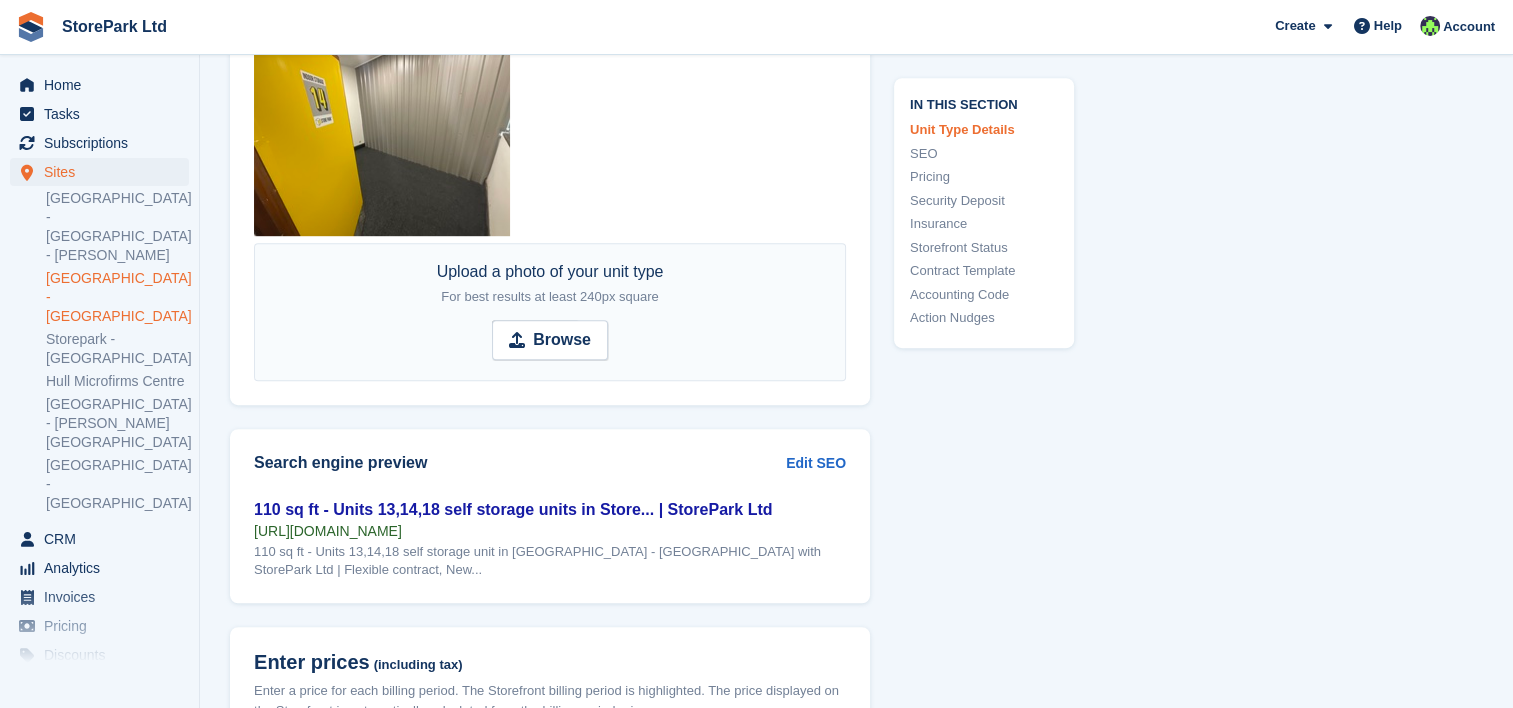 type on "**********" 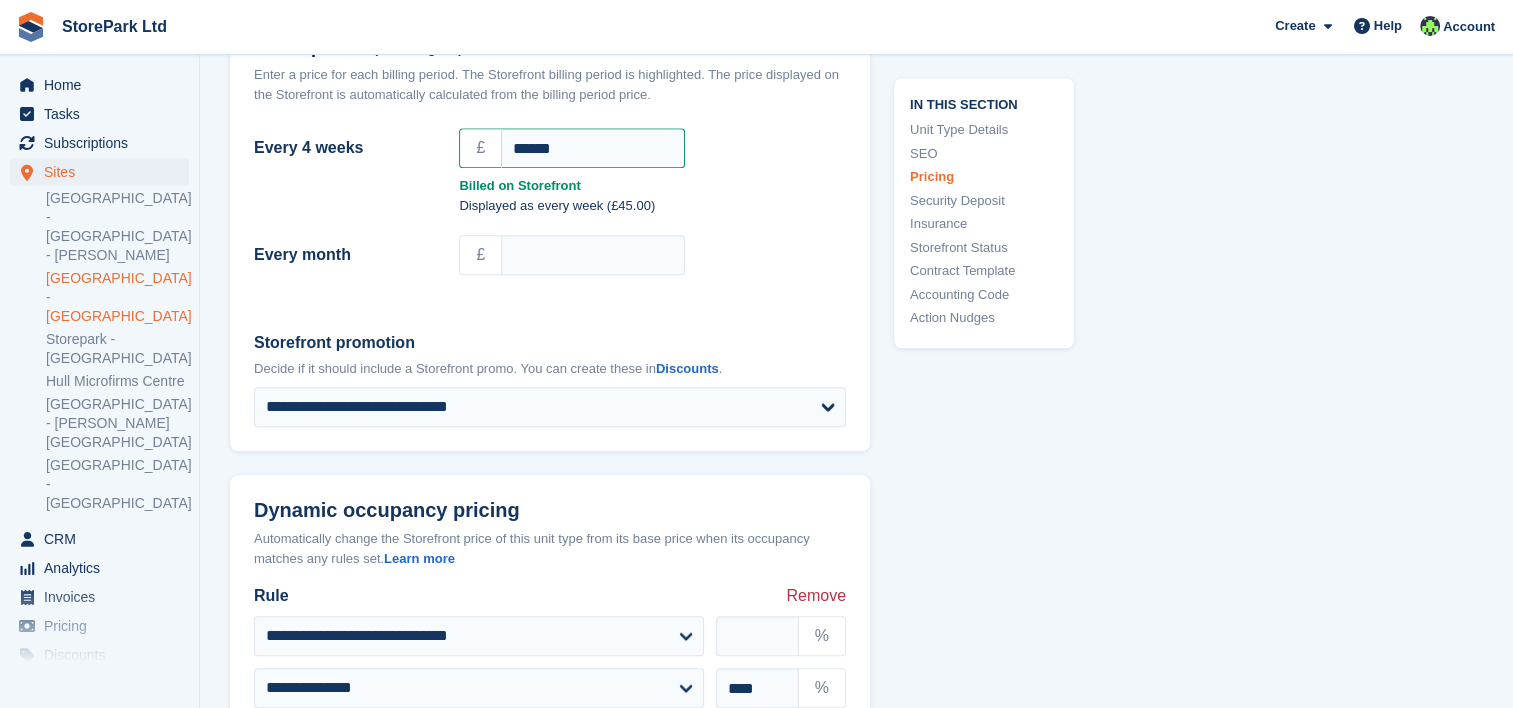 scroll, scrollTop: 1640, scrollLeft: 0, axis: vertical 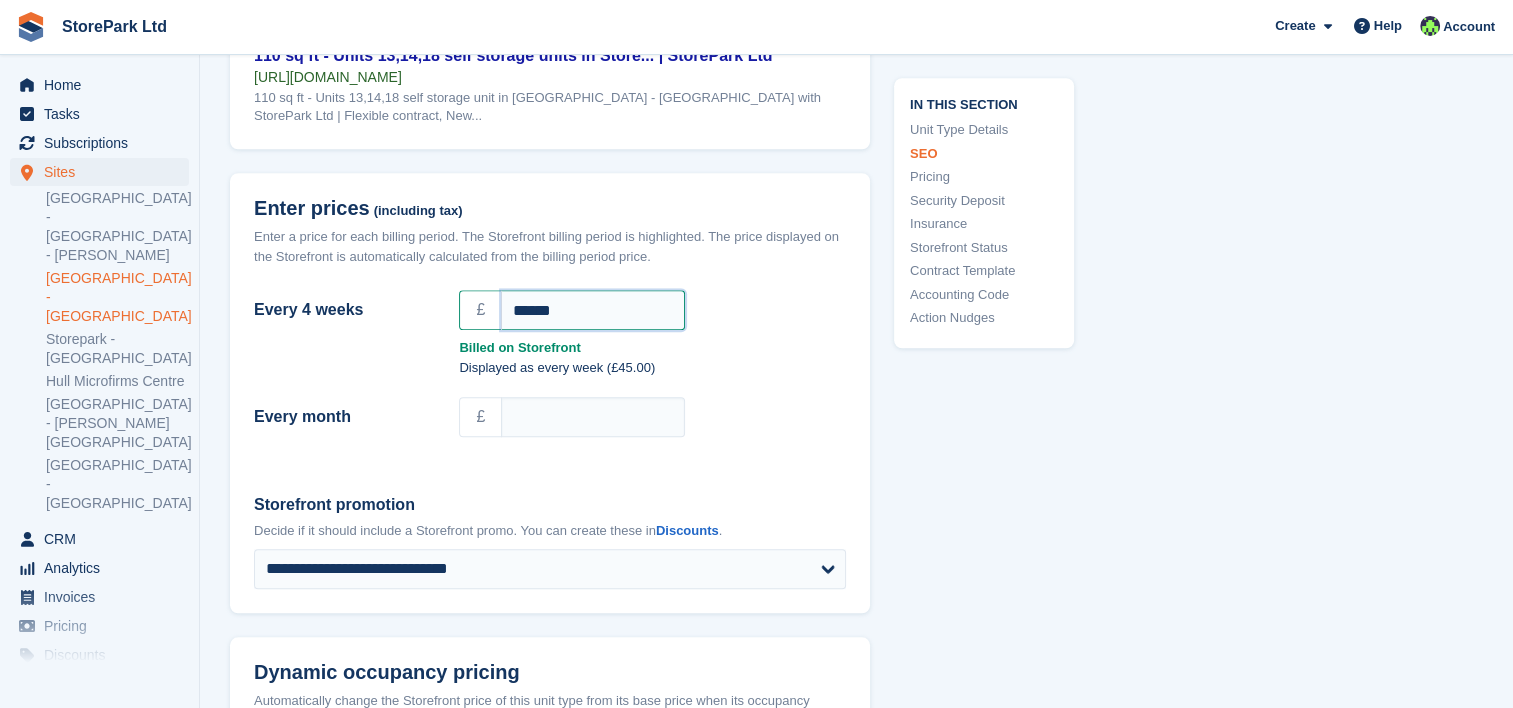click on "******" at bounding box center [593, 310] 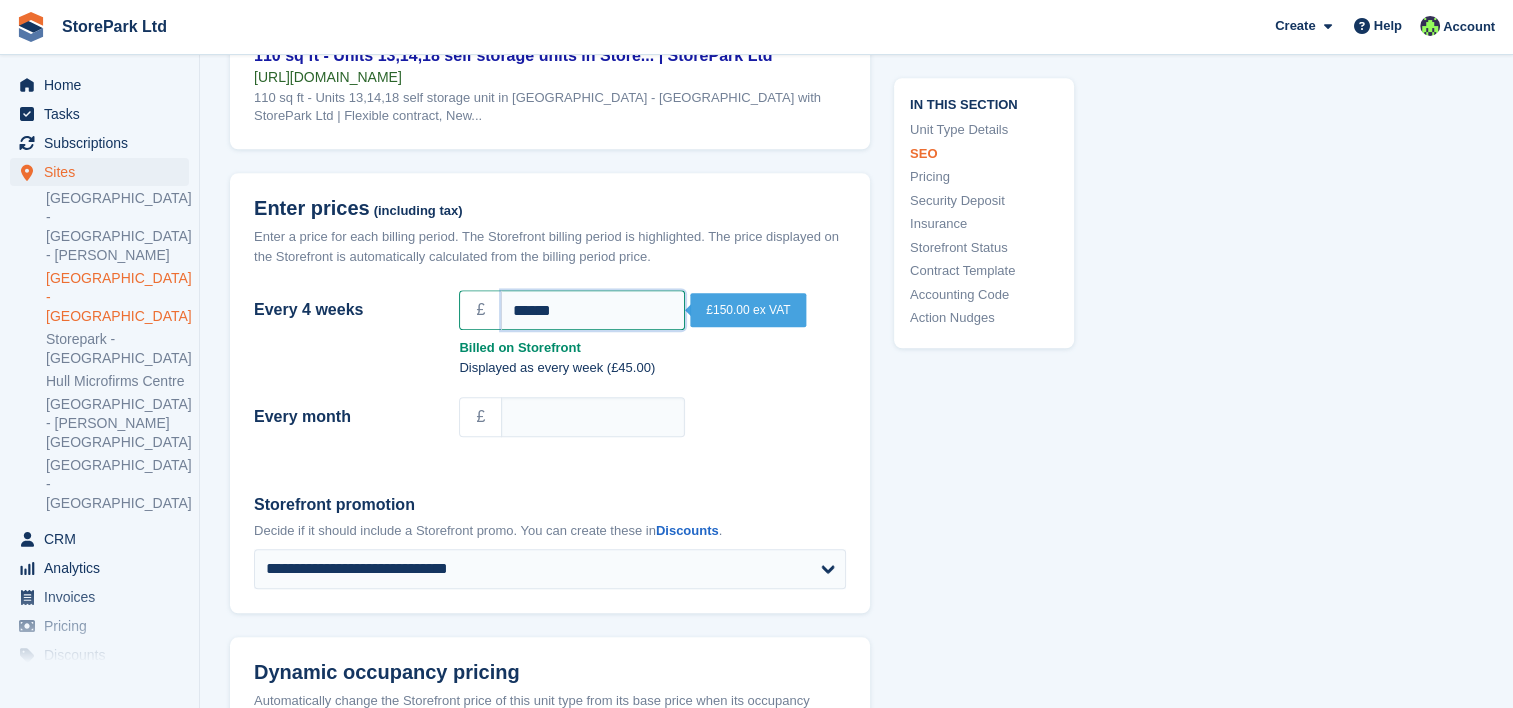 click on "******" at bounding box center [593, 310] 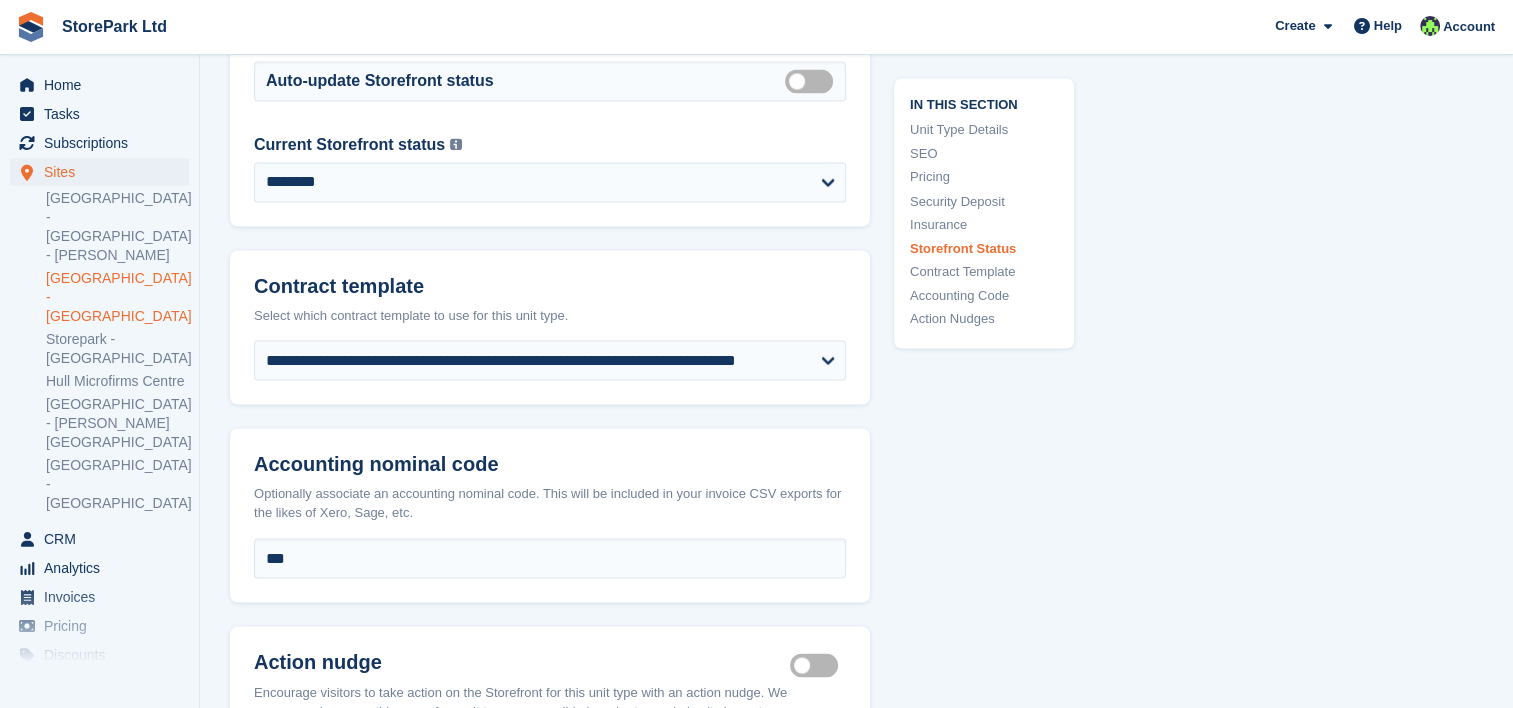 scroll, scrollTop: 4096, scrollLeft: 0, axis: vertical 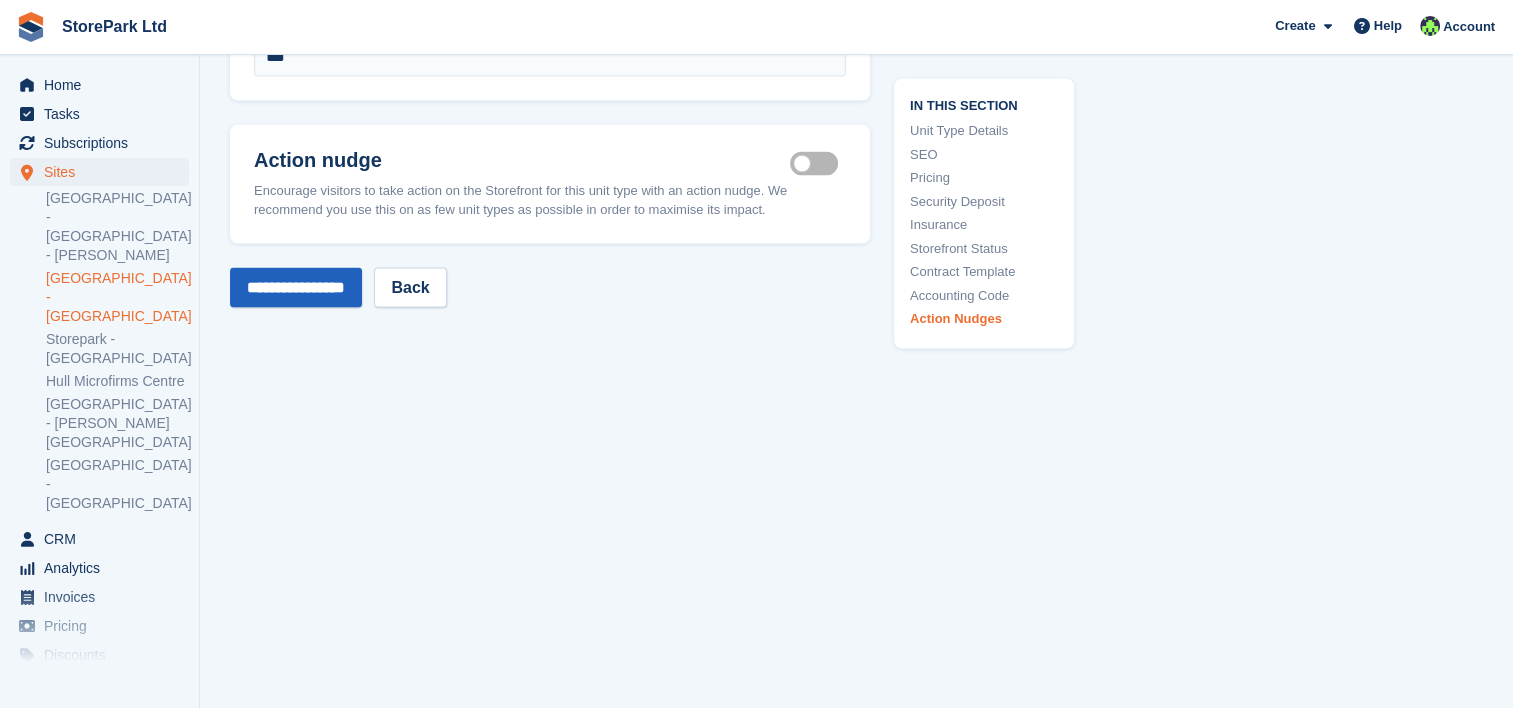 type on "******" 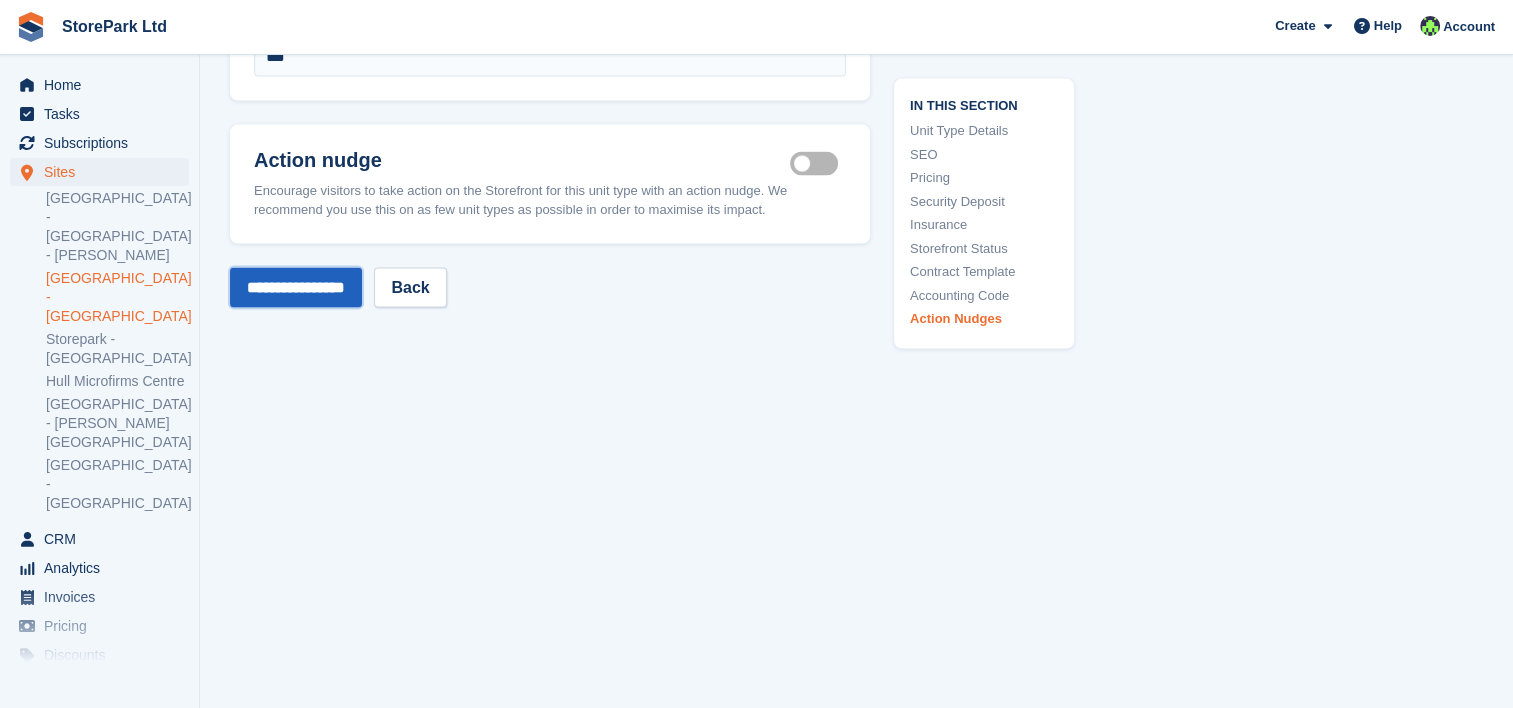 click on "**********" at bounding box center [296, 288] 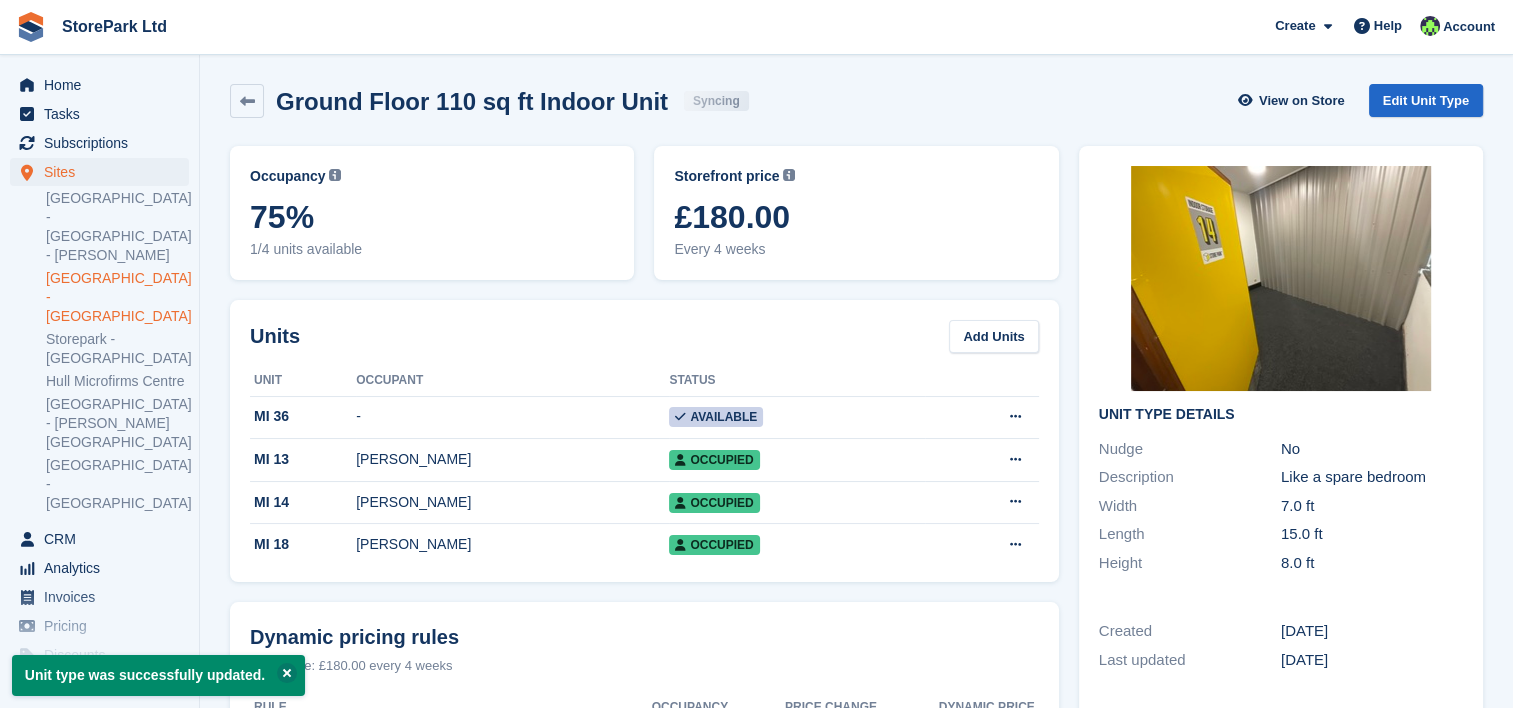 scroll, scrollTop: 0, scrollLeft: 0, axis: both 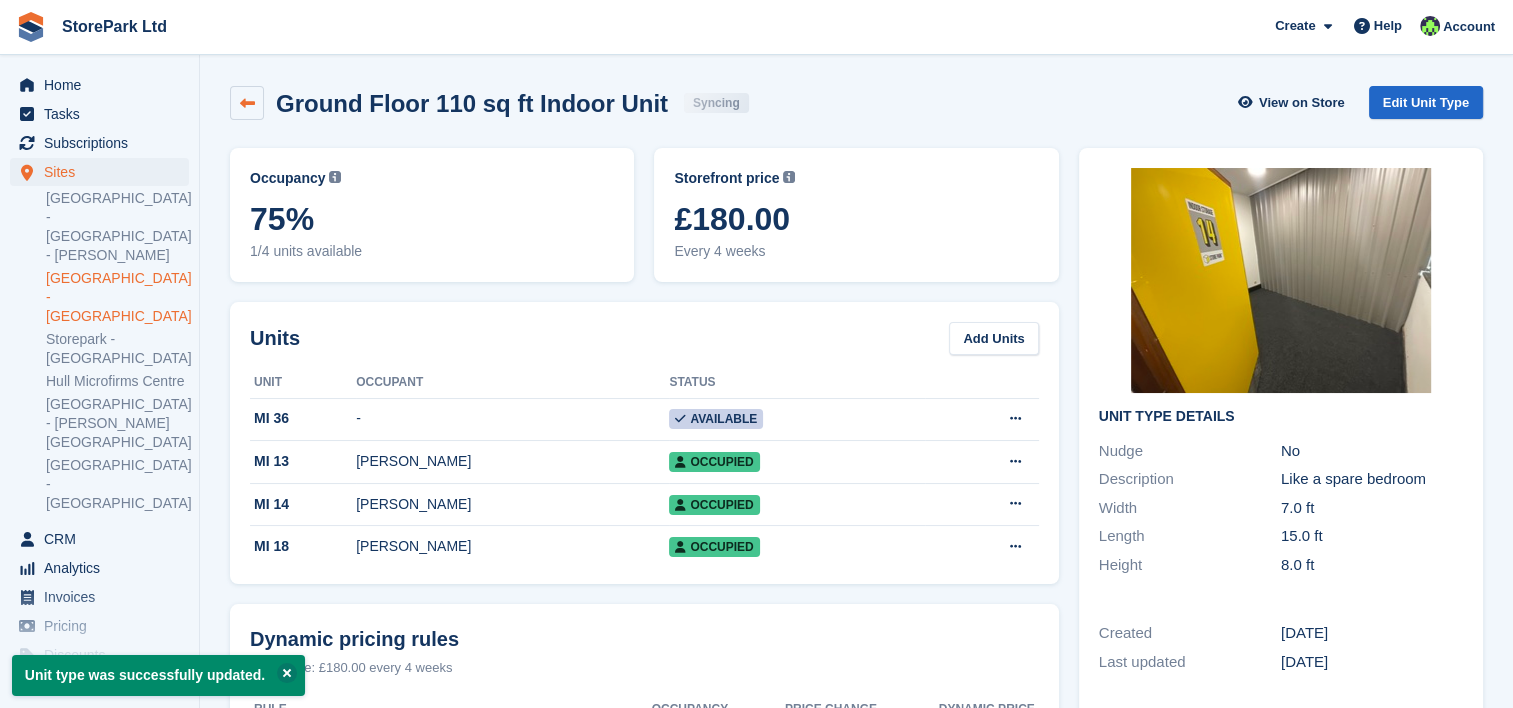 click at bounding box center [247, 103] 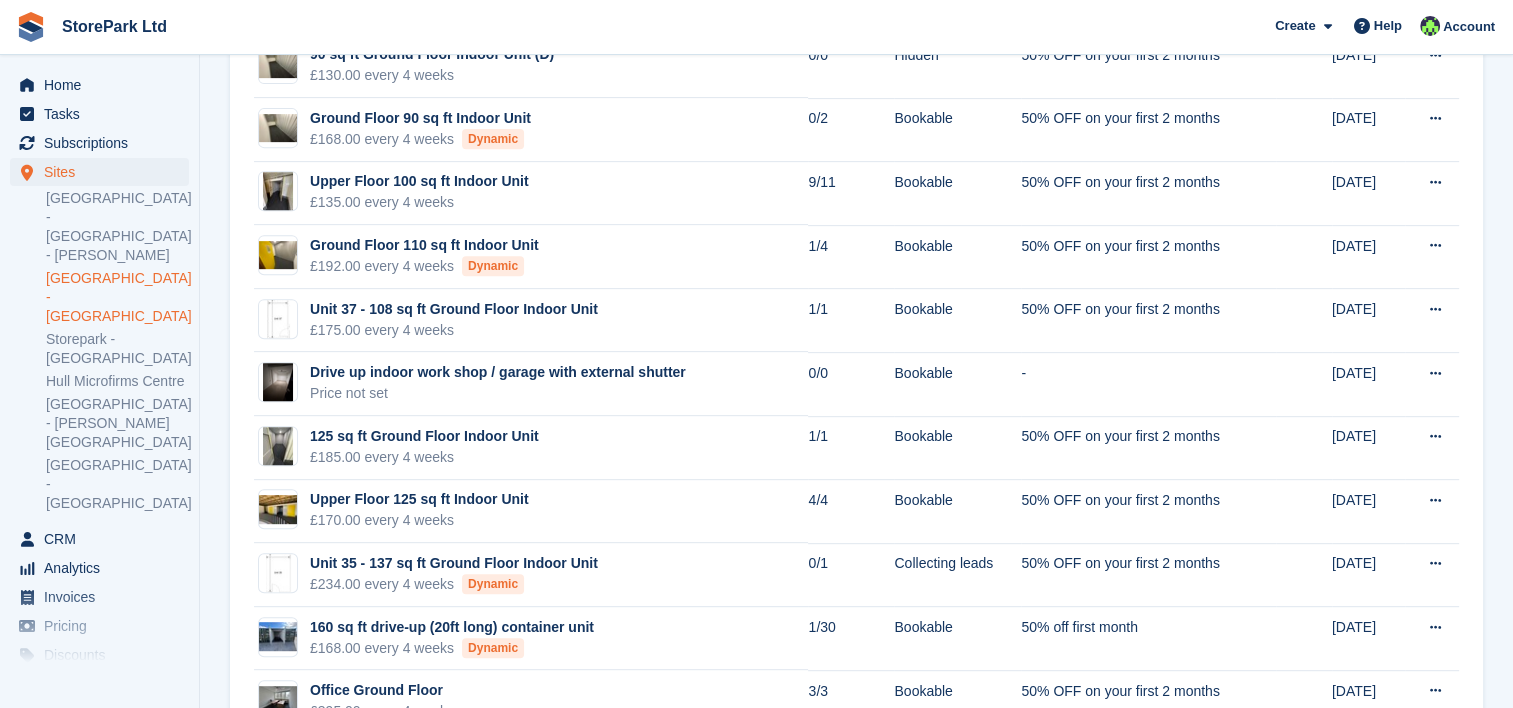 scroll, scrollTop: 811, scrollLeft: 0, axis: vertical 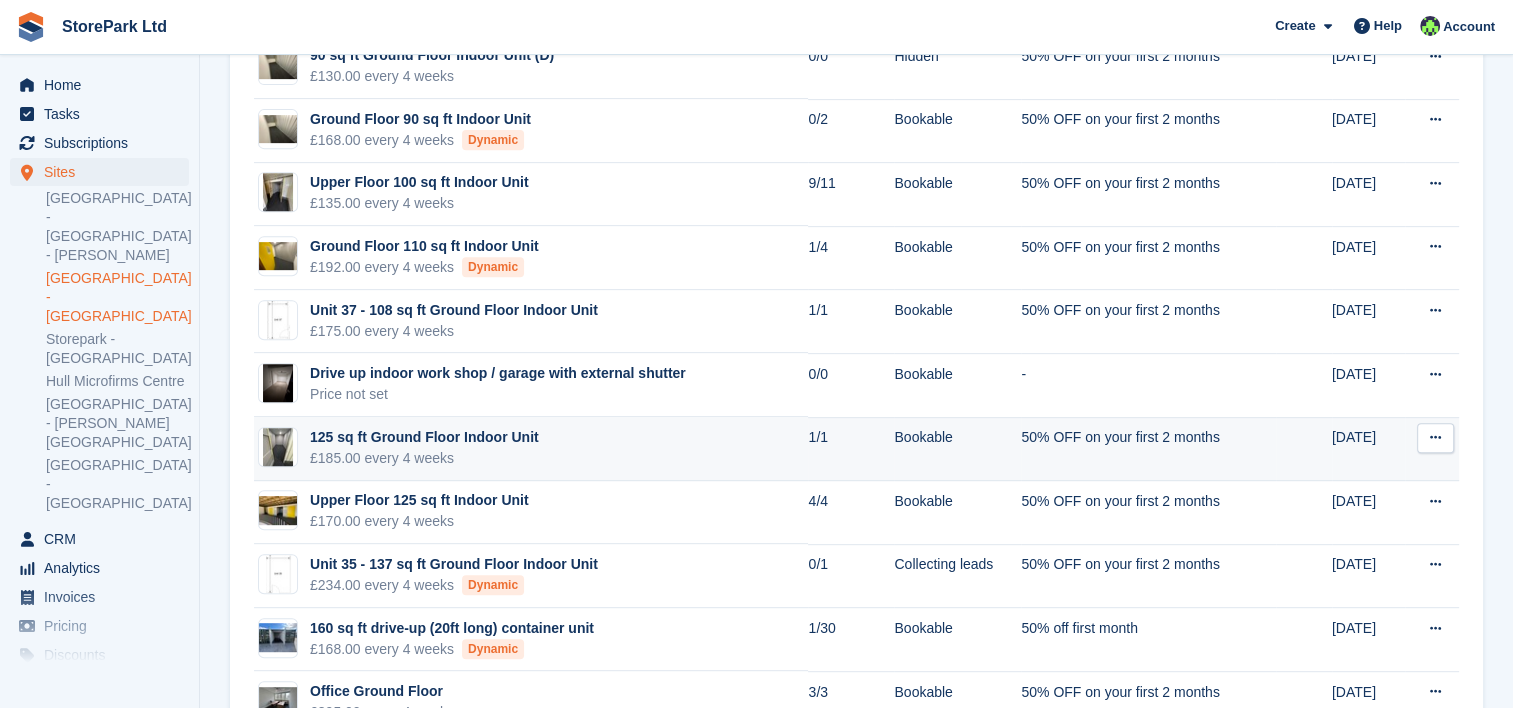 click at bounding box center (1435, 438) 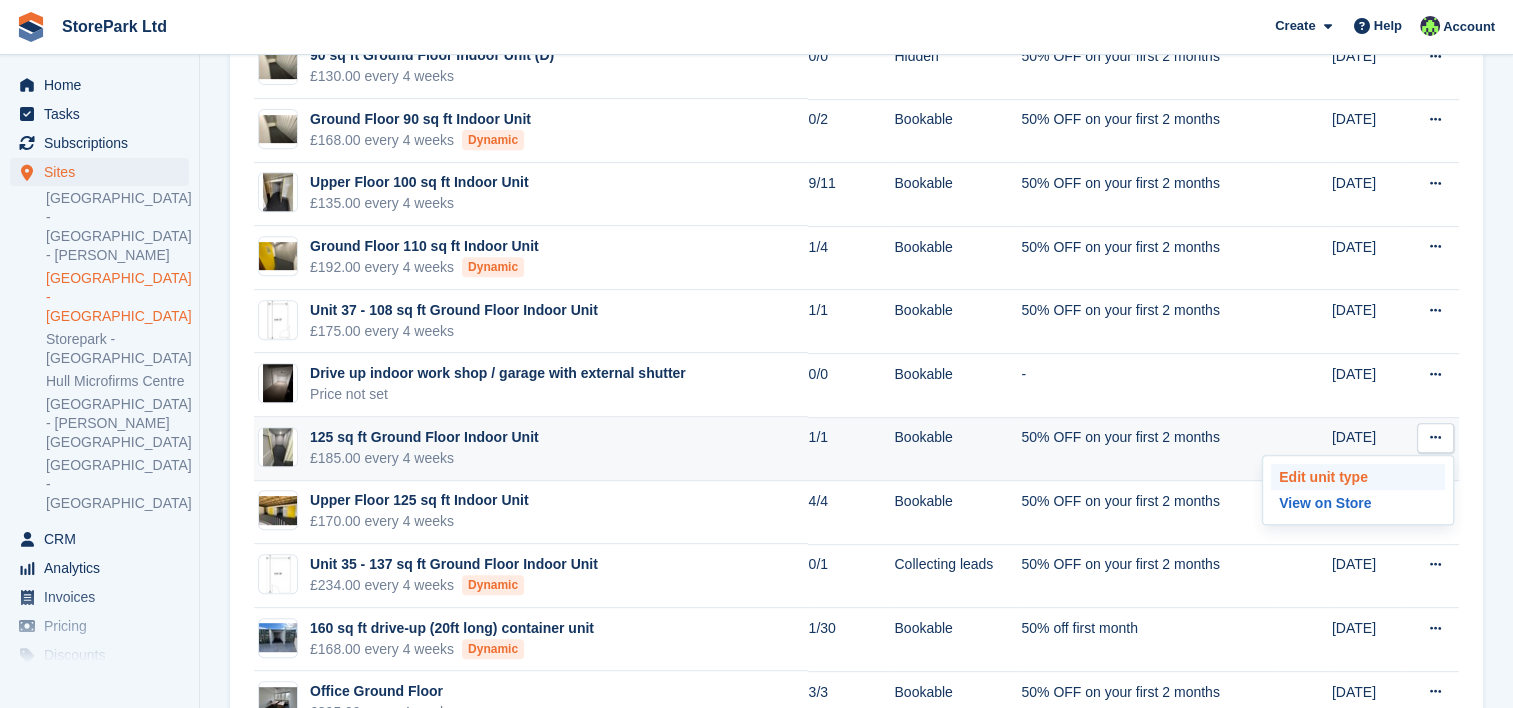 click on "Edit unit type" at bounding box center (1358, 477) 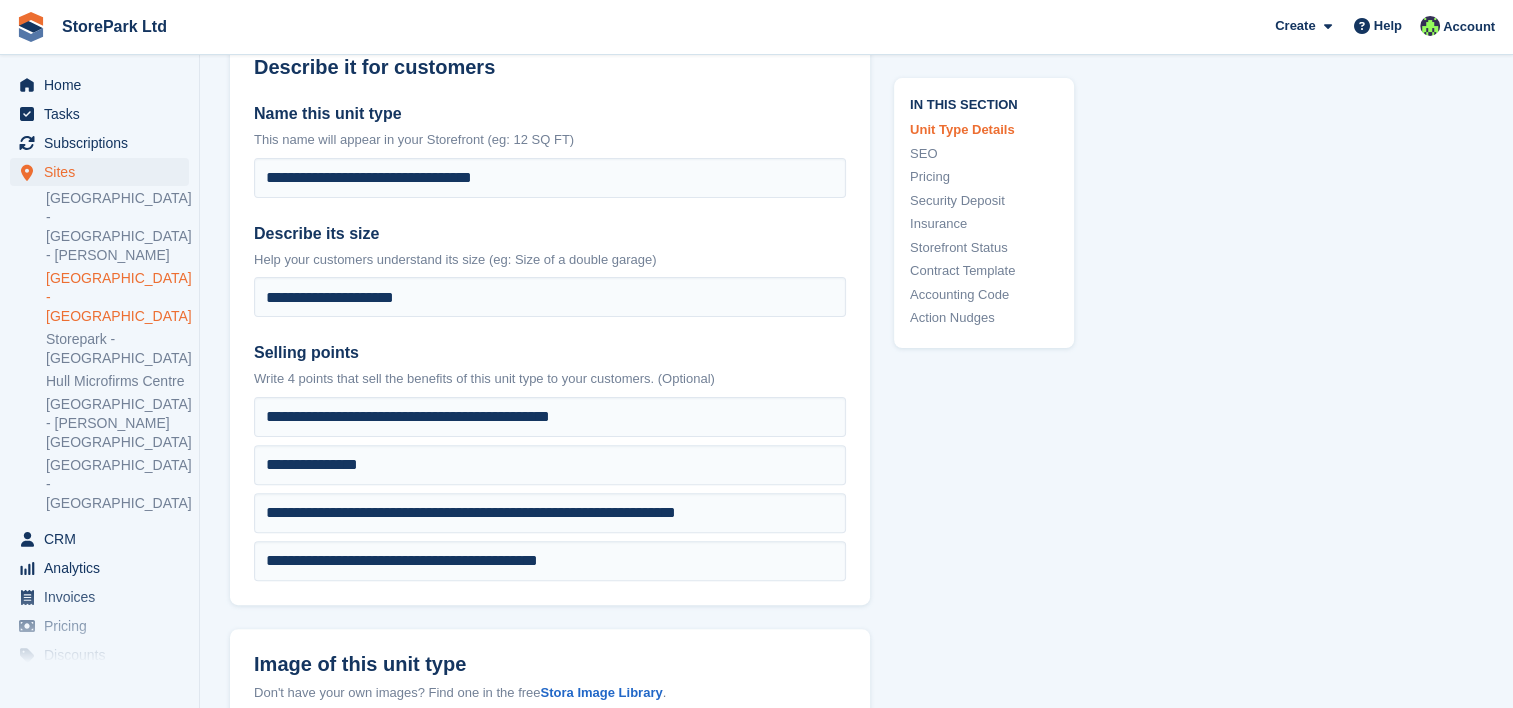 scroll, scrollTop: 446, scrollLeft: 0, axis: vertical 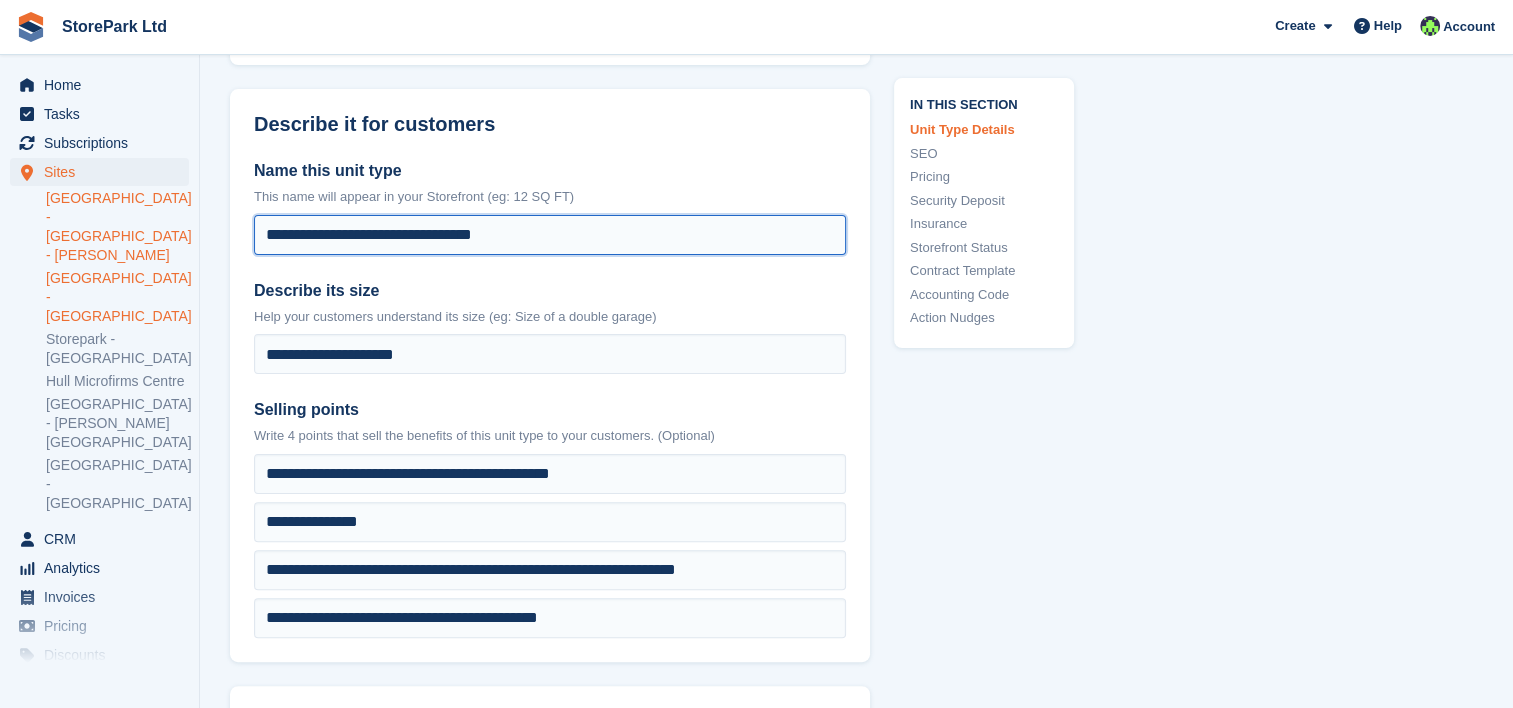 drag, startPoint x: 330, startPoint y: 232, endPoint x: 172, endPoint y: 225, distance: 158.15498 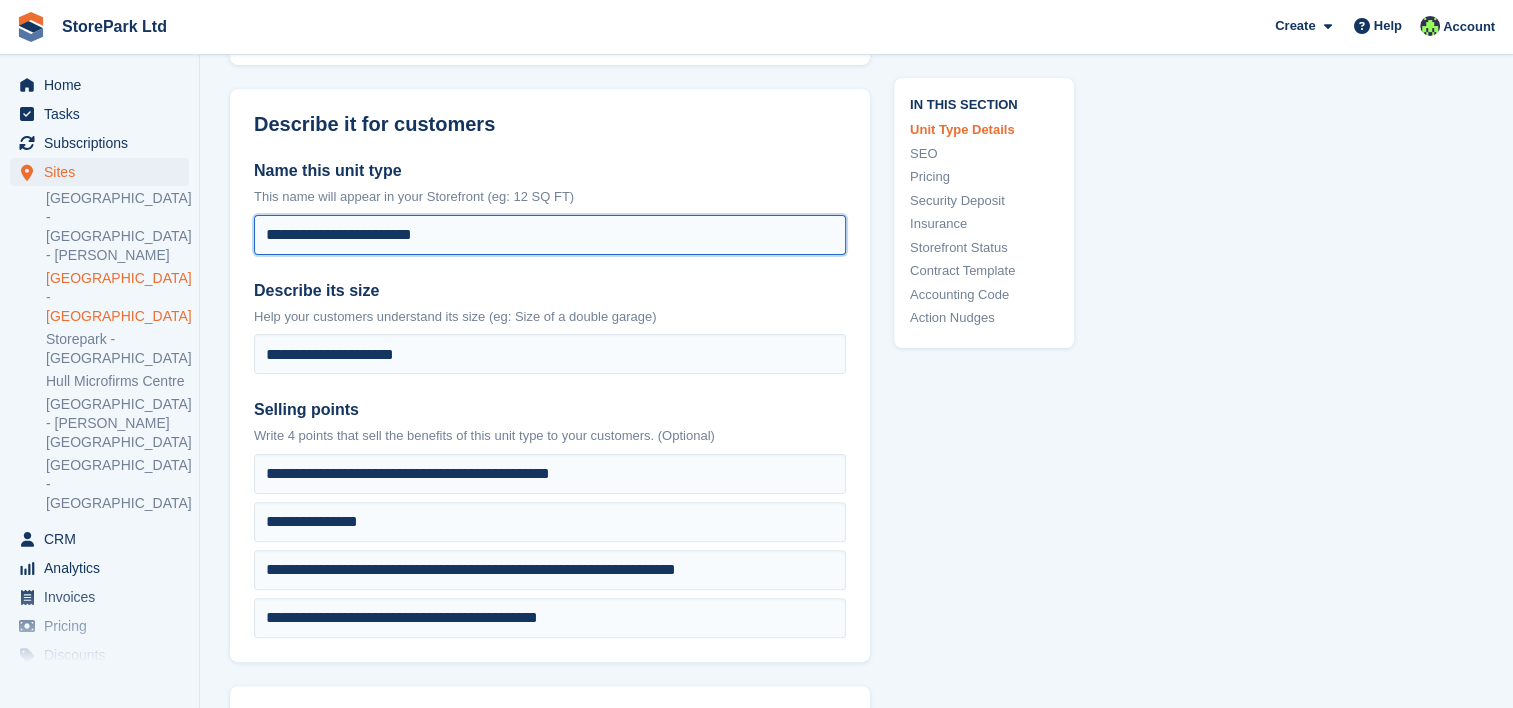 click on "**********" at bounding box center (550, 235) 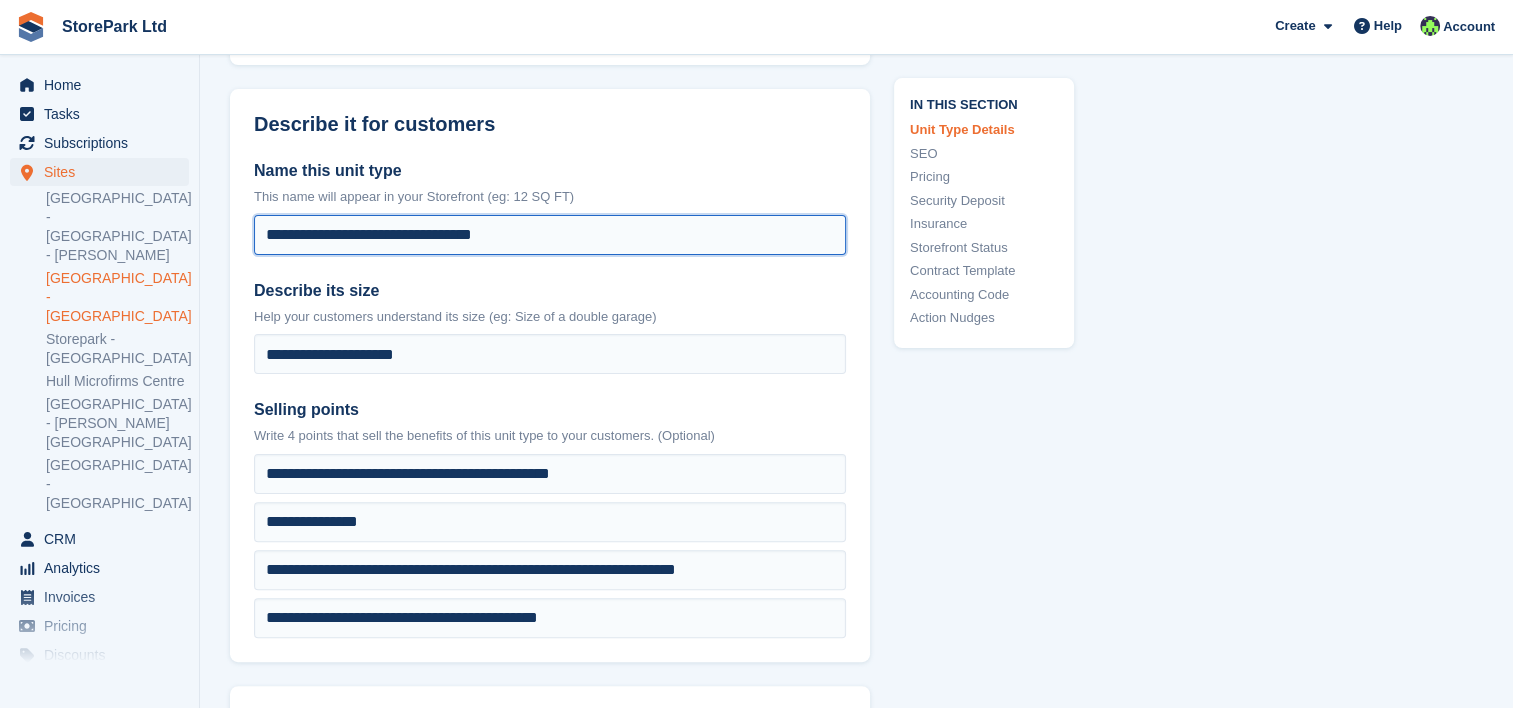 click on "**********" at bounding box center (550, 235) 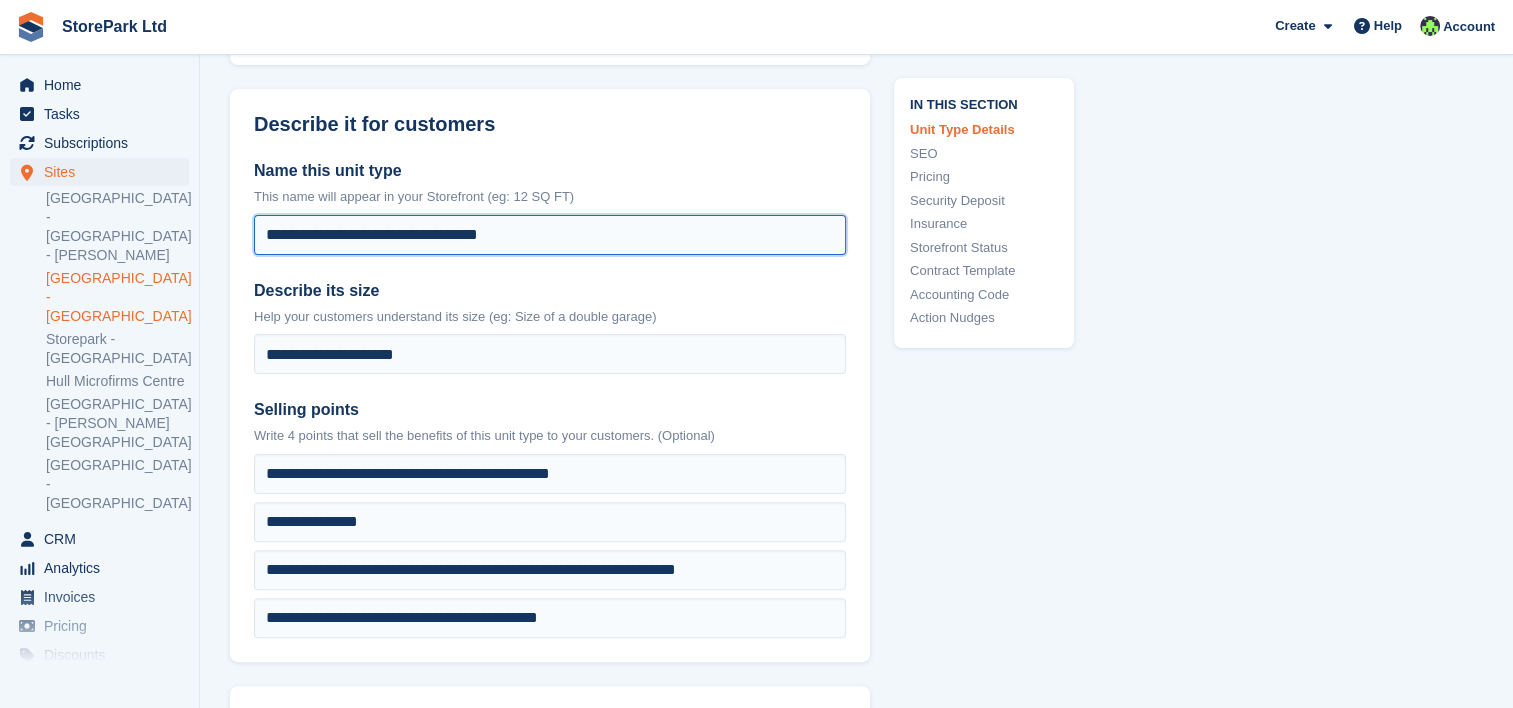 click on "**********" at bounding box center (550, 235) 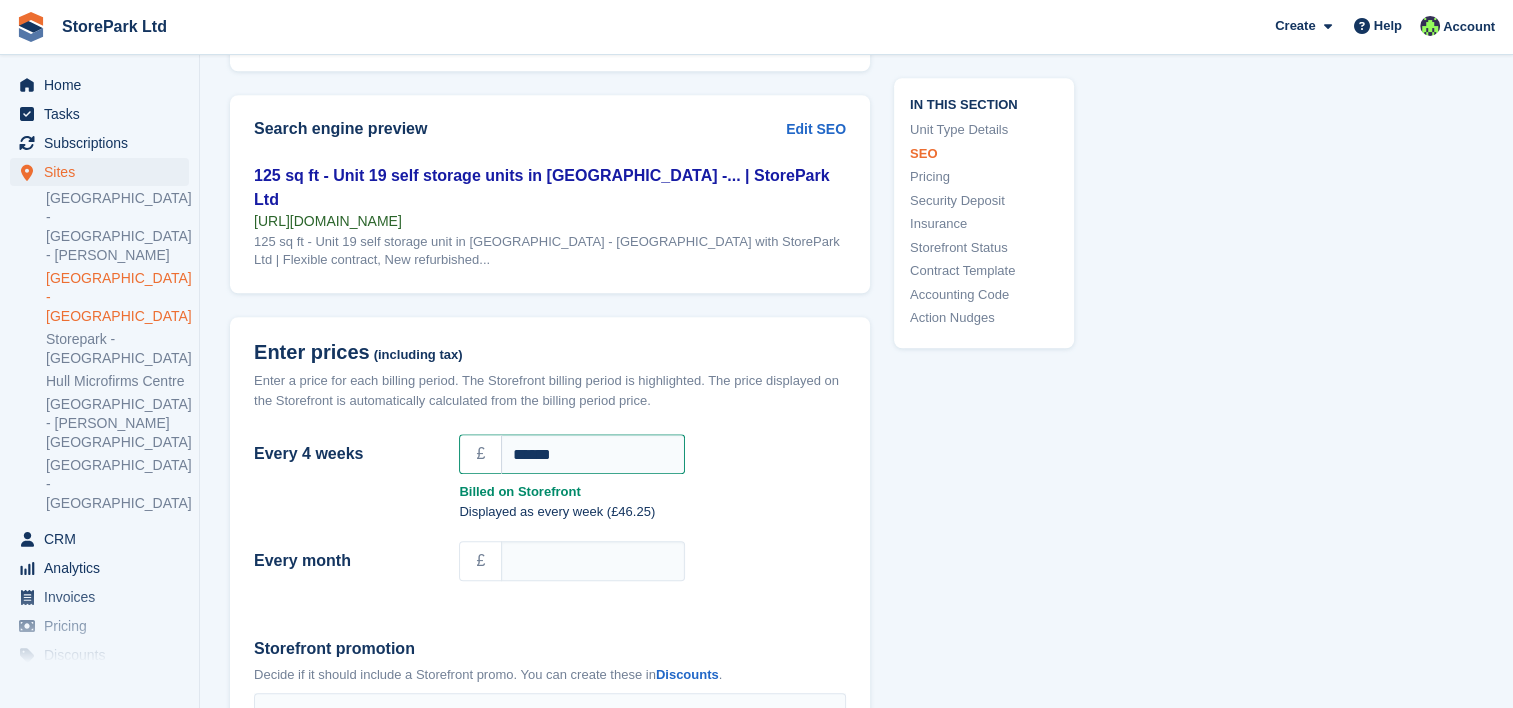scroll, scrollTop: 1584, scrollLeft: 0, axis: vertical 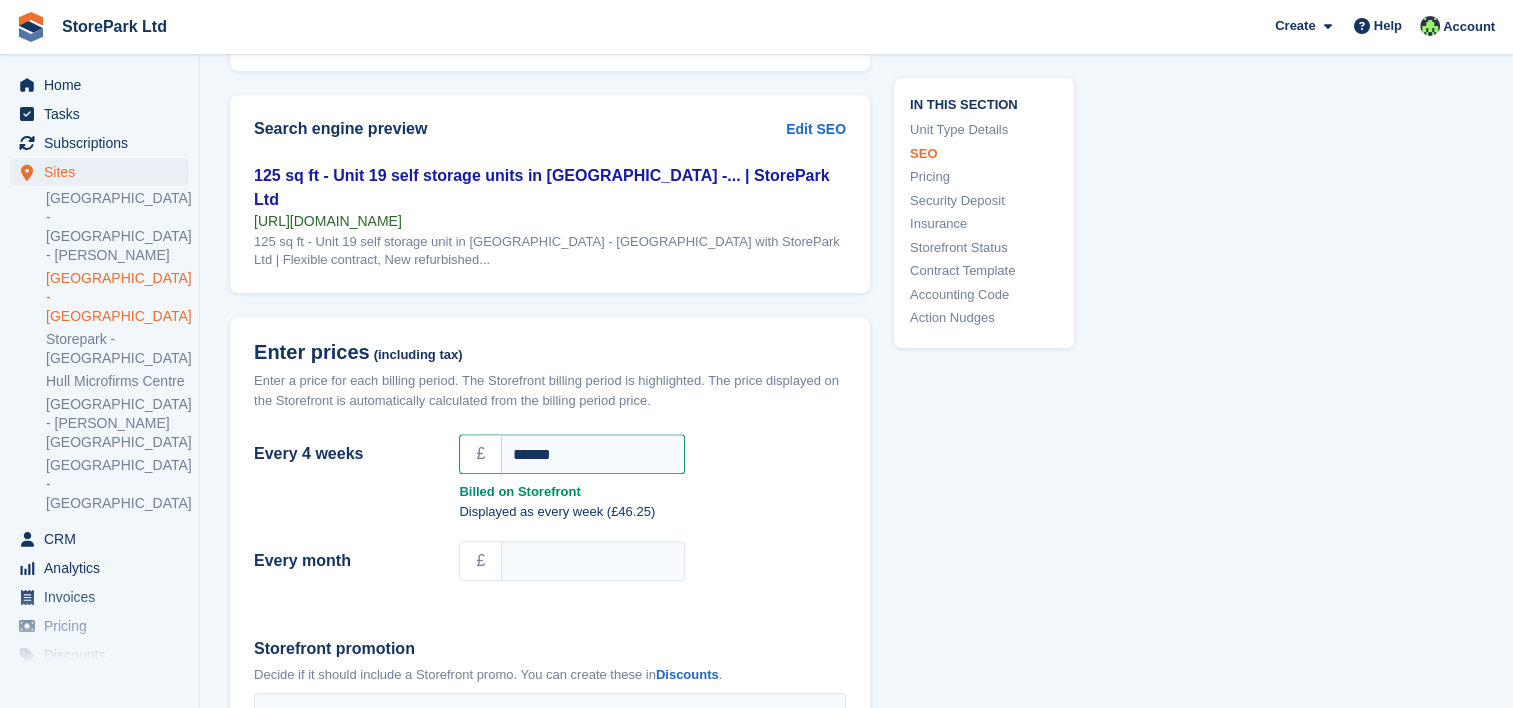 type on "**********" 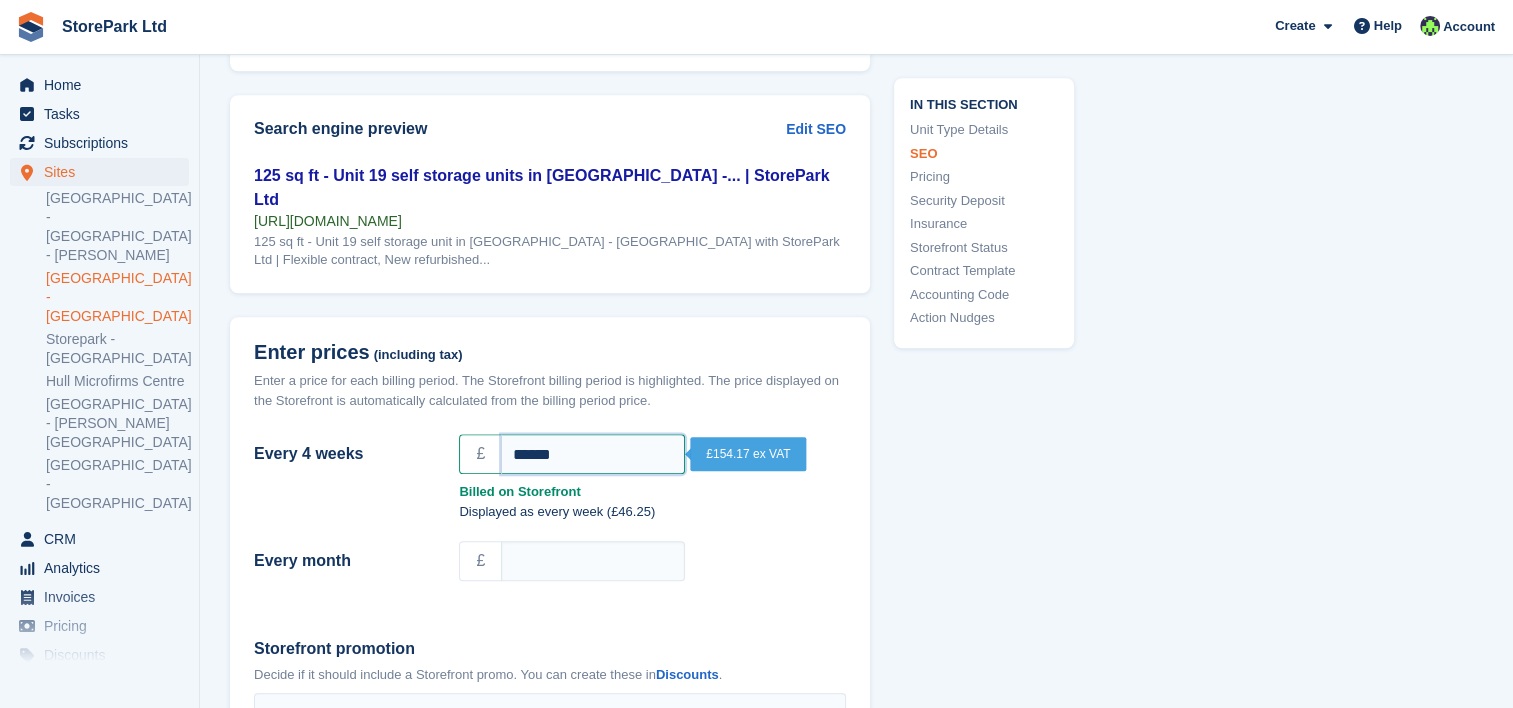 click on "******" at bounding box center (593, 454) 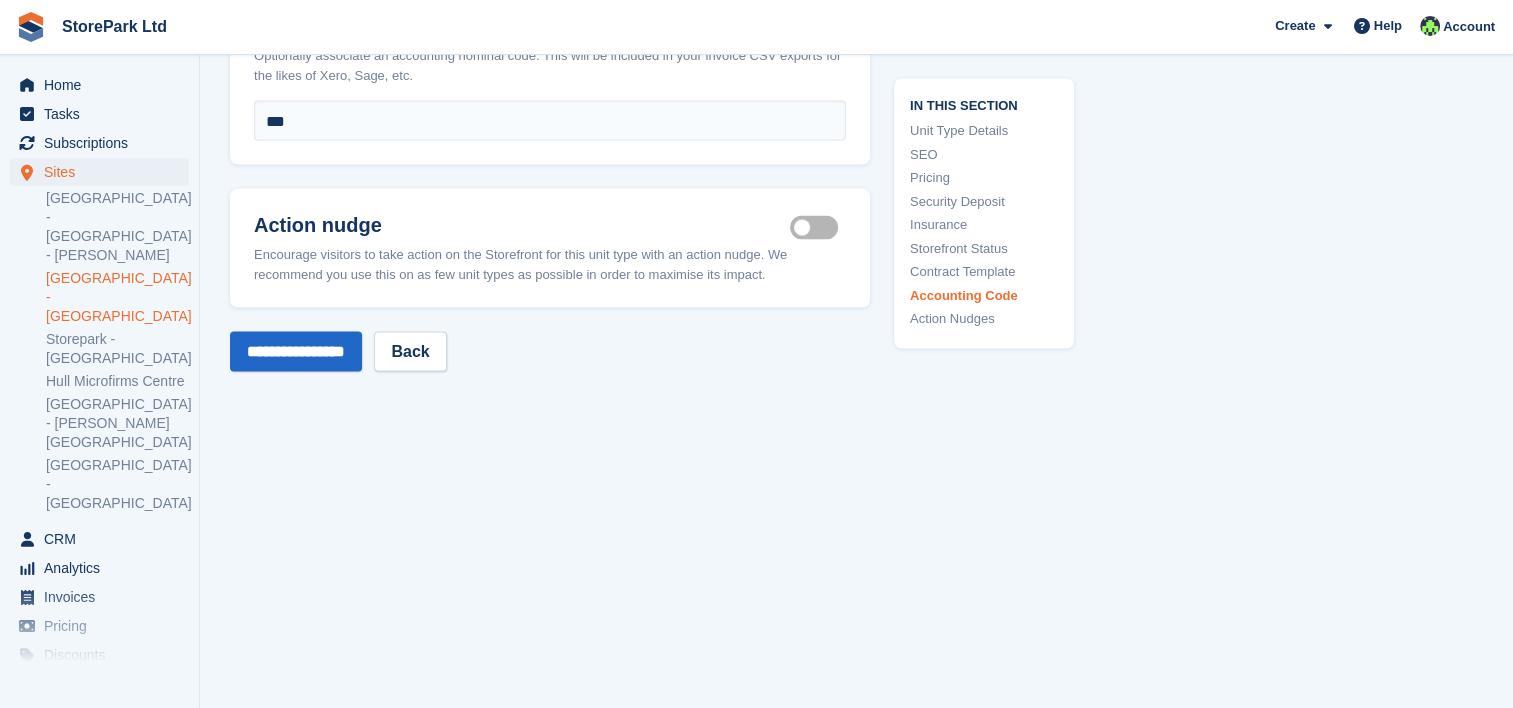 scroll, scrollTop: 3972, scrollLeft: 0, axis: vertical 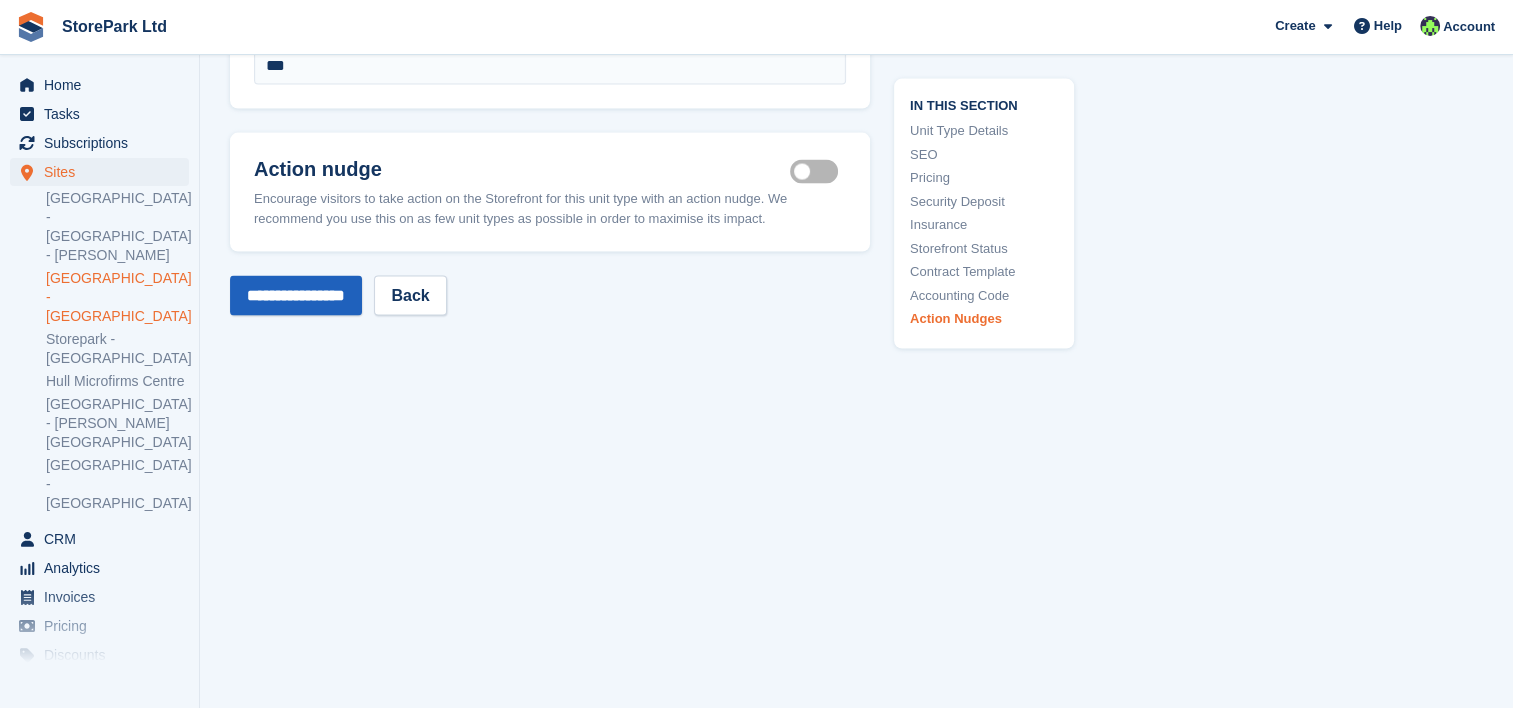 type on "******" 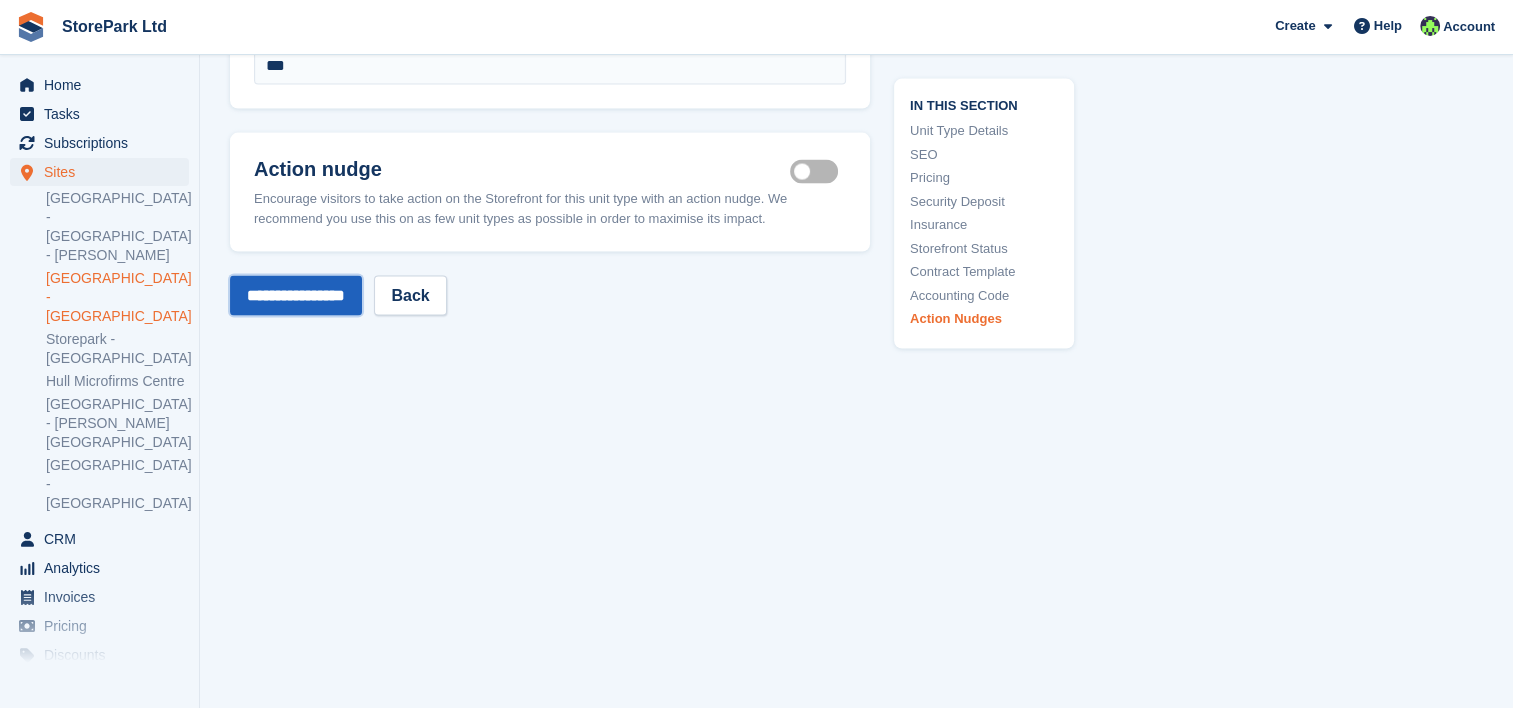 click on "**********" at bounding box center [296, 296] 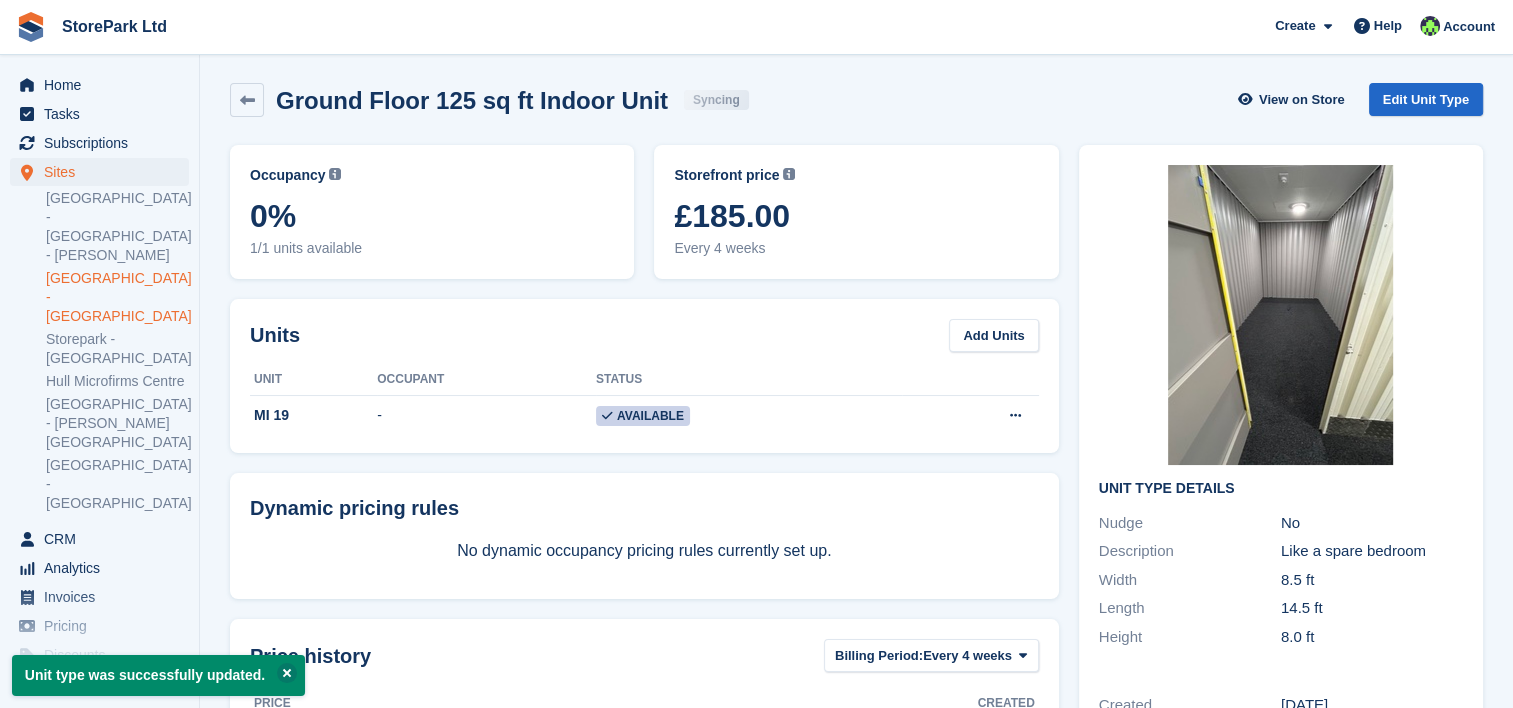 scroll, scrollTop: 0, scrollLeft: 0, axis: both 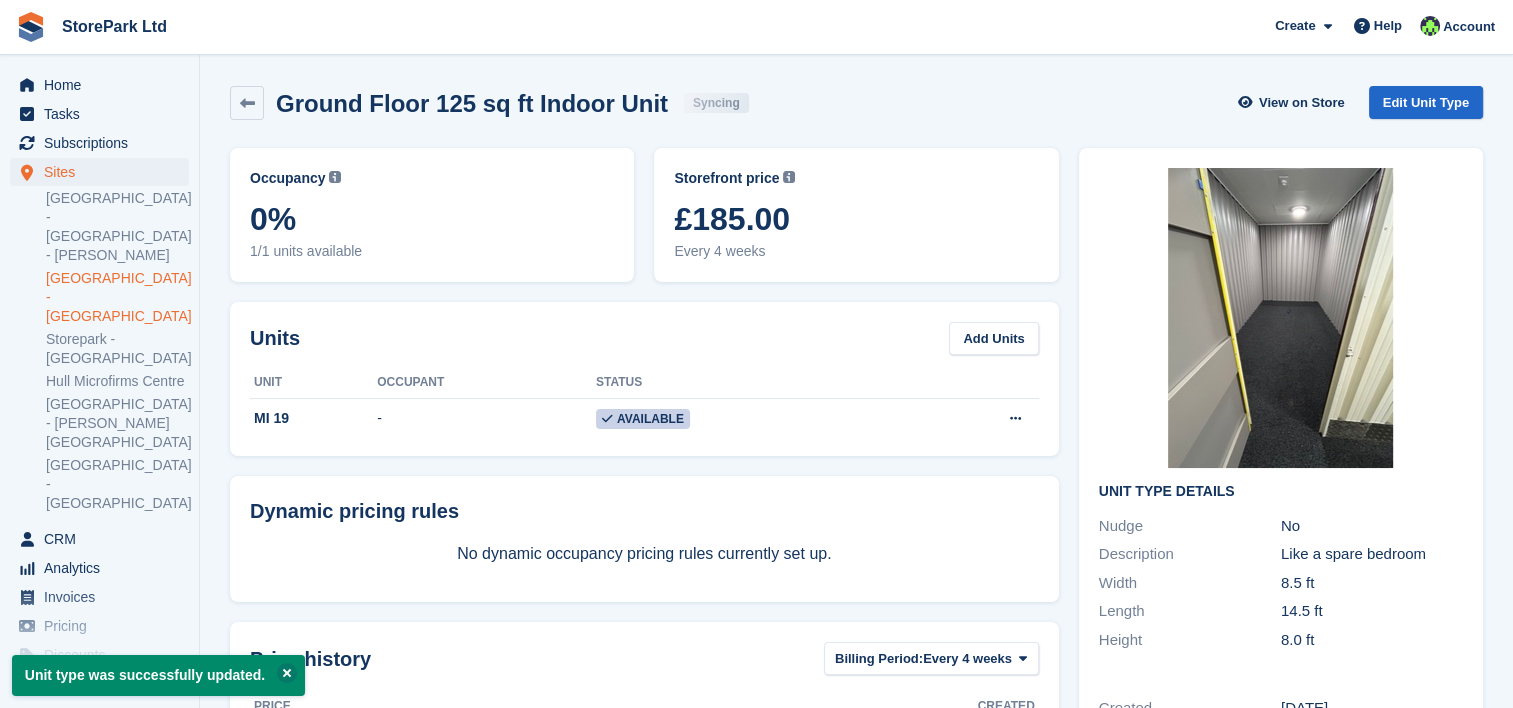 click on "Ground Floor 125 sq ft Indoor Unit
Syncing" at bounding box center [506, 103] 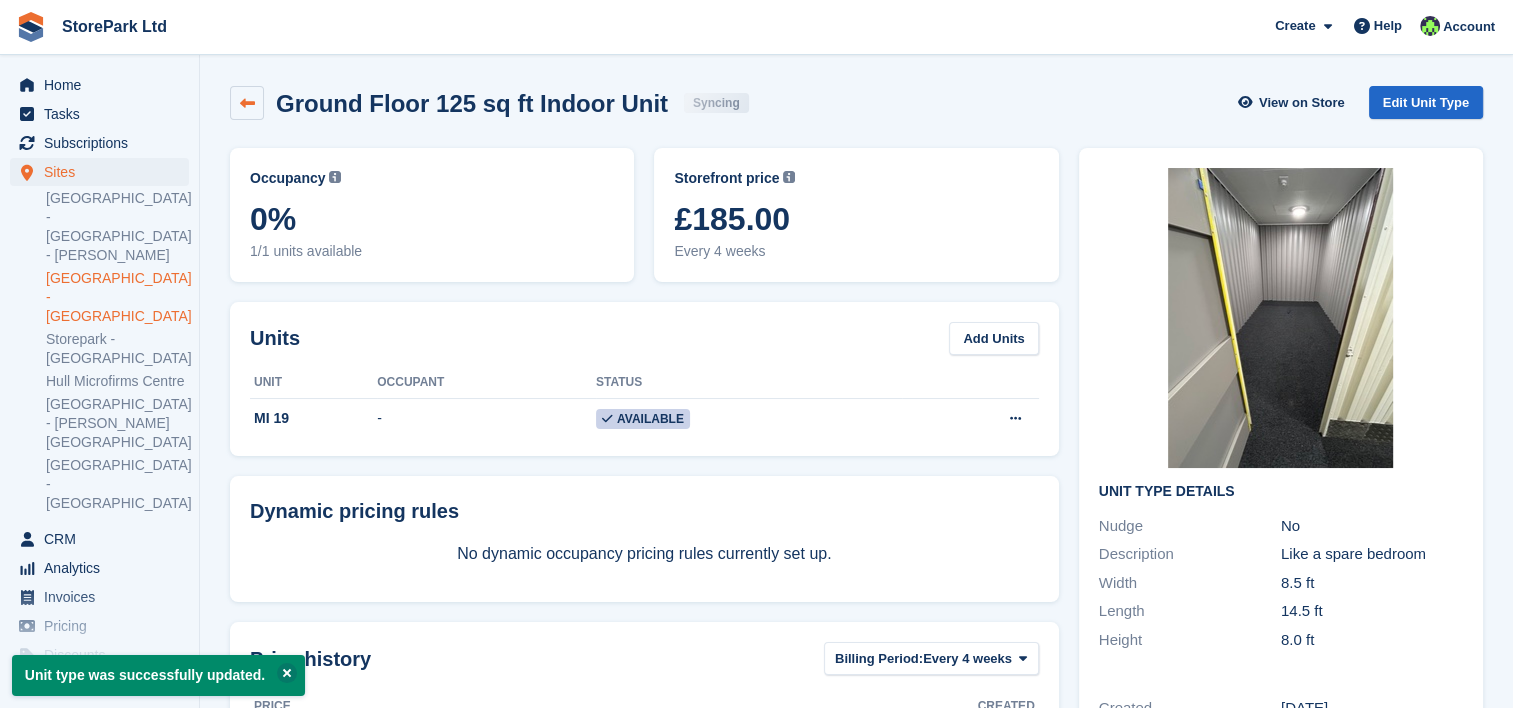 click at bounding box center (247, 103) 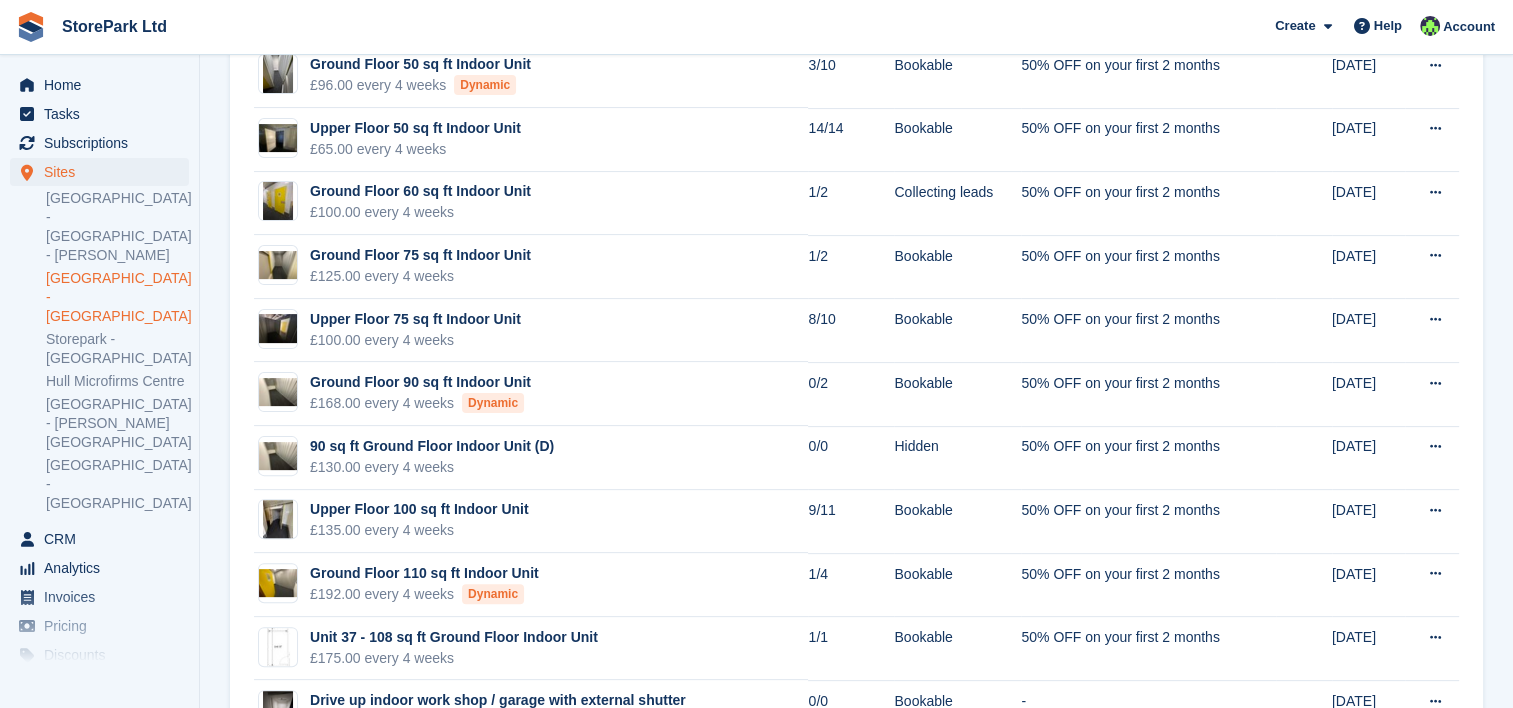 scroll, scrollTop: 484, scrollLeft: 0, axis: vertical 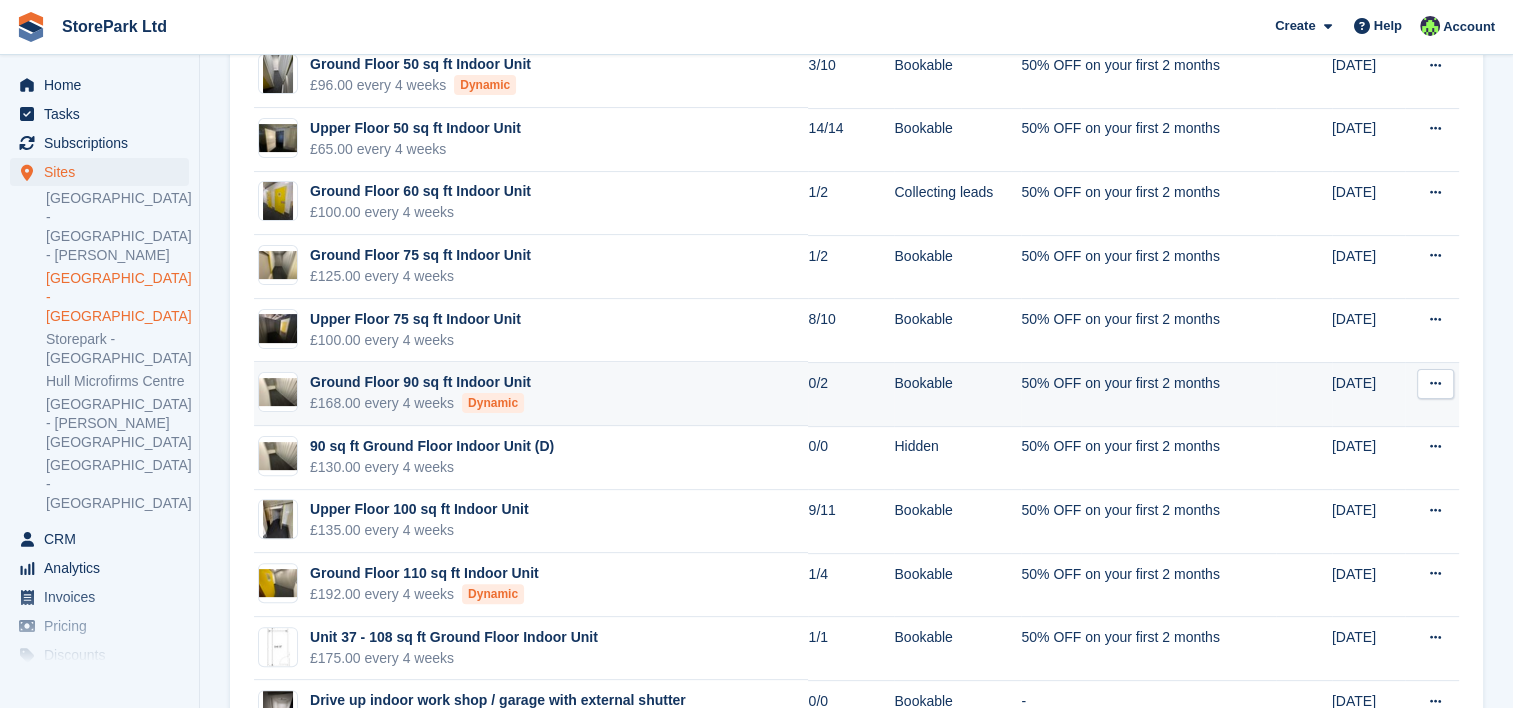 click on "Ground Floor 90 sq ft Indoor Unit
£168.00 every 4 weeks
Dynamic" at bounding box center [531, 394] 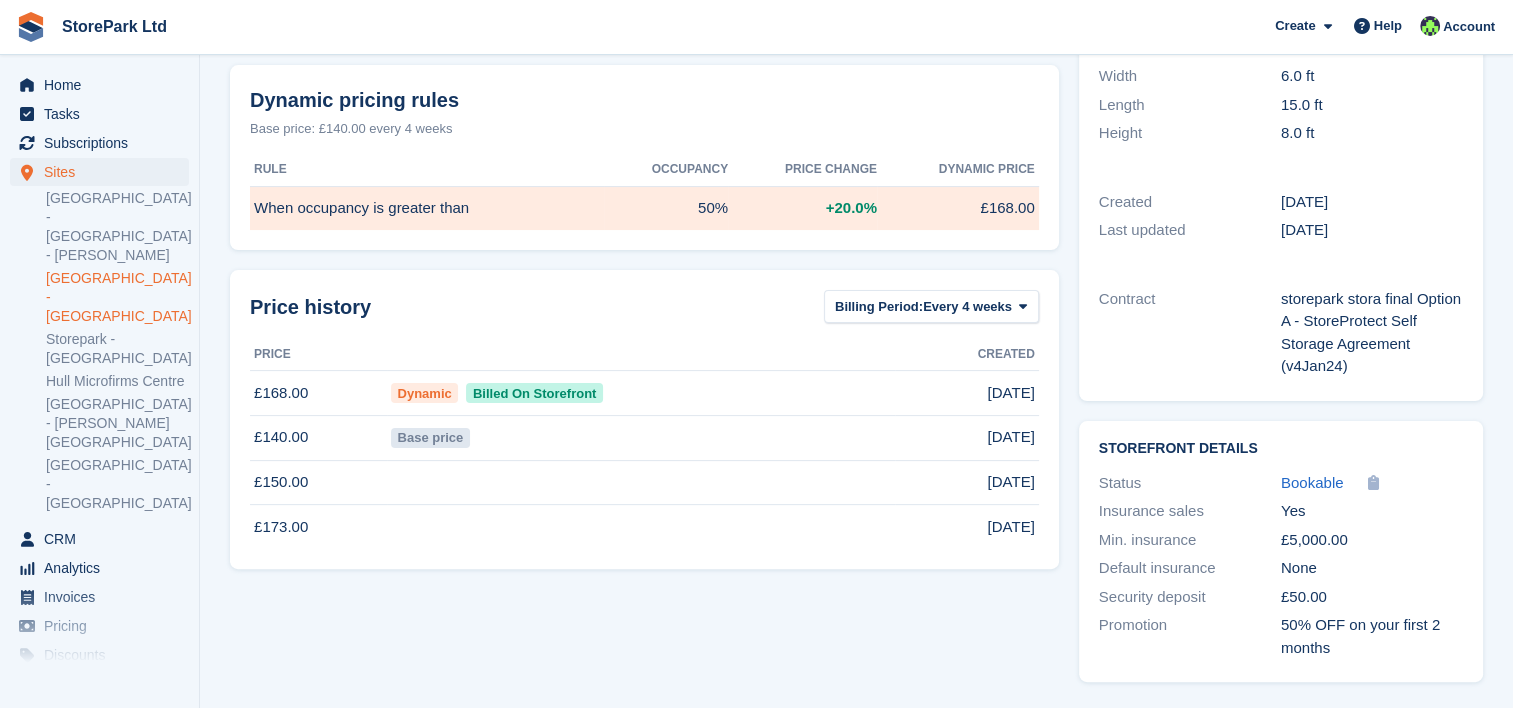 scroll, scrollTop: 0, scrollLeft: 0, axis: both 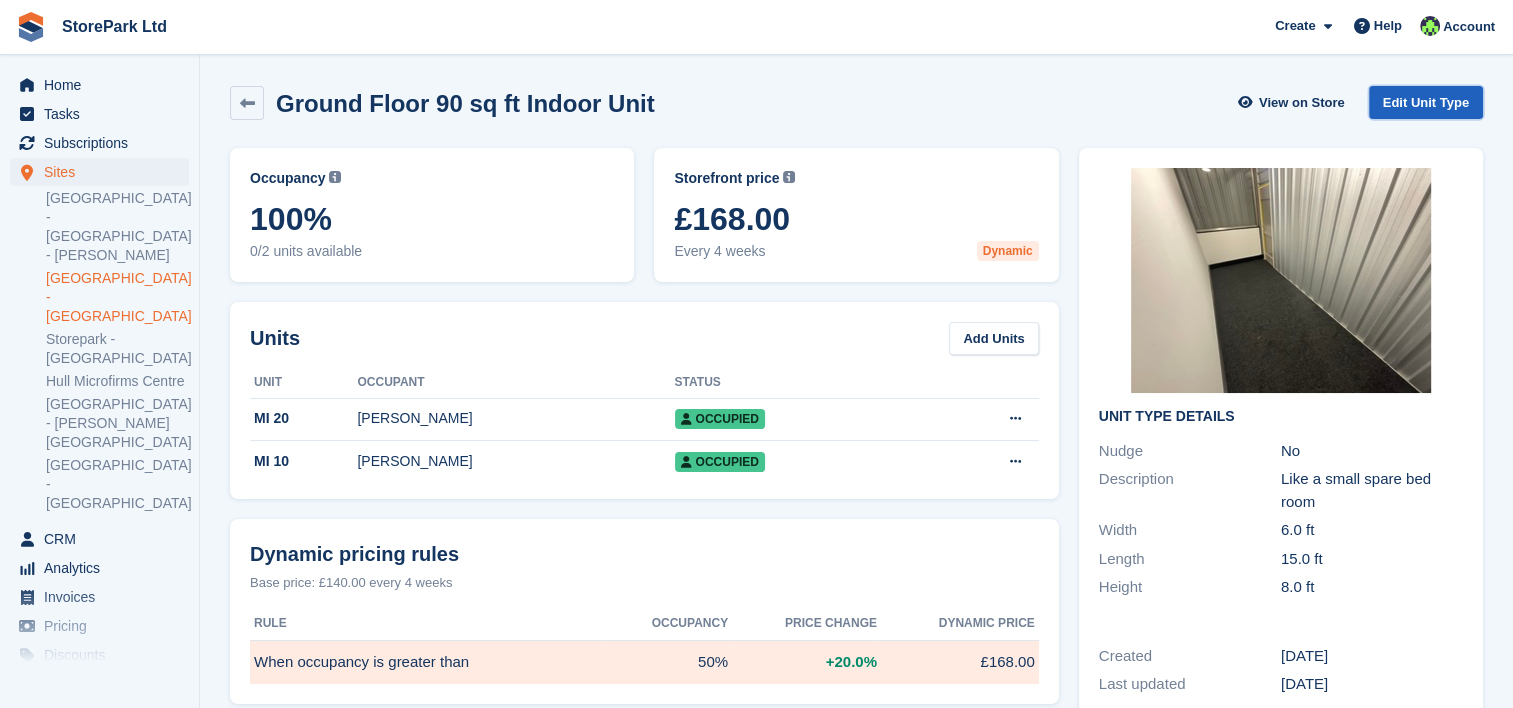 click on "Edit Unit Type" at bounding box center (1426, 102) 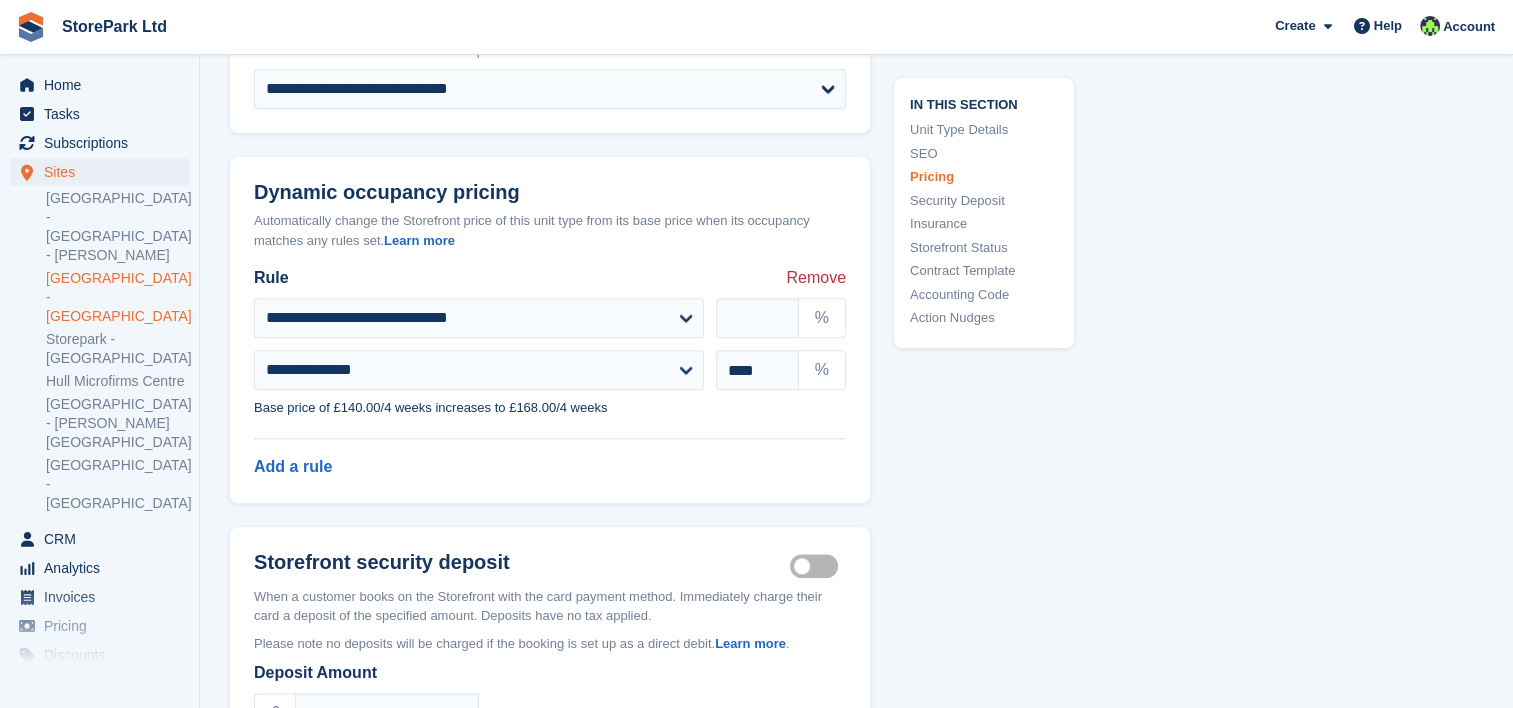 scroll, scrollTop: 2146, scrollLeft: 0, axis: vertical 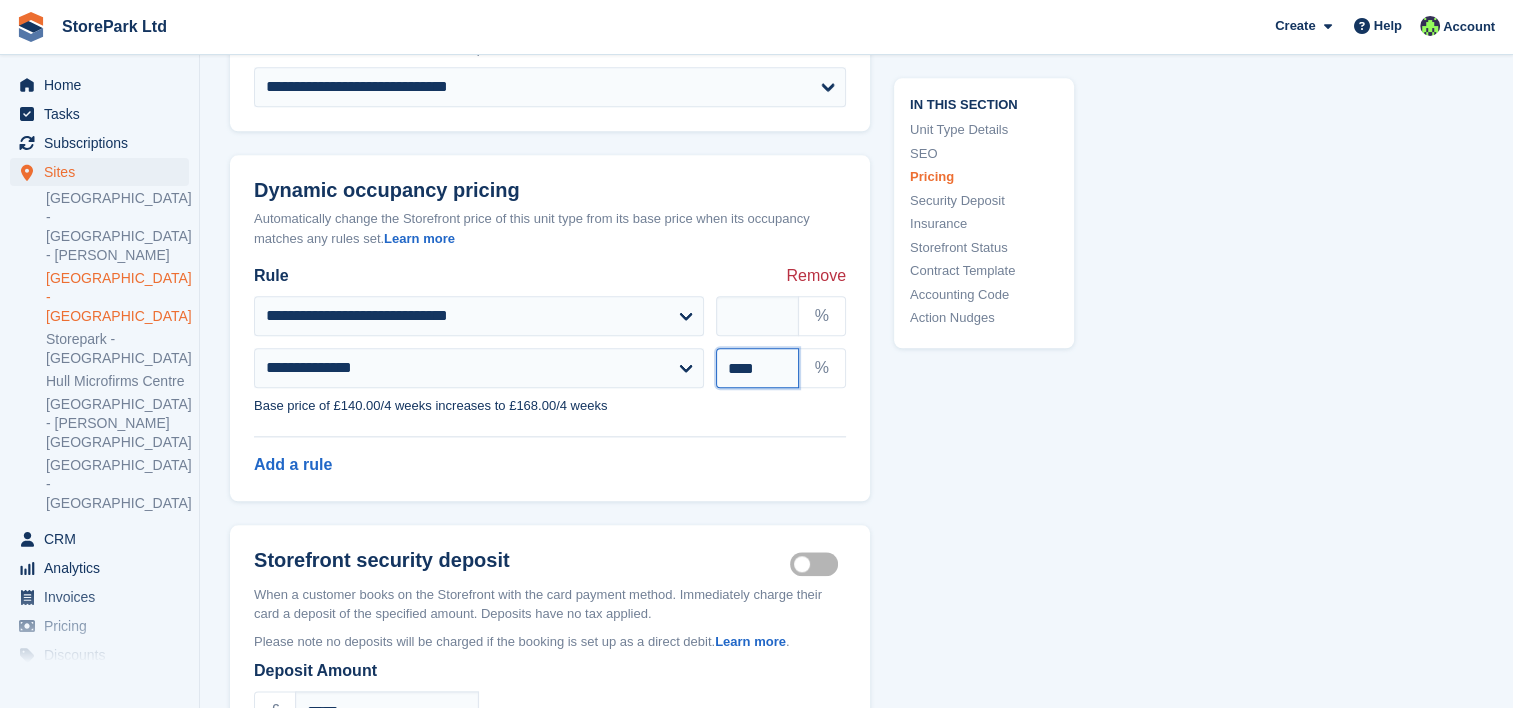 click on "****" at bounding box center [757, 368] 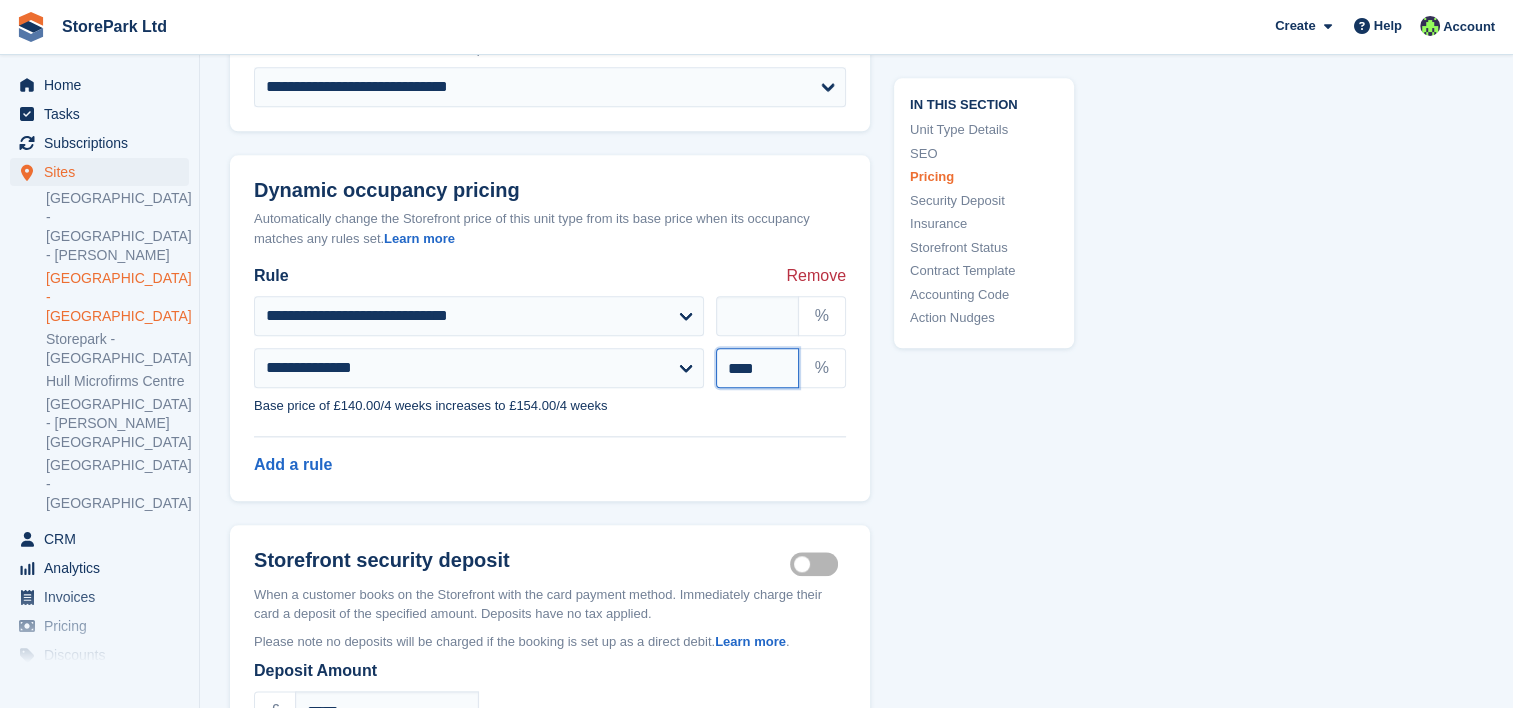 type on "****" 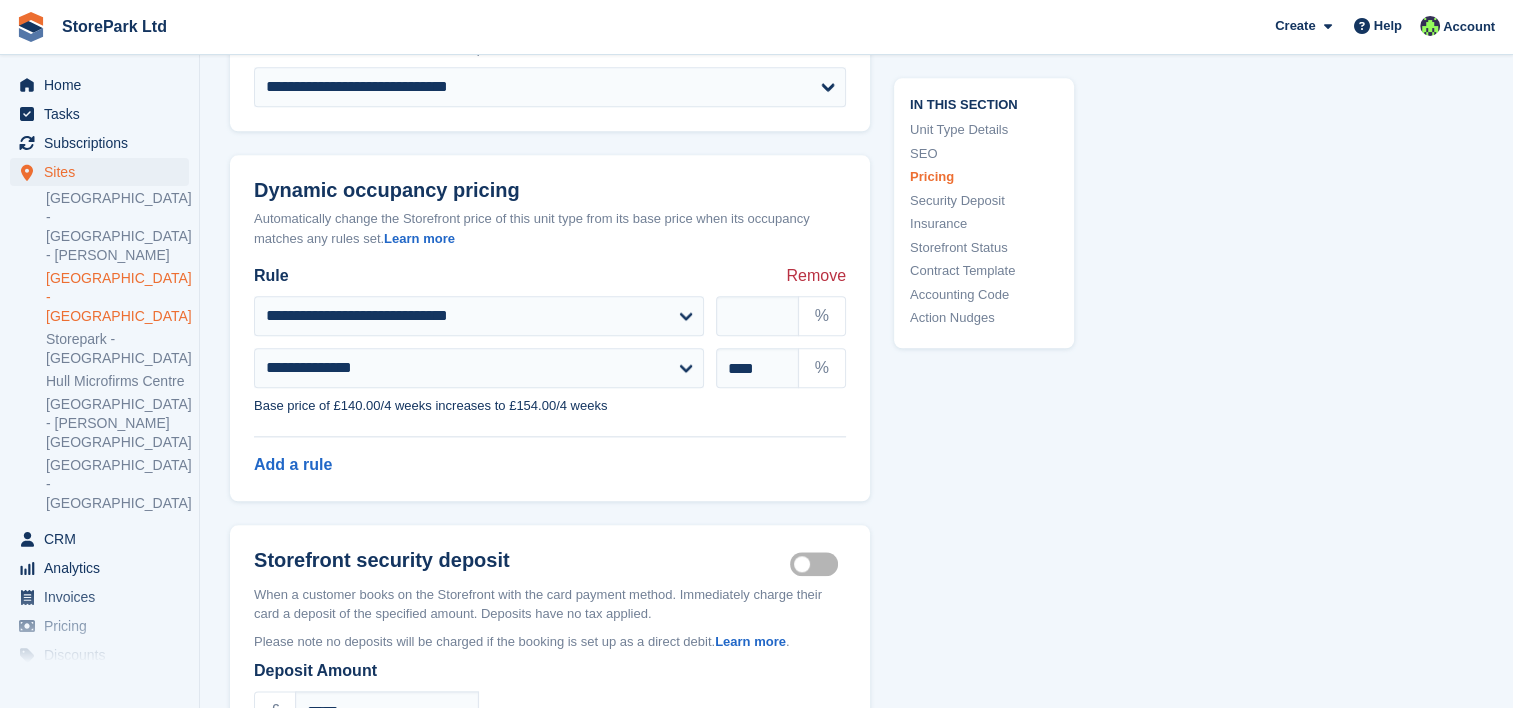 click on "In this section
Unit Type Details
SEO
Pricing
Security Deposit
Insurance
Storefront Status
Contract Template
Accounting Code
Action Nudges" at bounding box center [972, 329] 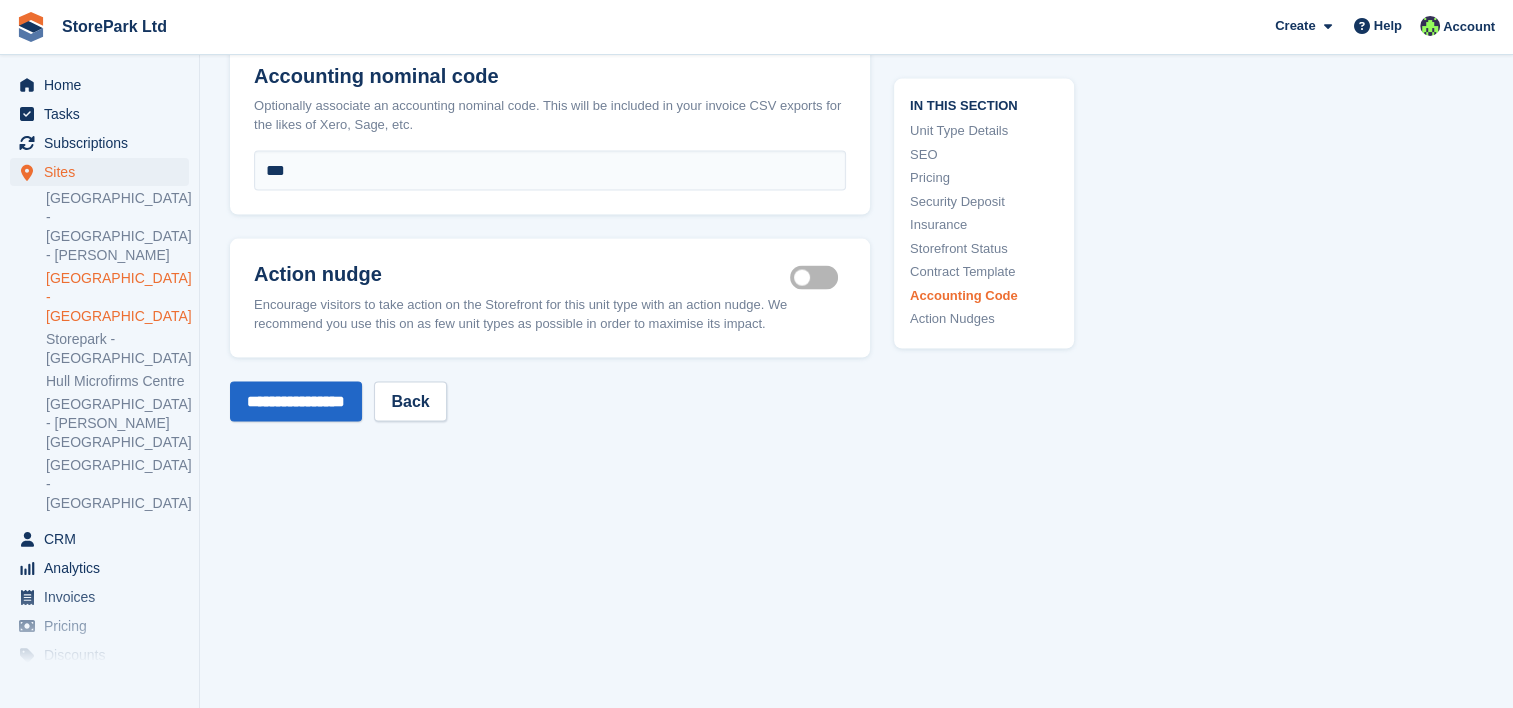scroll, scrollTop: 4096, scrollLeft: 0, axis: vertical 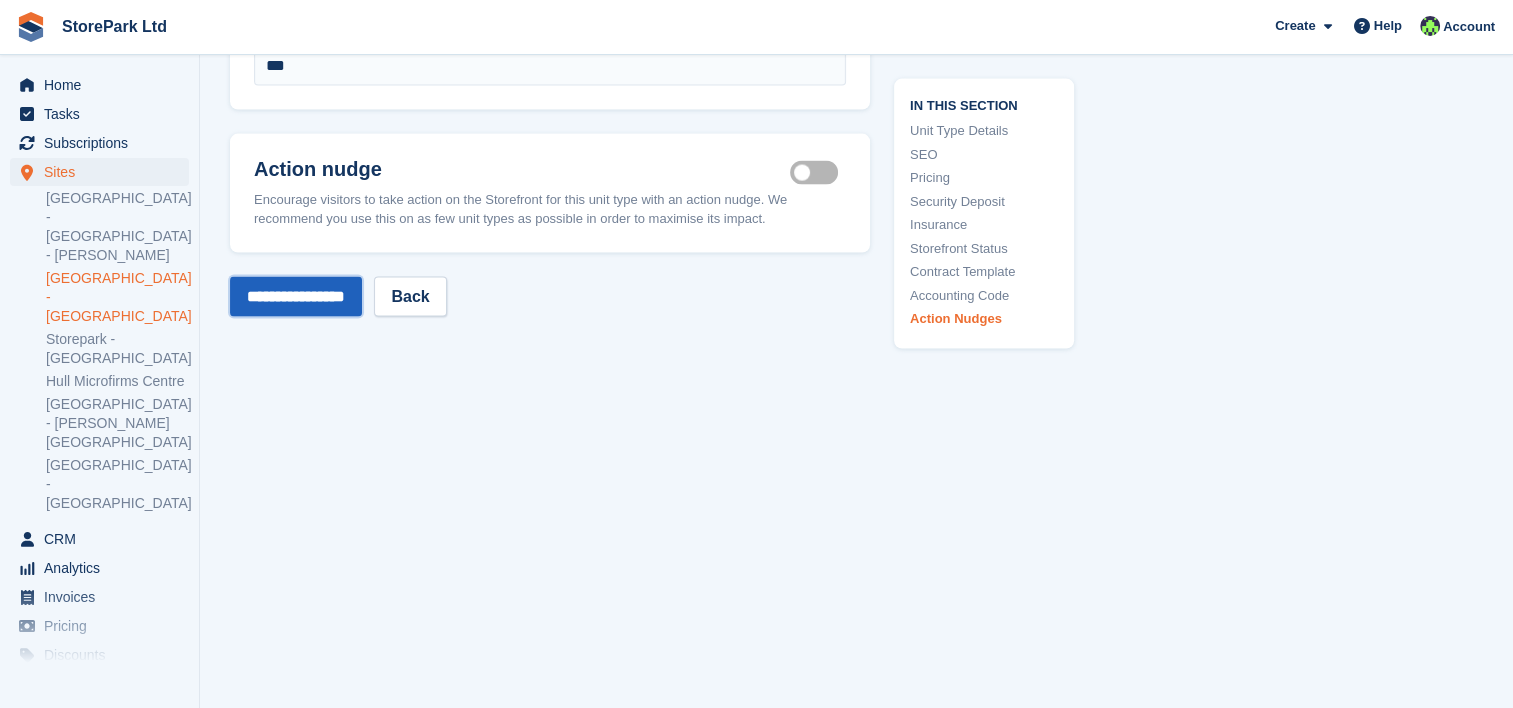 click on "**********" at bounding box center (296, 297) 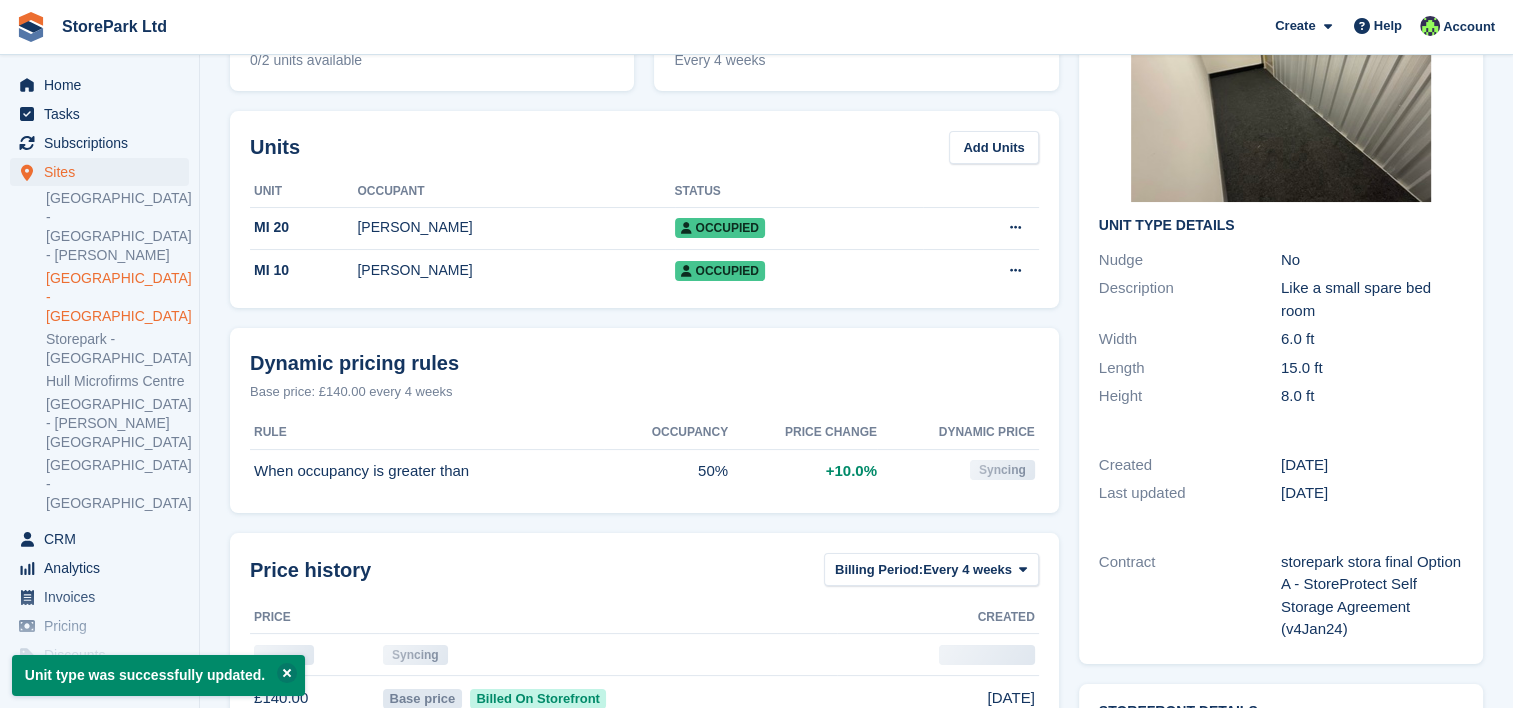 scroll, scrollTop: 0, scrollLeft: 0, axis: both 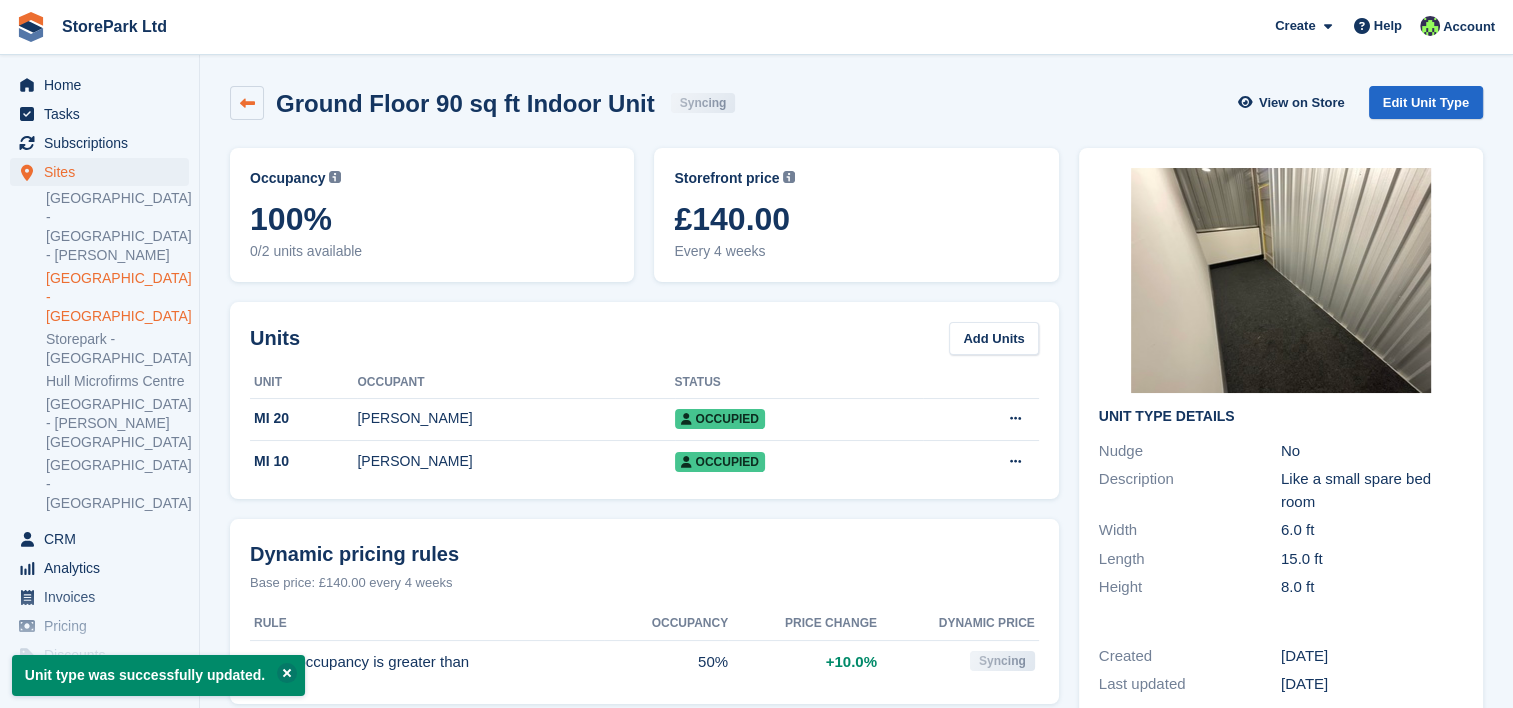 click at bounding box center [247, 103] 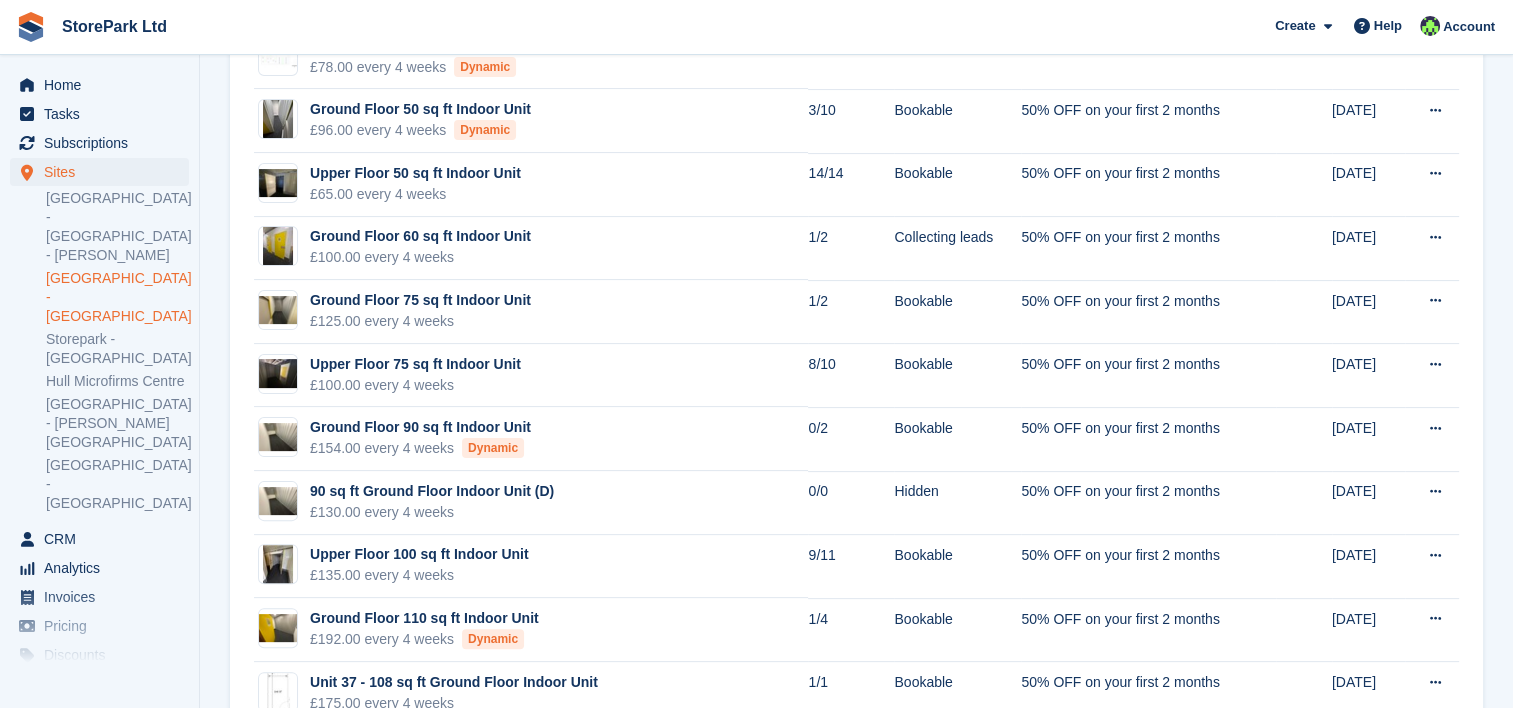 scroll, scrollTop: 440, scrollLeft: 0, axis: vertical 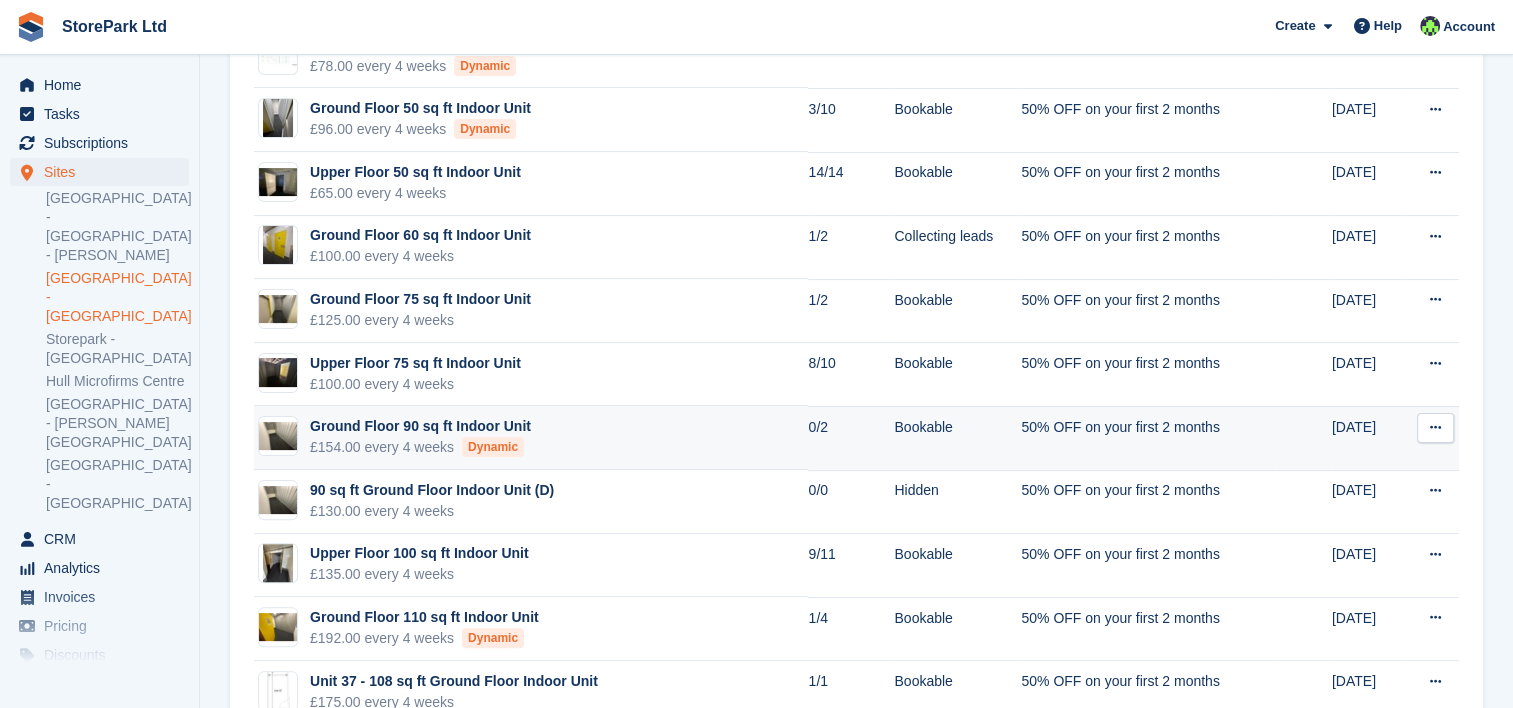 click on "Ground Floor 90 sq ft Indoor Unit
£154.00 every 4 weeks
Dynamic" at bounding box center [531, 438] 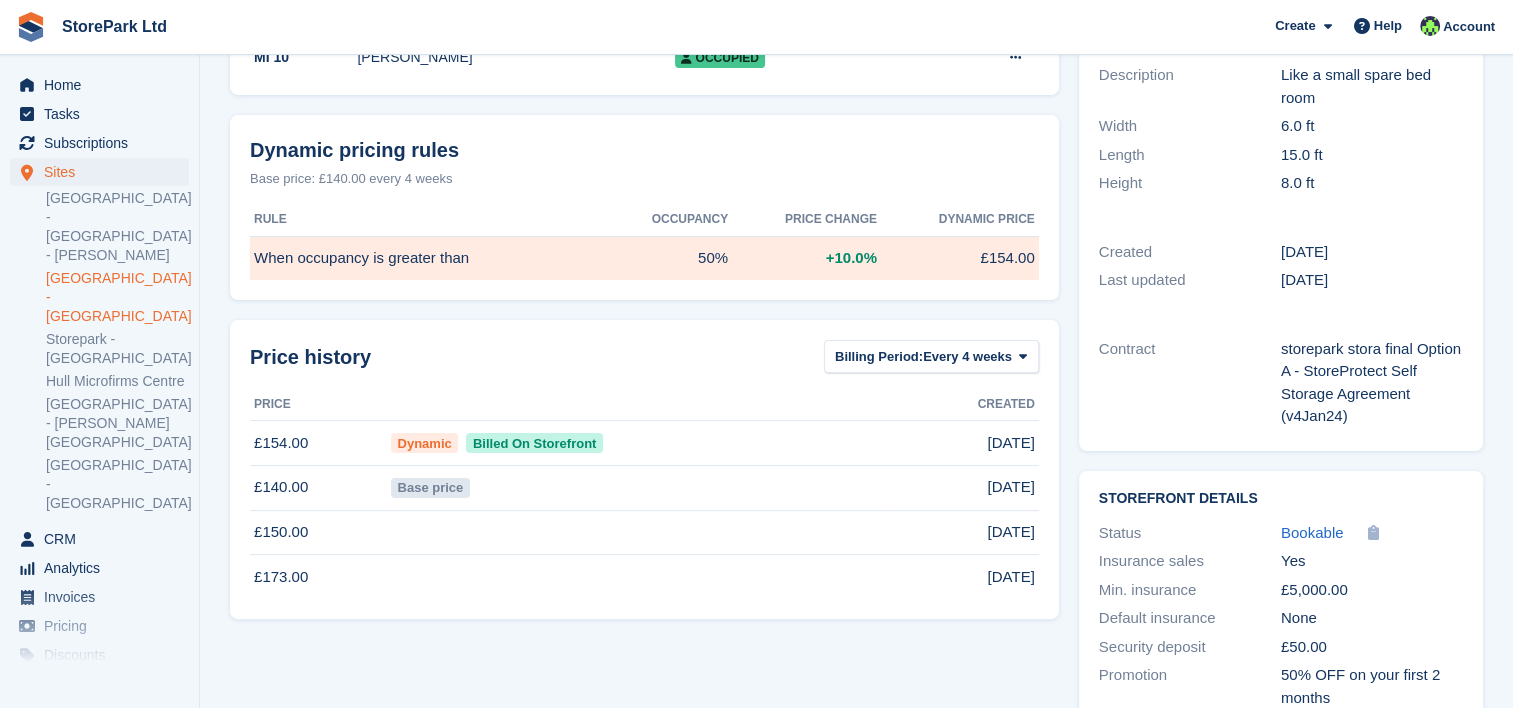 scroll, scrollTop: 0, scrollLeft: 0, axis: both 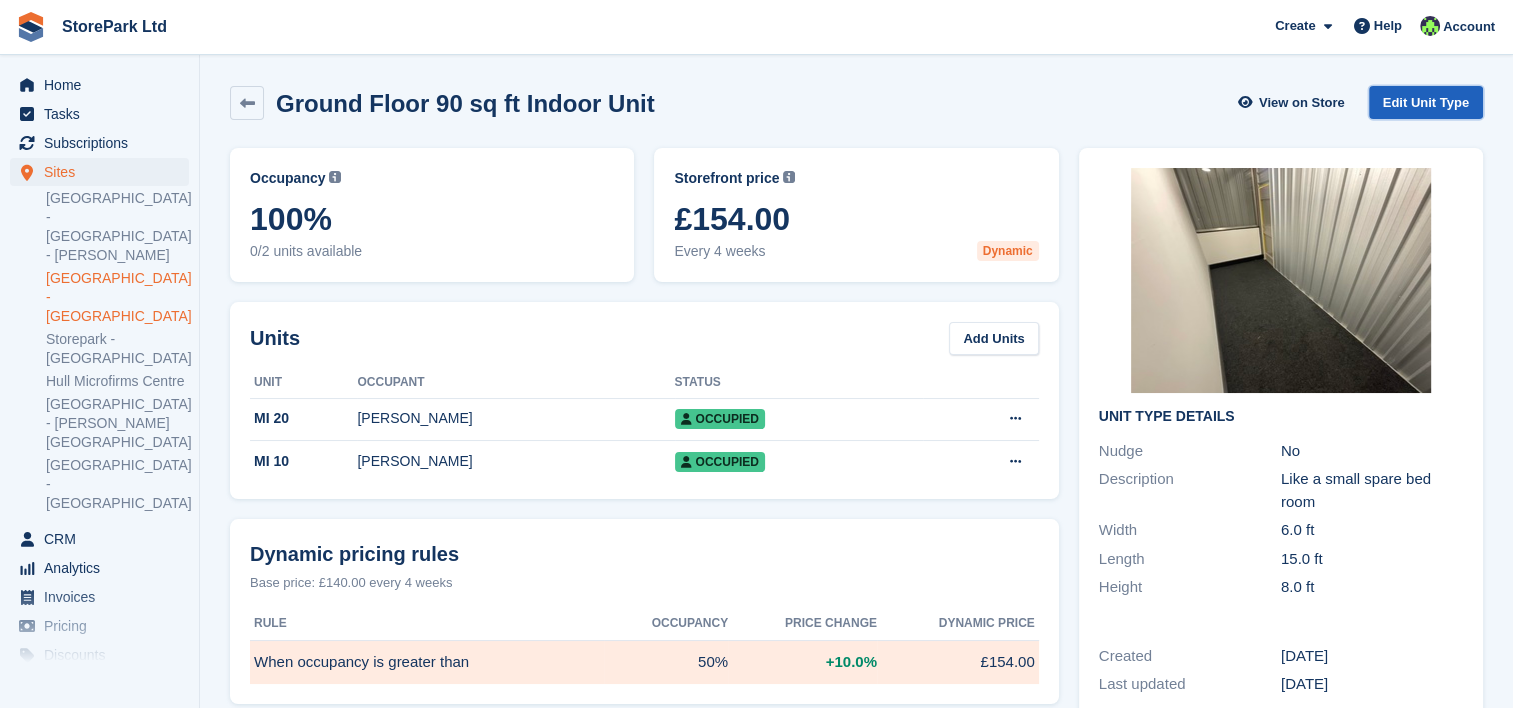 click on "Edit Unit Type" at bounding box center (1426, 102) 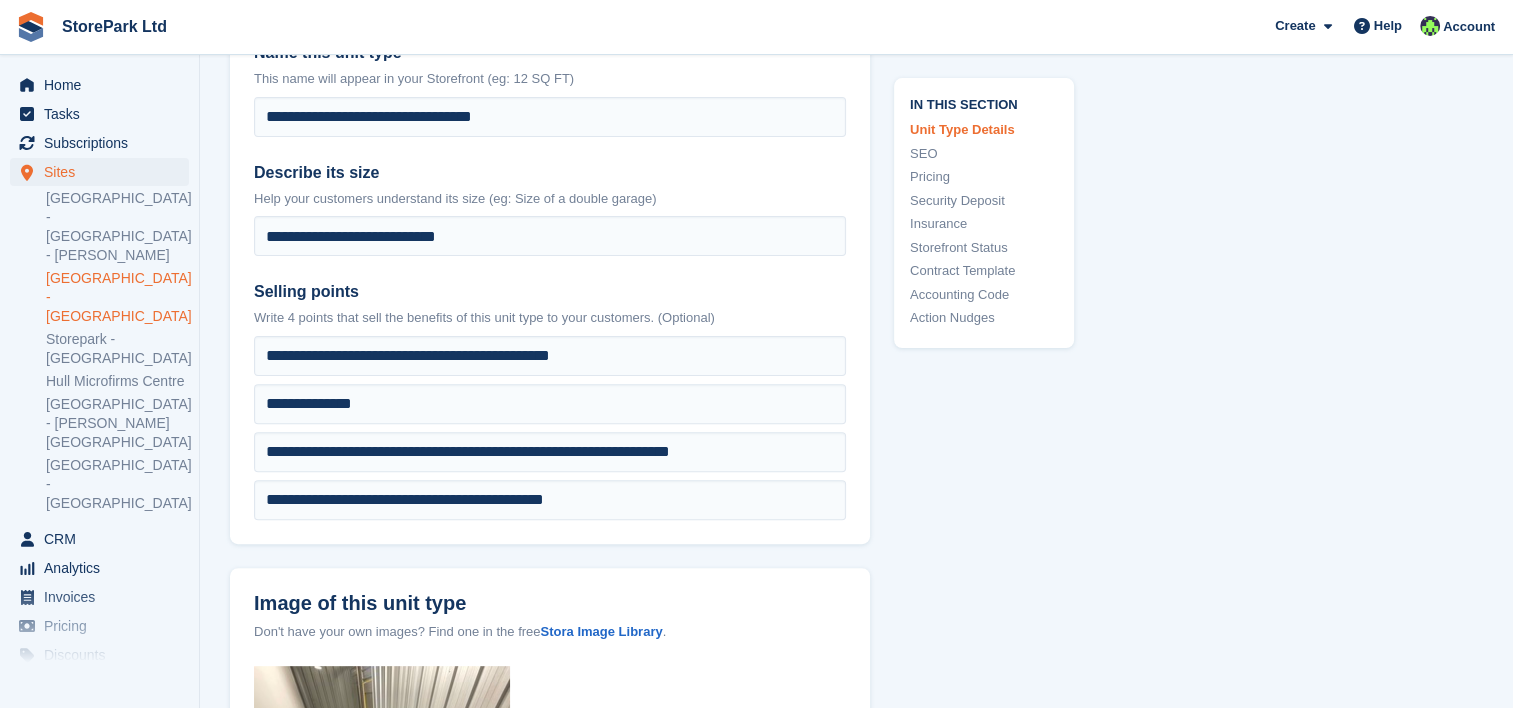 scroll, scrollTop: 0, scrollLeft: 0, axis: both 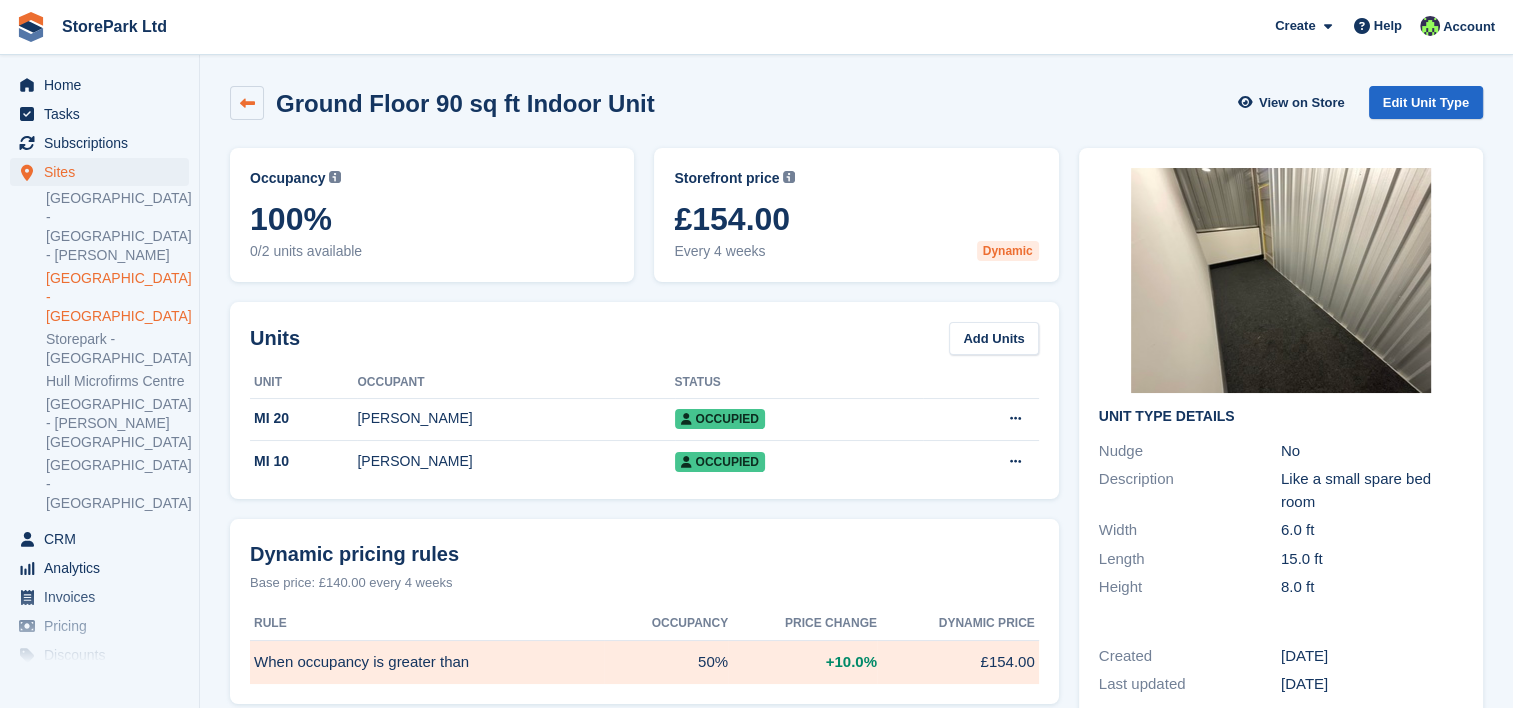 click at bounding box center [247, 103] 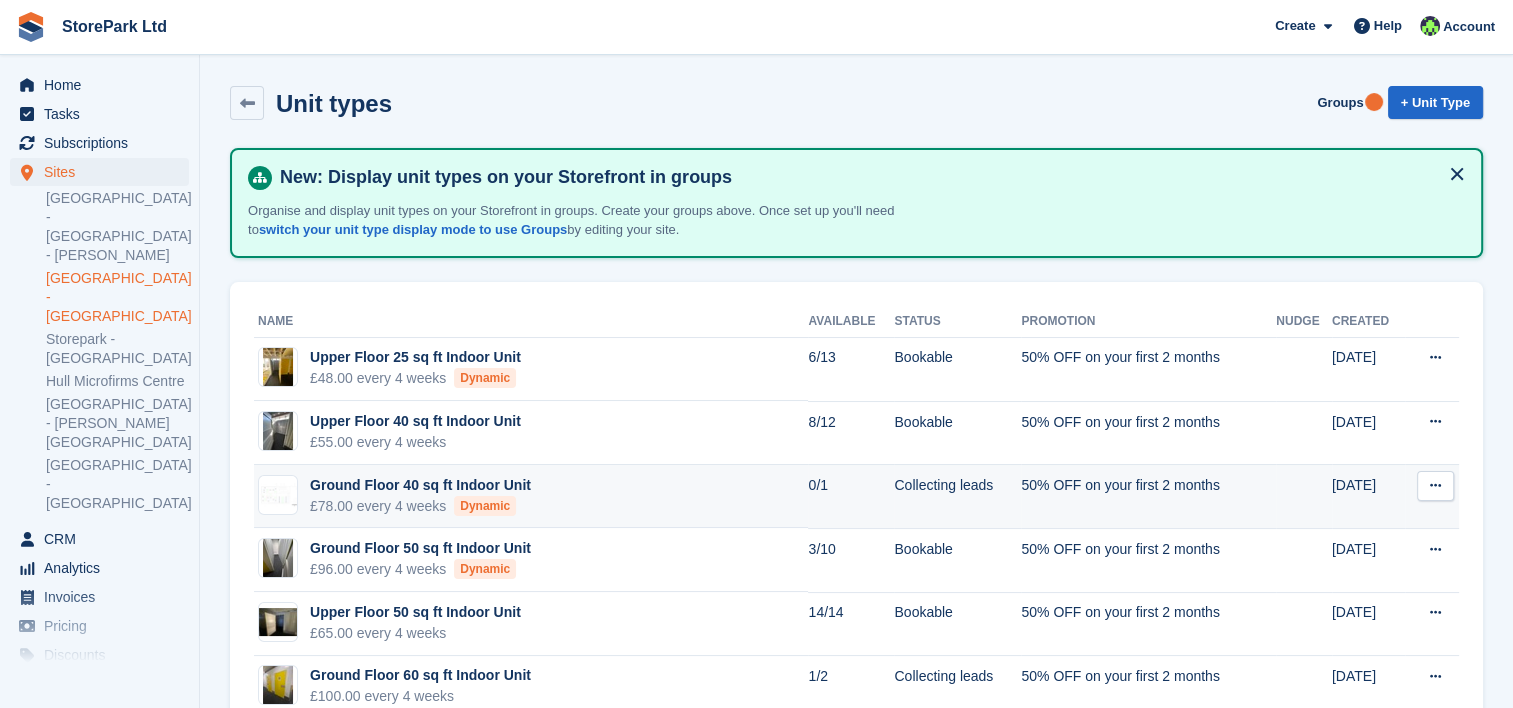 scroll, scrollTop: 324, scrollLeft: 0, axis: vertical 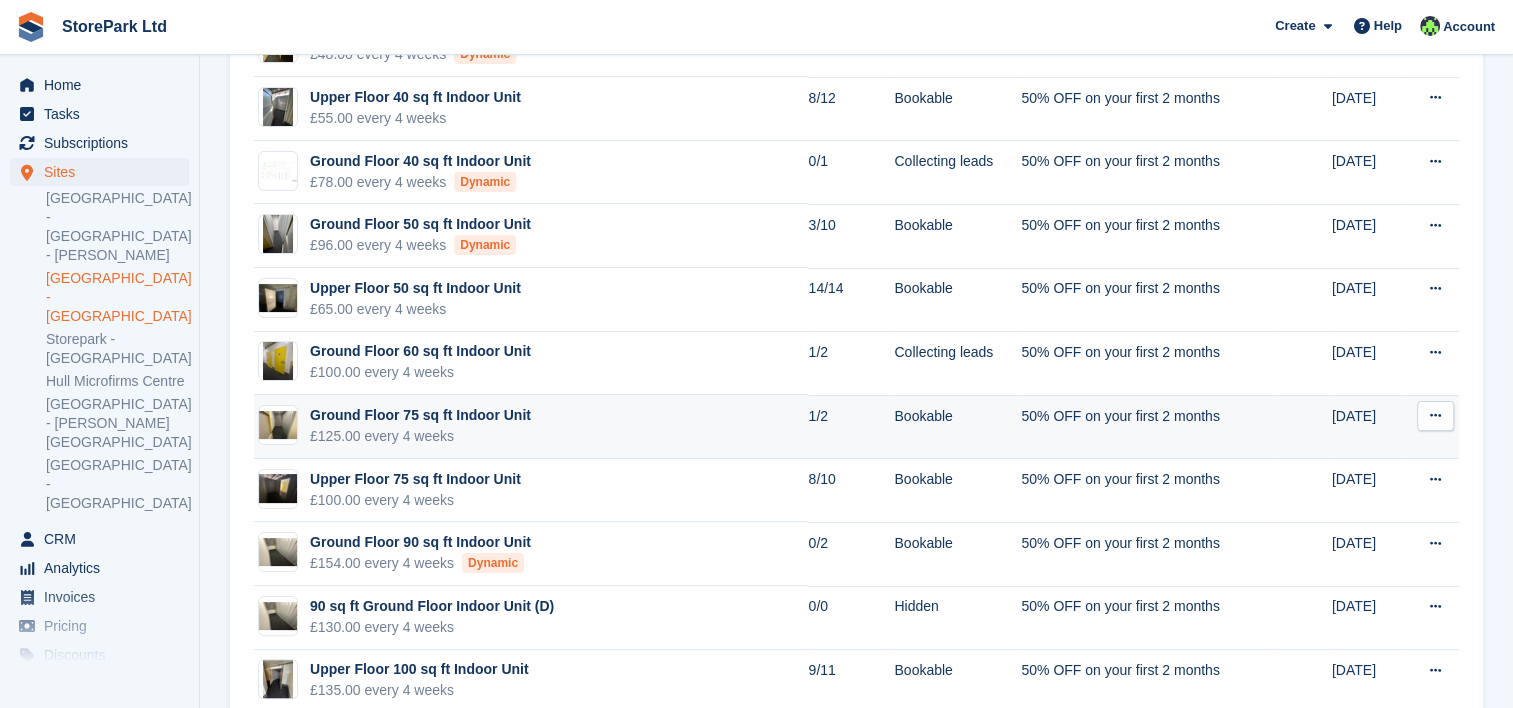 click on "£125.00 every 4 weeks" at bounding box center [420, 436] 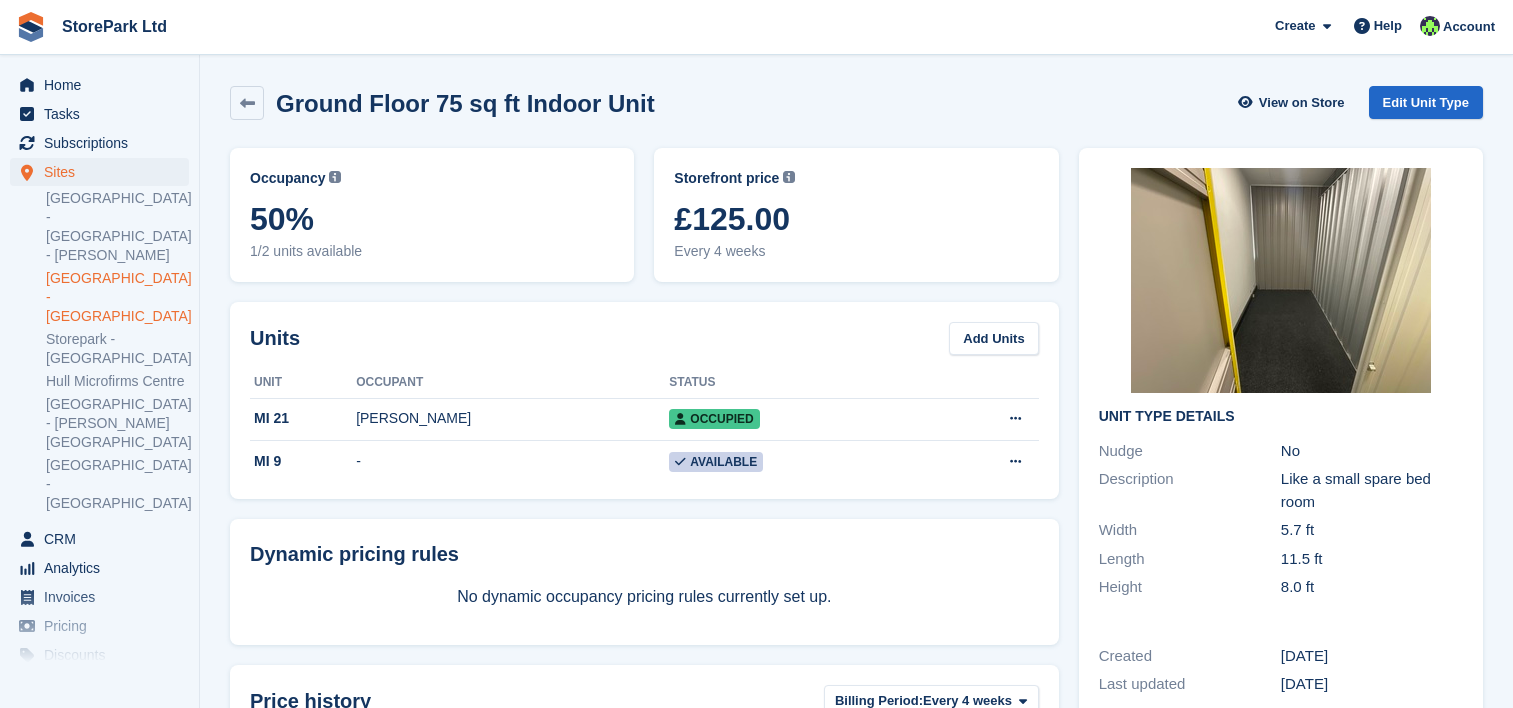 scroll, scrollTop: 0, scrollLeft: 0, axis: both 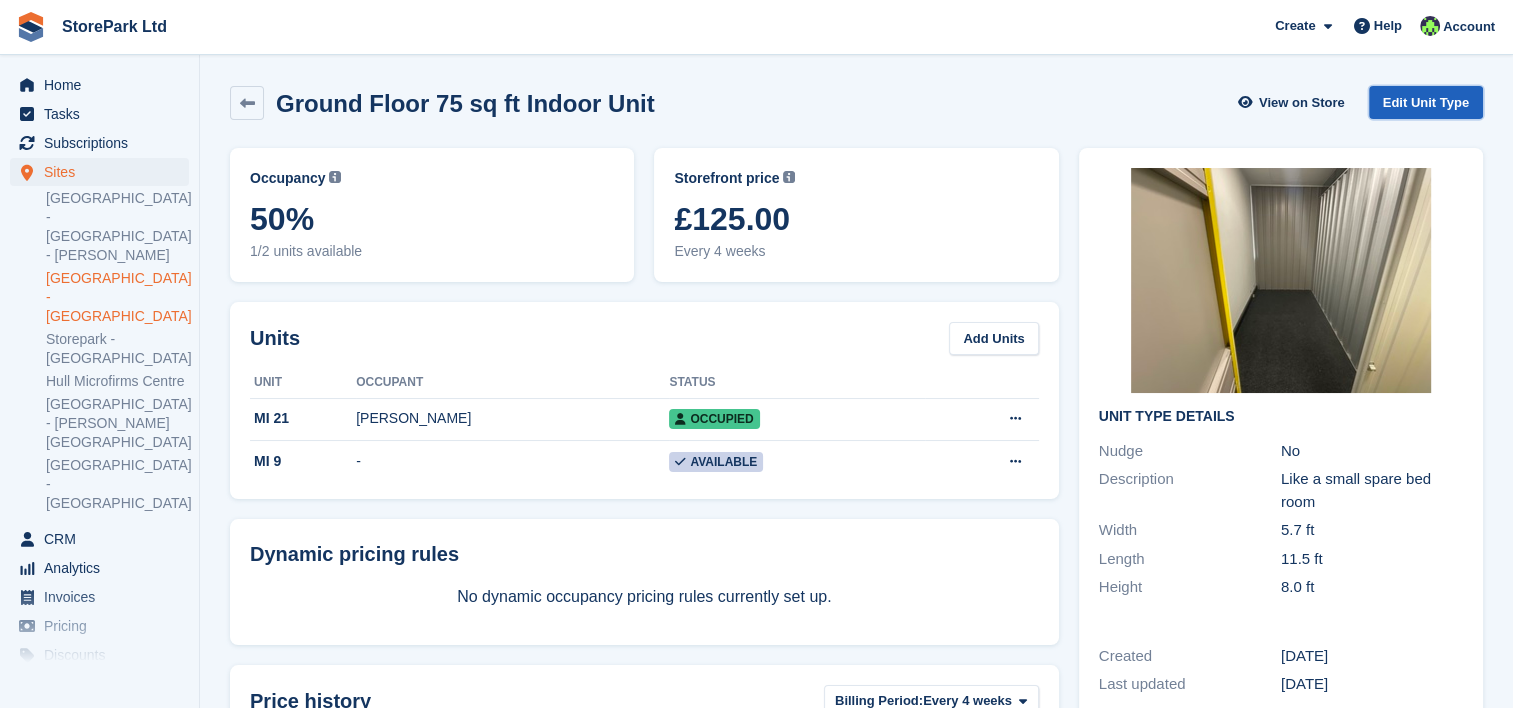 click on "Edit Unit Type" at bounding box center [1426, 102] 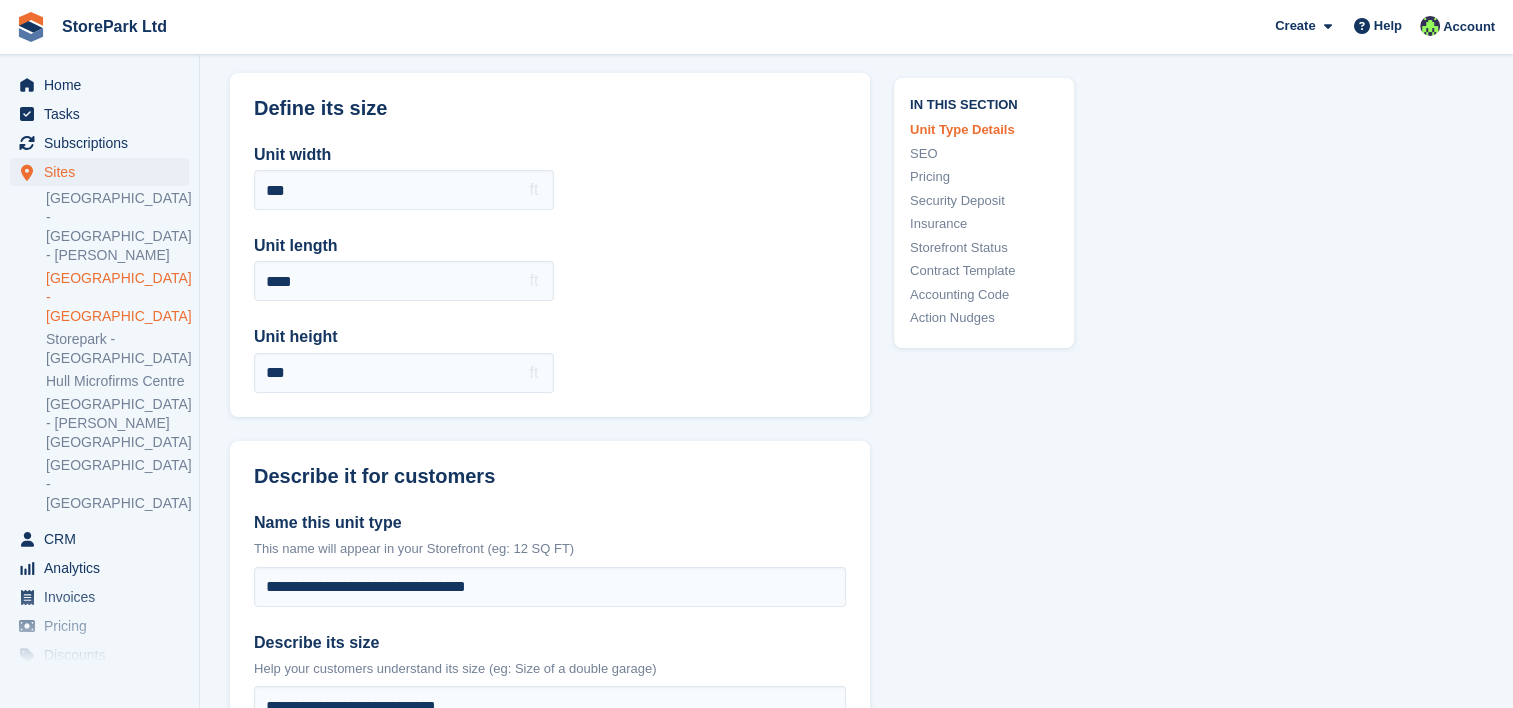 scroll, scrollTop: 0, scrollLeft: 0, axis: both 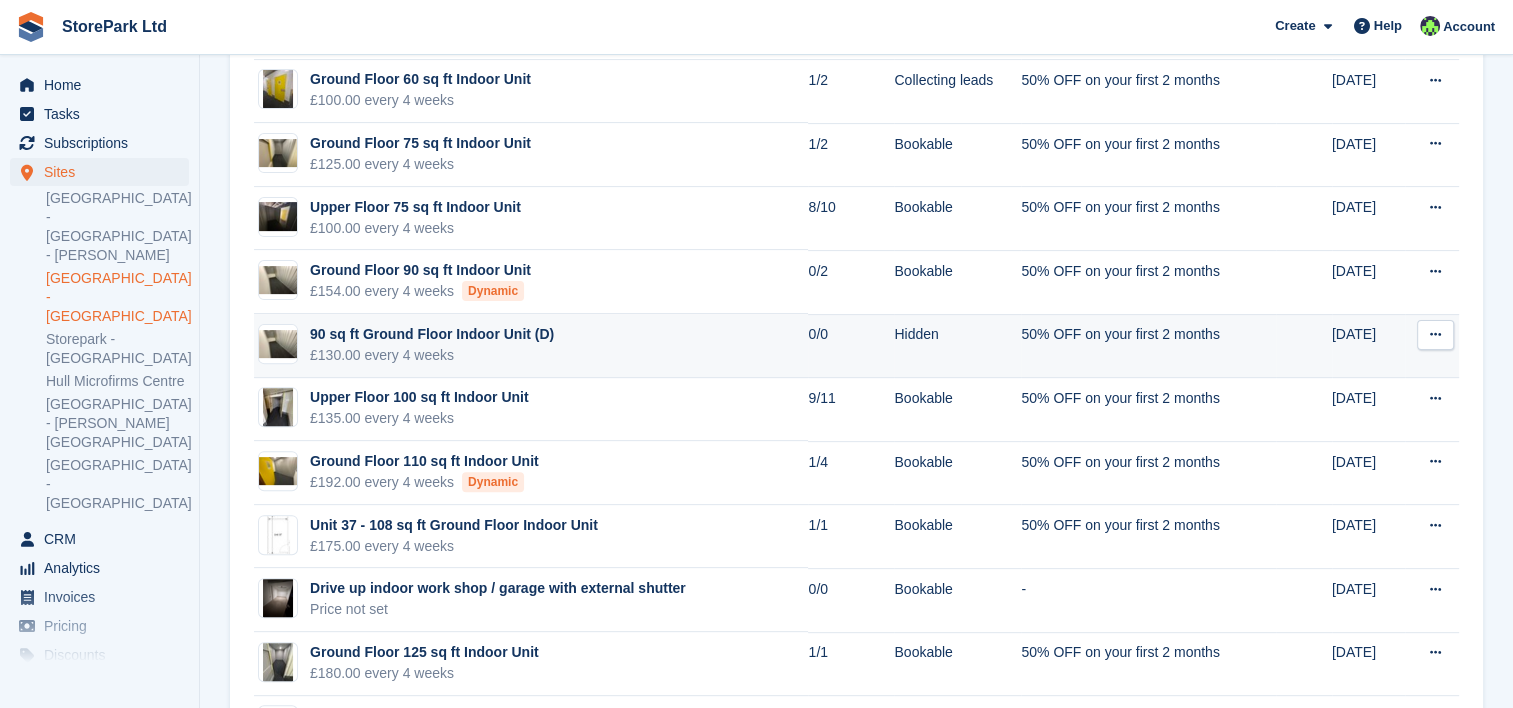 click on "£130.00 every 4 weeks" at bounding box center (432, 355) 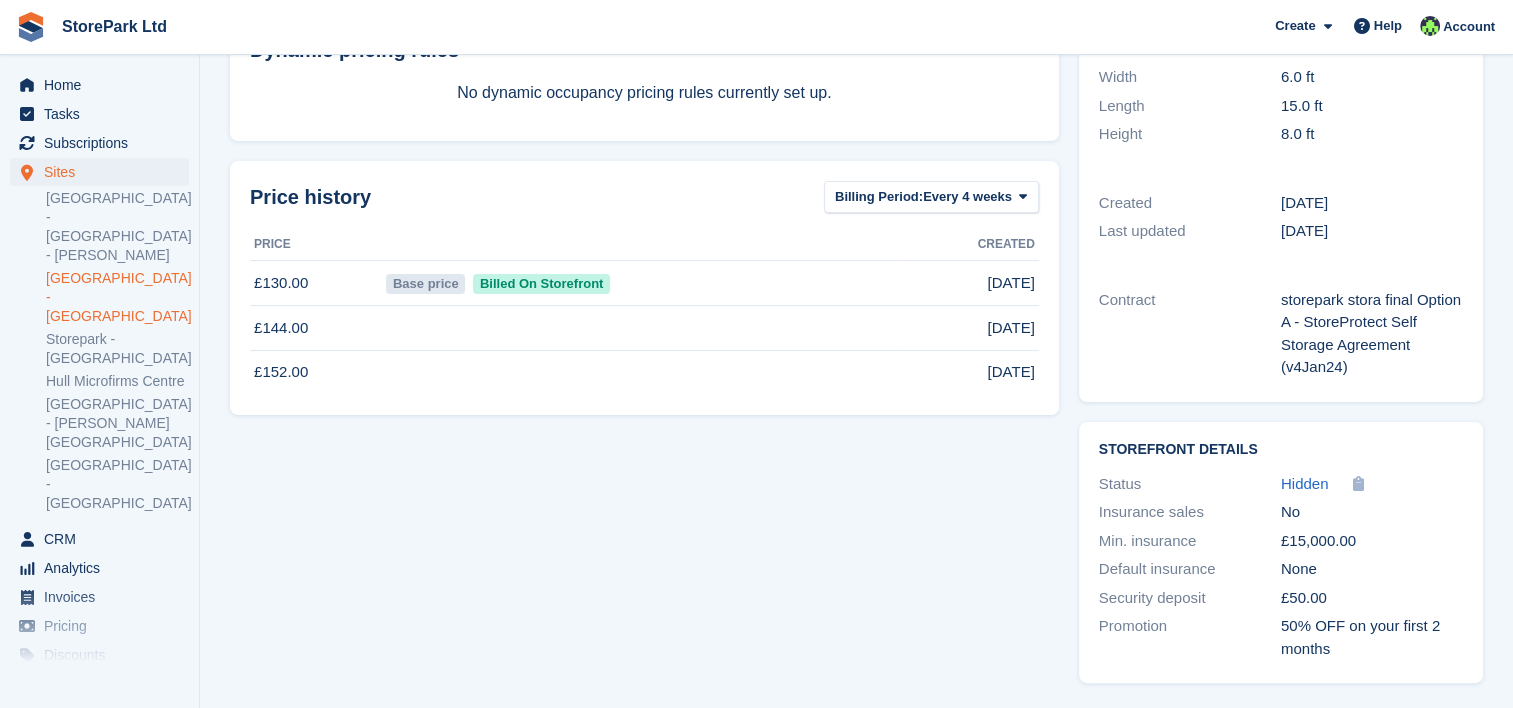 scroll, scrollTop: 0, scrollLeft: 0, axis: both 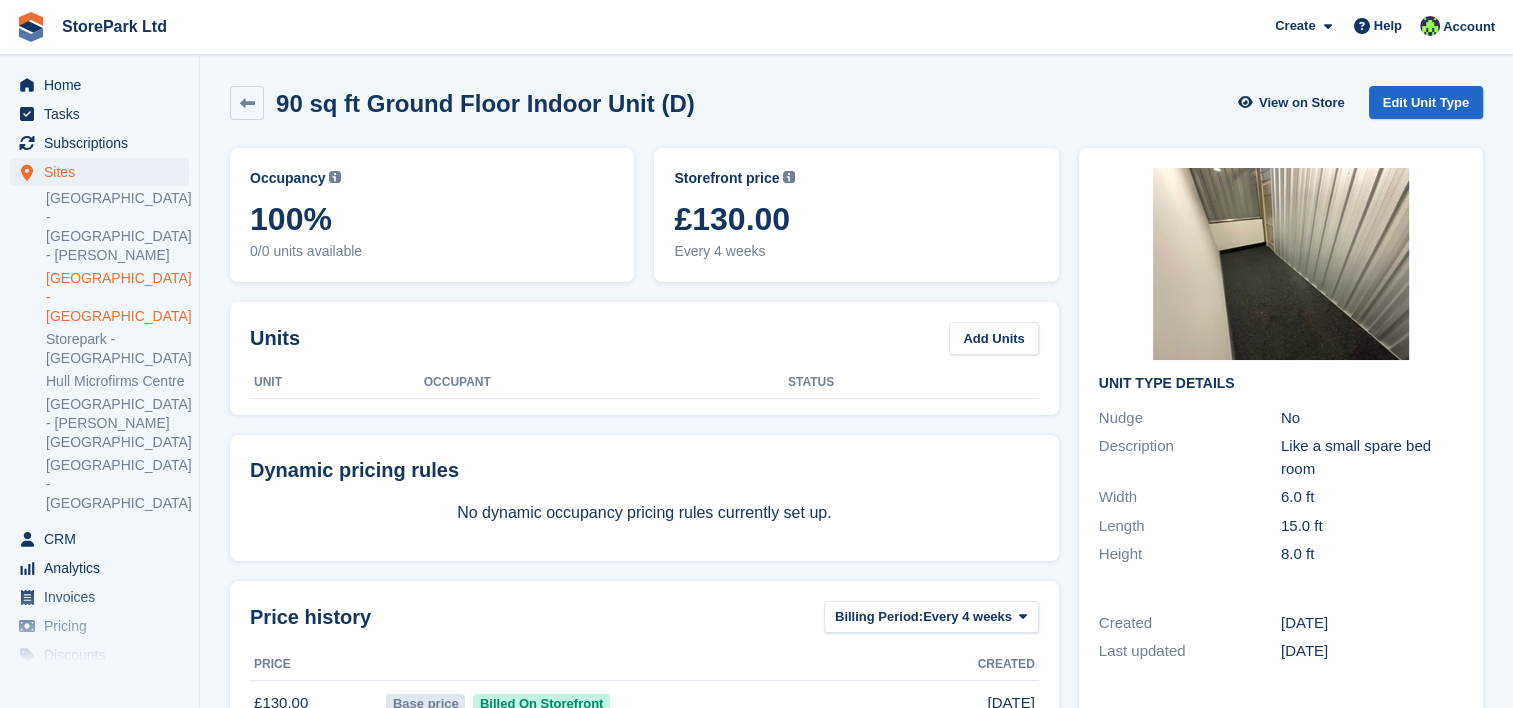 click on "90 sq ft Ground Floor Indoor Unit (D)
View on Store
Edit Unit Type
Occupancy
Current percentage of all currently allocated units of this unit type in terms of area. Includes units with occupied, repo or overlocked status.
100%
0/0 units available
Storefront price
The price any visitor to your Storefront will be asked to pay. This will automatically update if any Dynamic Occupancy Pricing rules are met.
£130.00" at bounding box center [856, 564] 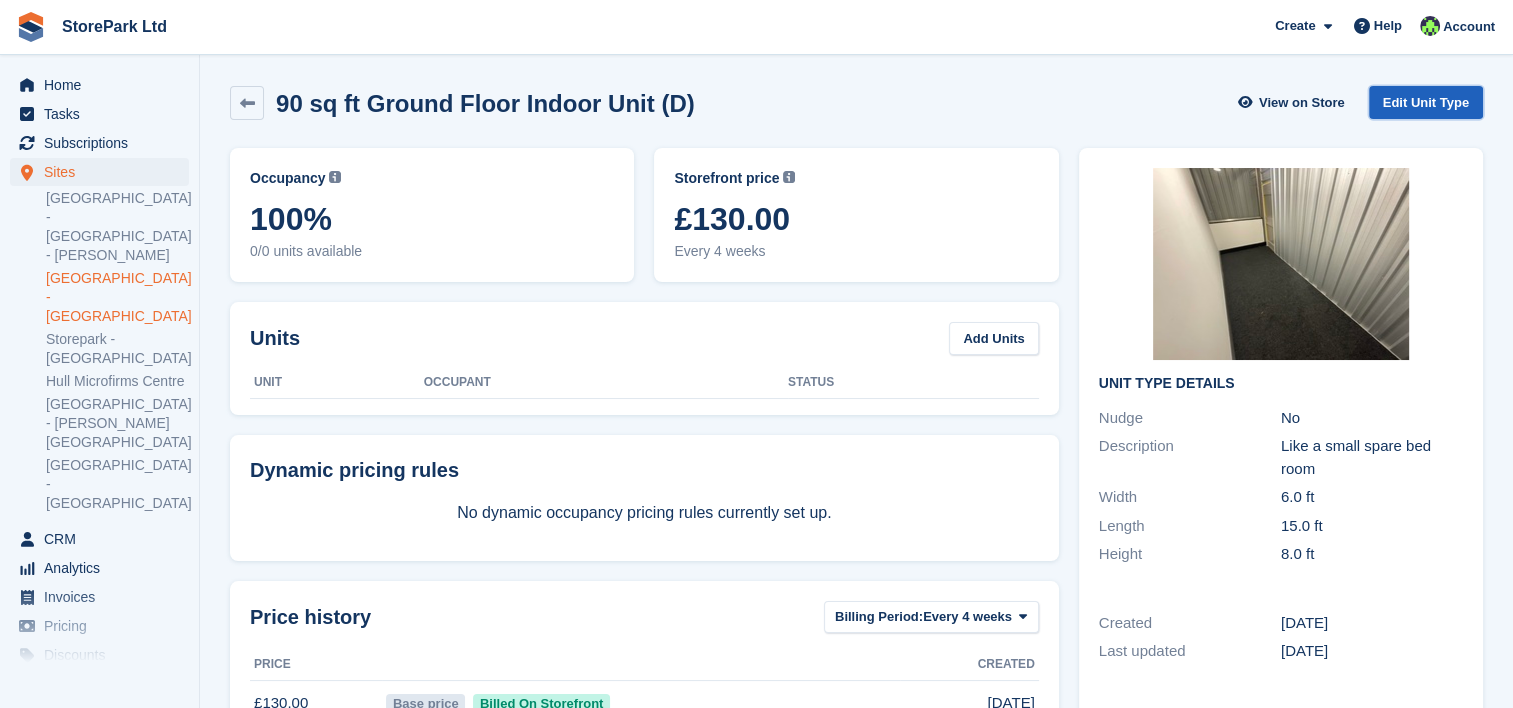click on "Edit Unit Type" at bounding box center (1426, 102) 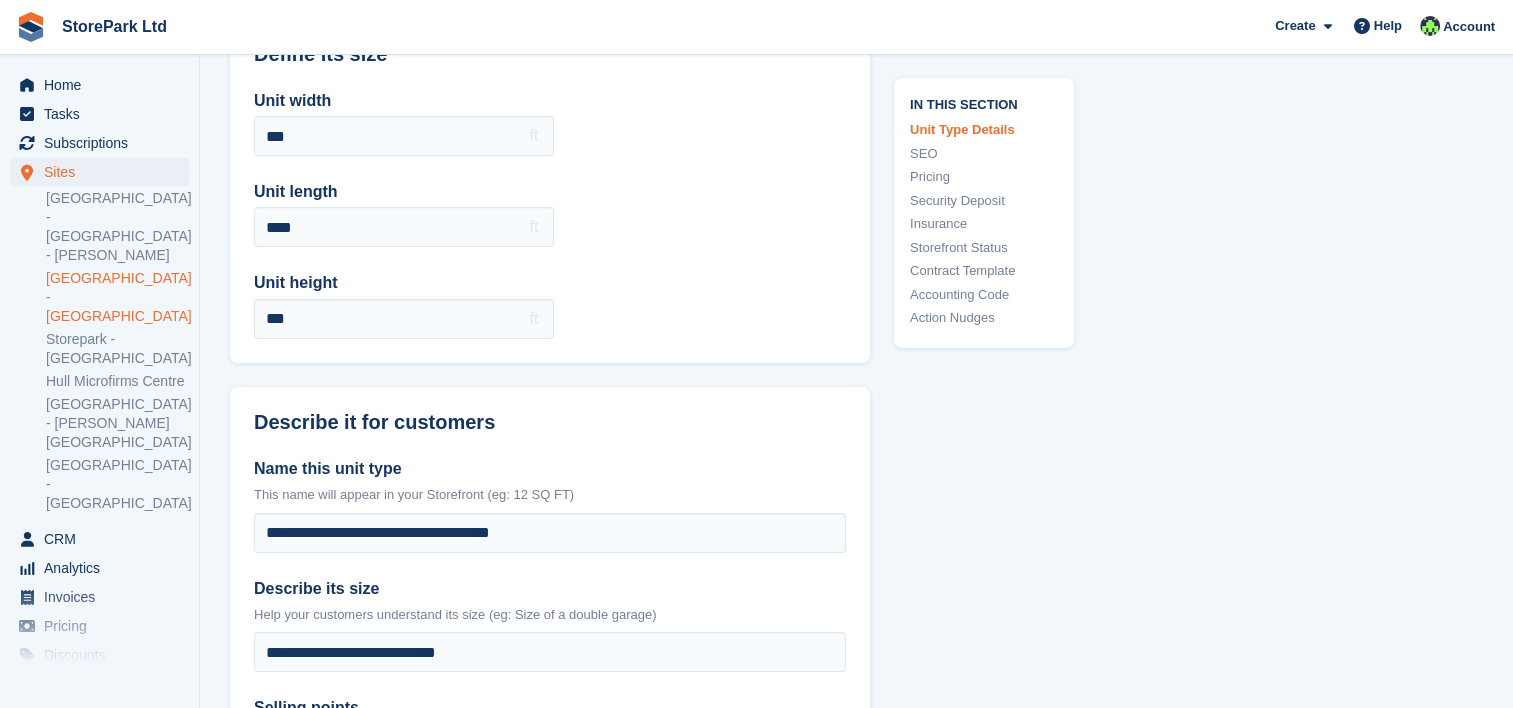 scroll, scrollTop: 106, scrollLeft: 0, axis: vertical 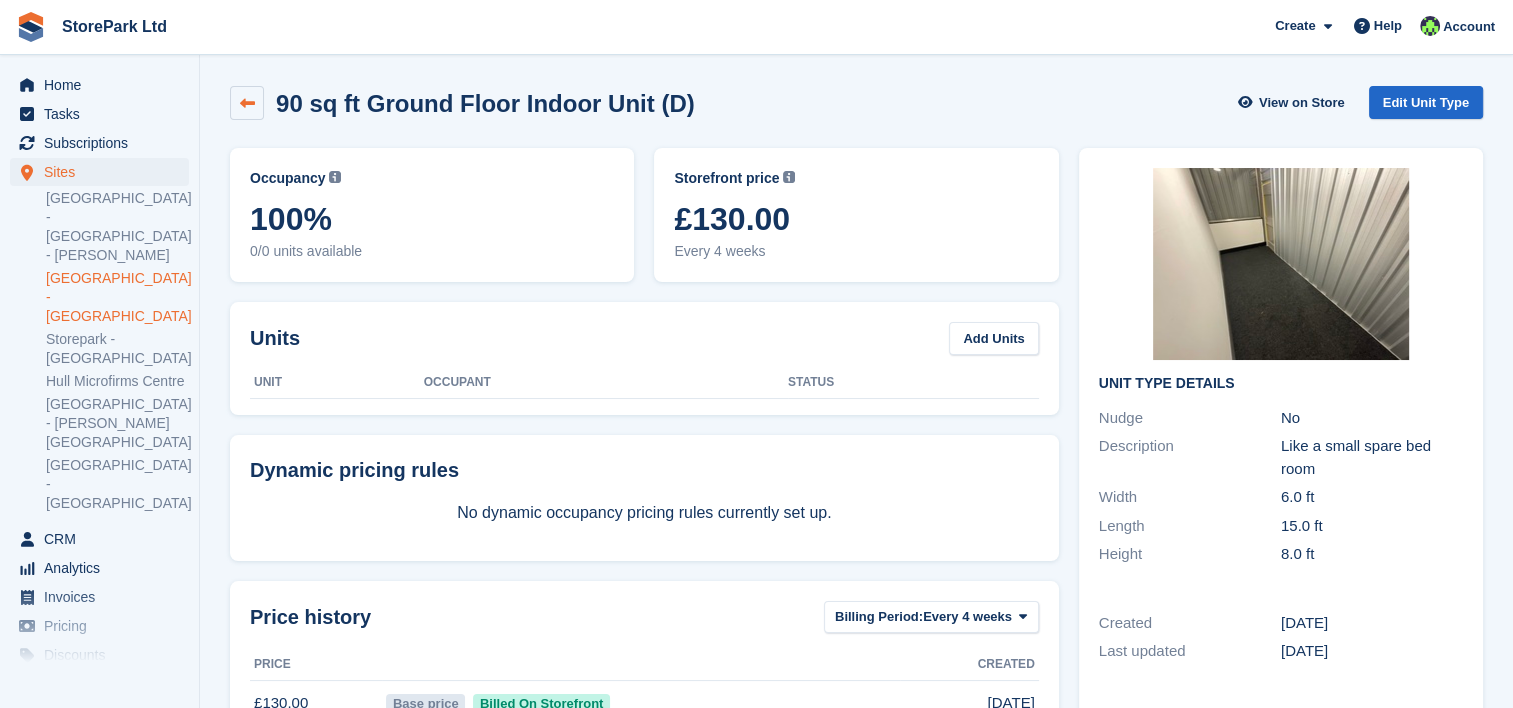 click at bounding box center [247, 103] 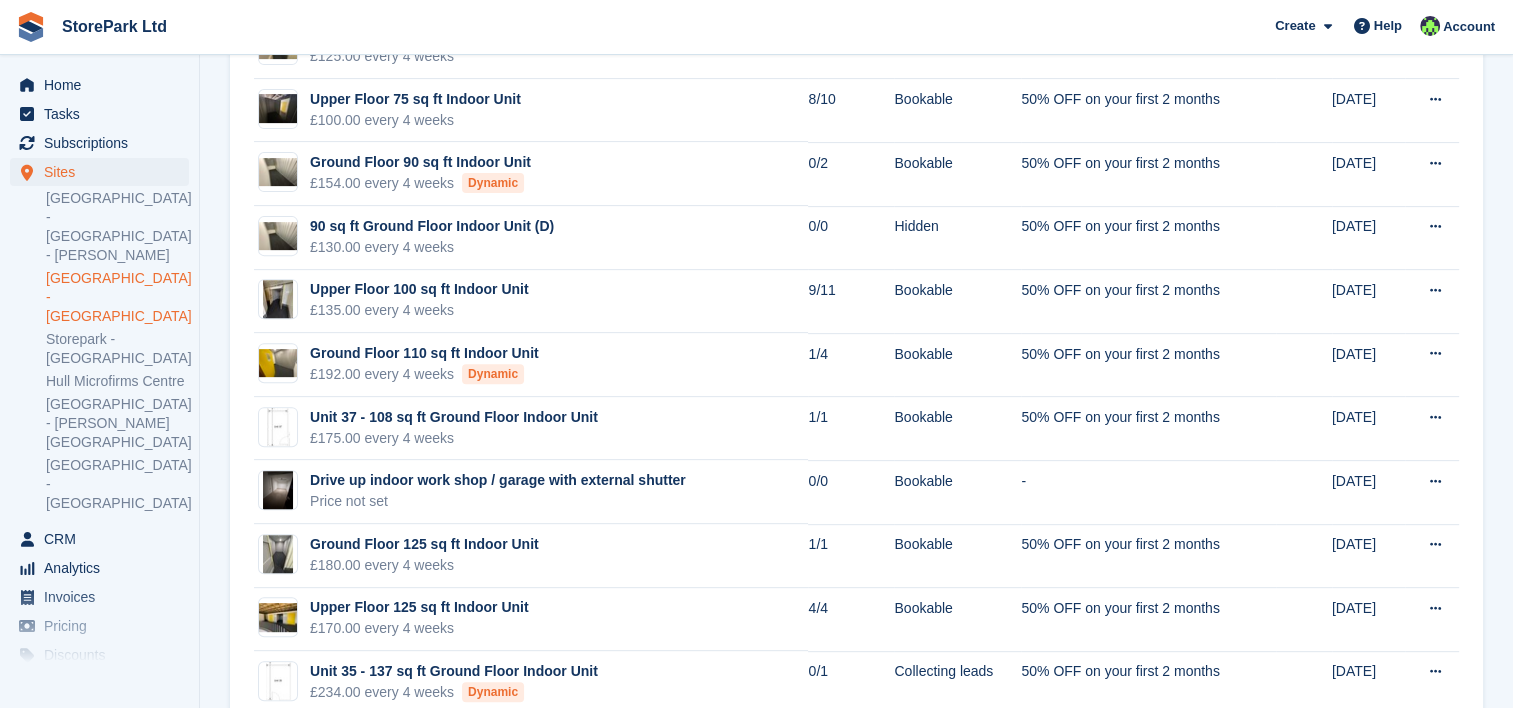 scroll, scrollTop: 700, scrollLeft: 0, axis: vertical 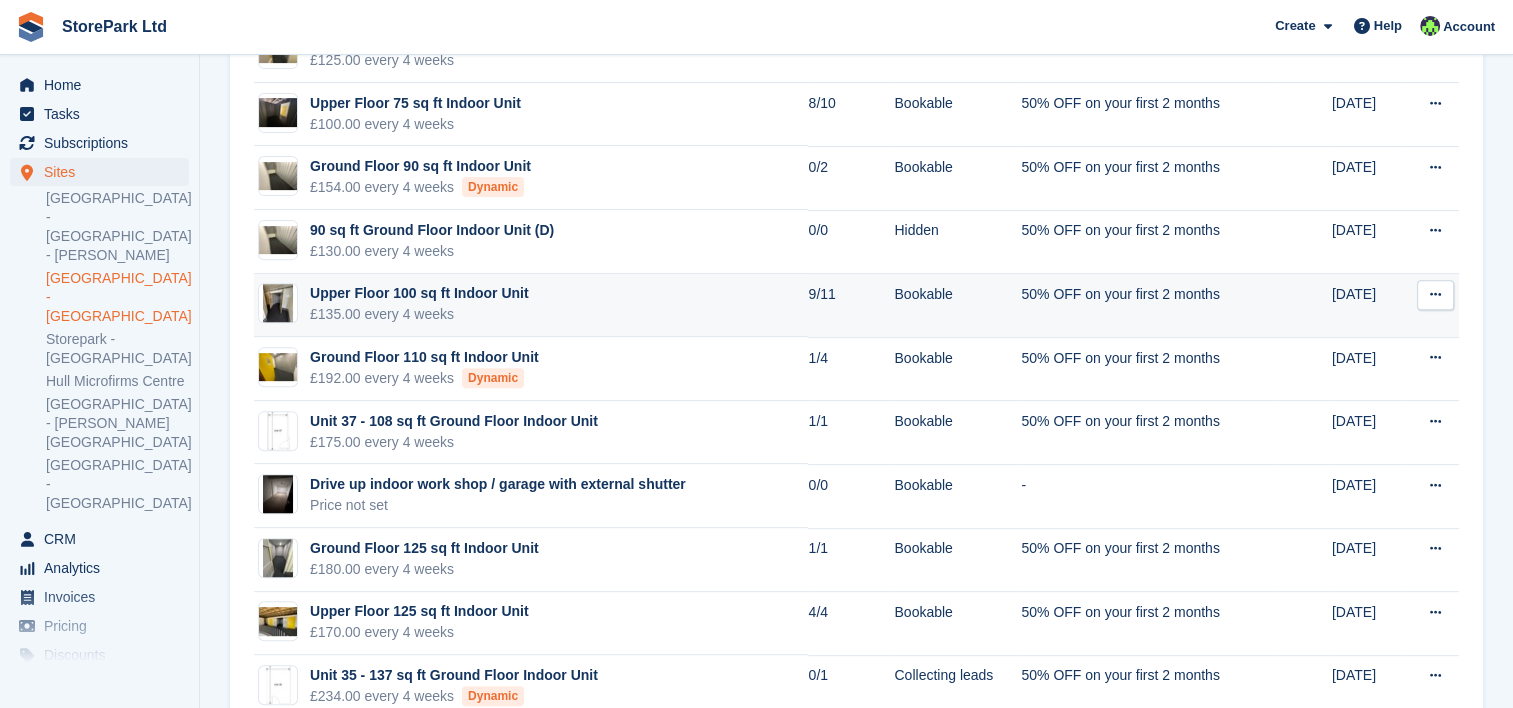 click on "Upper Floor 100 sq ft Indoor Unit
£135.00 every 4 weeks" at bounding box center (531, 306) 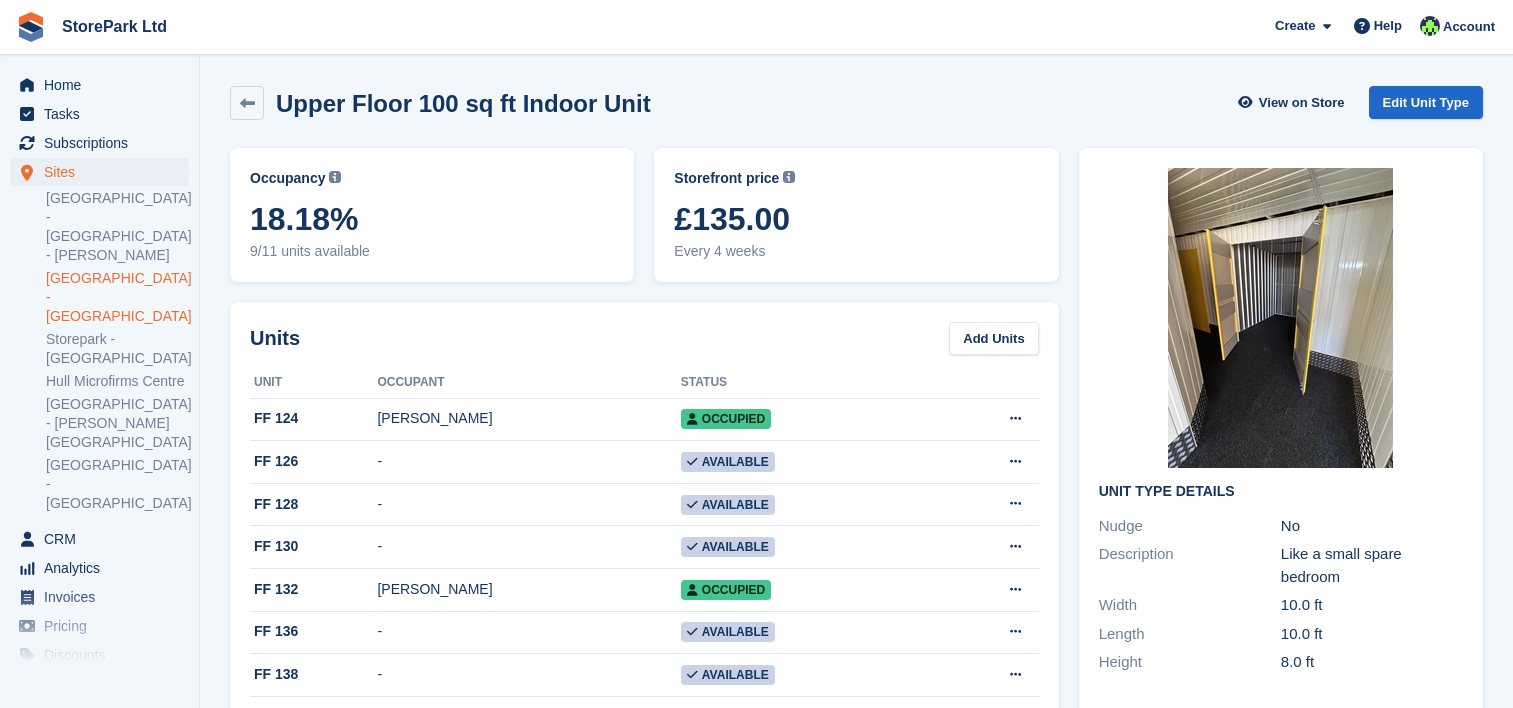 scroll, scrollTop: 0, scrollLeft: 0, axis: both 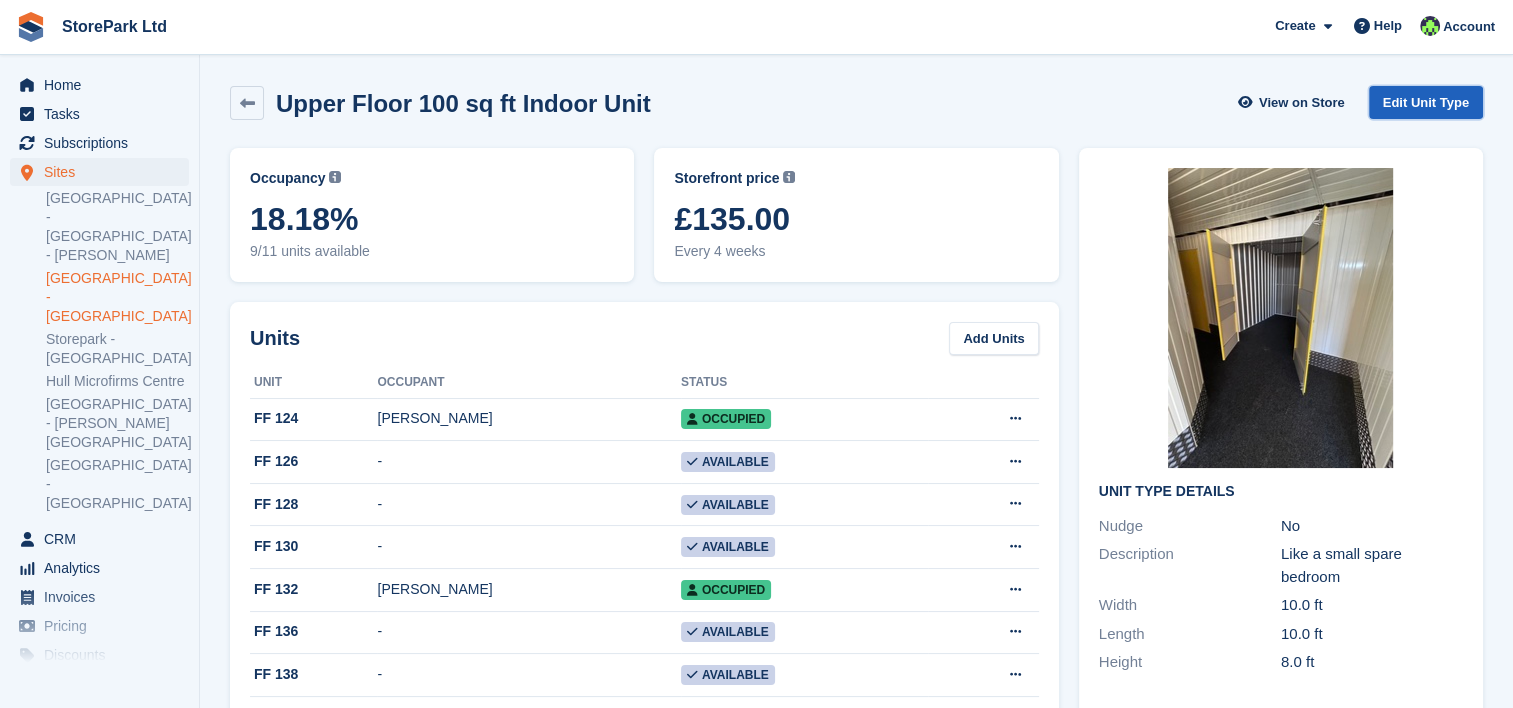 click on "Edit Unit Type" at bounding box center [1426, 102] 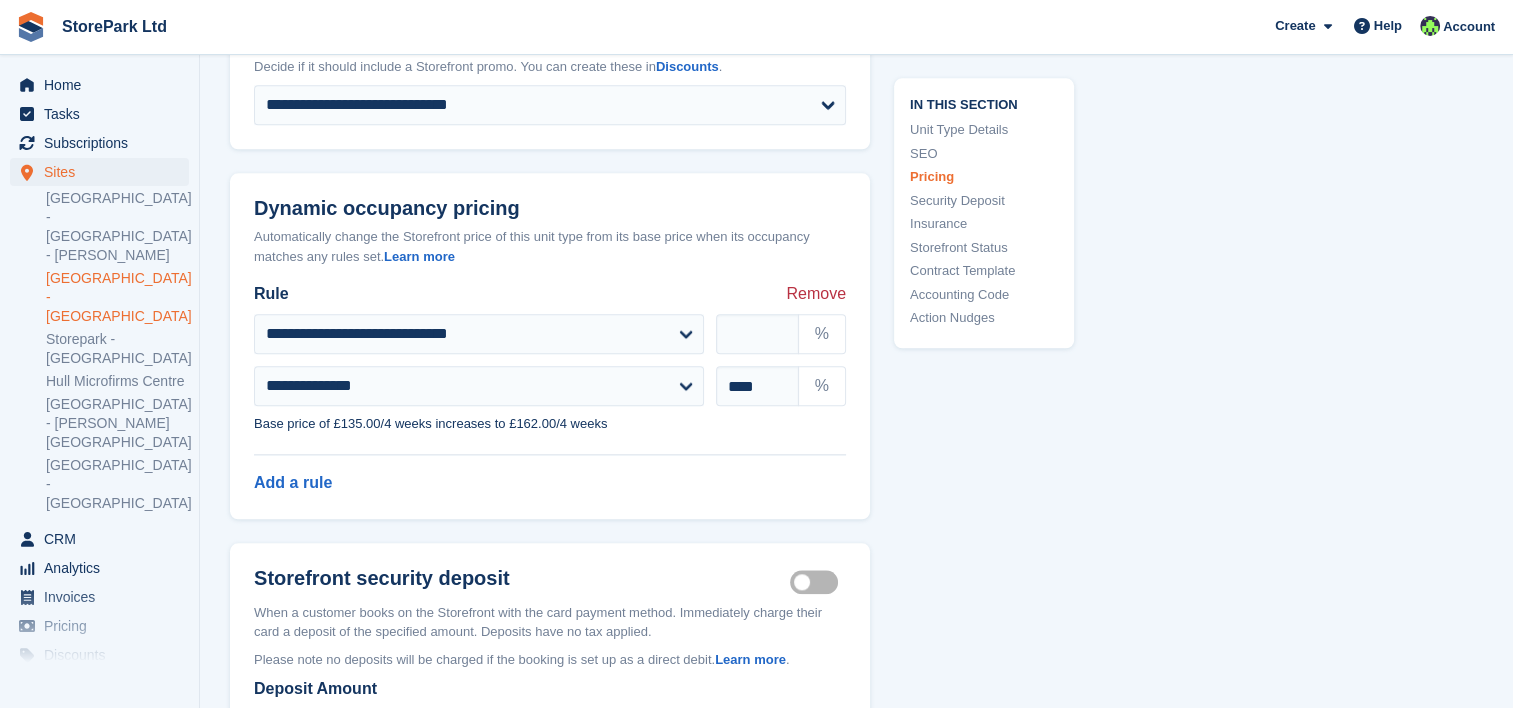 scroll, scrollTop: 2168, scrollLeft: 0, axis: vertical 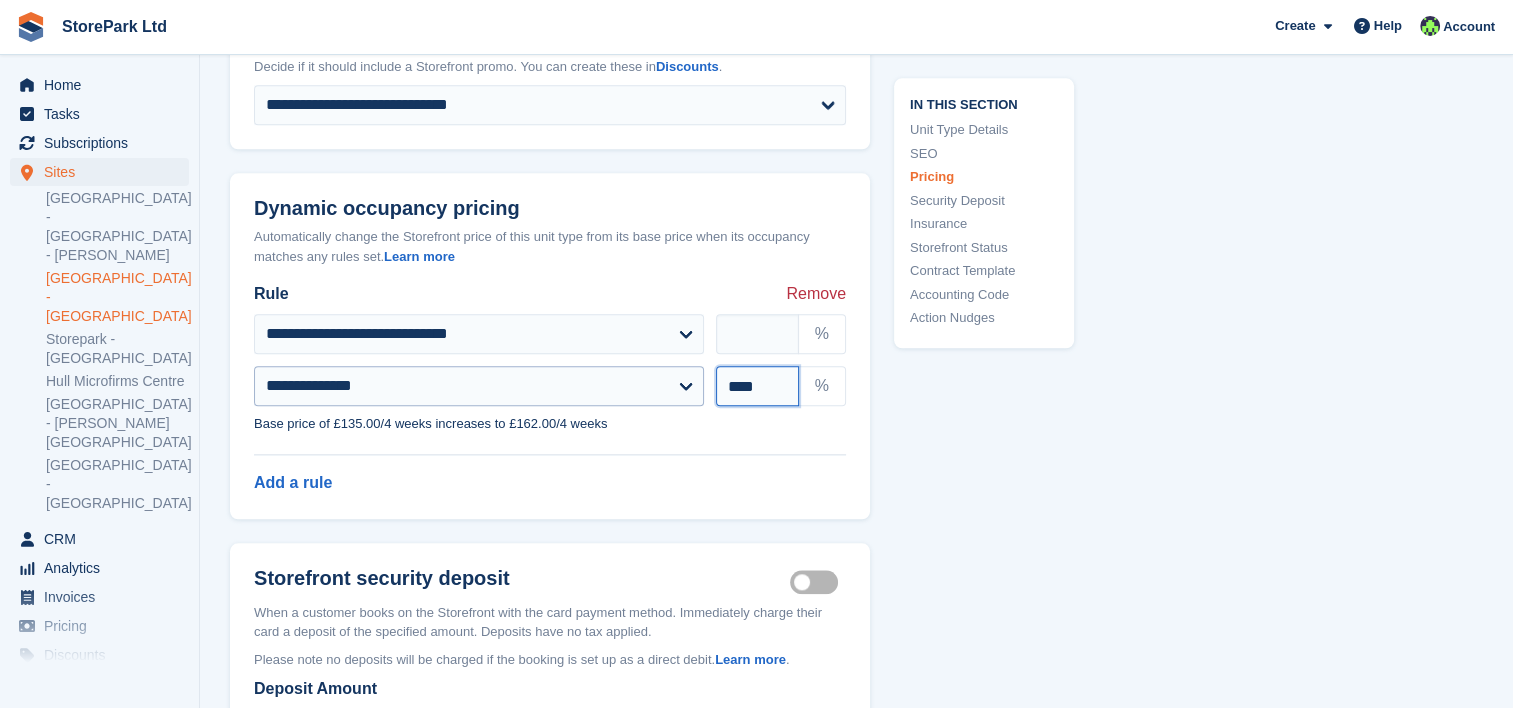 drag, startPoint x: 742, startPoint y: 410, endPoint x: 632, endPoint y: 415, distance: 110.11358 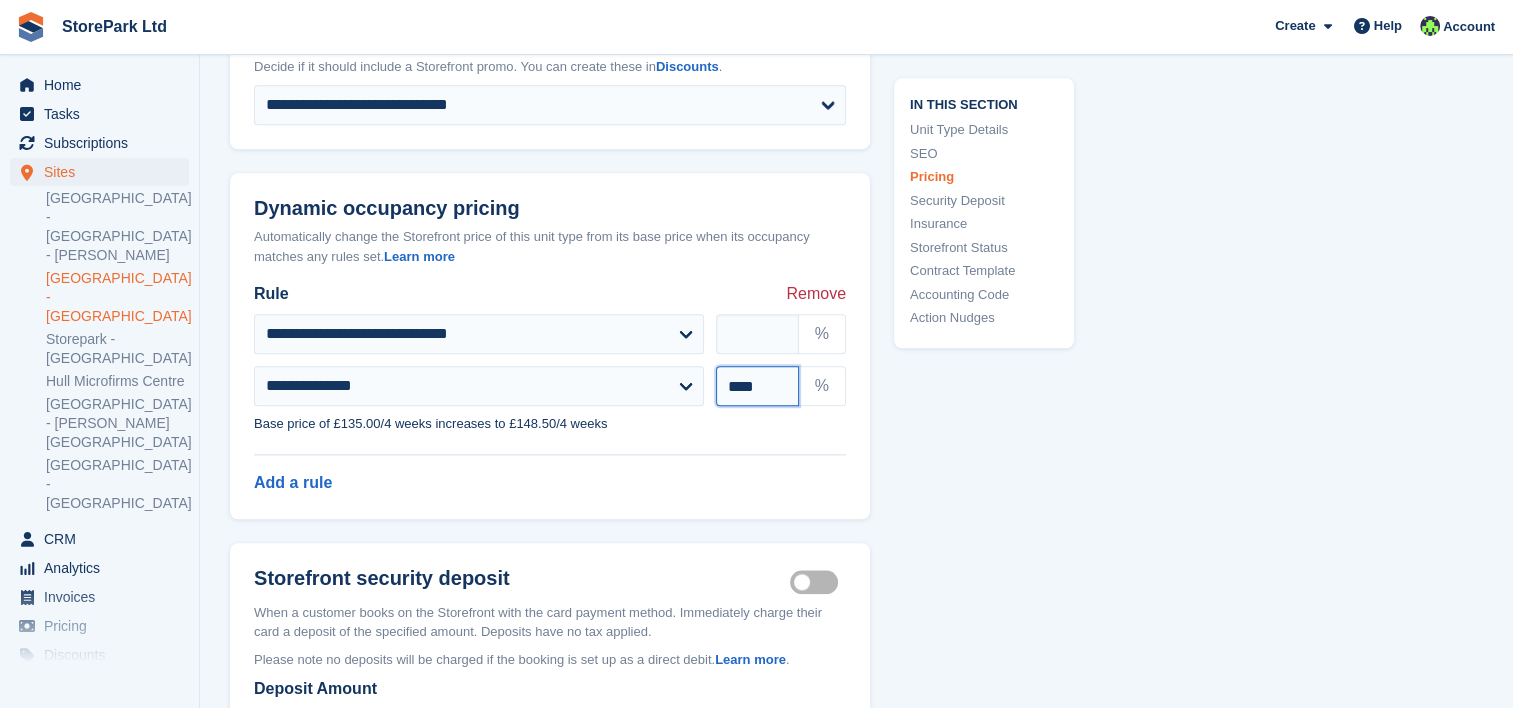 type on "****" 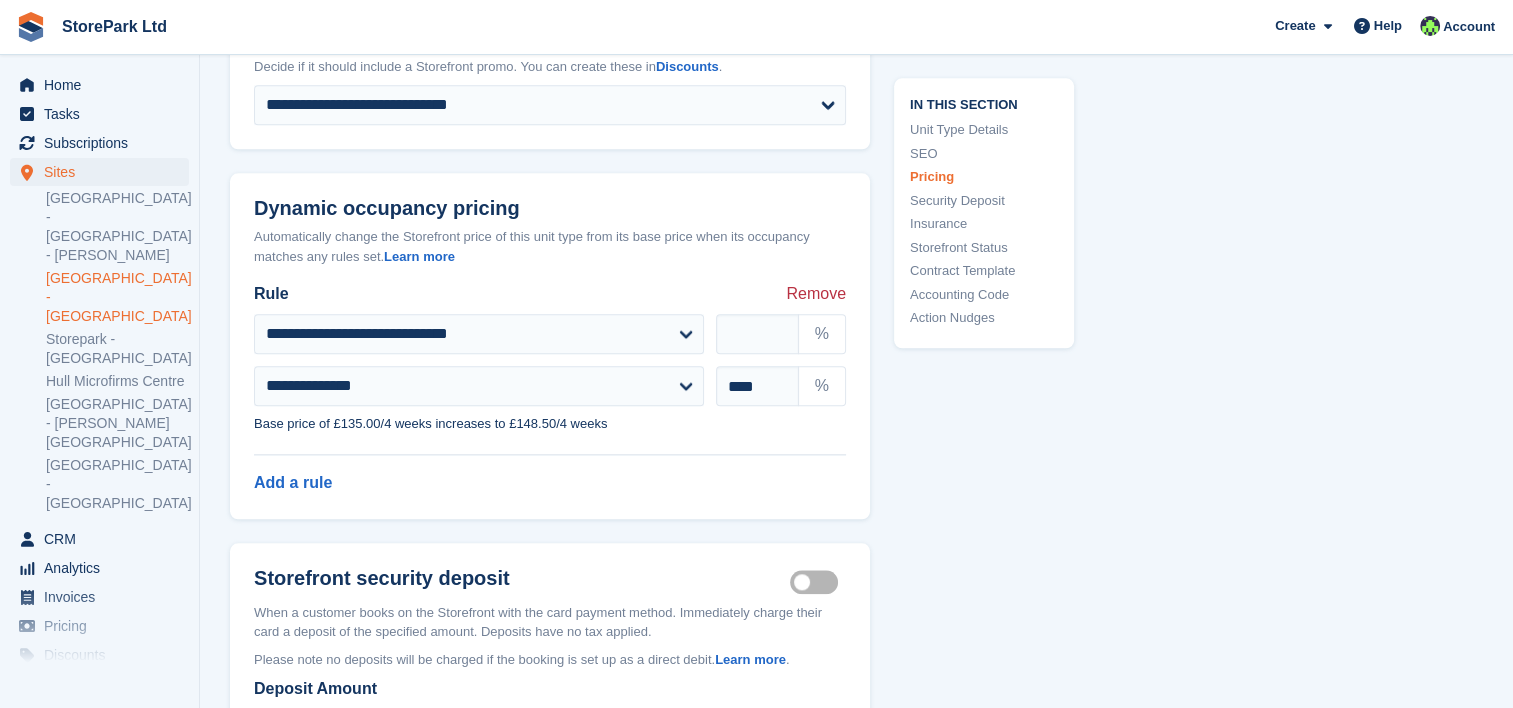 click on "In this section
Unit Type Details
SEO
Pricing
Security Deposit
Insurance
Storefront Status
Contract Template
Accounting Code
Action Nudges" at bounding box center [972, 327] 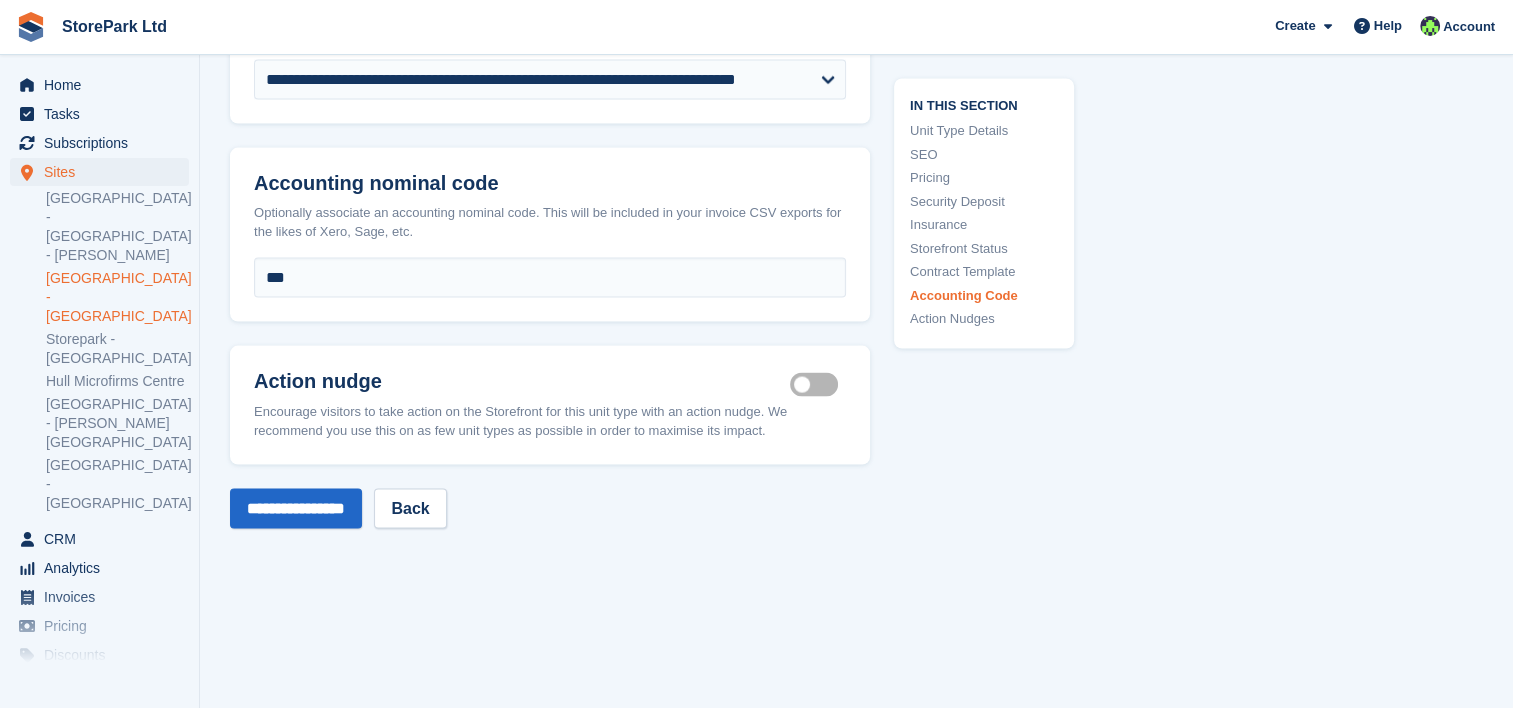 scroll, scrollTop: 3996, scrollLeft: 0, axis: vertical 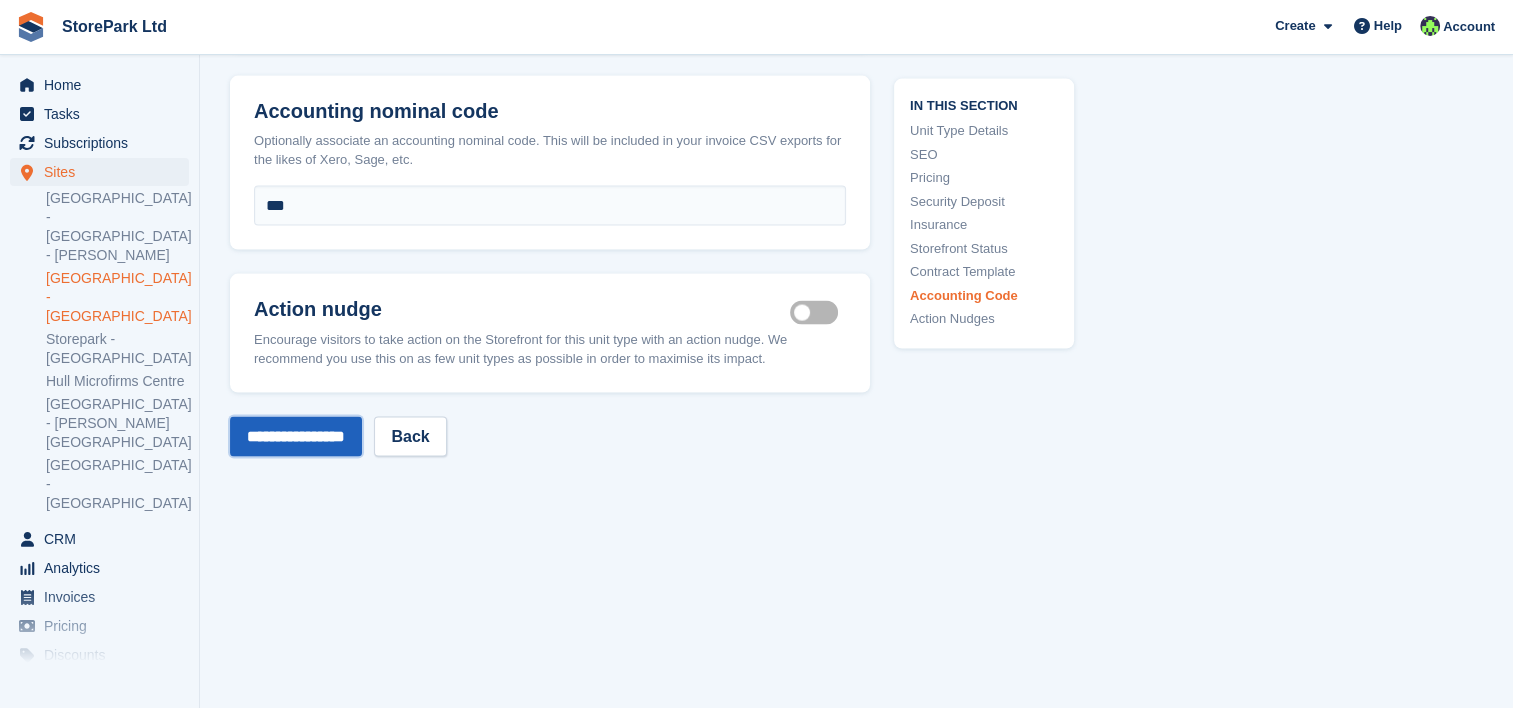 click on "**********" at bounding box center (296, 437) 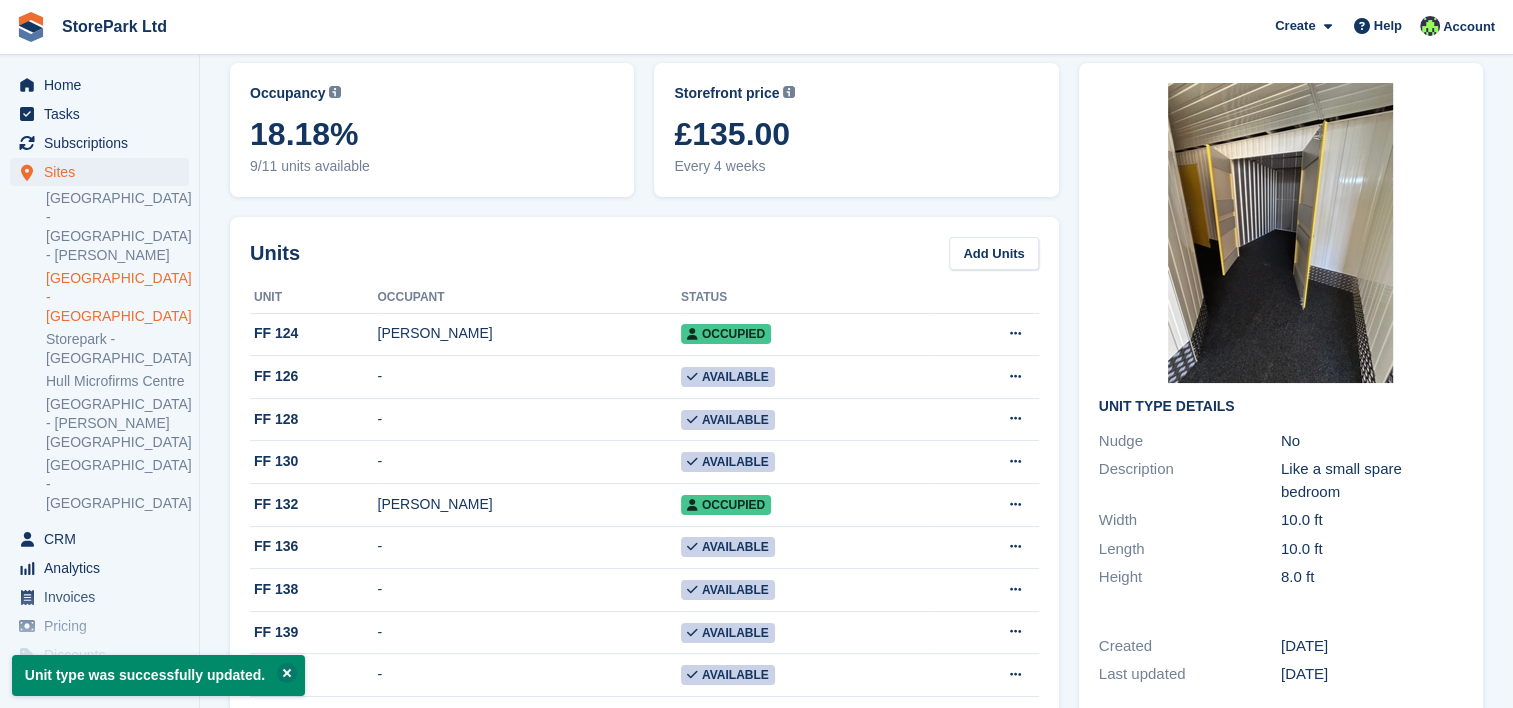 scroll, scrollTop: 0, scrollLeft: 0, axis: both 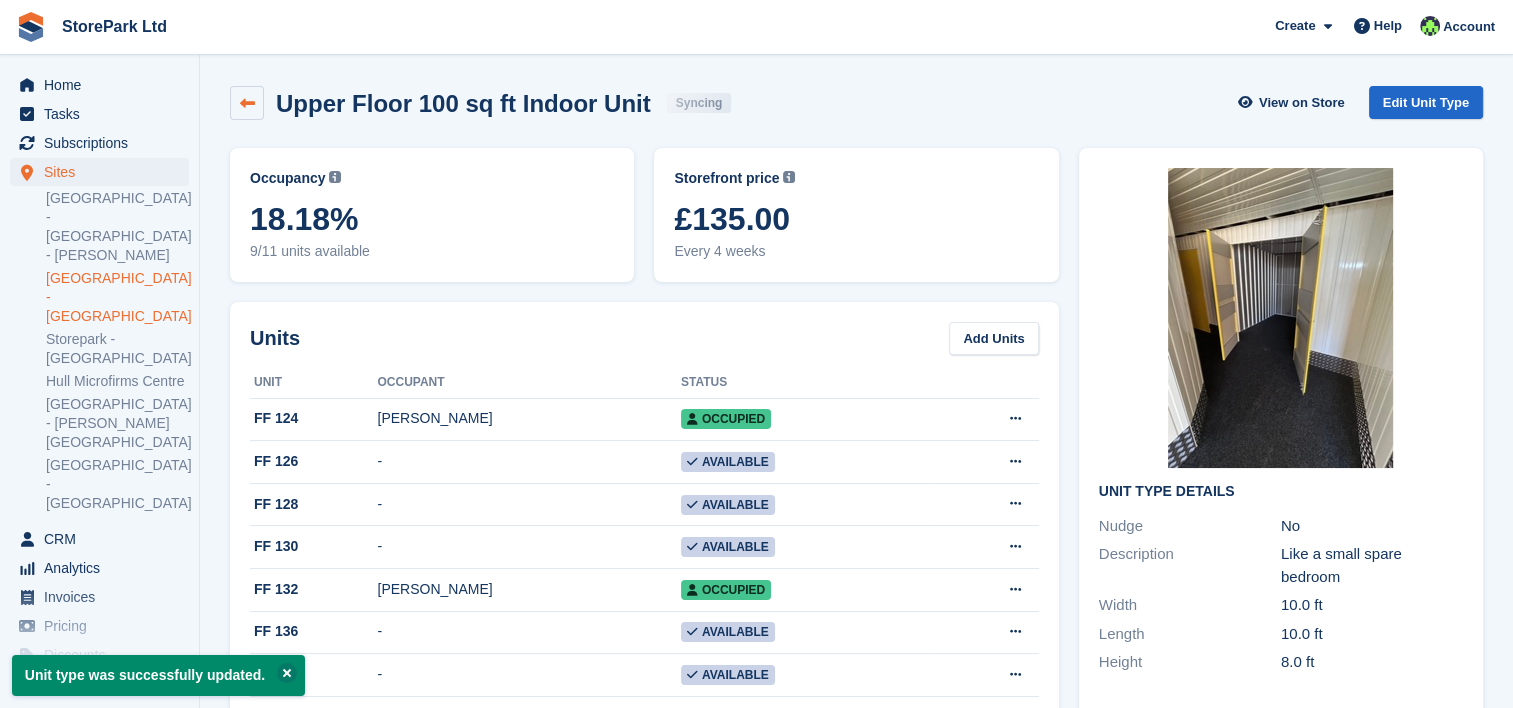click at bounding box center [247, 103] 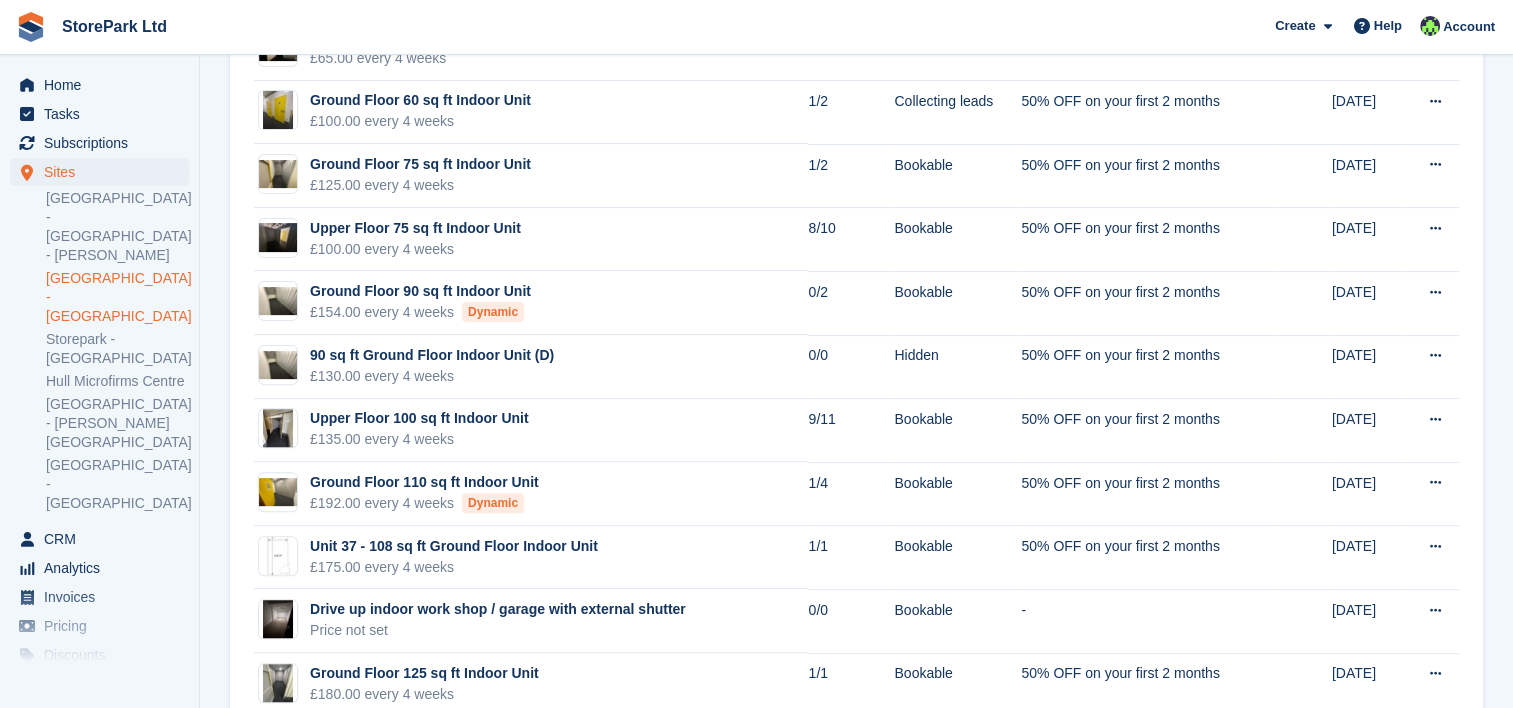 scroll, scrollTop: 572, scrollLeft: 0, axis: vertical 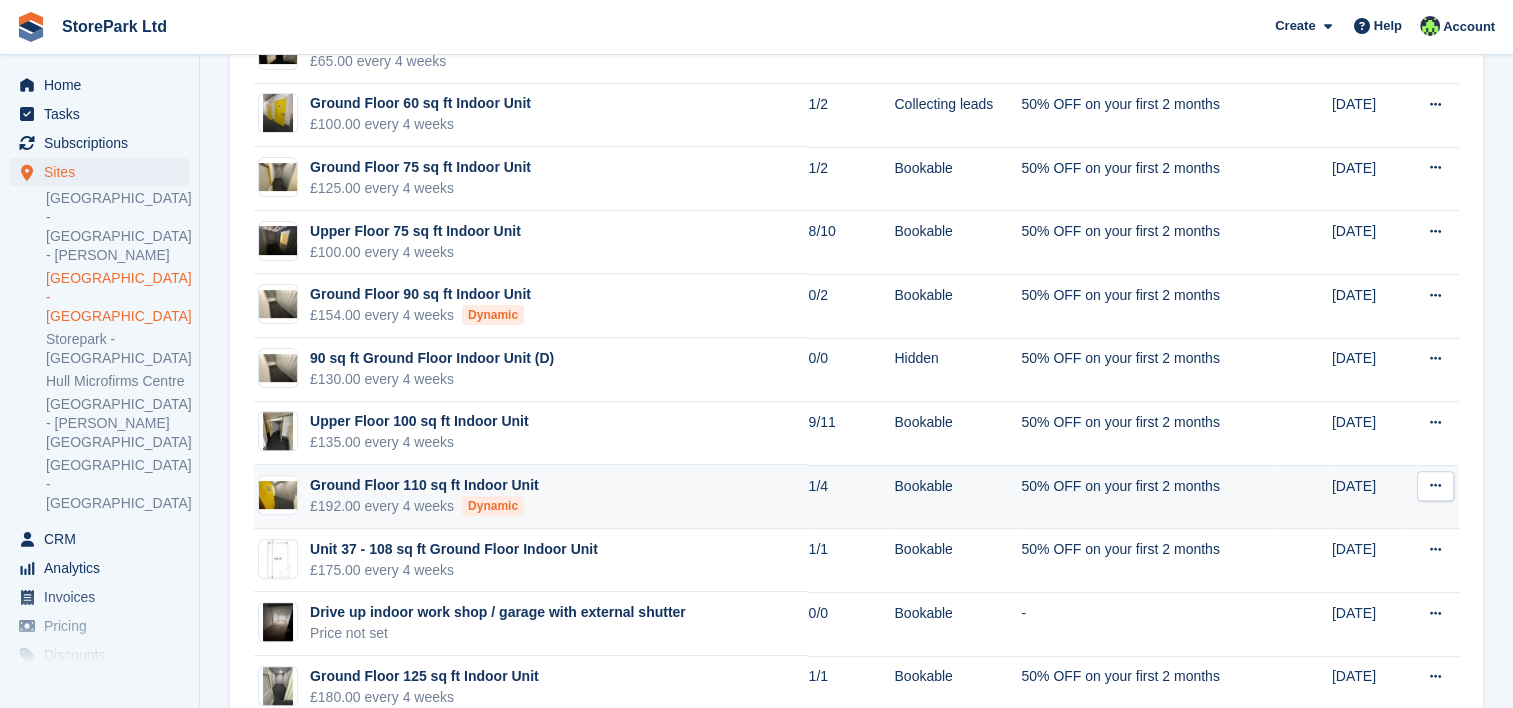 click on "Ground Floor 110 sq ft Indoor Unit
£192.00 every 4 weeks
Dynamic" at bounding box center (531, 497) 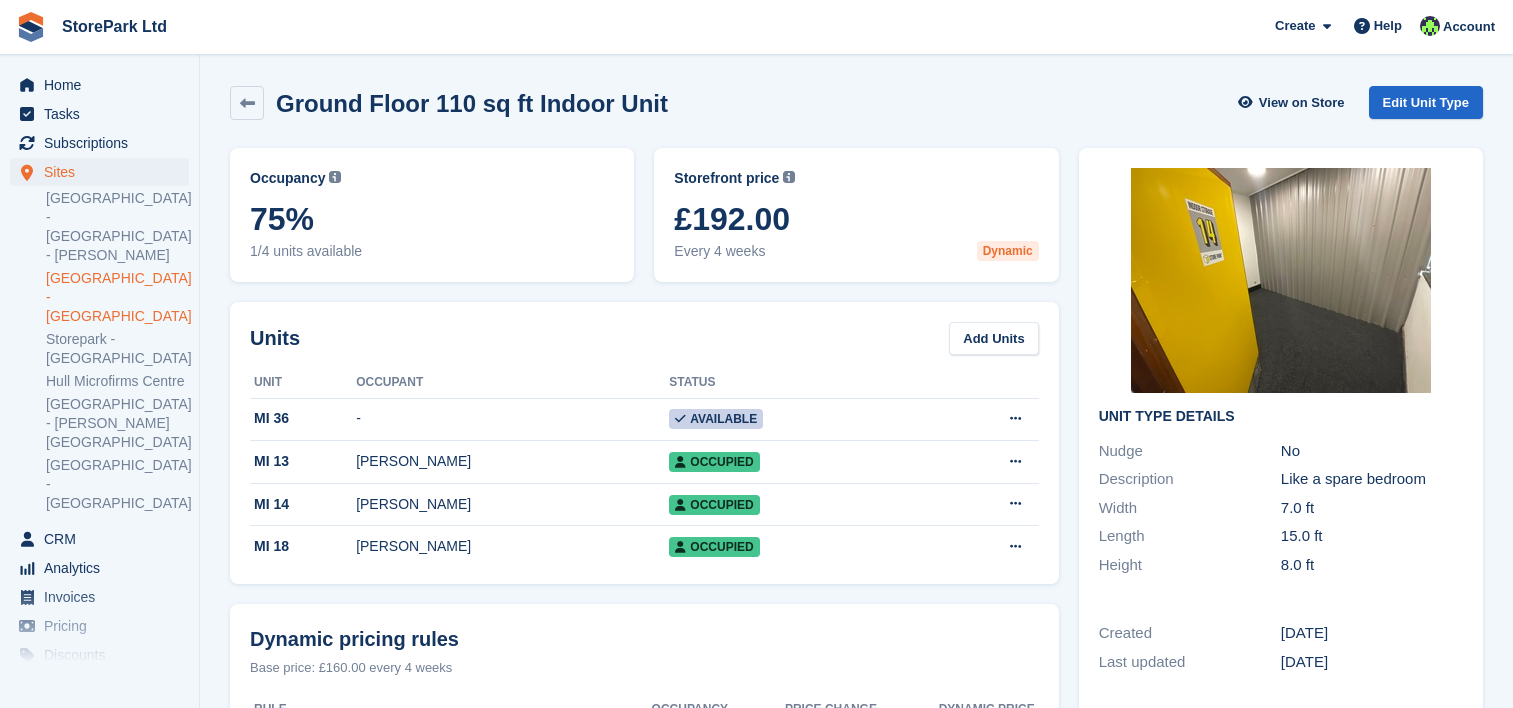 scroll, scrollTop: 0, scrollLeft: 0, axis: both 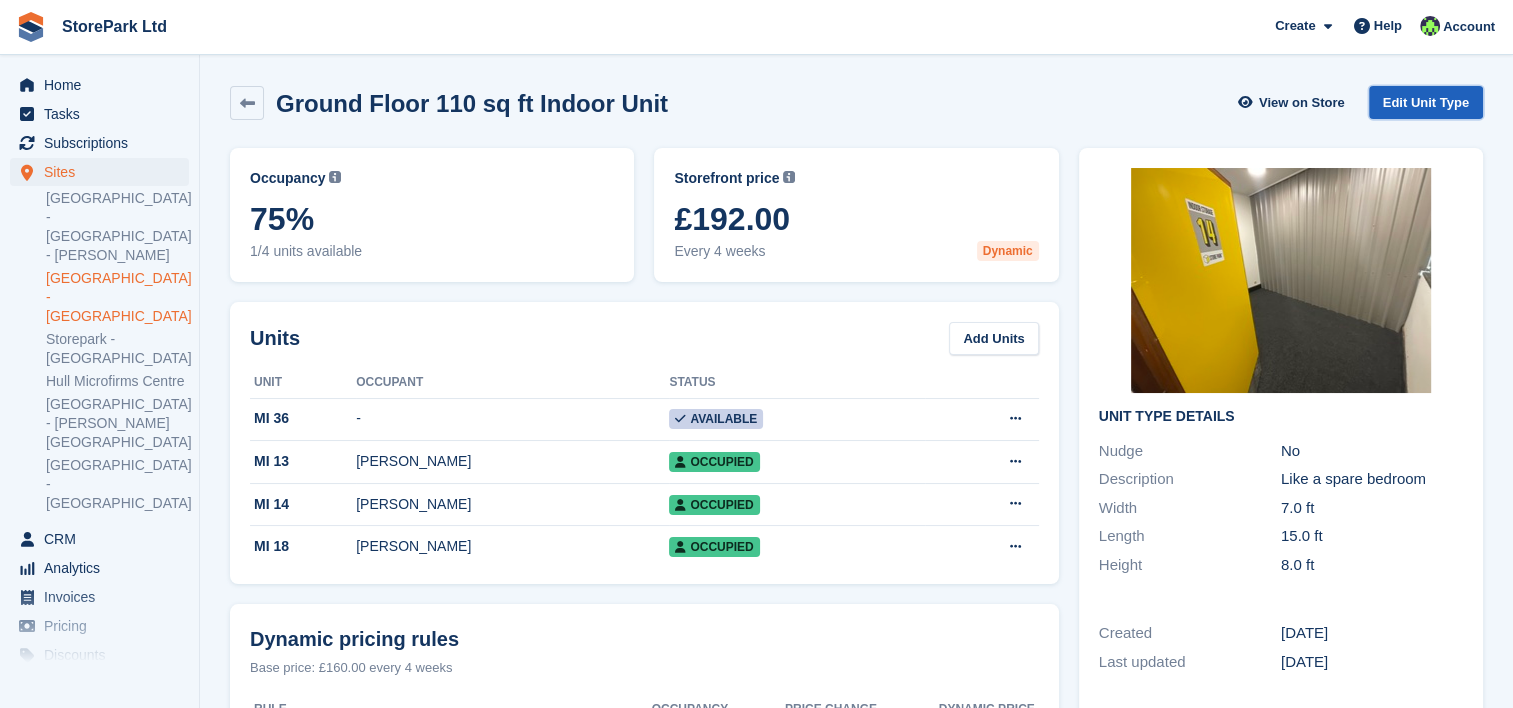 click on "Edit Unit Type" at bounding box center [1426, 102] 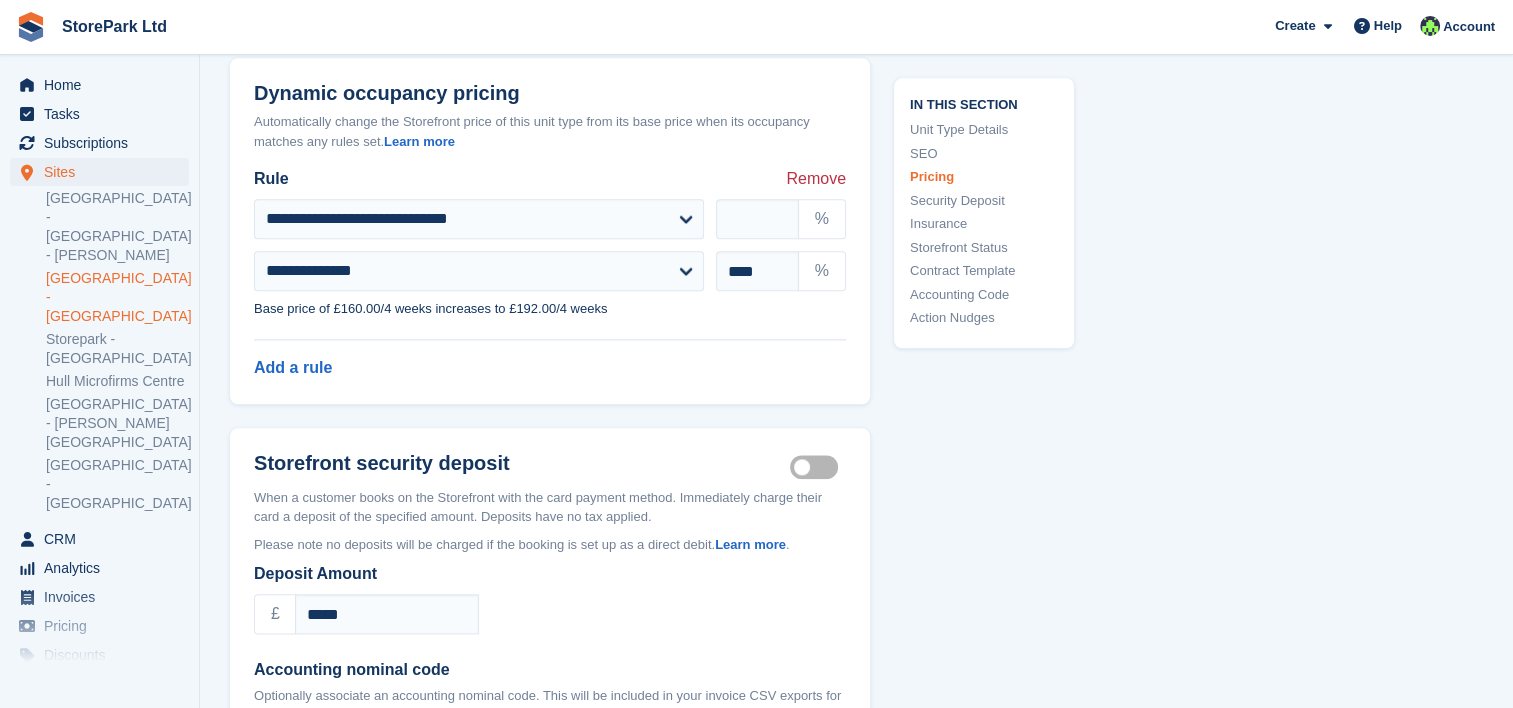 scroll, scrollTop: 2220, scrollLeft: 0, axis: vertical 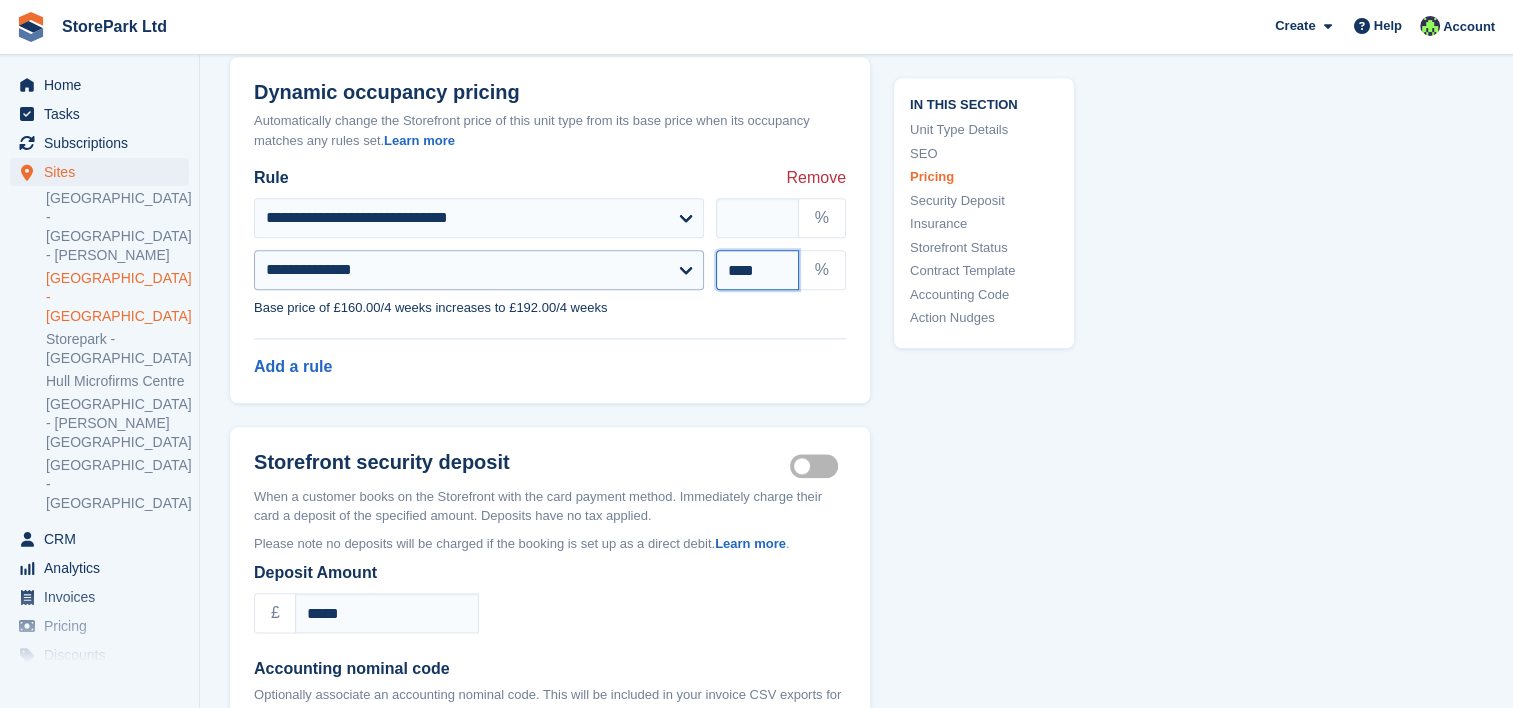 drag, startPoint x: 742, startPoint y: 298, endPoint x: 648, endPoint y: 284, distance: 95.036835 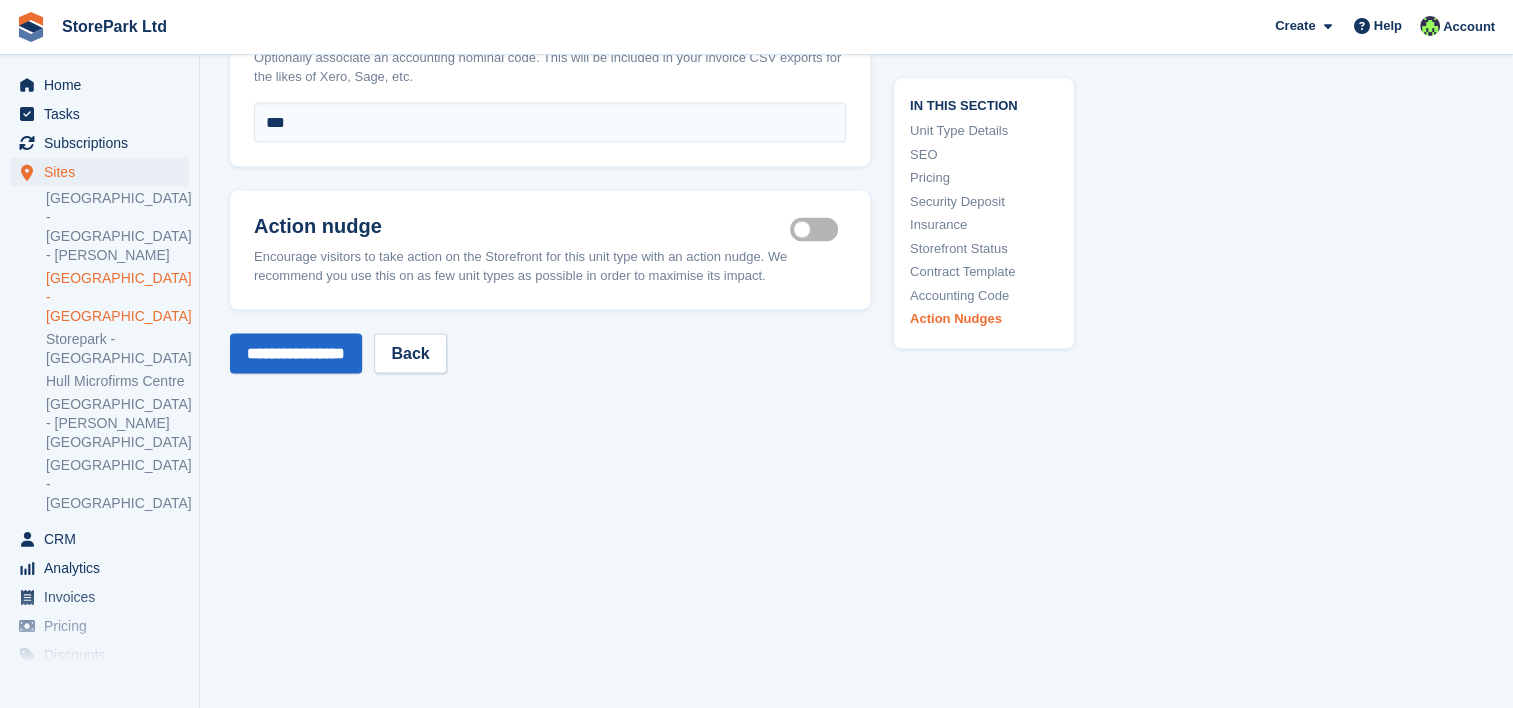 scroll, scrollTop: 4096, scrollLeft: 0, axis: vertical 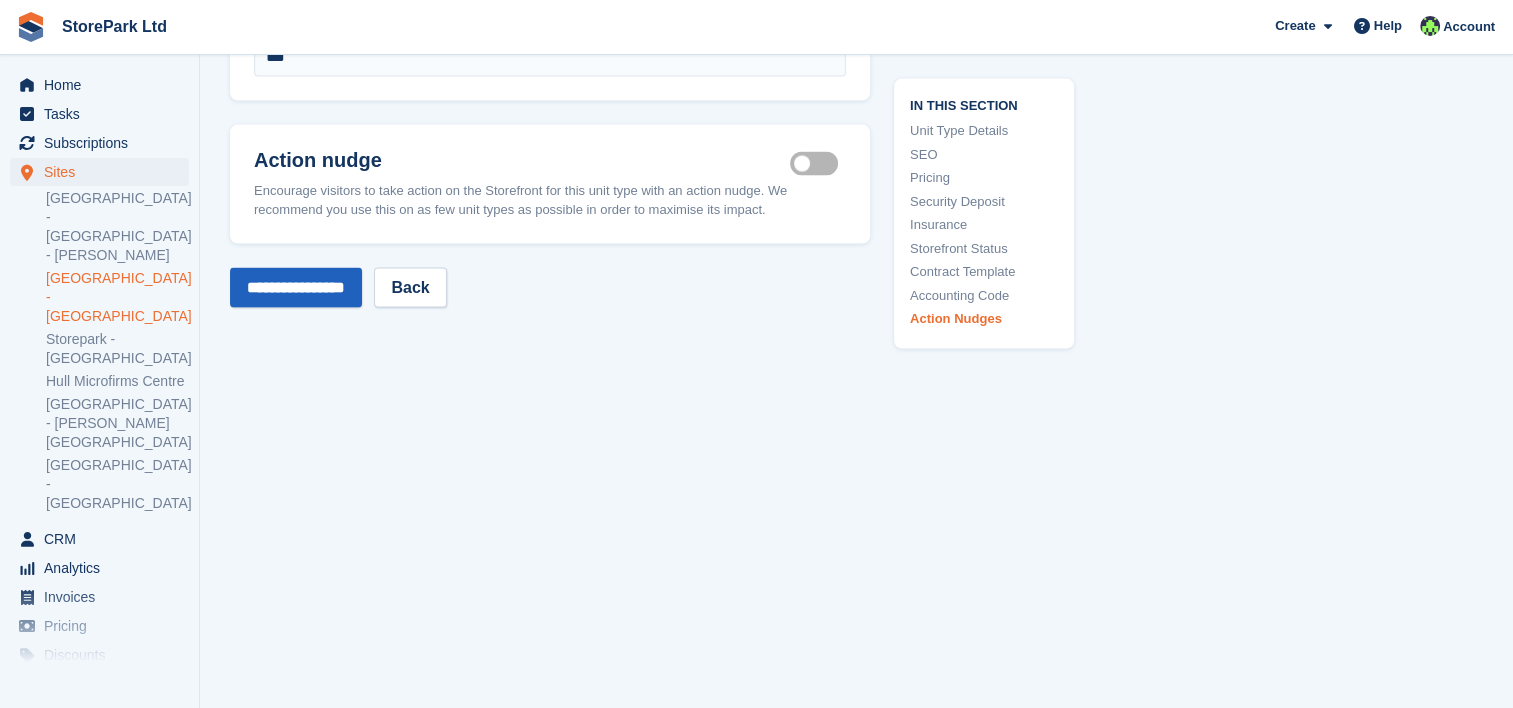 type on "****" 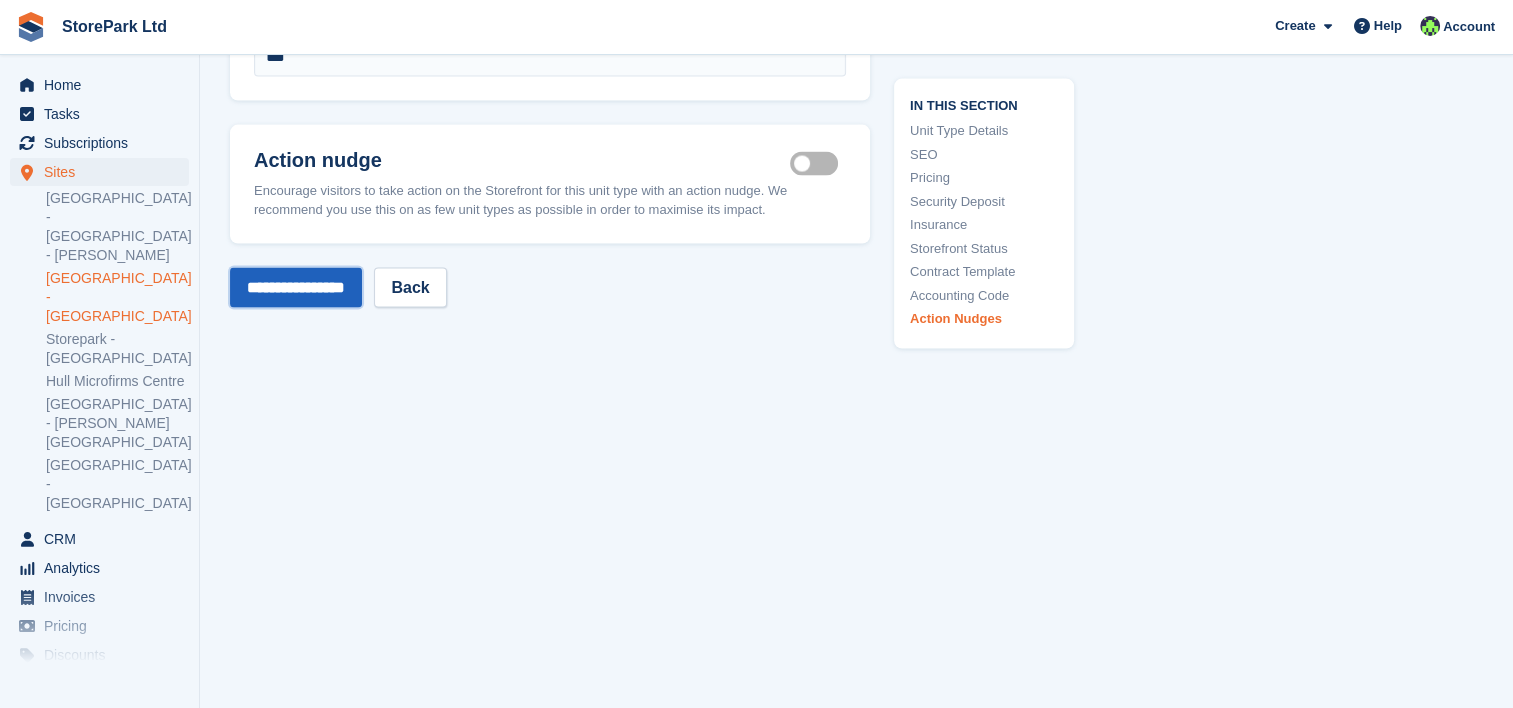 click on "**********" at bounding box center (296, 288) 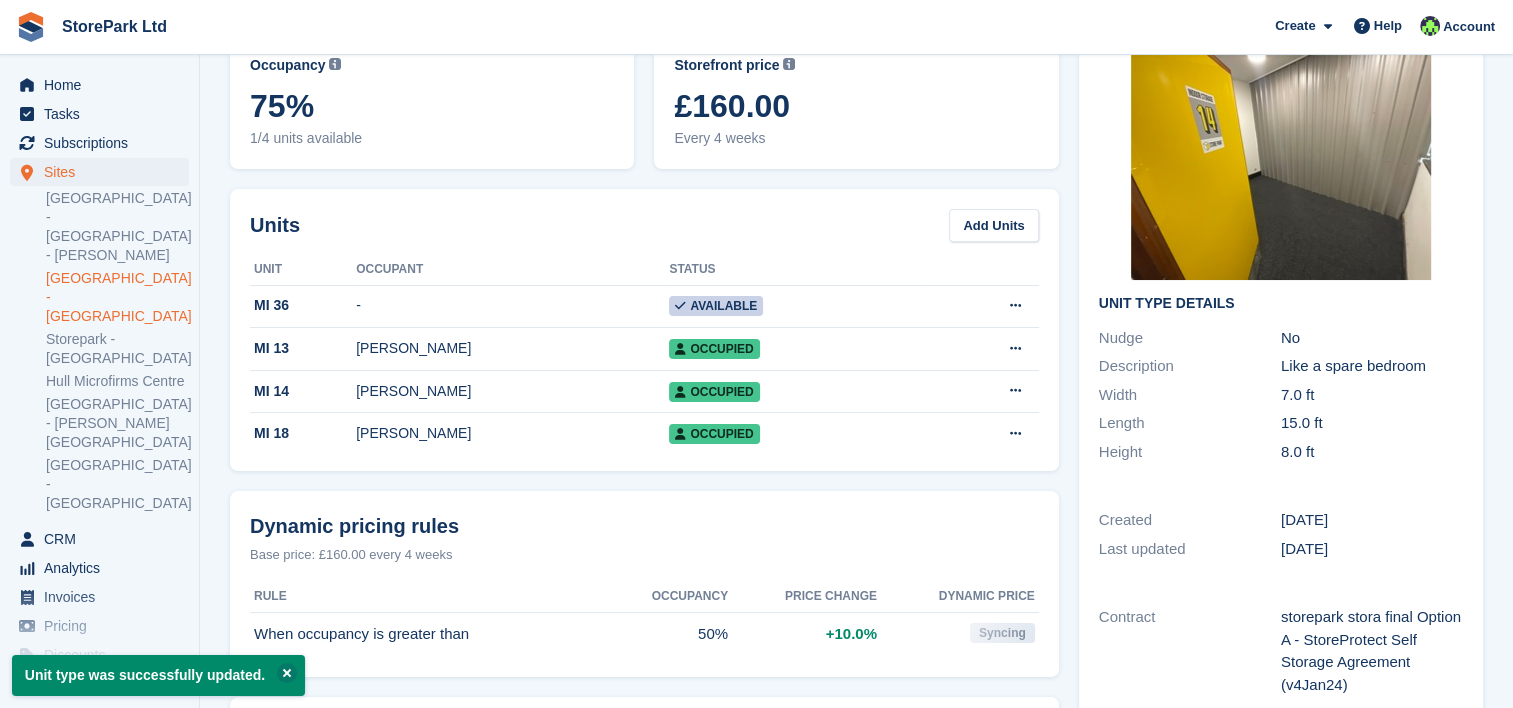 scroll, scrollTop: 0, scrollLeft: 0, axis: both 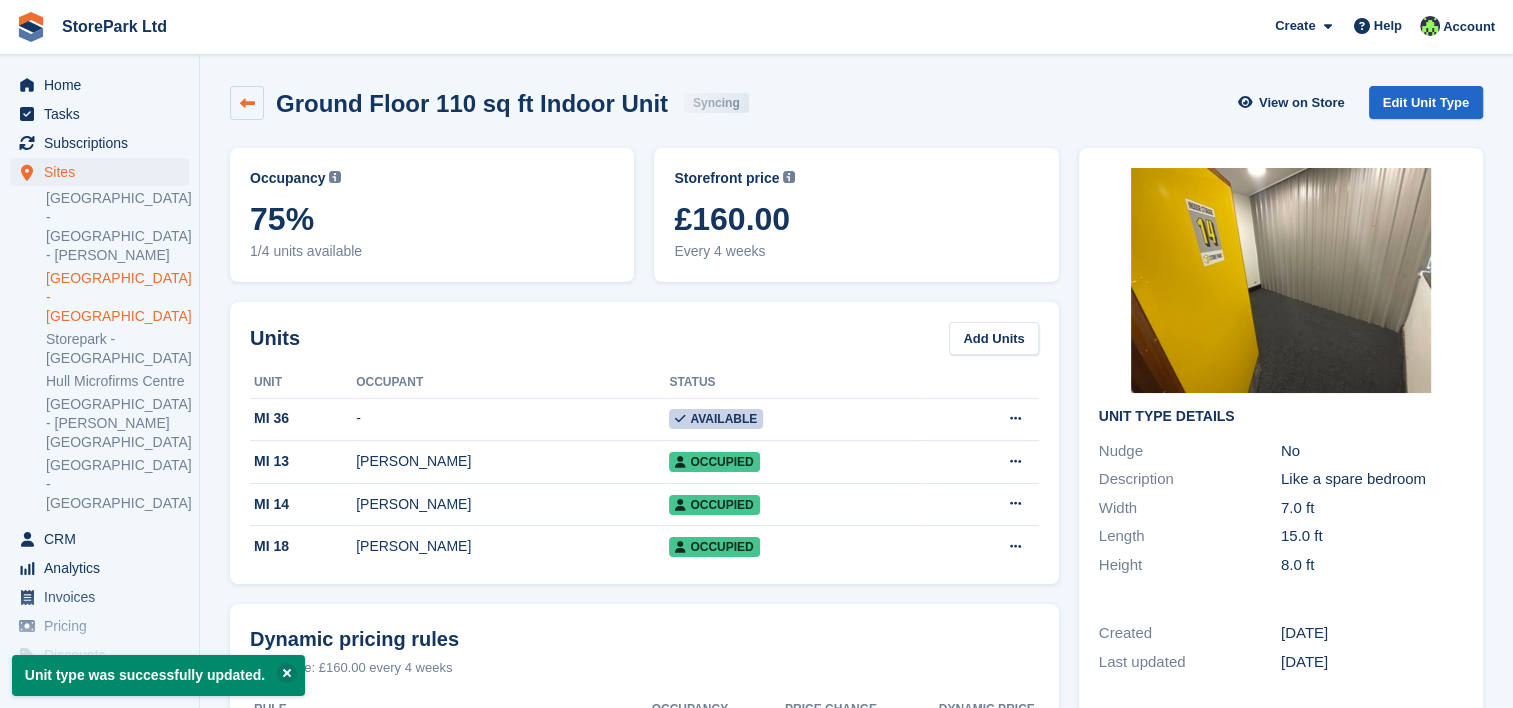click at bounding box center (247, 103) 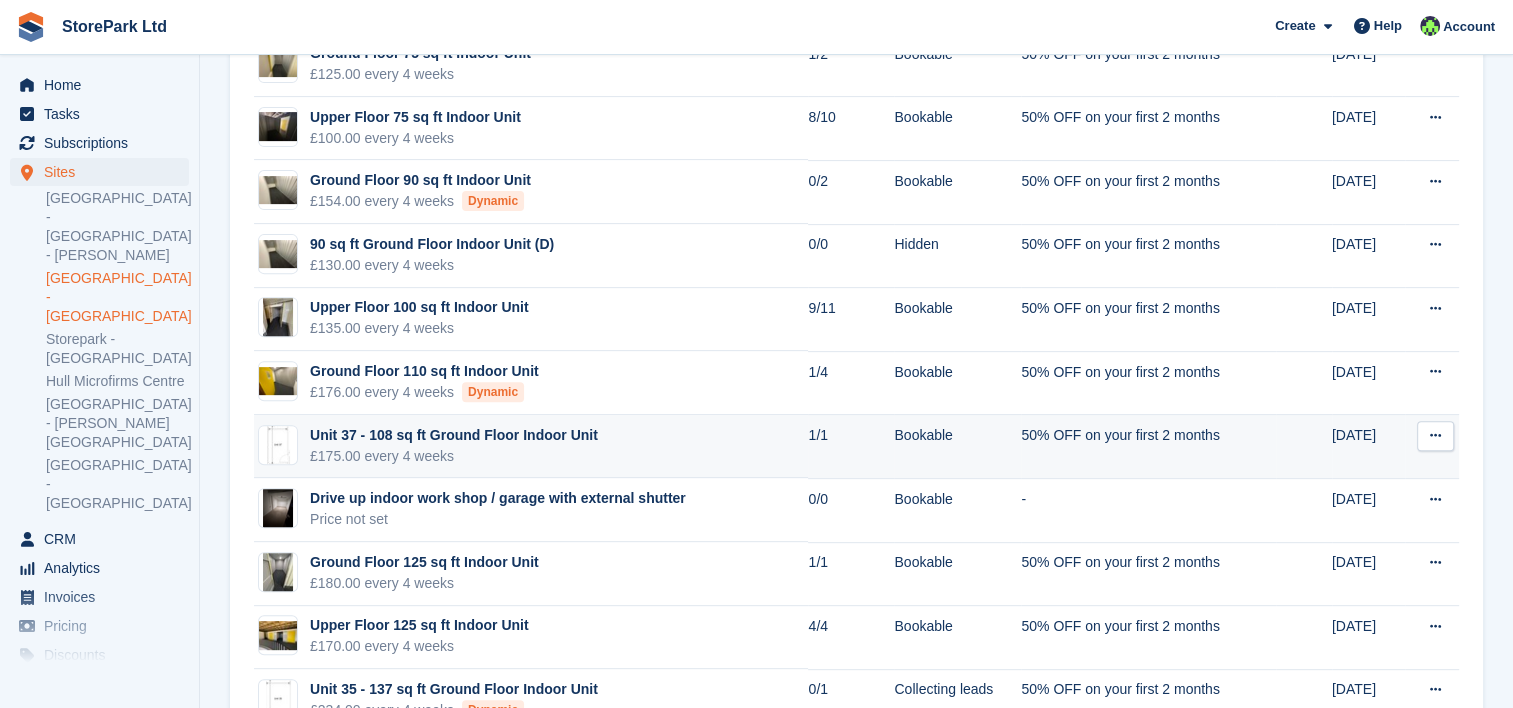 scroll, scrollTop: 692, scrollLeft: 0, axis: vertical 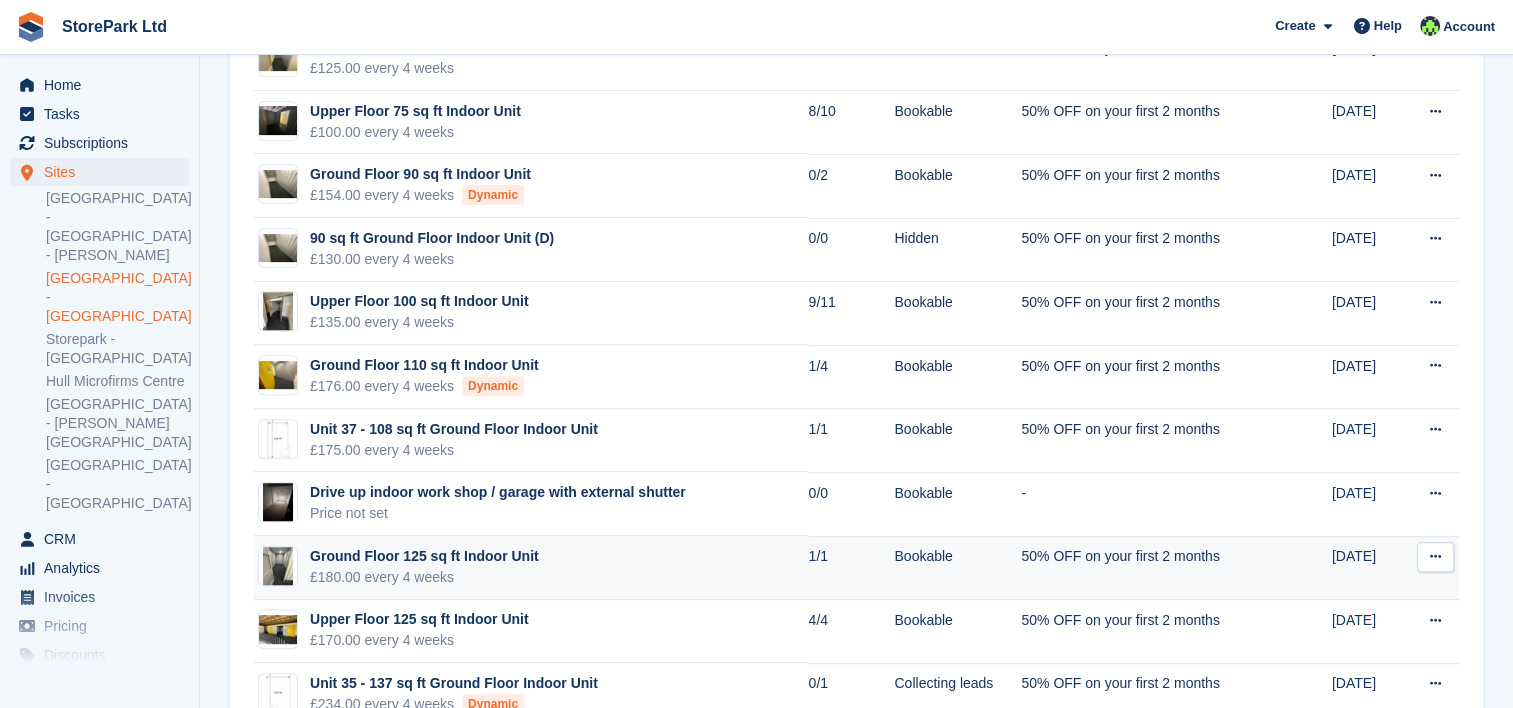 click on "Ground Floor 125 sq ft Indoor Unit
£180.00 every 4 weeks" at bounding box center [531, 568] 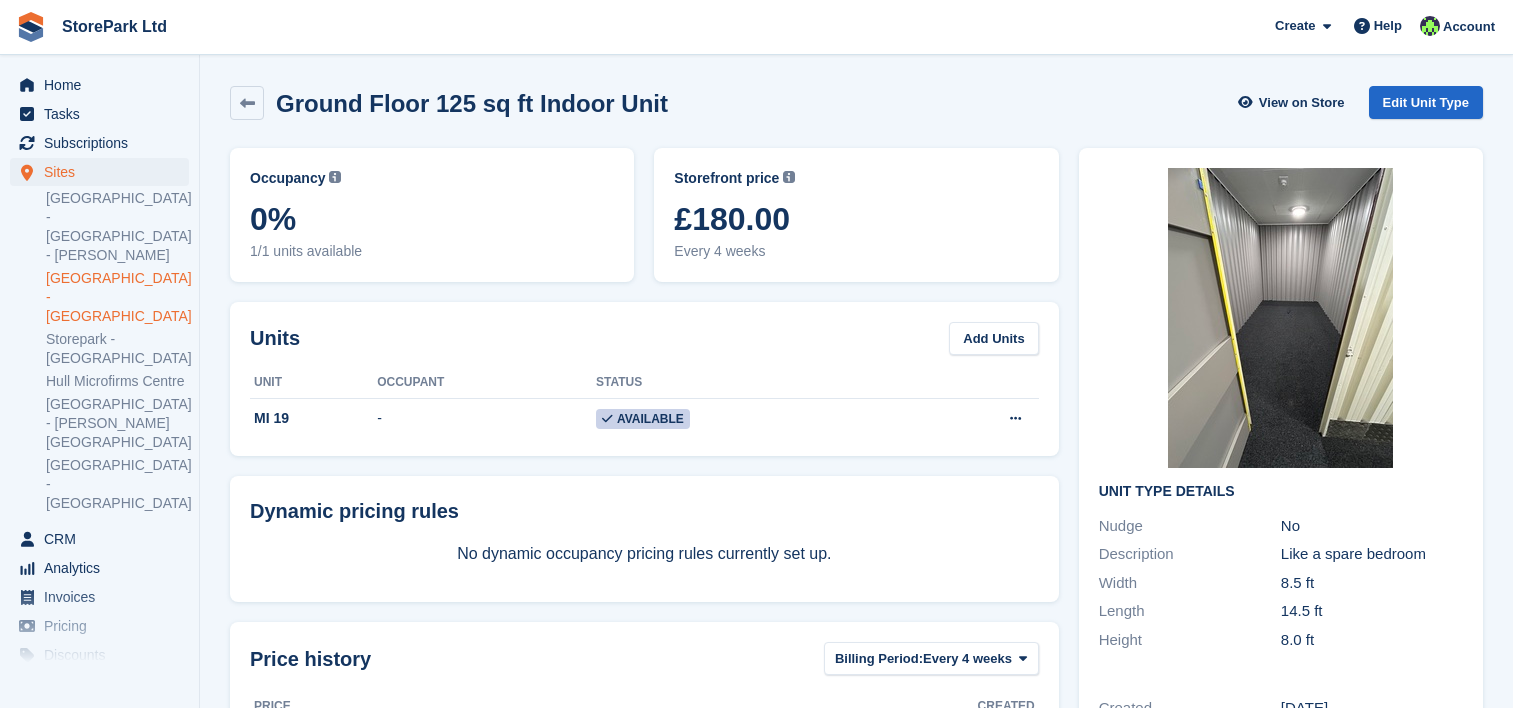 scroll, scrollTop: 0, scrollLeft: 0, axis: both 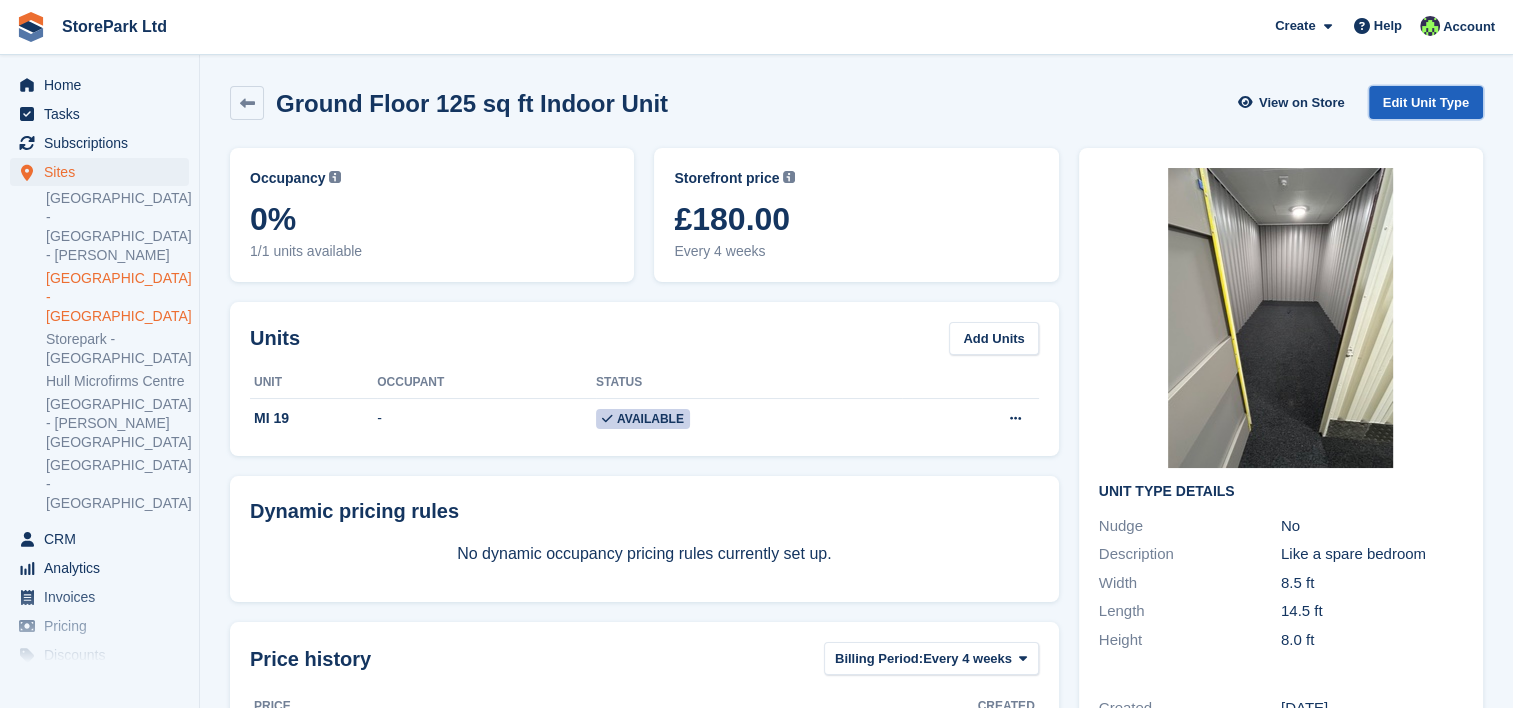 click on "Edit Unit Type" at bounding box center (1426, 102) 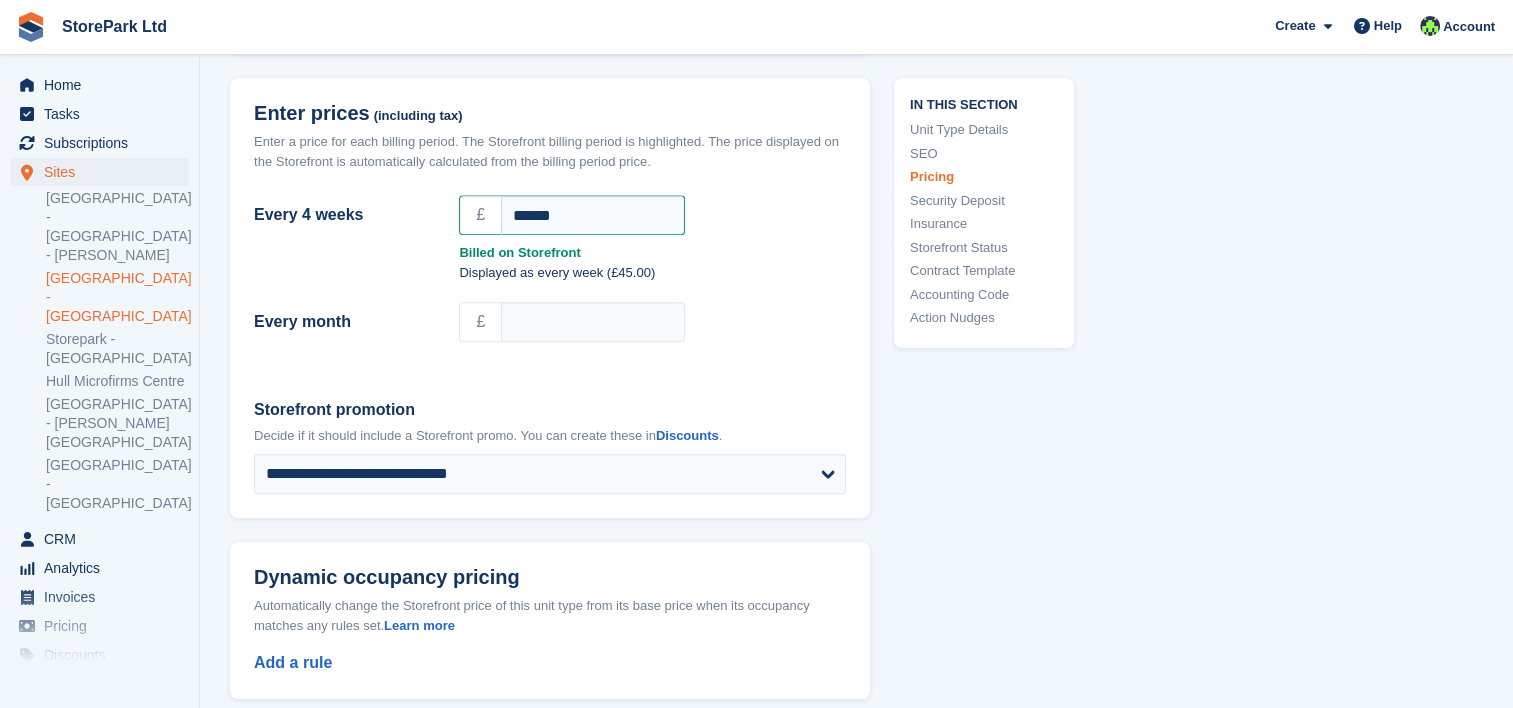 scroll, scrollTop: 1860, scrollLeft: 0, axis: vertical 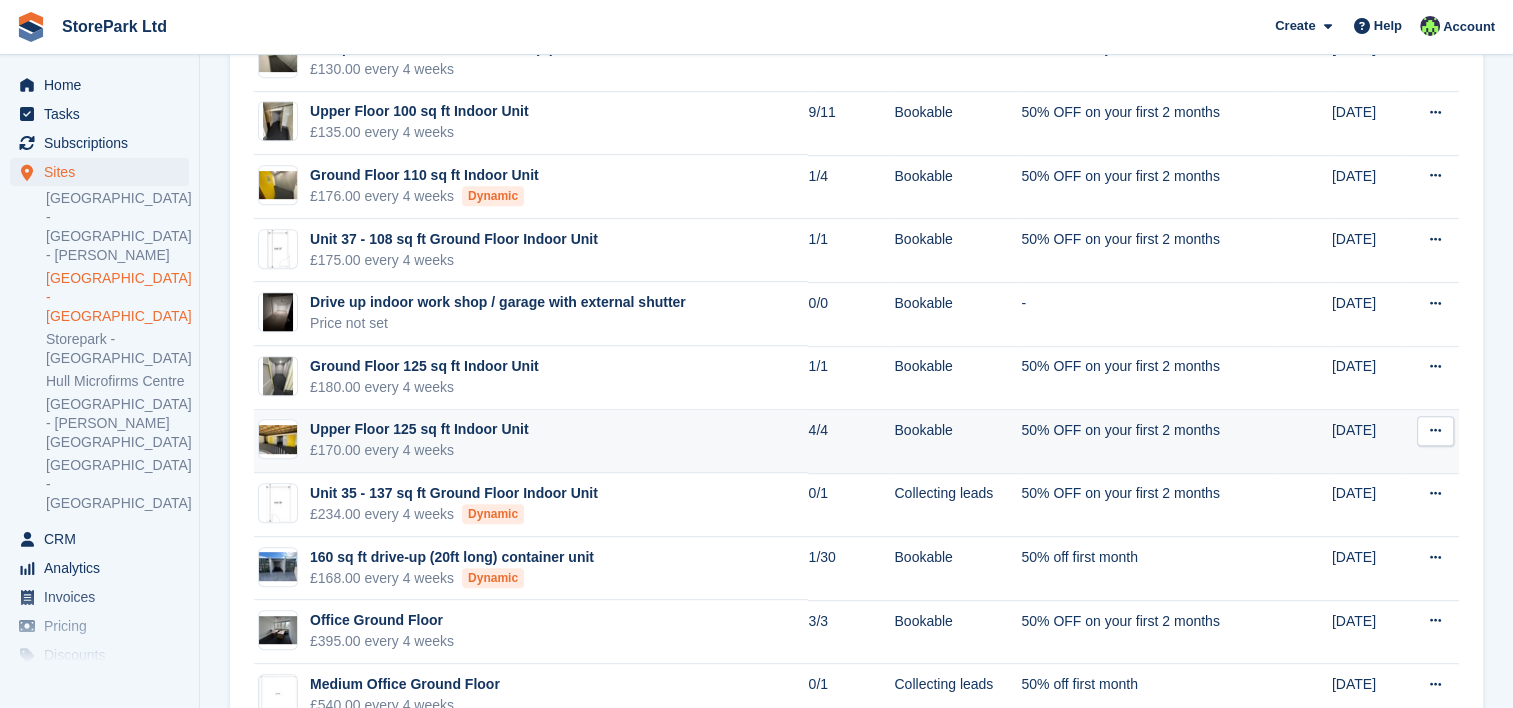 click on "£170.00 every 4 weeks" at bounding box center [419, 450] 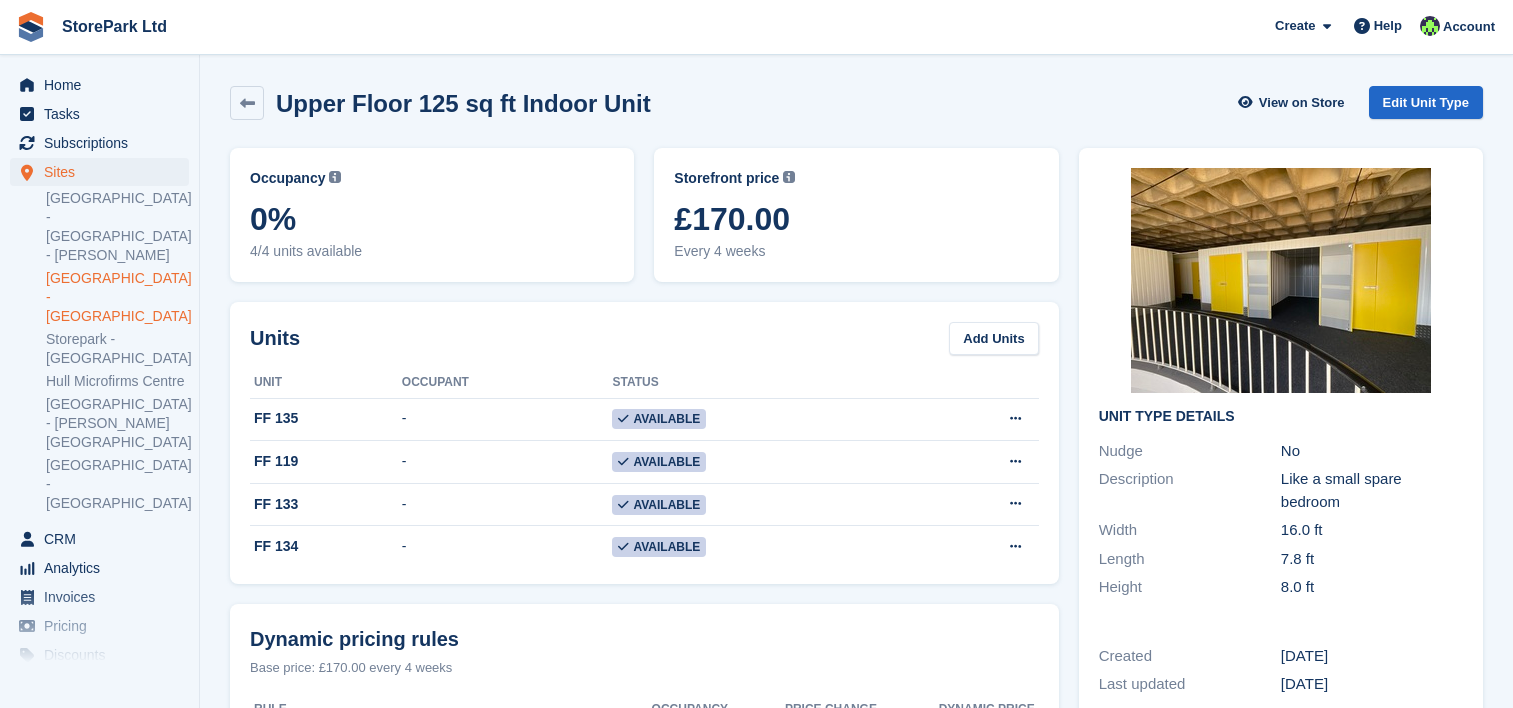 scroll, scrollTop: 0, scrollLeft: 0, axis: both 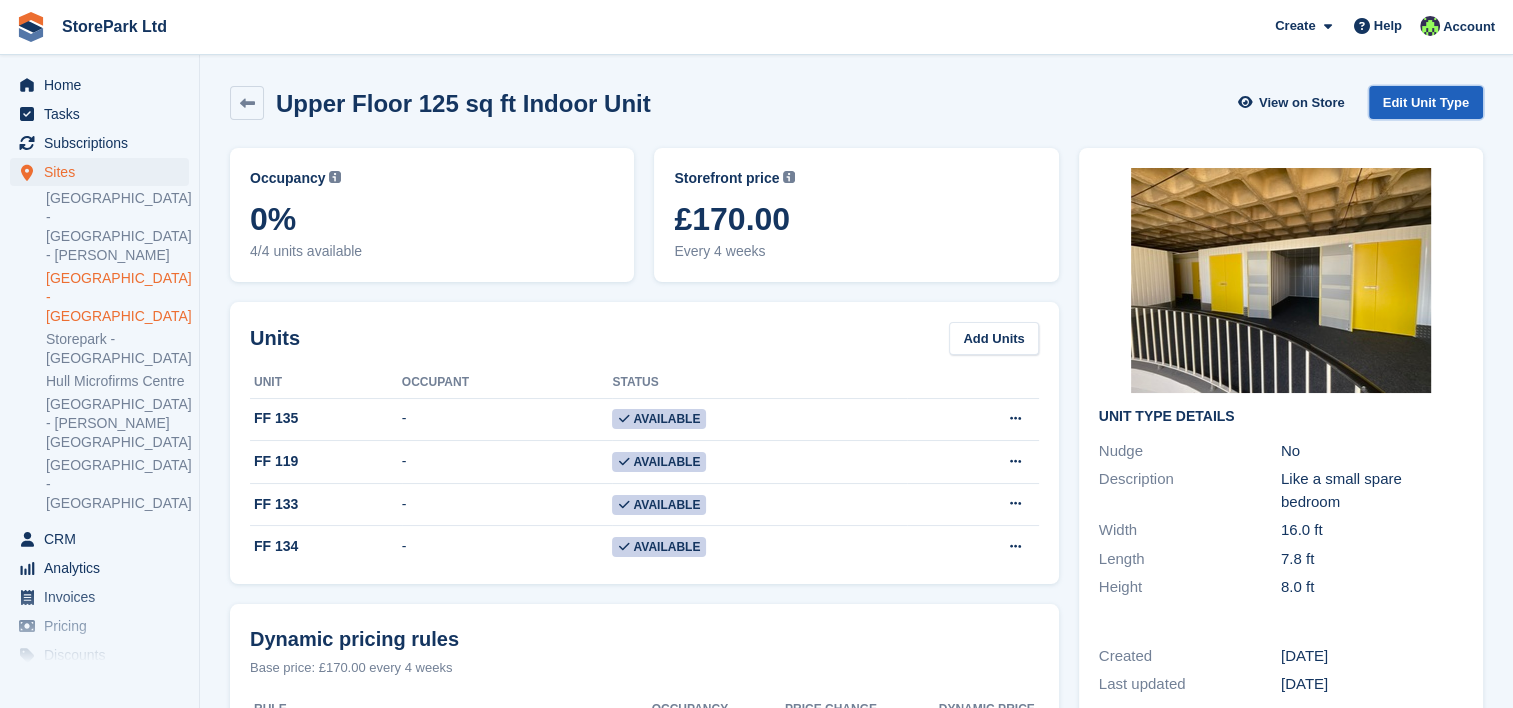 click on "Edit Unit Type" at bounding box center [1426, 102] 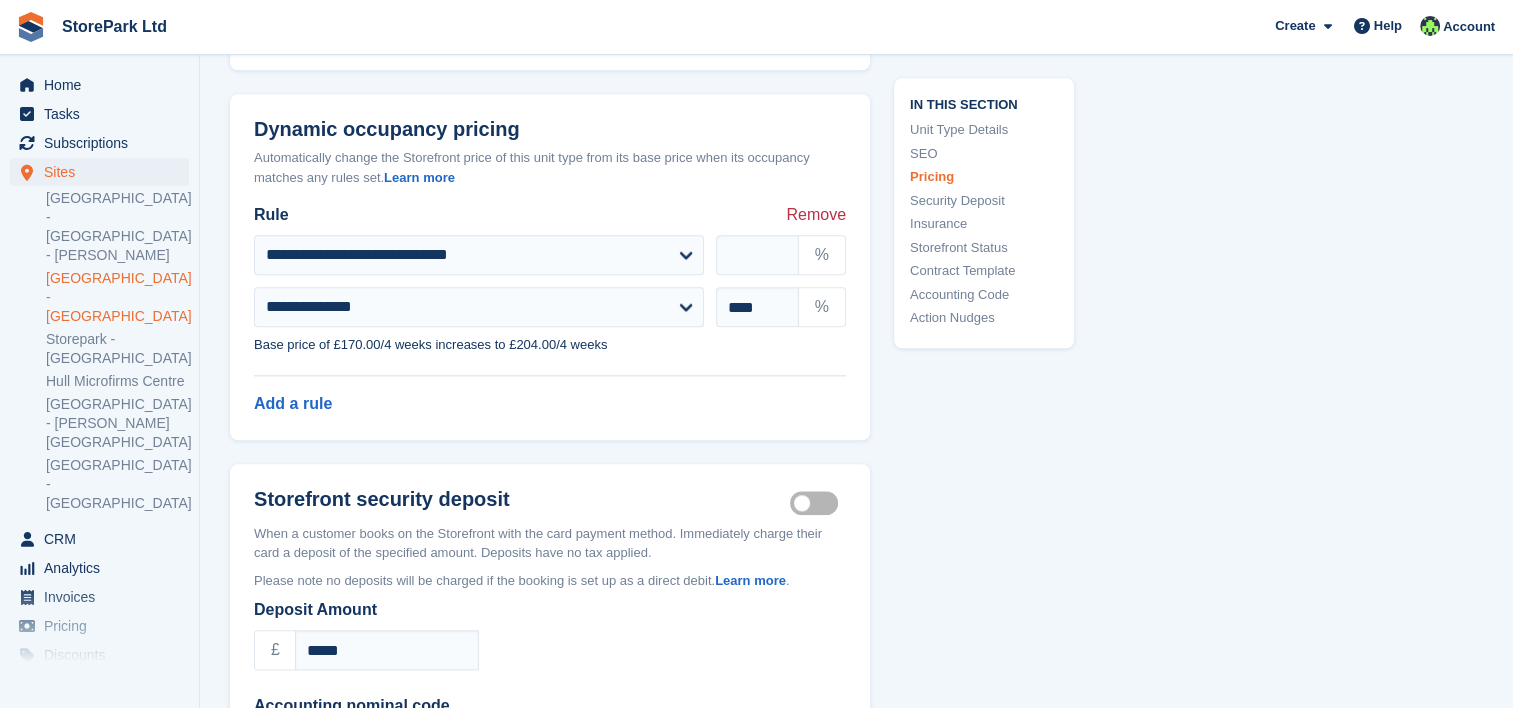 scroll, scrollTop: 2138, scrollLeft: 0, axis: vertical 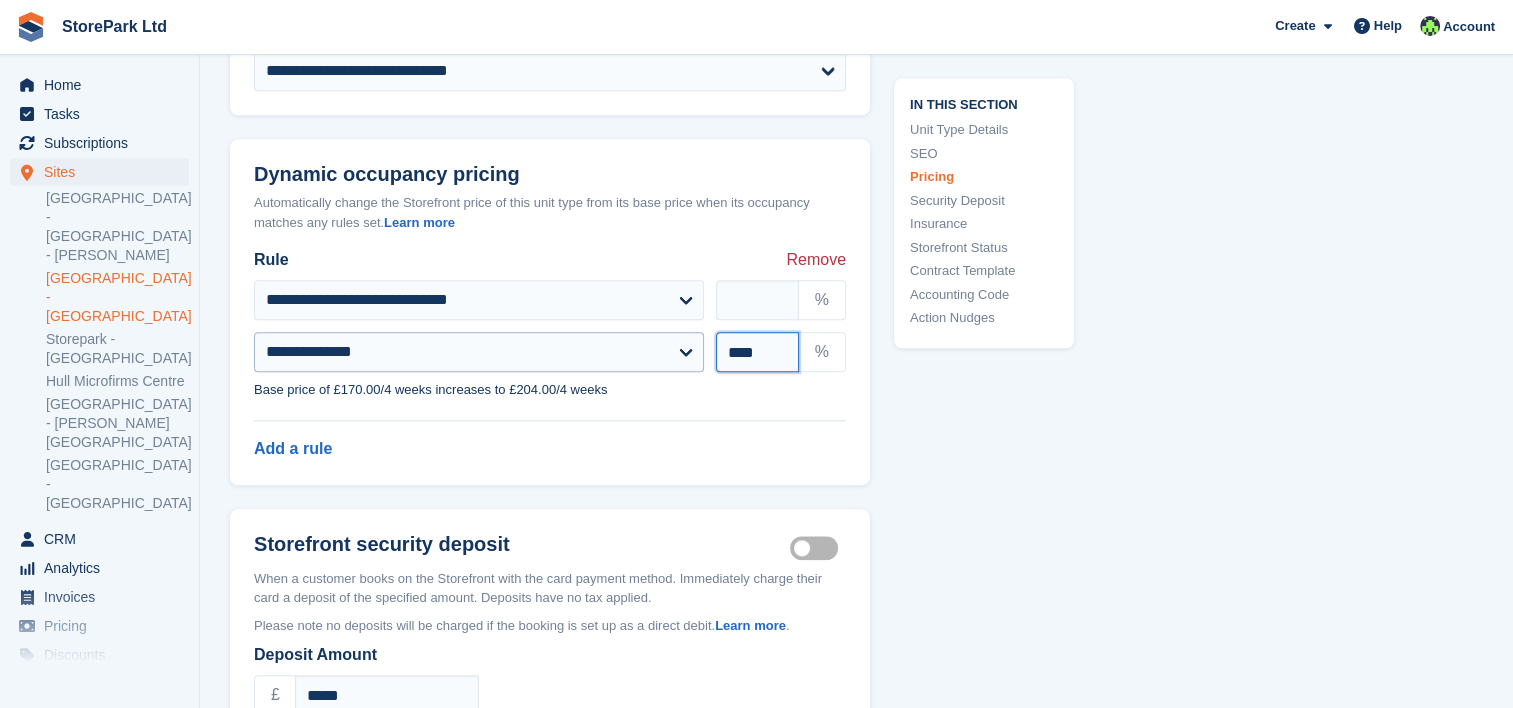 drag, startPoint x: 740, startPoint y: 372, endPoint x: 670, endPoint y: 371, distance: 70.00714 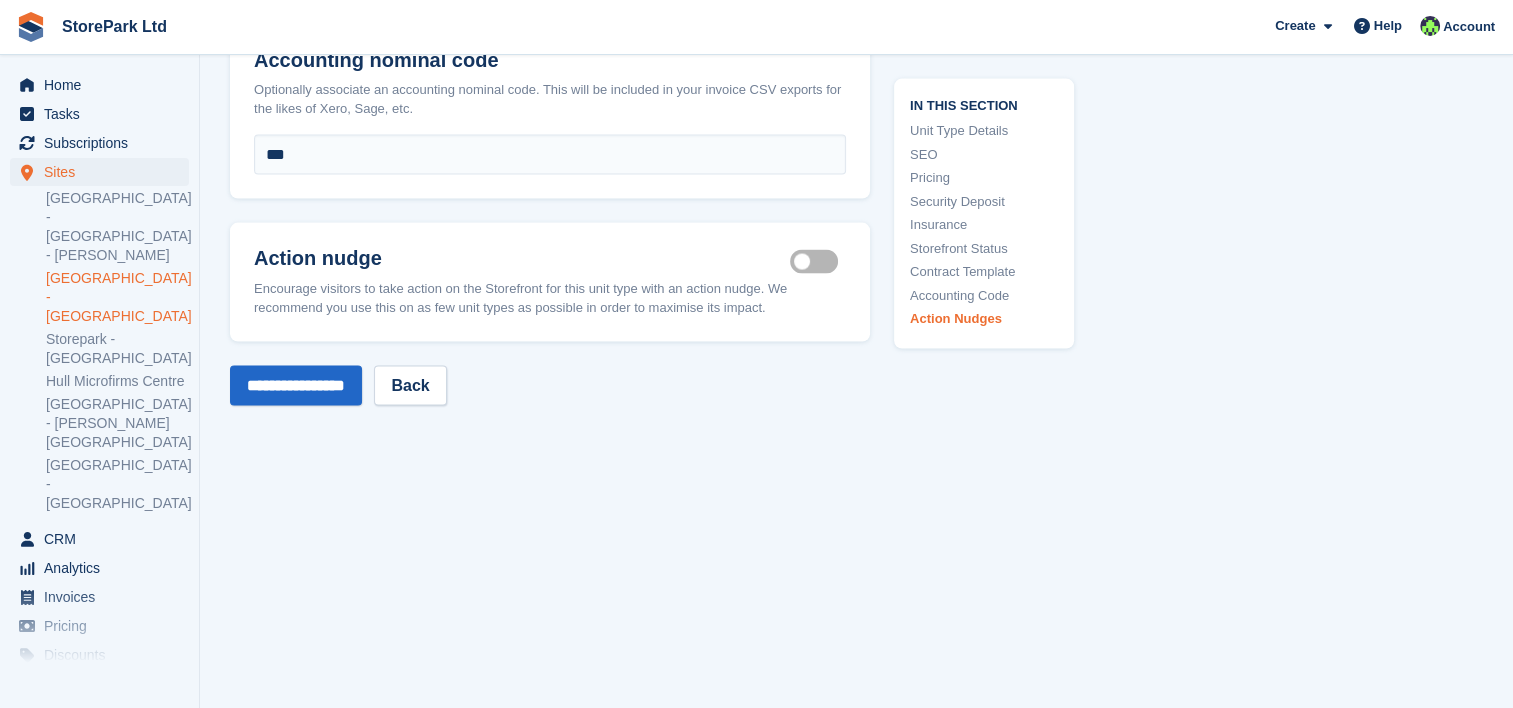 scroll, scrollTop: 4096, scrollLeft: 0, axis: vertical 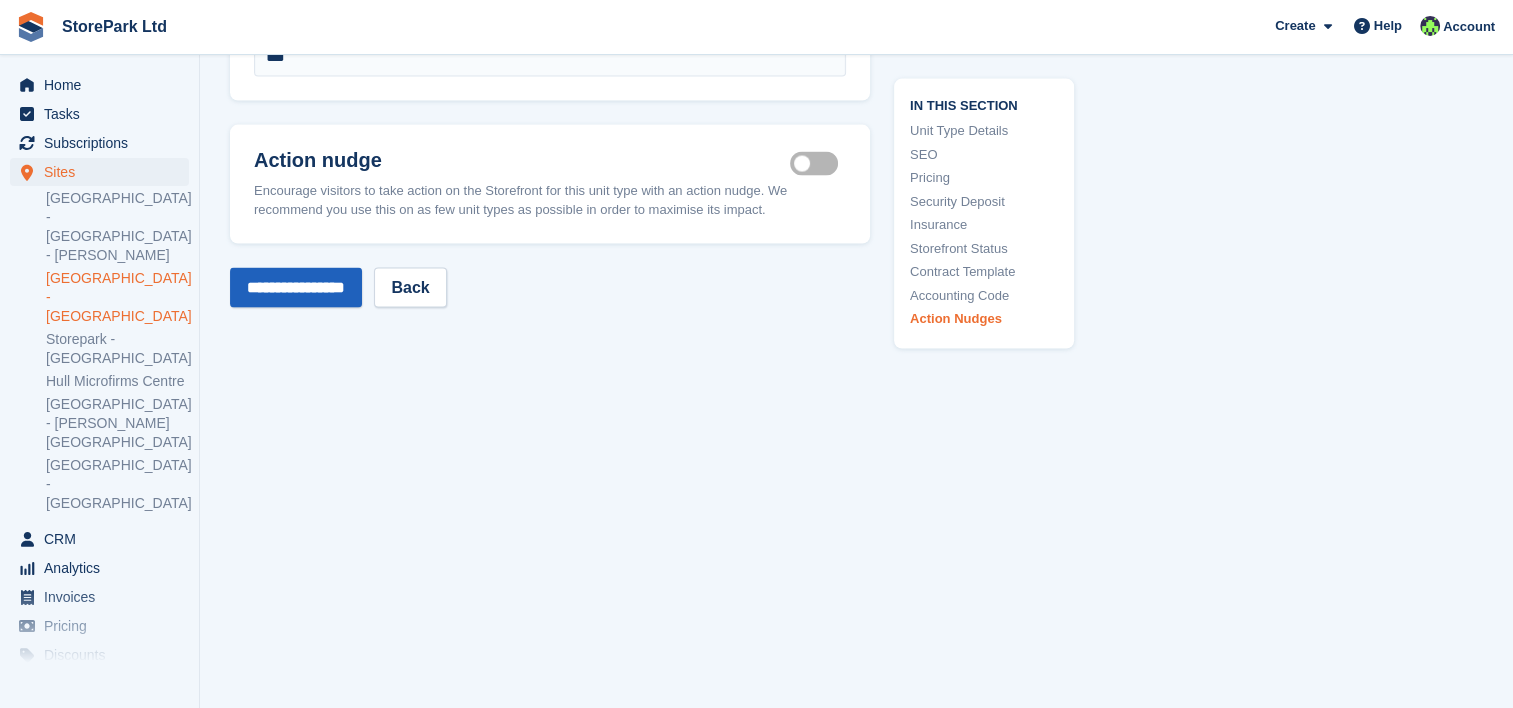 type on "****" 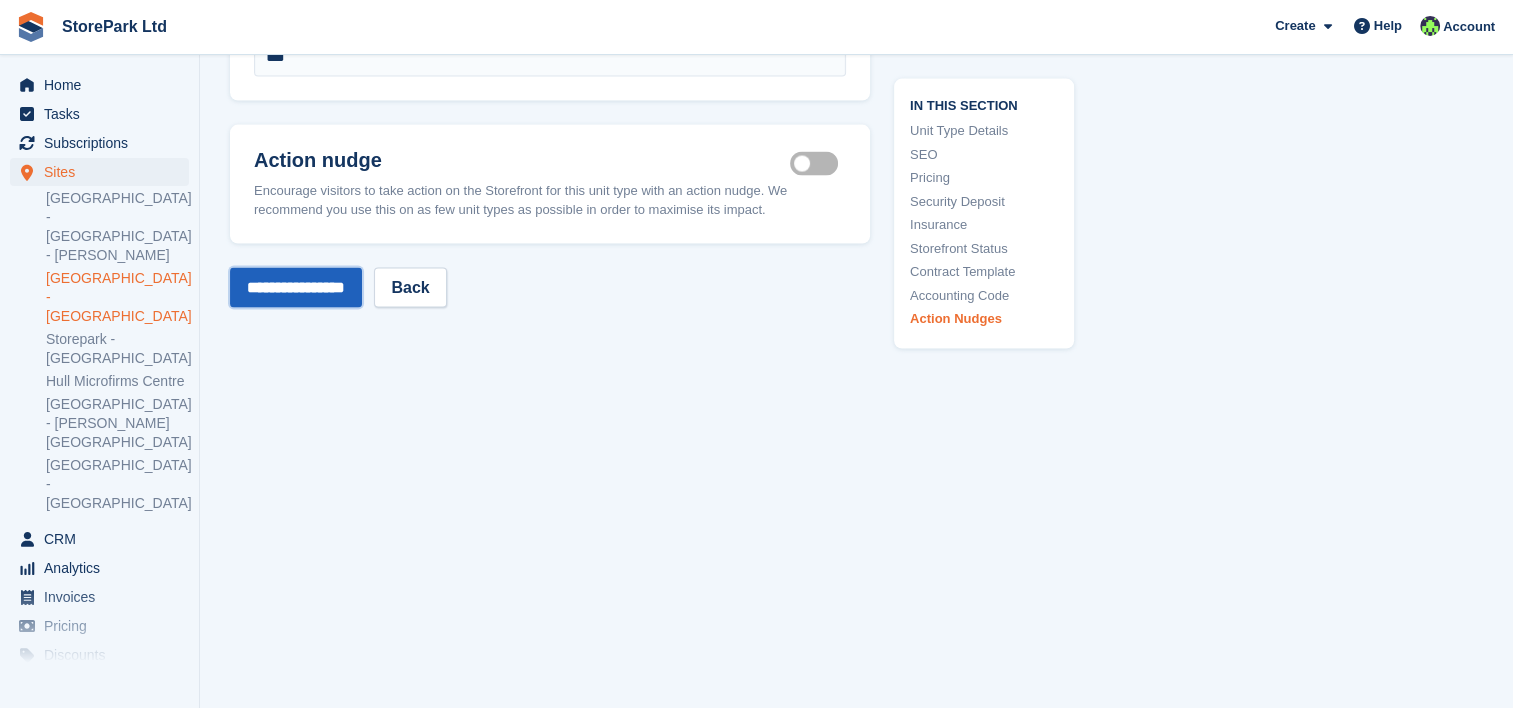 click on "**********" at bounding box center (296, 288) 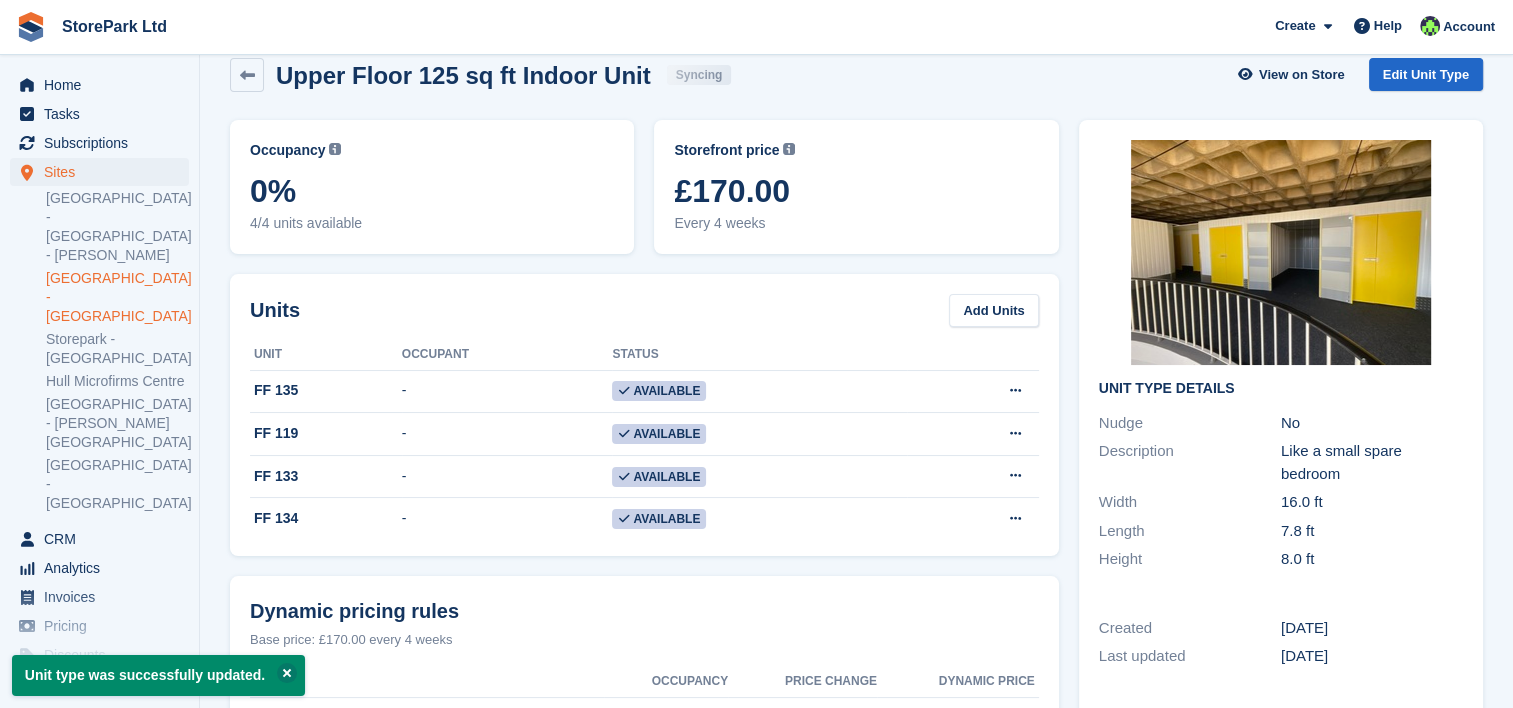 scroll, scrollTop: 0, scrollLeft: 0, axis: both 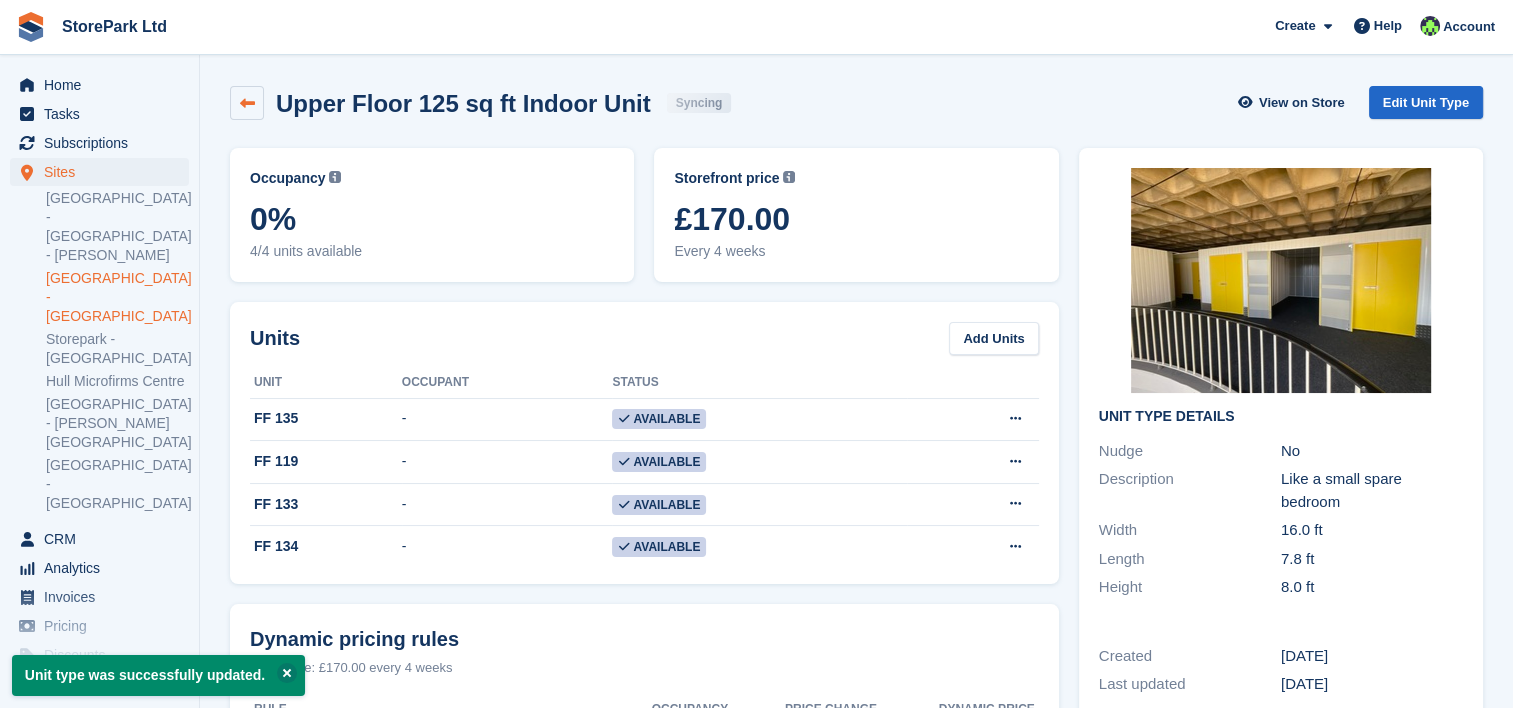 click at bounding box center (247, 103) 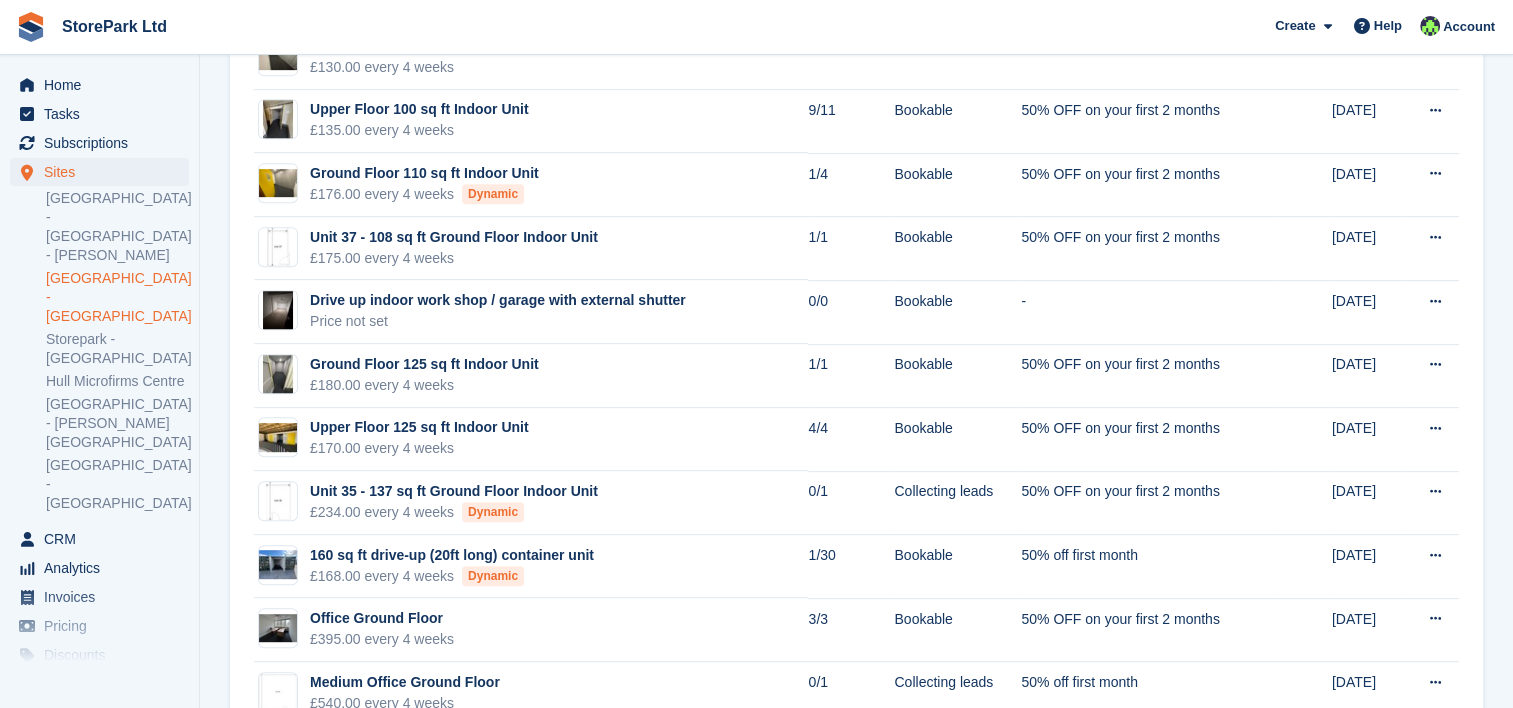 scroll, scrollTop: 888, scrollLeft: 0, axis: vertical 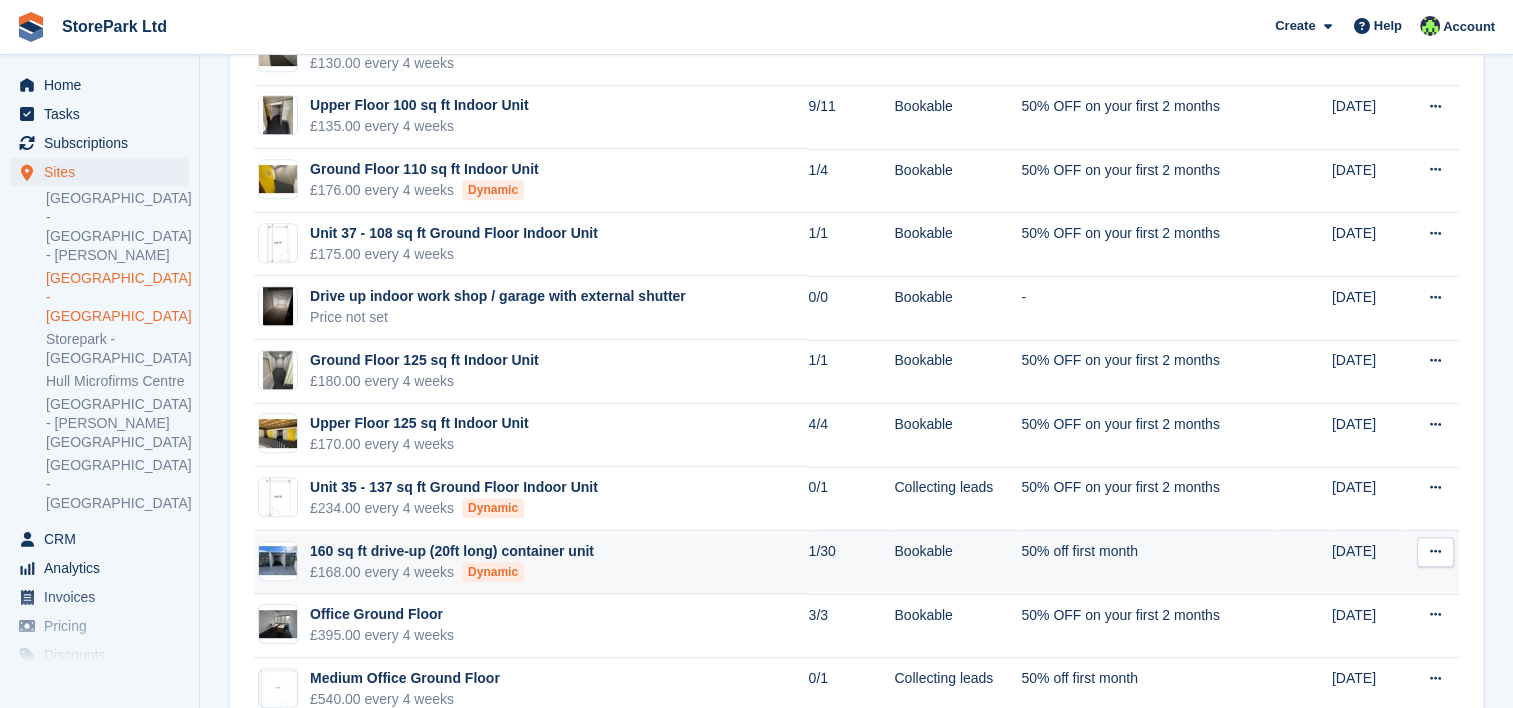 click at bounding box center (1435, 551) 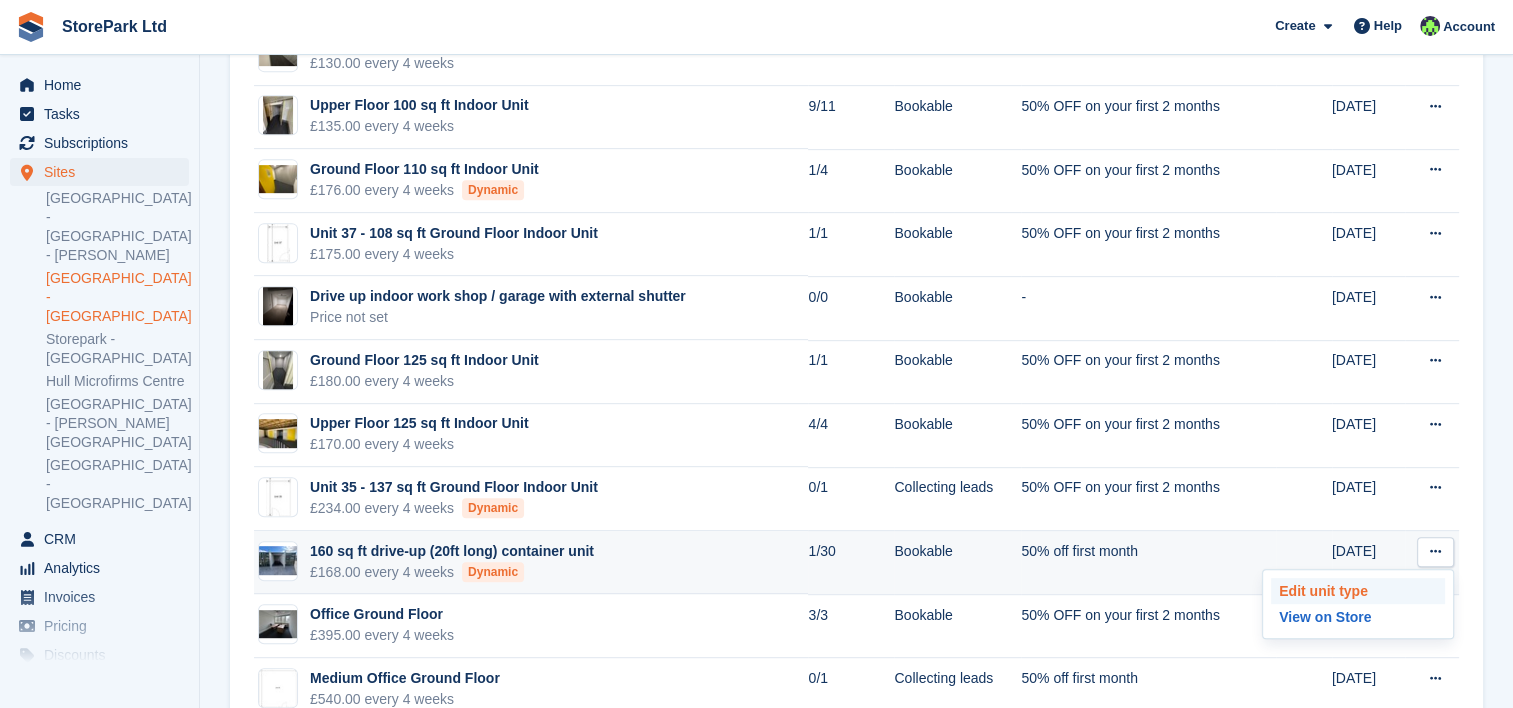 click on "Edit unit type" at bounding box center (1358, 591) 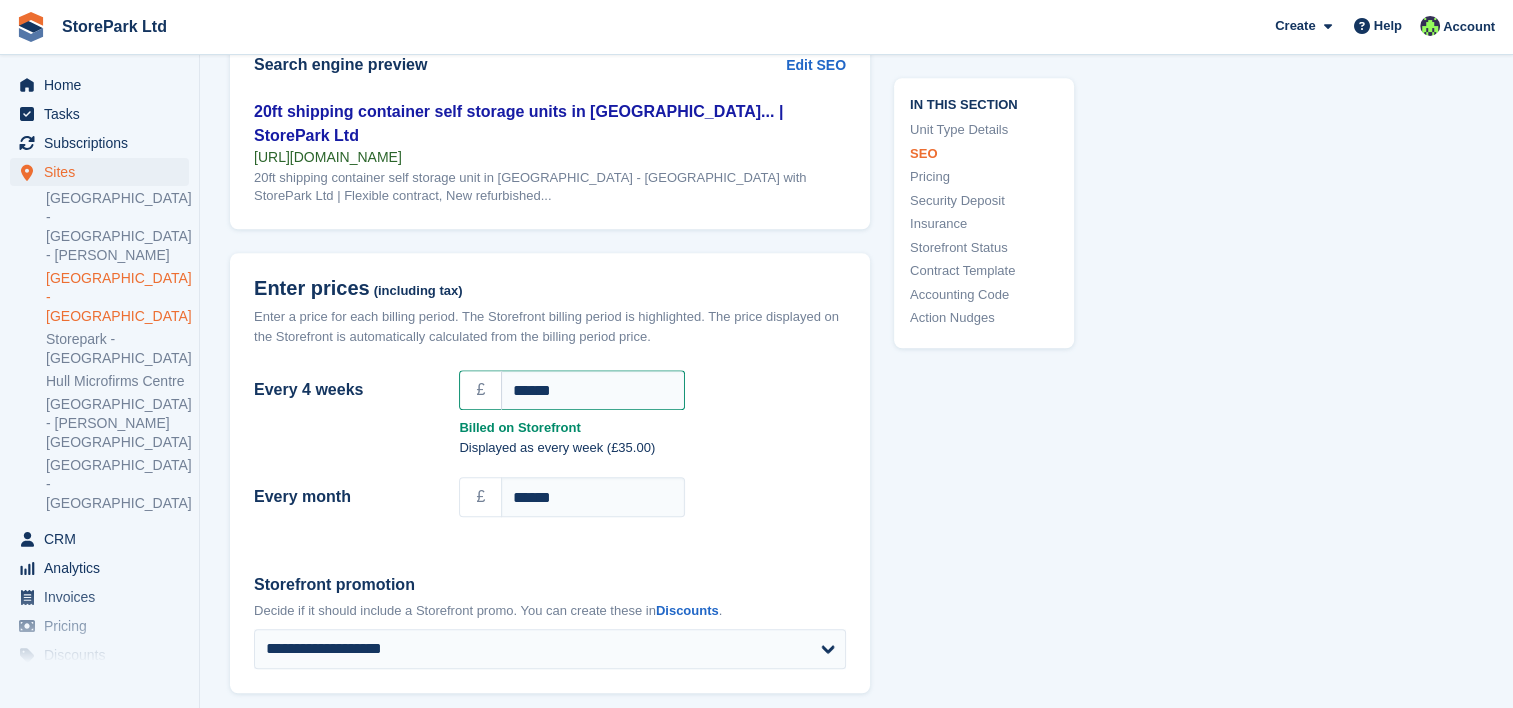 scroll, scrollTop: 1557, scrollLeft: 0, axis: vertical 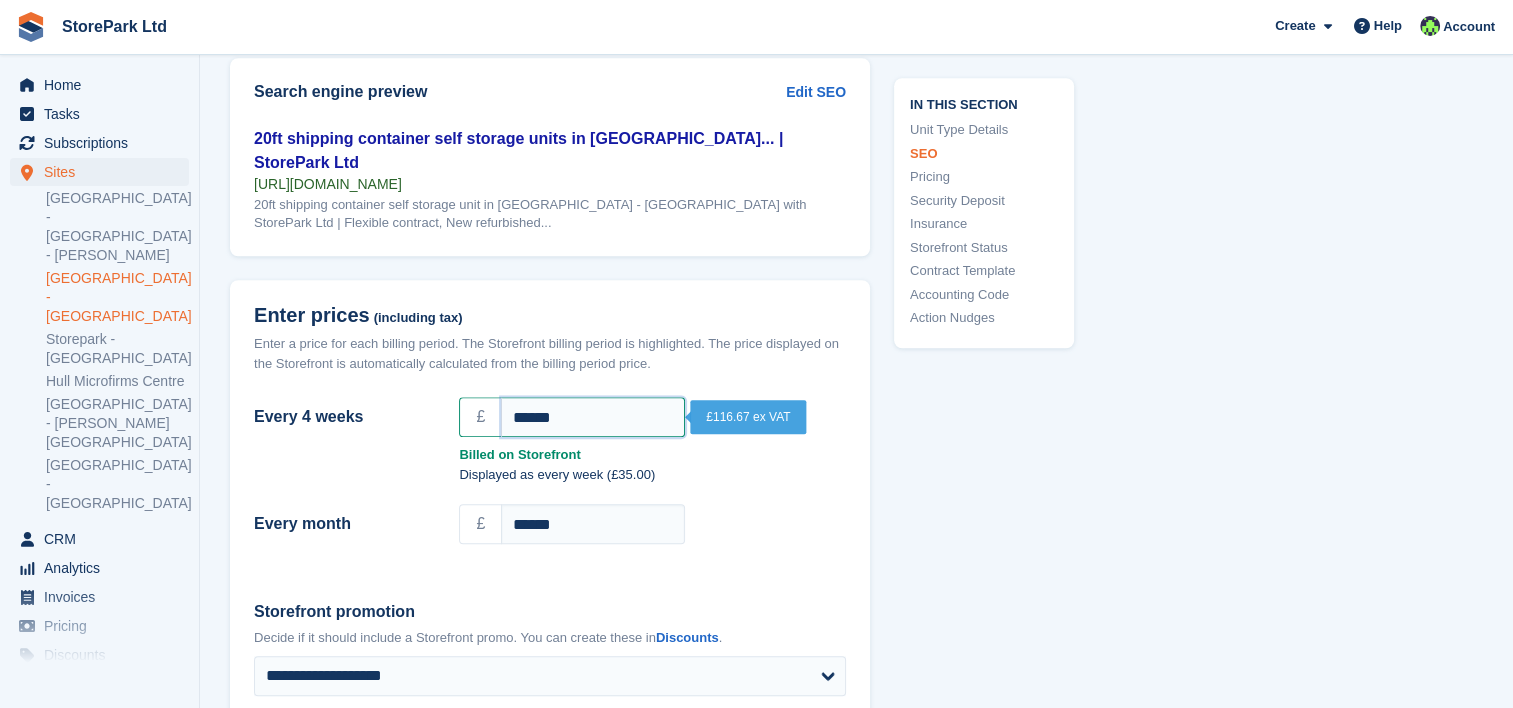 click on "******" at bounding box center [593, 417] 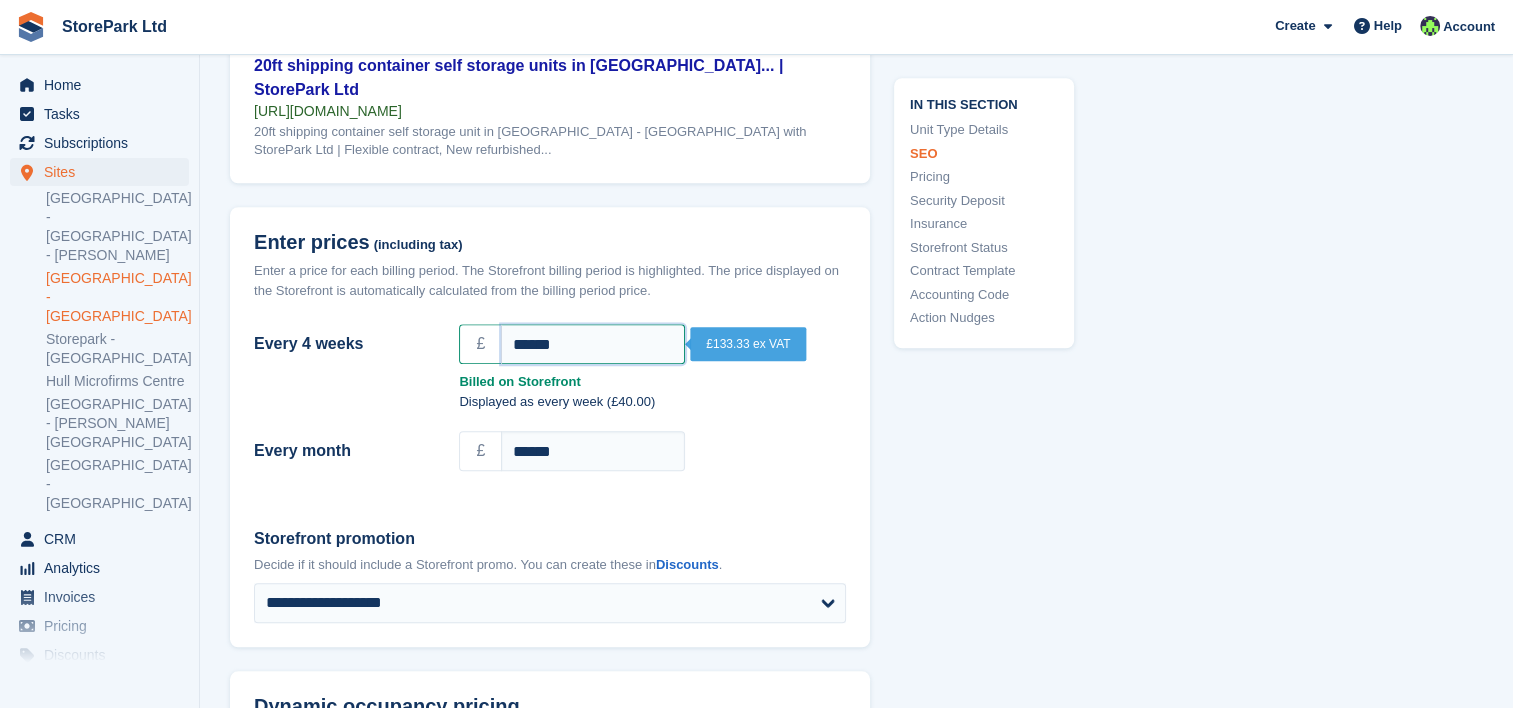 scroll, scrollTop: 1751, scrollLeft: 0, axis: vertical 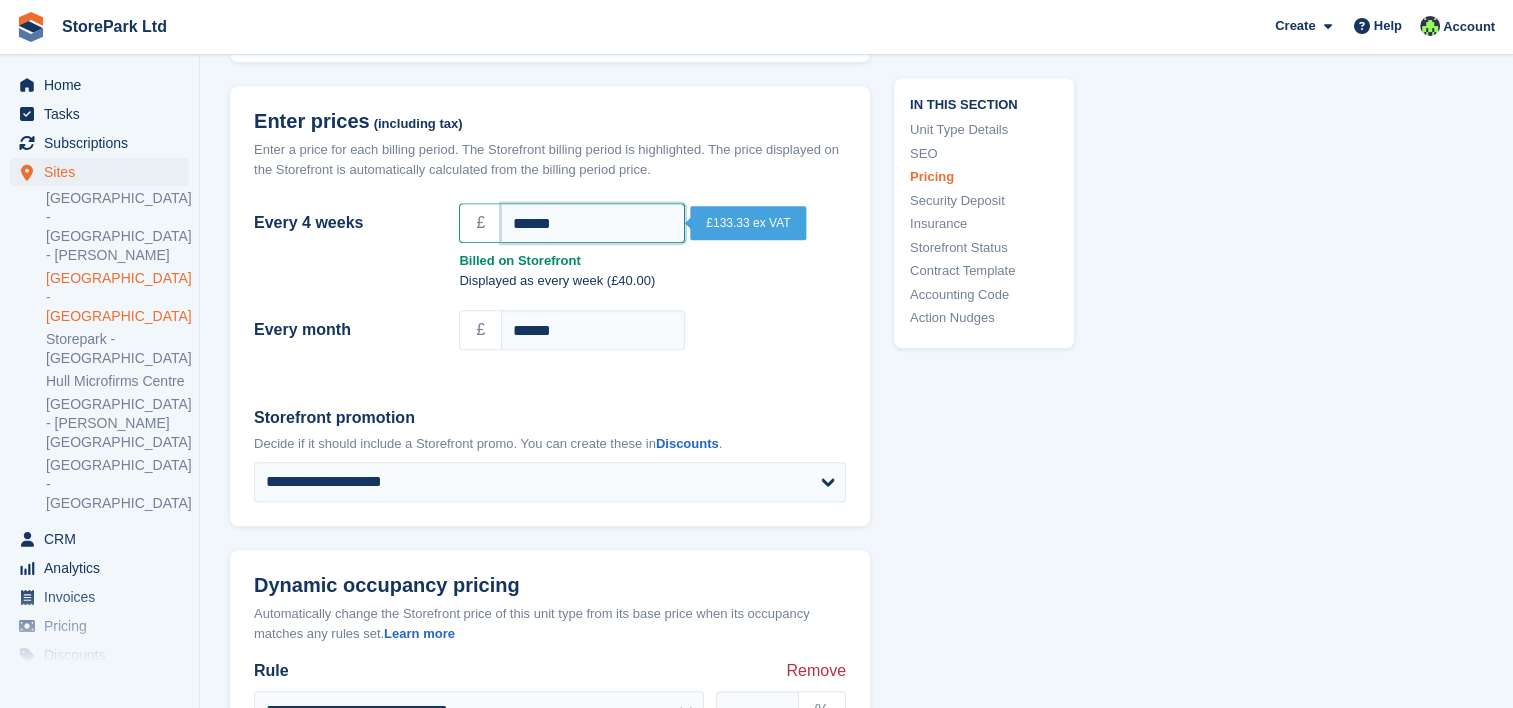 type on "******" 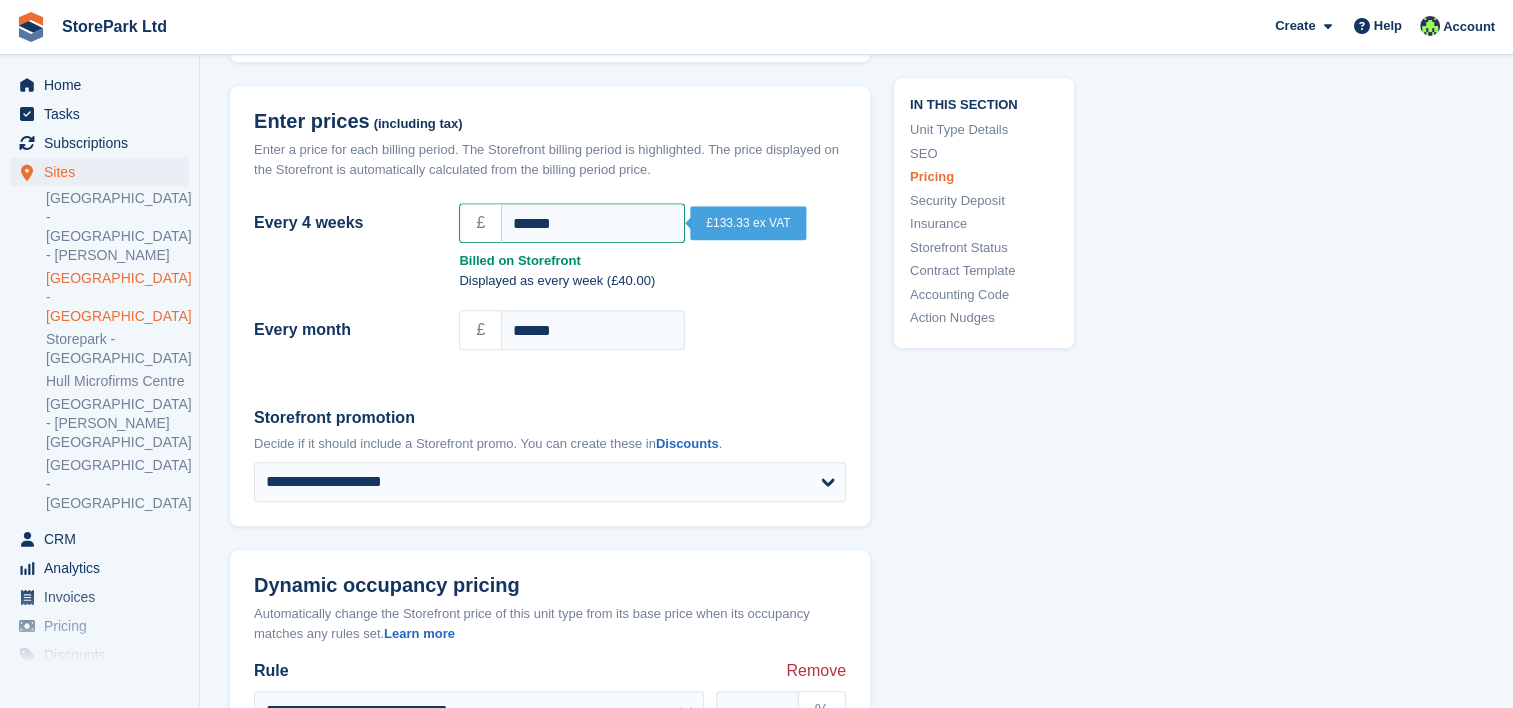 click on "**********" at bounding box center [550, 454] 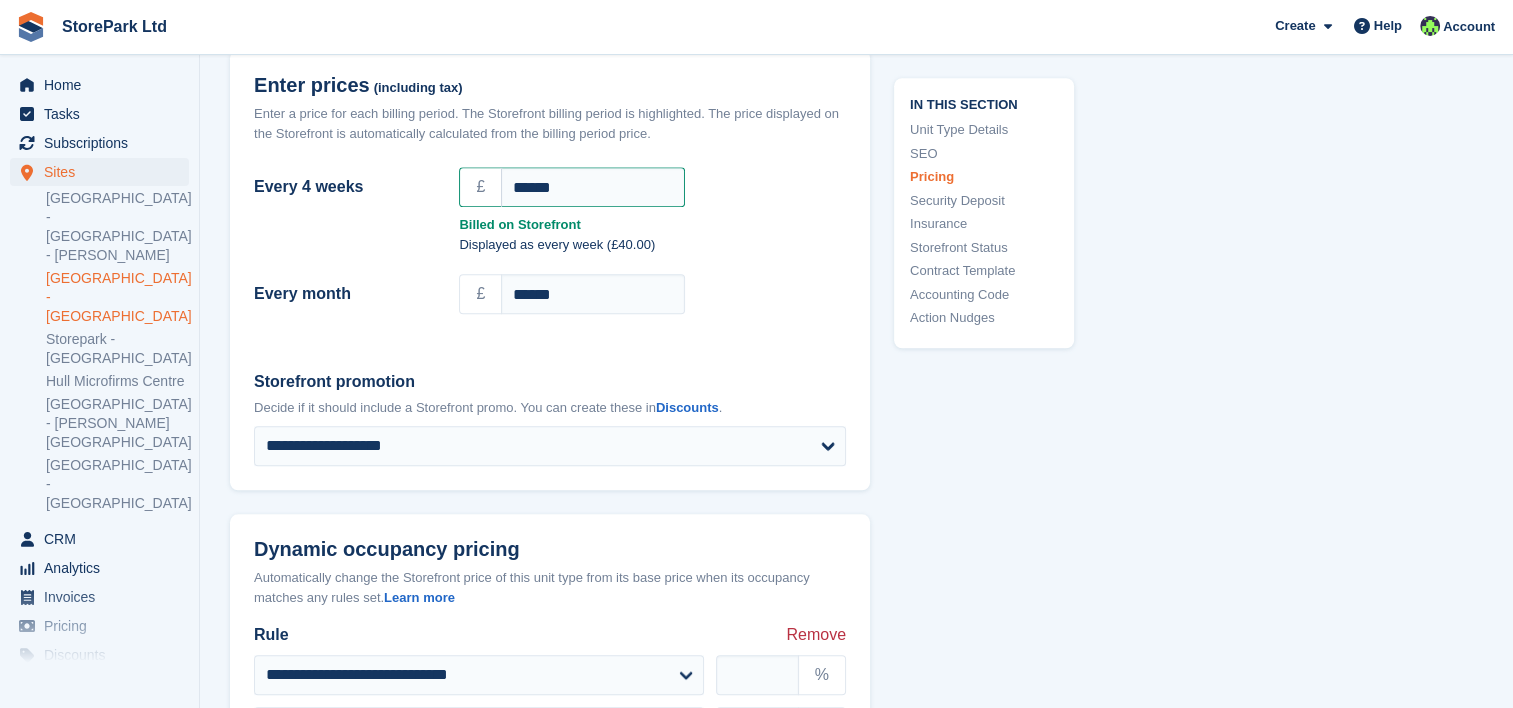 scroll, scrollTop: 1786, scrollLeft: 0, axis: vertical 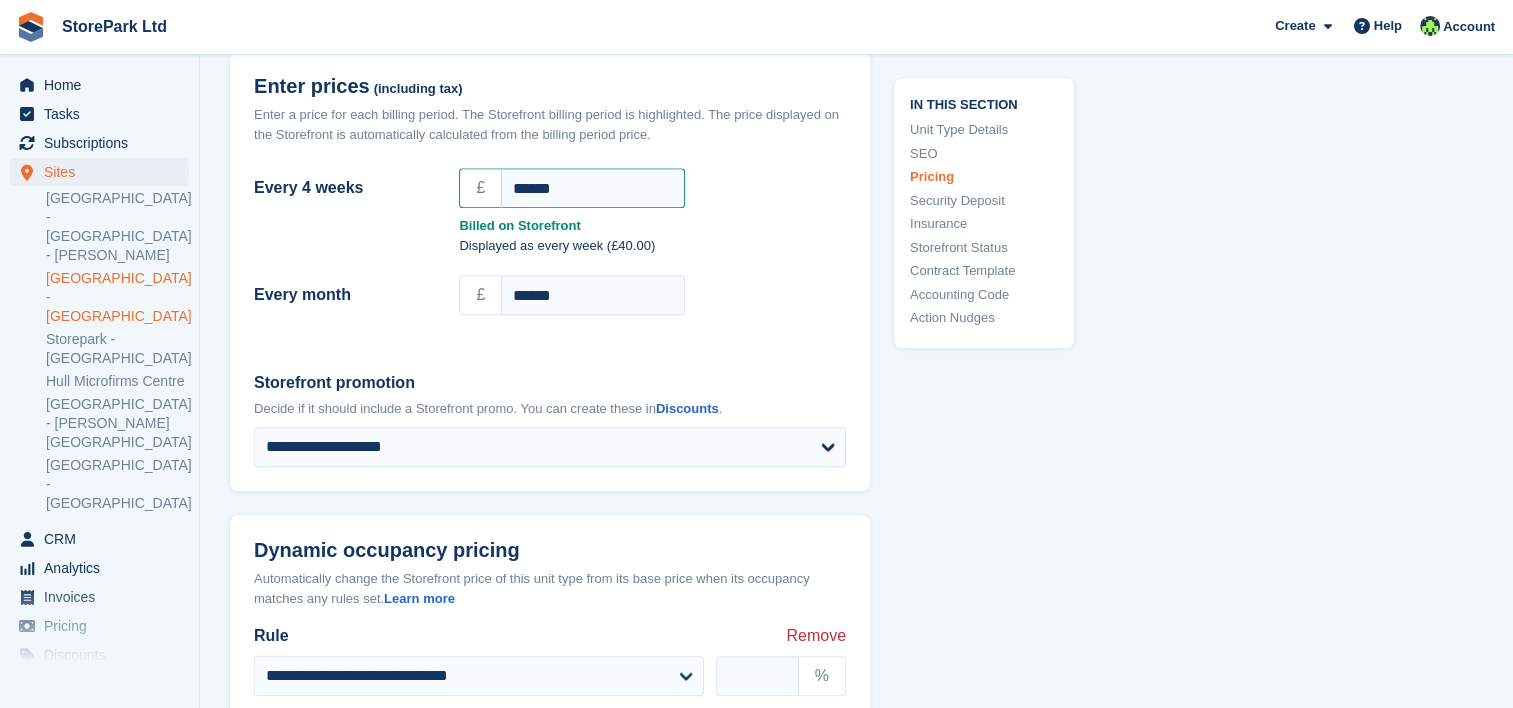 click on "Storefront promotion
Decide if it should include a Storefront promo. You can create these in  Discounts ." at bounding box center [550, 395] 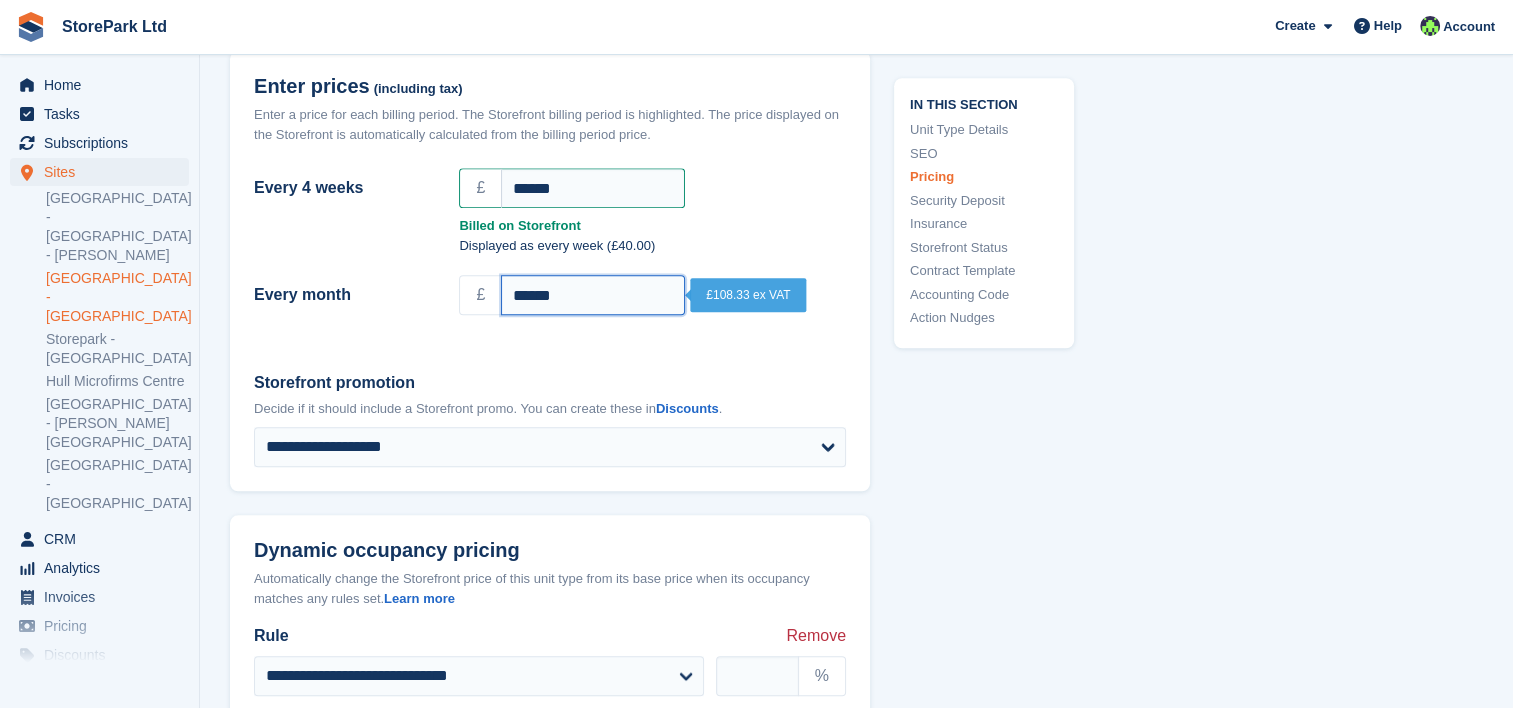 drag, startPoint x: 627, startPoint y: 280, endPoint x: 477, endPoint y: 270, distance: 150.33296 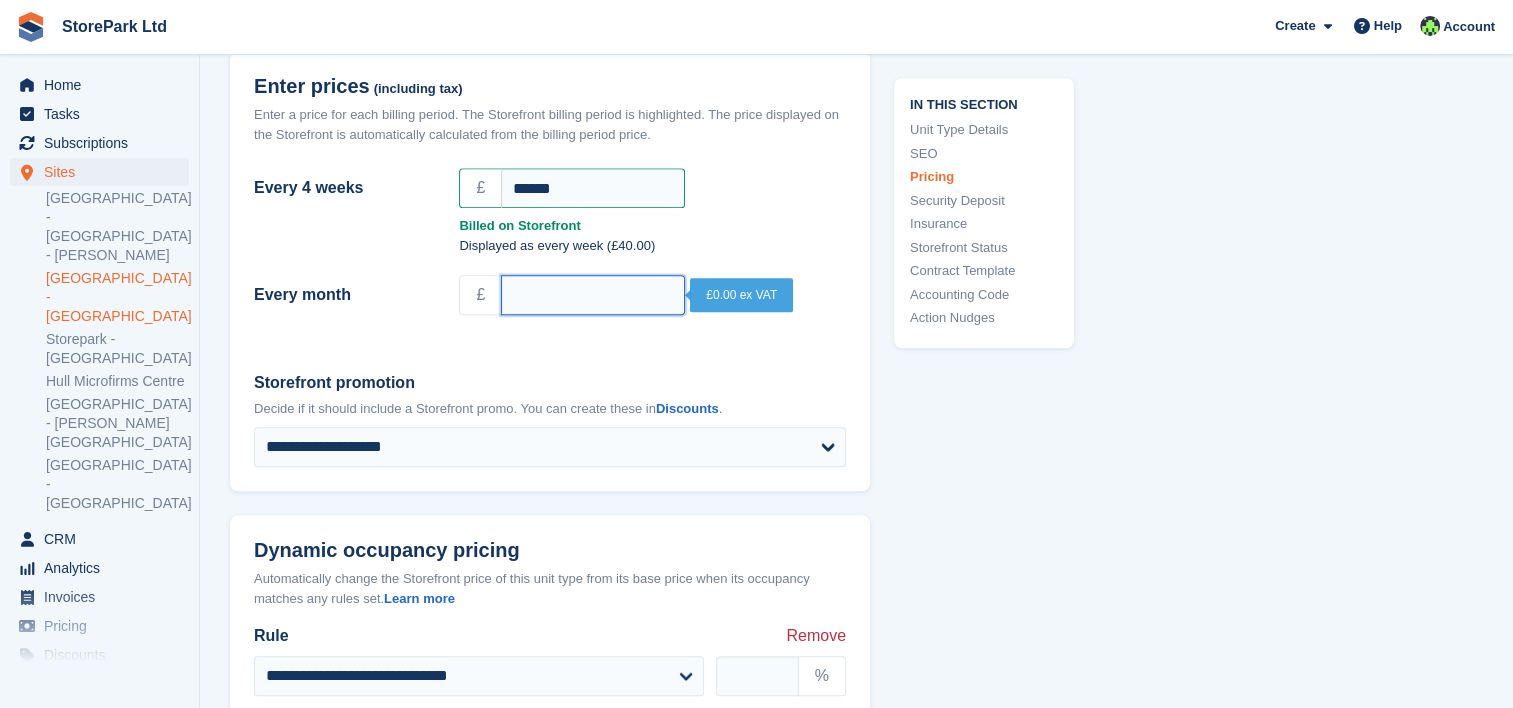 type 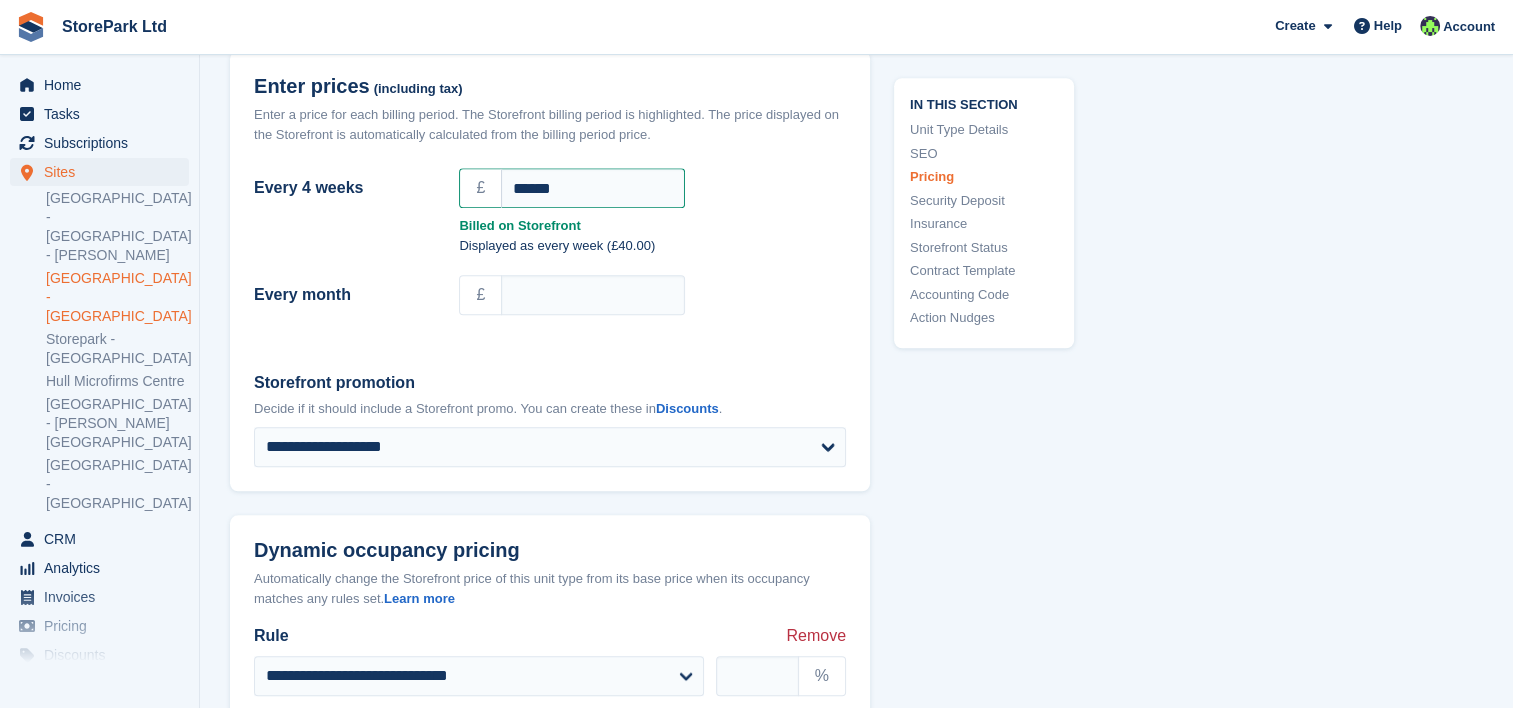 click on "In this section
Unit Type Details
SEO
Pricing
Security Deposit
Insurance
Storefront Status
Contract Template
Accounting Code
Action Nudges" at bounding box center (972, 689) 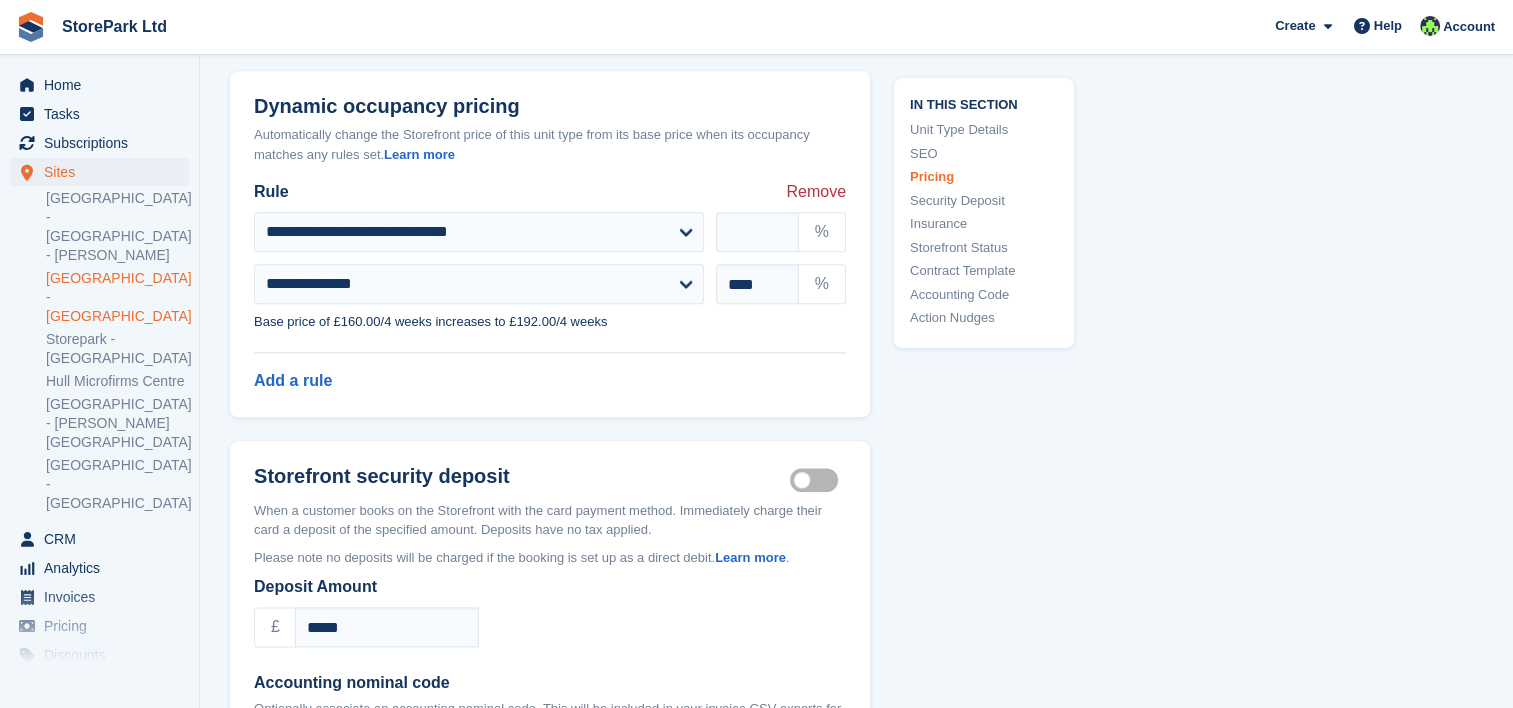 scroll, scrollTop: 2224, scrollLeft: 0, axis: vertical 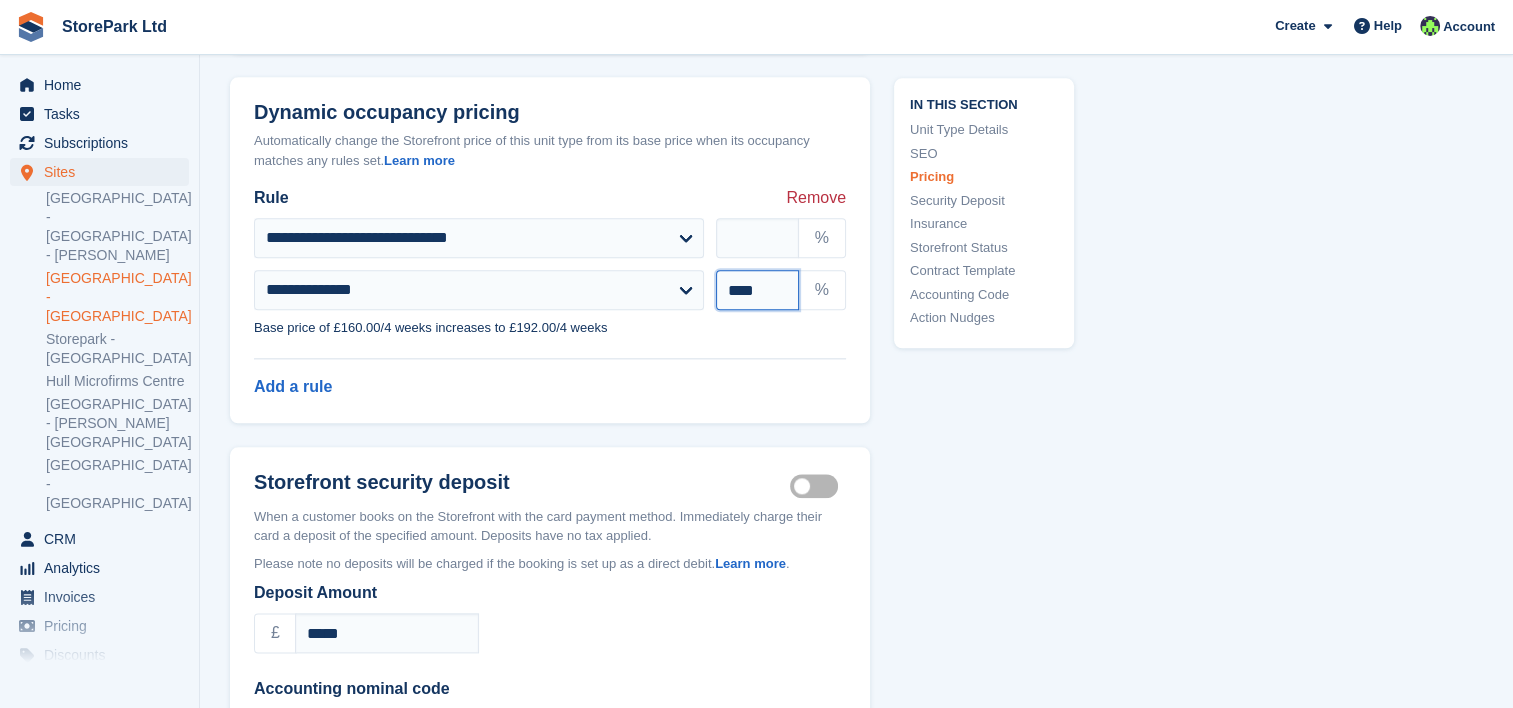 drag, startPoint x: 738, startPoint y: 288, endPoint x: 645, endPoint y: 306, distance: 94.72592 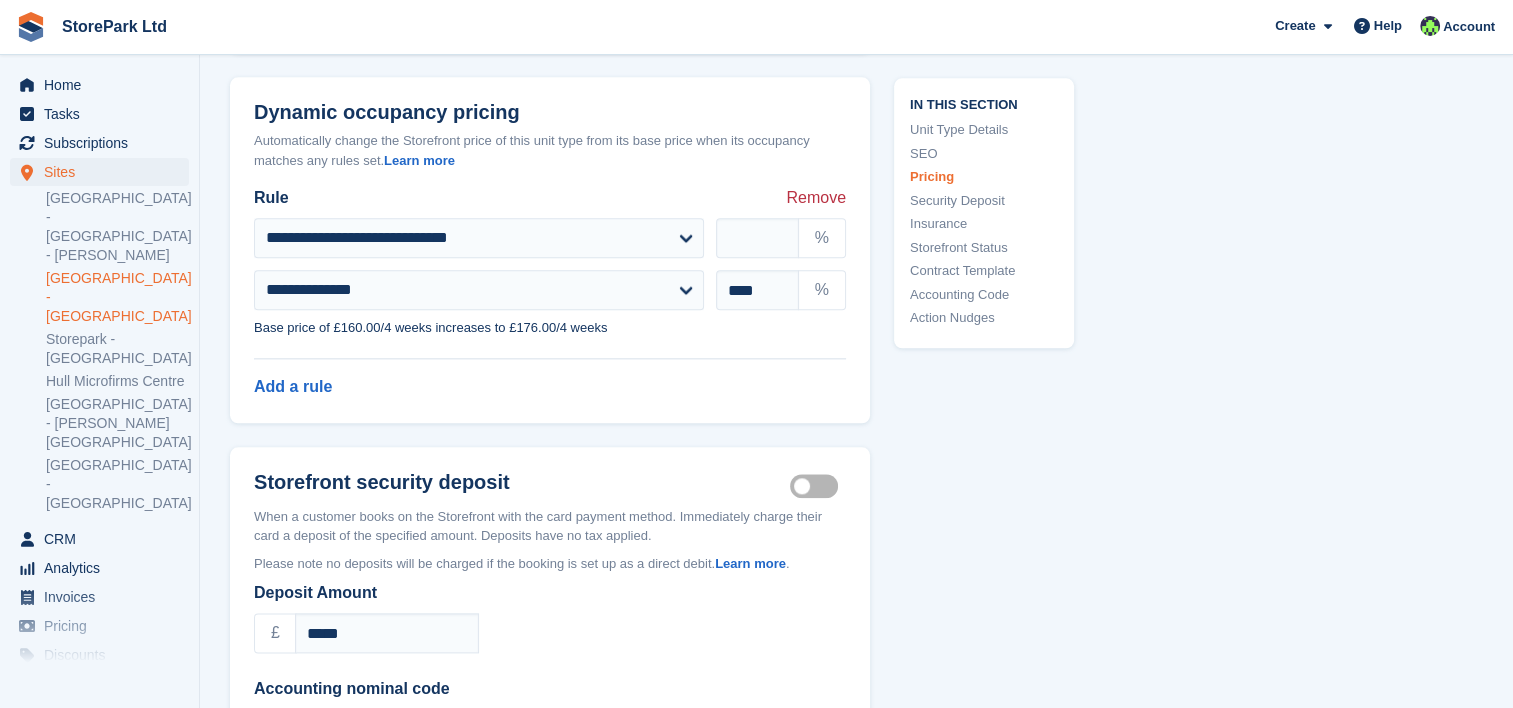 click on "In this section
Unit Type Details
SEO
Pricing
Security Deposit
Insurance
Storefront Status
Contract Template
Accounting Code
Action Nudges" at bounding box center [972, 251] 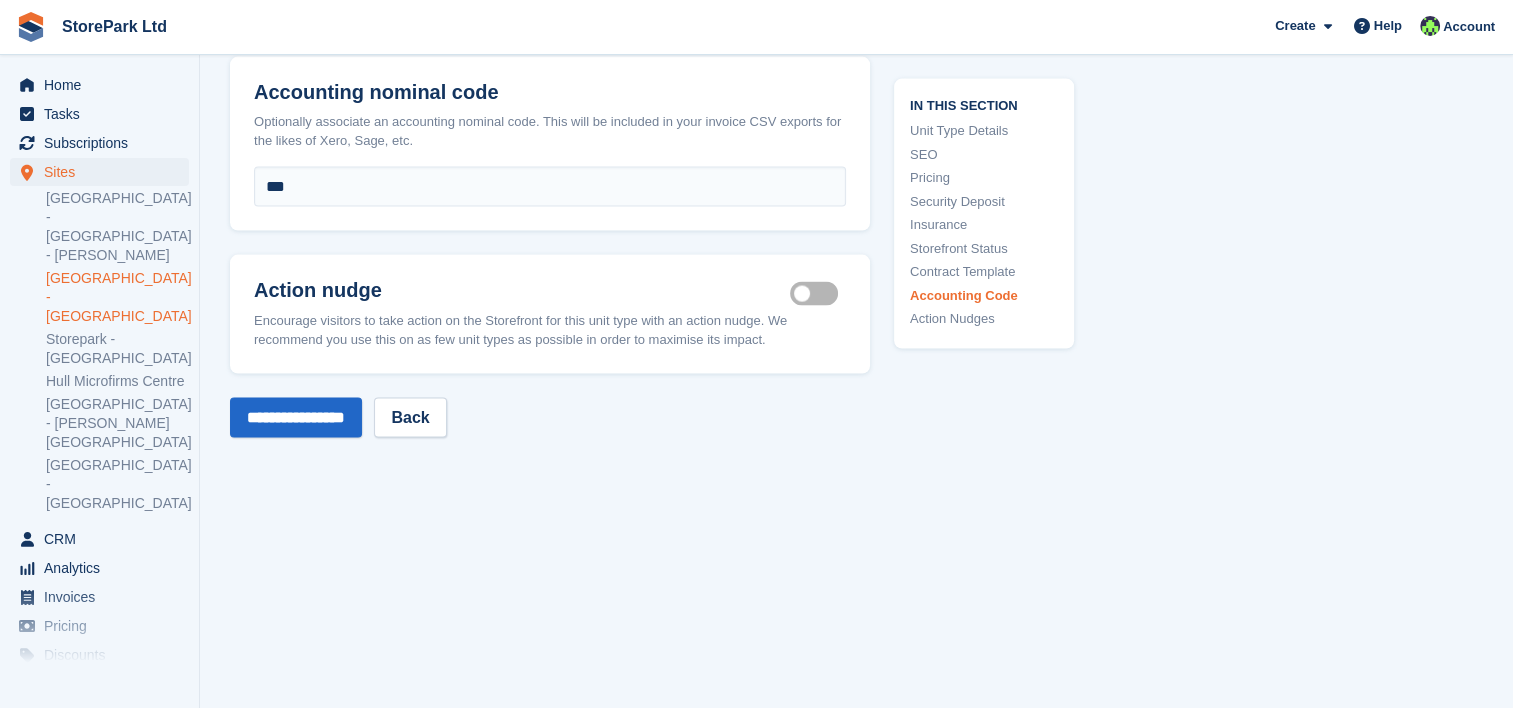 scroll, scrollTop: 4096, scrollLeft: 0, axis: vertical 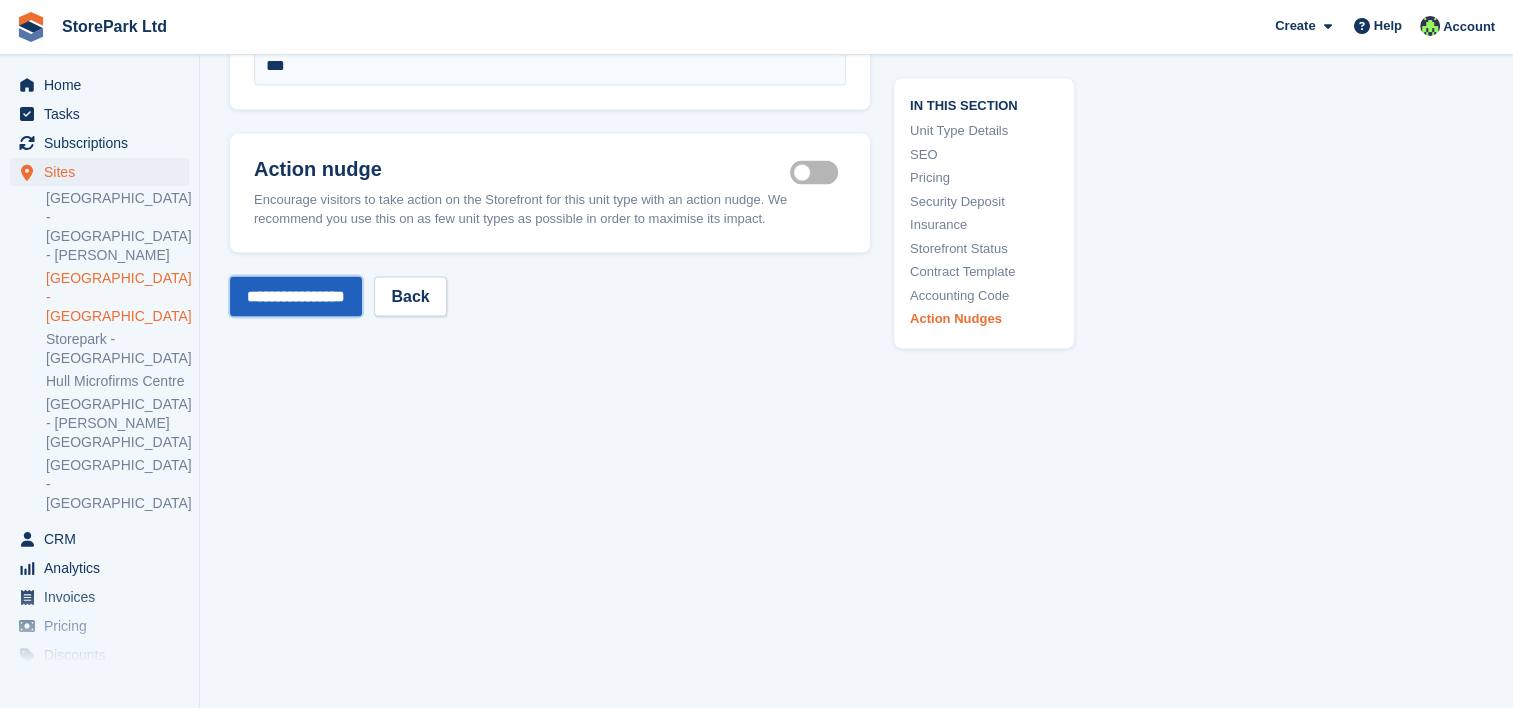 click on "**********" at bounding box center (296, 297) 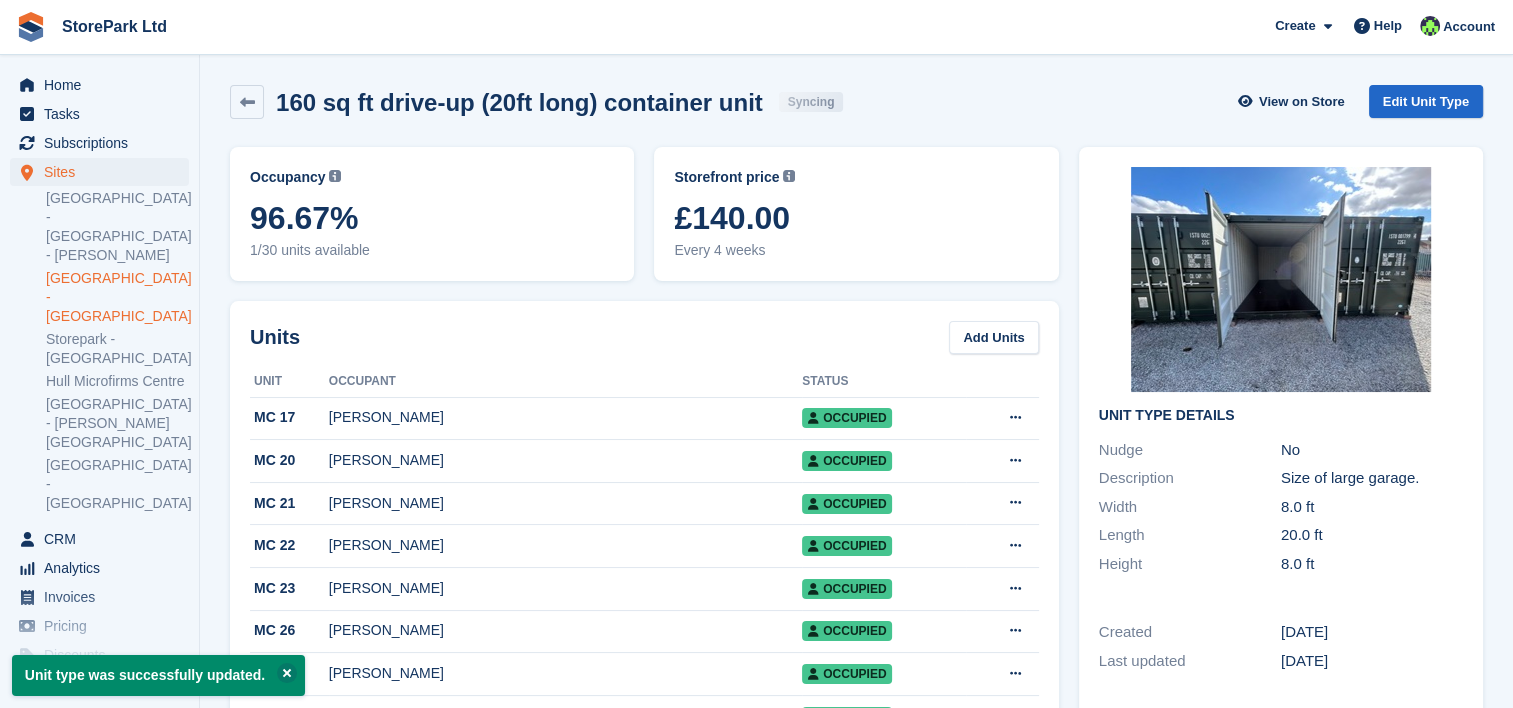 scroll, scrollTop: 0, scrollLeft: 0, axis: both 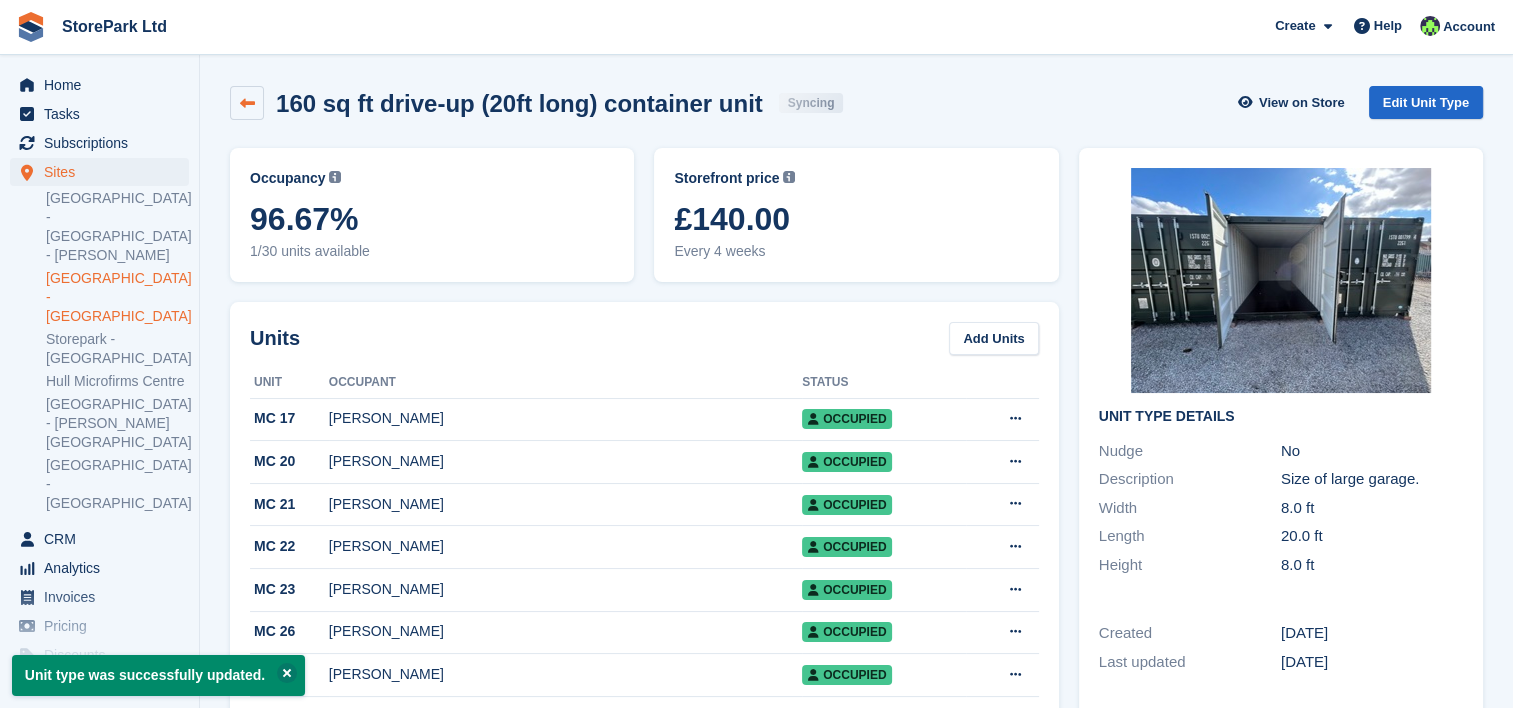 click at bounding box center [247, 103] 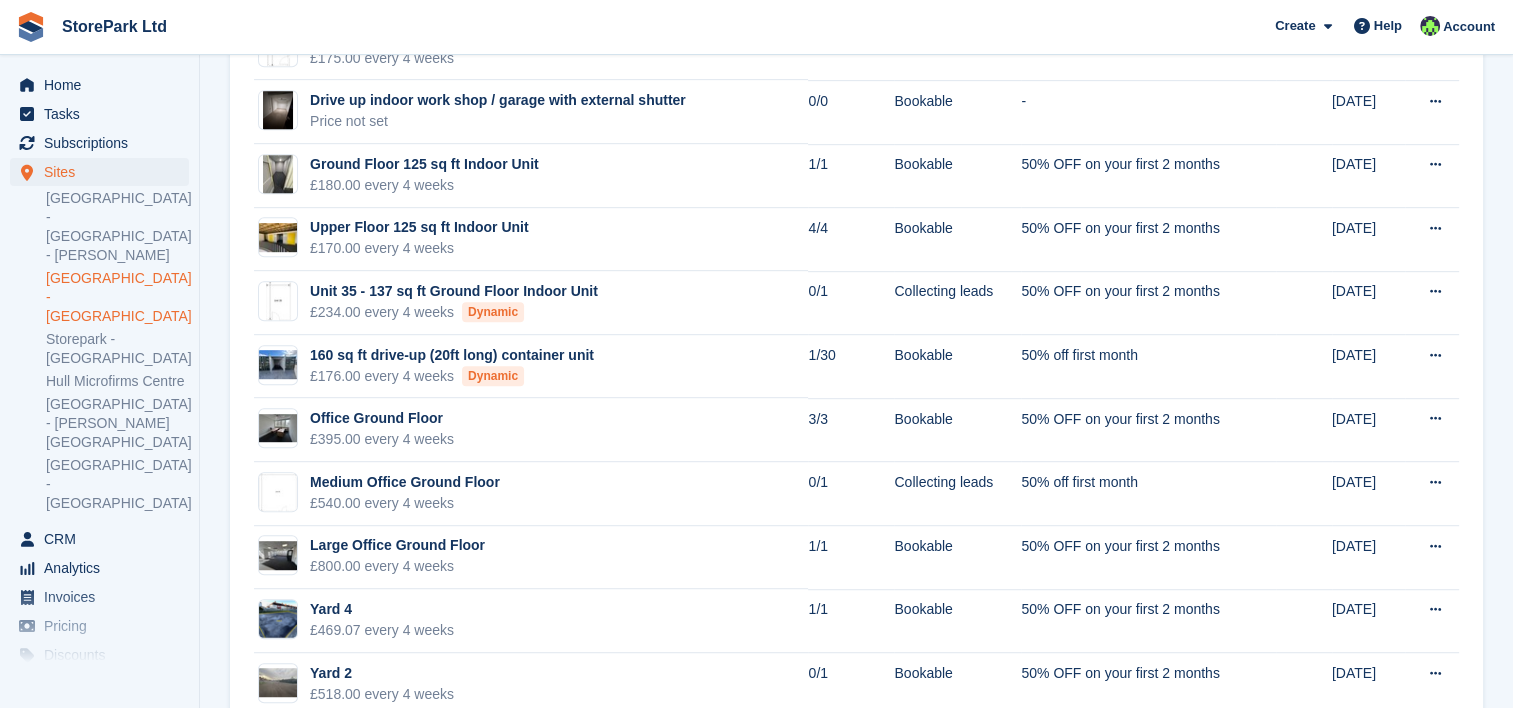 scroll, scrollTop: 1106, scrollLeft: 0, axis: vertical 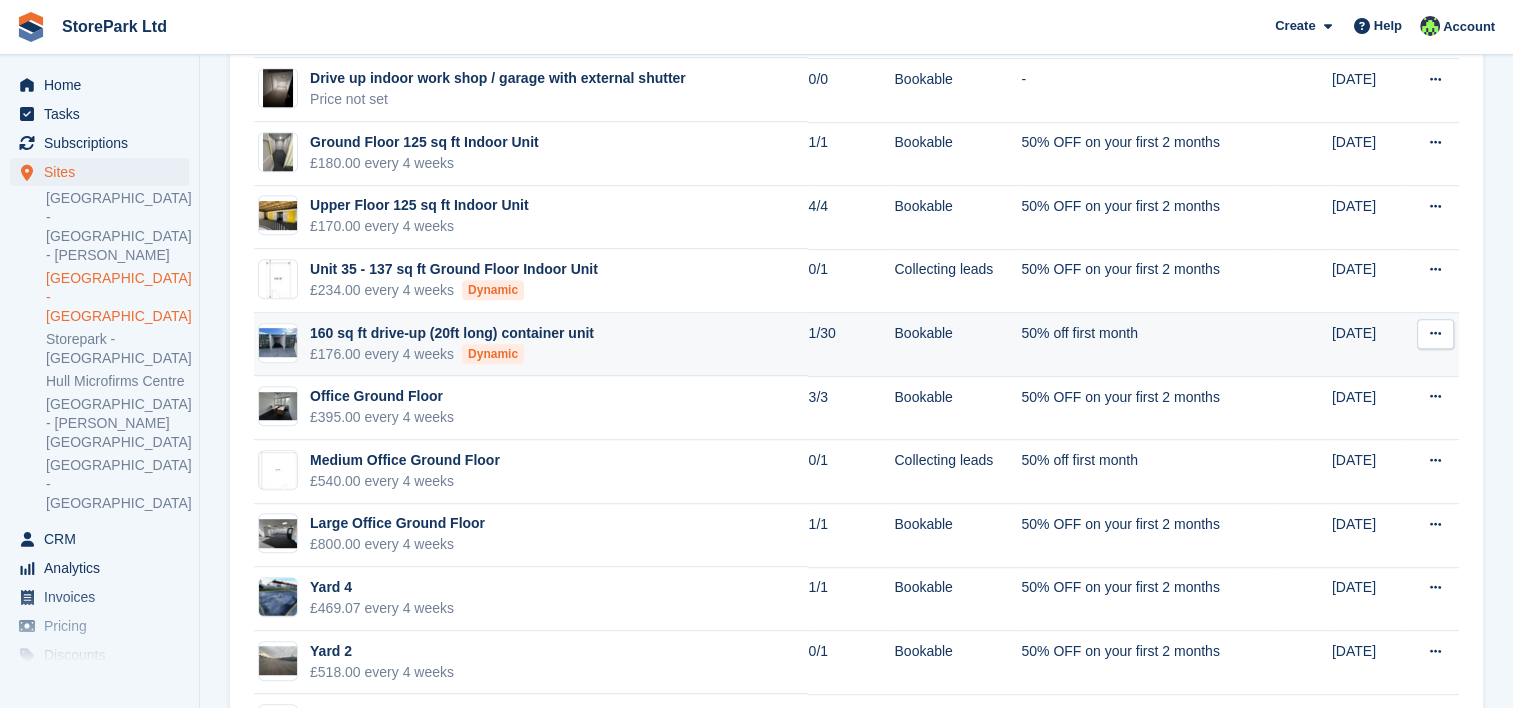 click on "£176.00 every 4 weeks
Dynamic" at bounding box center [452, 354] 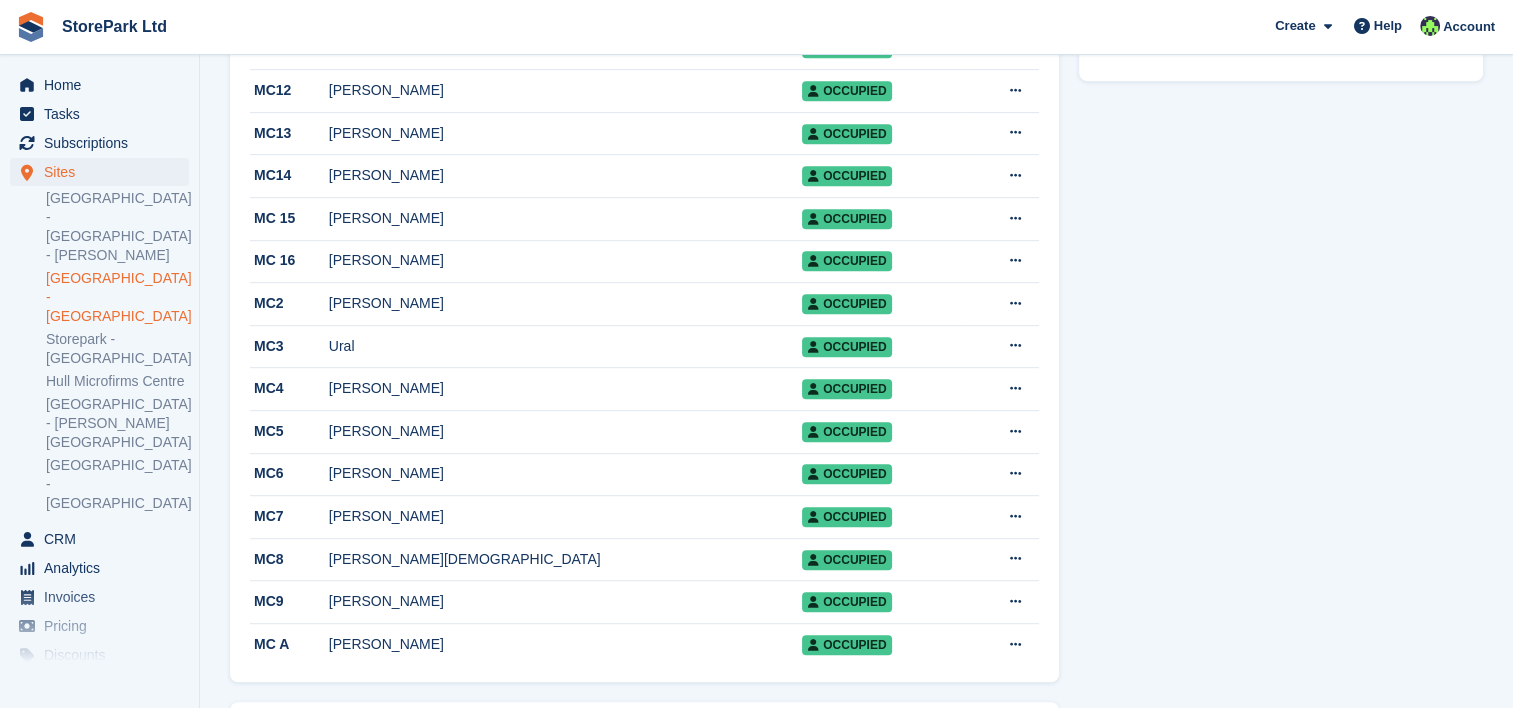 scroll, scrollTop: 0, scrollLeft: 0, axis: both 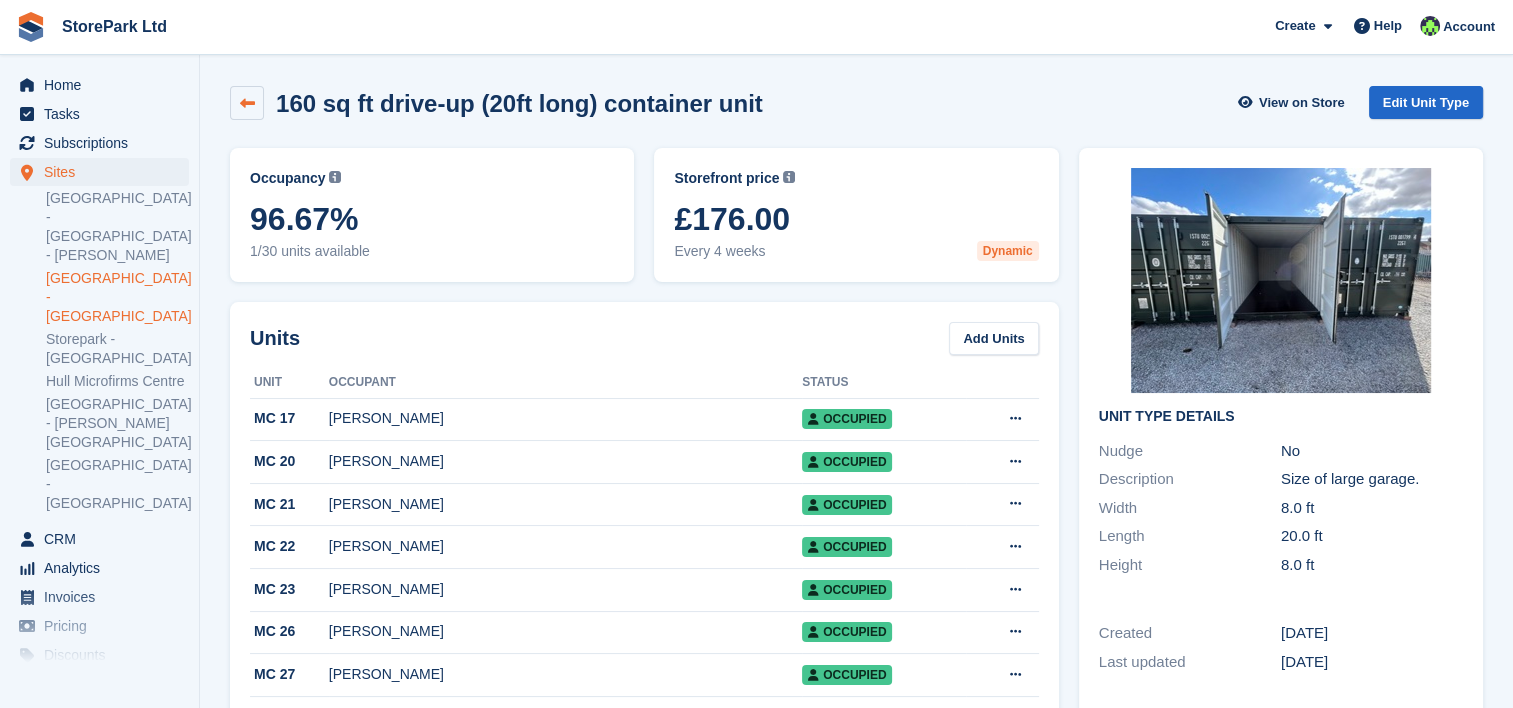 click at bounding box center [247, 103] 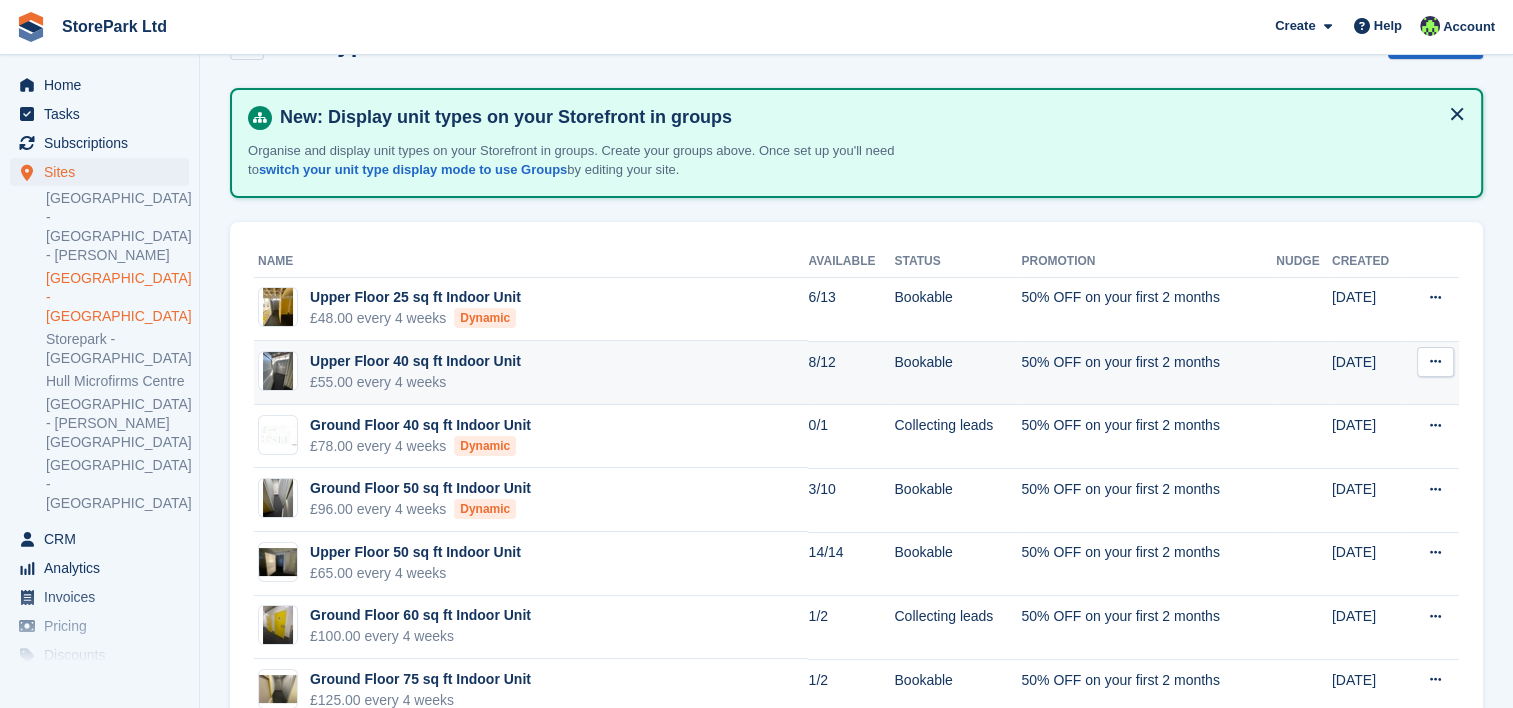 scroll, scrollTop: 54, scrollLeft: 0, axis: vertical 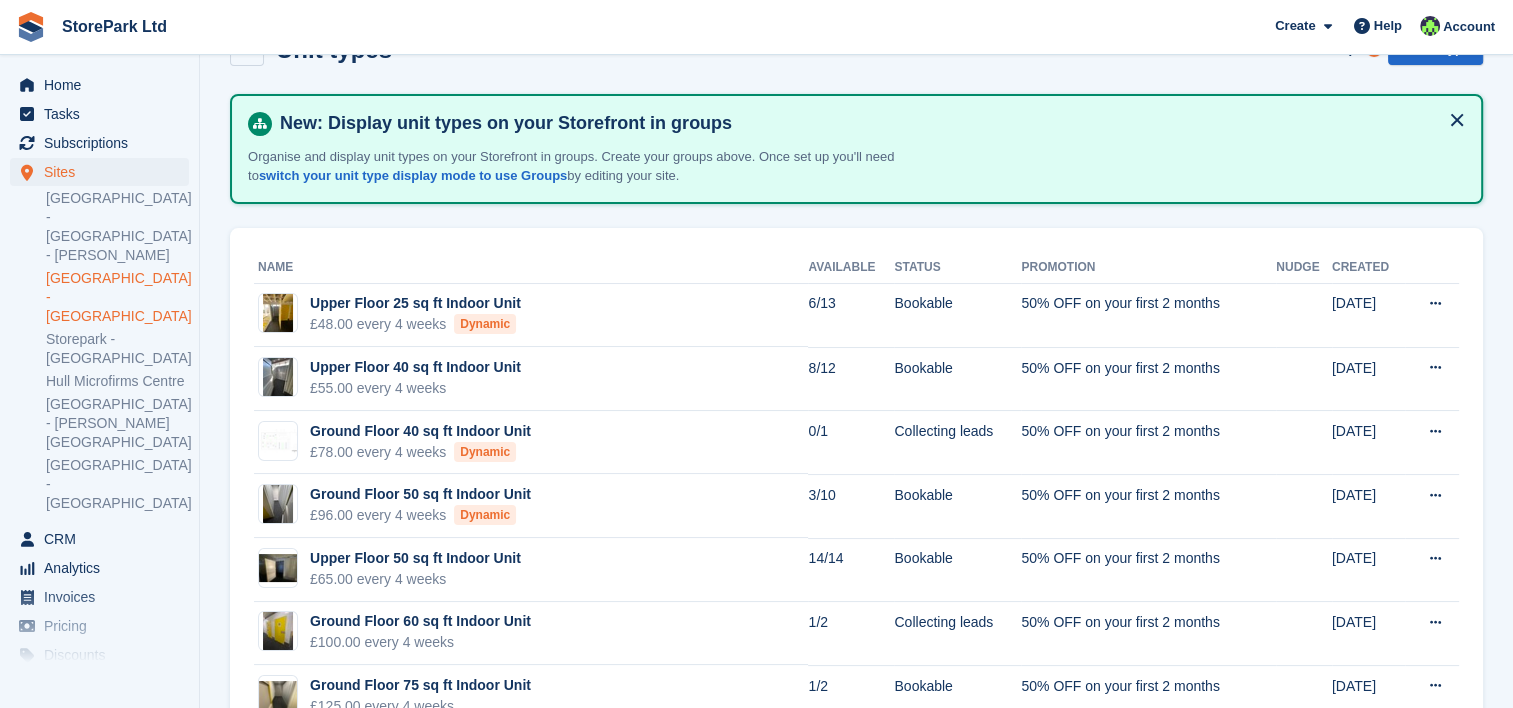 click on "Available" at bounding box center [851, 268] 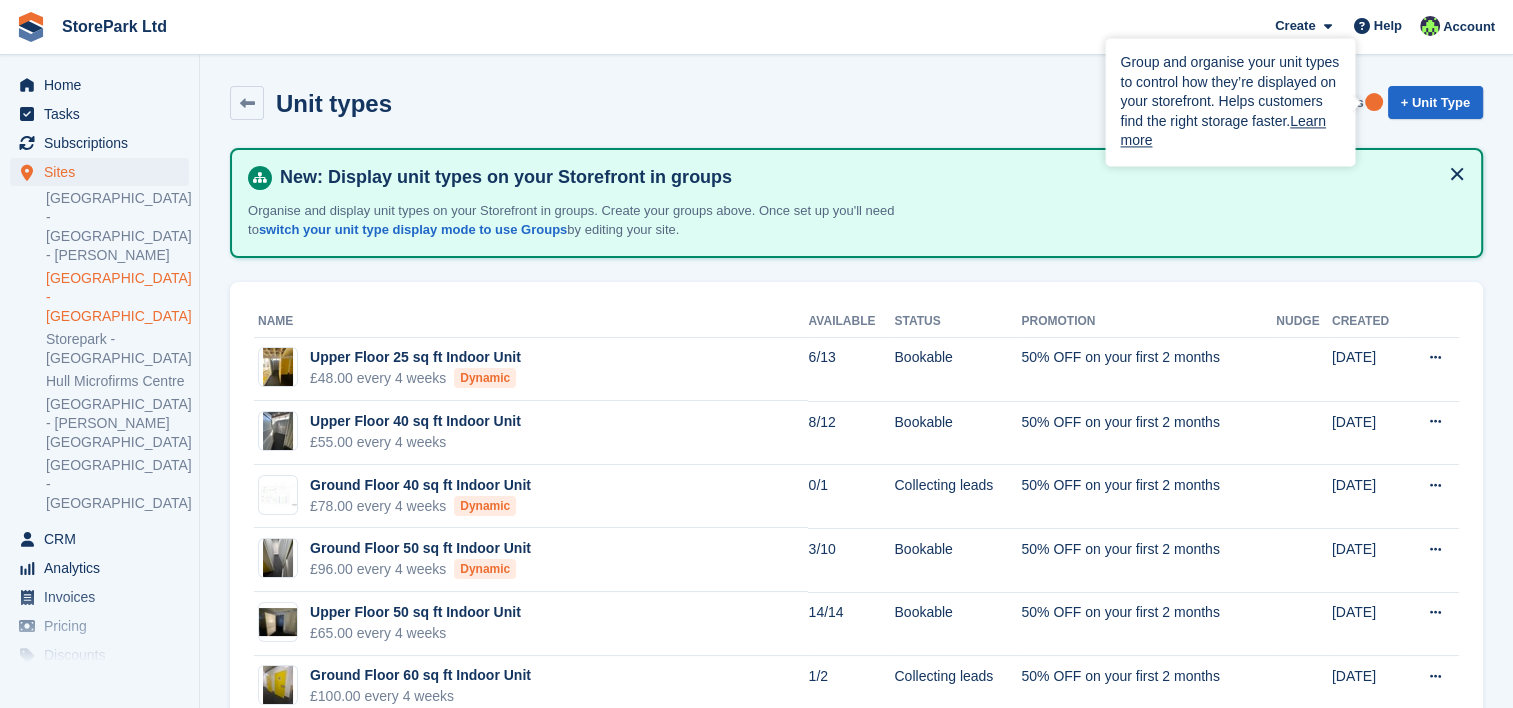 click on "StorePark Ltd
Create
Subscription
Invoice
Contact
Deal
Discount
Page
Help
Chat Support
Submit a support request
Help Center
Get answers to Stora questions
What's New" at bounding box center [756, 1018] 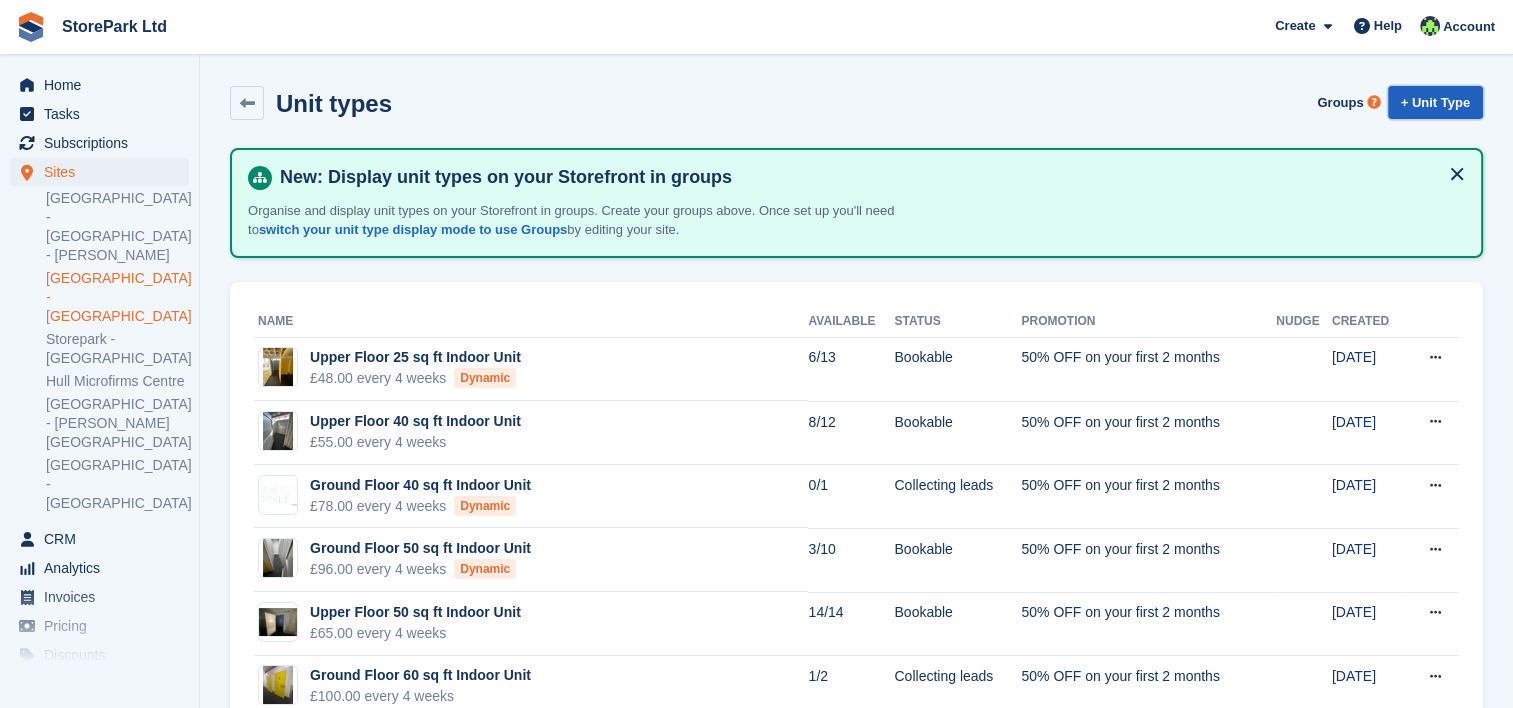 click on "+ Unit Type" at bounding box center [1435, 102] 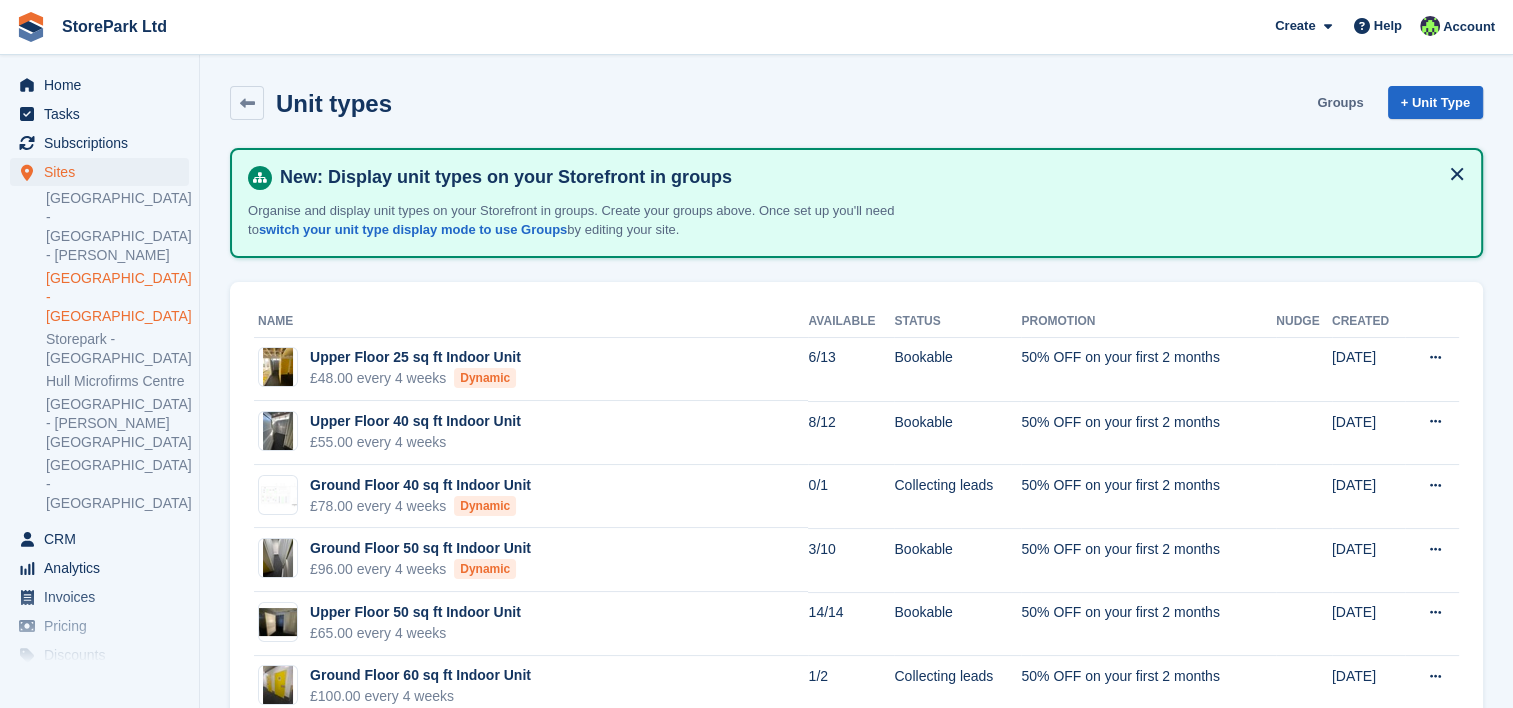 click on "Groups" at bounding box center [1340, 102] 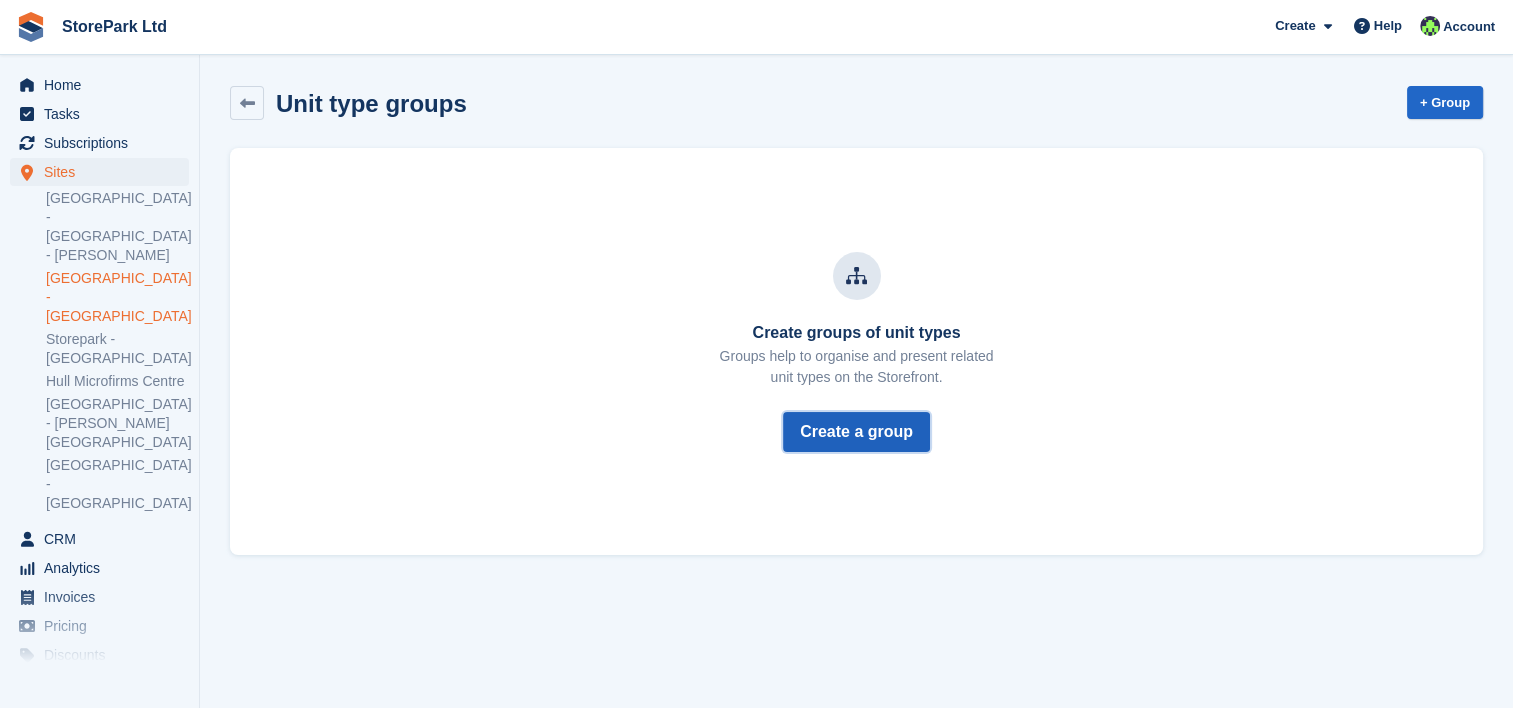 click on "Create a group" at bounding box center (856, 432) 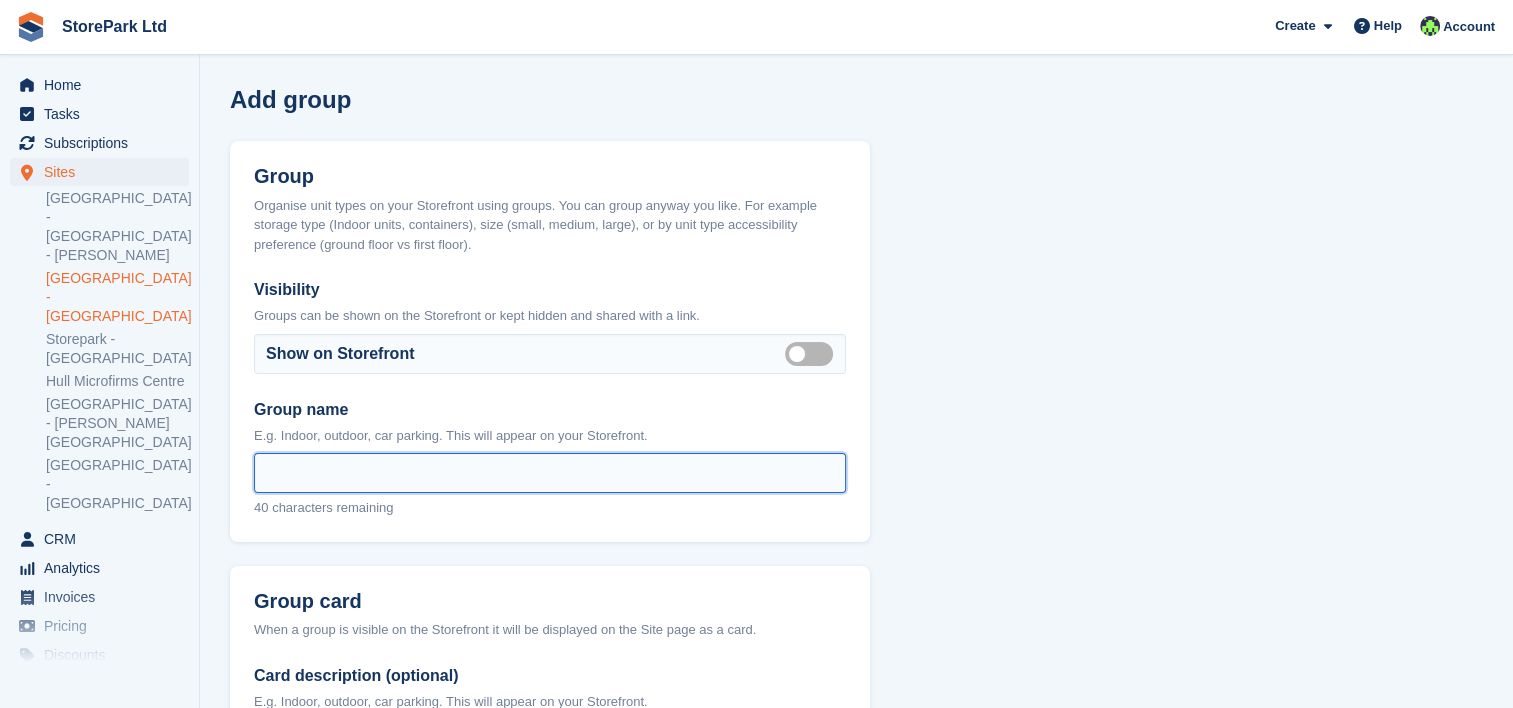 click on "Group name" at bounding box center [550, 473] 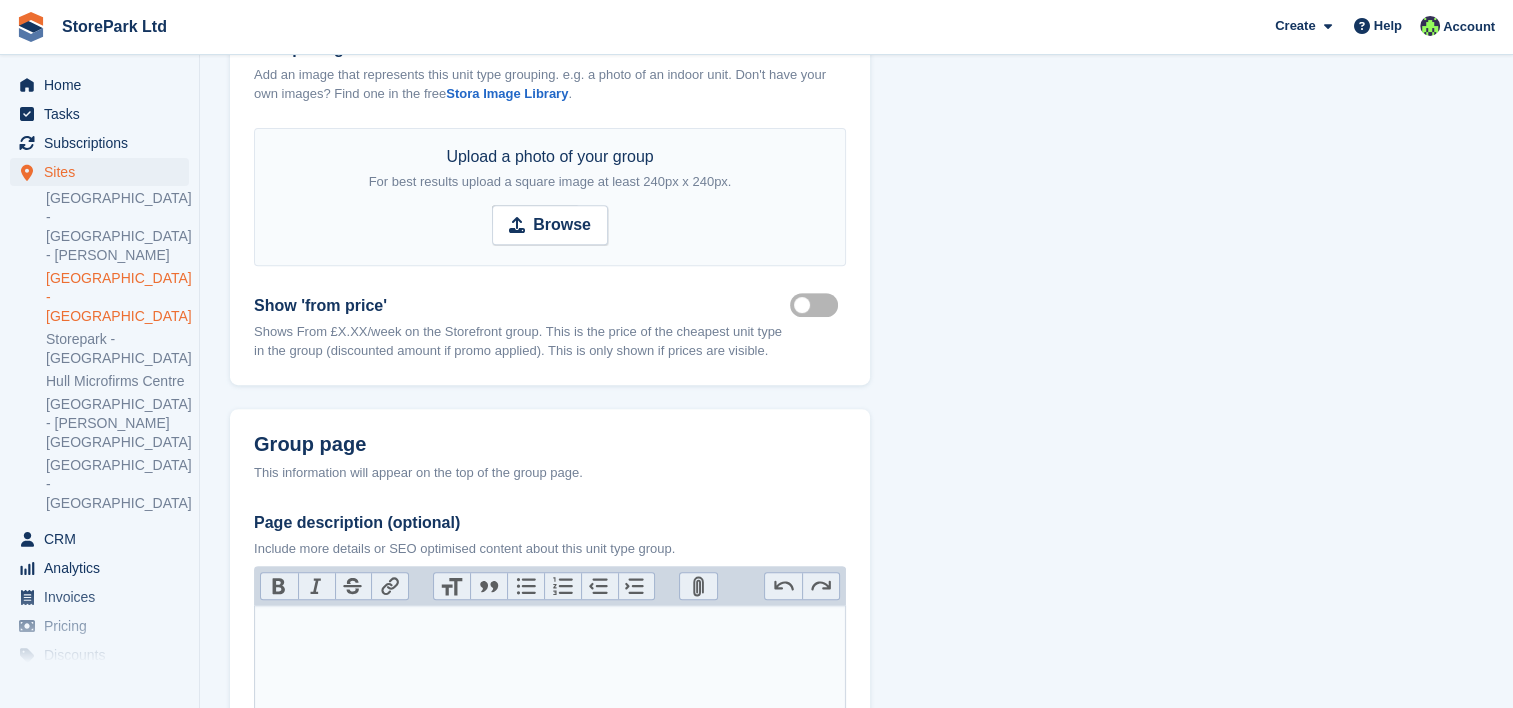 scroll, scrollTop: 1016, scrollLeft: 0, axis: vertical 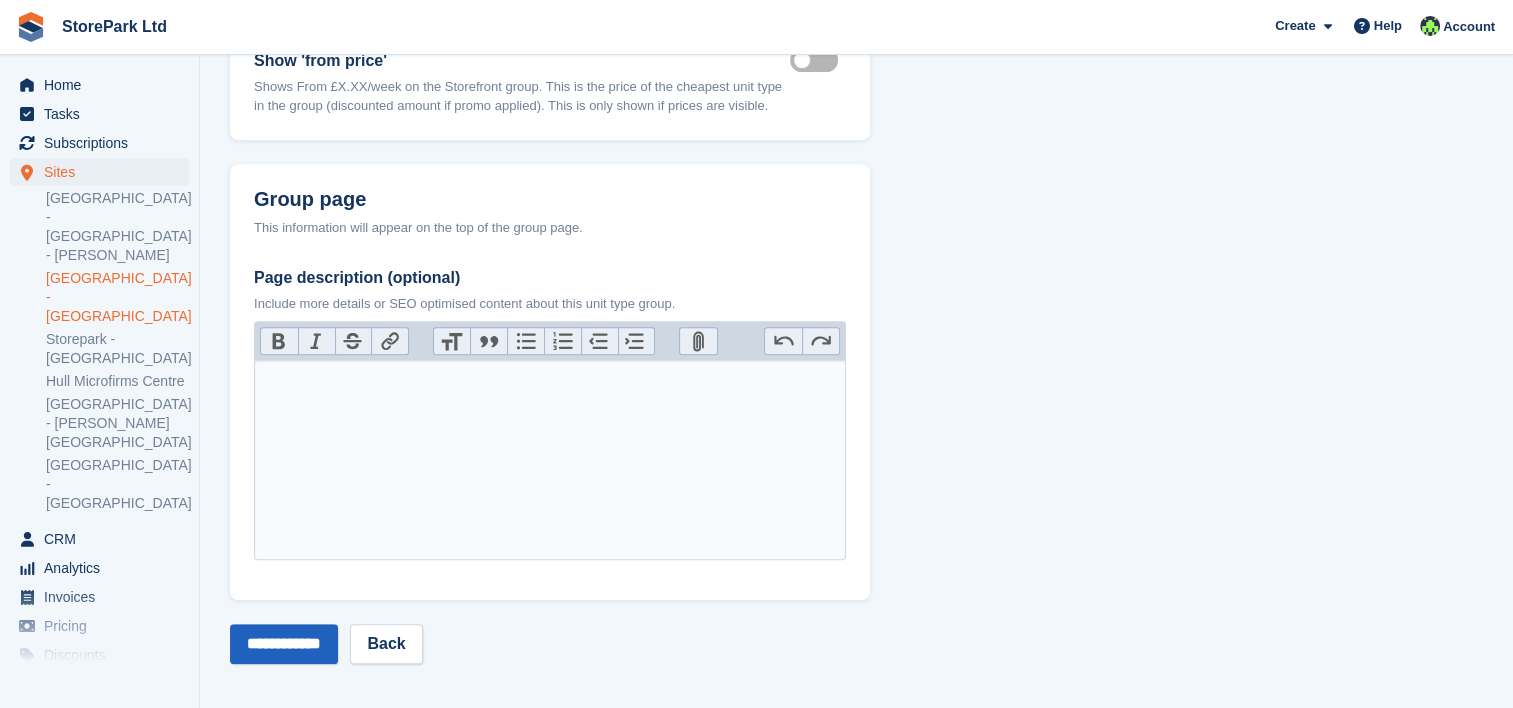 type on "**********" 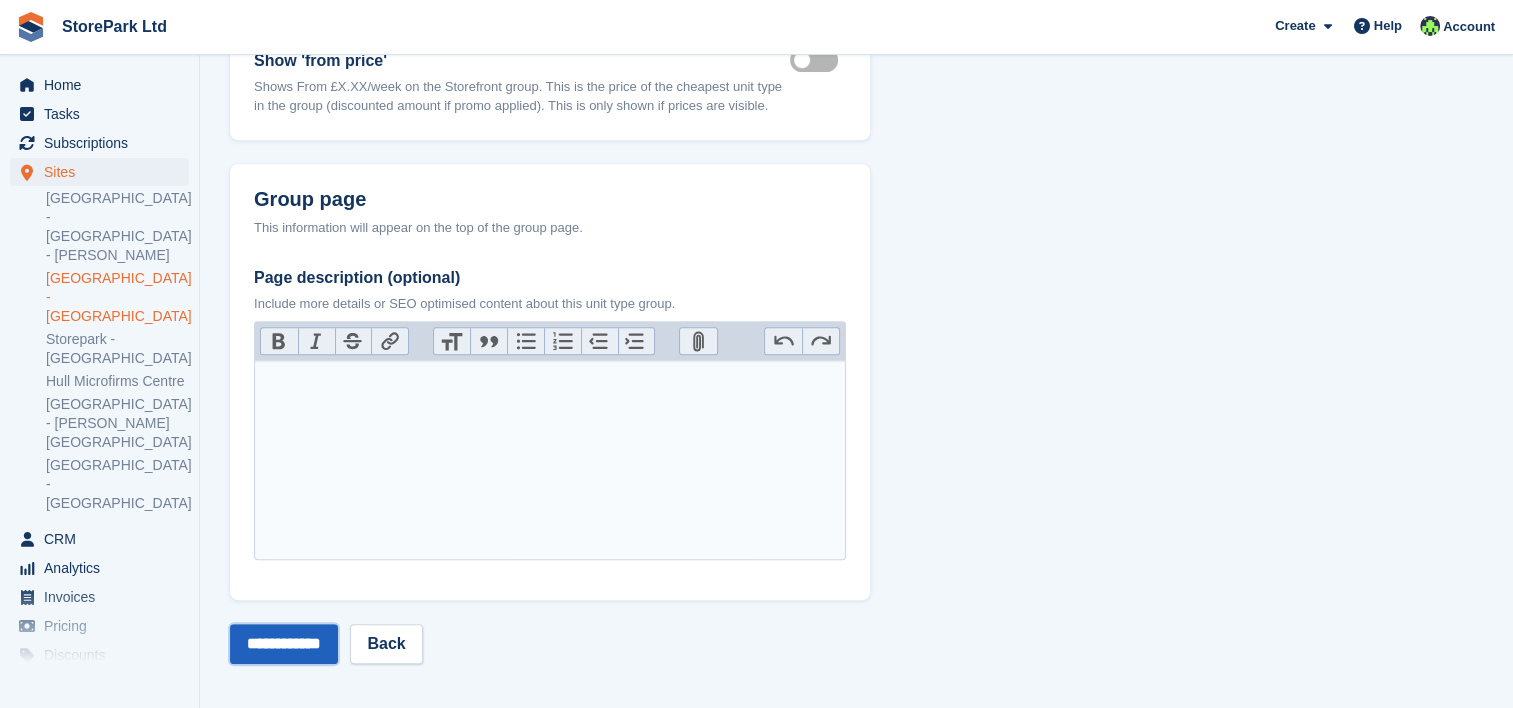 click on "**********" at bounding box center [284, 644] 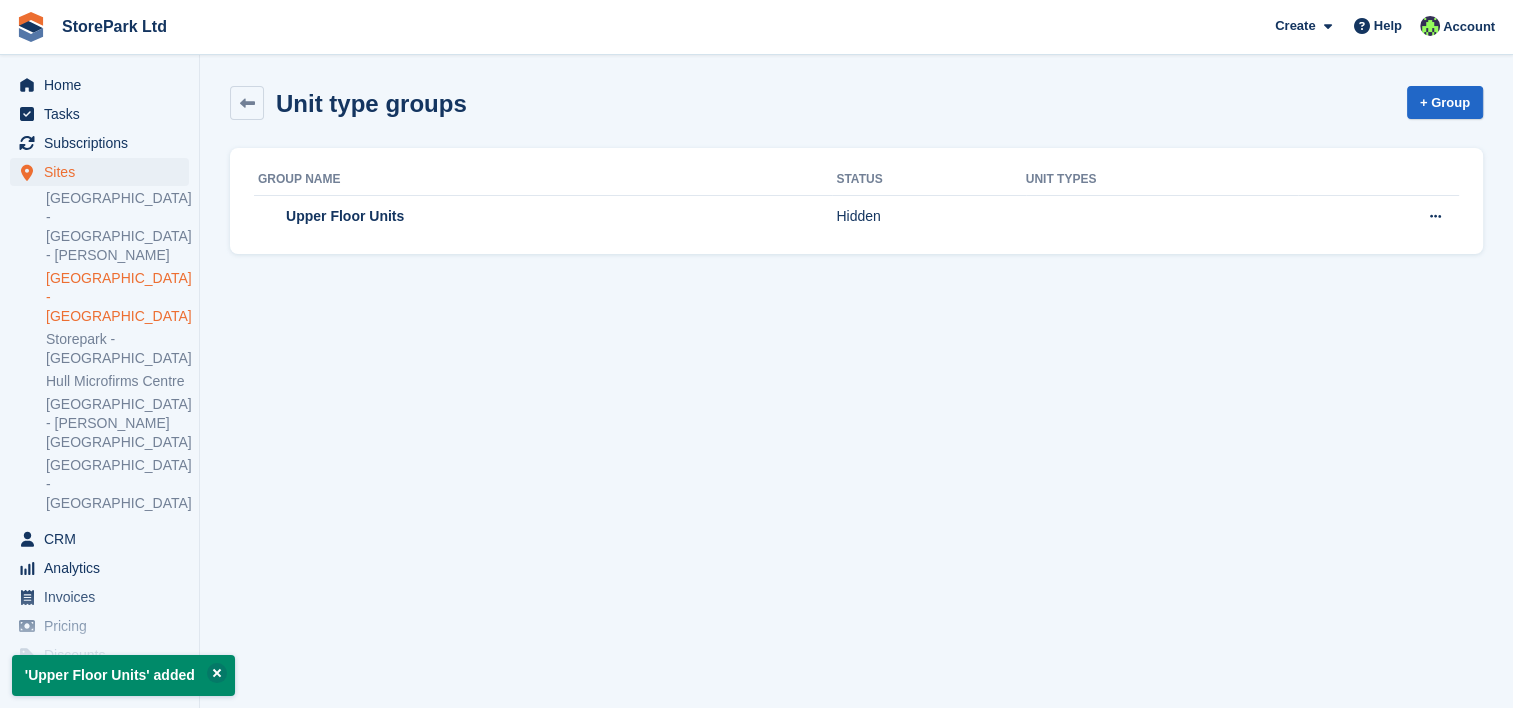 scroll, scrollTop: 0, scrollLeft: 0, axis: both 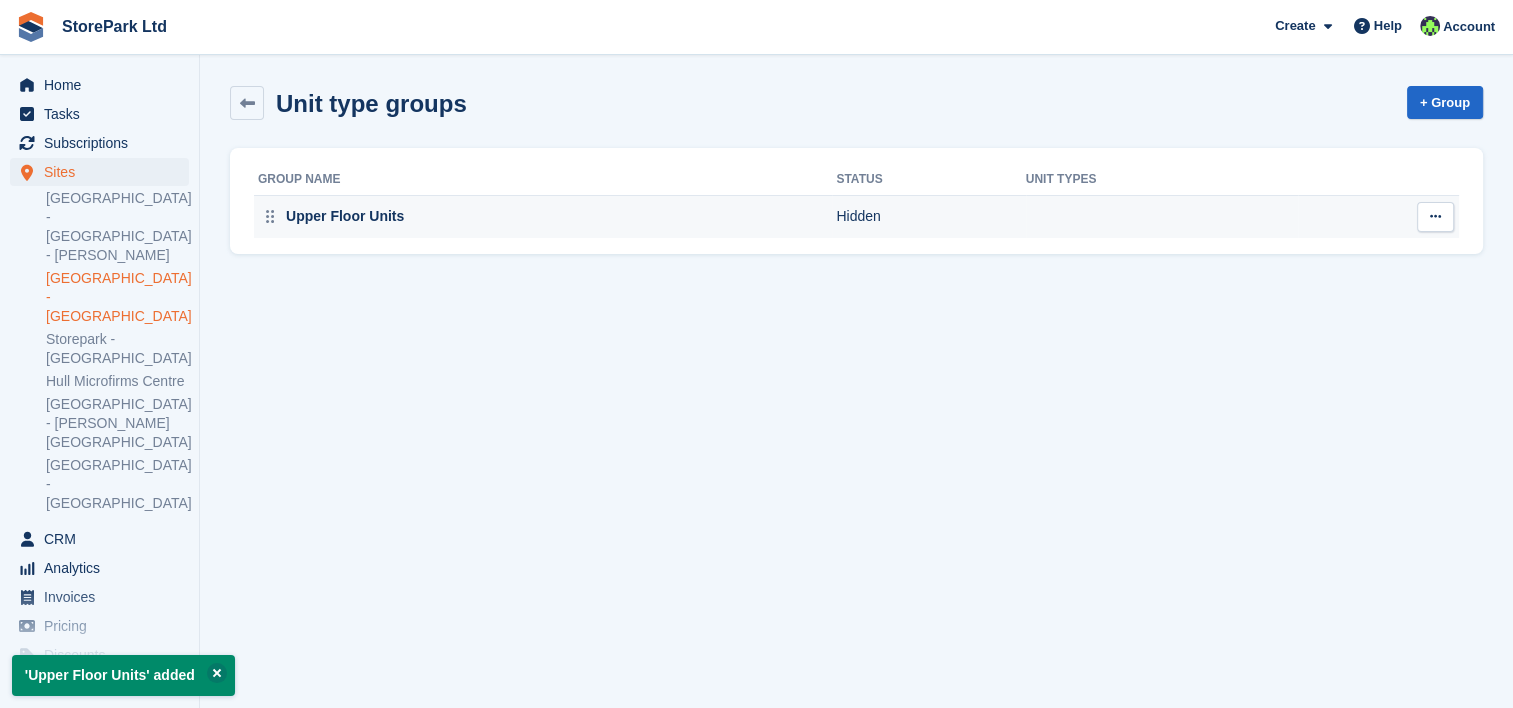 click at bounding box center [1435, 217] 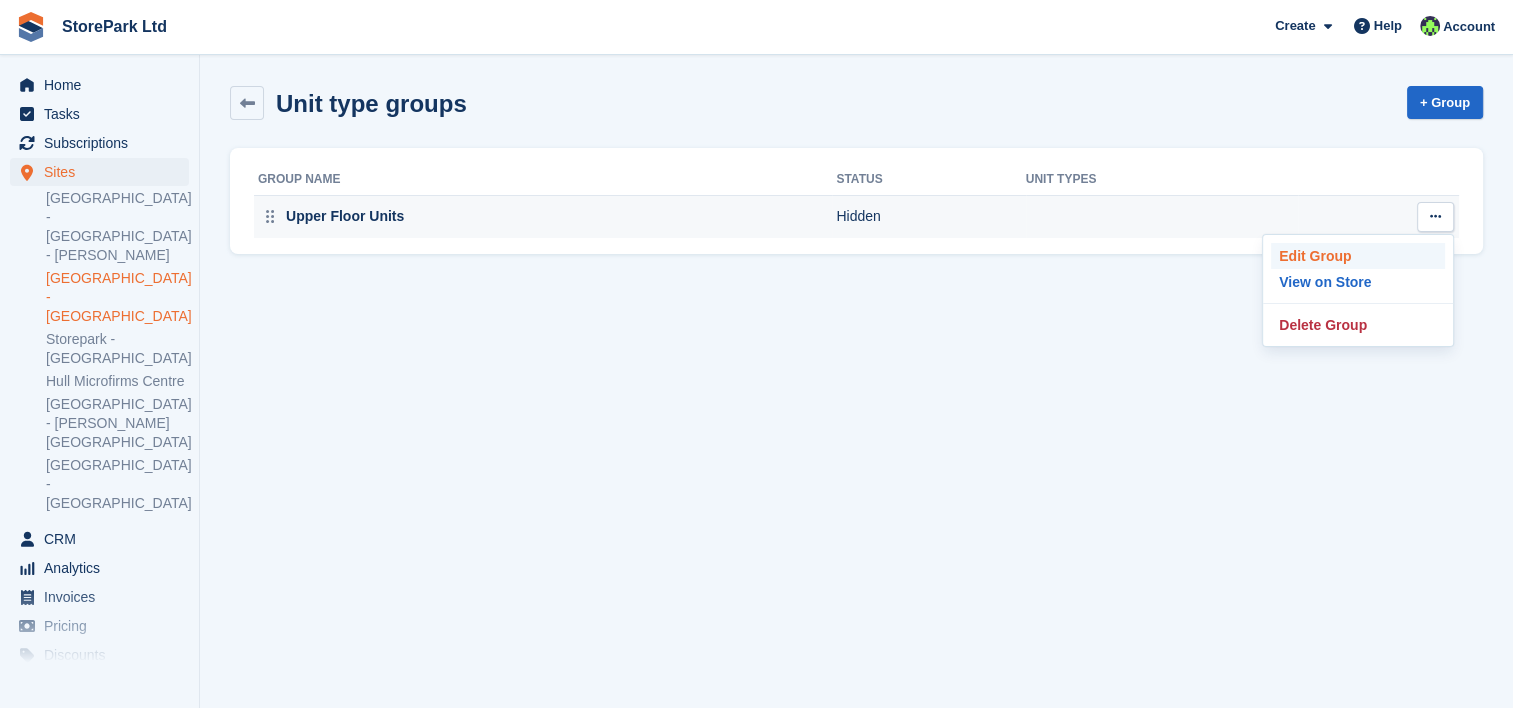 click on "Edit Group" at bounding box center (1358, 256) 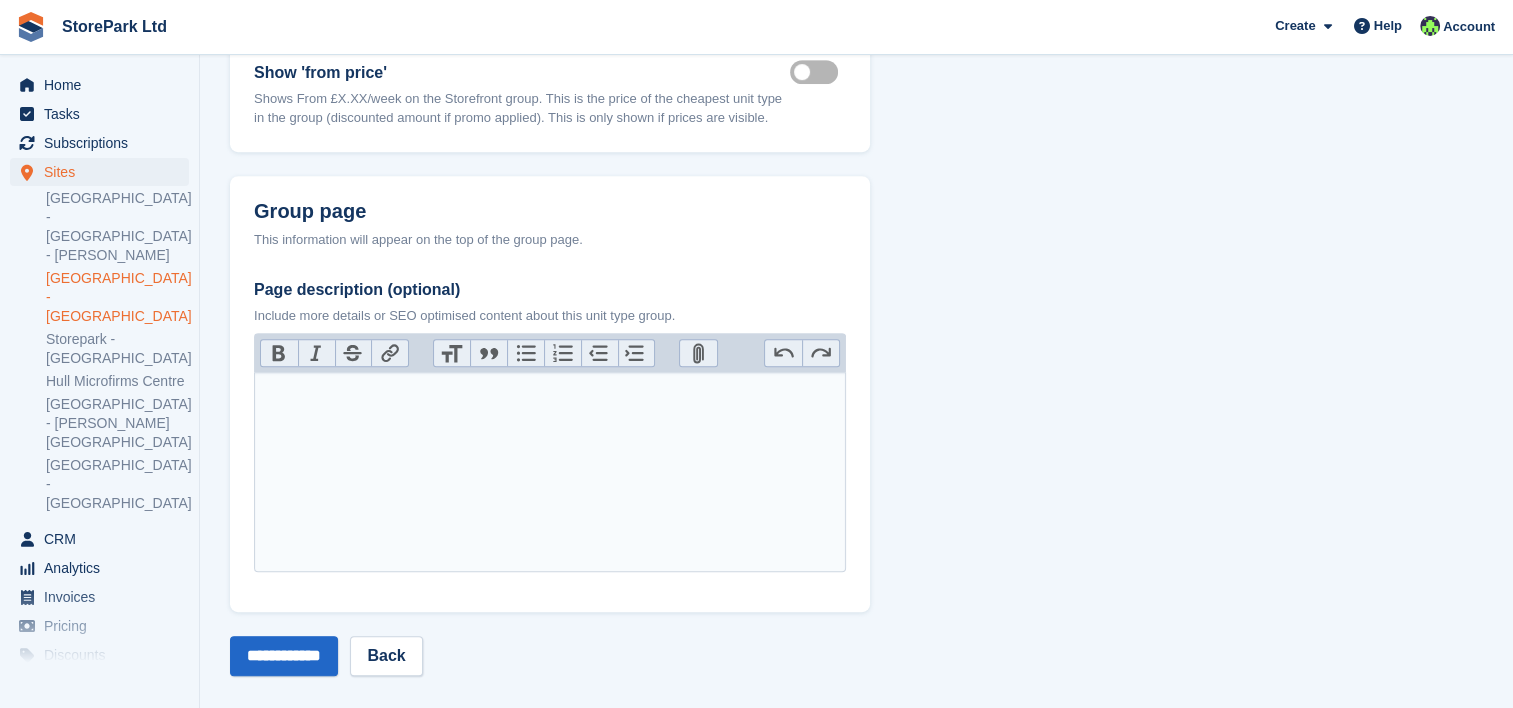 scroll, scrollTop: 1016, scrollLeft: 0, axis: vertical 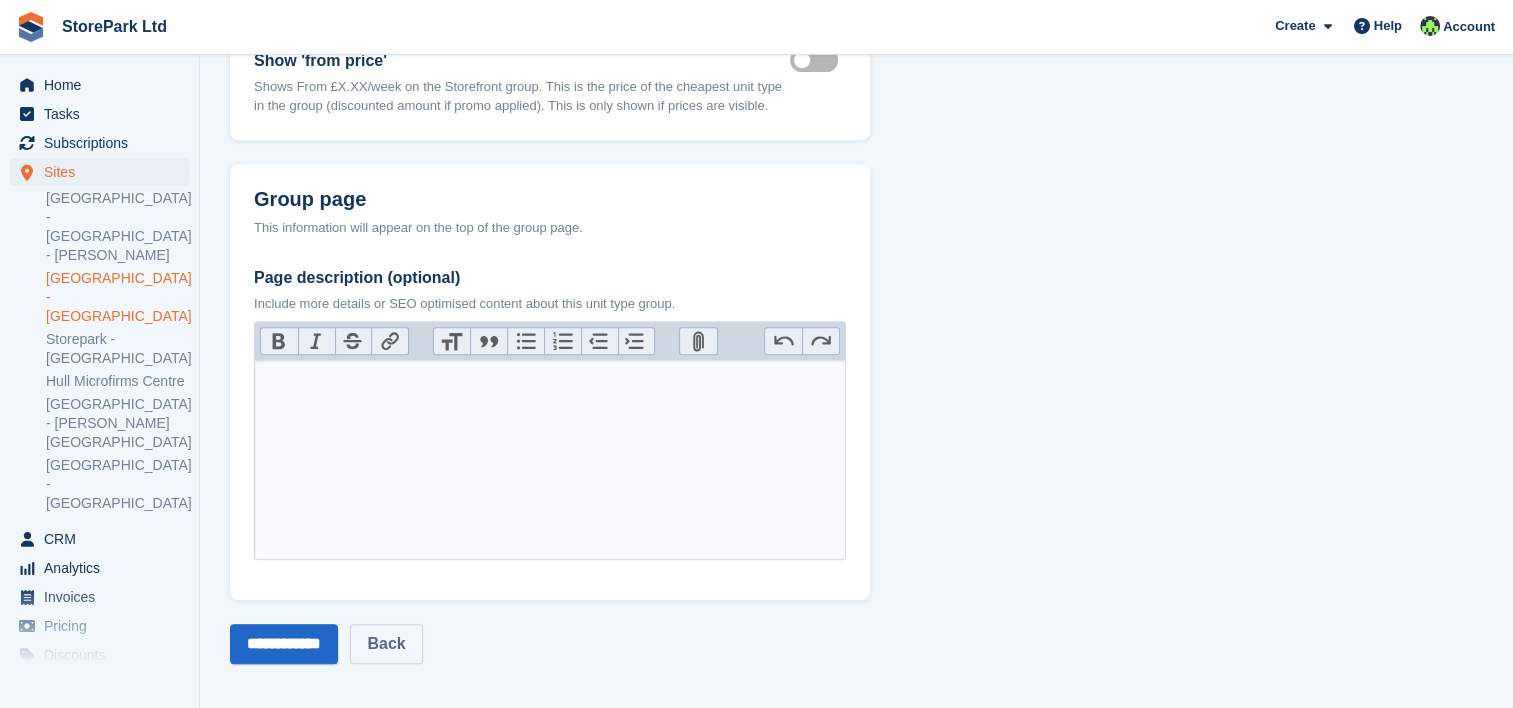 click on "Back" at bounding box center (386, 644) 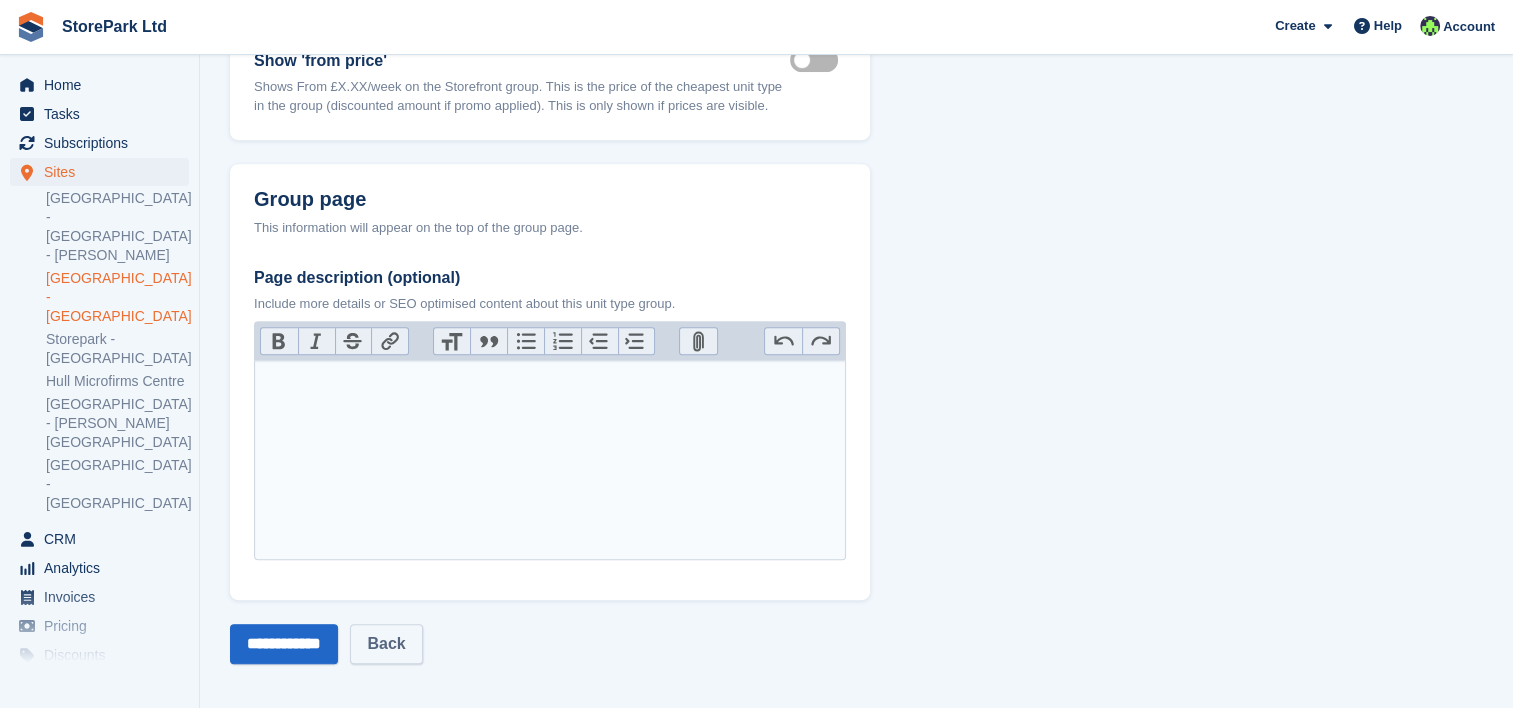 scroll, scrollTop: 0, scrollLeft: 0, axis: both 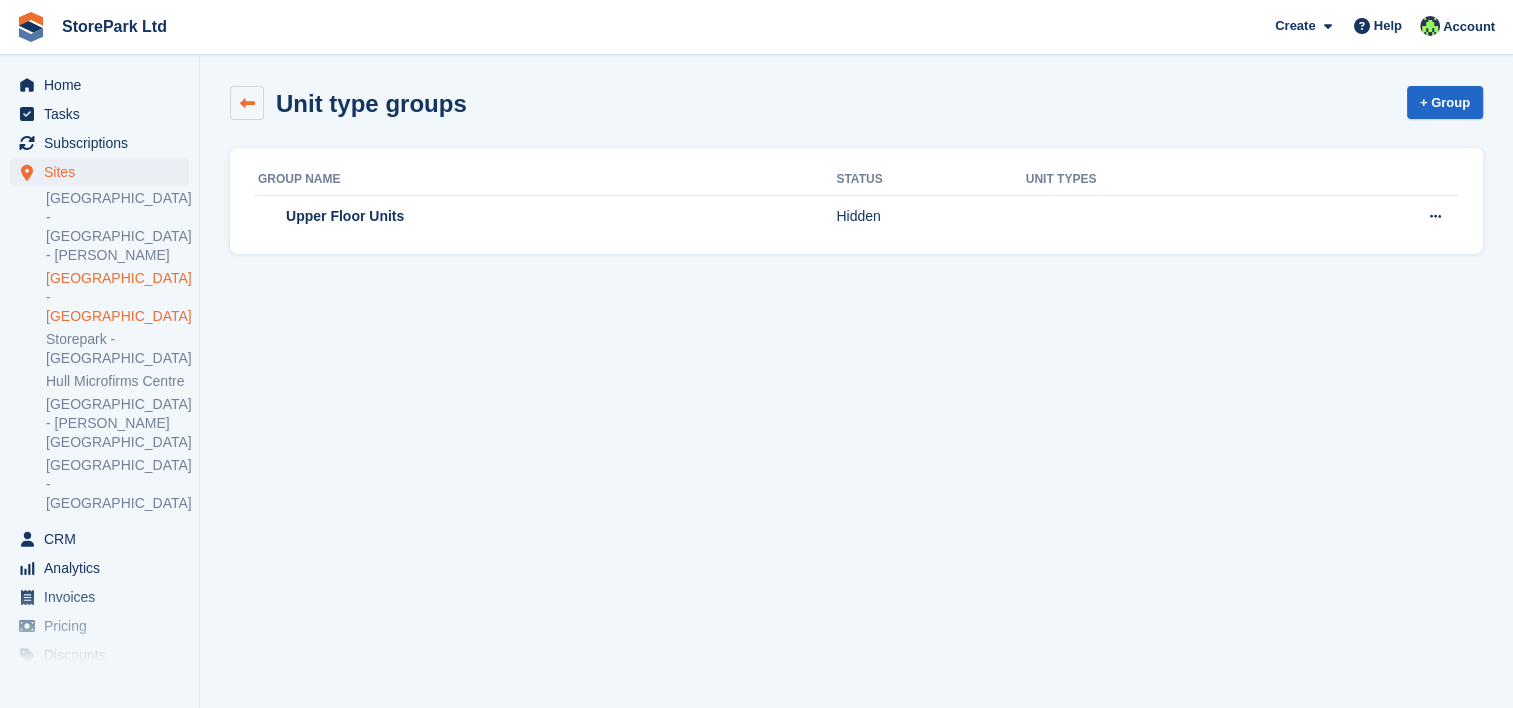 click at bounding box center [247, 103] 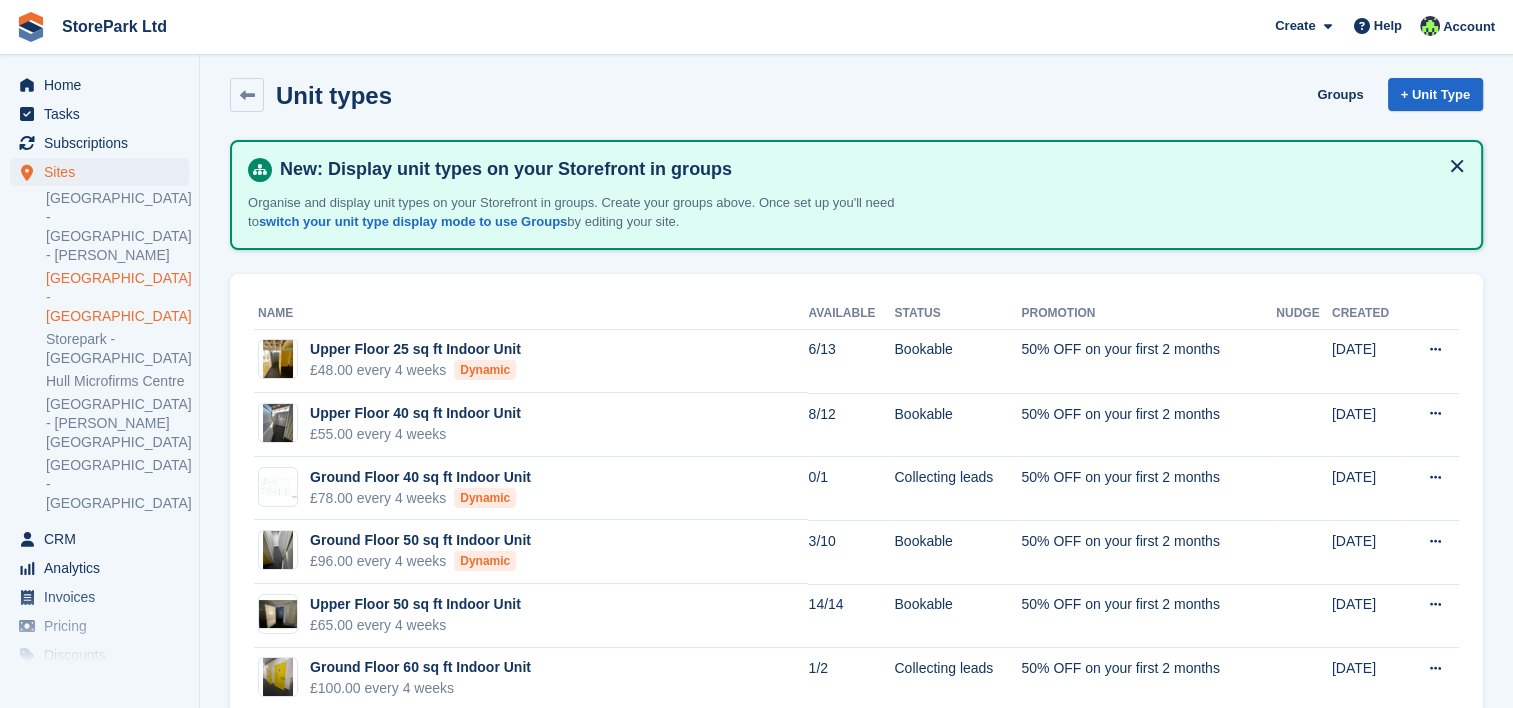 scroll, scrollTop: 0, scrollLeft: 0, axis: both 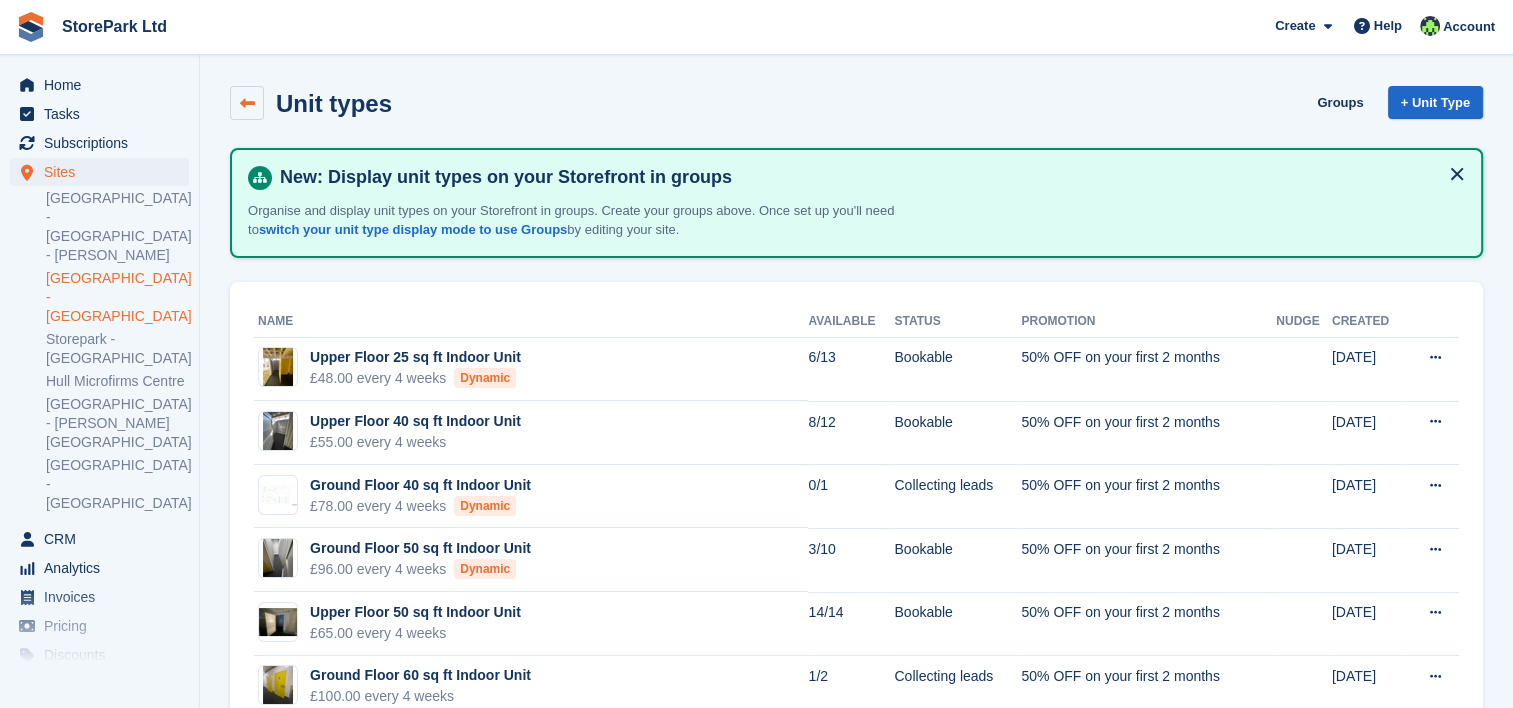 click at bounding box center (247, 103) 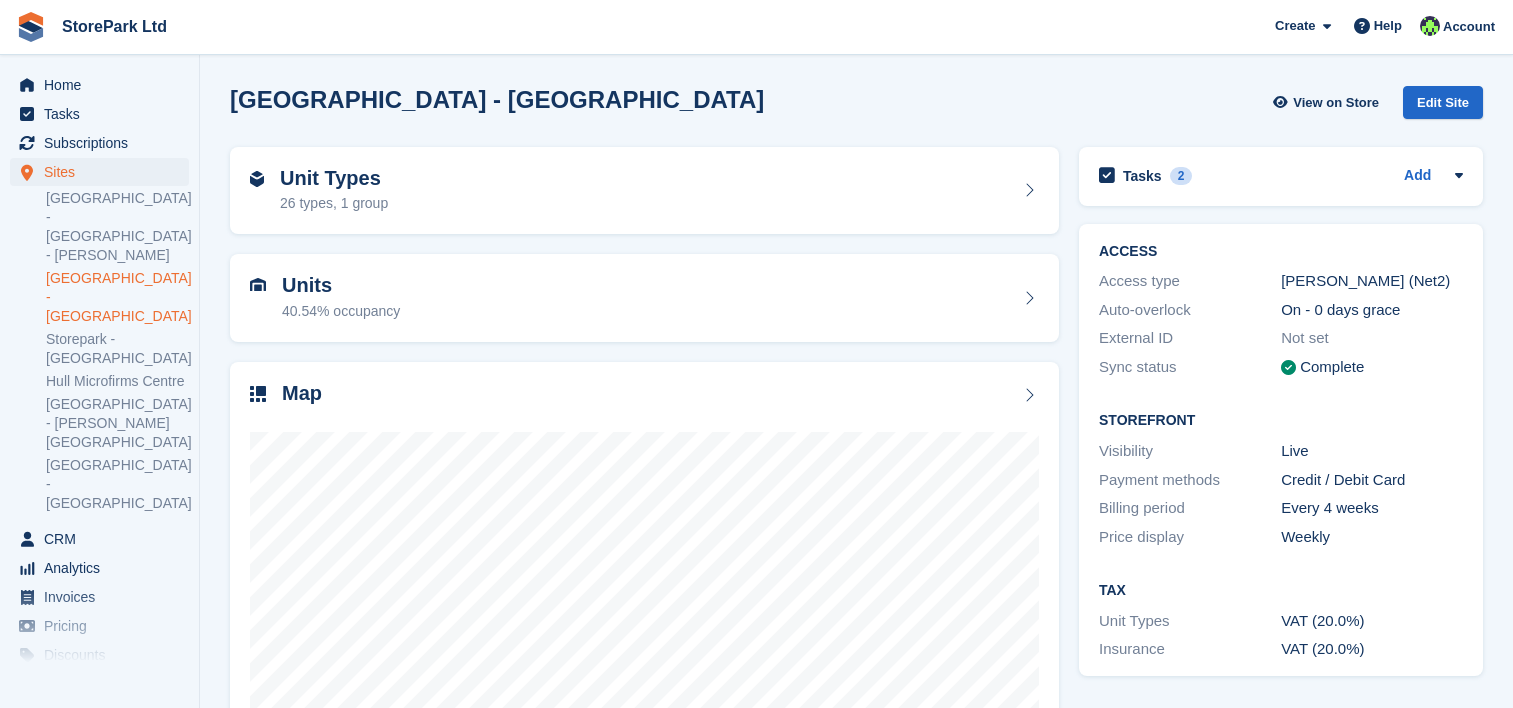 scroll, scrollTop: 0, scrollLeft: 0, axis: both 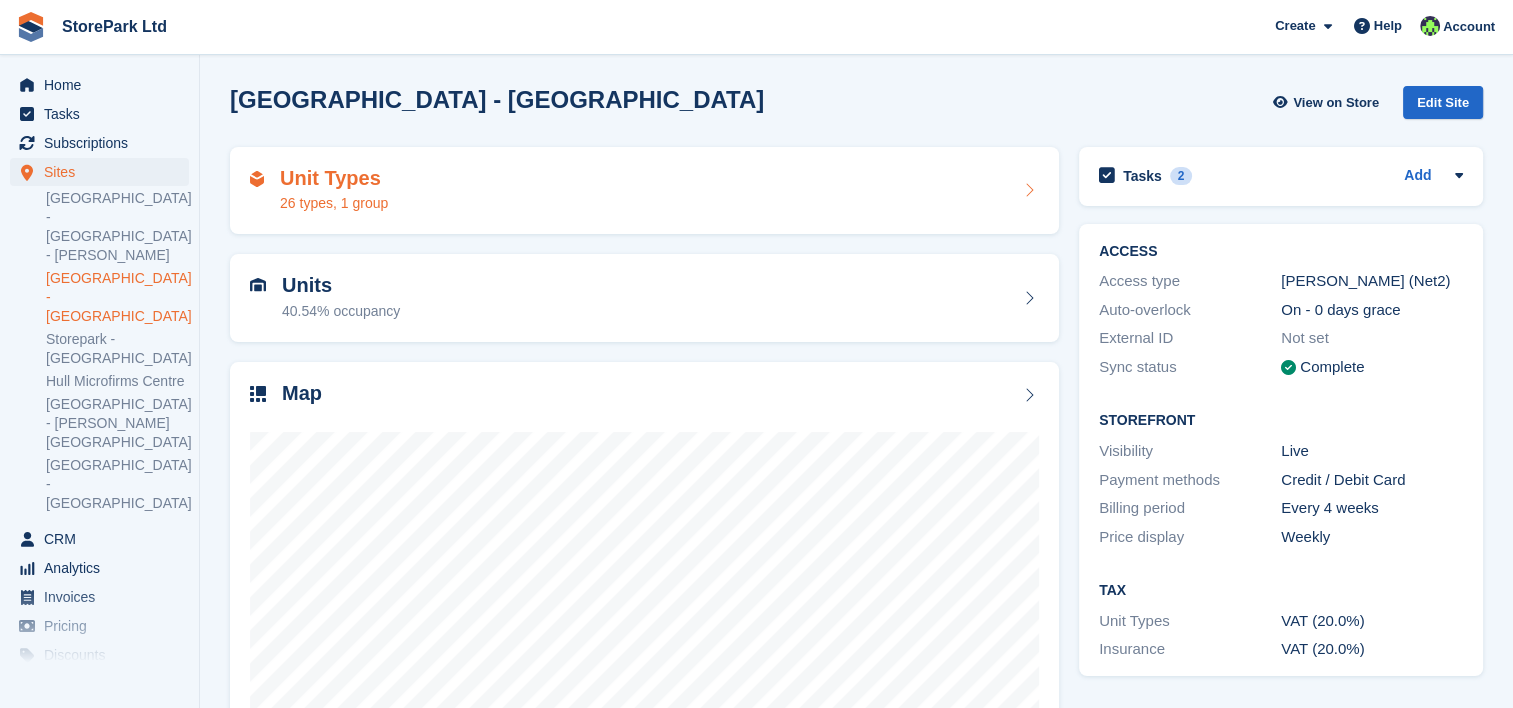 click on "Unit Types
26 types, 1 group" at bounding box center [644, 191] 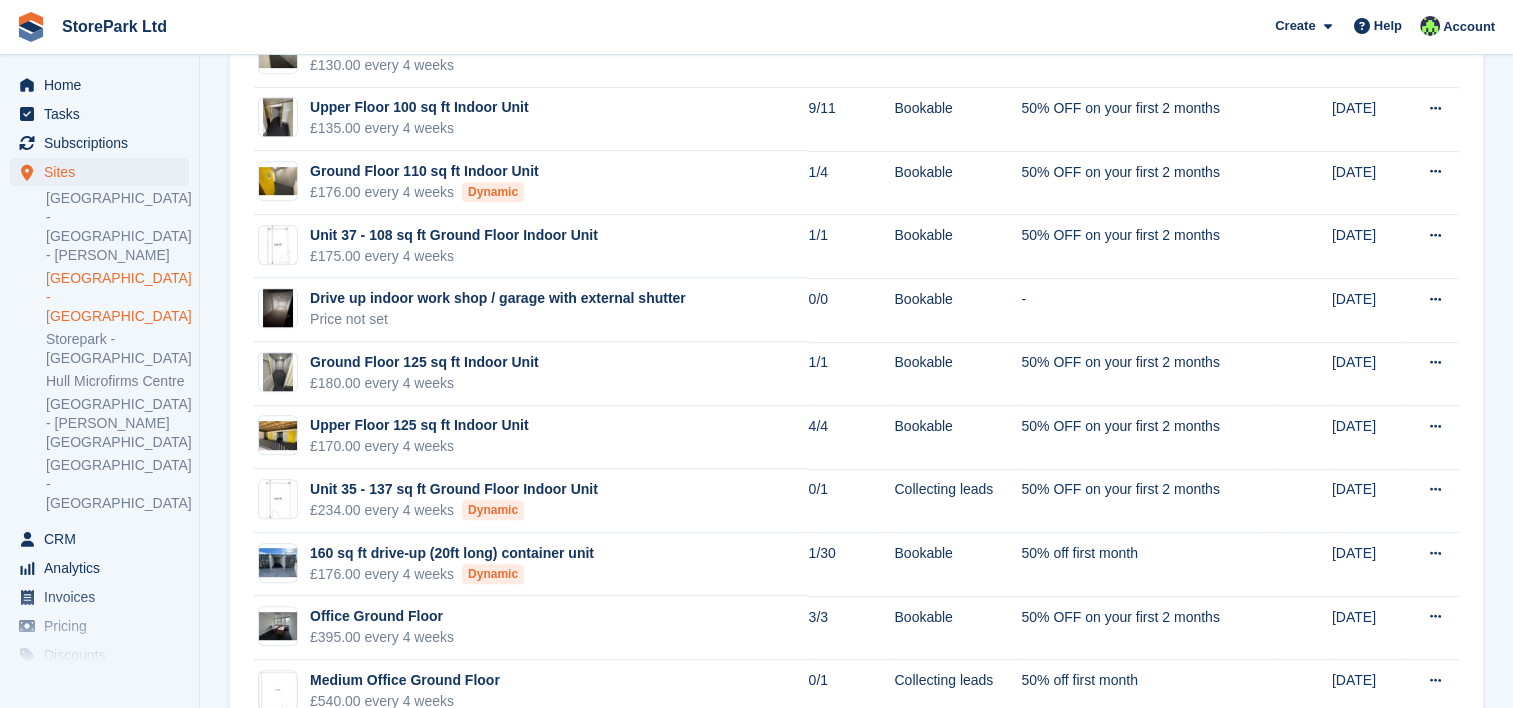 scroll, scrollTop: 0, scrollLeft: 0, axis: both 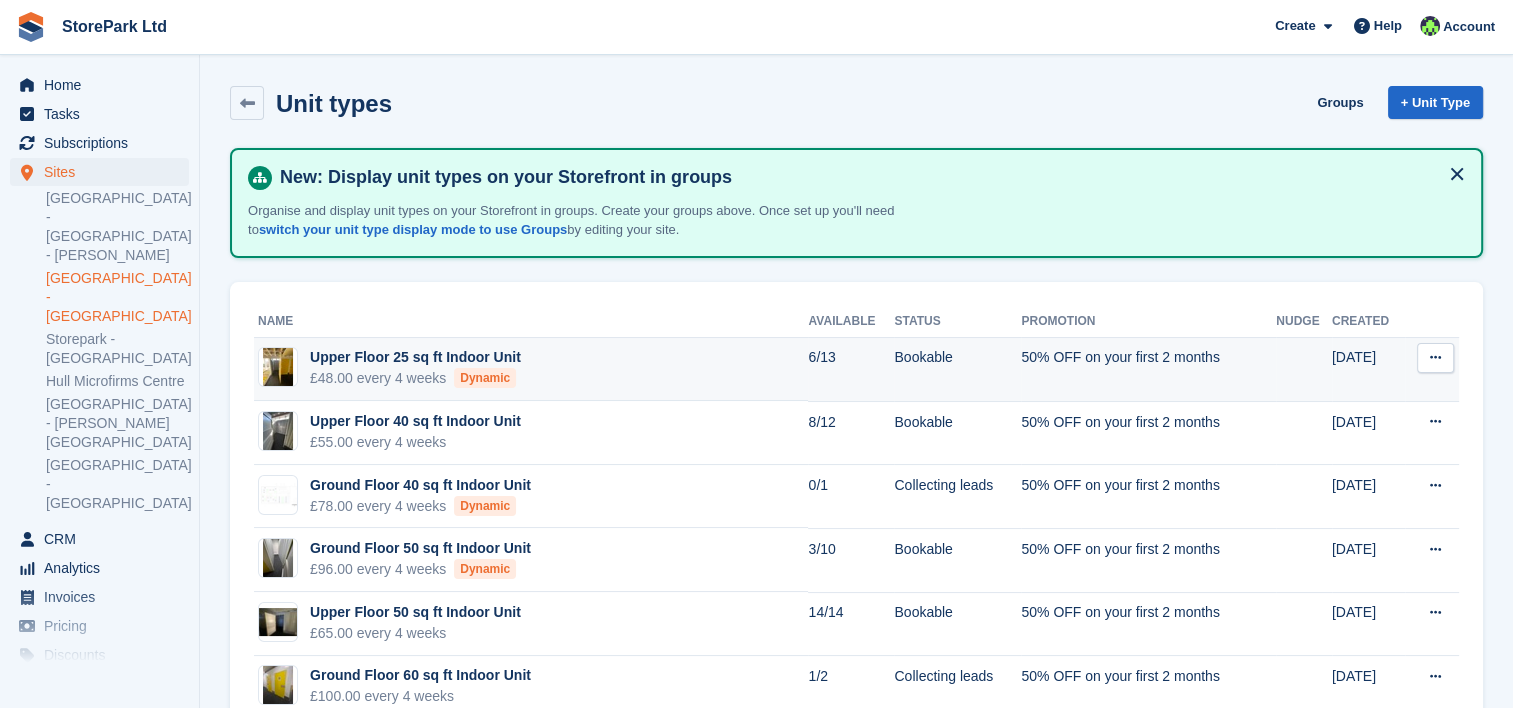 click at bounding box center (1435, 358) 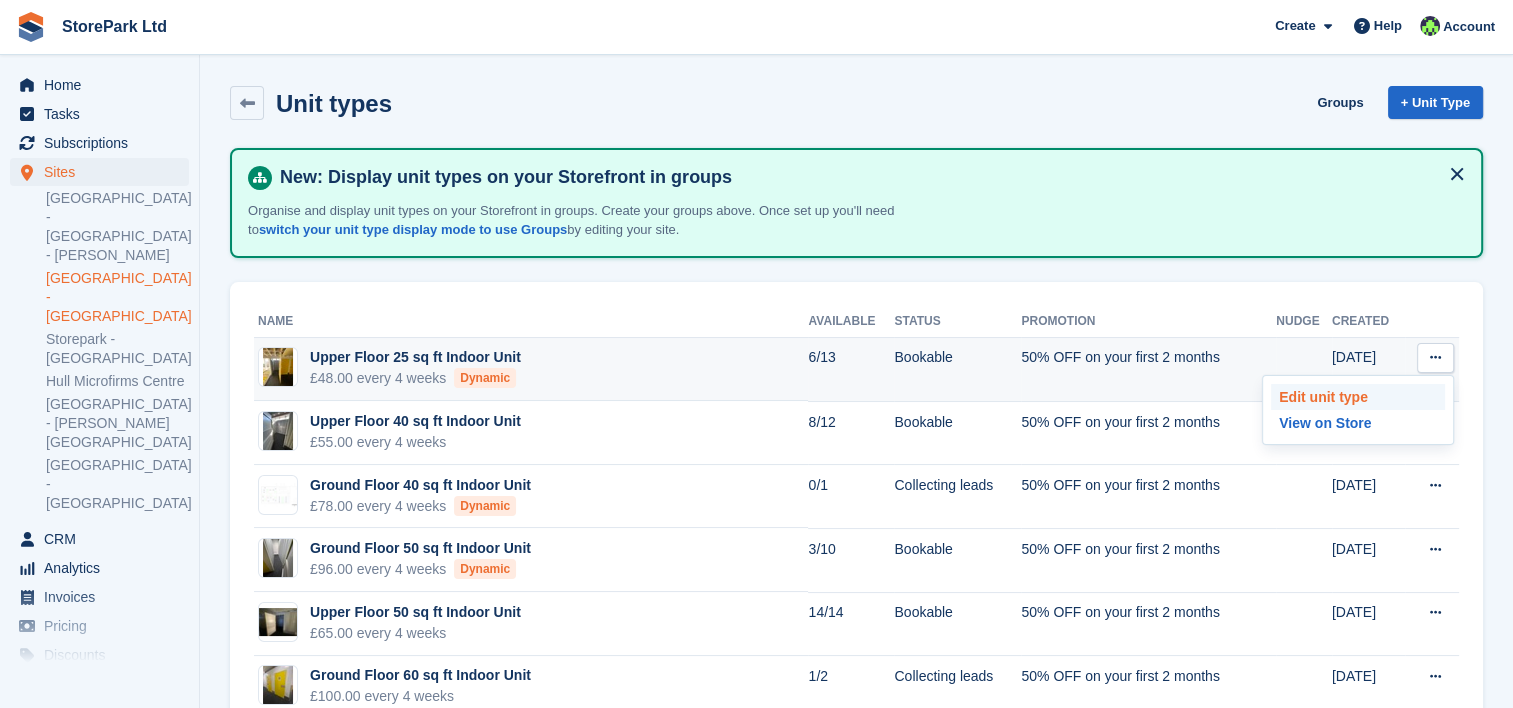 click on "Edit unit type" at bounding box center [1358, 397] 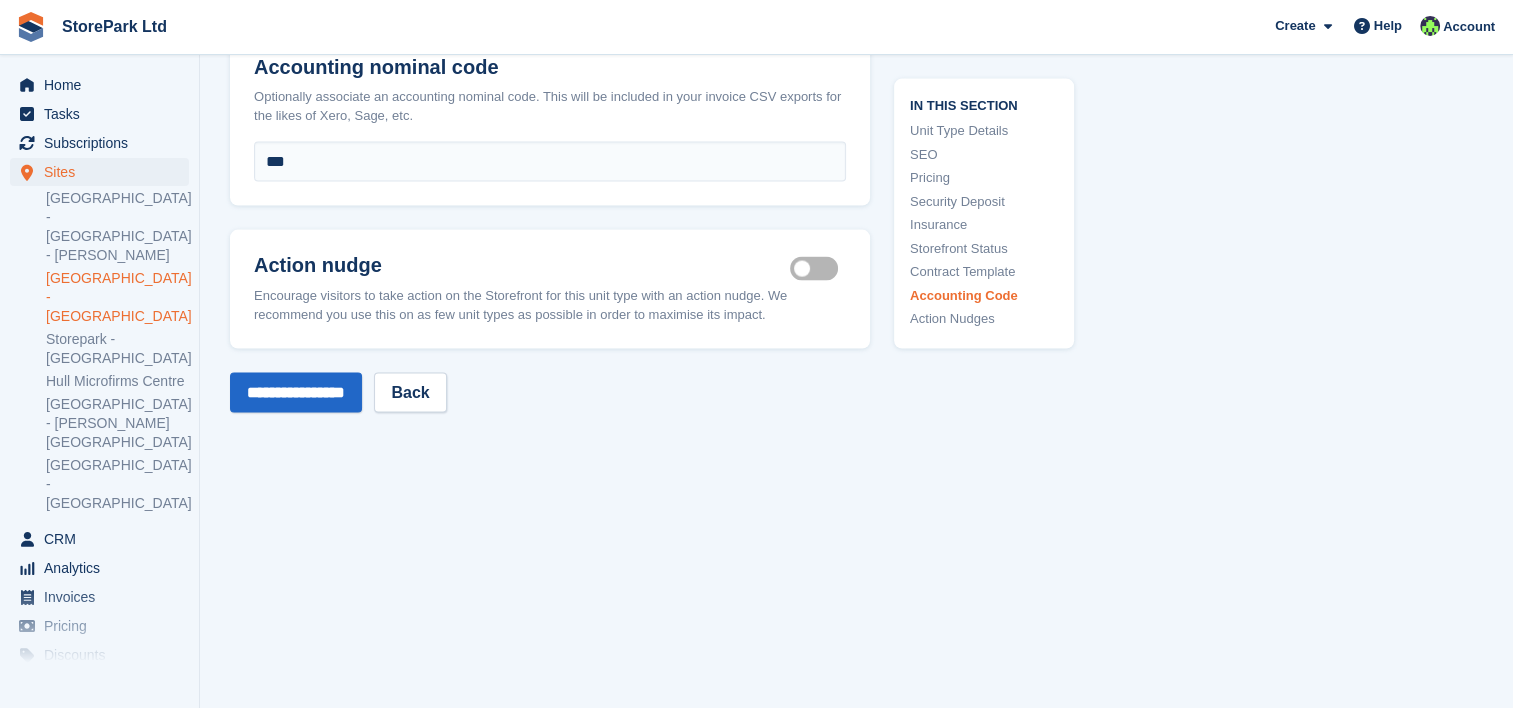 scroll, scrollTop: 4044, scrollLeft: 0, axis: vertical 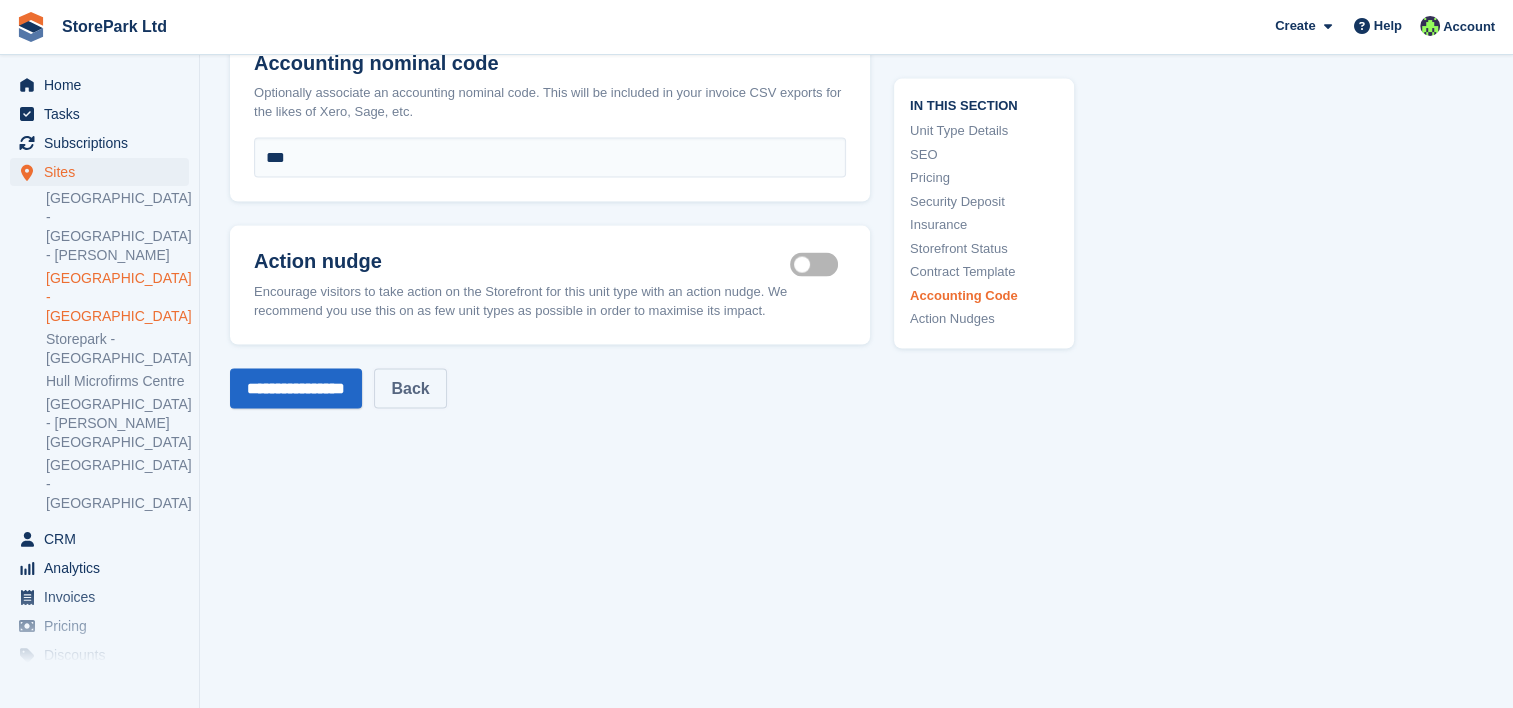 click on "Back" at bounding box center (410, 389) 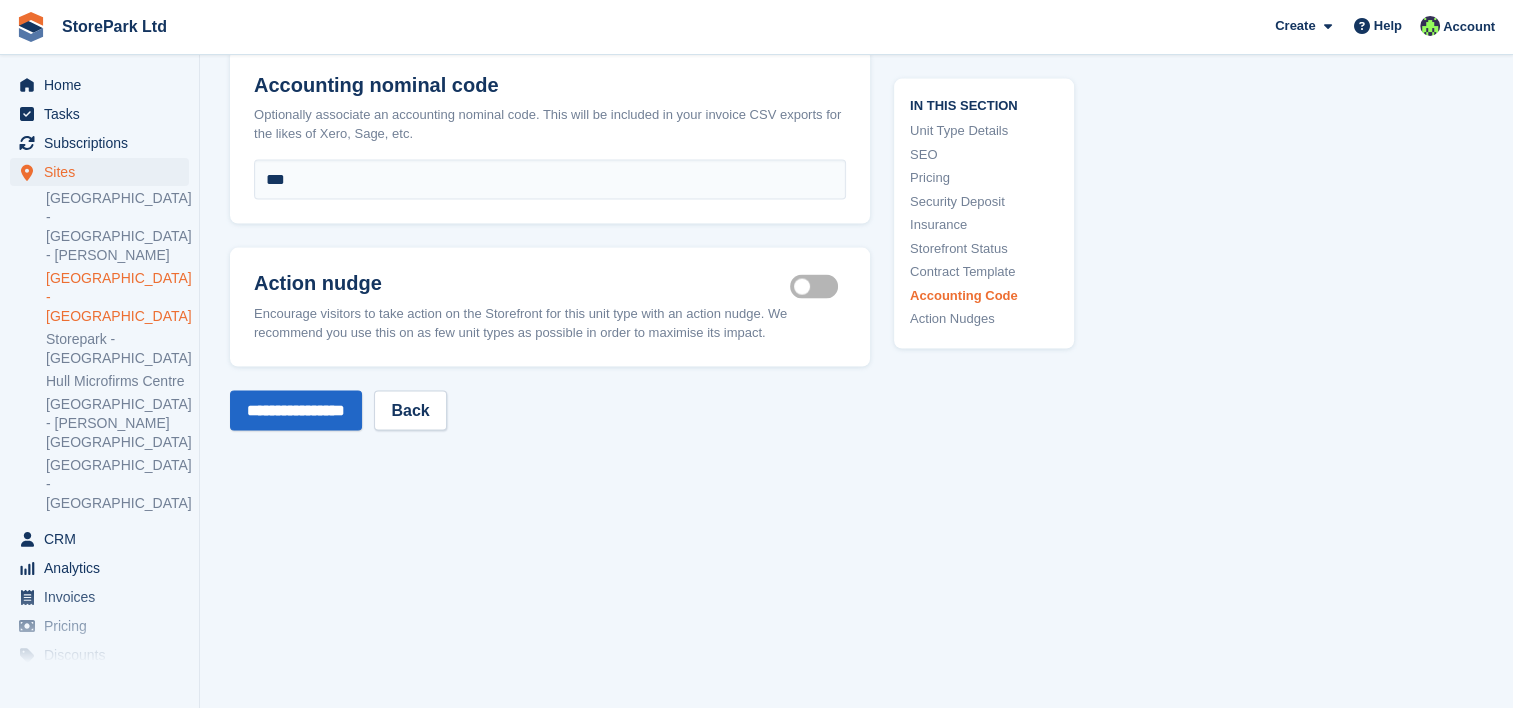 scroll, scrollTop: 4020, scrollLeft: 0, axis: vertical 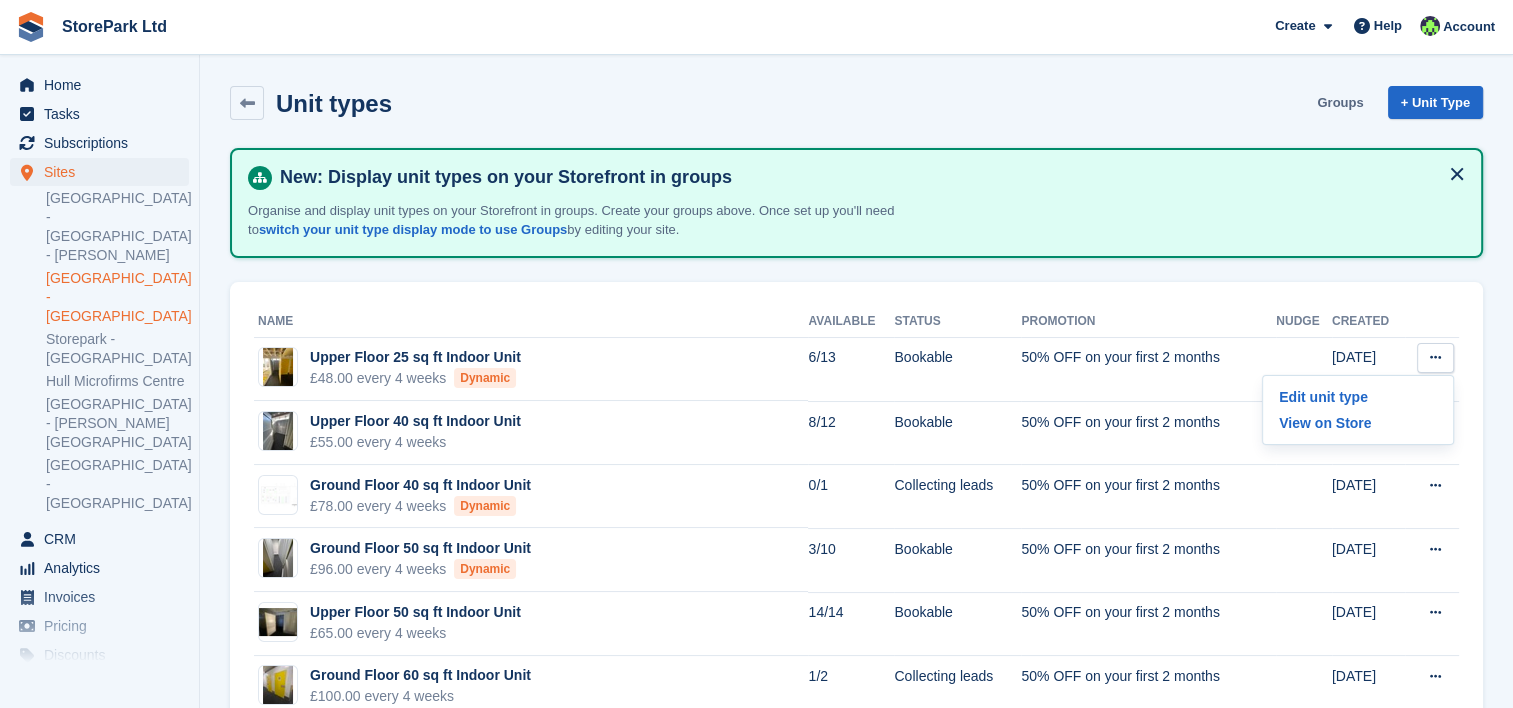 click on "Groups" at bounding box center (1340, 102) 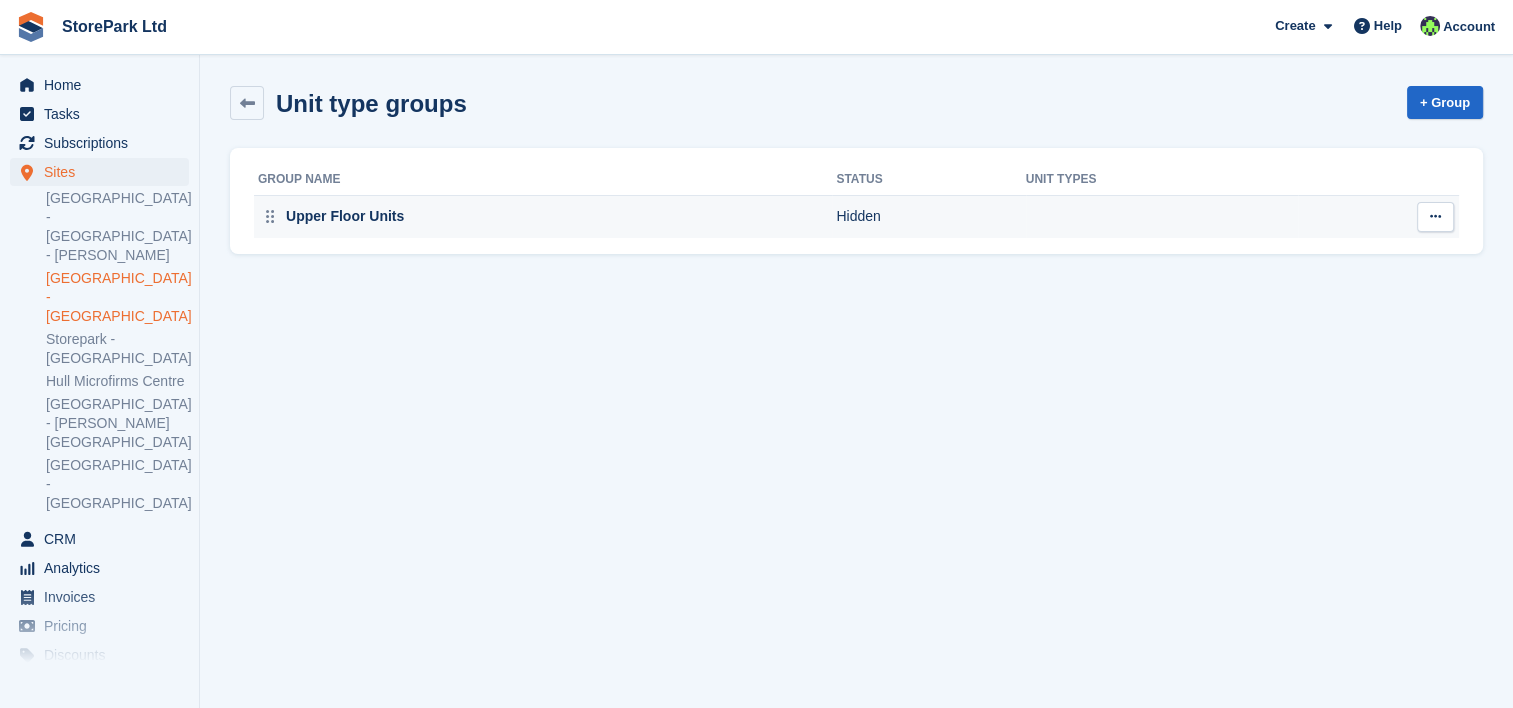 click on "Upper Floor Units" at bounding box center (545, 216) 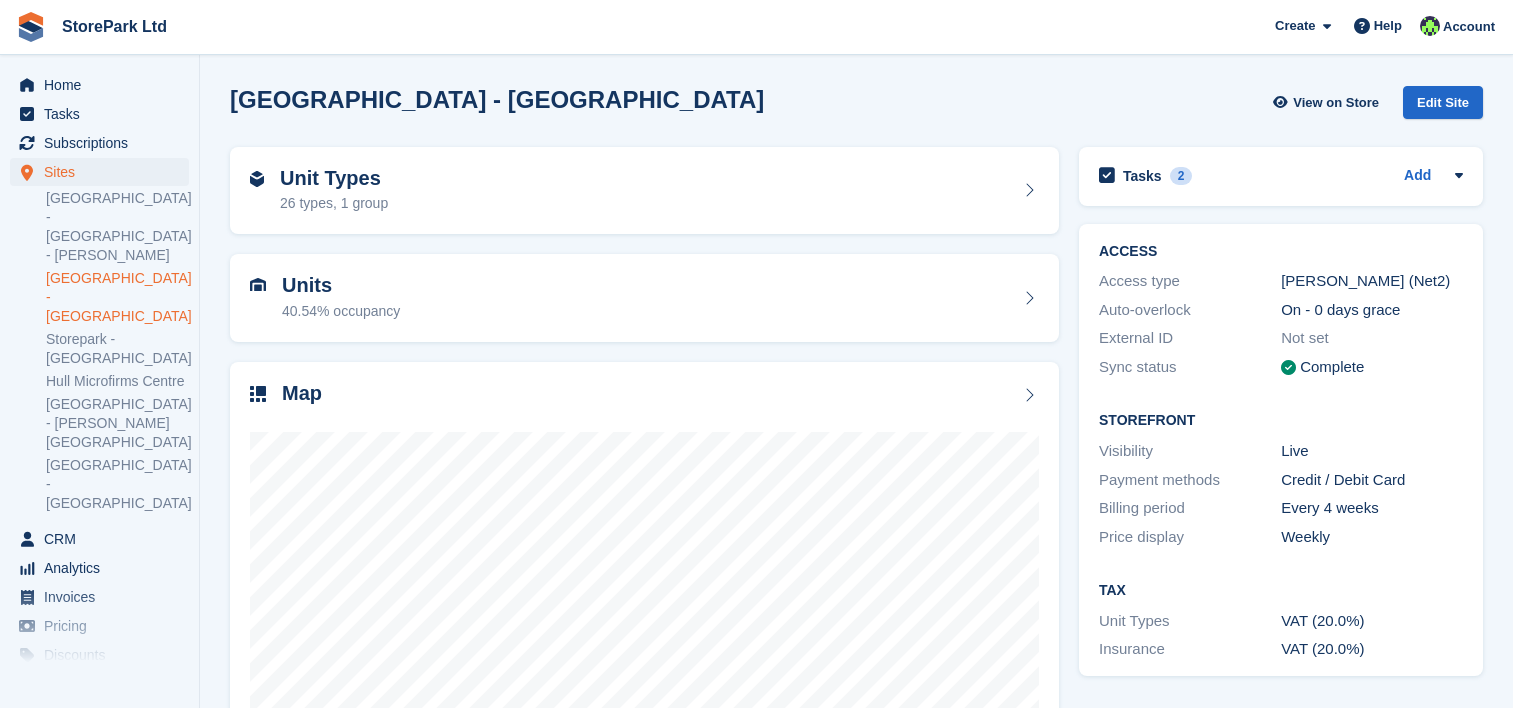 scroll, scrollTop: 0, scrollLeft: 0, axis: both 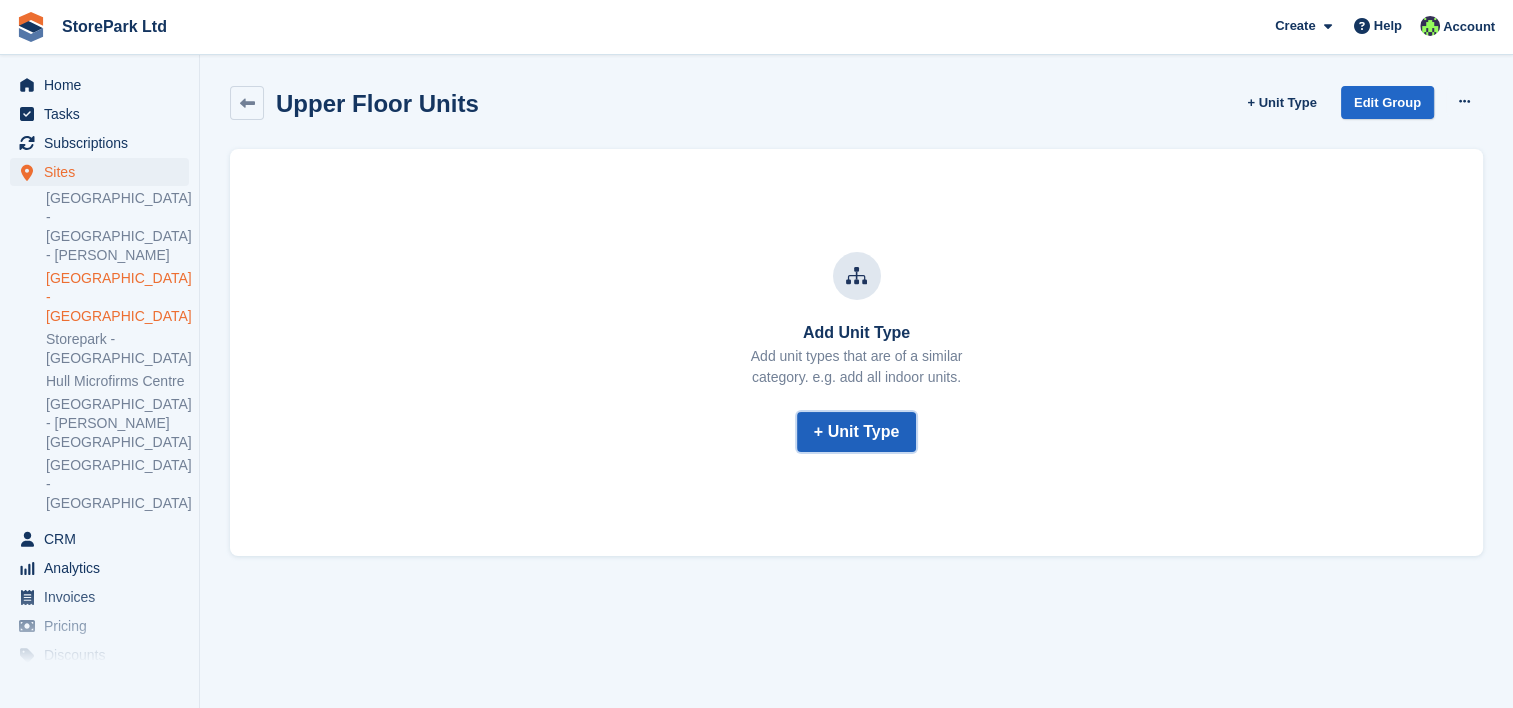 click on "+ Unit Type" at bounding box center [857, 432] 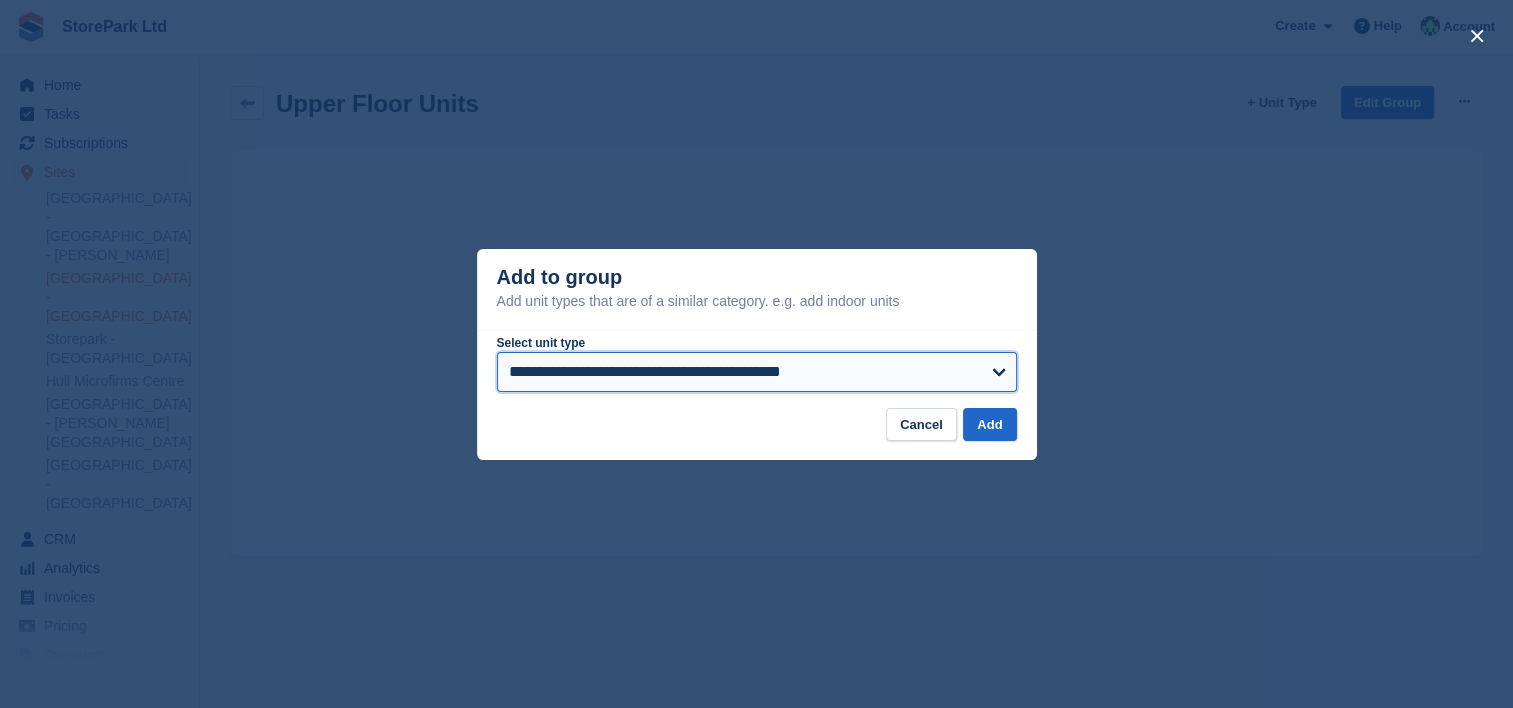 click on "**********" at bounding box center [757, 372] 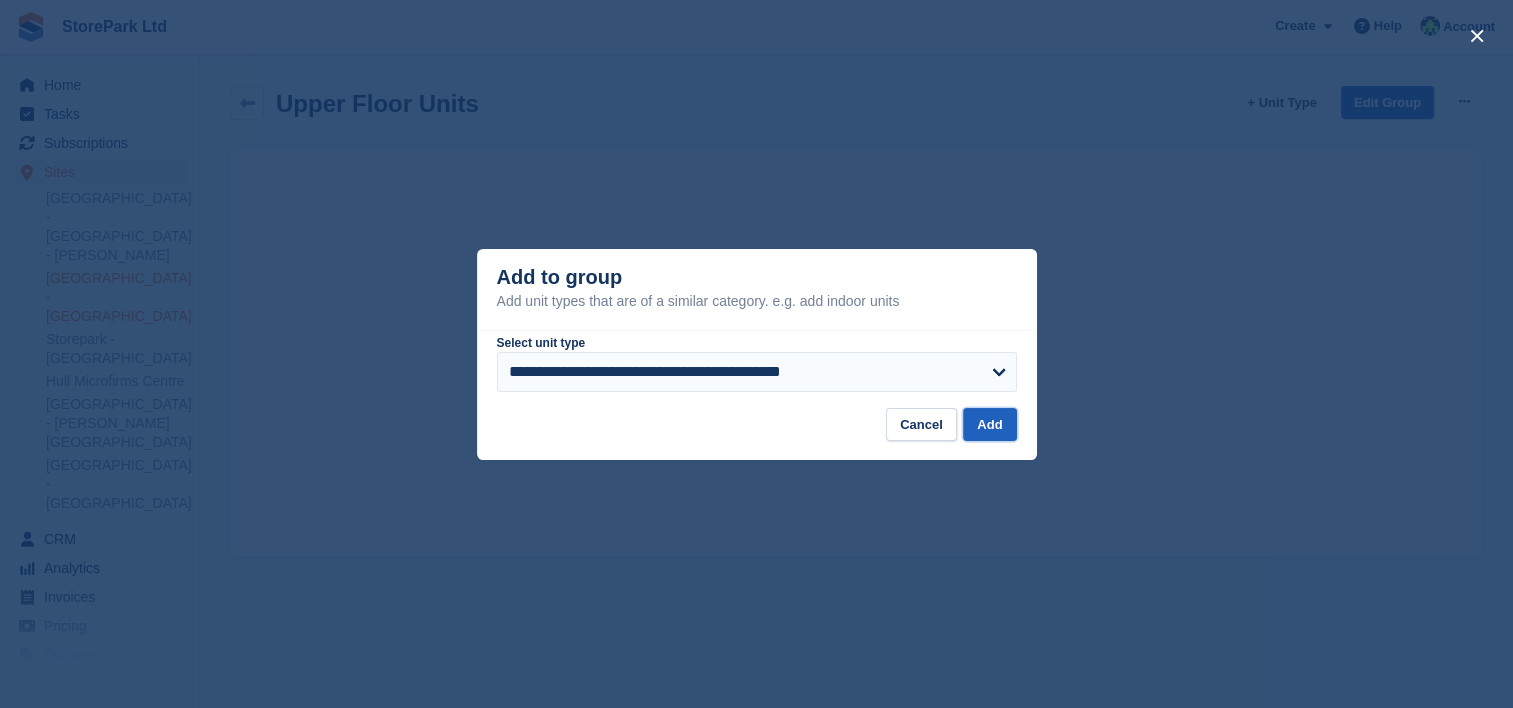 click on "Add" at bounding box center (989, 424) 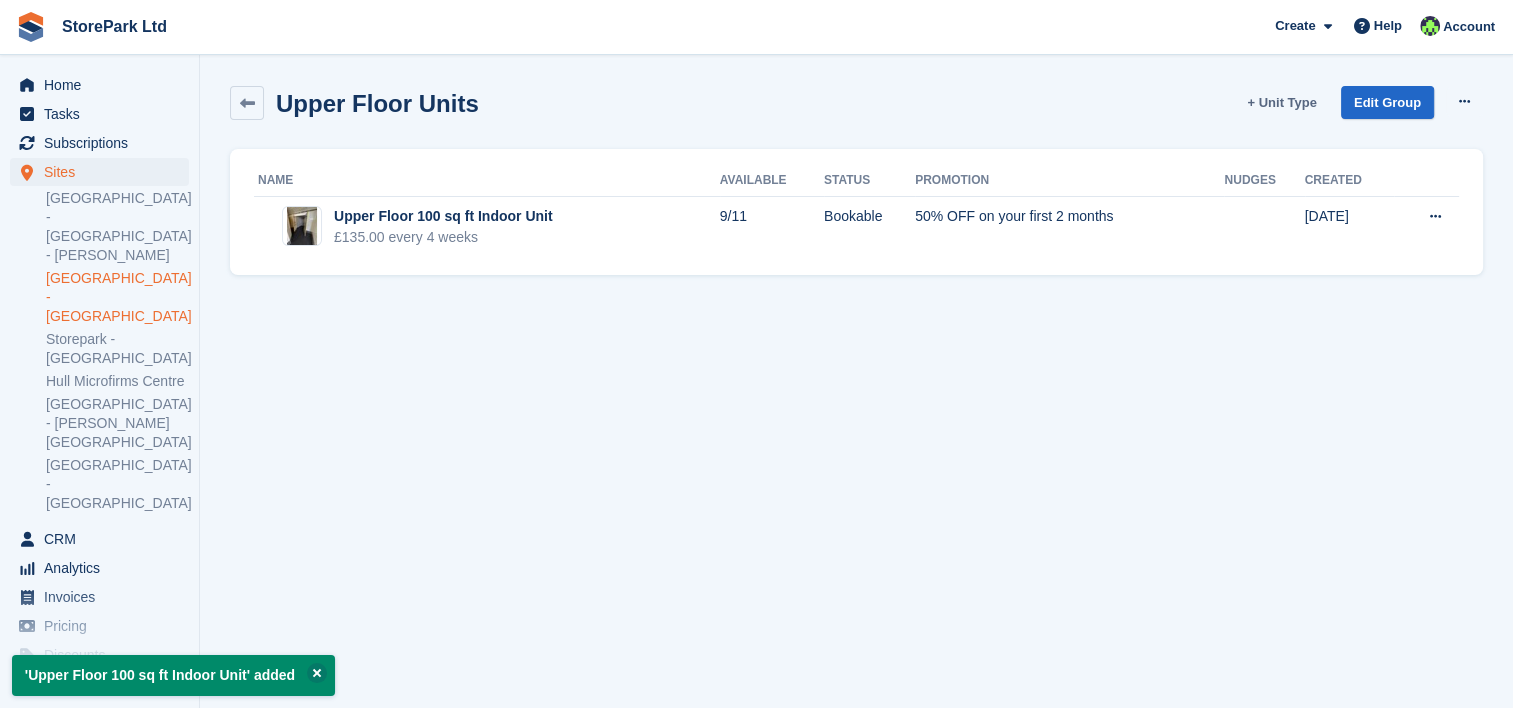 click on "+ Unit Type" at bounding box center (1281, 102) 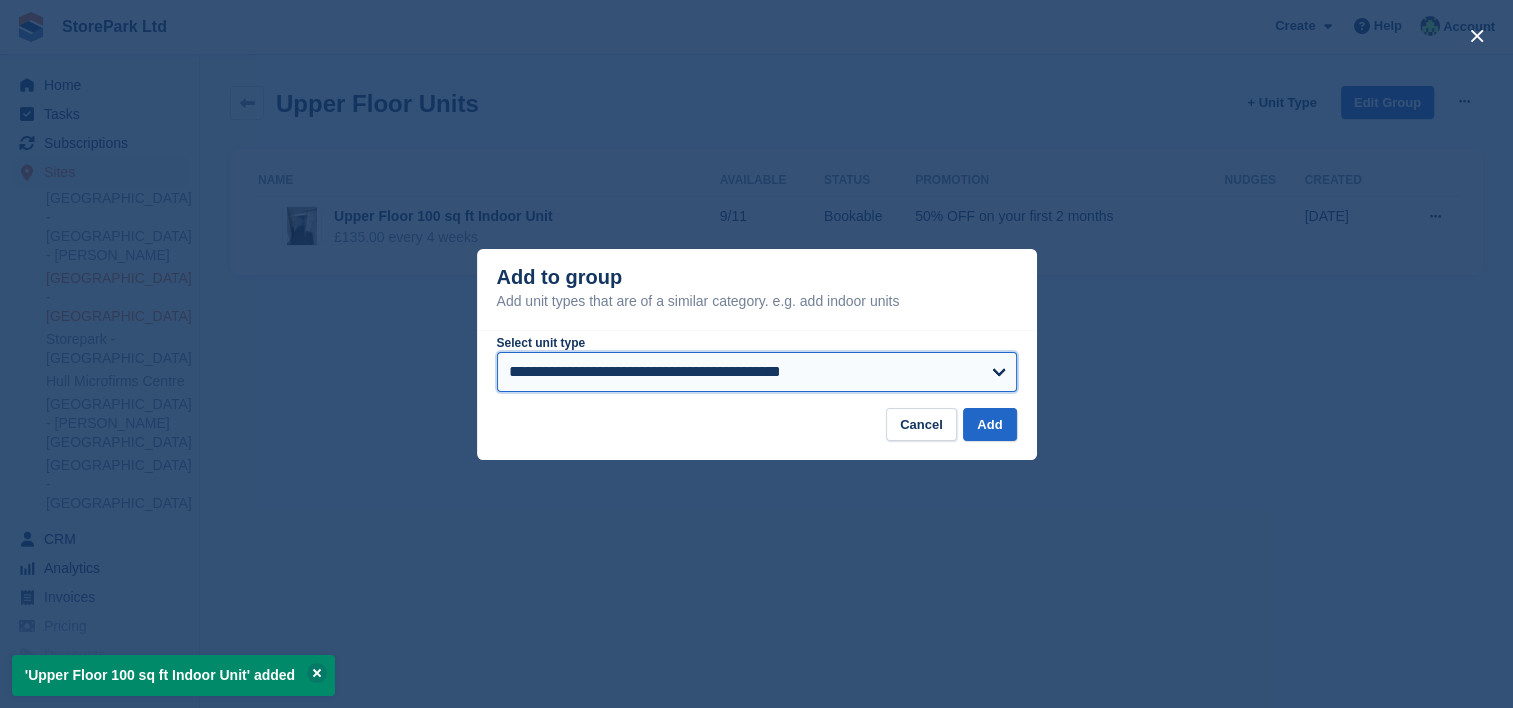 click on "**********" at bounding box center [757, 372] 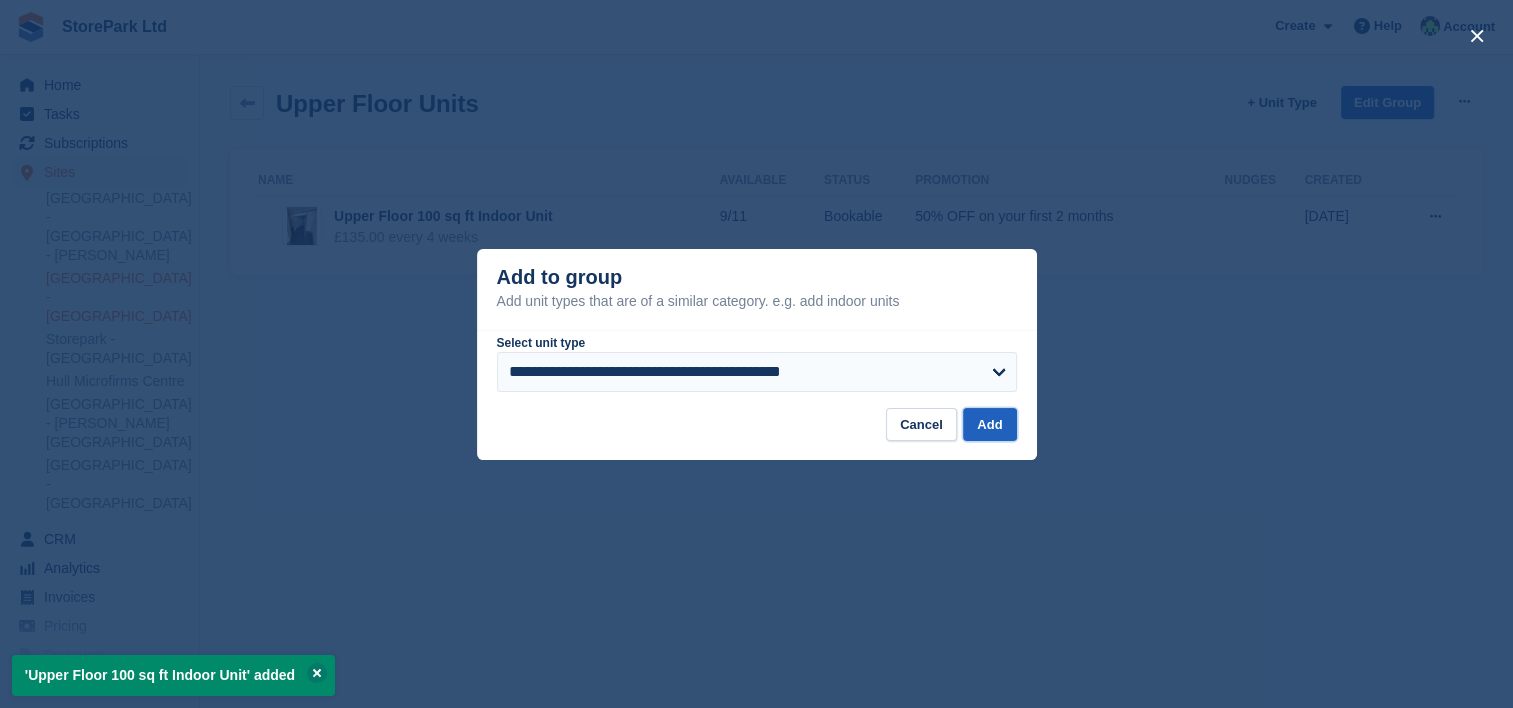 click on "Add" at bounding box center (989, 424) 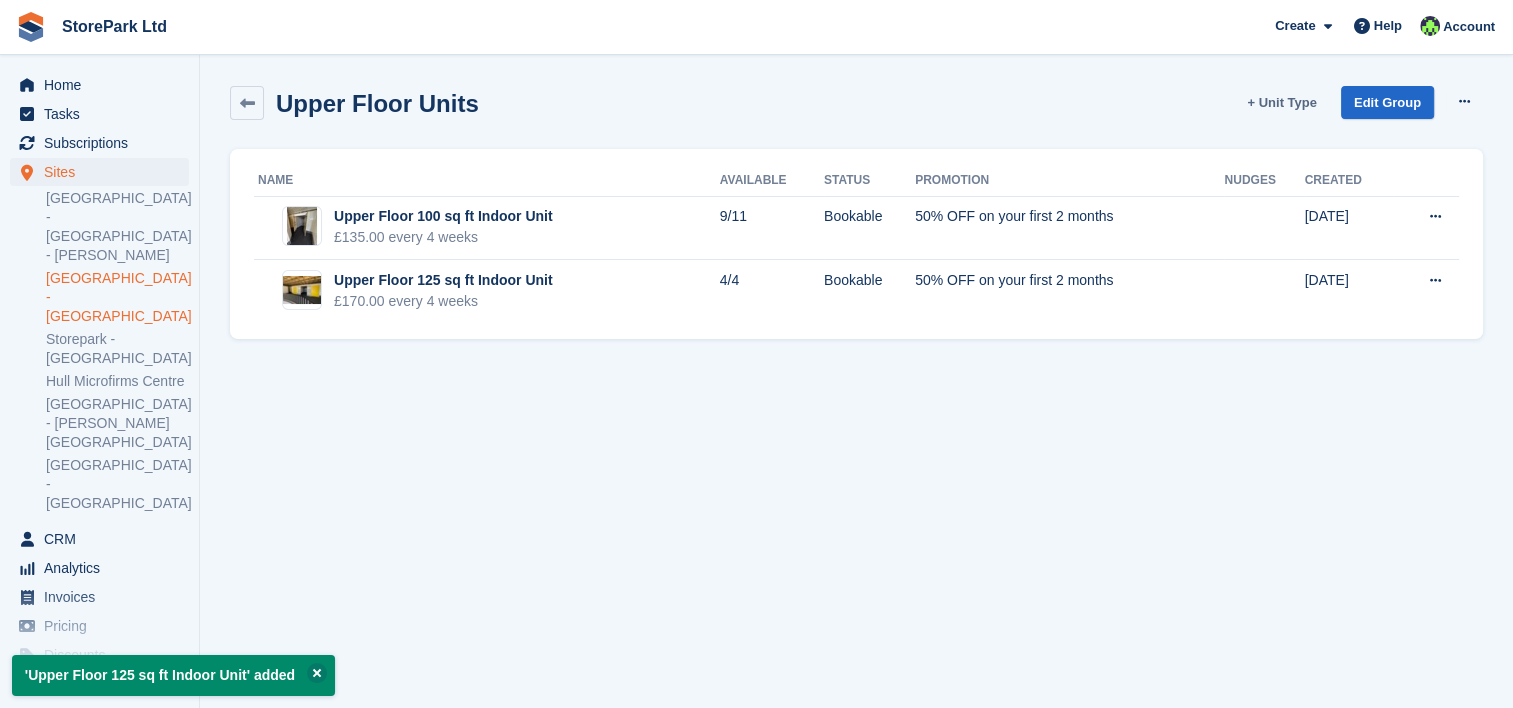 click on "+ Unit Type" at bounding box center (1281, 102) 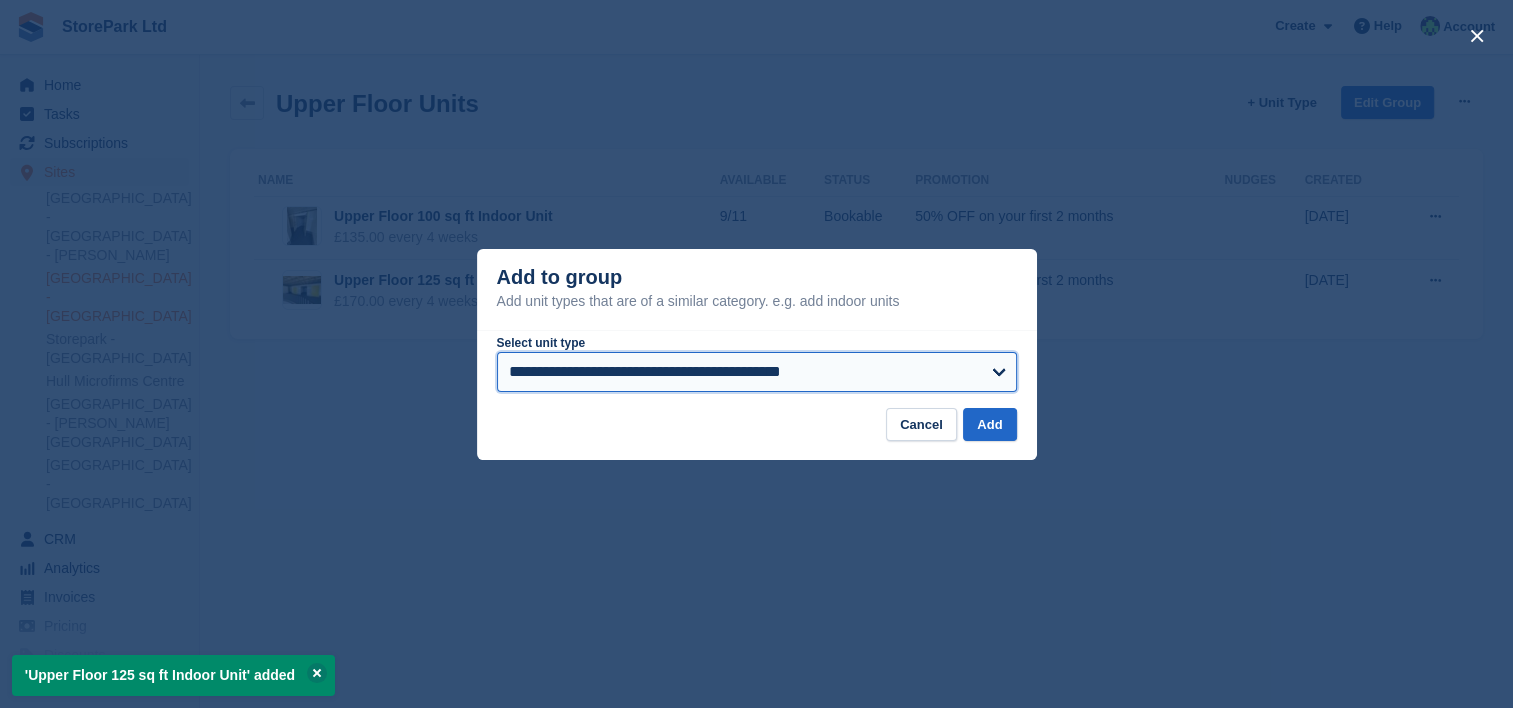 click on "**********" at bounding box center [757, 372] 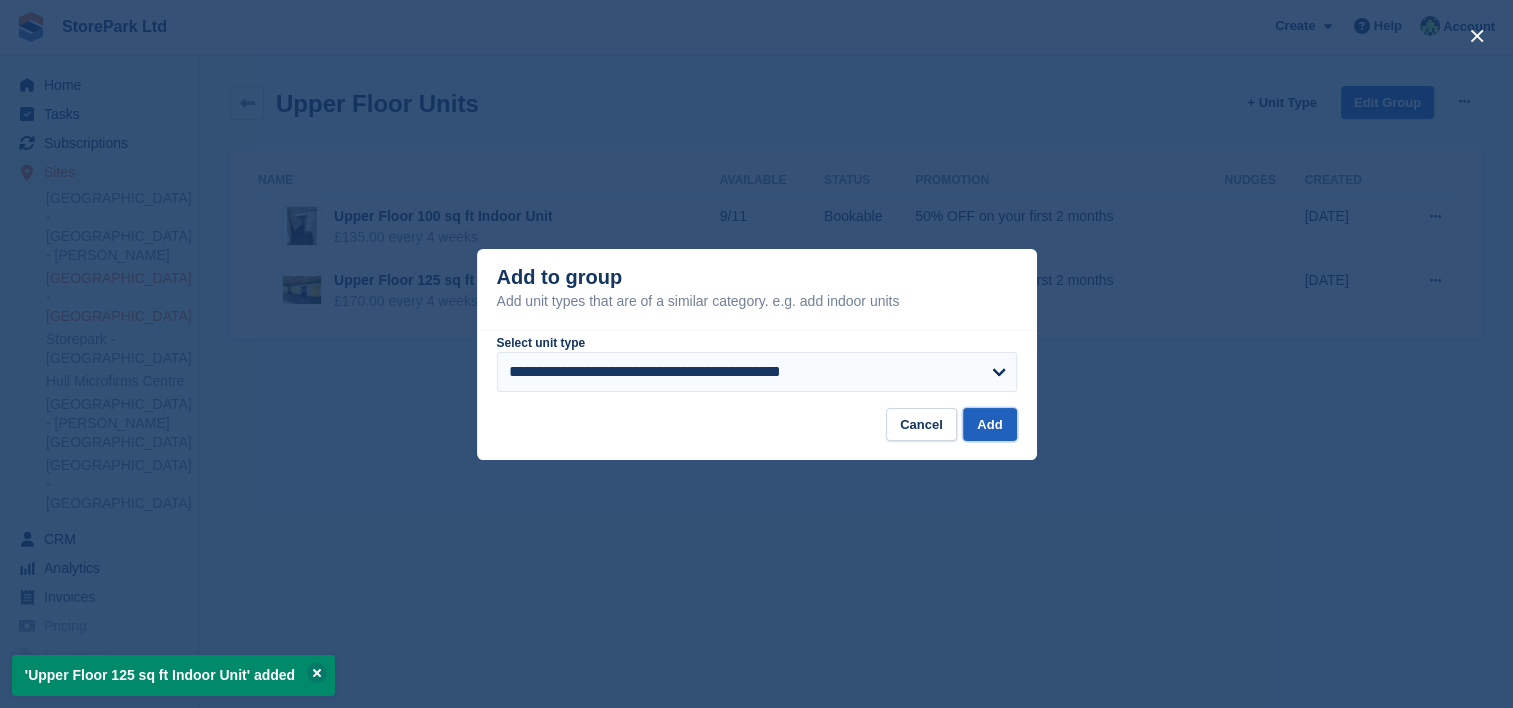 click on "Add" at bounding box center [989, 424] 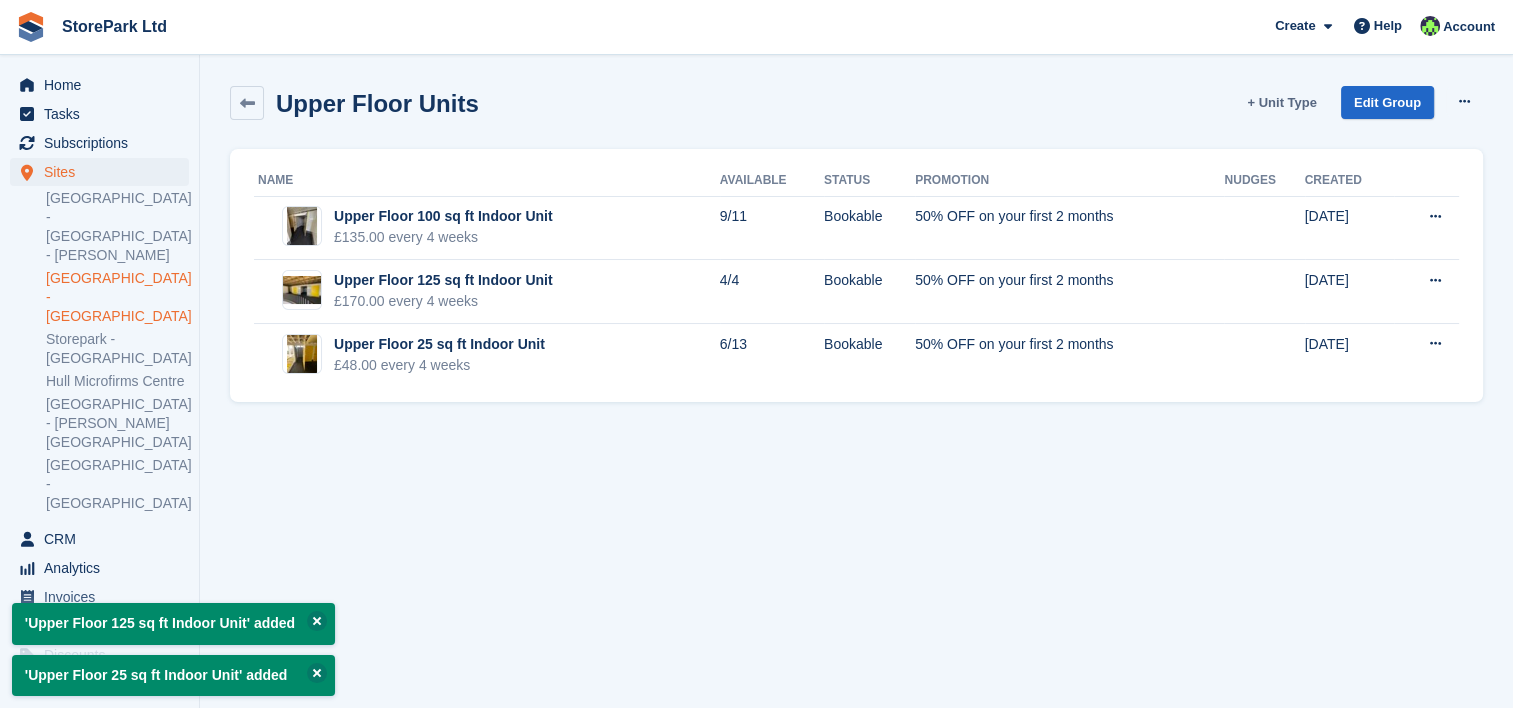 click on "+ Unit Type" at bounding box center (1281, 102) 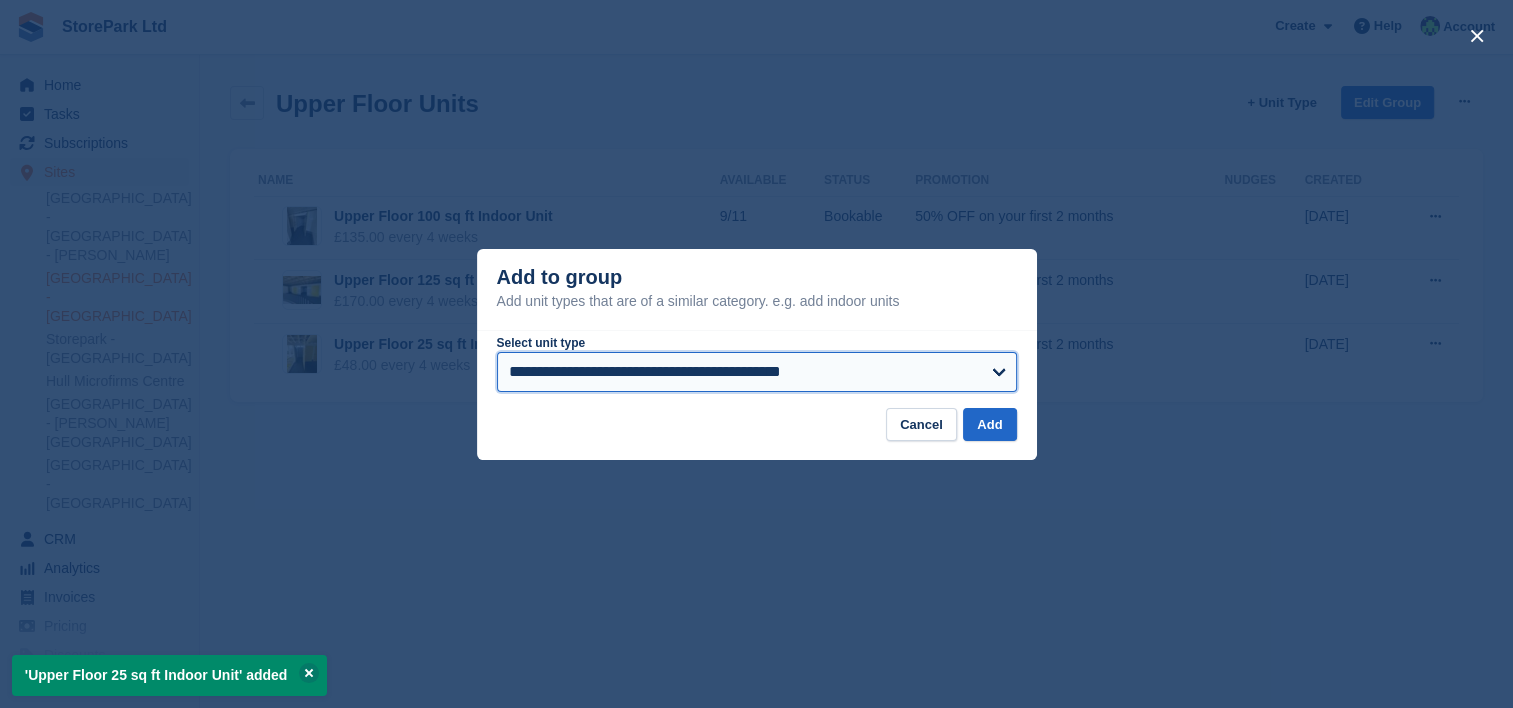 click on "**********" at bounding box center (757, 372) 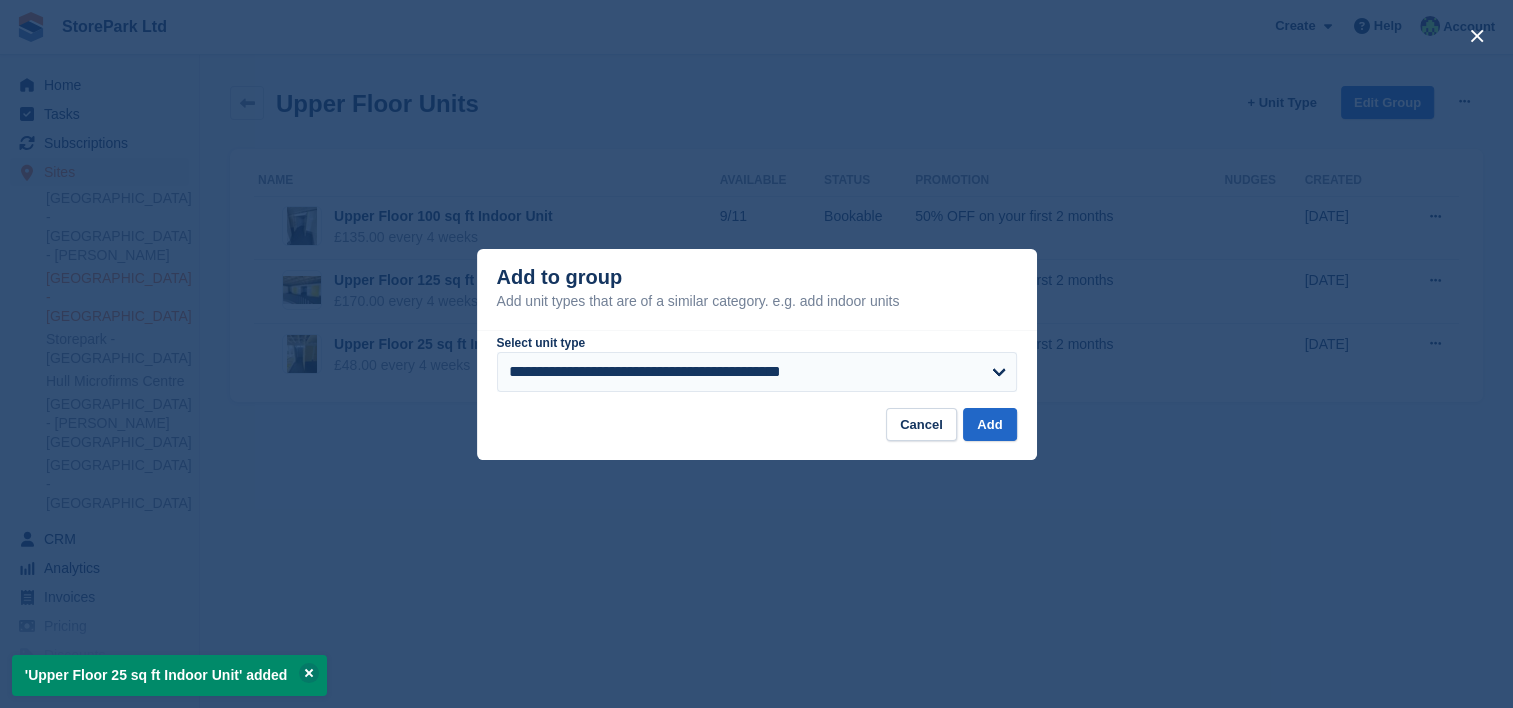 click on "Cancel
Add" at bounding box center [757, 434] 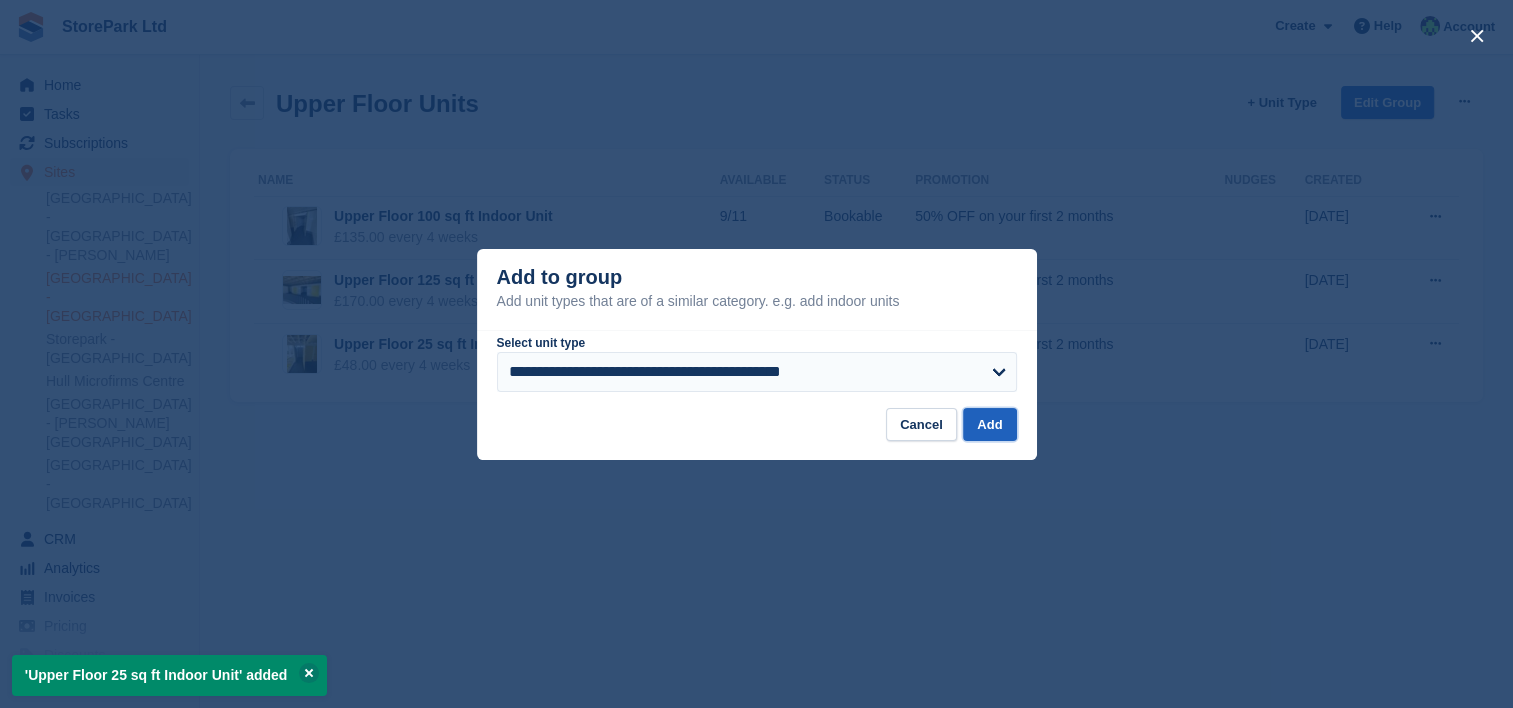 click on "Add" at bounding box center [989, 424] 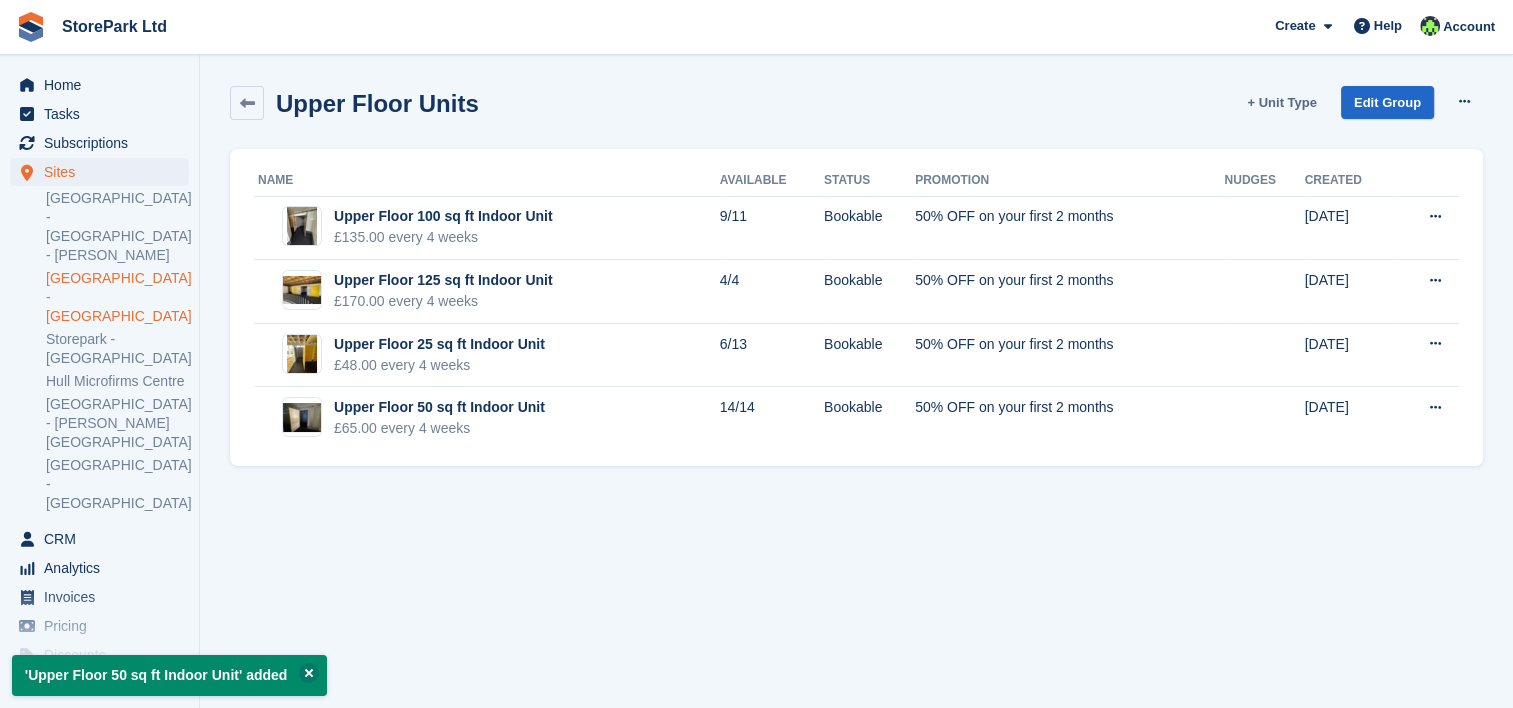 click on "+ Unit Type" at bounding box center (1281, 102) 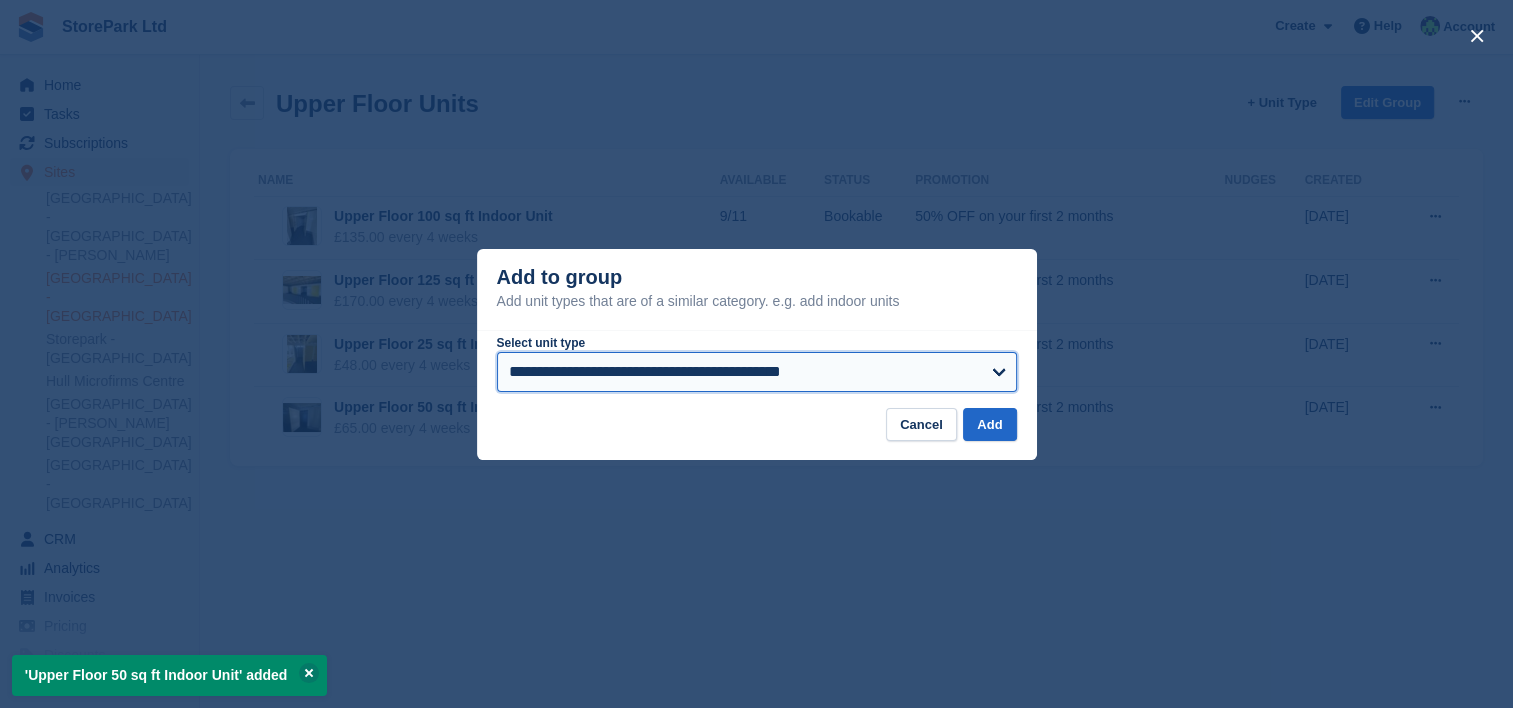 click on "**********" at bounding box center (757, 372) 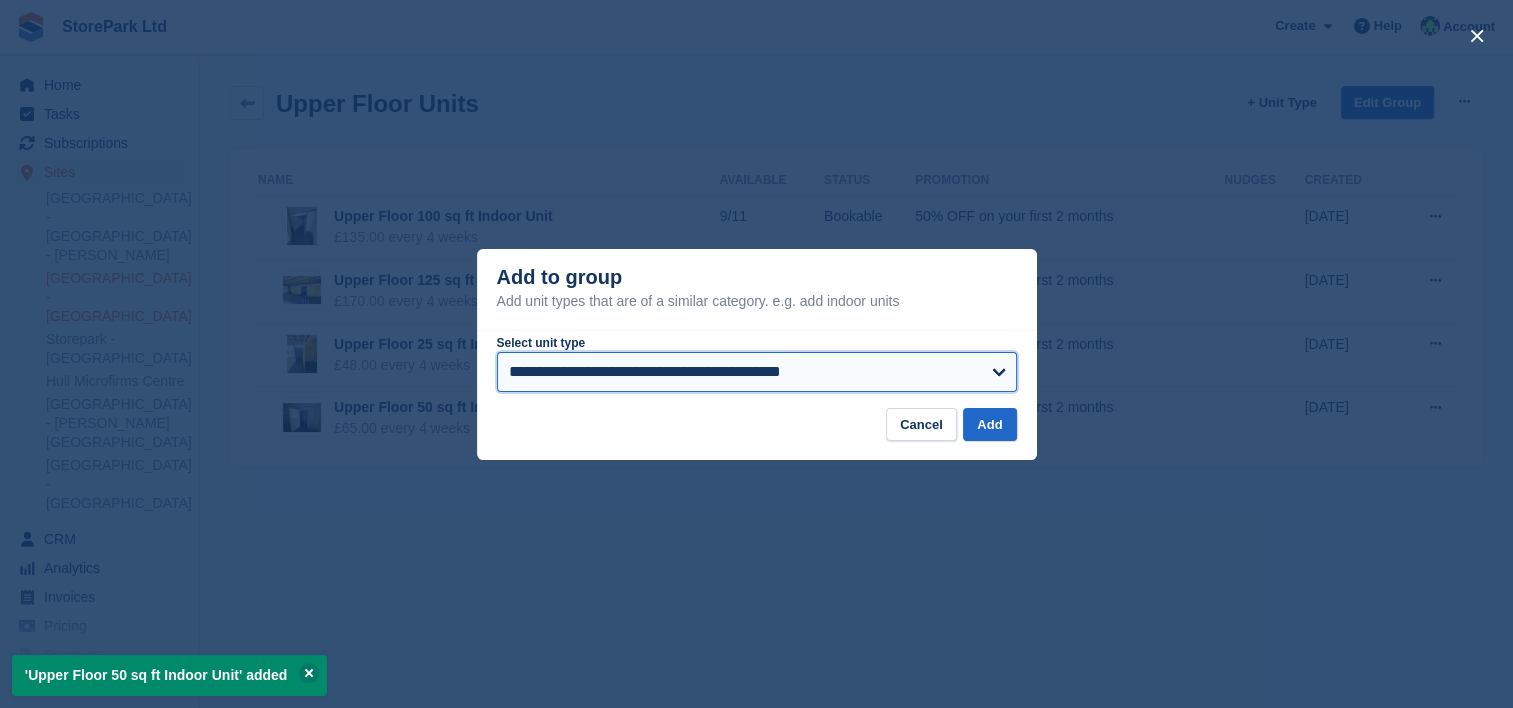 select on "*****" 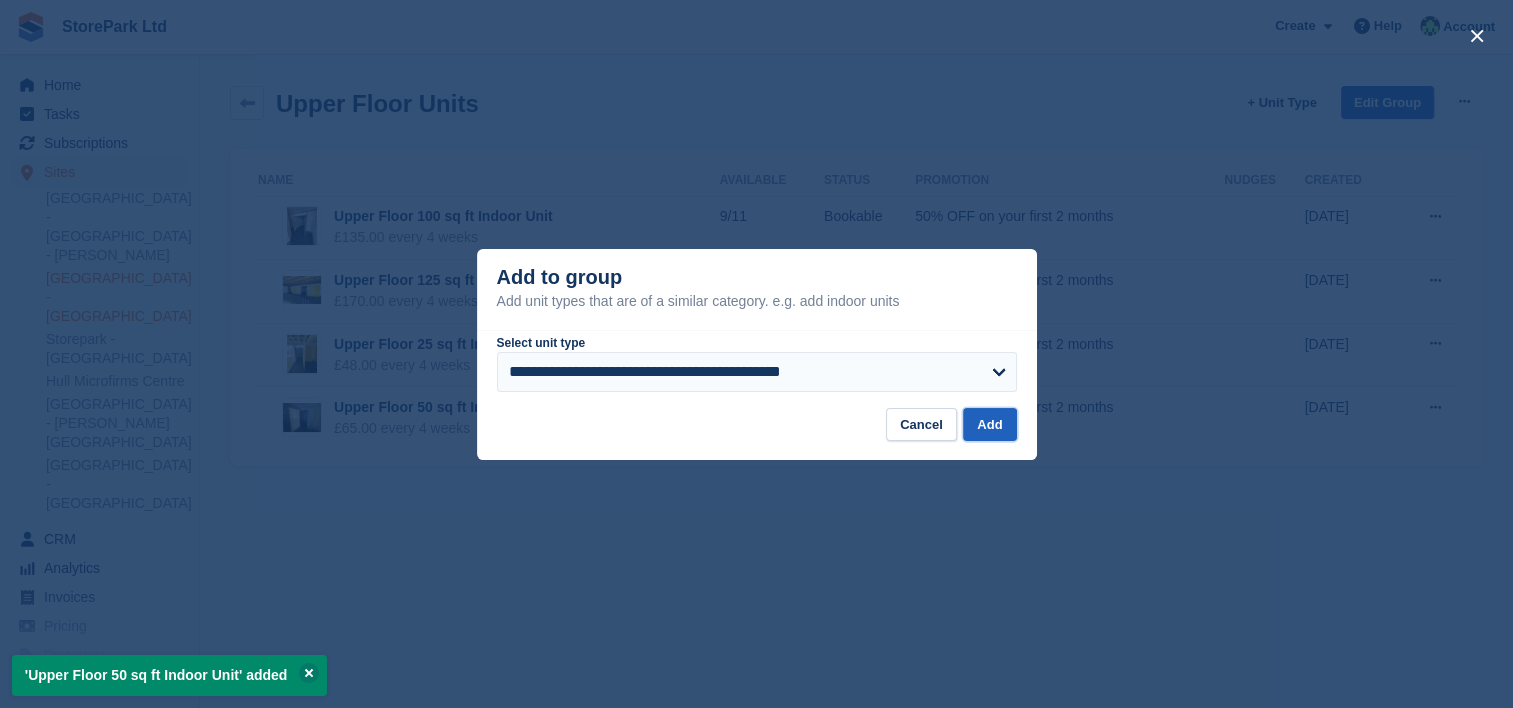 click on "Add" at bounding box center [989, 424] 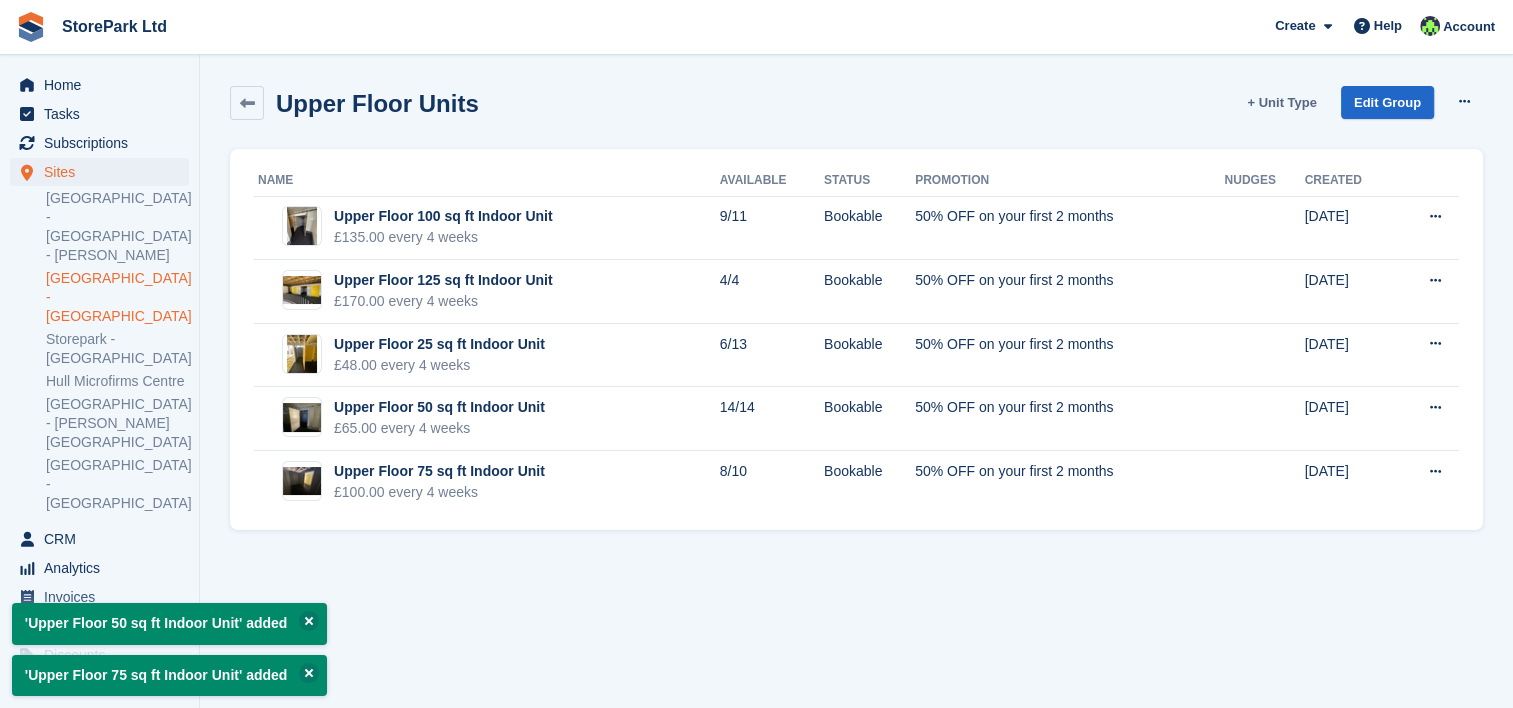 click on "+ Unit Type" at bounding box center (1281, 102) 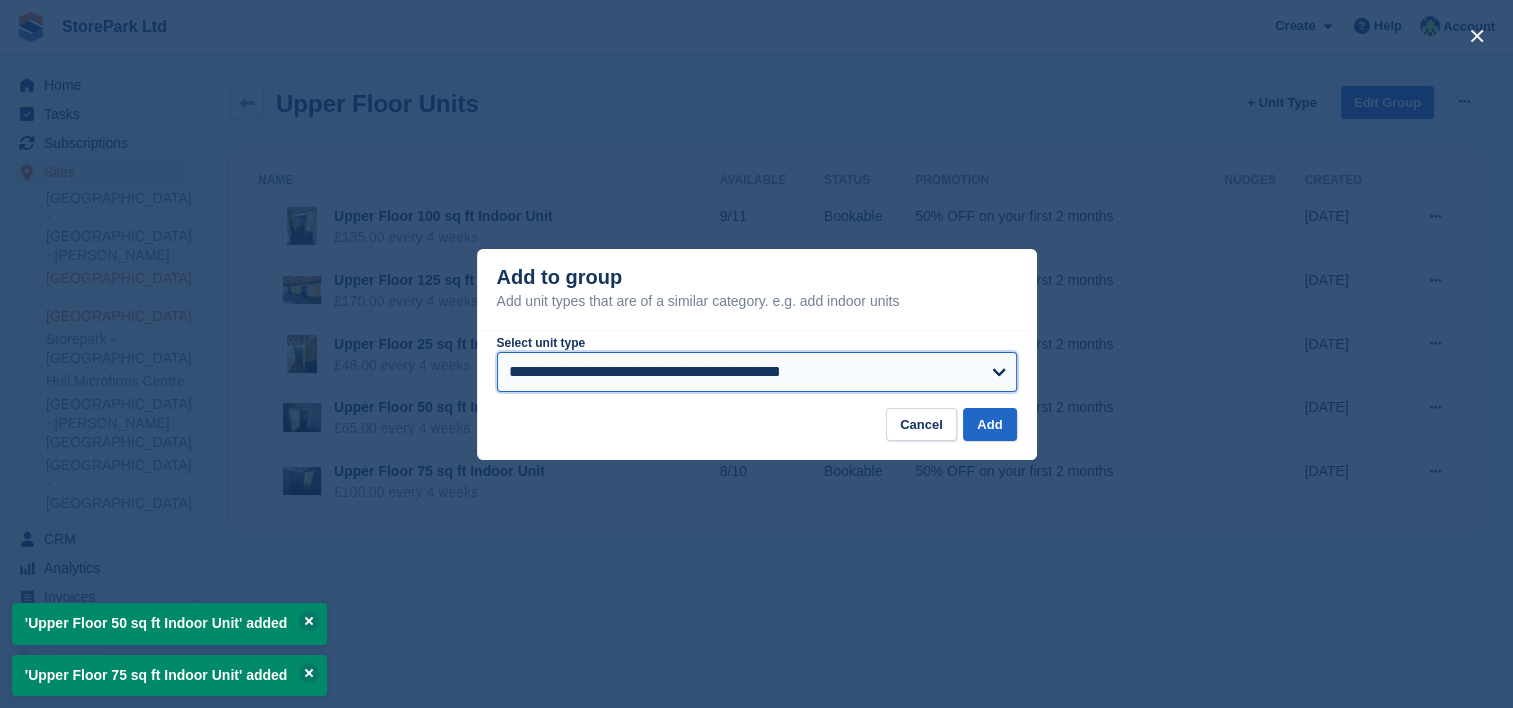 click on "**********" at bounding box center (757, 372) 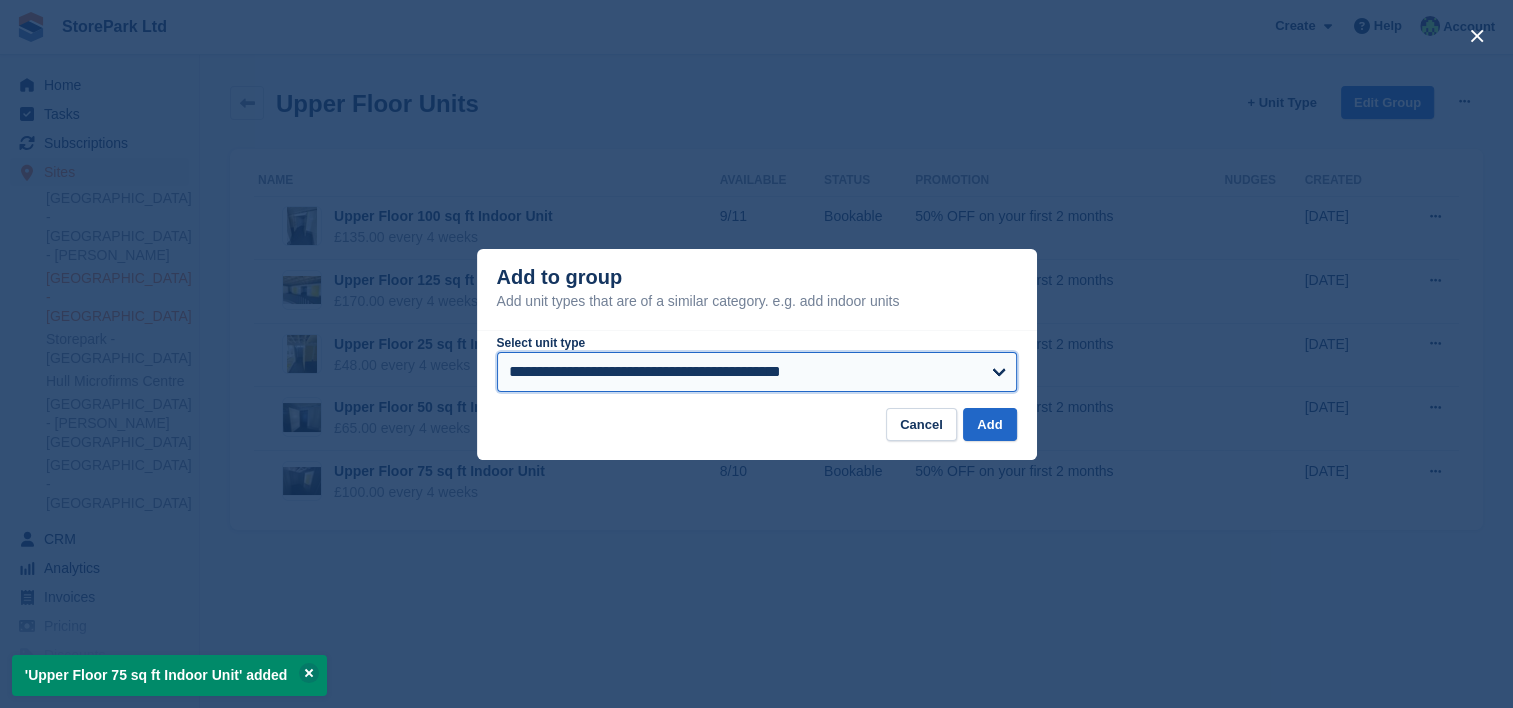 select on "*****" 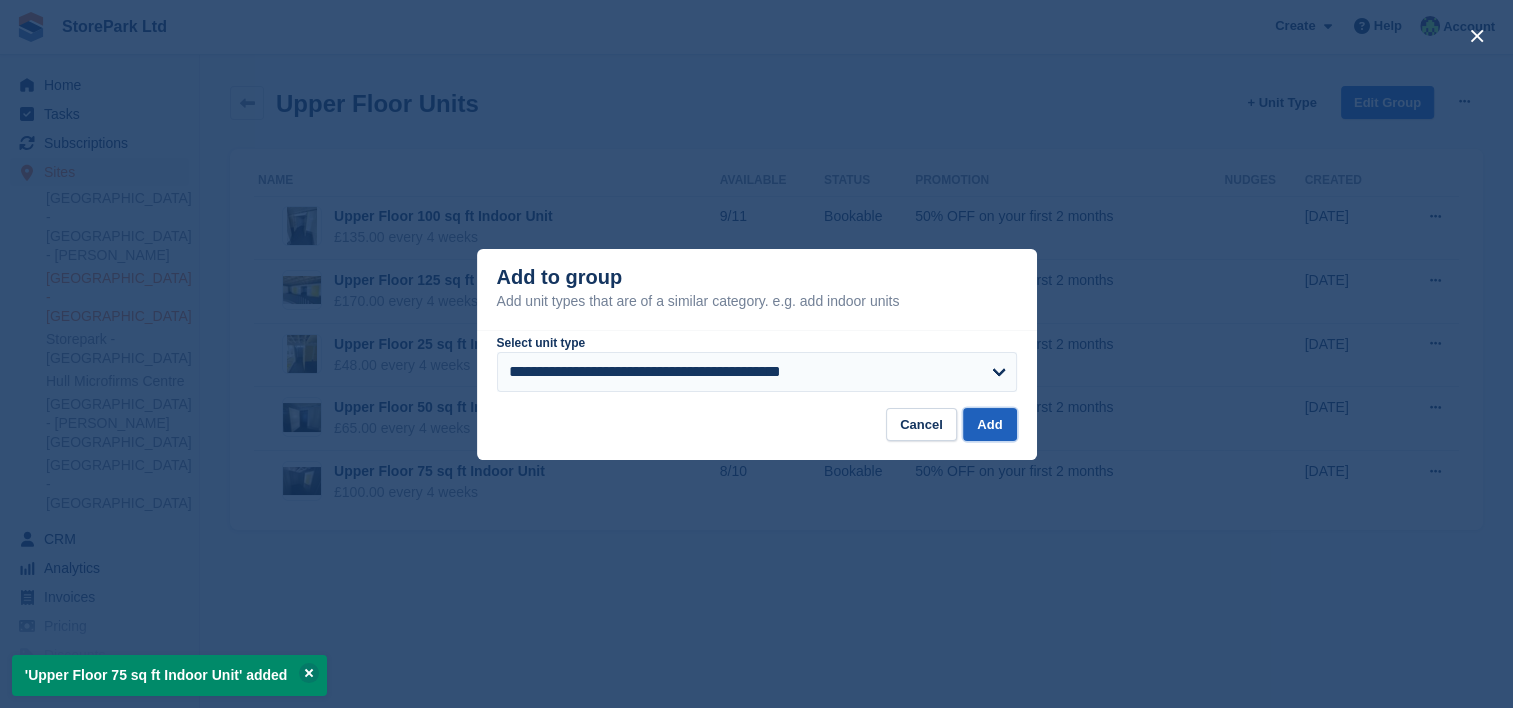 click on "Add" at bounding box center [989, 424] 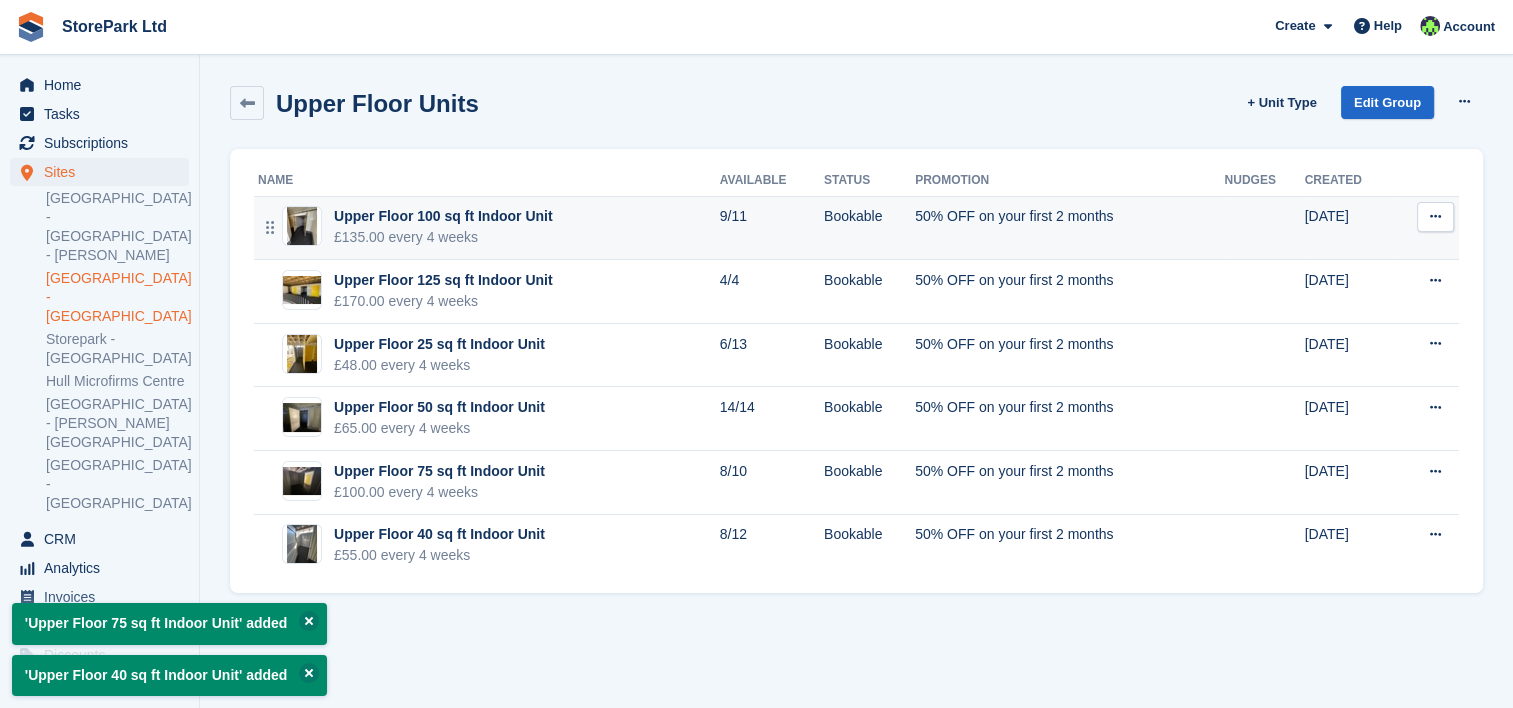type 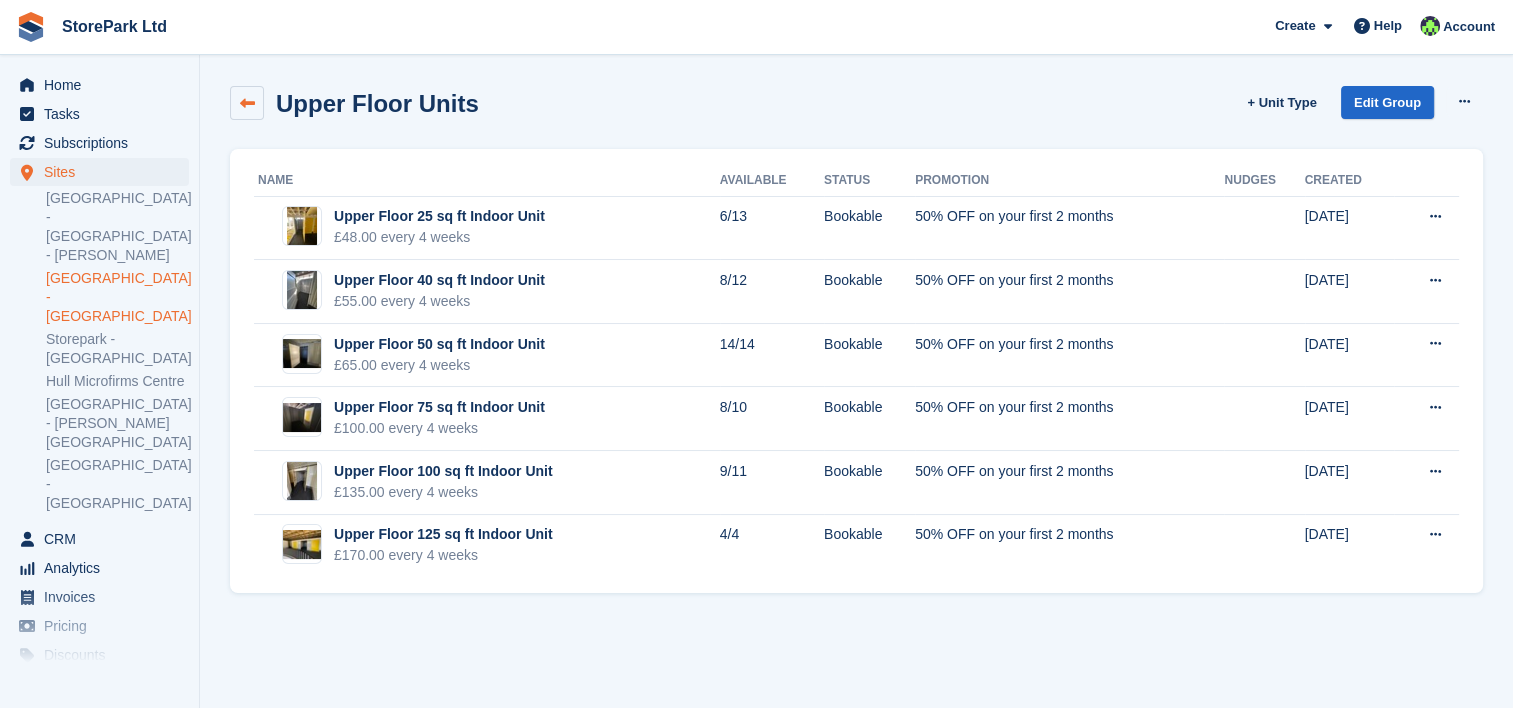 click at bounding box center (247, 103) 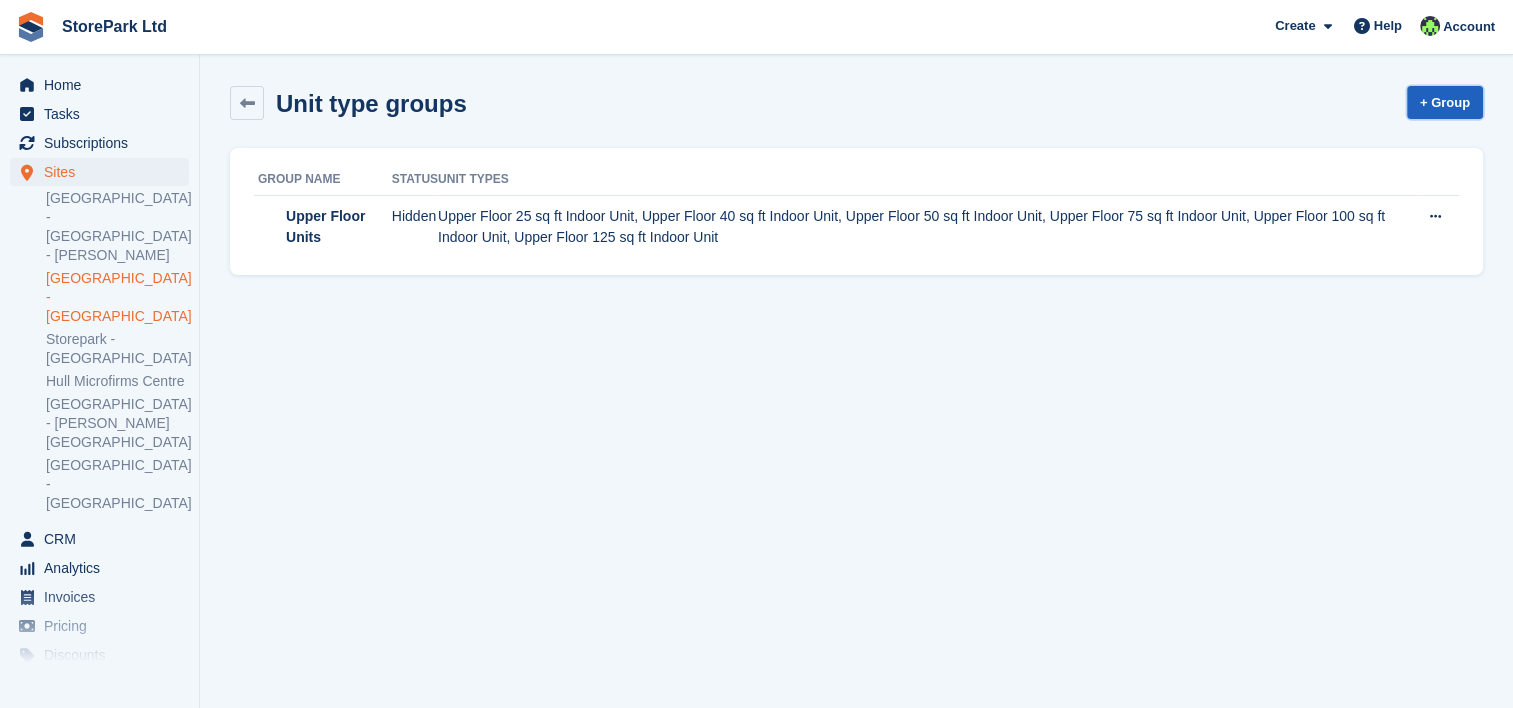 click on "+ Group" at bounding box center [1445, 102] 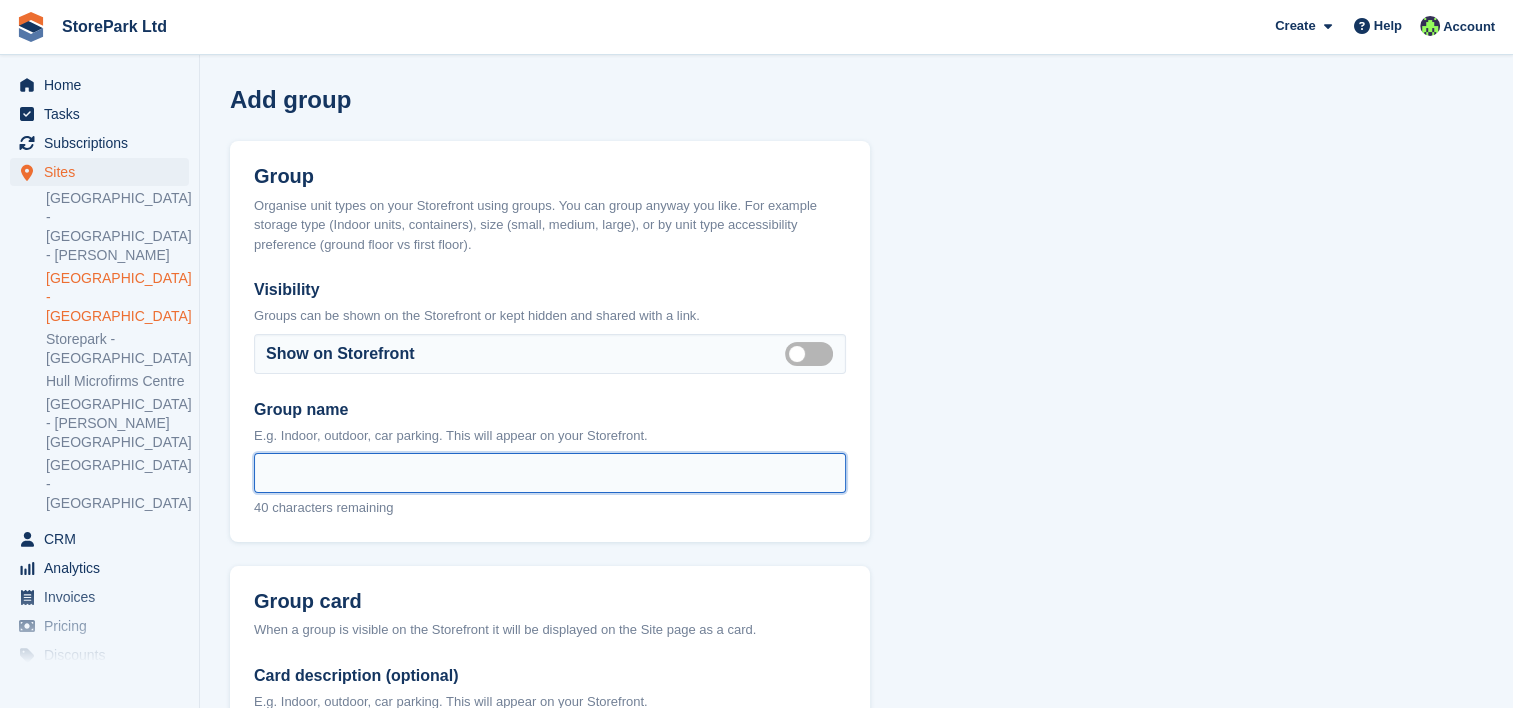 click on "Group name" at bounding box center [550, 473] 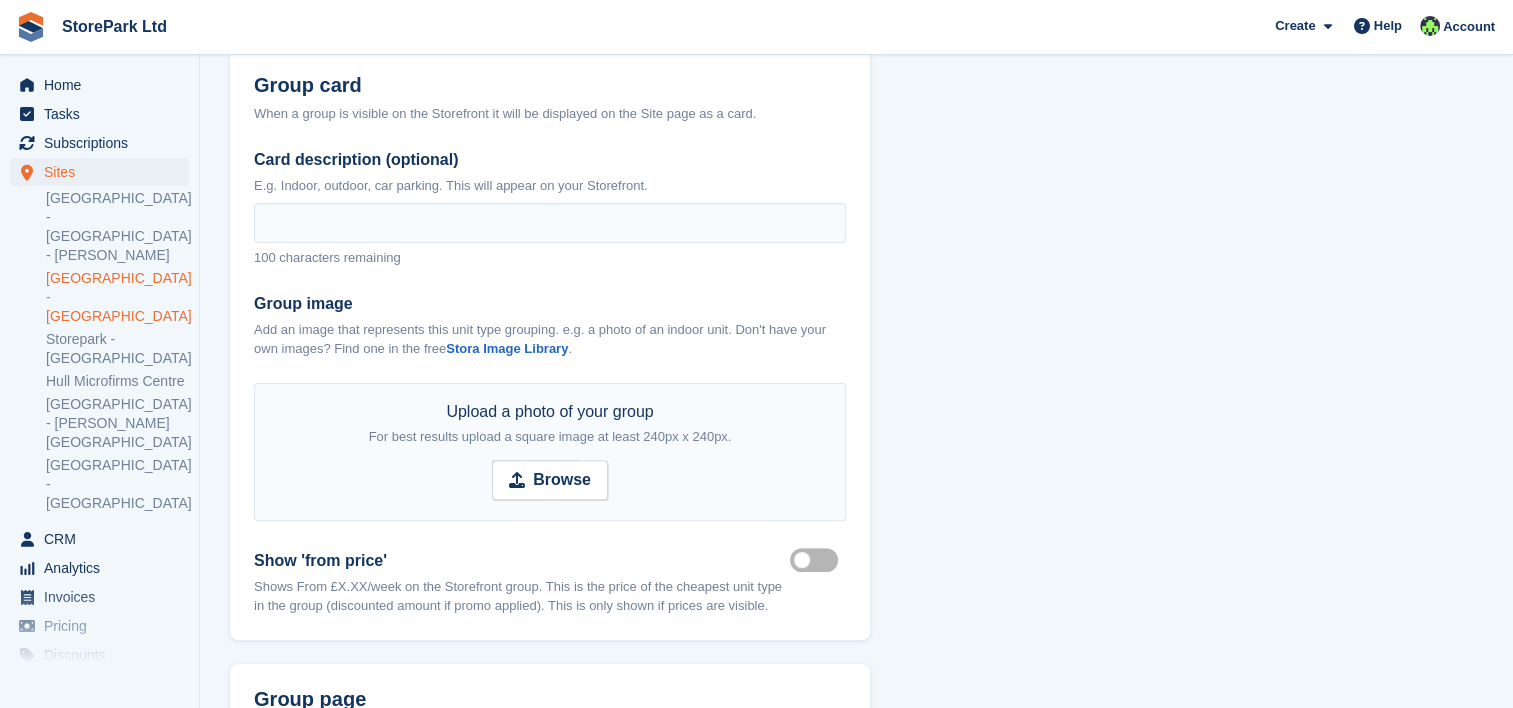 scroll, scrollTop: 1016, scrollLeft: 0, axis: vertical 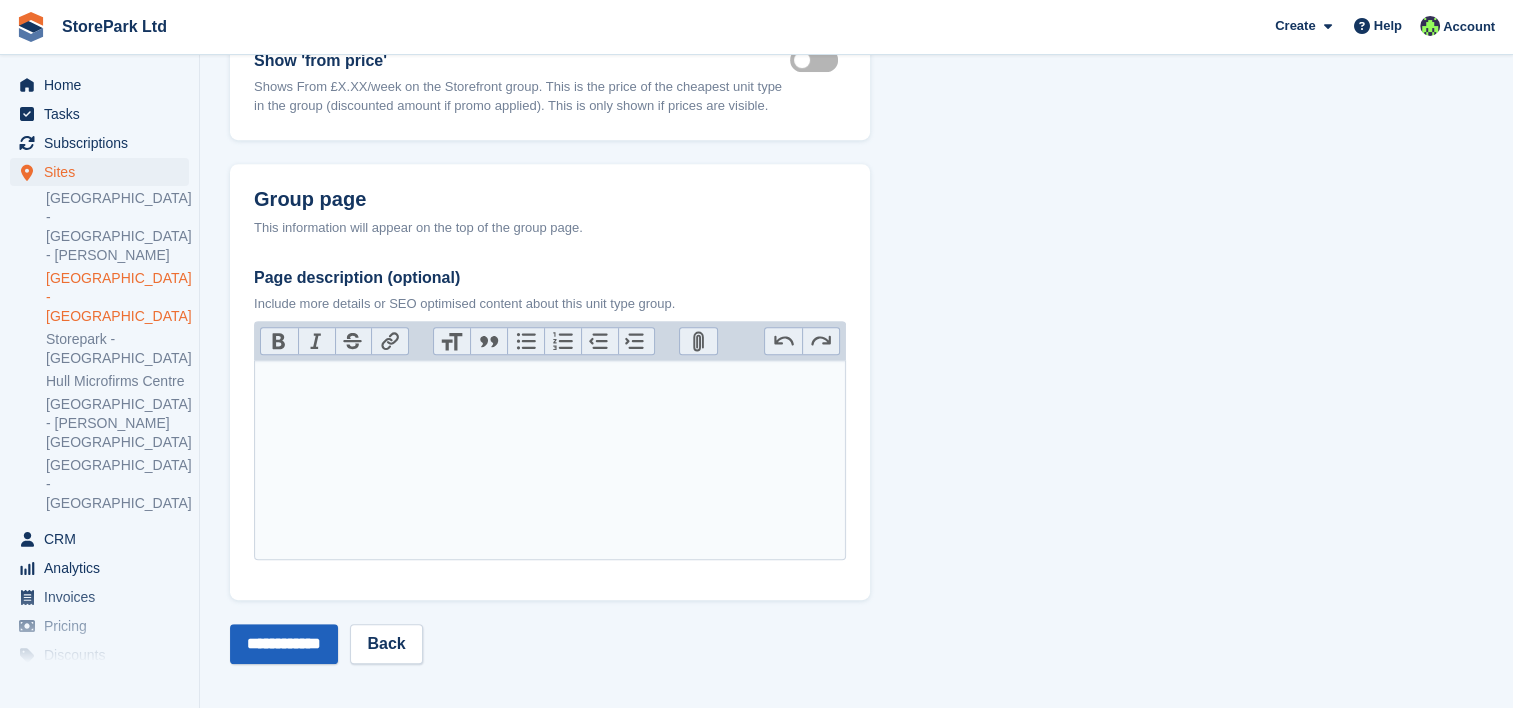 type on "**********" 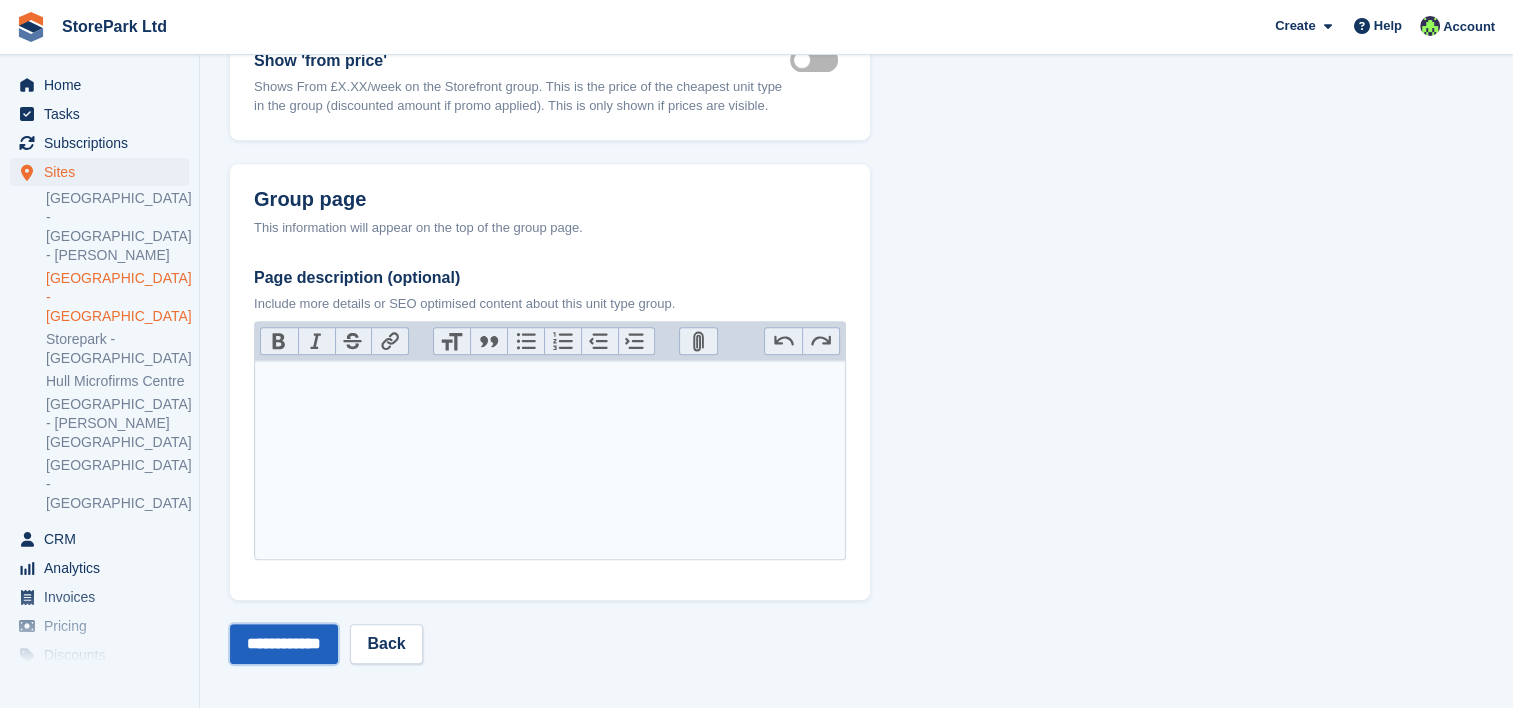 click on "**********" at bounding box center (284, 644) 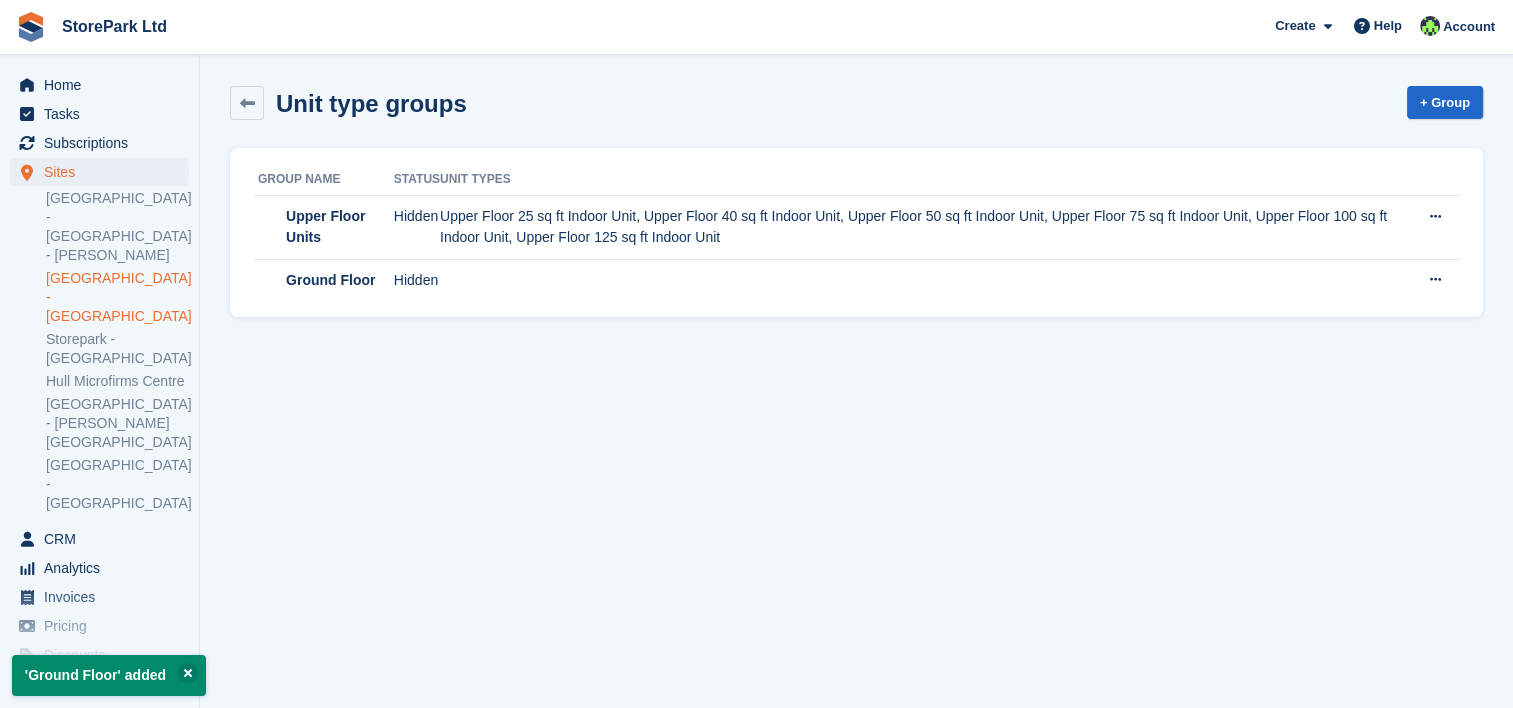 scroll, scrollTop: 0, scrollLeft: 0, axis: both 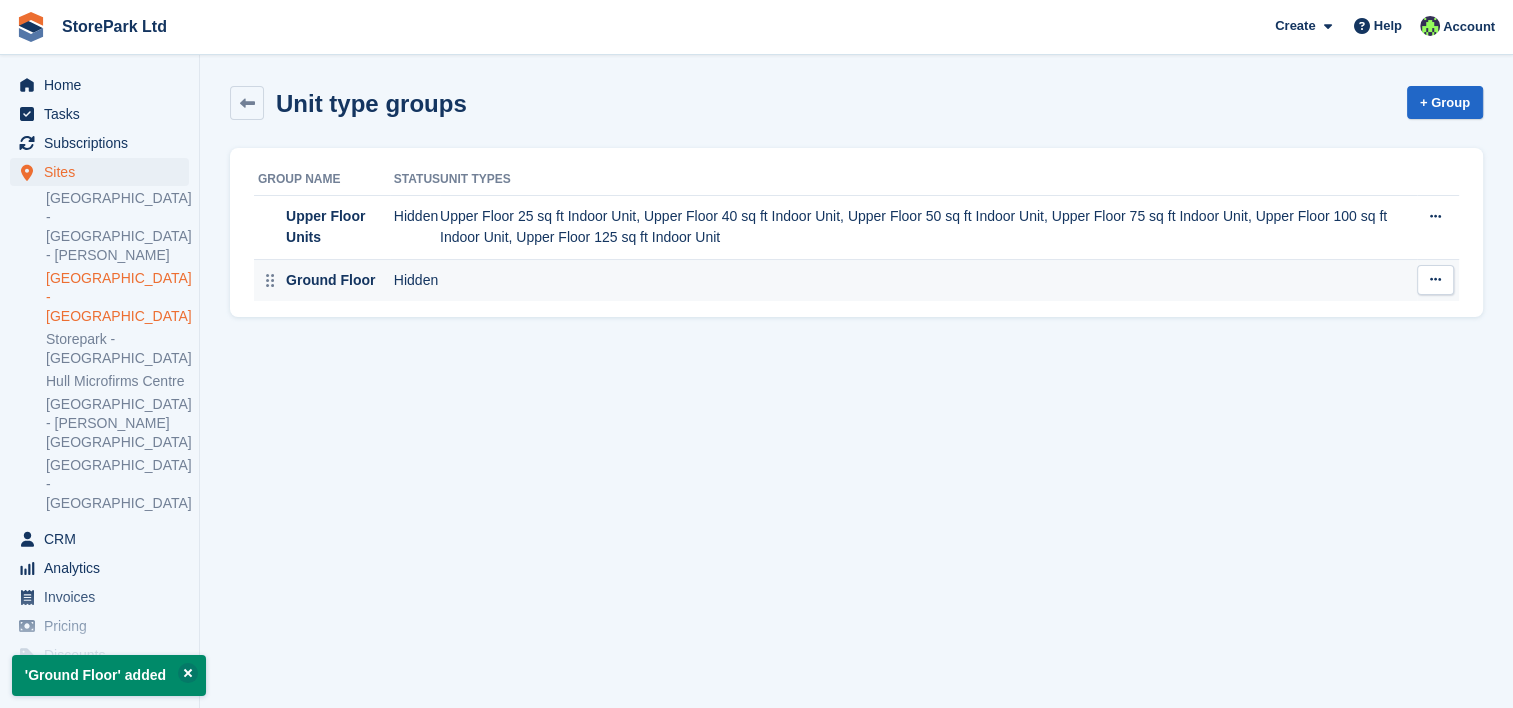 click at bounding box center (928, 280) 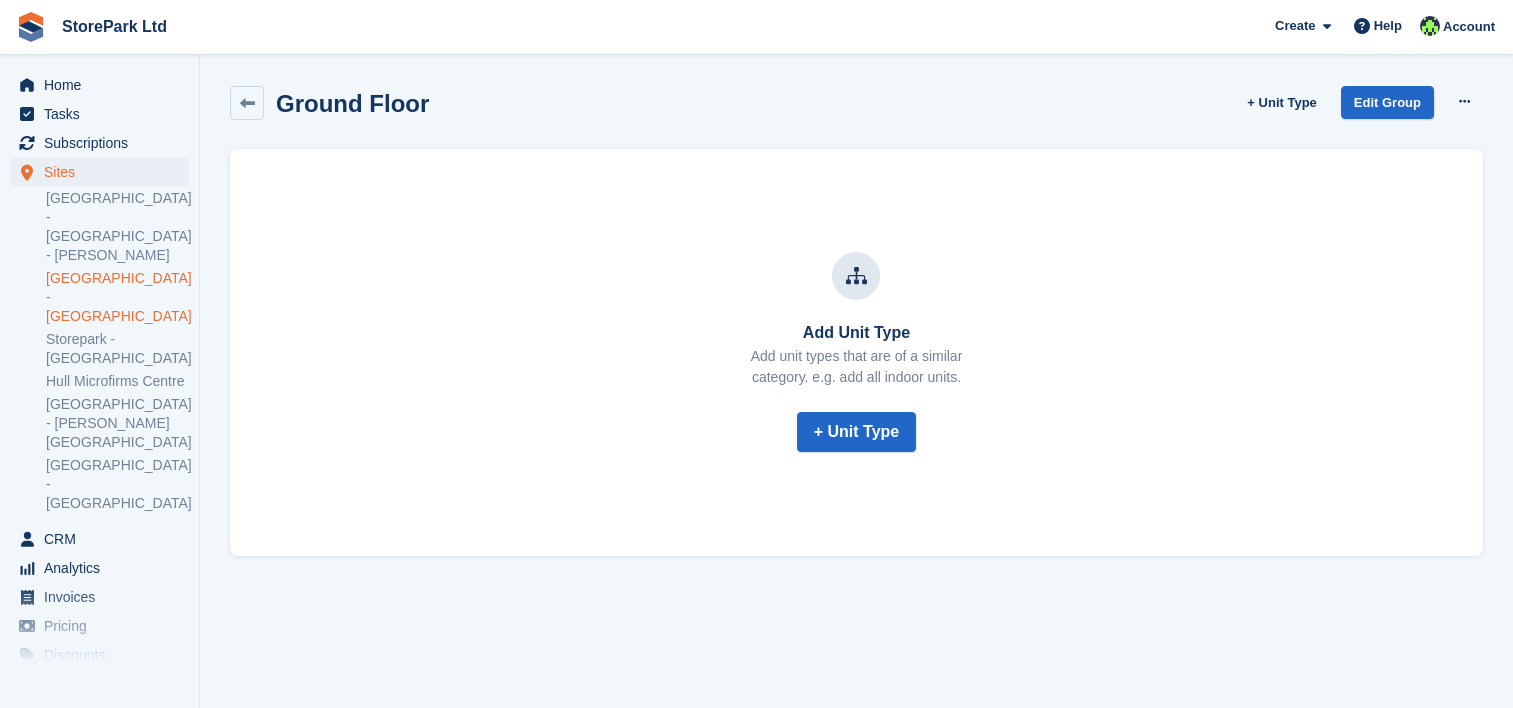 scroll, scrollTop: 0, scrollLeft: 0, axis: both 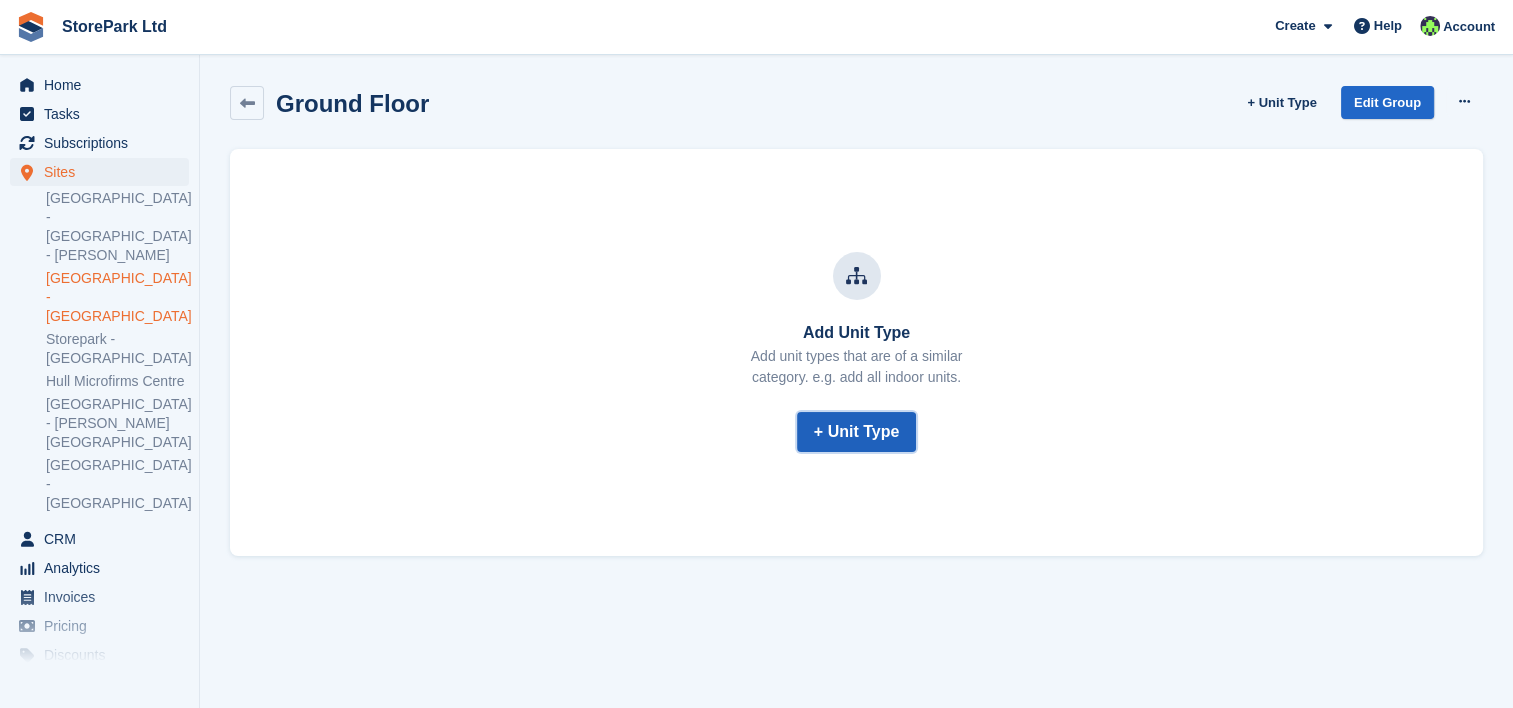 click on "+ Unit Type" at bounding box center (857, 432) 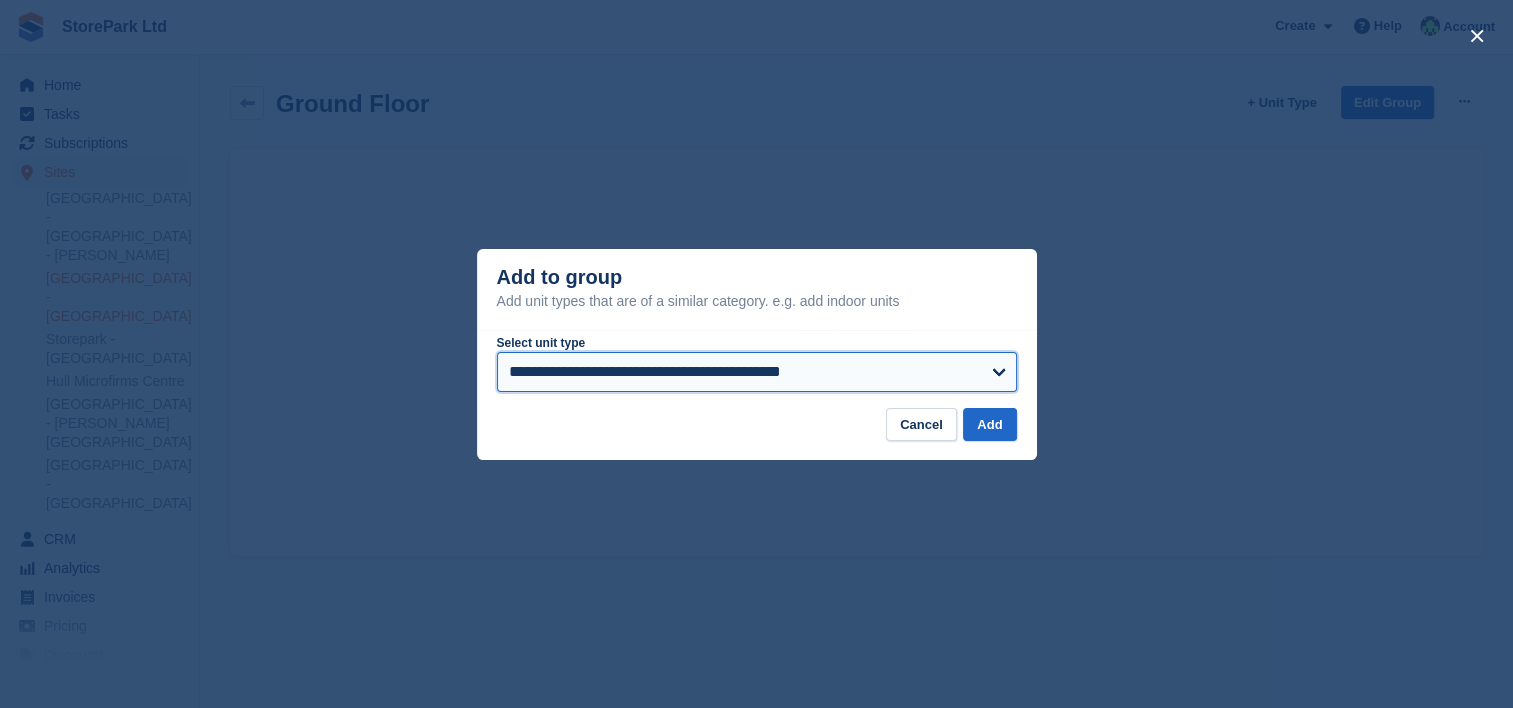click on "**********" at bounding box center (757, 372) 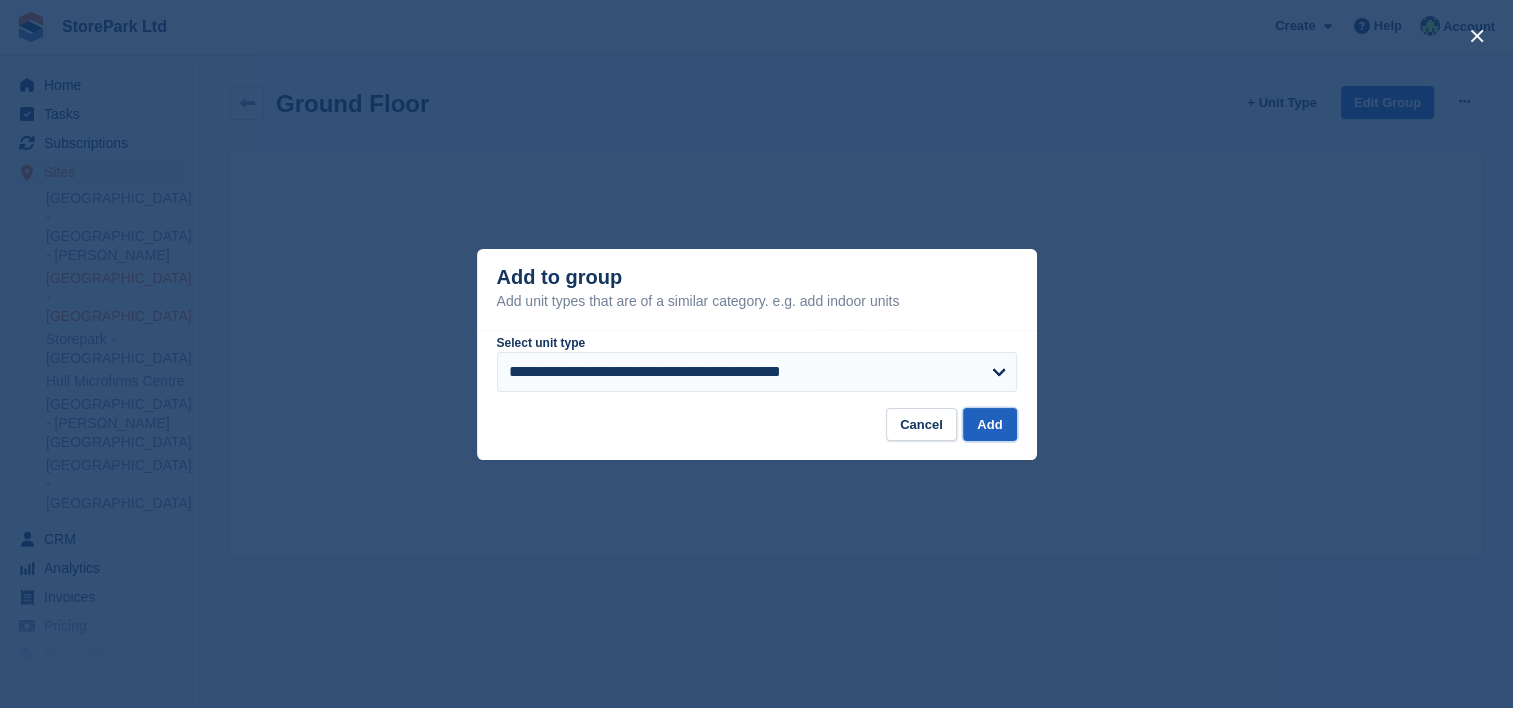 click on "Add" at bounding box center (989, 424) 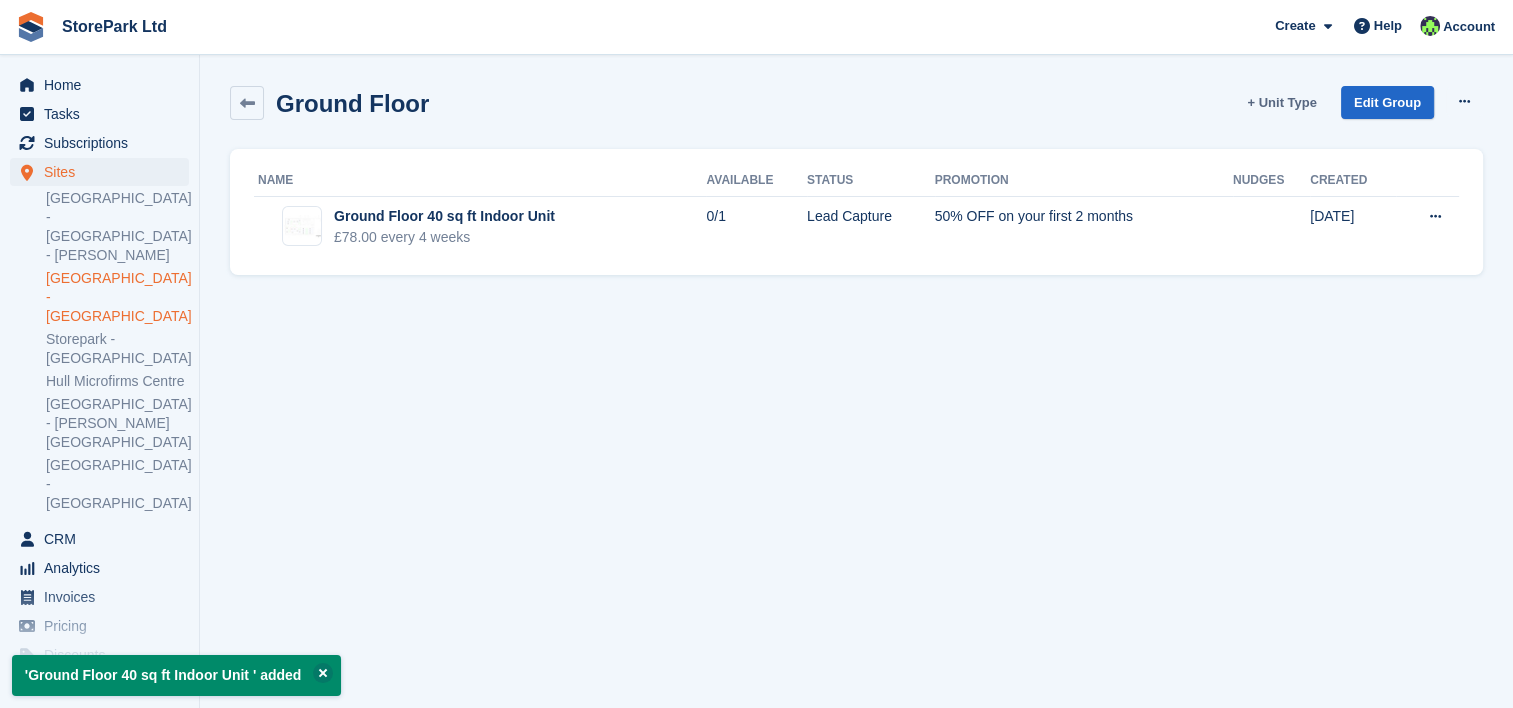 click on "+ Unit Type" at bounding box center (1281, 102) 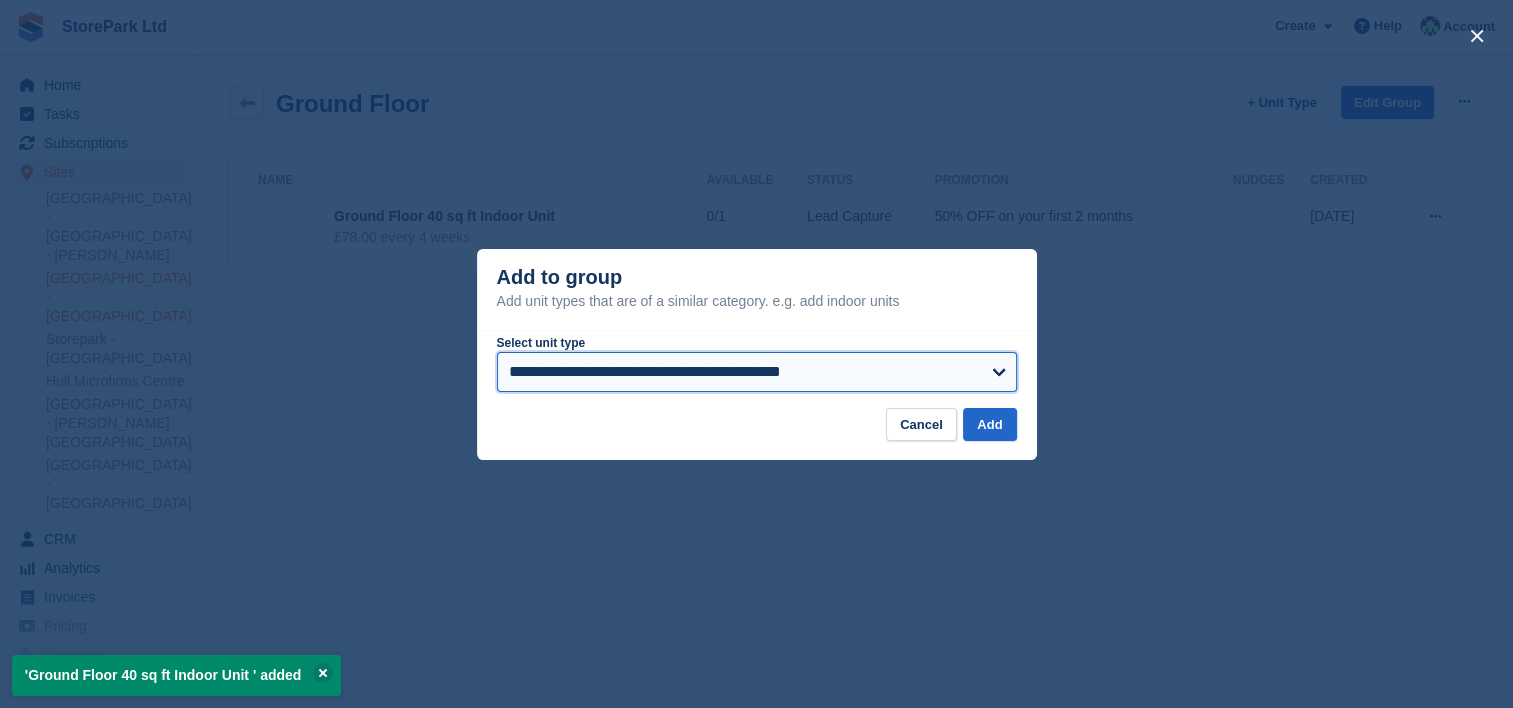 click on "**********" at bounding box center (757, 372) 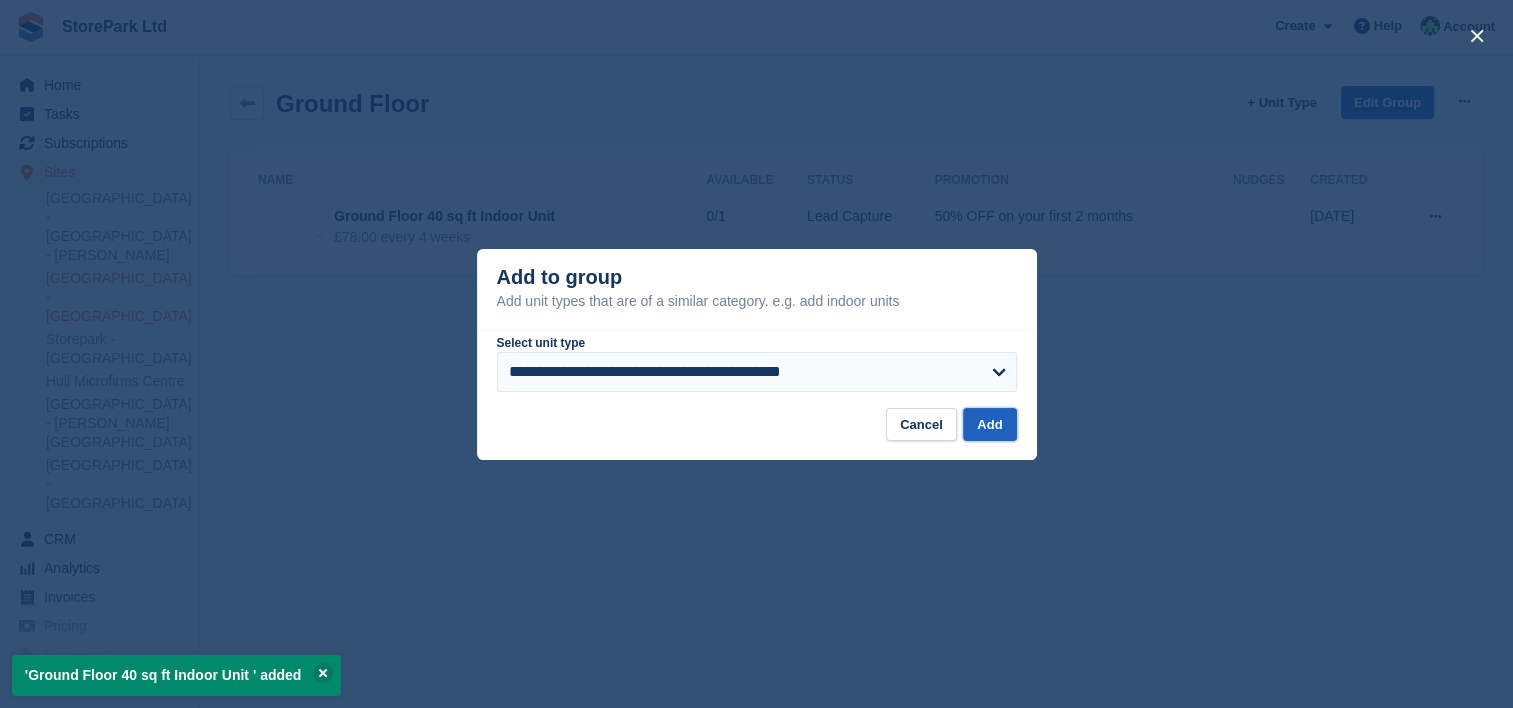 click on "Add" at bounding box center [989, 424] 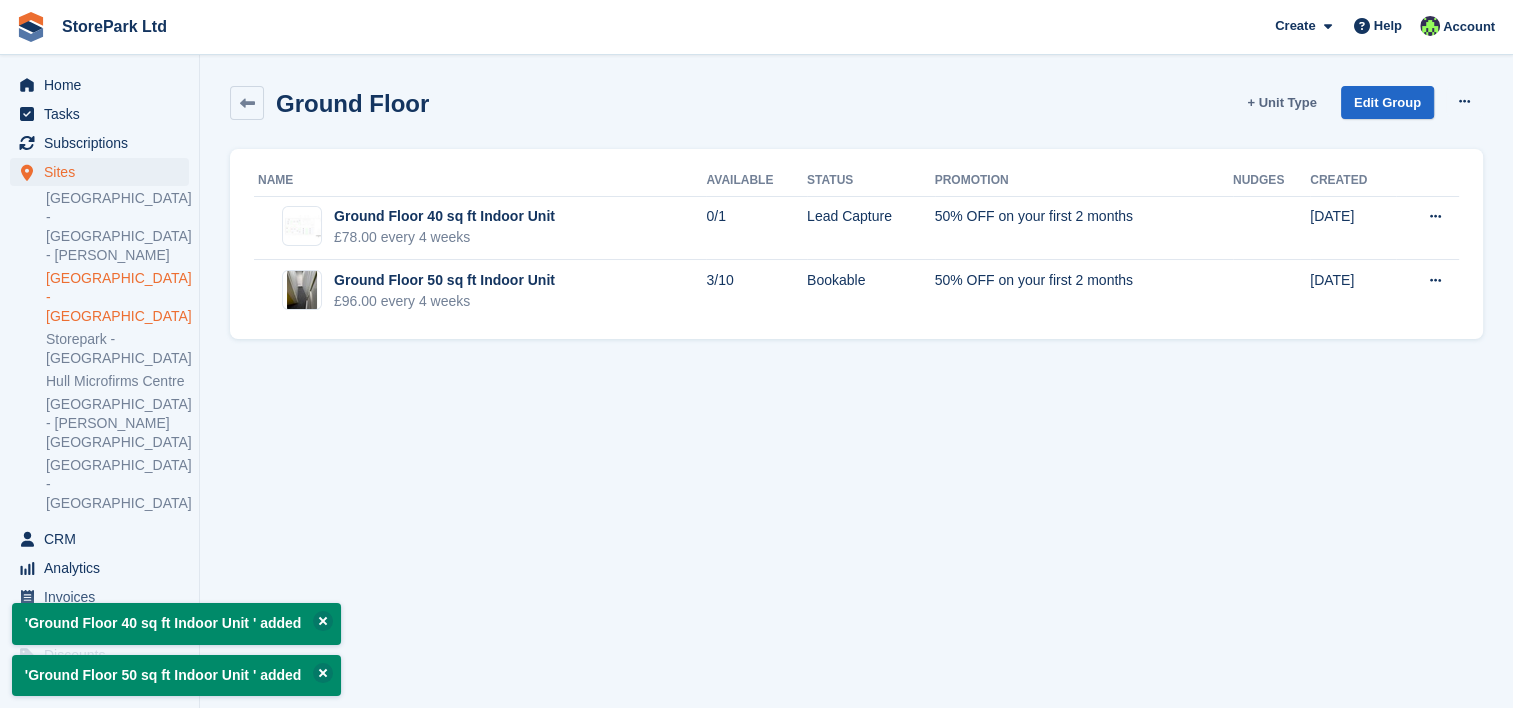 click on "+ Unit Type" at bounding box center (1281, 102) 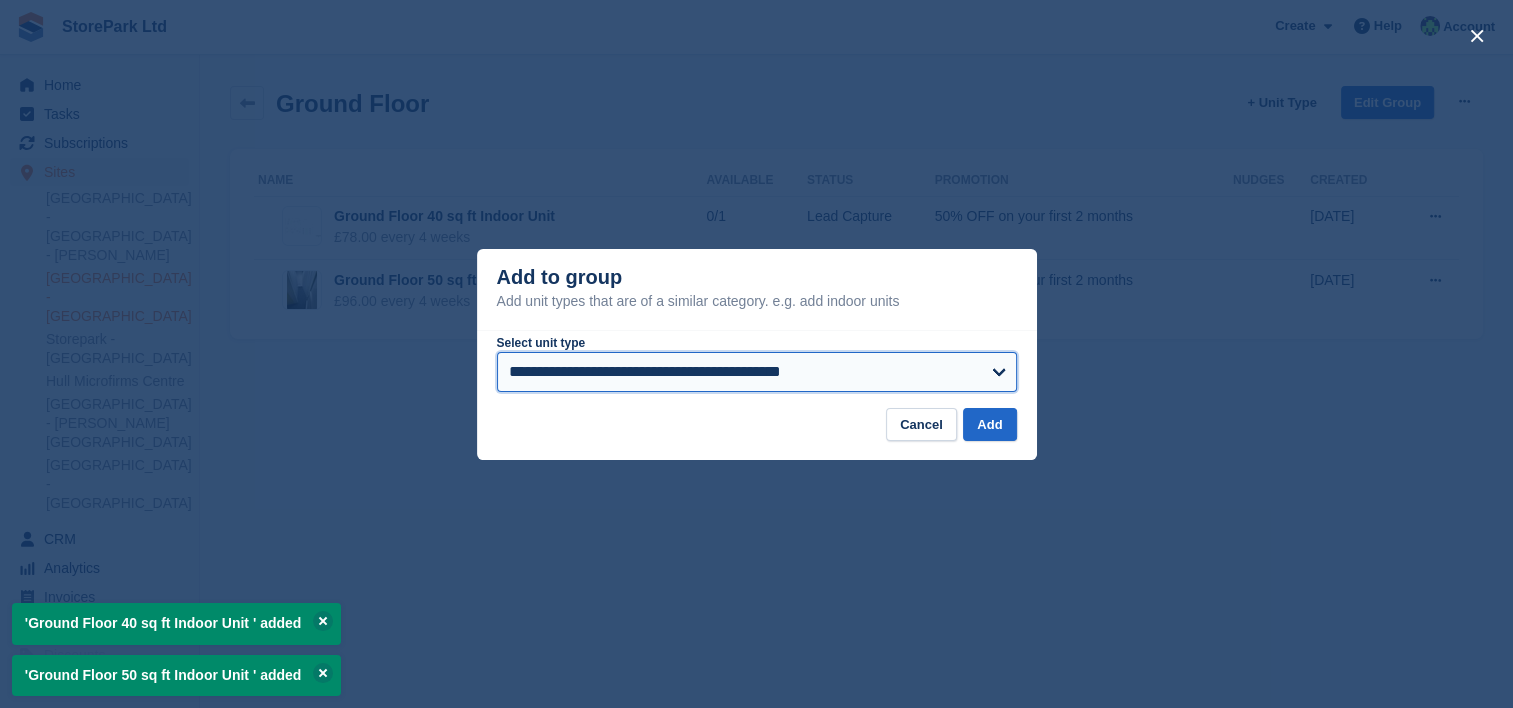 click on "**********" at bounding box center (757, 372) 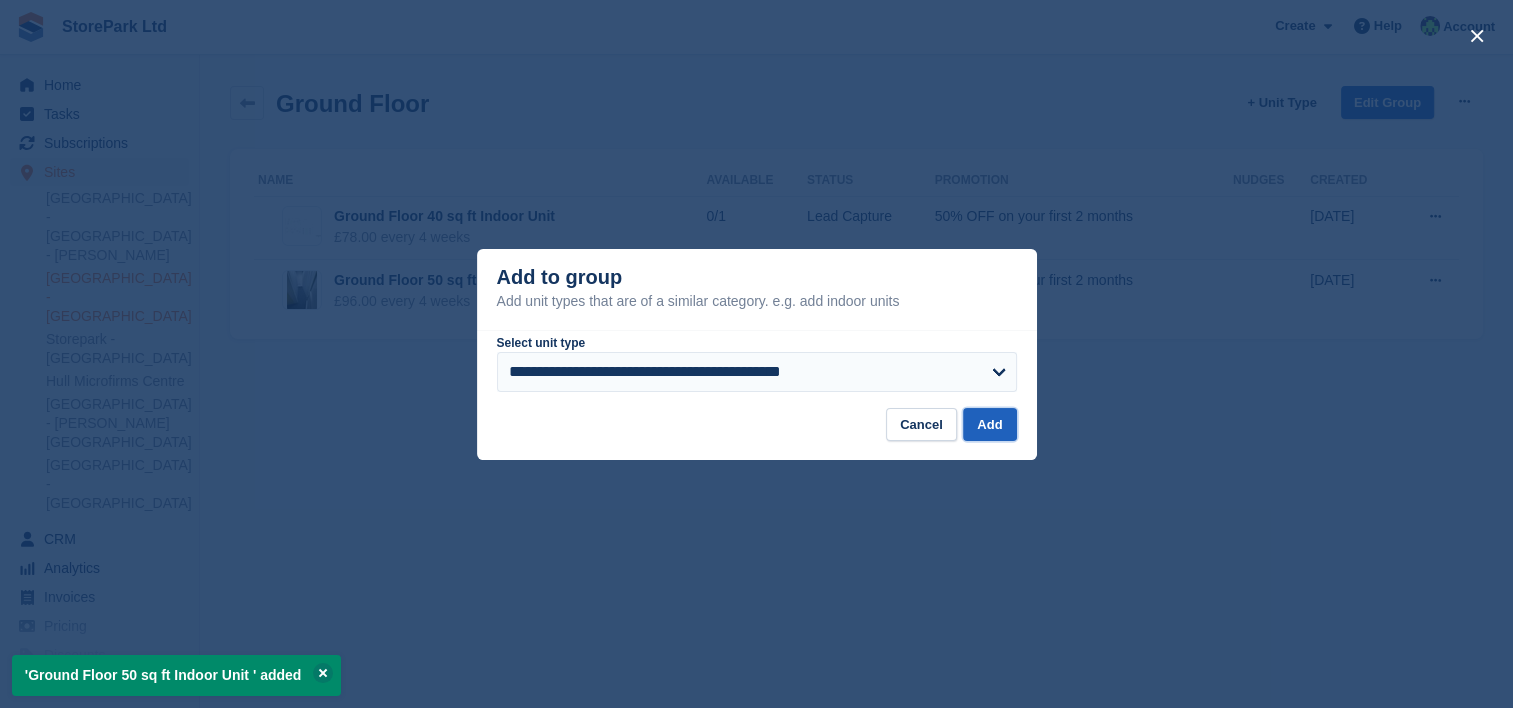 click on "Add" at bounding box center [989, 424] 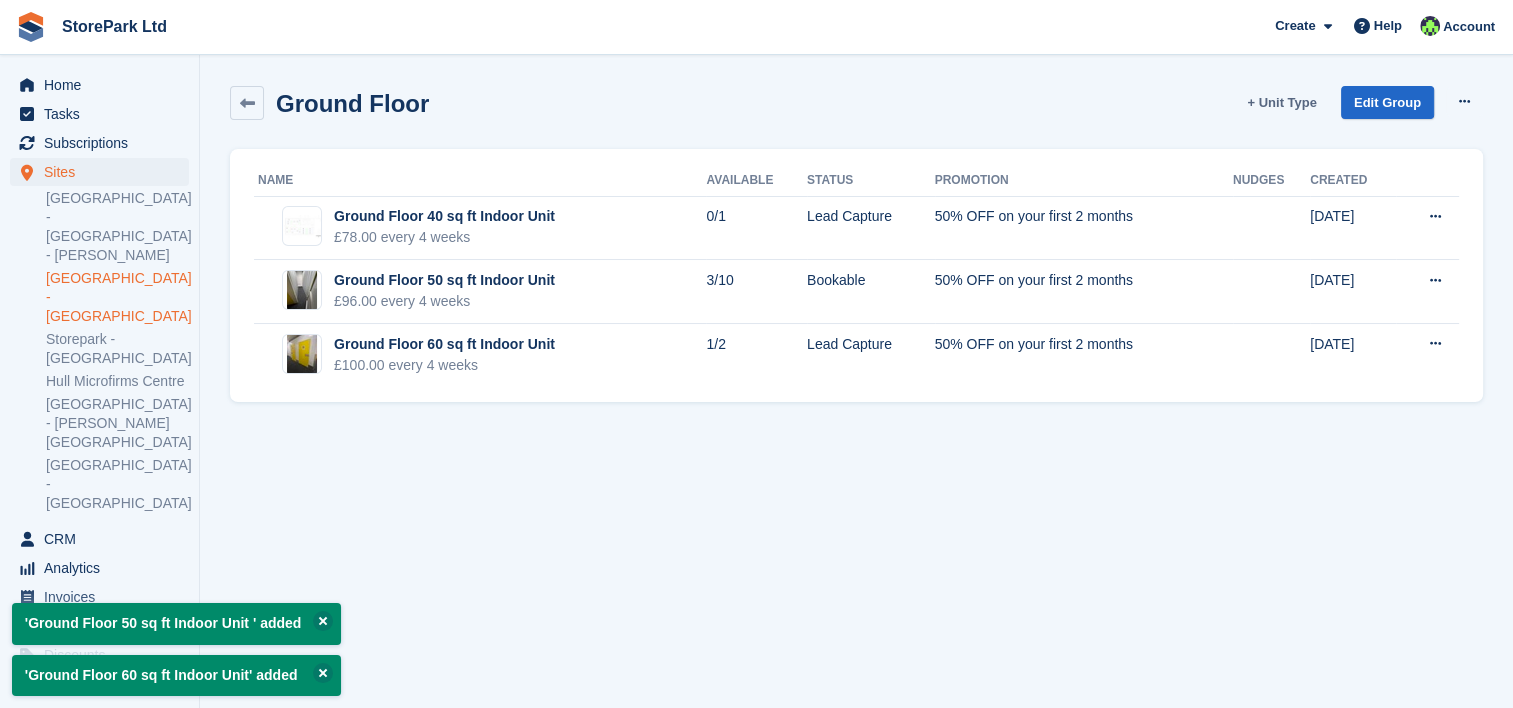 click on "+ Unit Type" at bounding box center (1281, 102) 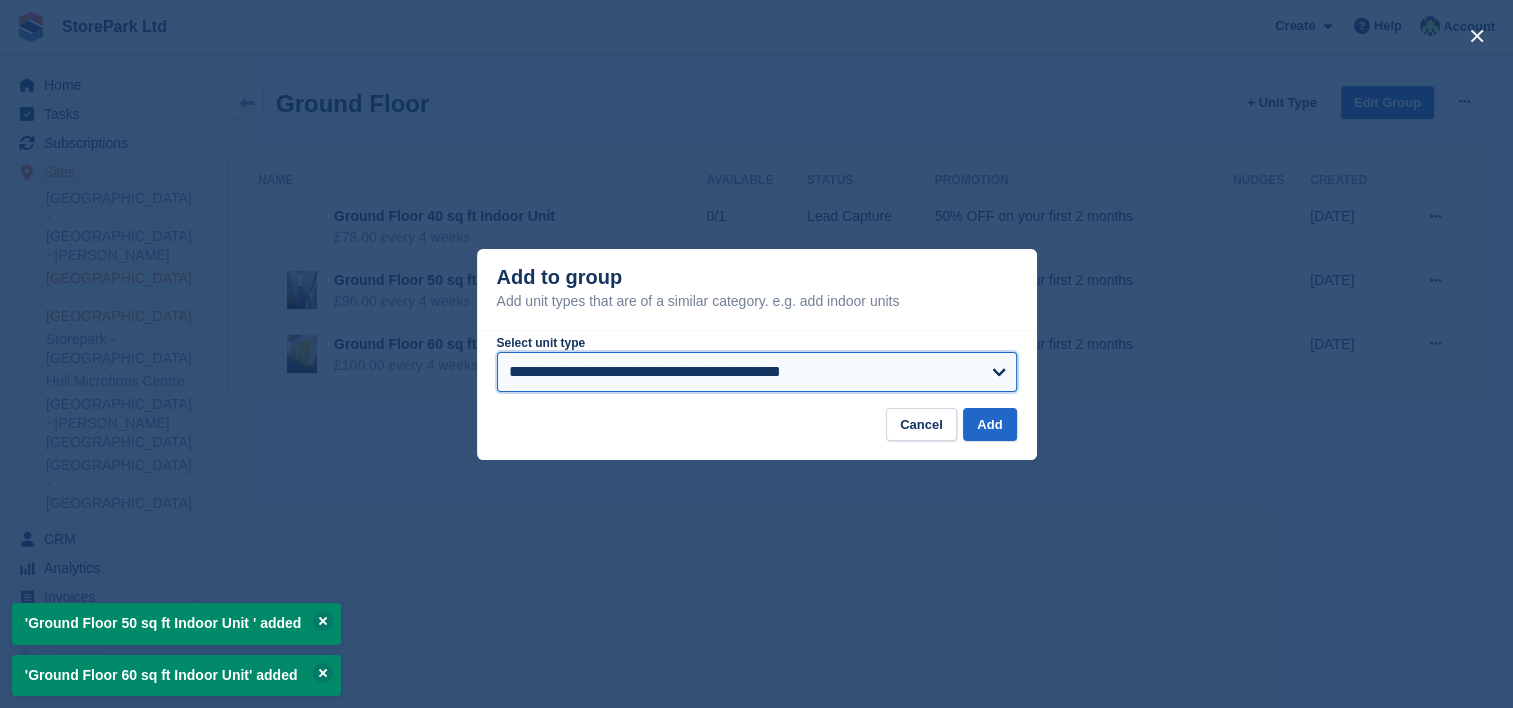 click on "**********" at bounding box center (757, 372) 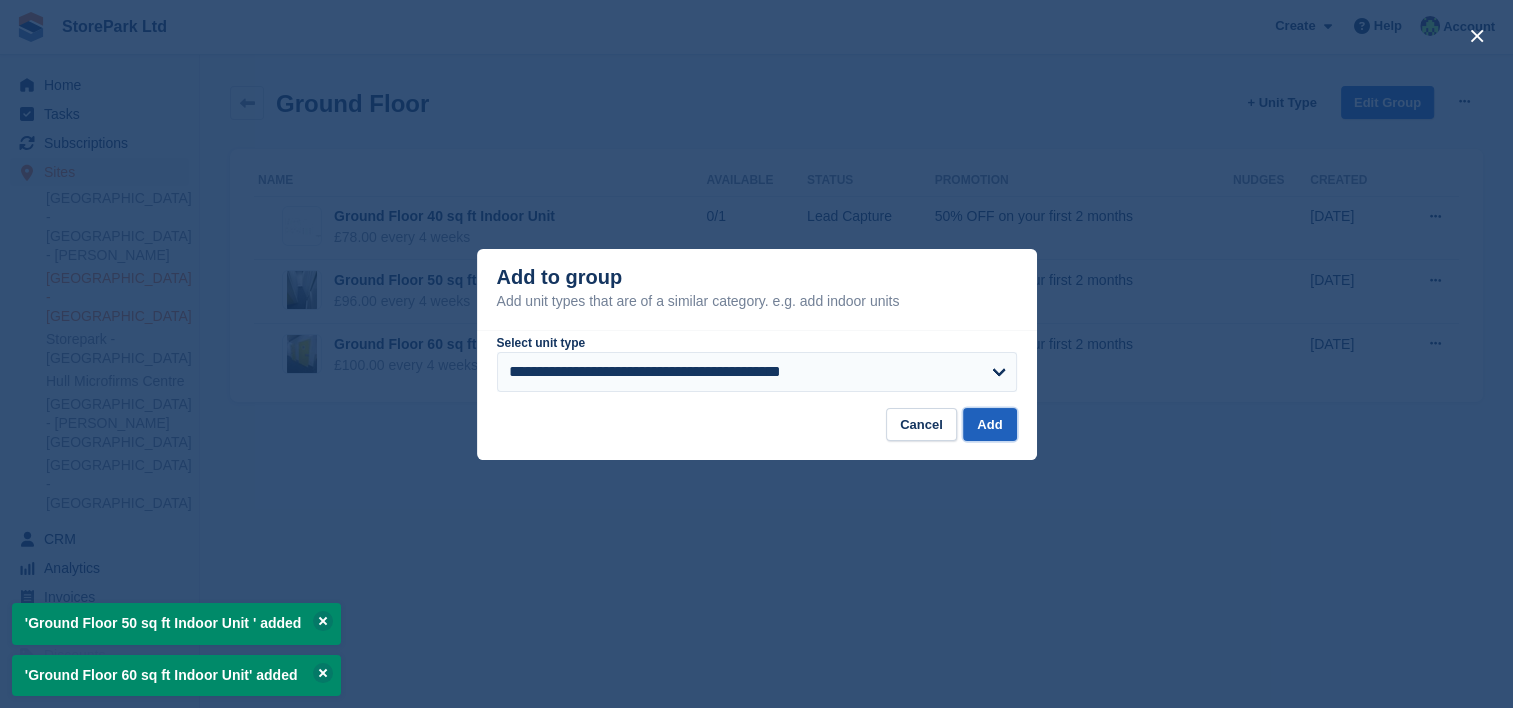 click on "Add" at bounding box center (989, 424) 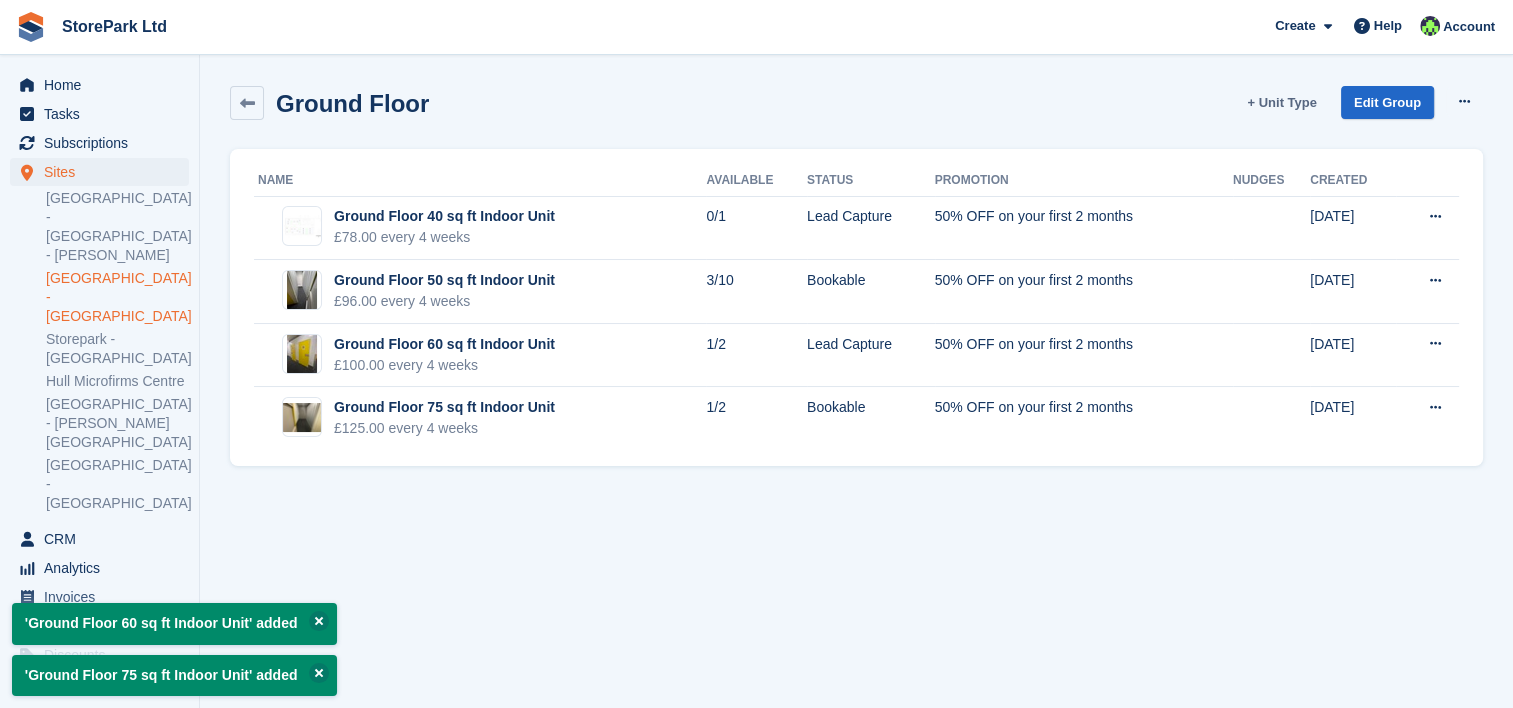 click on "+ Unit Type" at bounding box center (1281, 102) 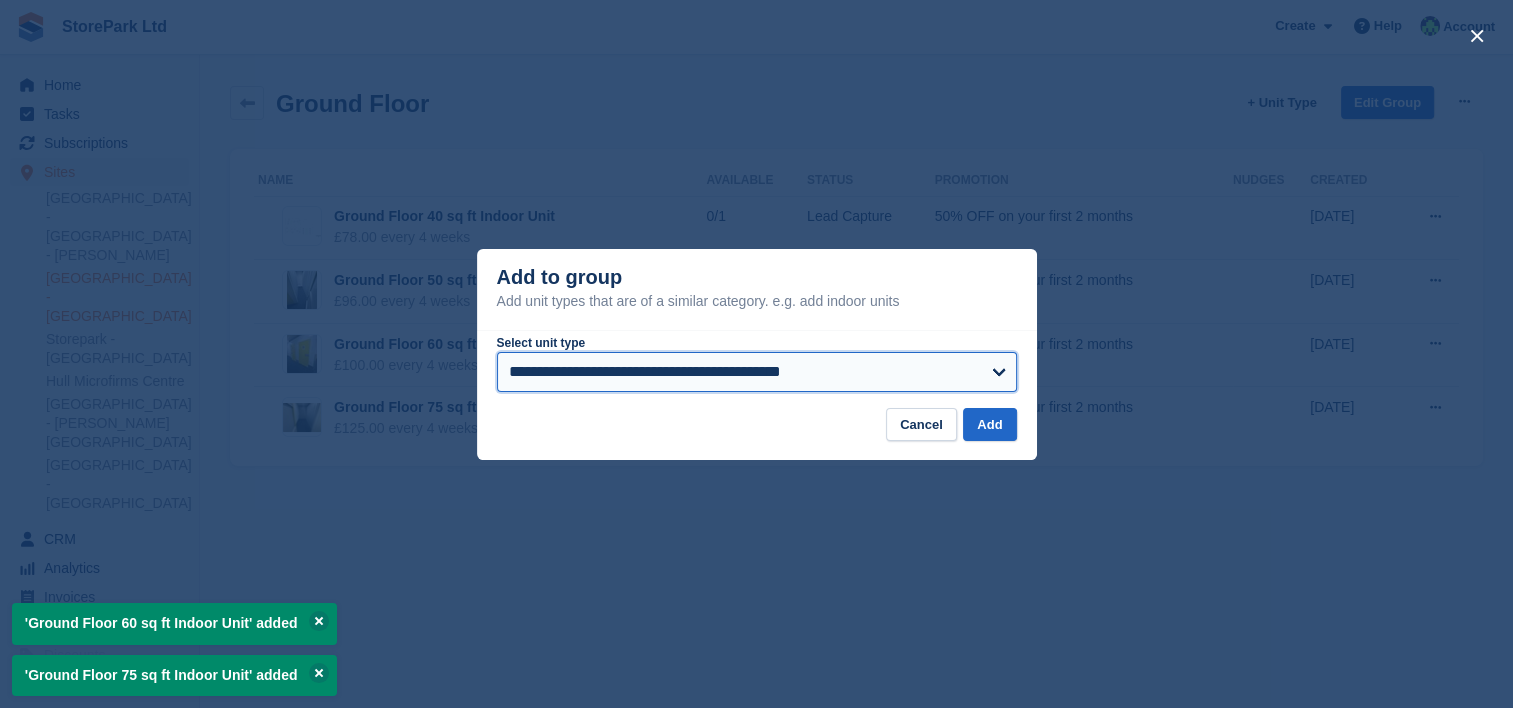 click on "**********" at bounding box center (757, 372) 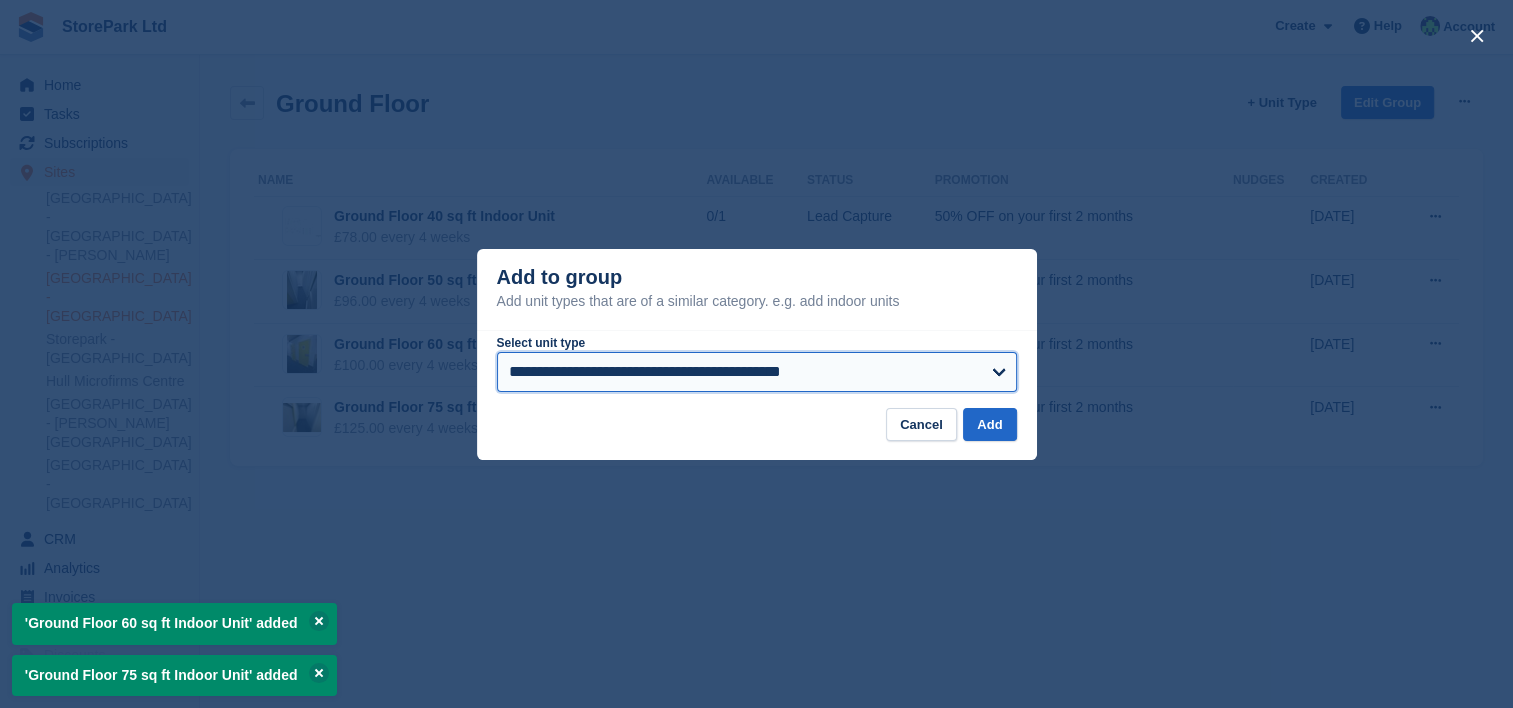 select on "*****" 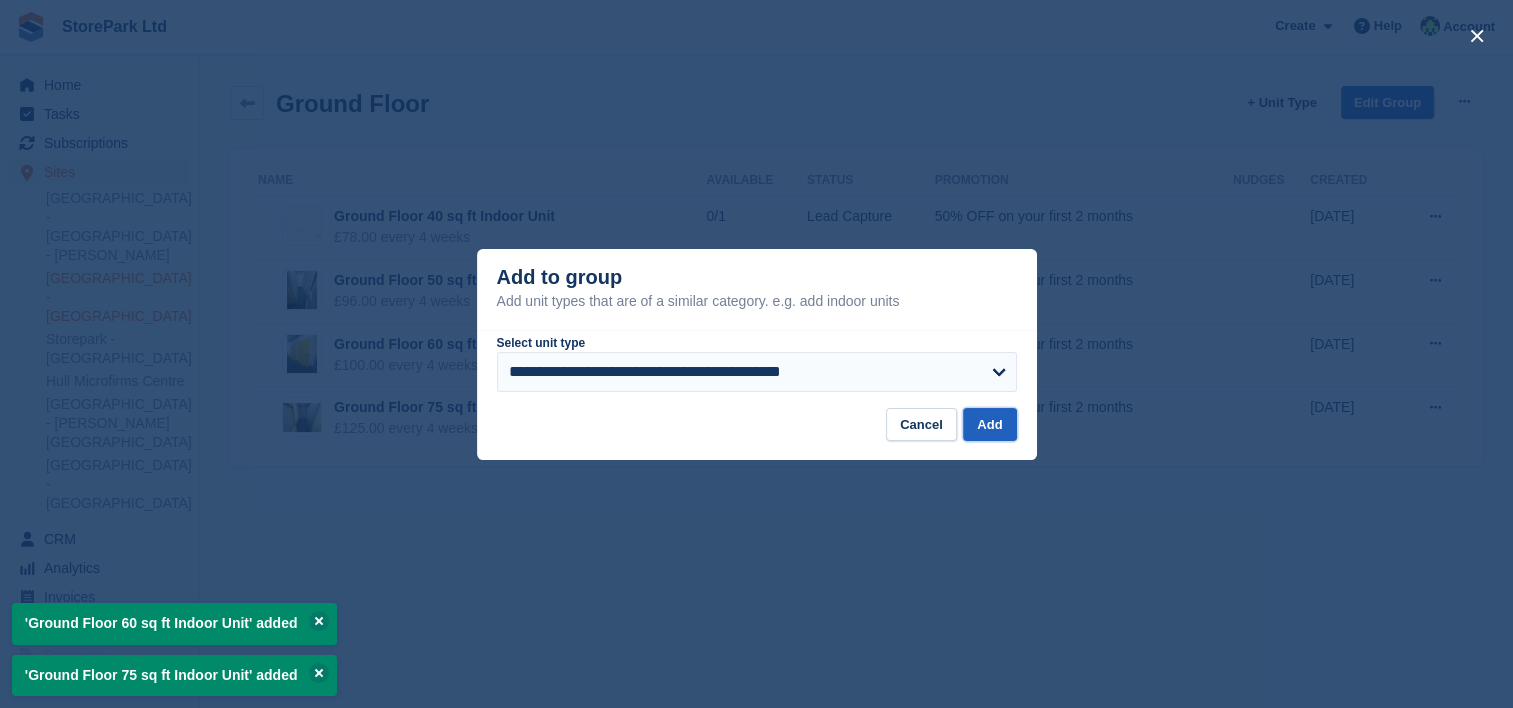 click on "Add" at bounding box center (989, 424) 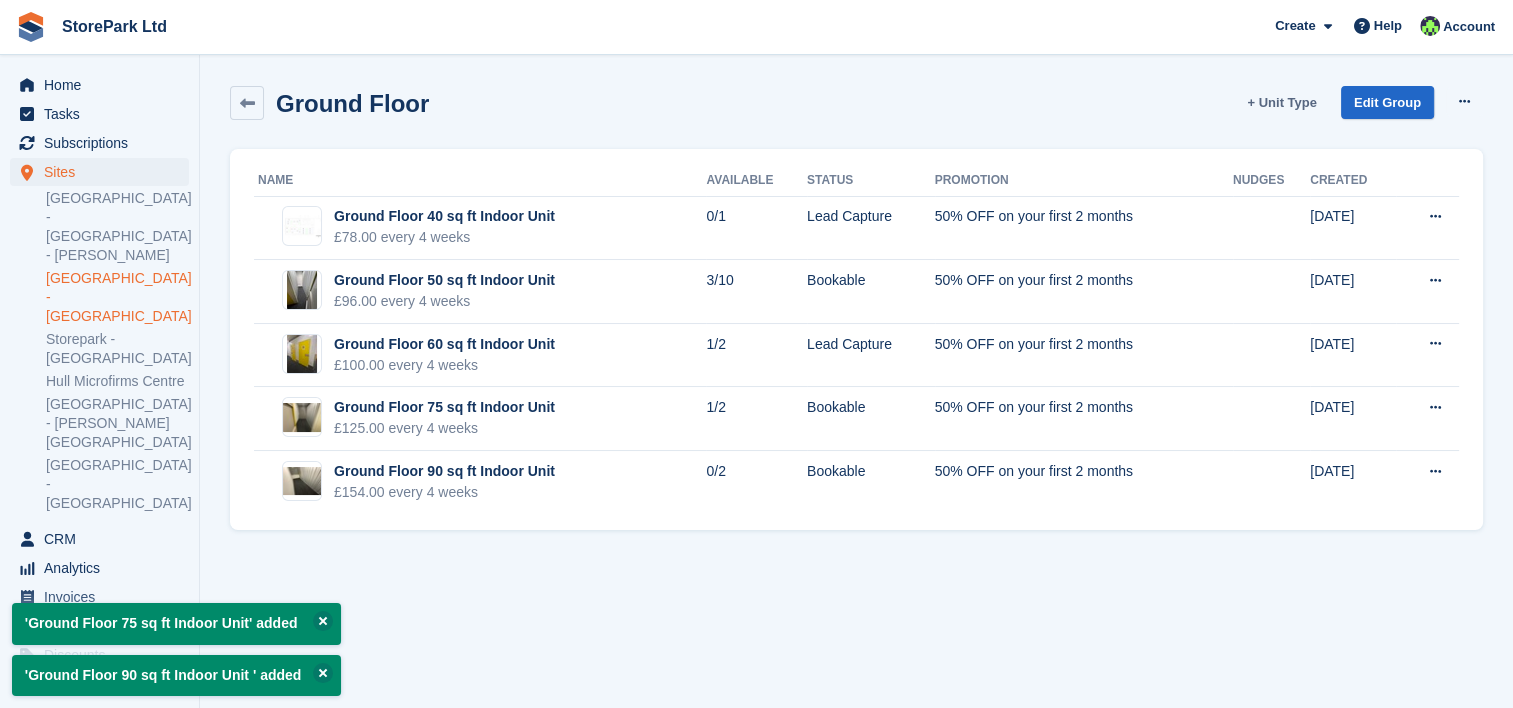 click on "+ Unit Type" at bounding box center (1281, 102) 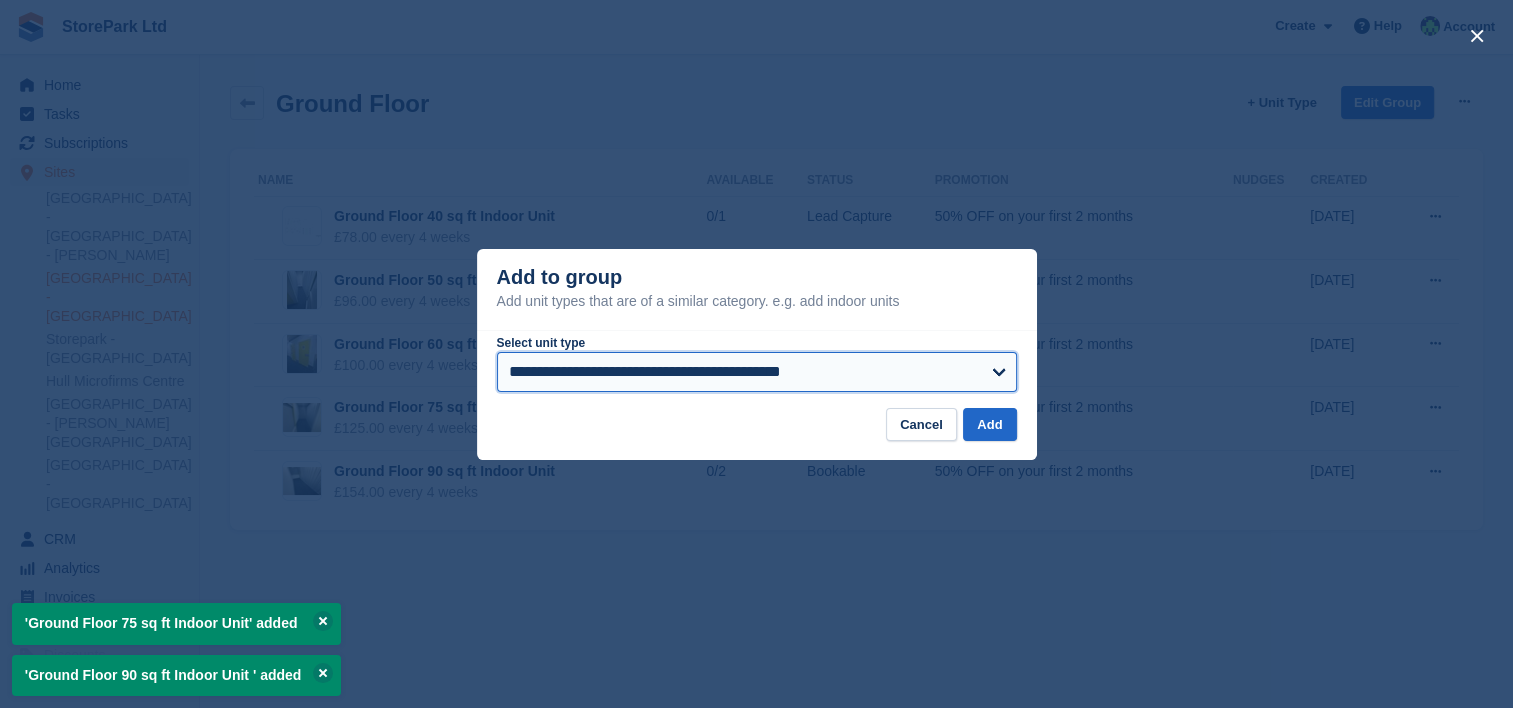 click on "**********" at bounding box center (757, 372) 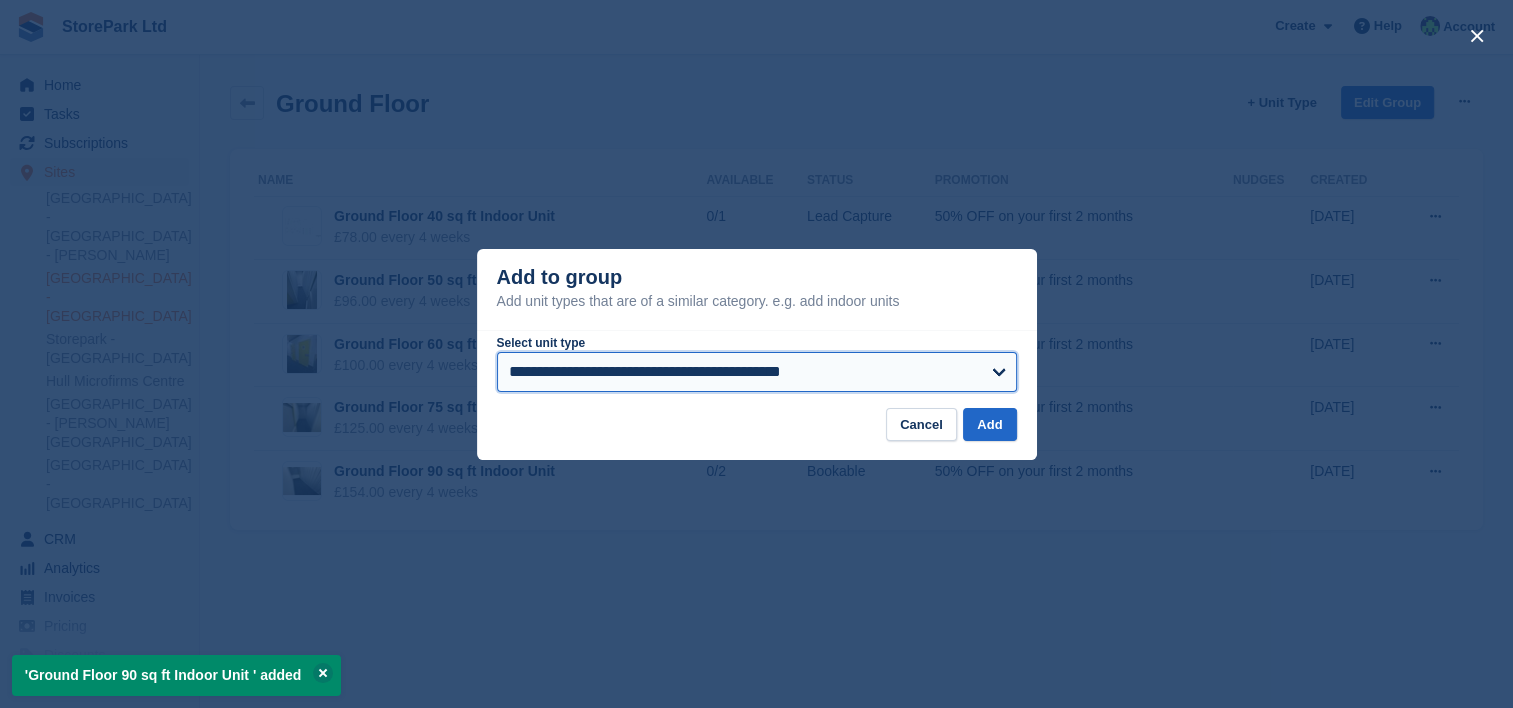 select on "*****" 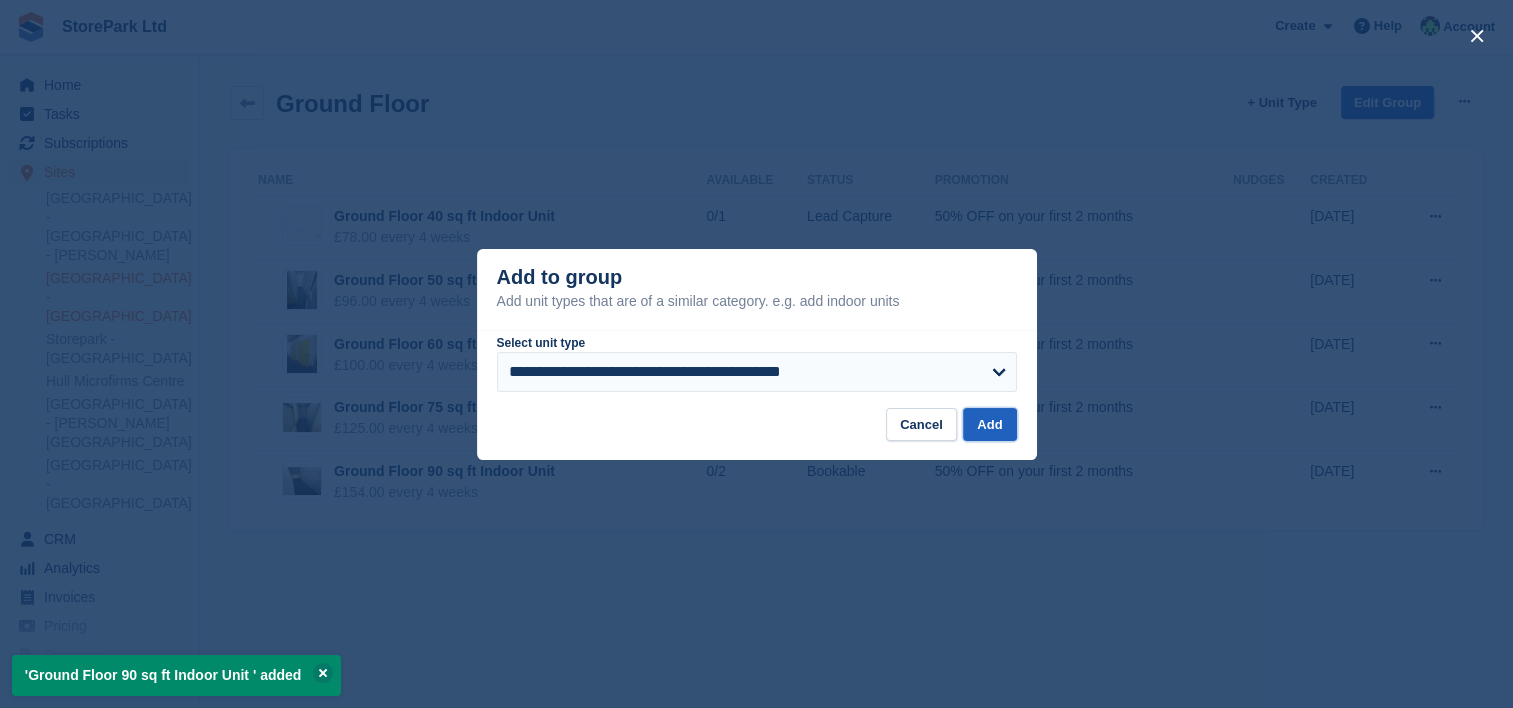 click on "Add" at bounding box center [989, 424] 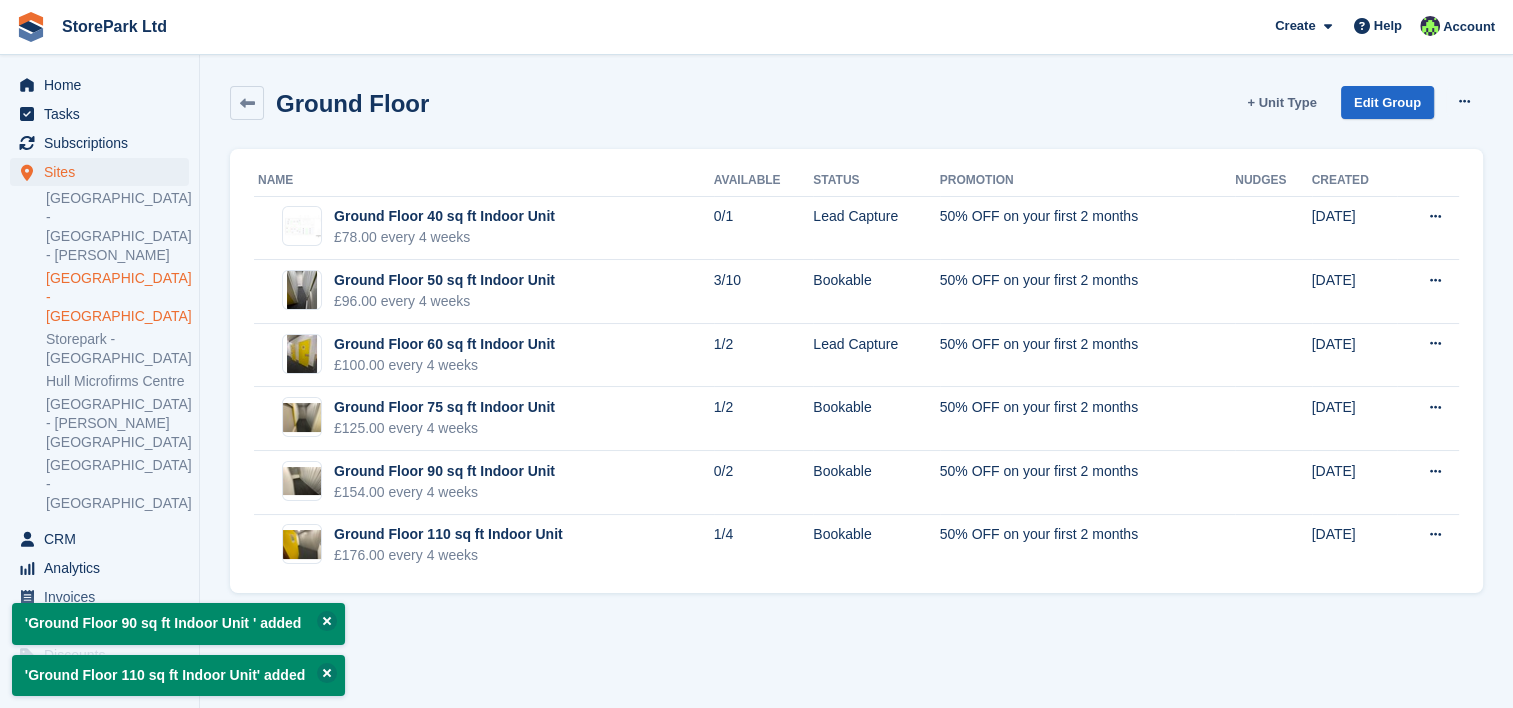 click on "+ Unit Type" at bounding box center [1281, 102] 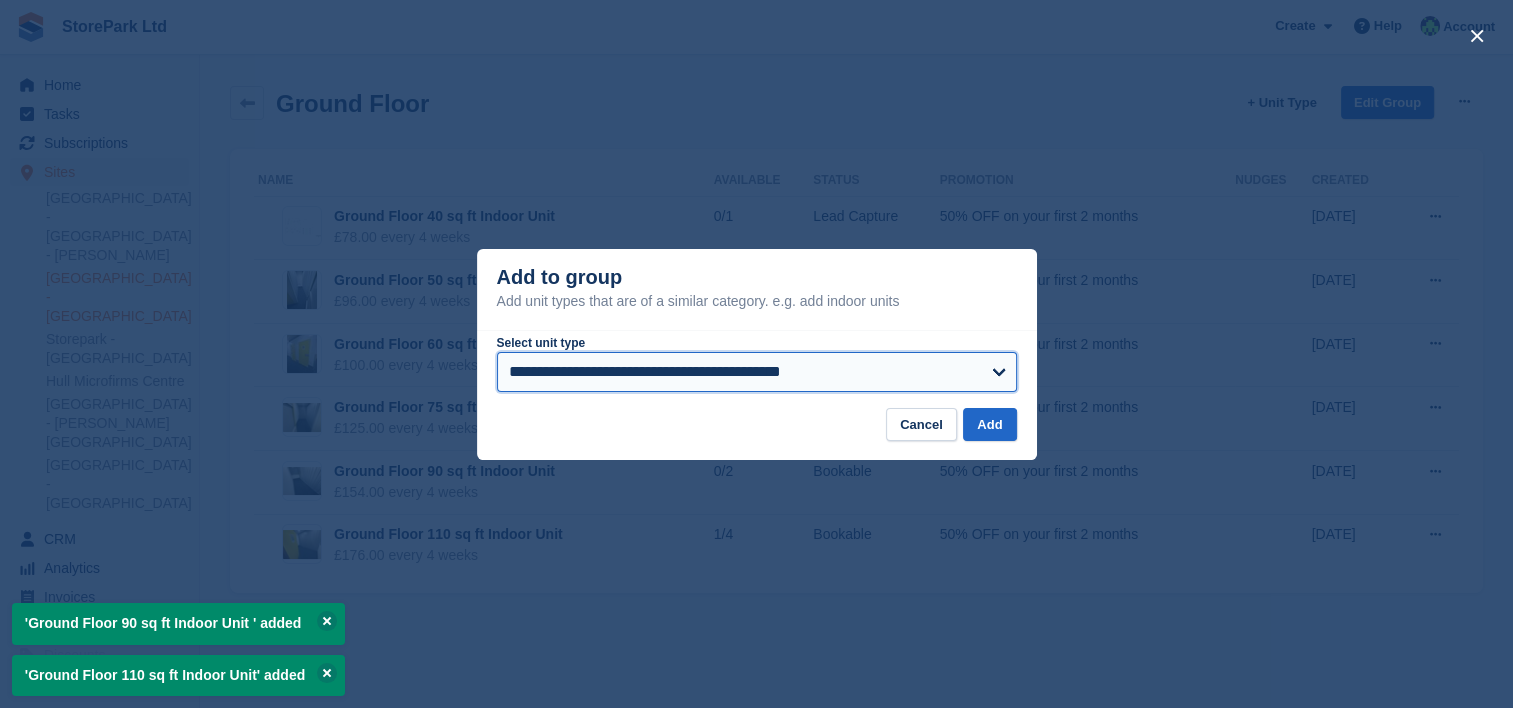 click on "**********" at bounding box center [757, 372] 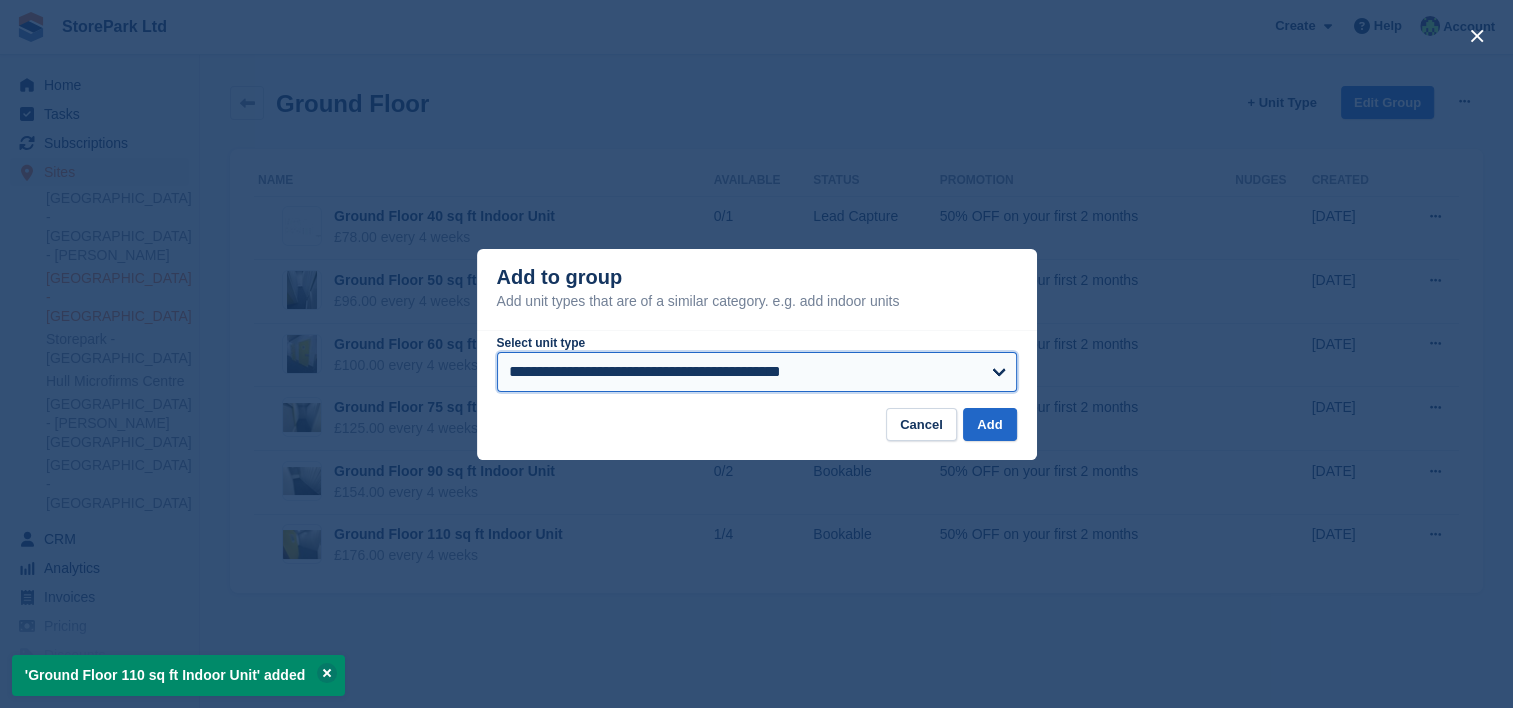 select on "*****" 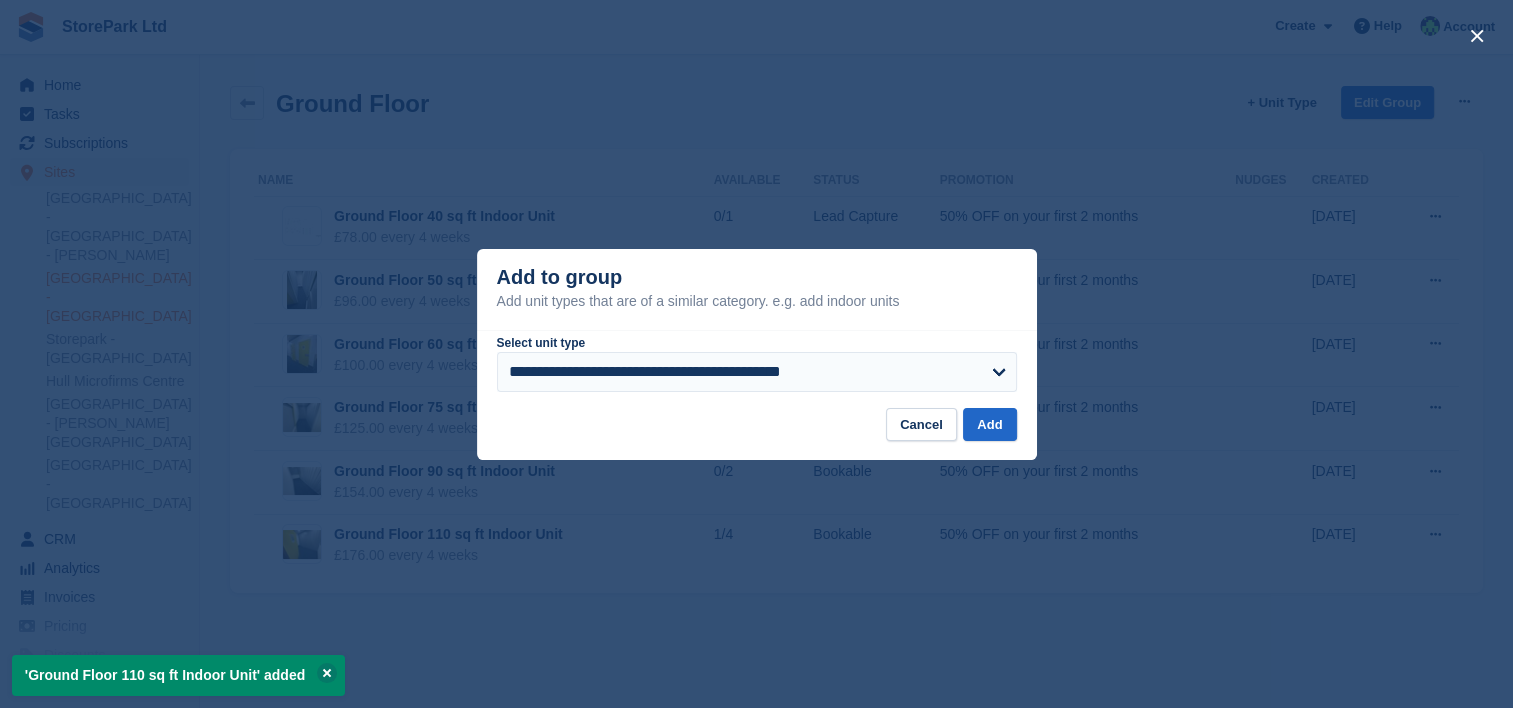 click on "**********" at bounding box center (757, 369) 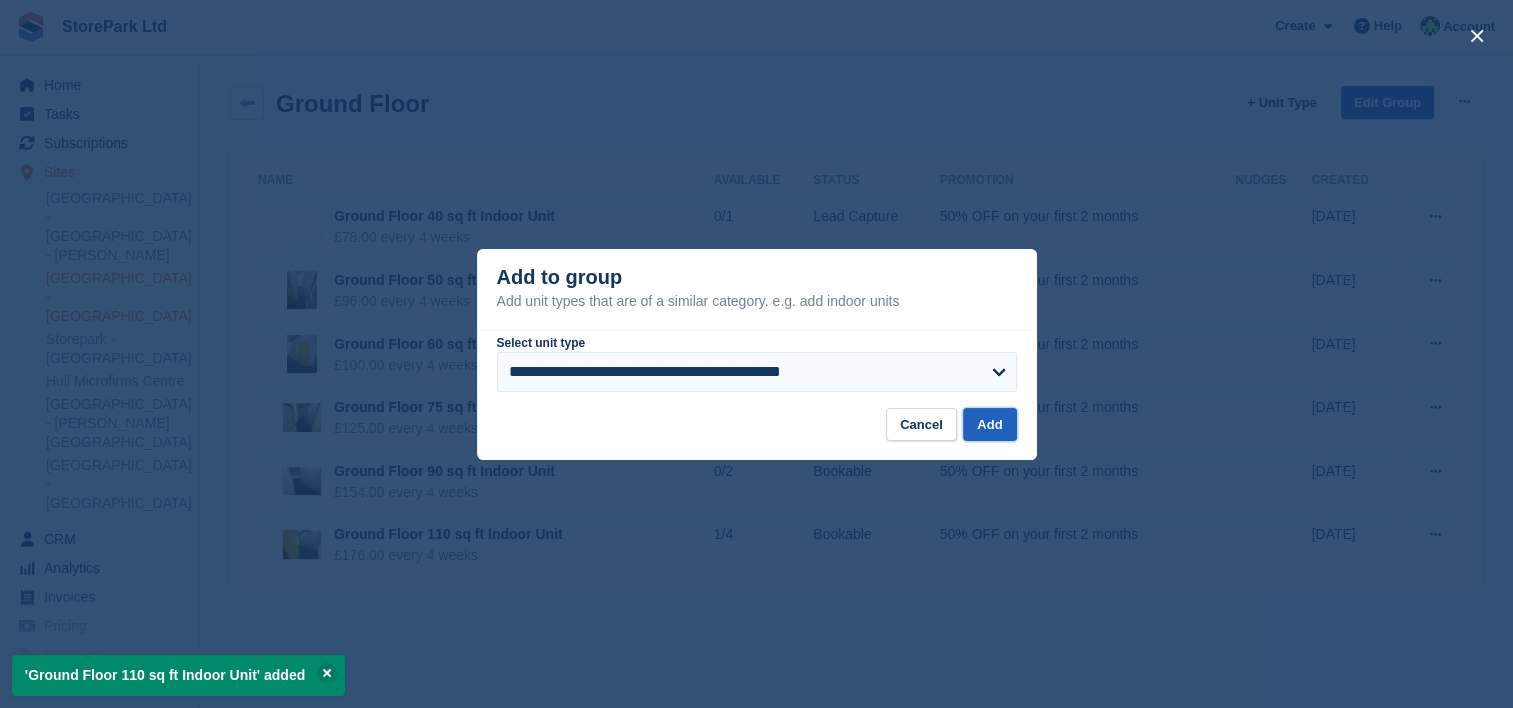 click on "Add" at bounding box center [989, 424] 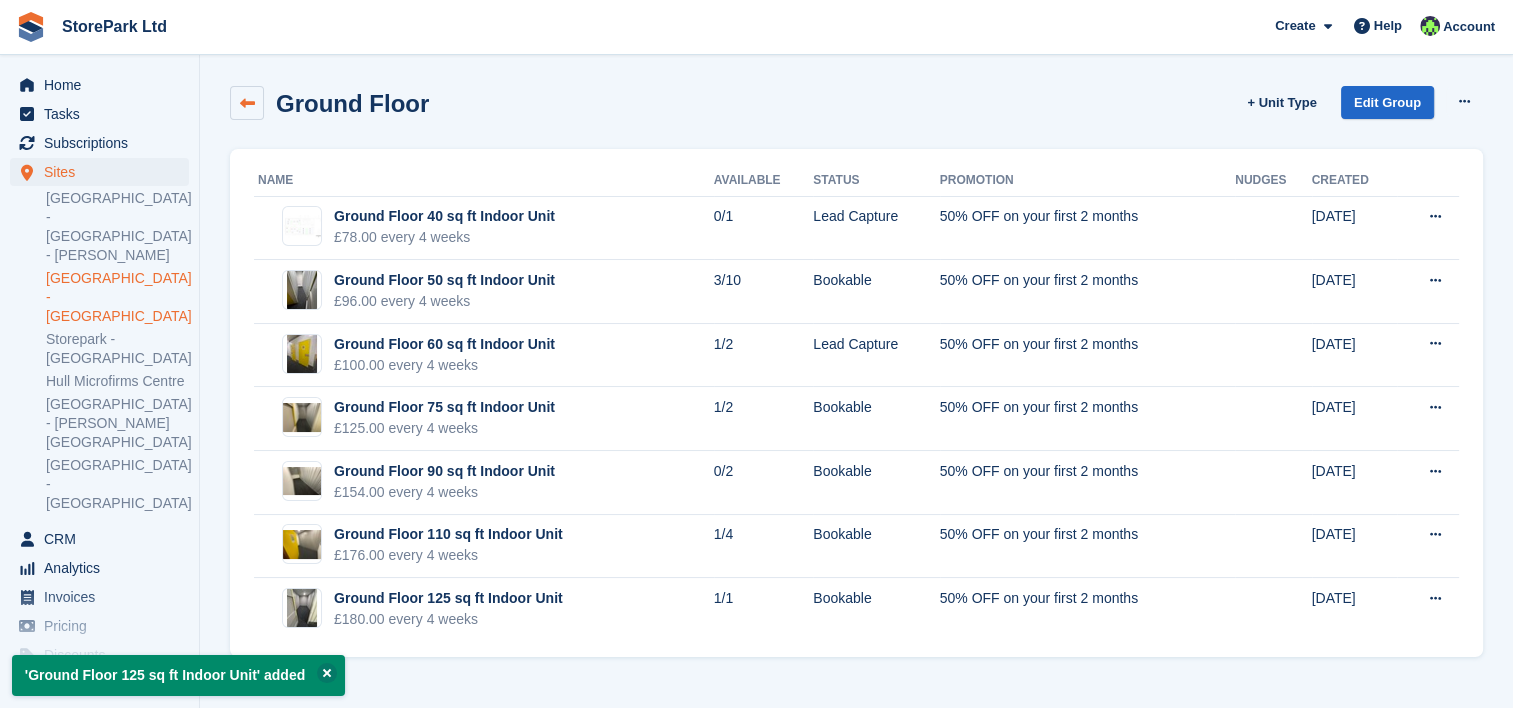 click at bounding box center (247, 103) 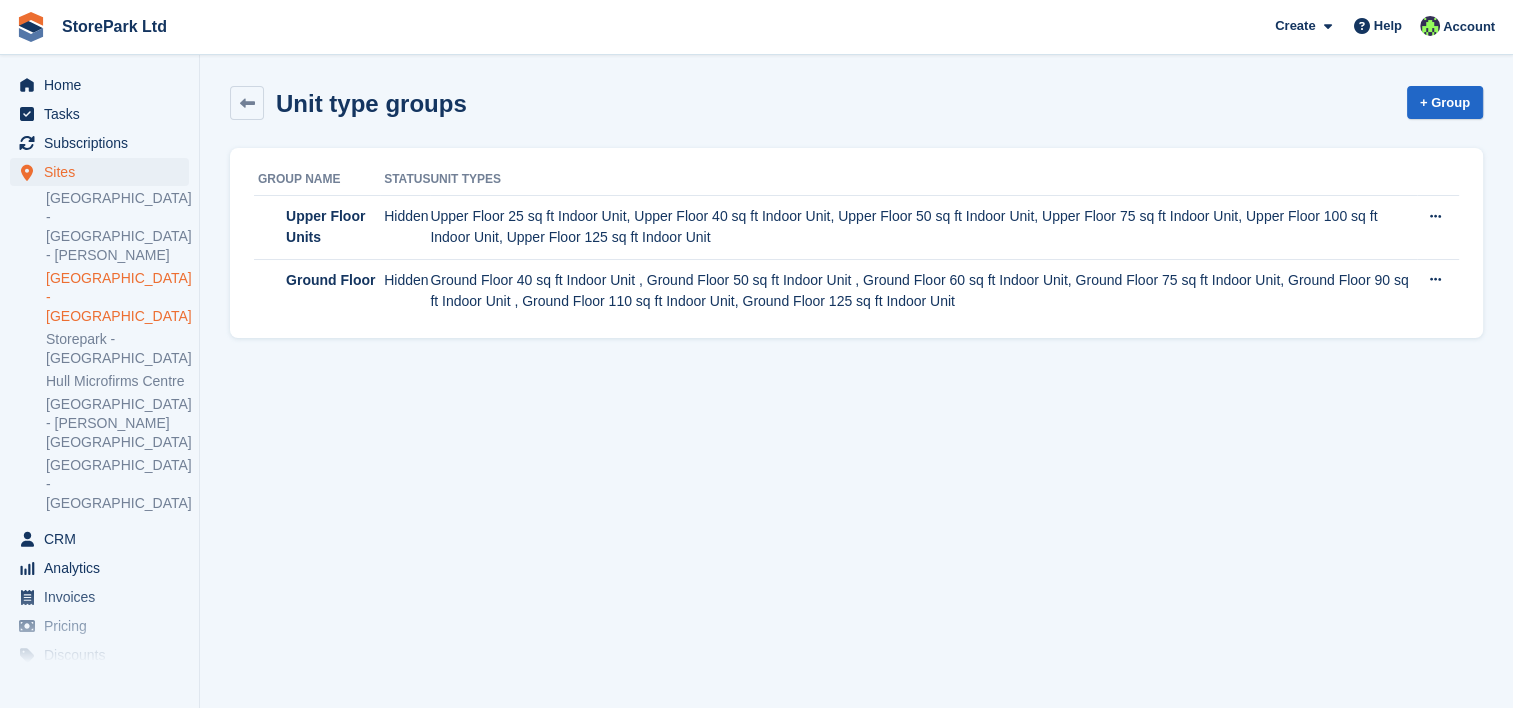 click at bounding box center [247, 103] 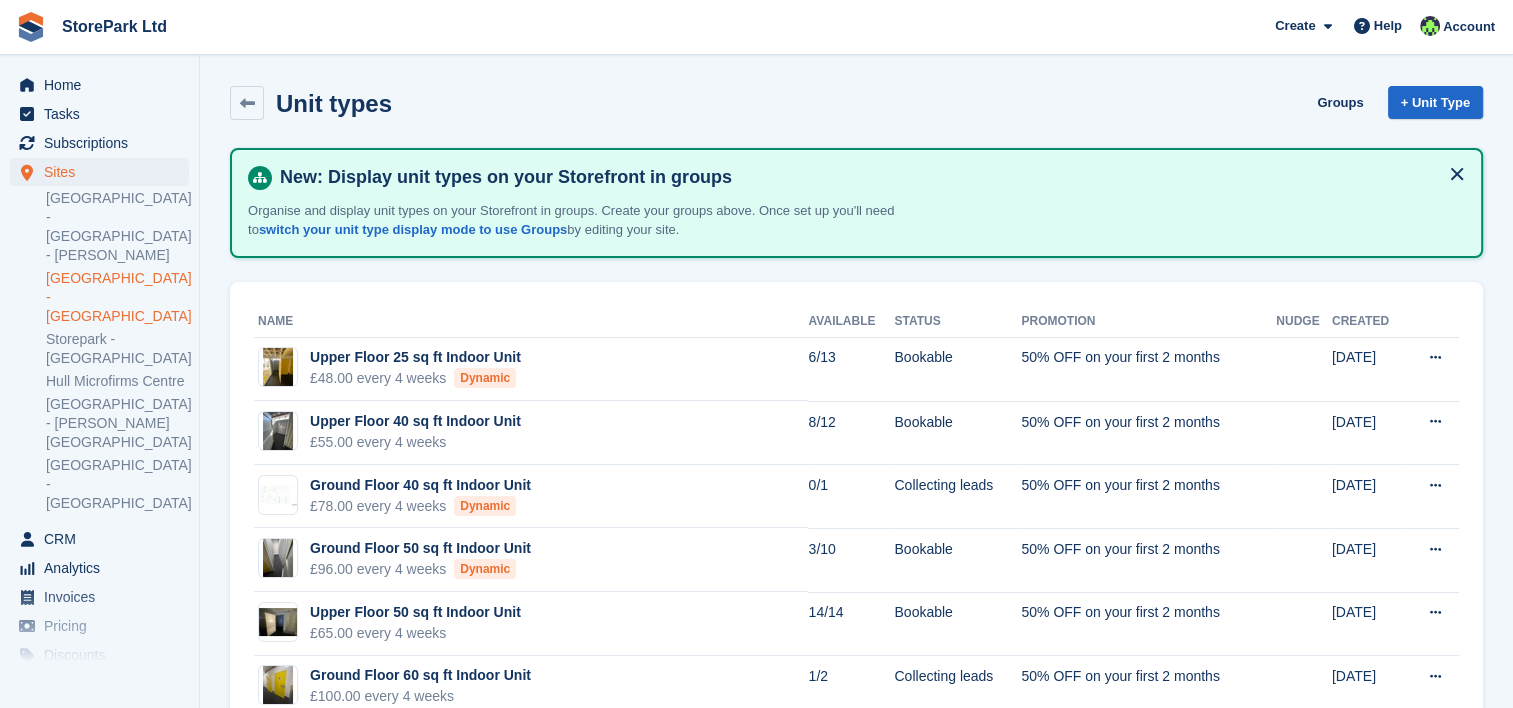click on "Name
Available
Status
Promotion
Nudge
Created
Upper Floor 25 sq ft Indoor Unit
£48.00 every 4 weeks
Dynamic
6/13
Bookable
50% OFF on your first 2 months
31 Mar 2025
Edit unit type
View on Store
Upper Floor 40 sq ft Indoor Unit
£55.00 every 4 weeks
8/12
Bookable" at bounding box center [856, 1144] 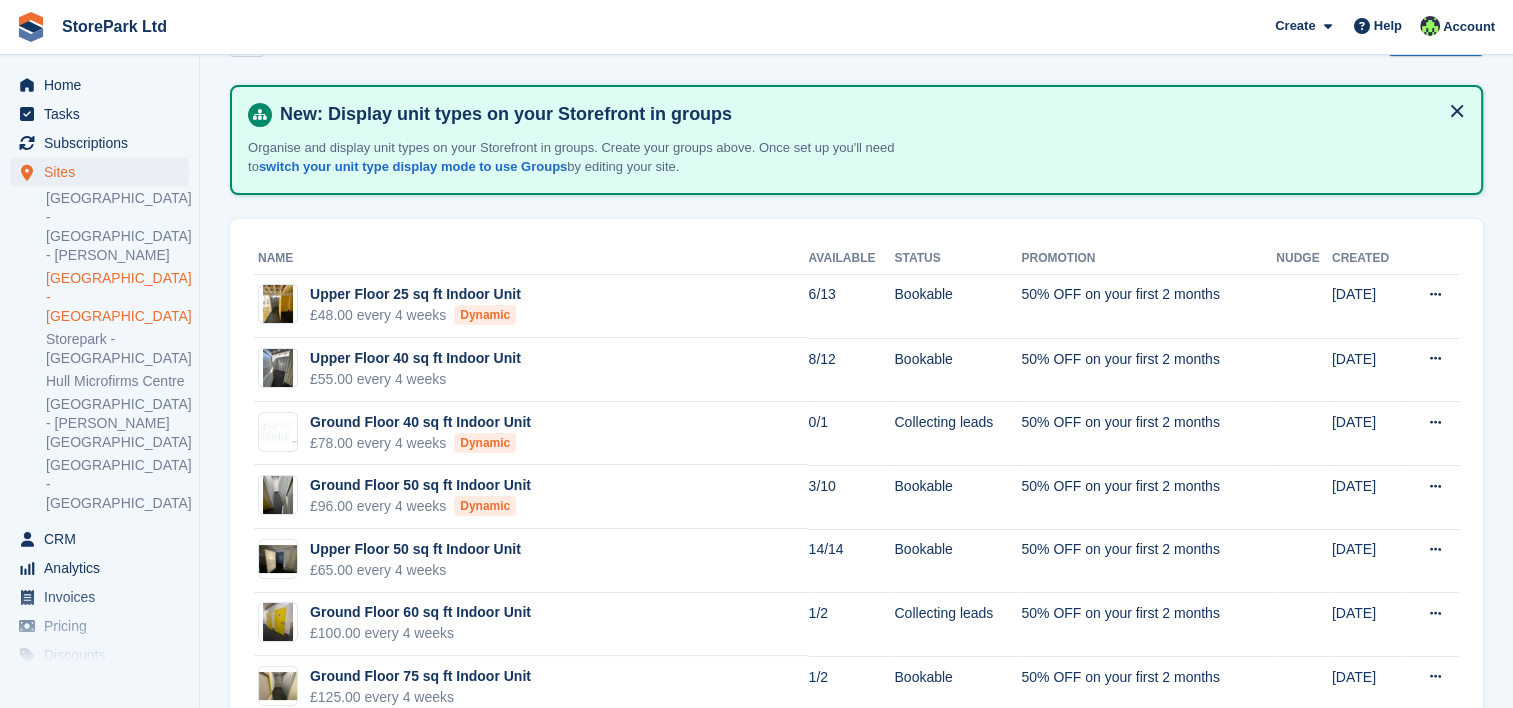 scroll, scrollTop: 62, scrollLeft: 0, axis: vertical 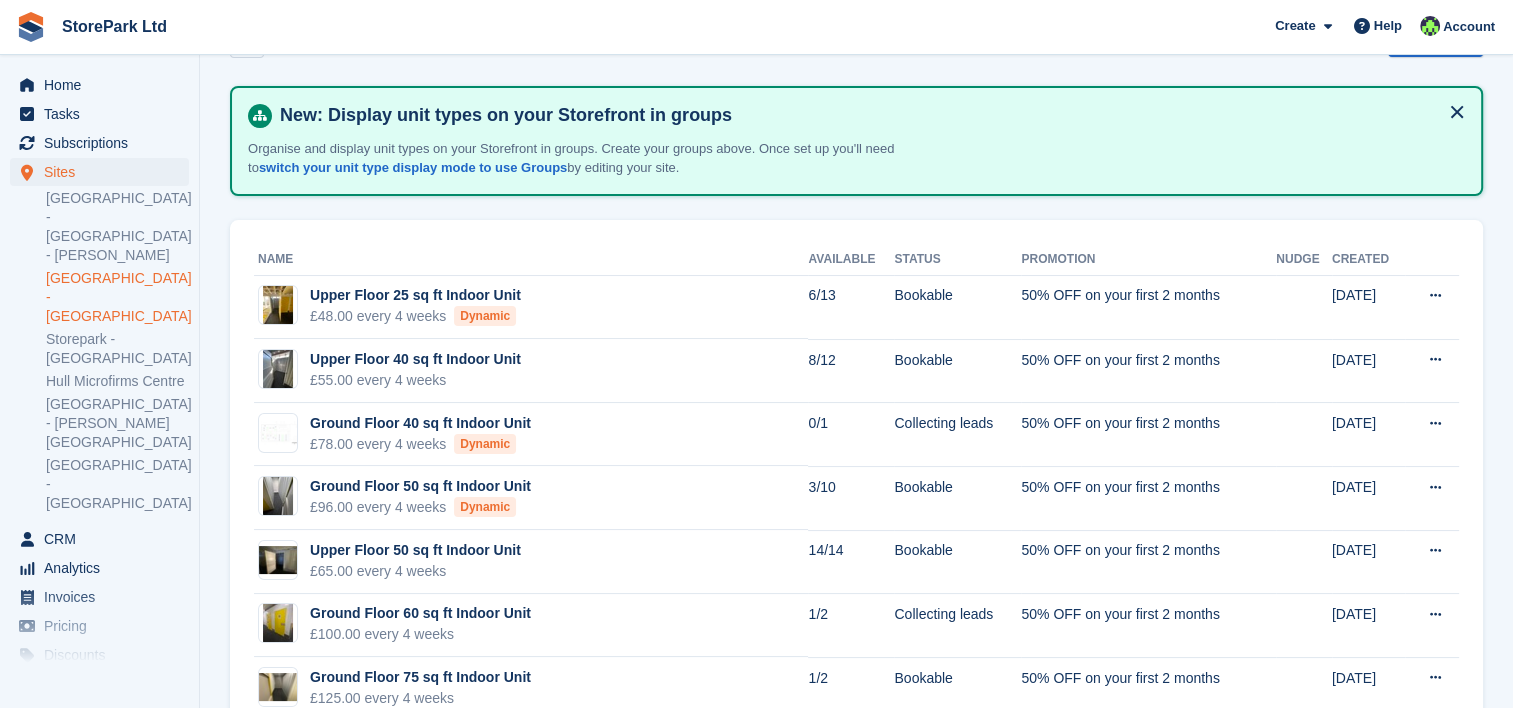 click on "Name
Available
Status
Promotion
Nudge
Created
Upper Floor 25 sq ft Indoor Unit
£48.00 every 4 weeks
Dynamic
6/13
Bookable
50% OFF on your first 2 months
31 Mar 2025
Edit unit type
View on Store
Upper Floor 40 sq ft Indoor Unit
£55.00 every 4 weeks
8/12
Bookable" at bounding box center [856, 1082] 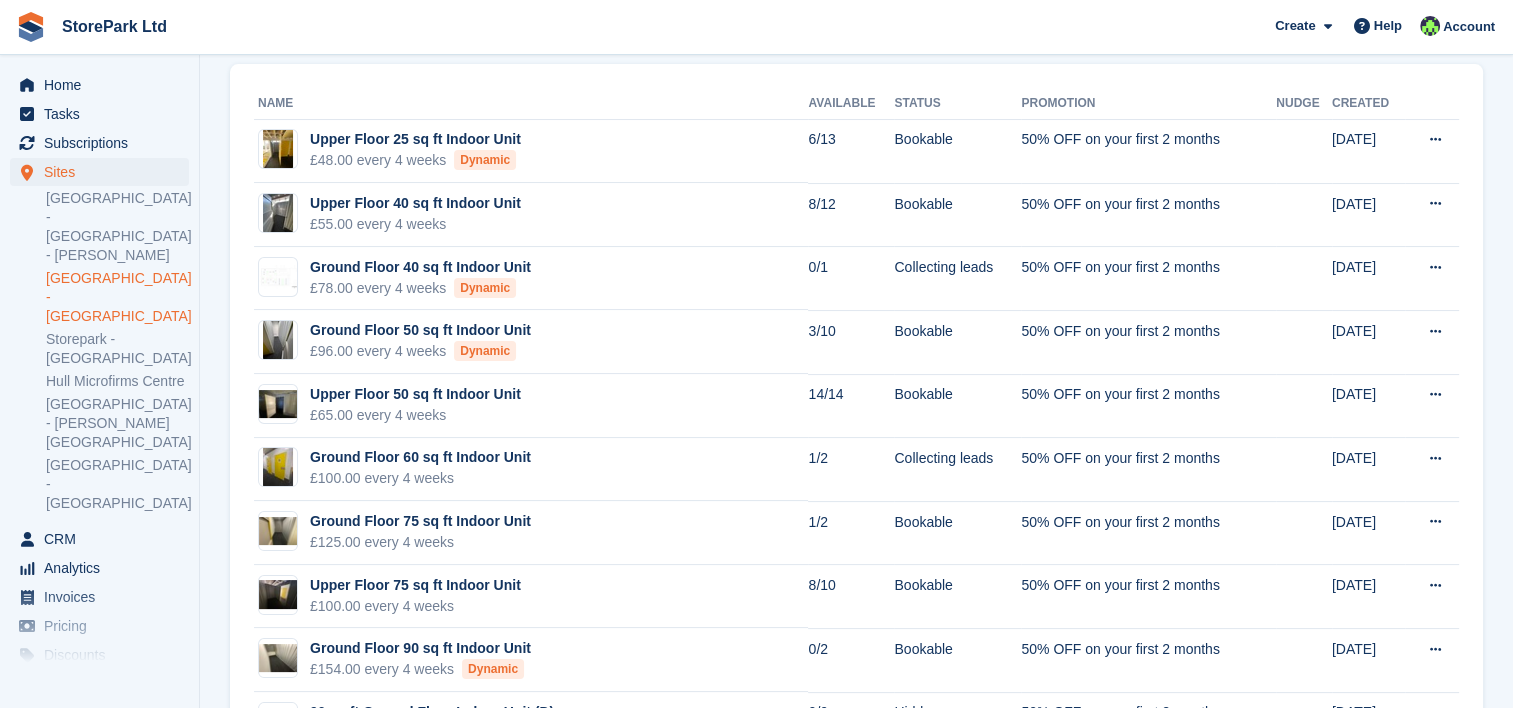 scroll, scrollTop: 180, scrollLeft: 0, axis: vertical 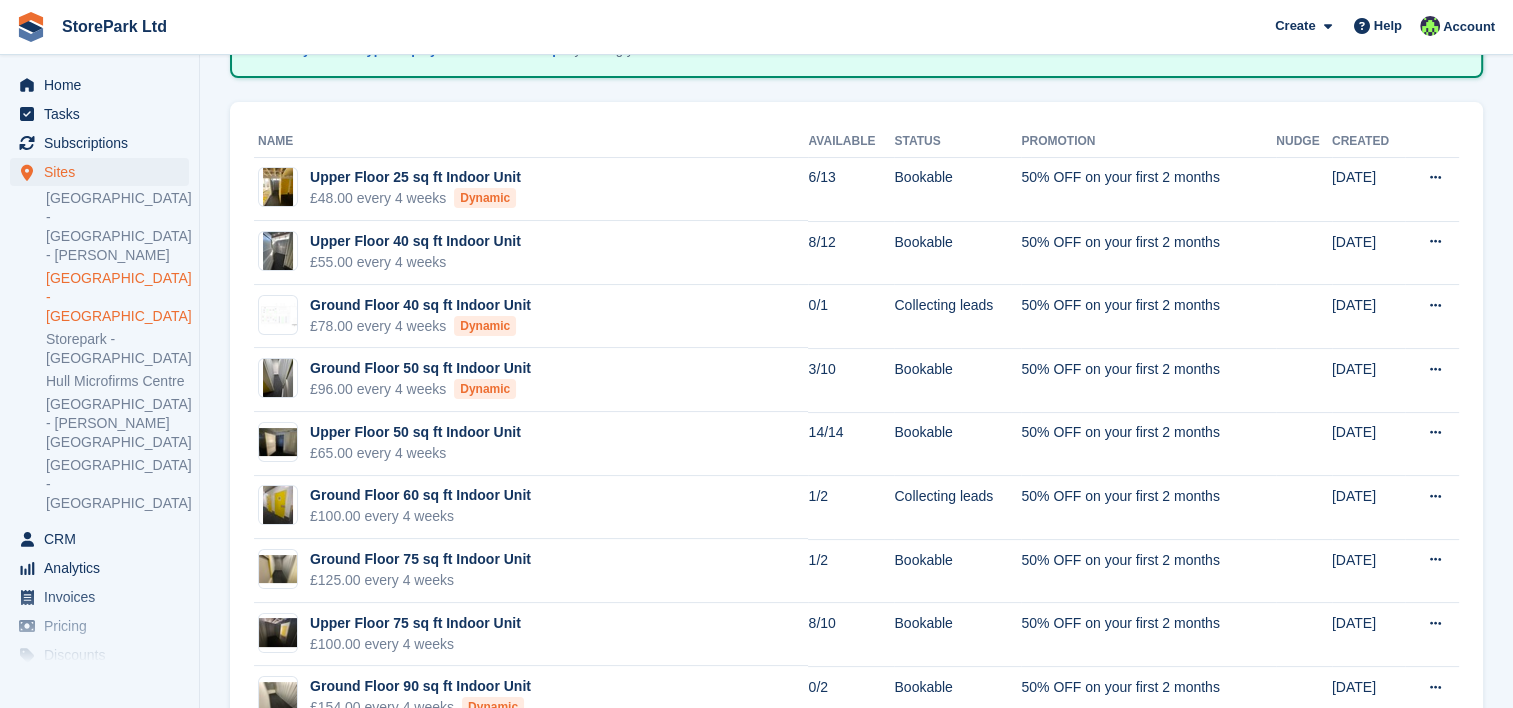 click on "Name
Available
Status
Promotion
Nudge
Created
Upper Floor 25 sq ft Indoor Unit
£48.00 every 4 weeks
Dynamic
6/13
Bookable
50% OFF on your first 2 months
31 Mar 2025
Edit unit type
View on Store
Upper Floor 40 sq ft Indoor Unit
£55.00 every 4 weeks
8/12
Bookable" at bounding box center (856, 964) 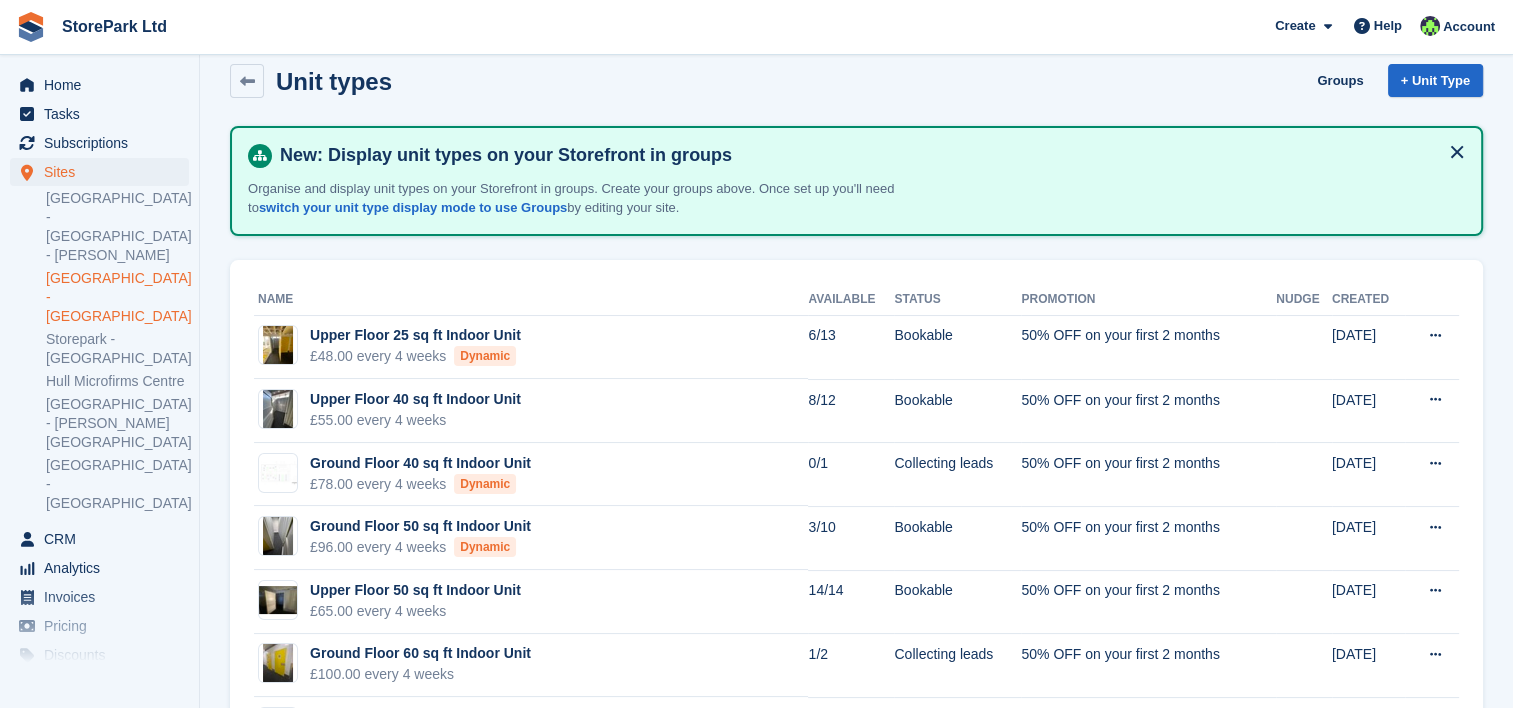 scroll, scrollTop: 20, scrollLeft: 0, axis: vertical 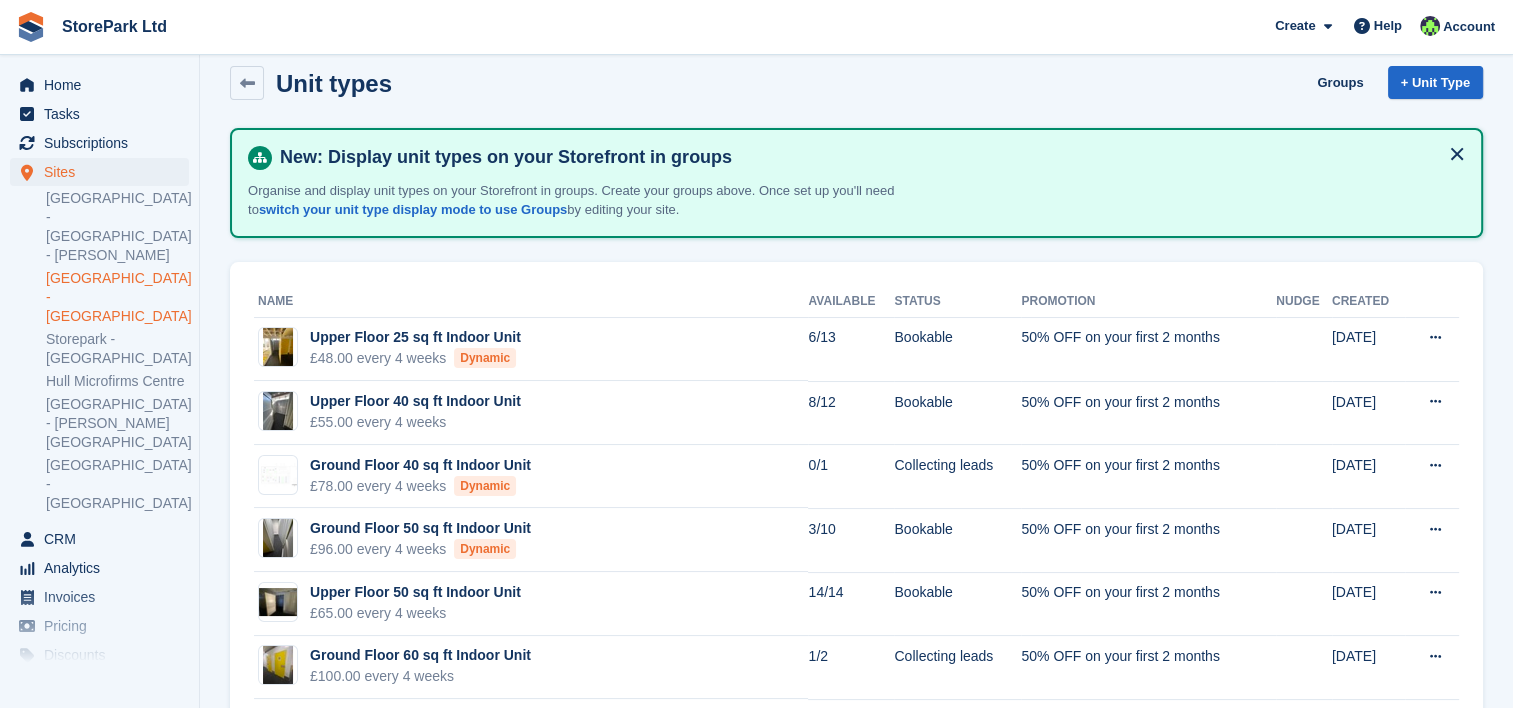 click on "Unit types
Groups
+ Unit Type
New: Display unit types on your Storefront in groups
Organise and display unit types on your Storefront in groups. Create your groups above. Once set up you'll need to  switch your unit type display mode to use Groups  by editing your site.
Name
Available
Status
Promotion
Nudge
Created
Upper Floor 25 sq ft Indoor Unit
£48.00 every 4 weeks
6/13" at bounding box center [856, 1021] 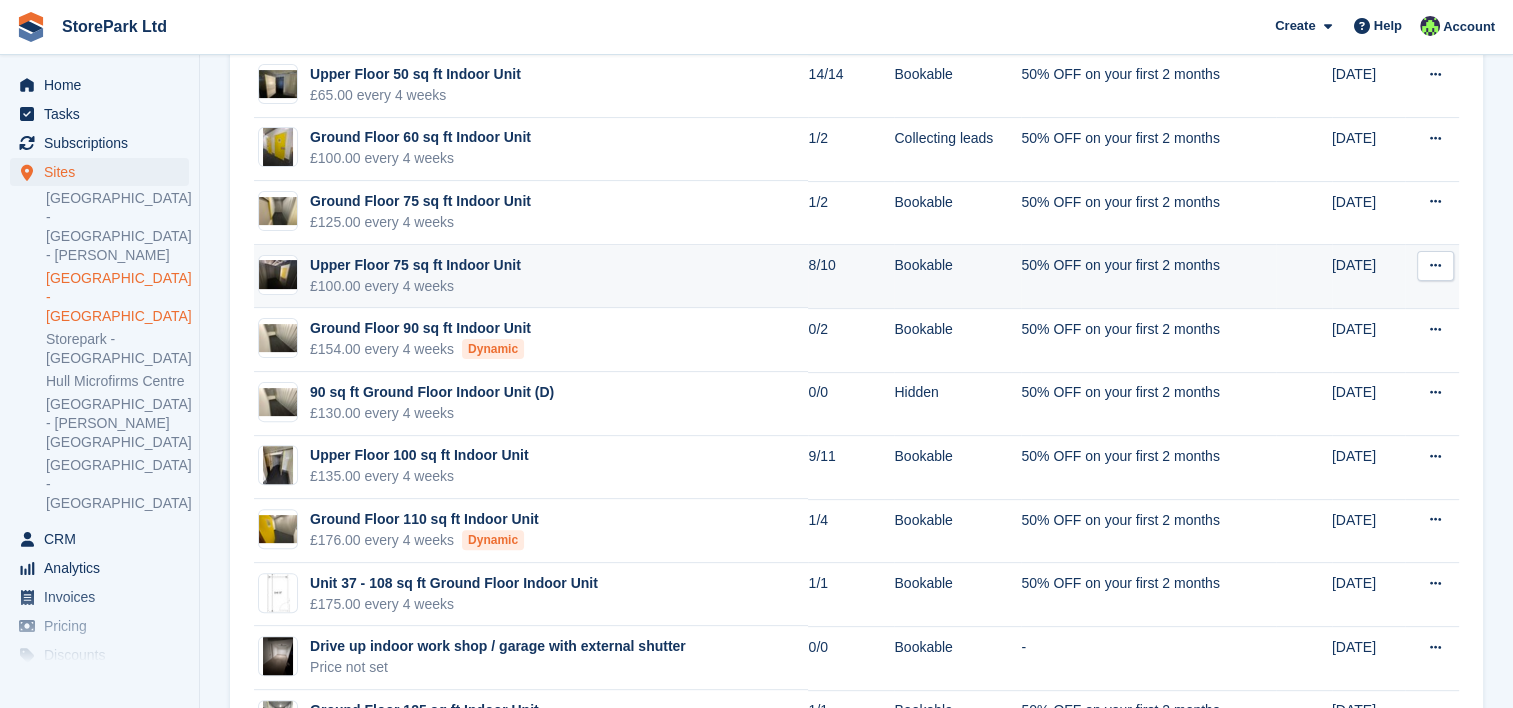 scroll, scrollTop: 548, scrollLeft: 0, axis: vertical 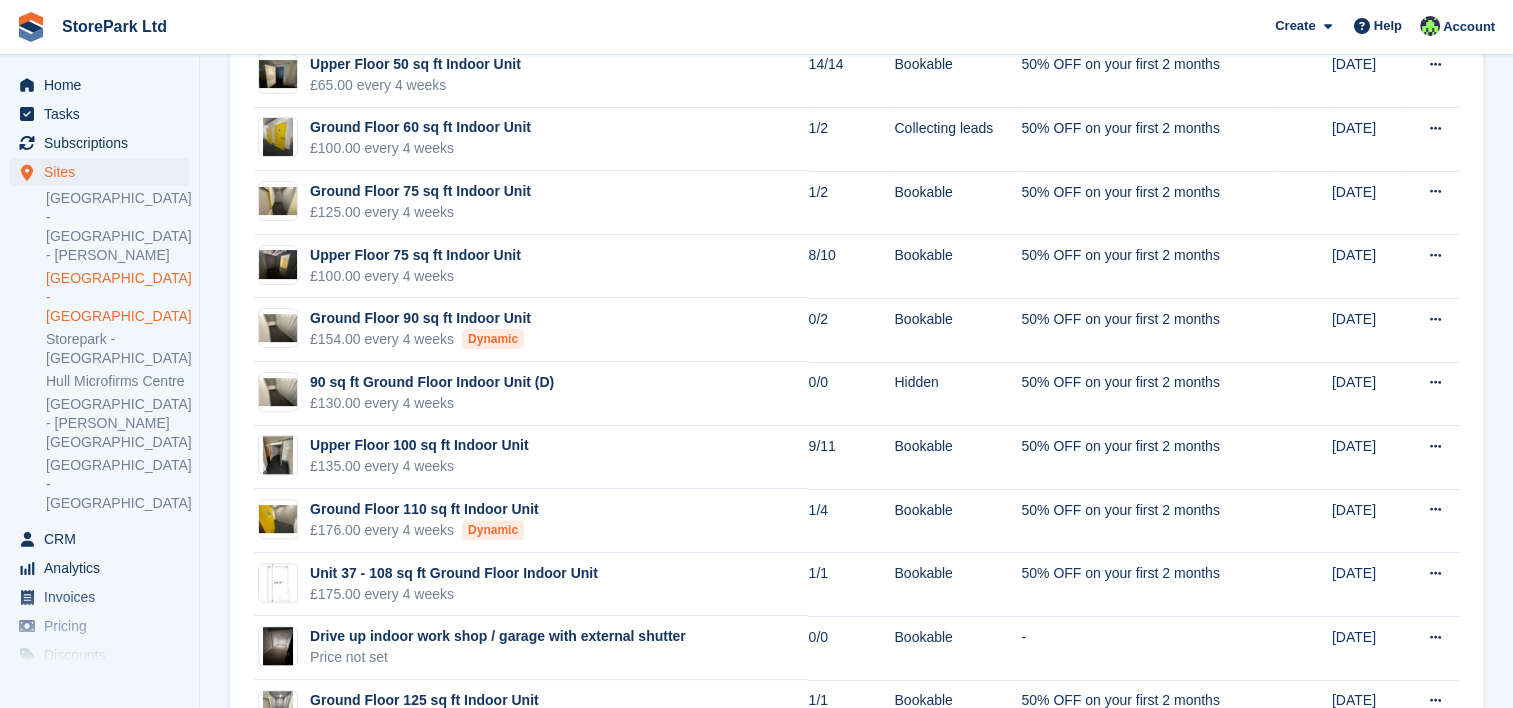 click on "StorePark Ltd
Create
Subscription
Invoice
Contact
Deal
Discount
Page
Help
Chat Support
Submit a support request
Help Center
Get answers to Stora questions
What's New
Learn about changes to Stora" at bounding box center (756, 27) 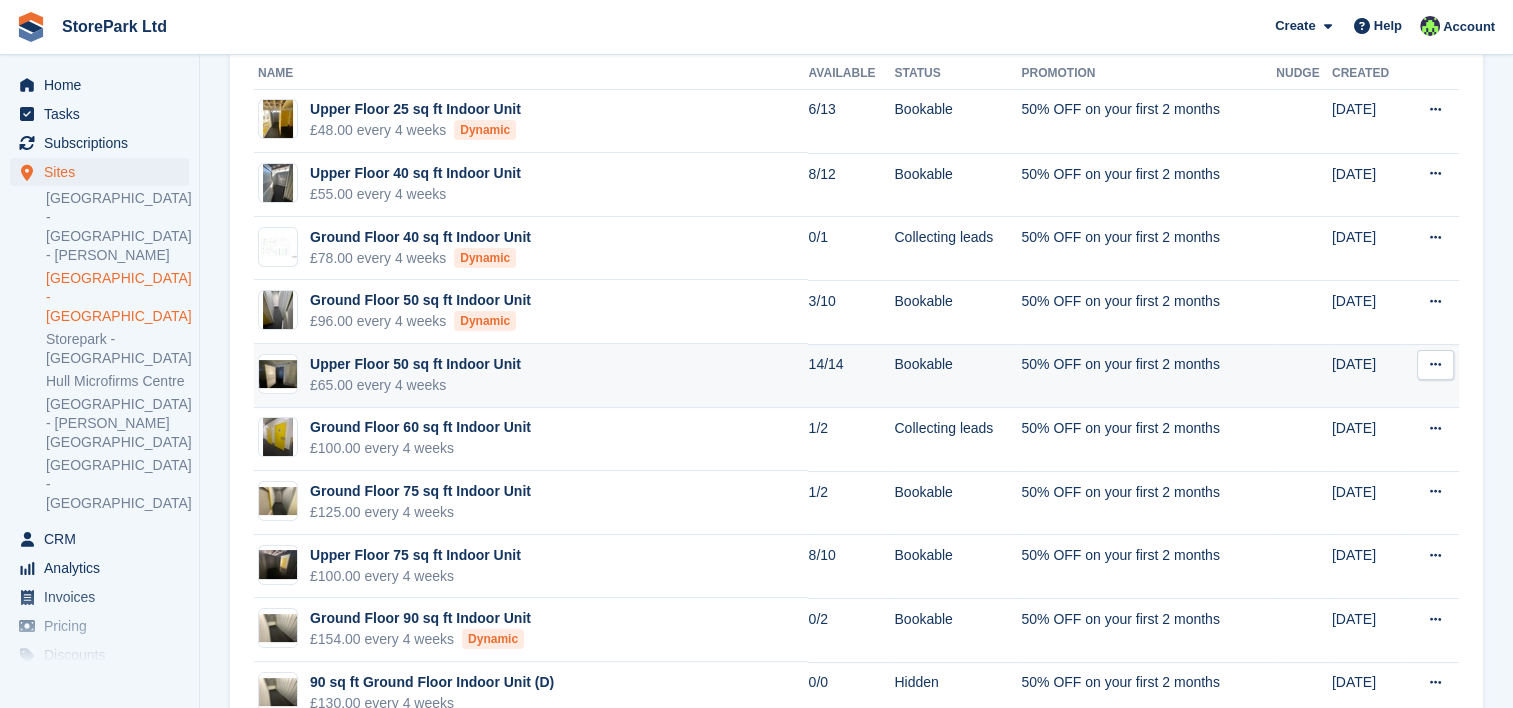 scroll, scrollTop: 247, scrollLeft: 0, axis: vertical 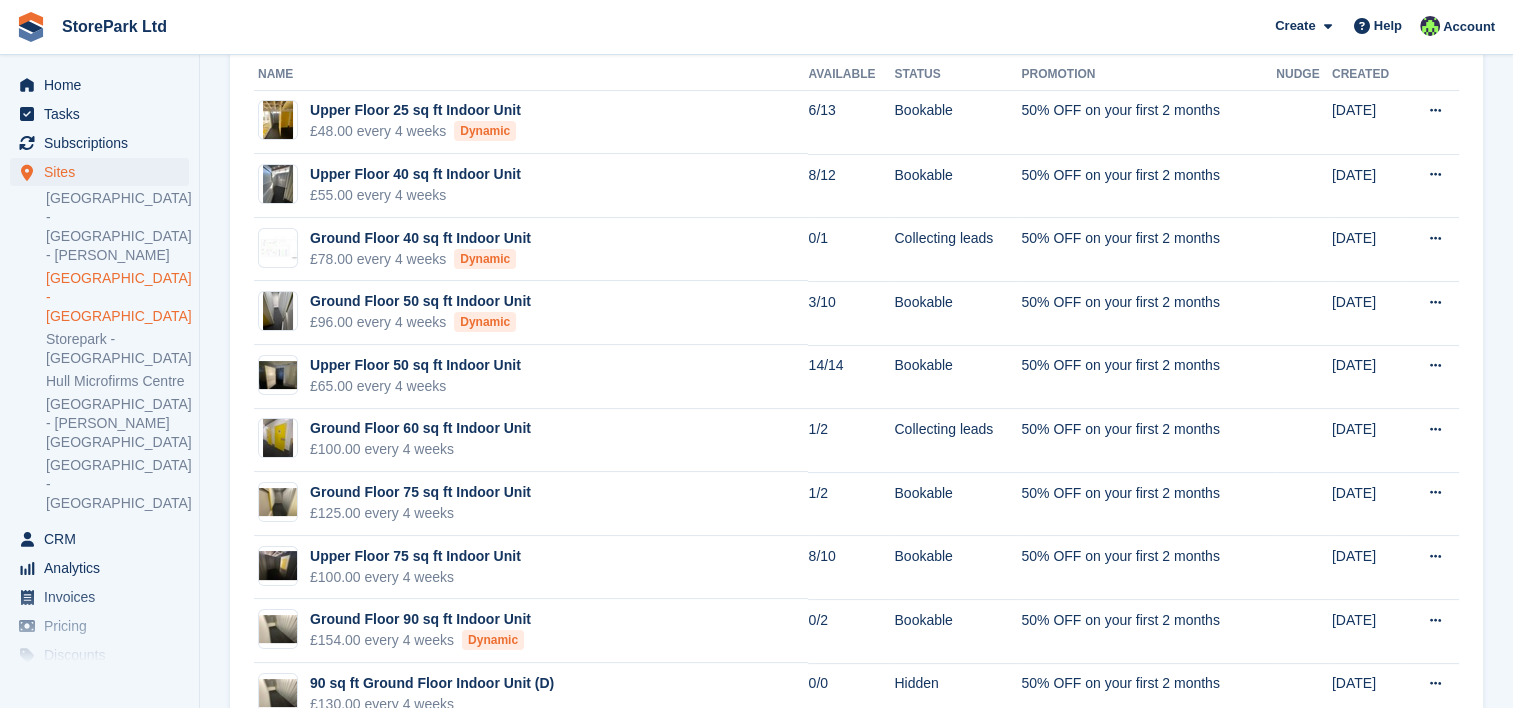 click on "Unit types
Groups
+ Unit Type
New: Display unit types on your Storefront in groups
Organise and display unit types on your Storefront in groups. Create your groups above. Once set up you'll need to  switch your unit type display mode to use Groups  by editing your site.
Name
Available
Status
Promotion
Nudge
Created
Upper Floor 25 sq ft Indoor Unit
£48.00 every 4 weeks" at bounding box center (856, 771) 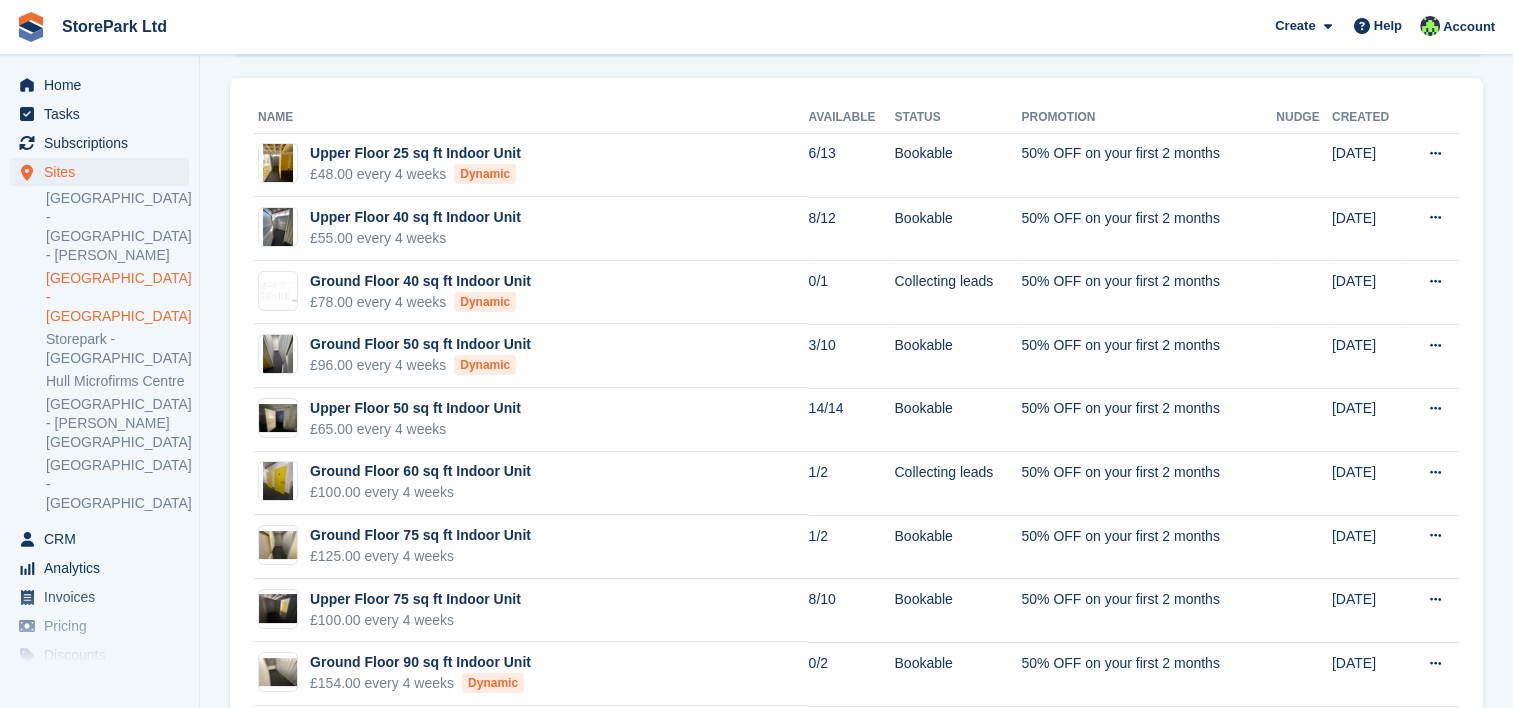 scroll, scrollTop: 203, scrollLeft: 0, axis: vertical 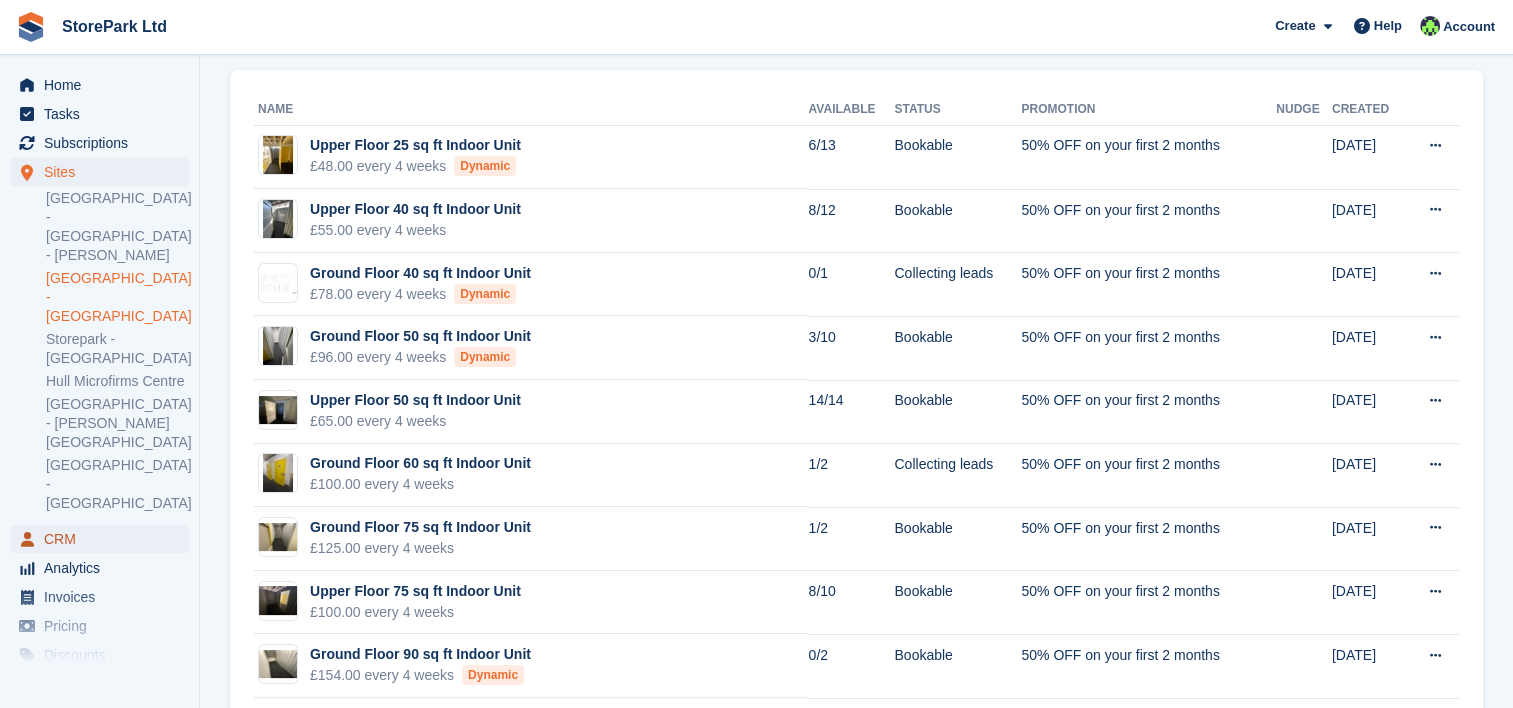 click on "CRM" at bounding box center [104, 539] 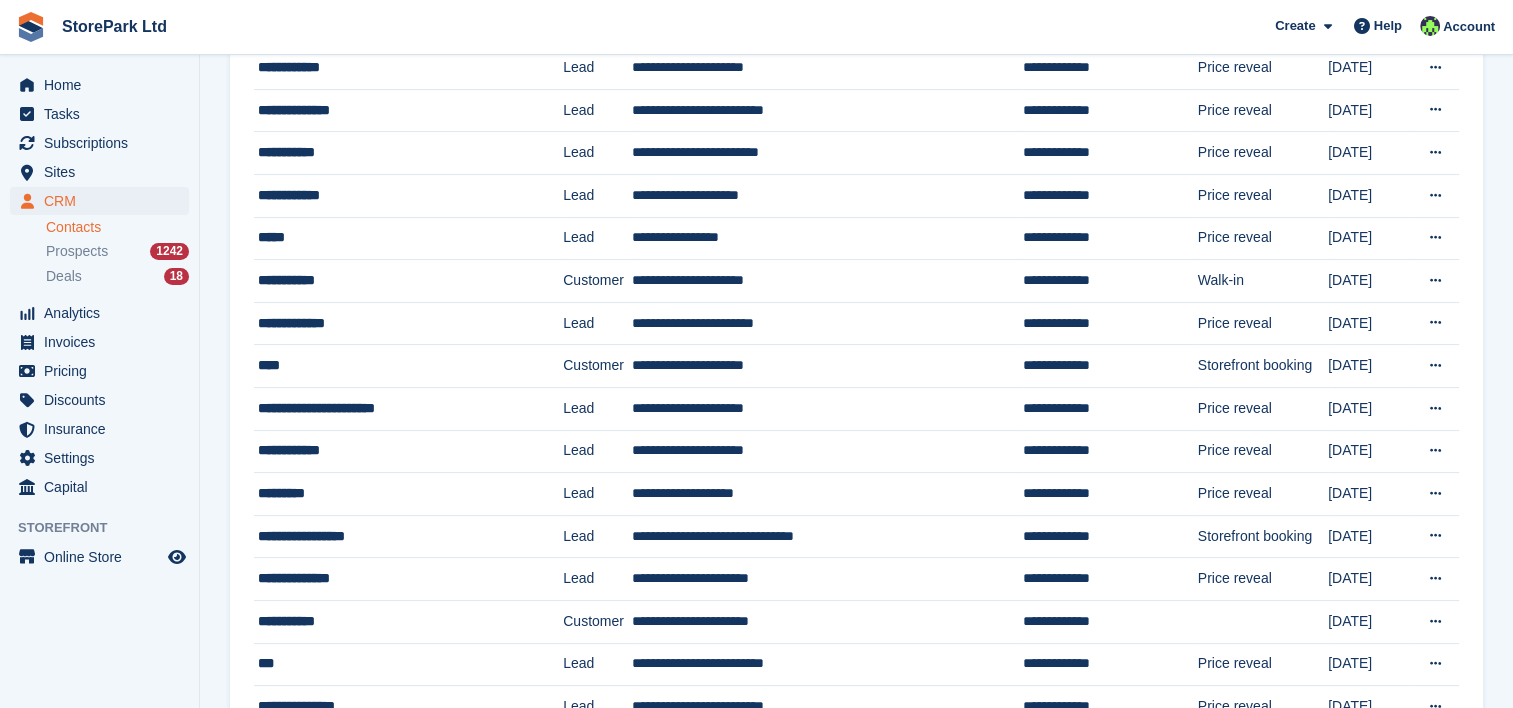 scroll, scrollTop: 0, scrollLeft: 0, axis: both 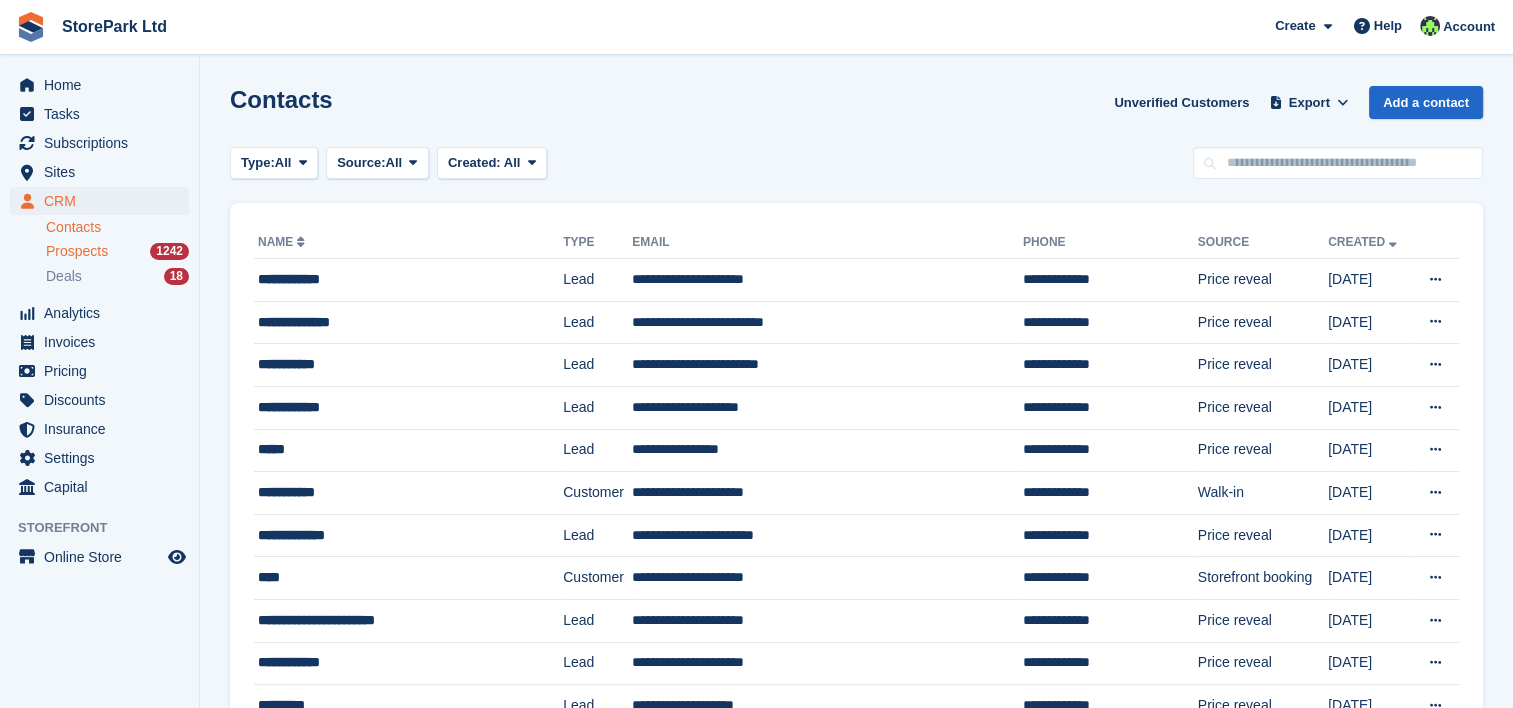 click on "Prospects
1242" at bounding box center (117, 251) 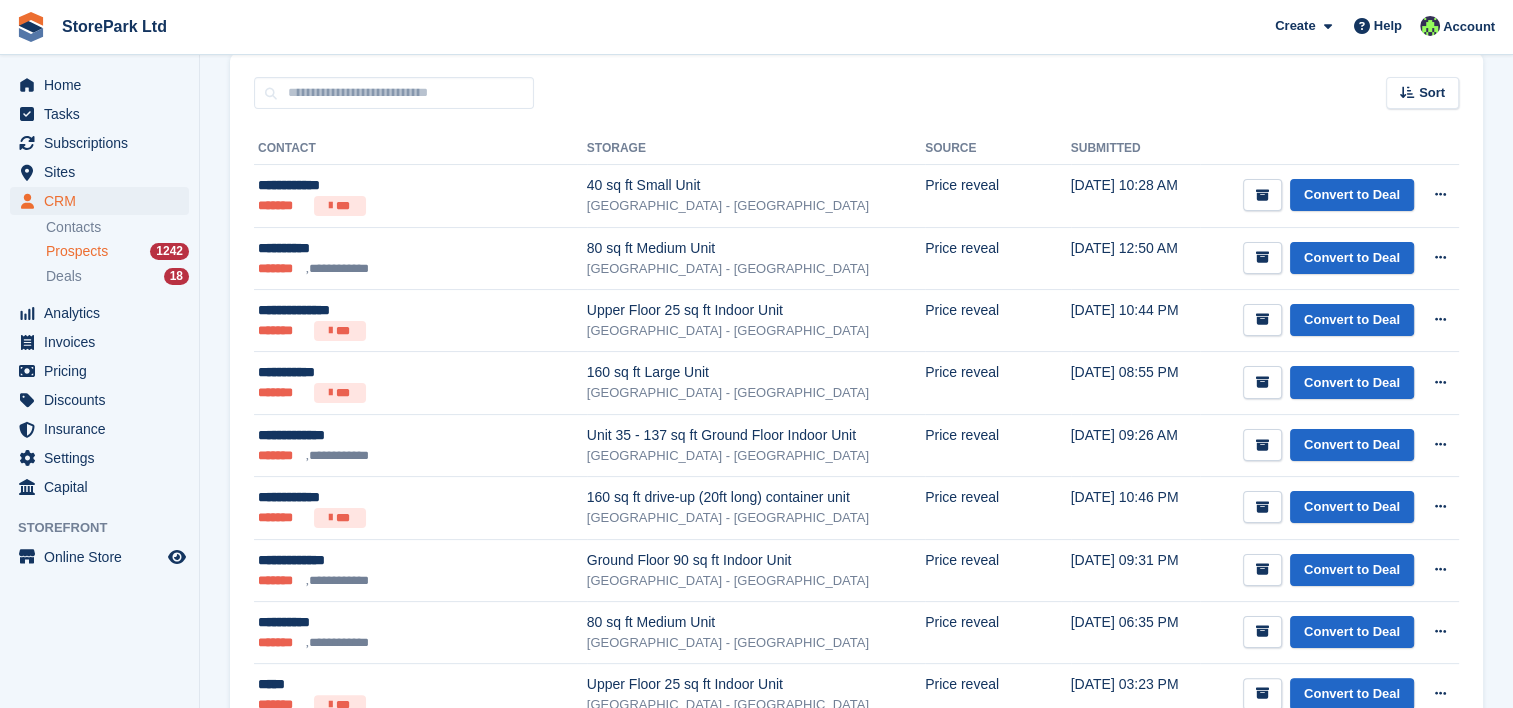 scroll, scrollTop: 284, scrollLeft: 0, axis: vertical 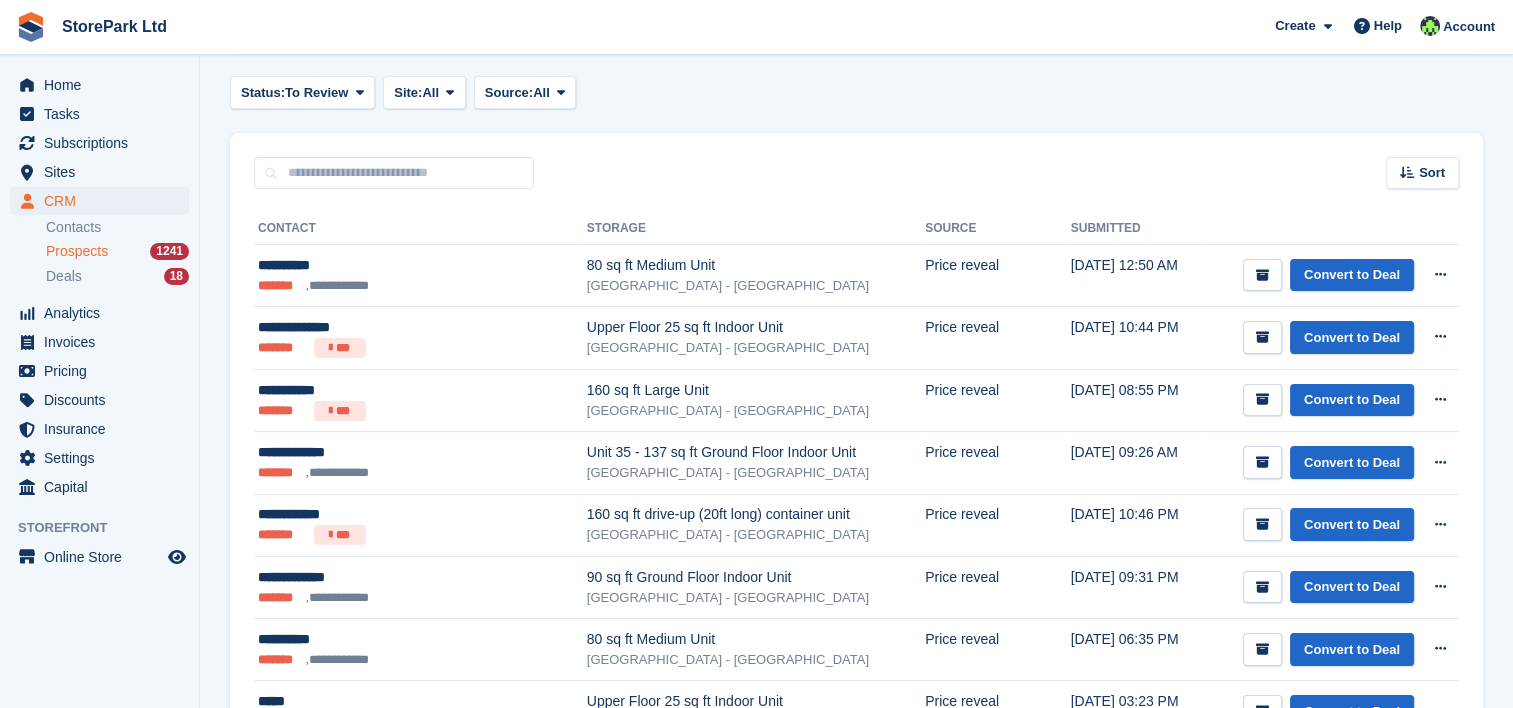 click on "Status:
To Review
All
Archived
To Review
Site:
All
All
[GEOGRAPHIC_DATA] - [GEOGRAPHIC_DATA] - [GEOGRAPHIC_DATA] - [GEOGRAPHIC_DATA] - [GEOGRAPHIC_DATA] [GEOGRAPHIC_DATA]
[GEOGRAPHIC_DATA] - [PERSON_NAME][GEOGRAPHIC_DATA] - [GEOGRAPHIC_DATA]
Not specified
Source:
All
All
Incomplete booking
Price reveal
Quote requested
Unit type interest
Pre opening lead
Pop-up form" at bounding box center [856, 92] 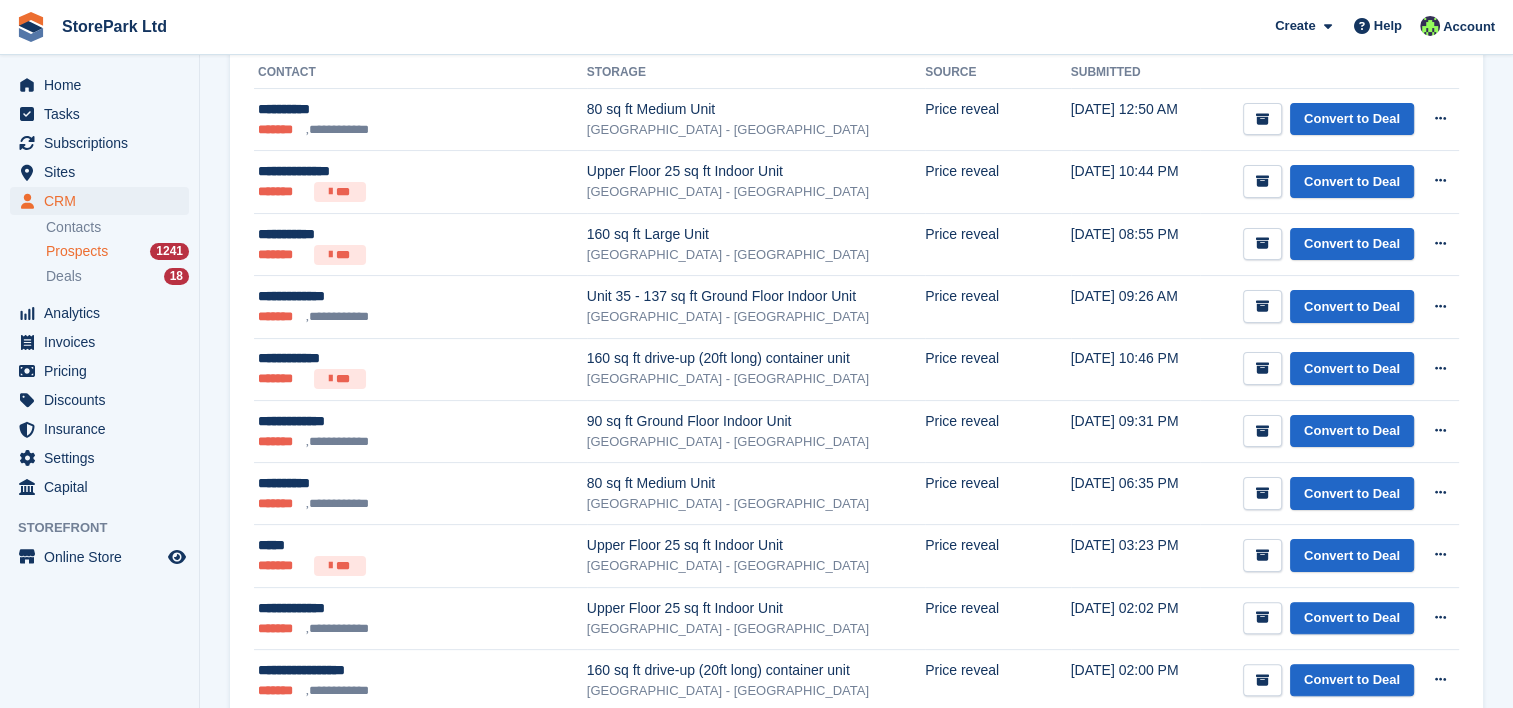 scroll, scrollTop: 362, scrollLeft: 0, axis: vertical 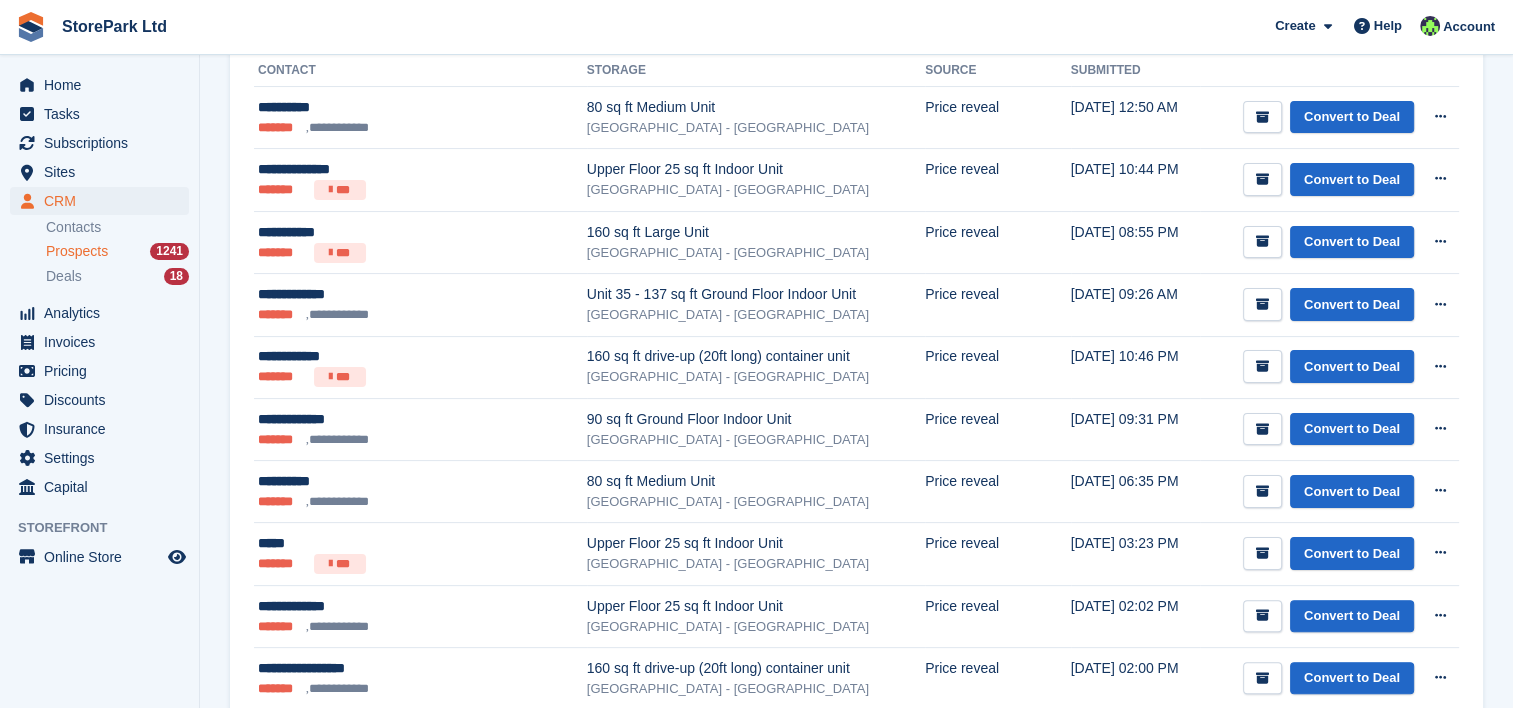 click on "Storage" at bounding box center (756, 71) 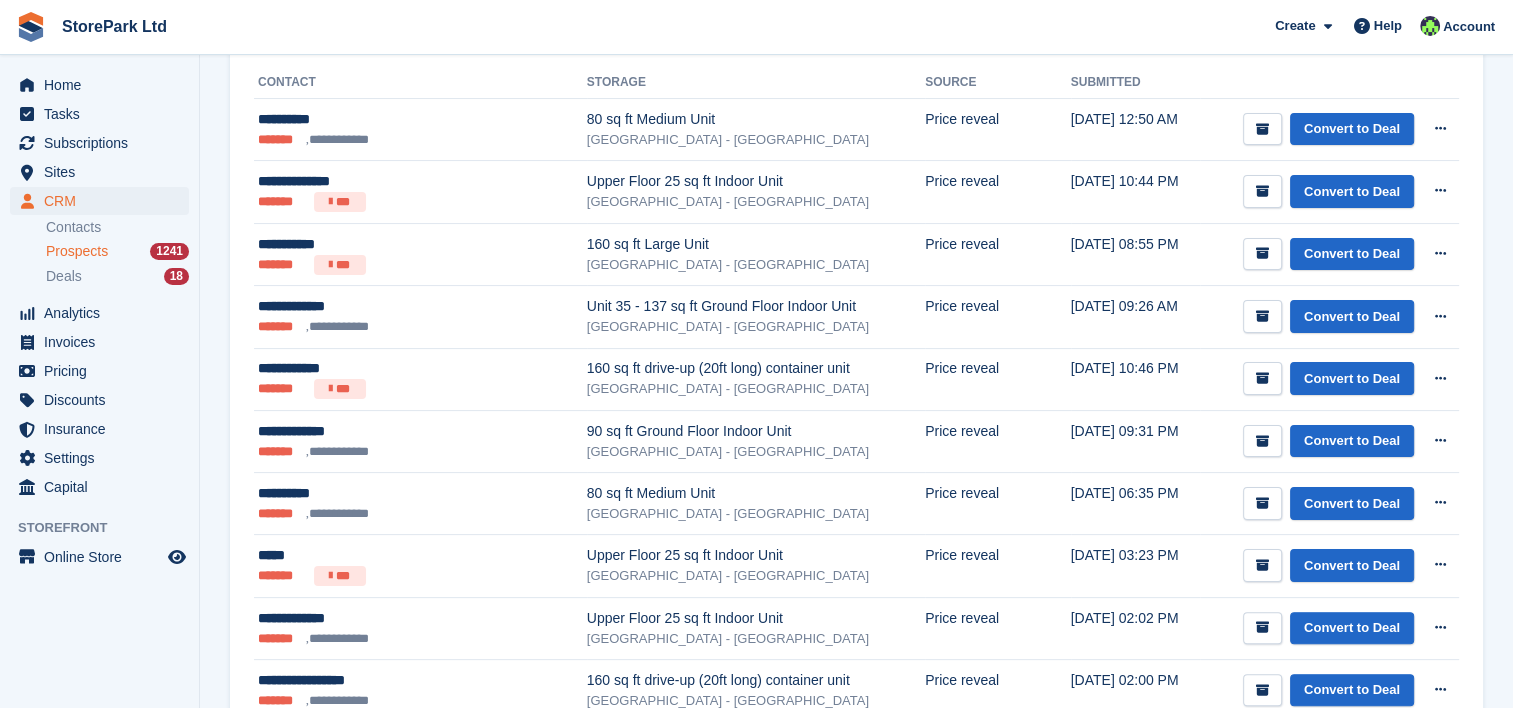 scroll, scrollTop: 346, scrollLeft: 0, axis: vertical 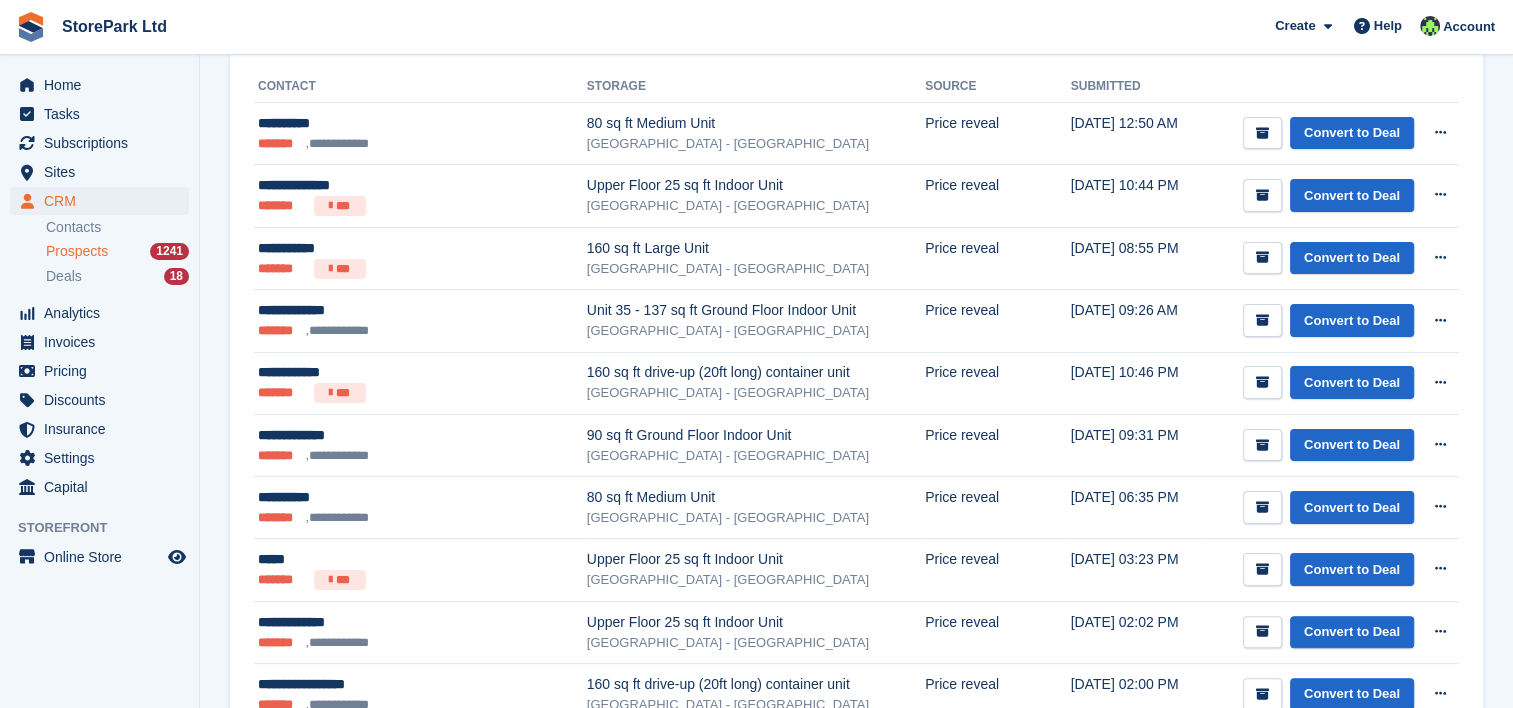 click on "Storage" at bounding box center [756, 87] 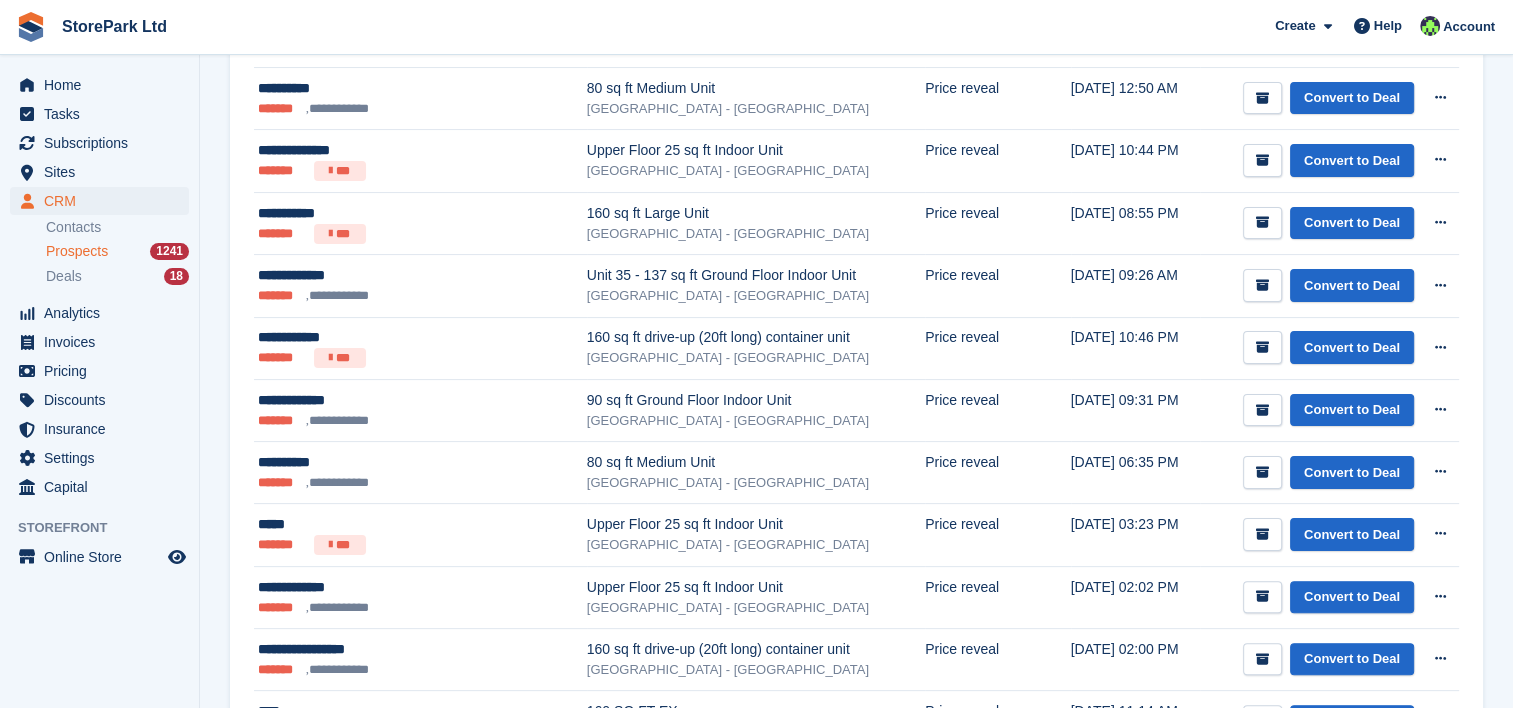 scroll, scrollTop: 364, scrollLeft: 0, axis: vertical 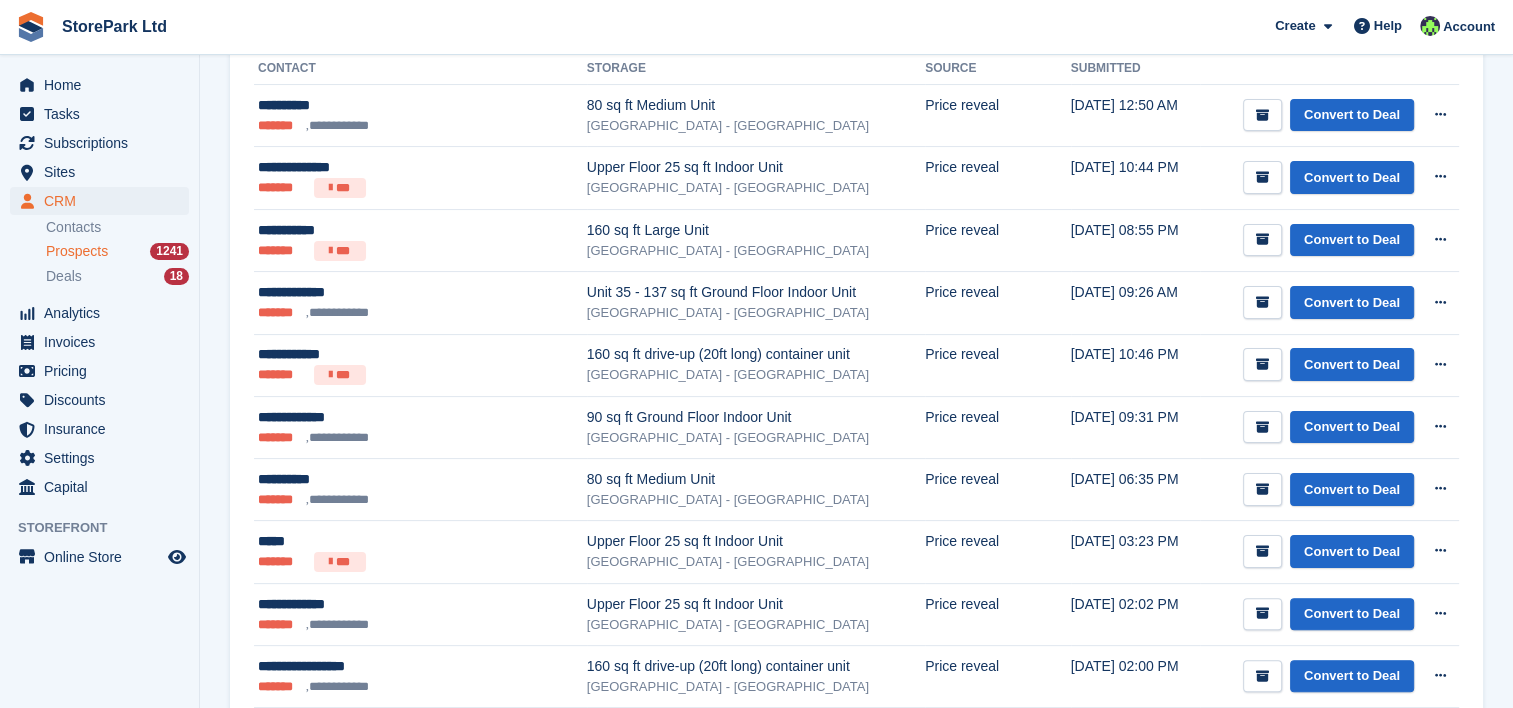 click on "Storefront prospects
Export
Export Prospects
Export a CSV of all Prospects which match the current filters.
Please allow time for large exports.
Start Export
Action your Storefront leads with Prospects
Any lead form submission from your website appears here with the context you need to decide how you want to take action. Quickly archive or convert to a deal to add it to your sales pipeline.
Status:
To Review
All
Archived
To Review
Site:
All
All" at bounding box center [856, 1469] 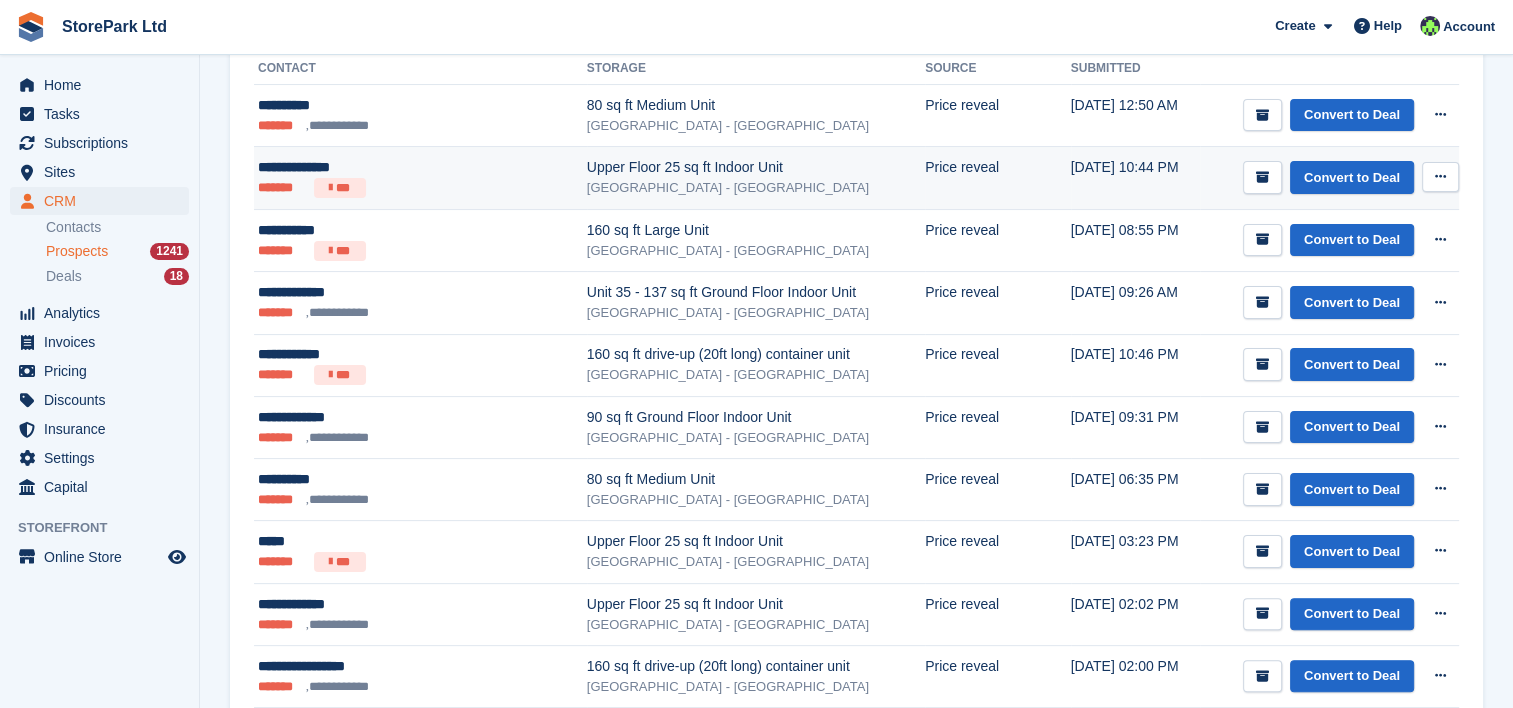 click on "[GEOGRAPHIC_DATA] - [GEOGRAPHIC_DATA]" at bounding box center [756, 188] 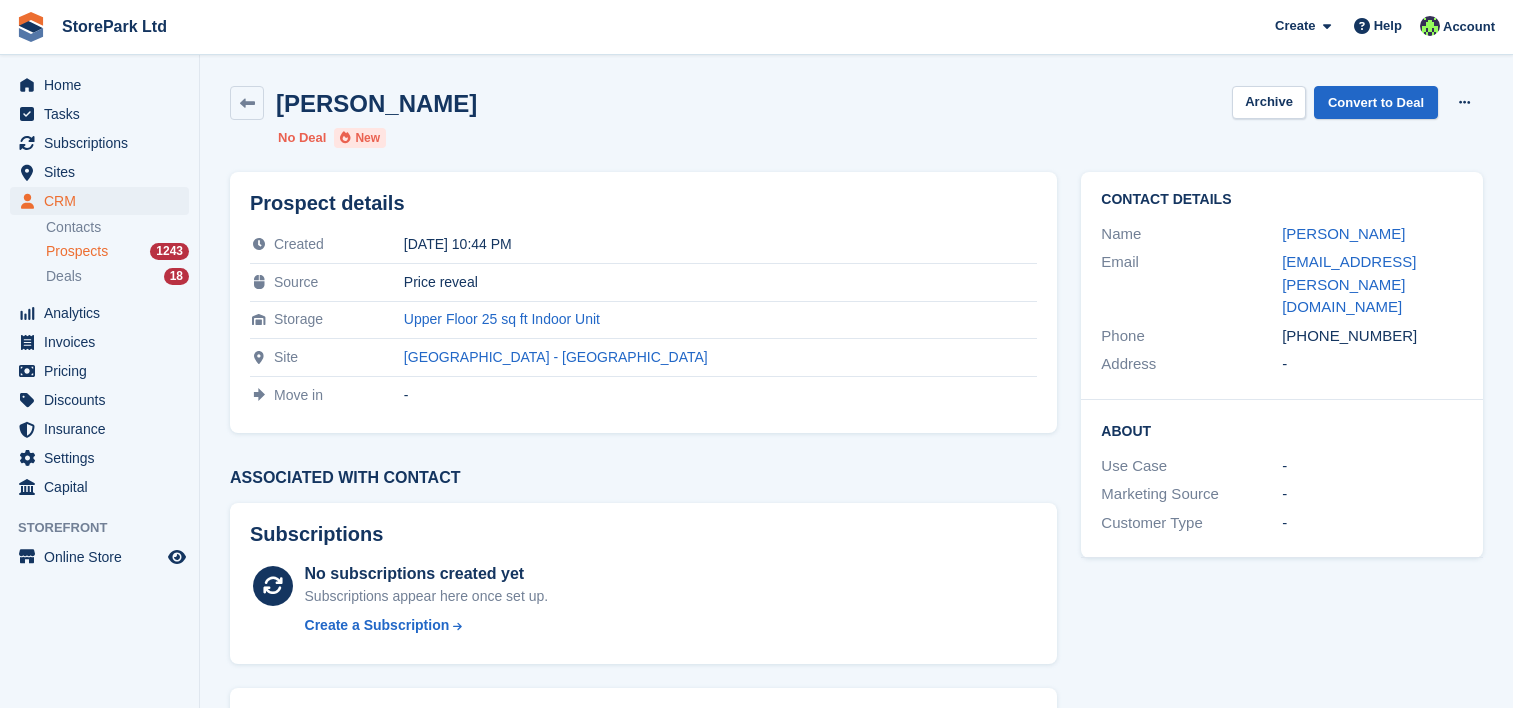 scroll, scrollTop: 0, scrollLeft: 0, axis: both 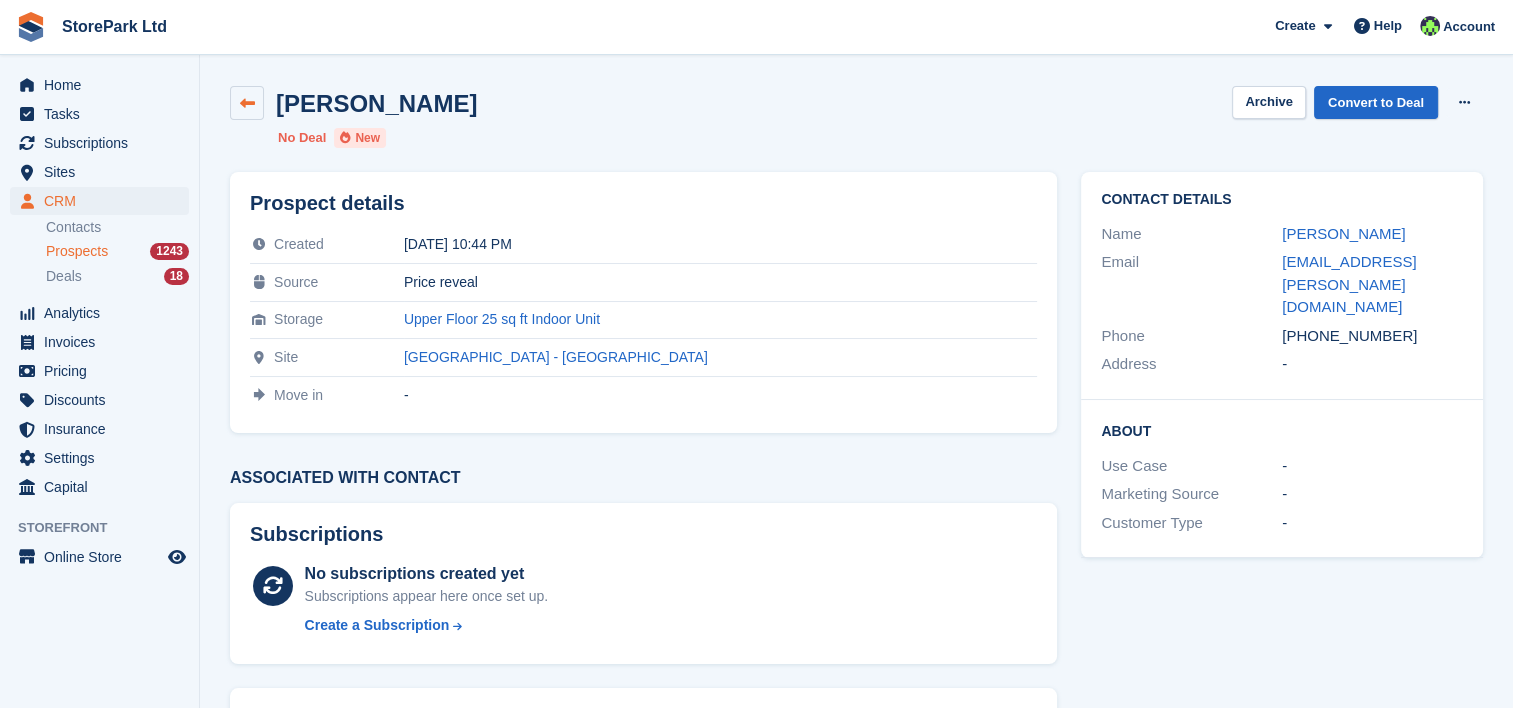 click at bounding box center (247, 103) 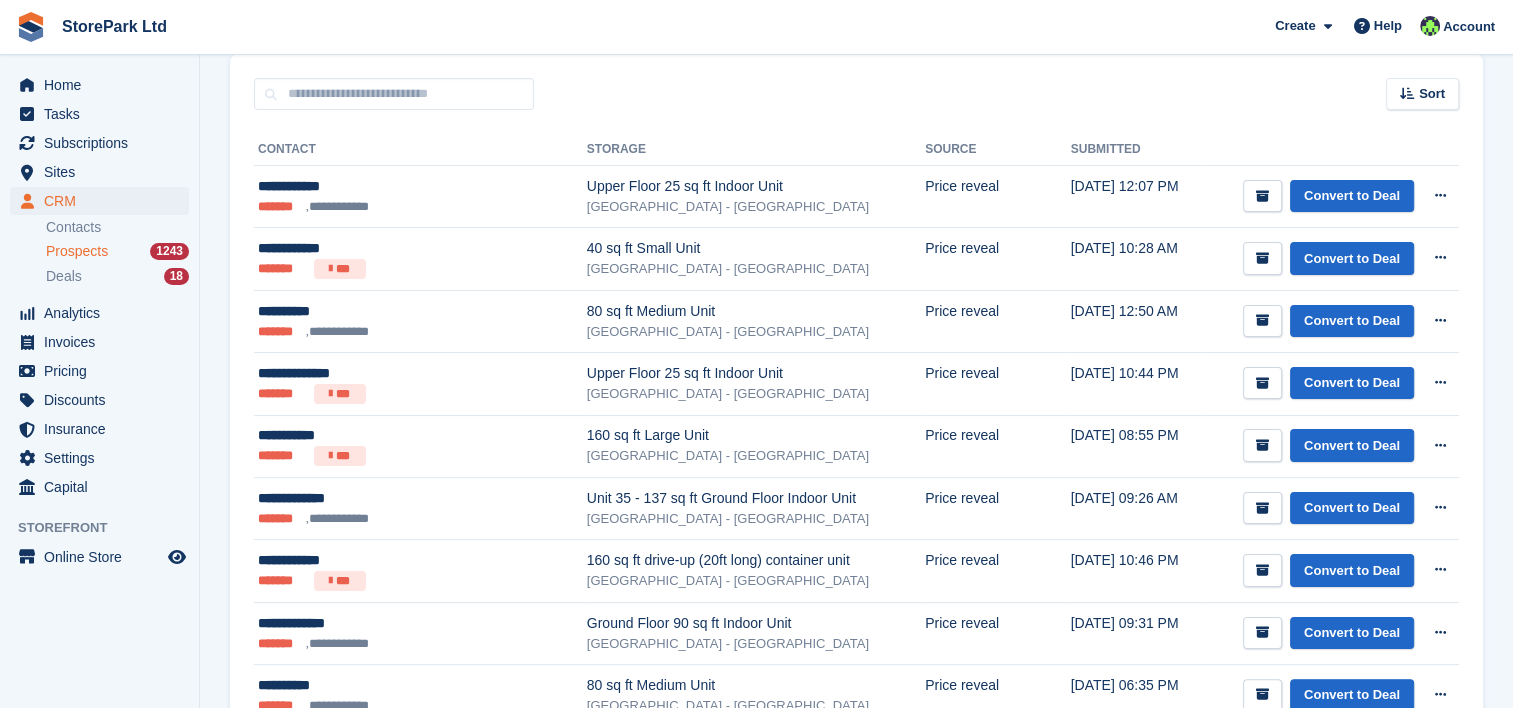 scroll, scrollTop: 316, scrollLeft: 0, axis: vertical 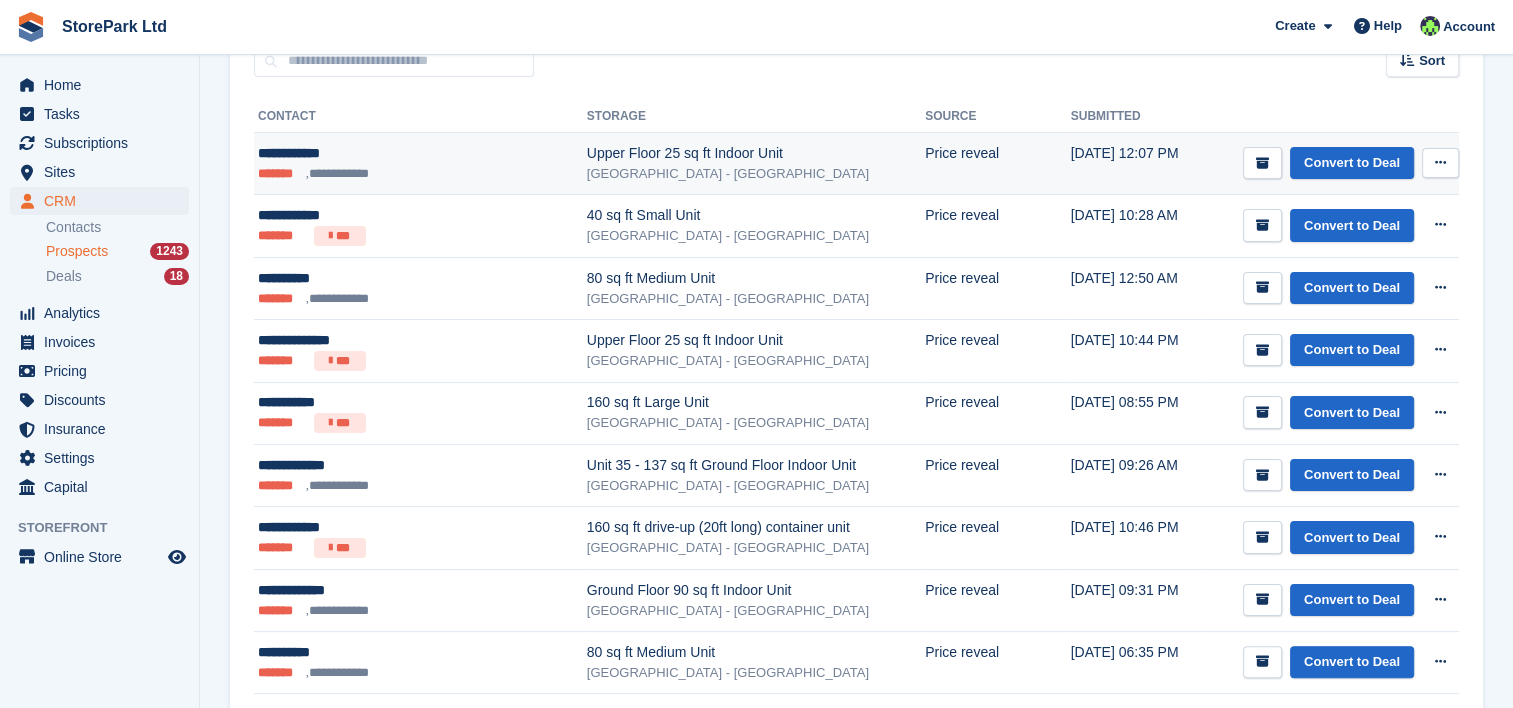 click on "[GEOGRAPHIC_DATA] - [GEOGRAPHIC_DATA]" at bounding box center [756, 174] 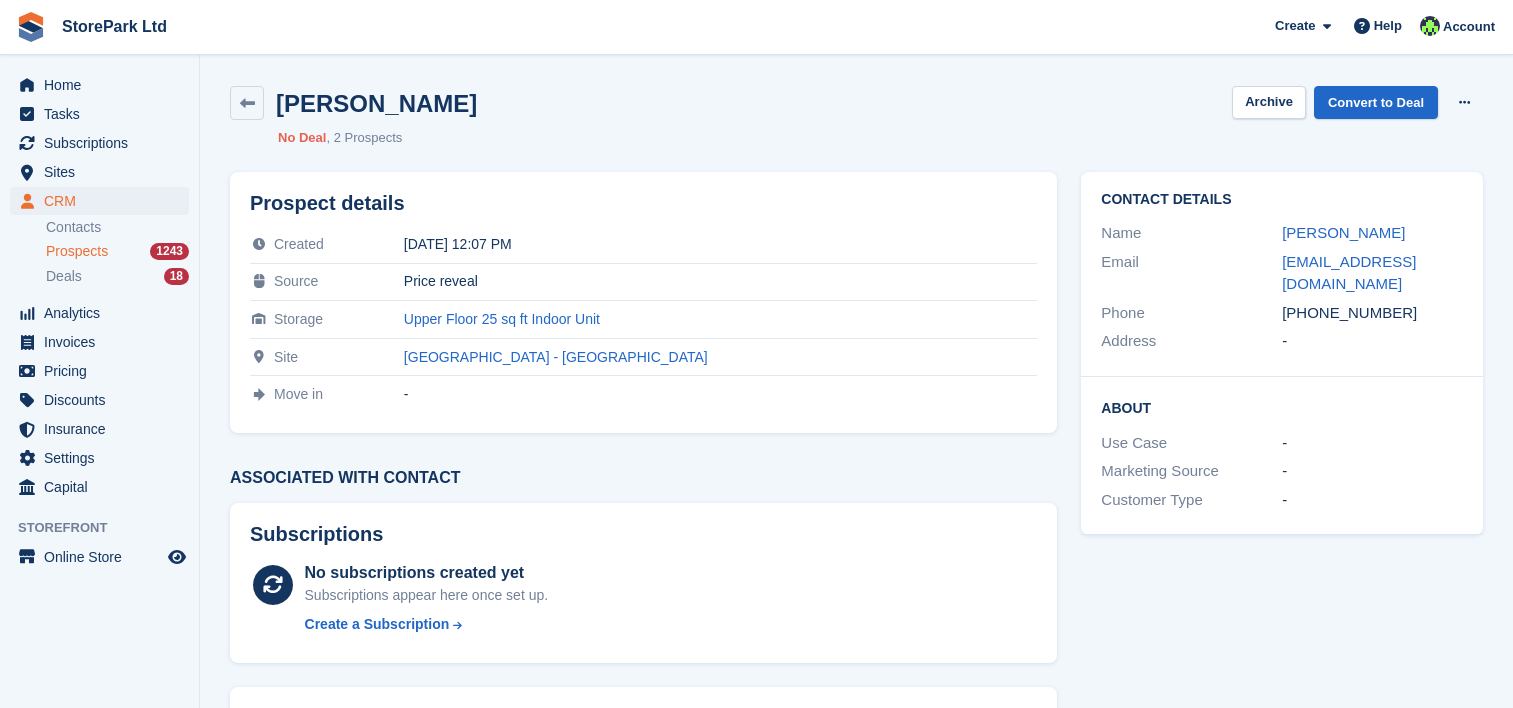 scroll, scrollTop: 0, scrollLeft: 0, axis: both 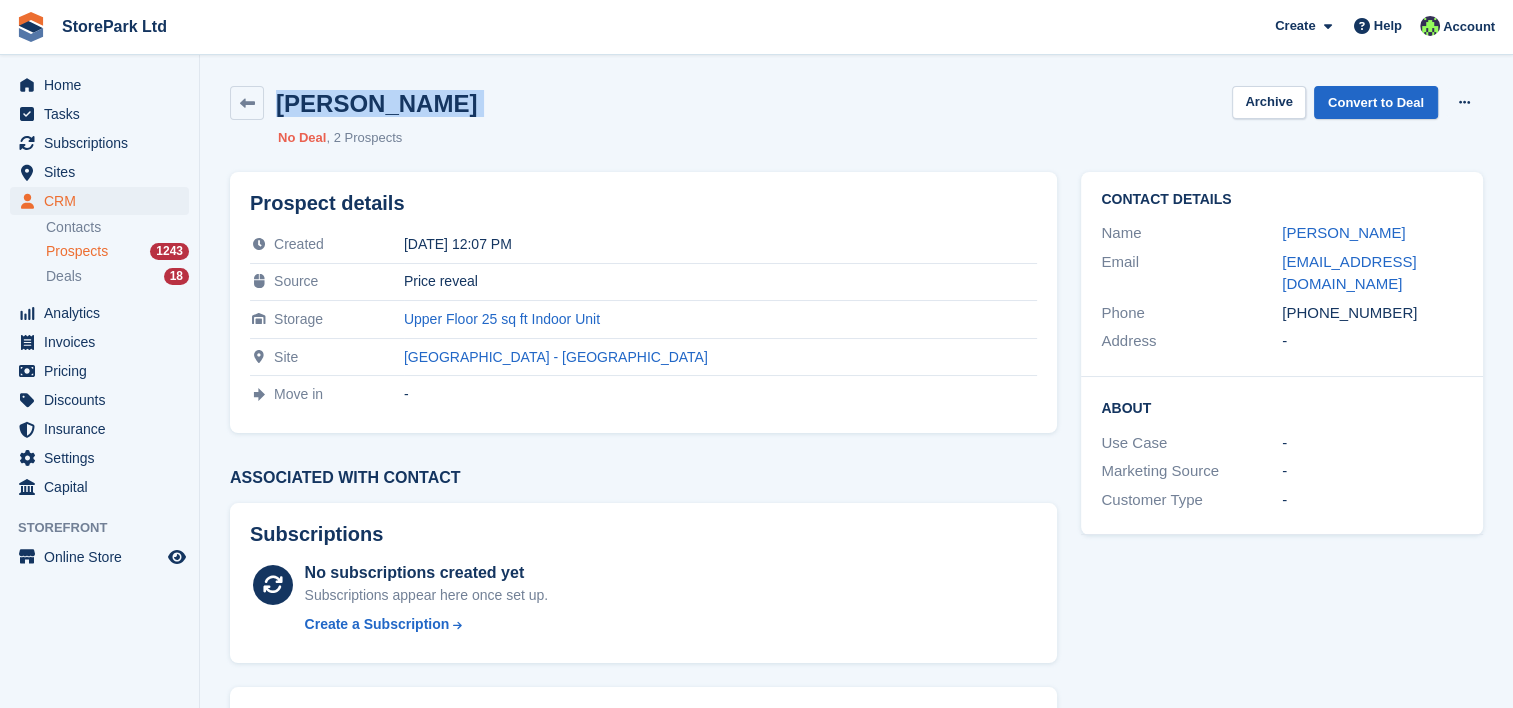 drag, startPoint x: 220, startPoint y: 80, endPoint x: 232, endPoint y: 122, distance: 43.68066 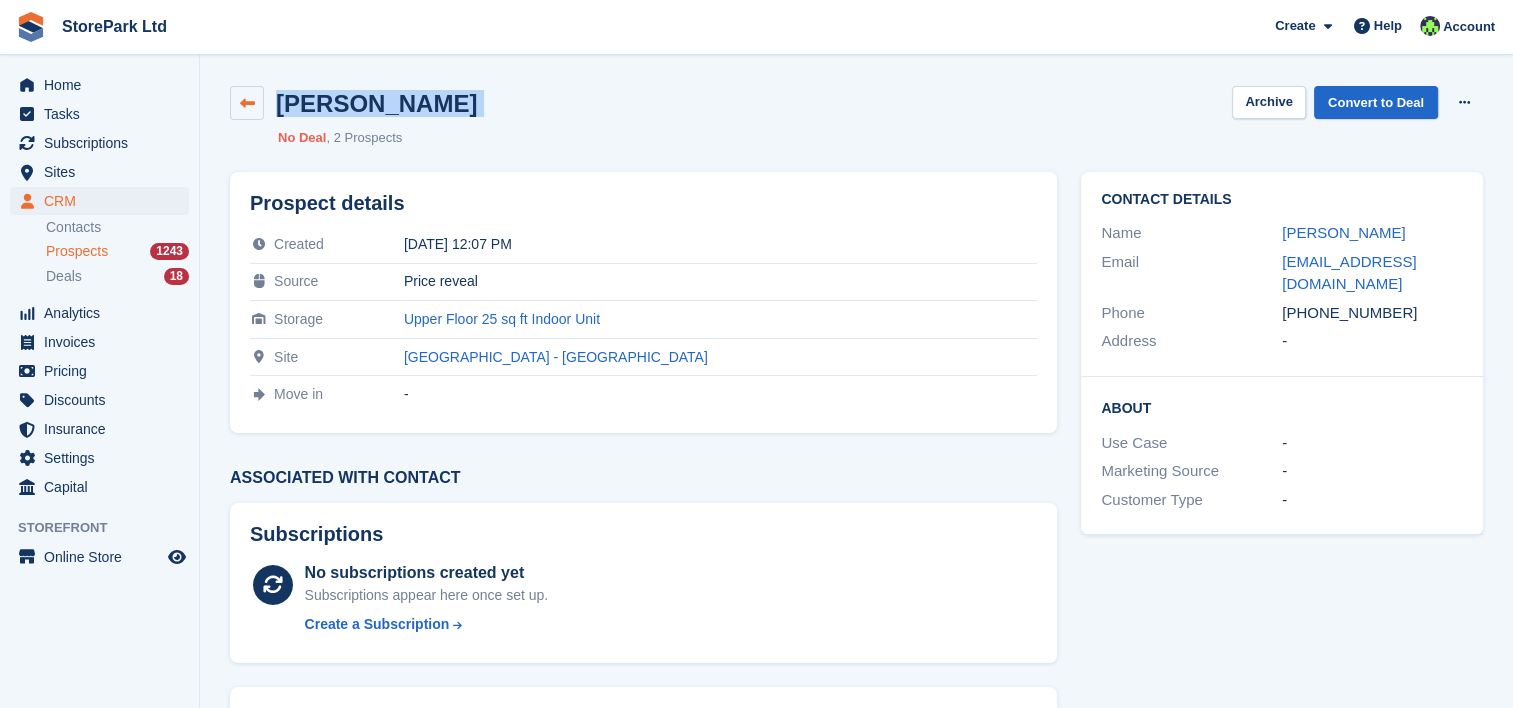 drag, startPoint x: 232, startPoint y: 122, endPoint x: 246, endPoint y: 104, distance: 22.803509 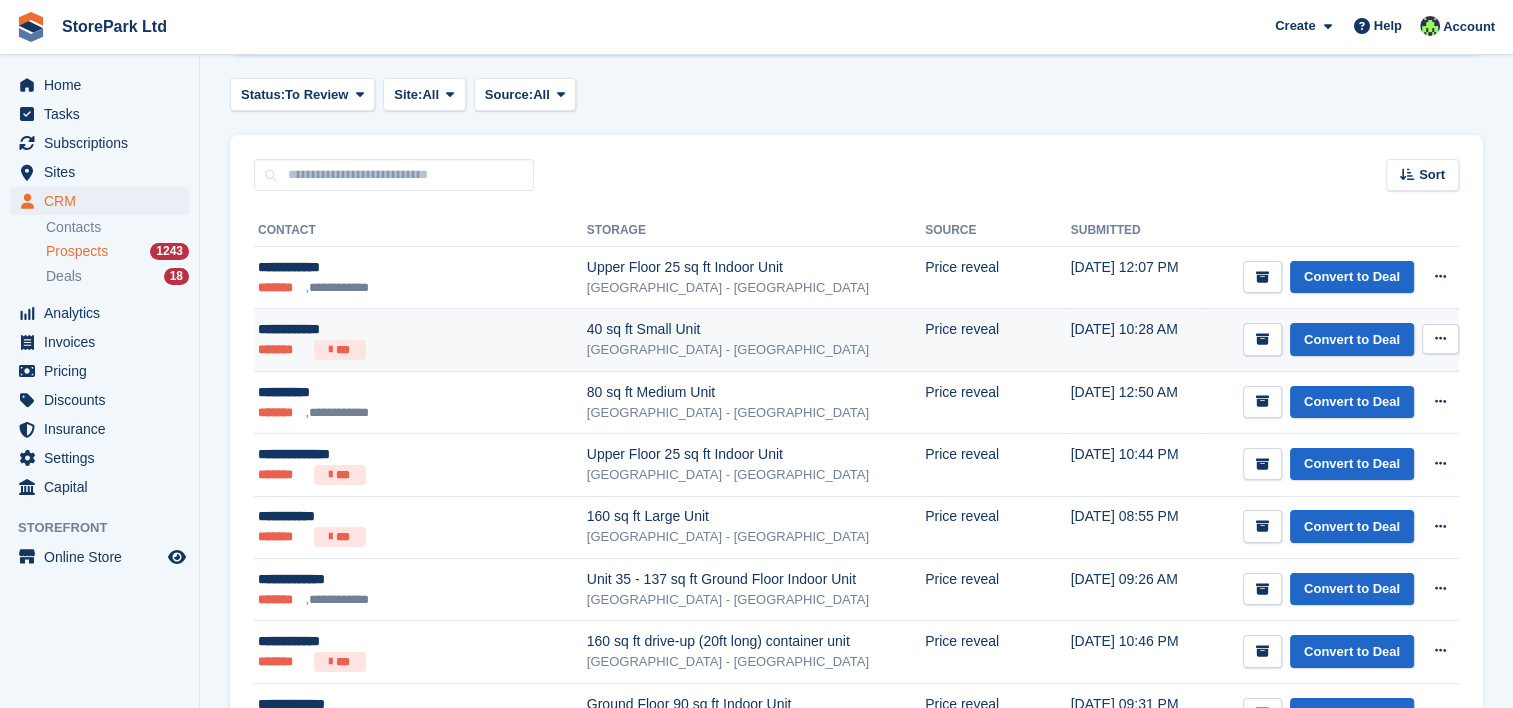 scroll, scrollTop: 203, scrollLeft: 0, axis: vertical 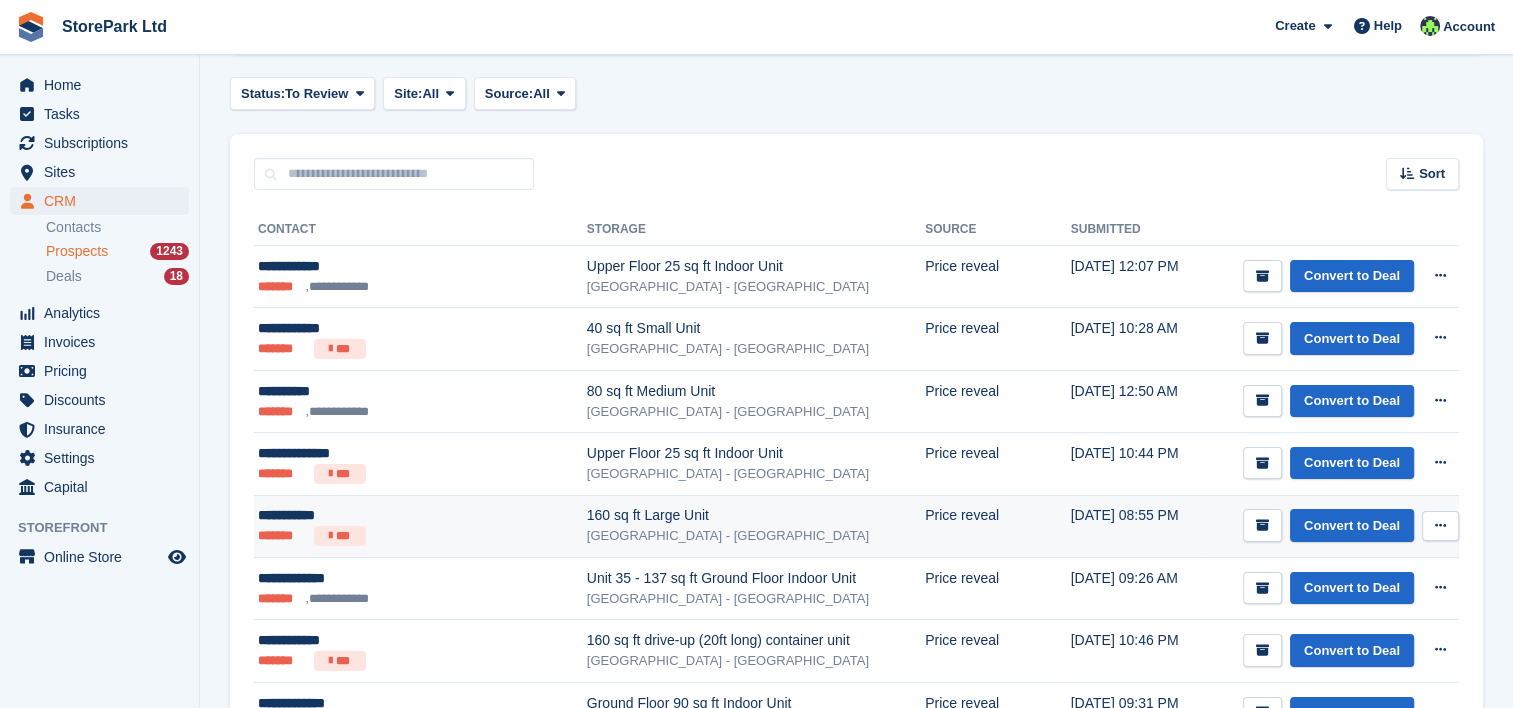 click on "160 sq ft Large Unit" at bounding box center (756, 515) 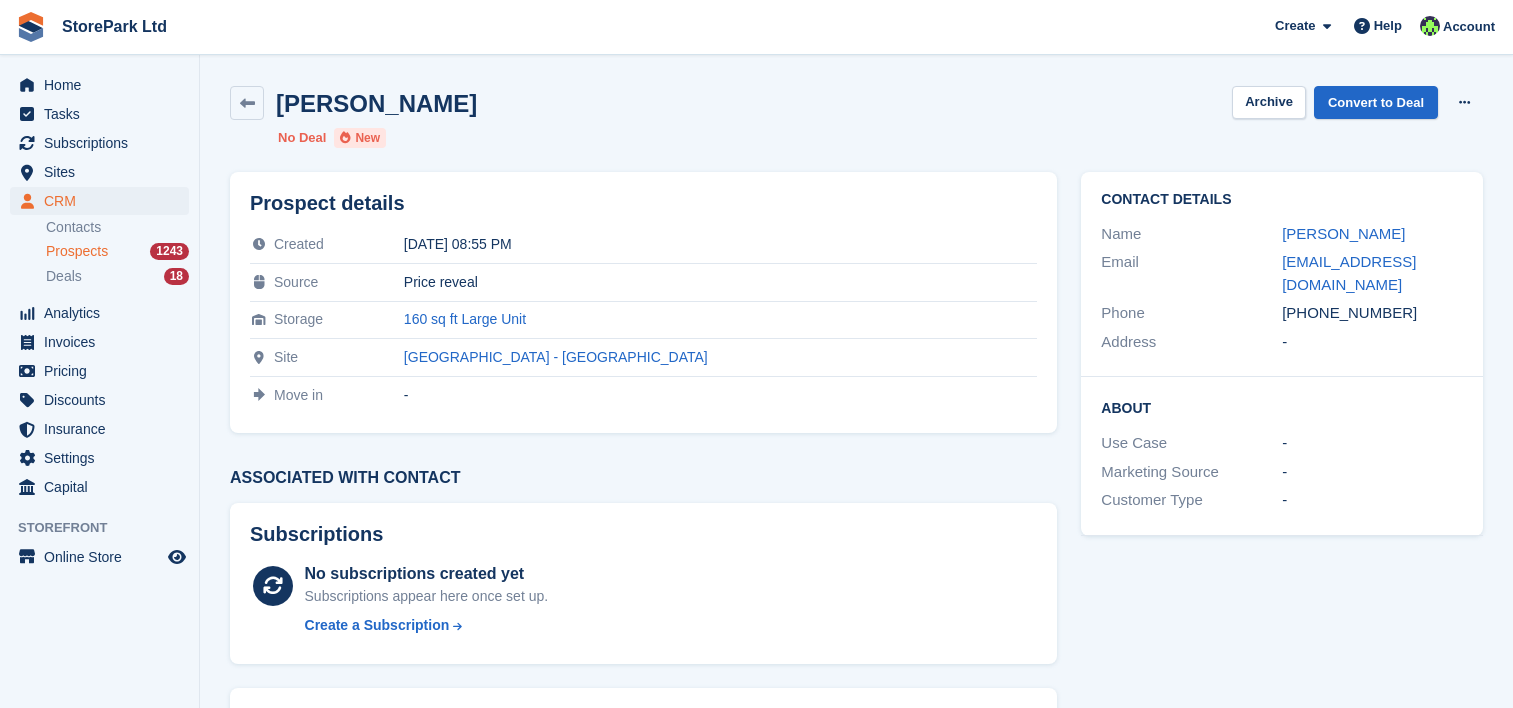 scroll, scrollTop: 0, scrollLeft: 0, axis: both 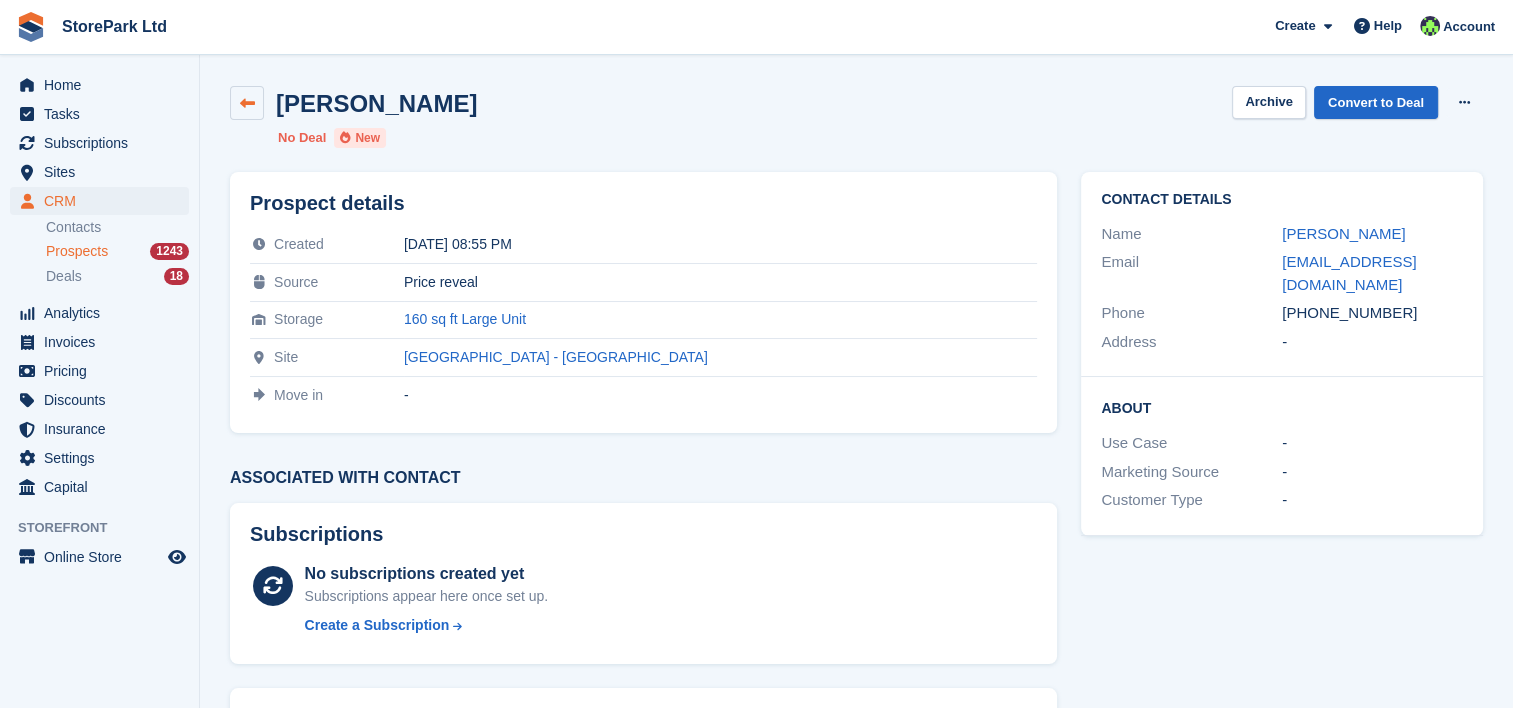 click at bounding box center [247, 103] 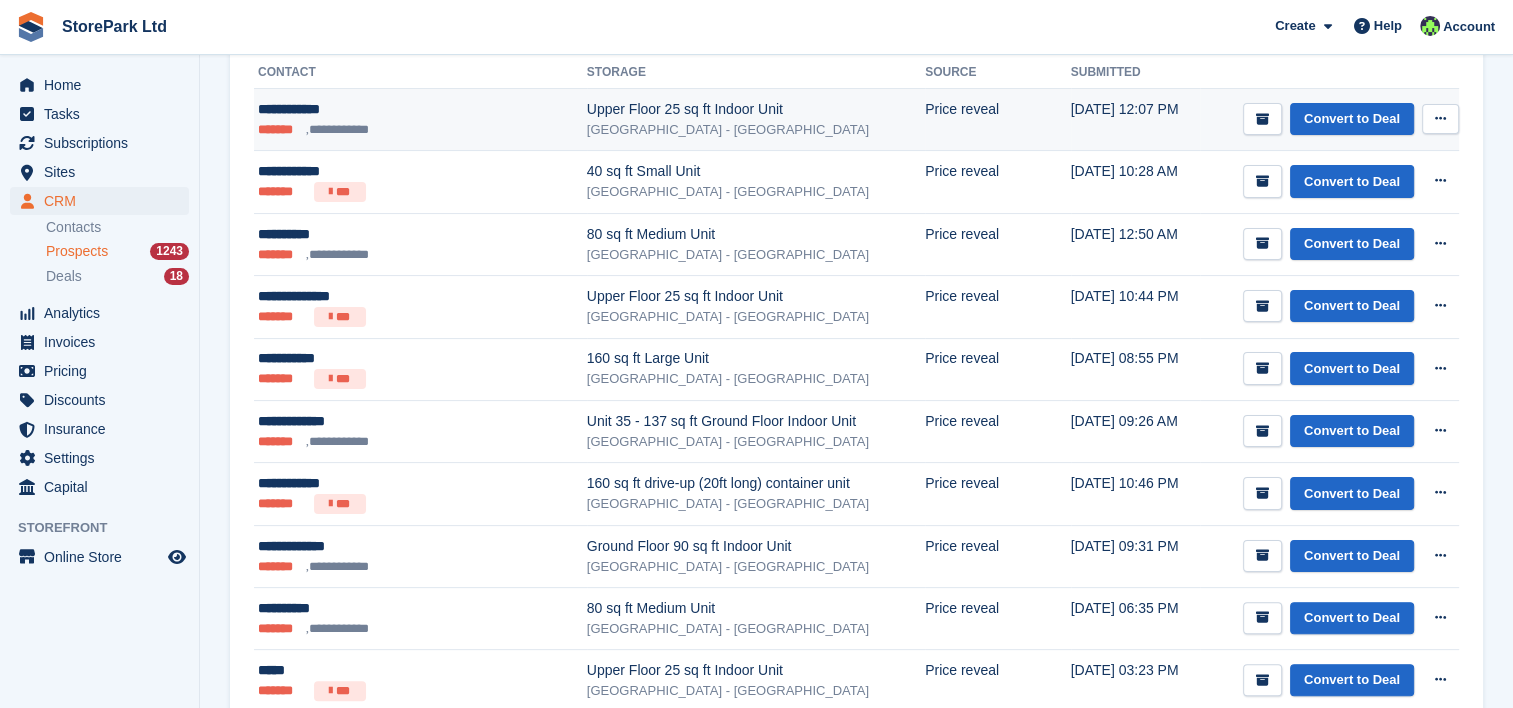 scroll, scrollTop: 402, scrollLeft: 0, axis: vertical 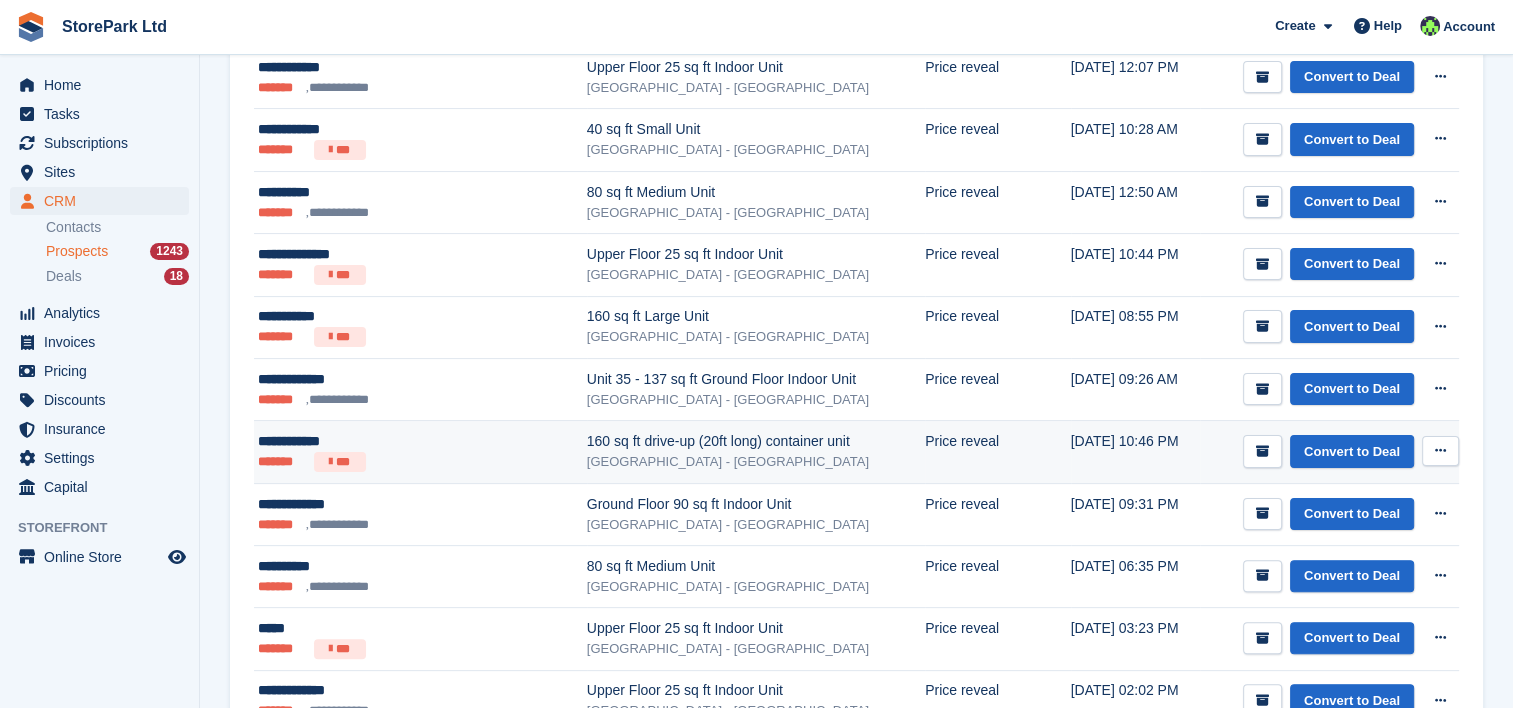 click on "[GEOGRAPHIC_DATA] - [GEOGRAPHIC_DATA]" at bounding box center [756, 462] 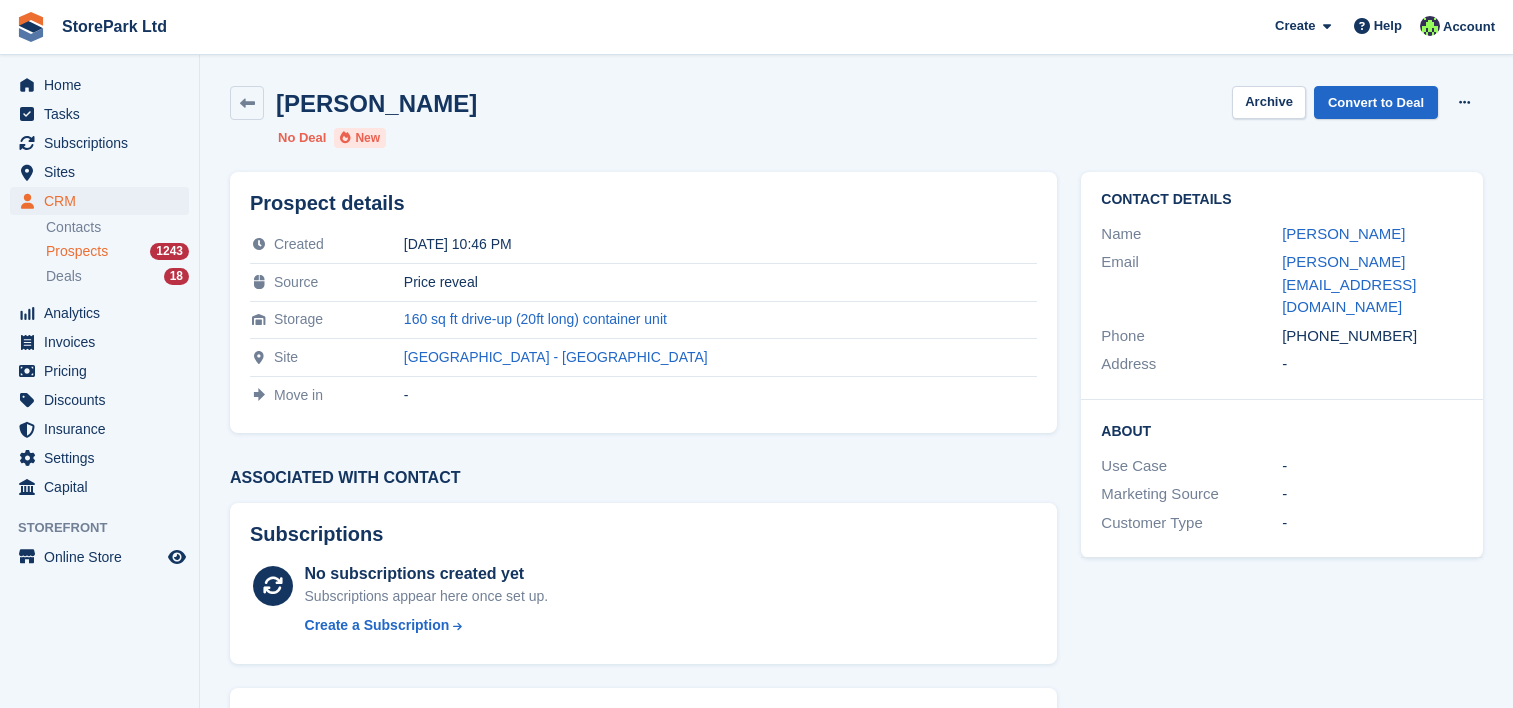scroll, scrollTop: 0, scrollLeft: 0, axis: both 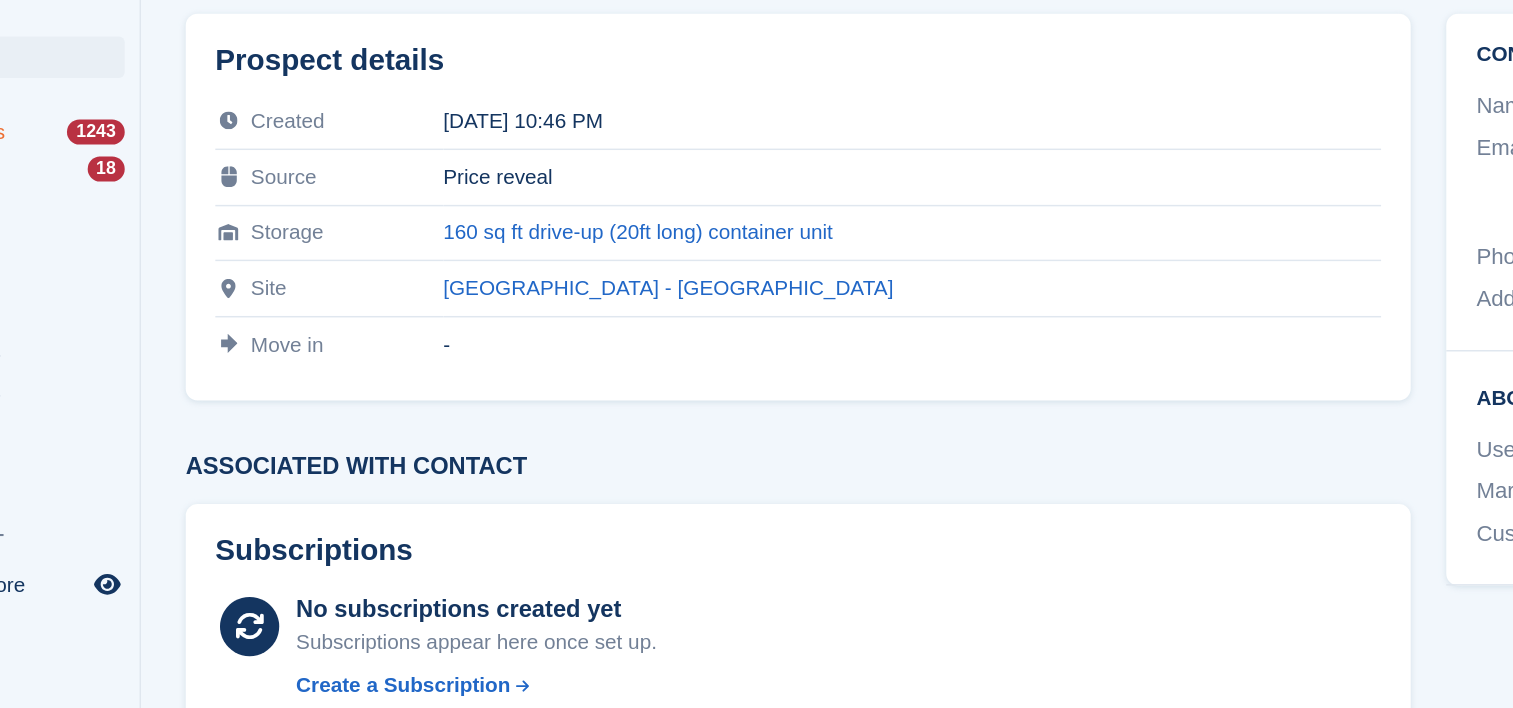 click on "Associated with contact" at bounding box center [643, 478] 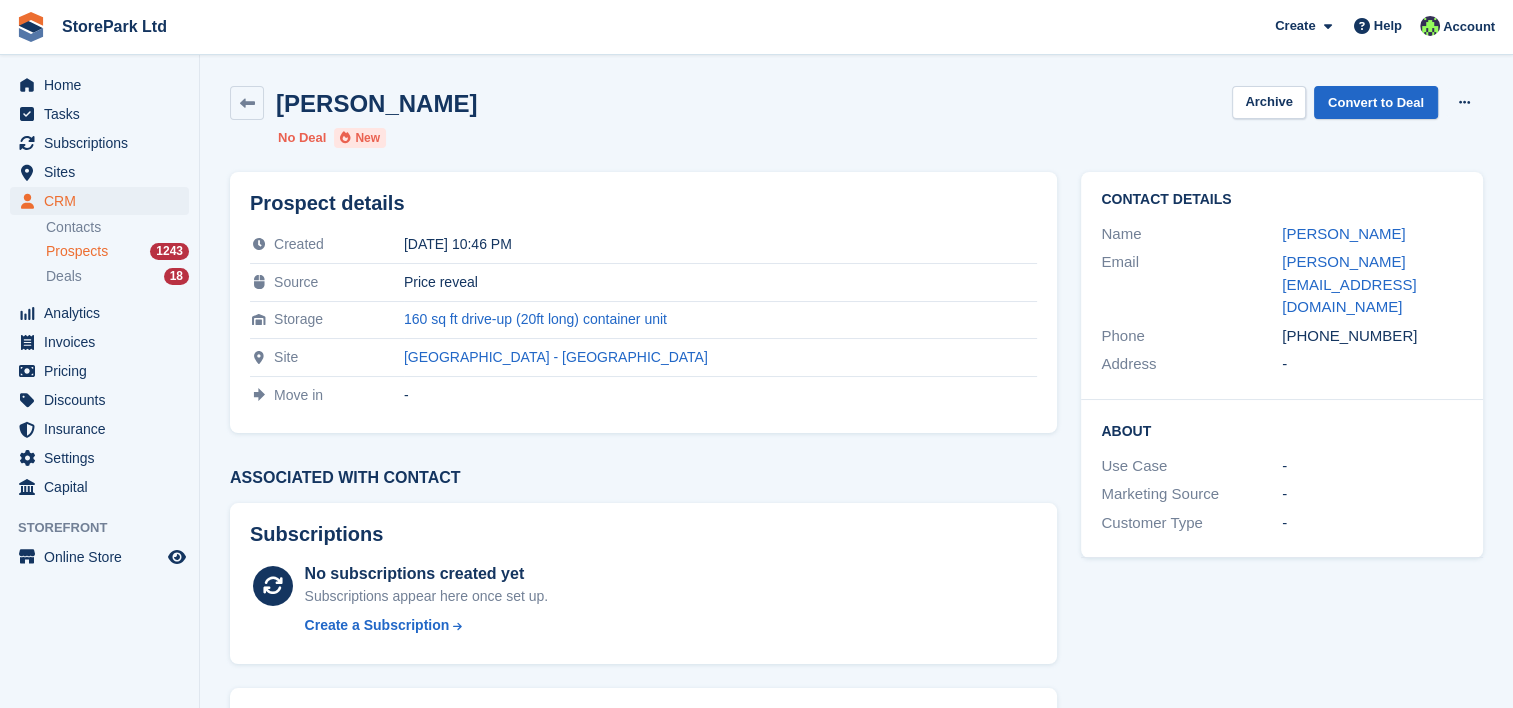 click on "Prospects" at bounding box center [77, 251] 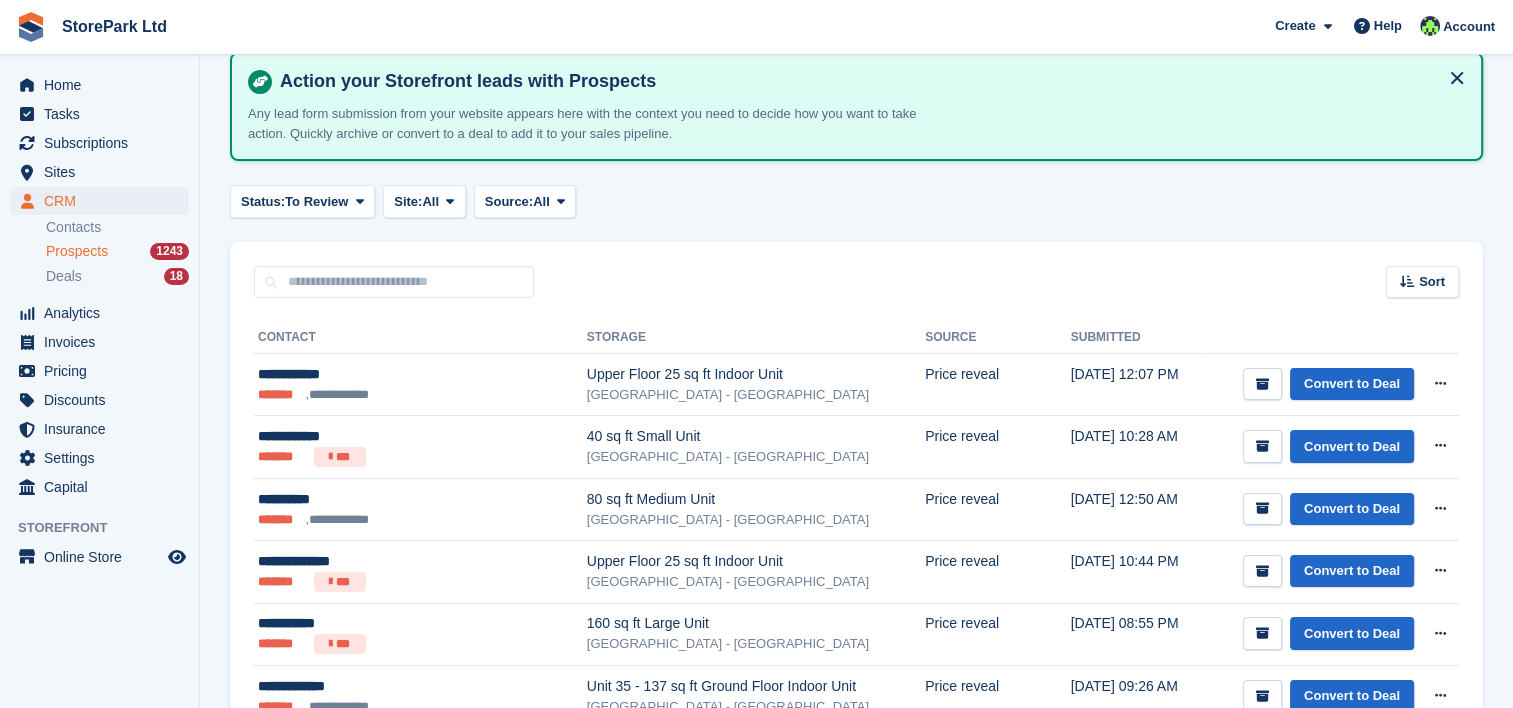 scroll, scrollTop: 100, scrollLeft: 0, axis: vertical 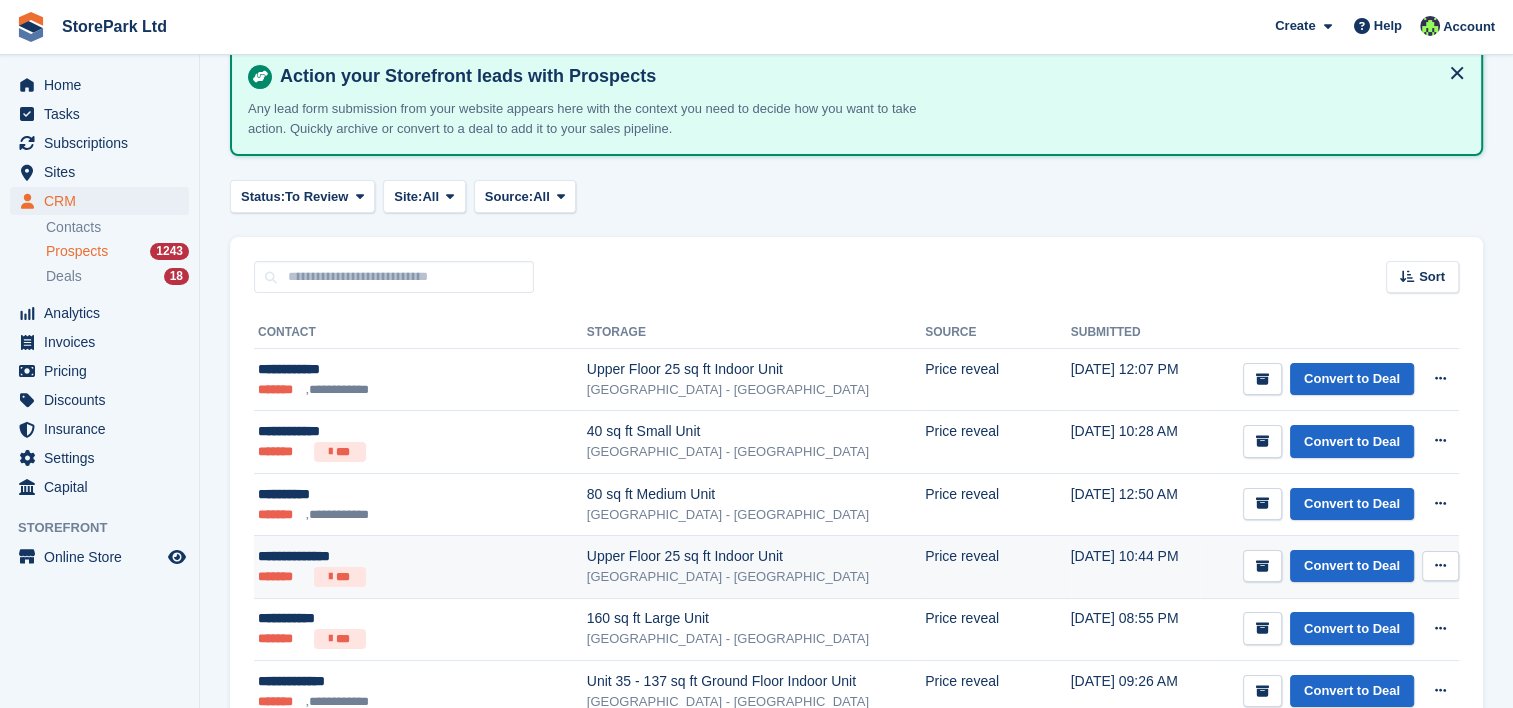 click at bounding box center (1440, 566) 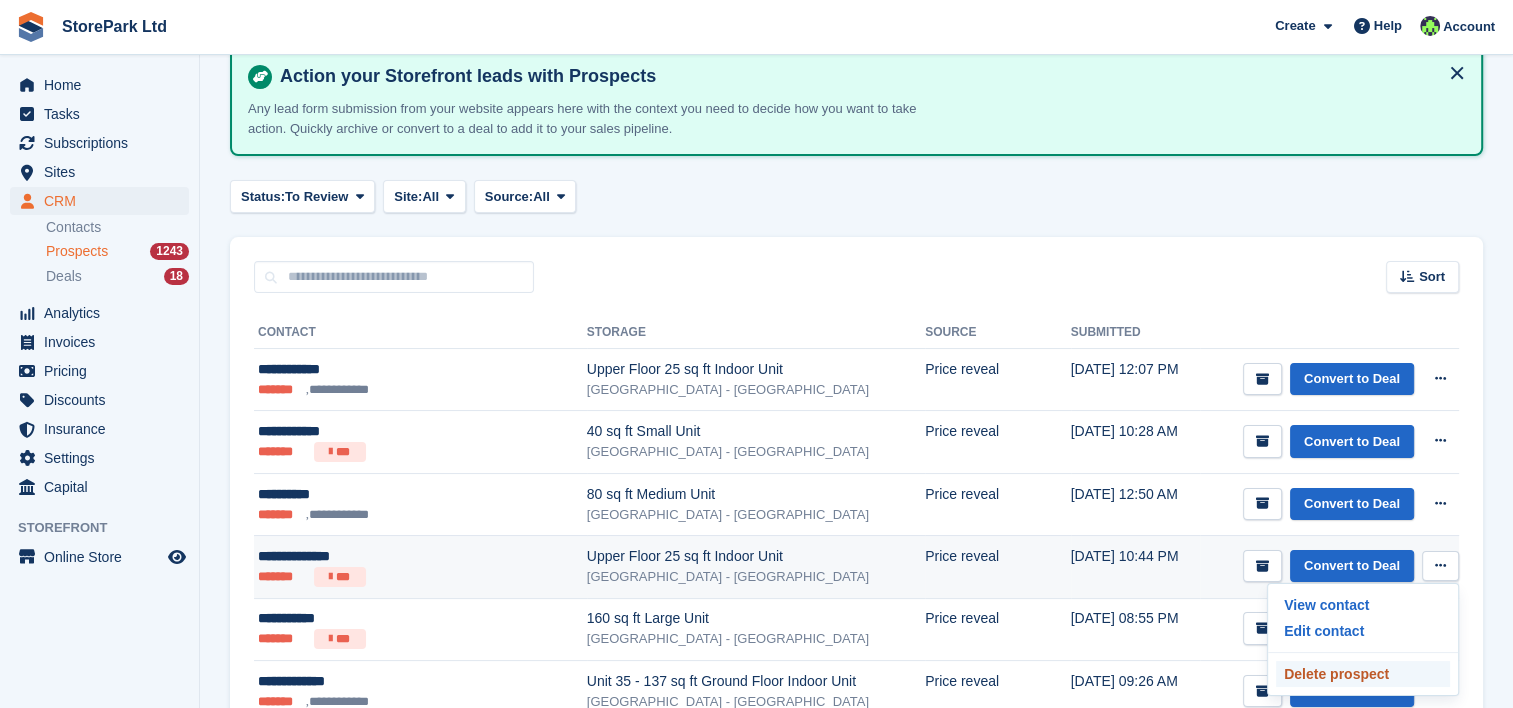 click on "Delete prospect" at bounding box center [1363, 674] 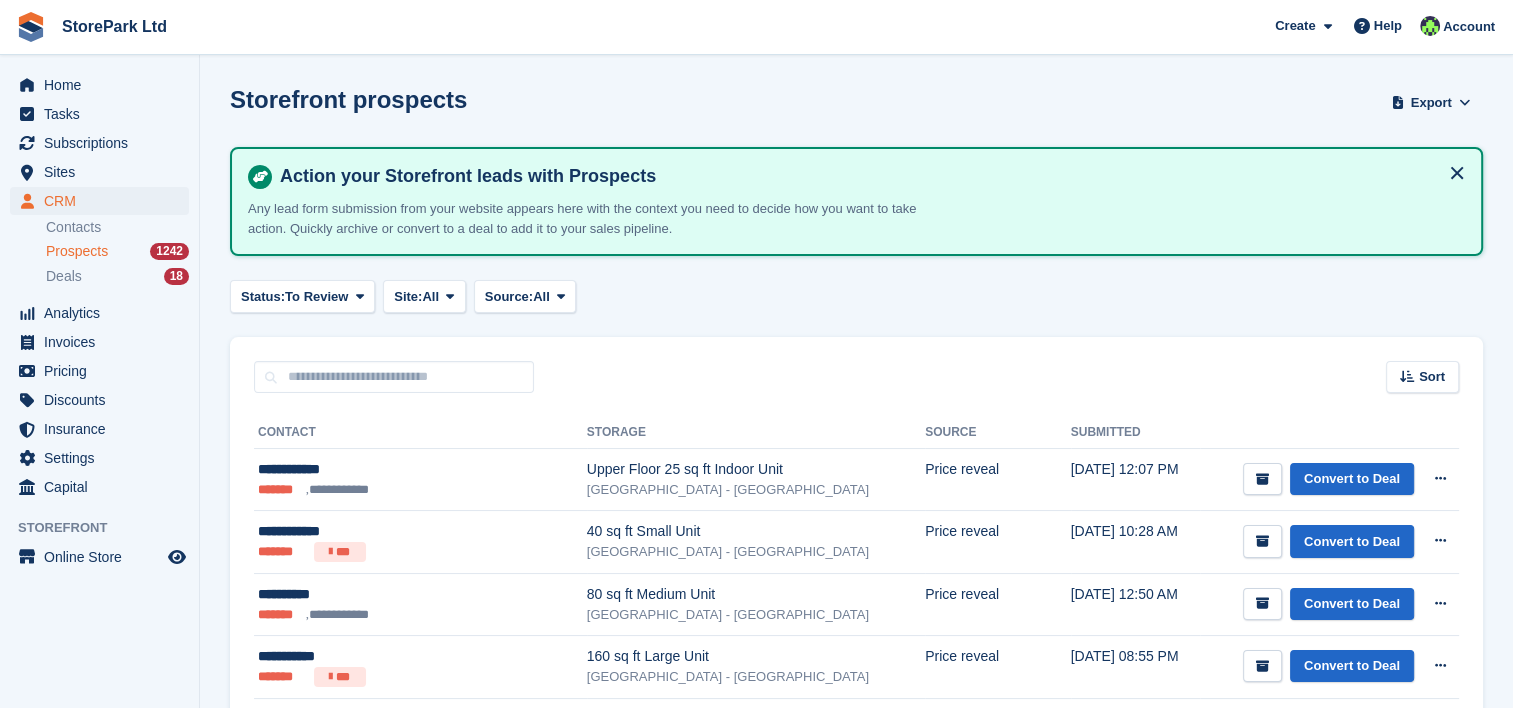 scroll, scrollTop: 174, scrollLeft: 0, axis: vertical 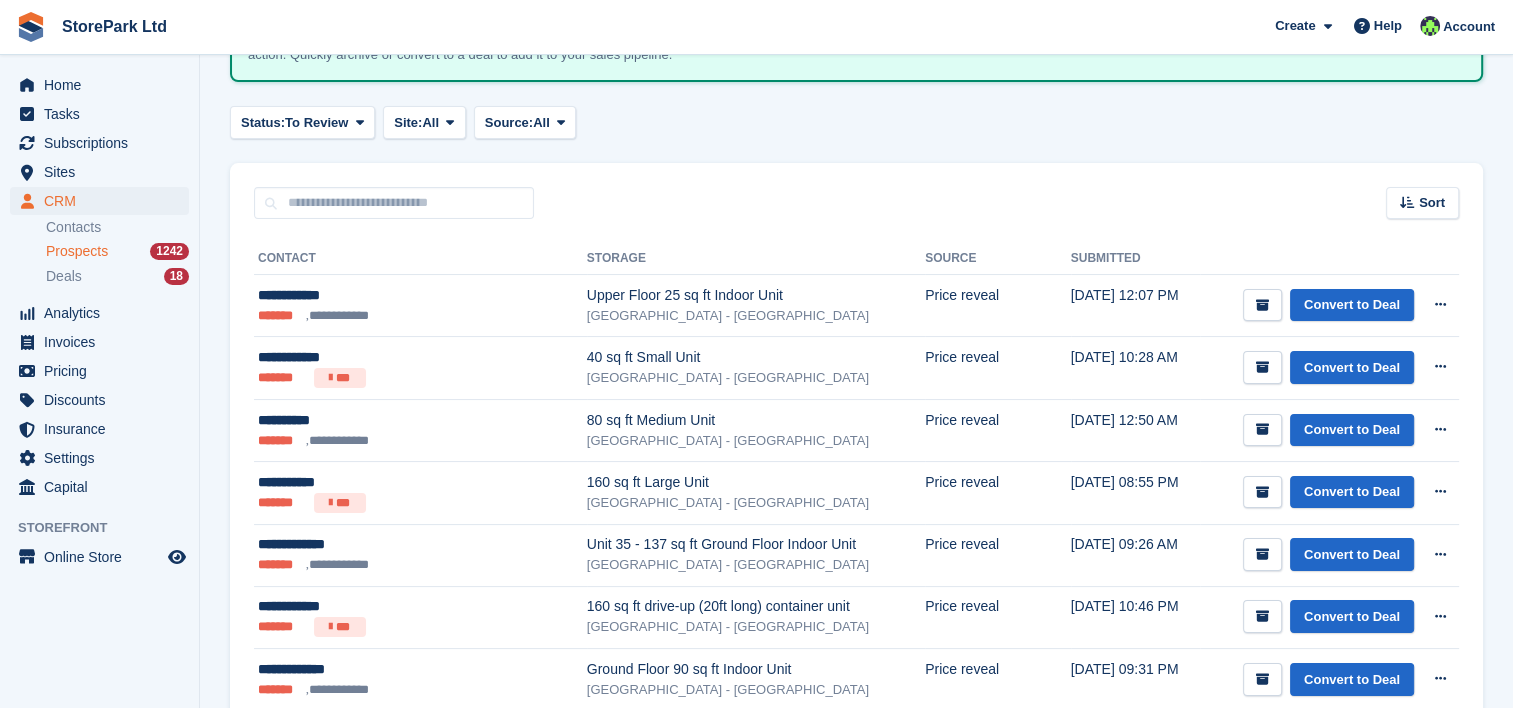 click on "Prospects
1242" at bounding box center (117, 251) 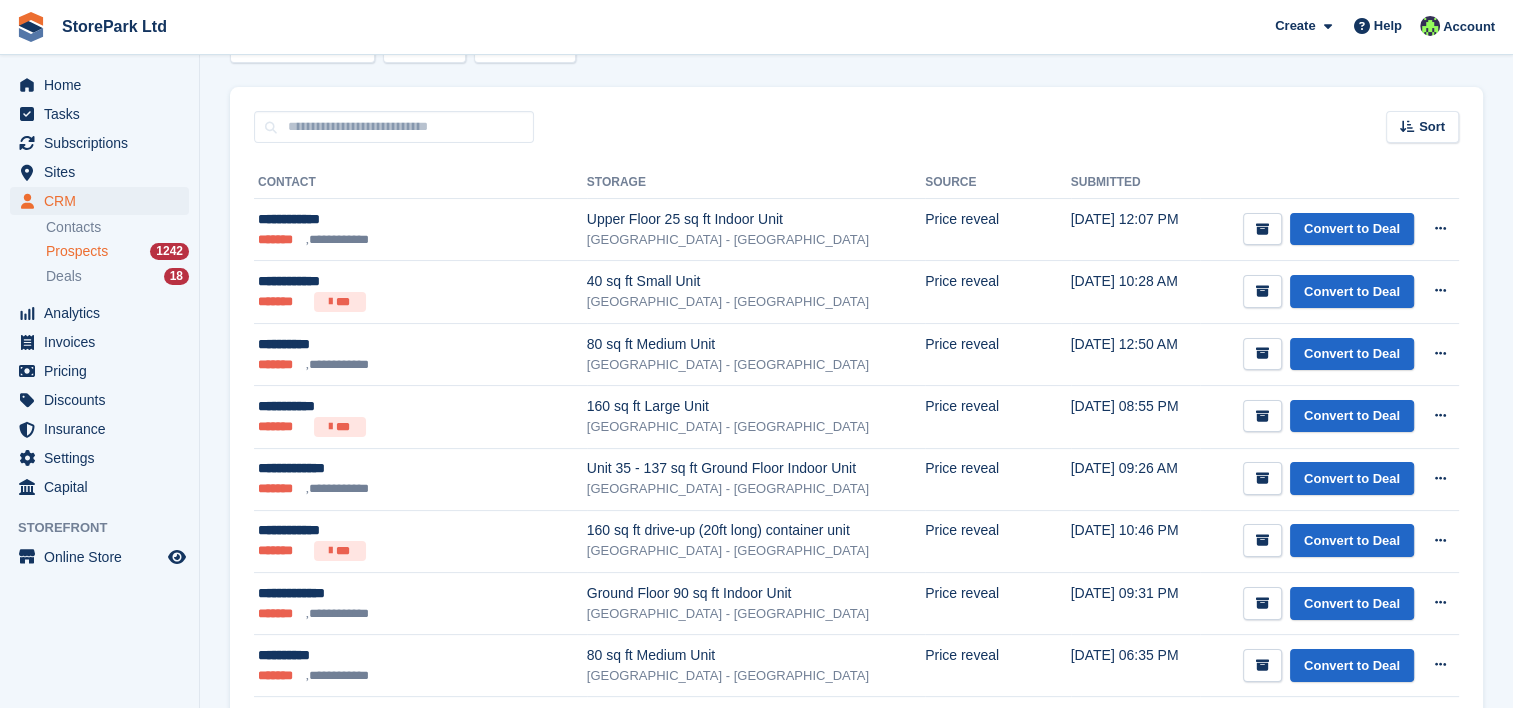 scroll, scrollTop: 248, scrollLeft: 0, axis: vertical 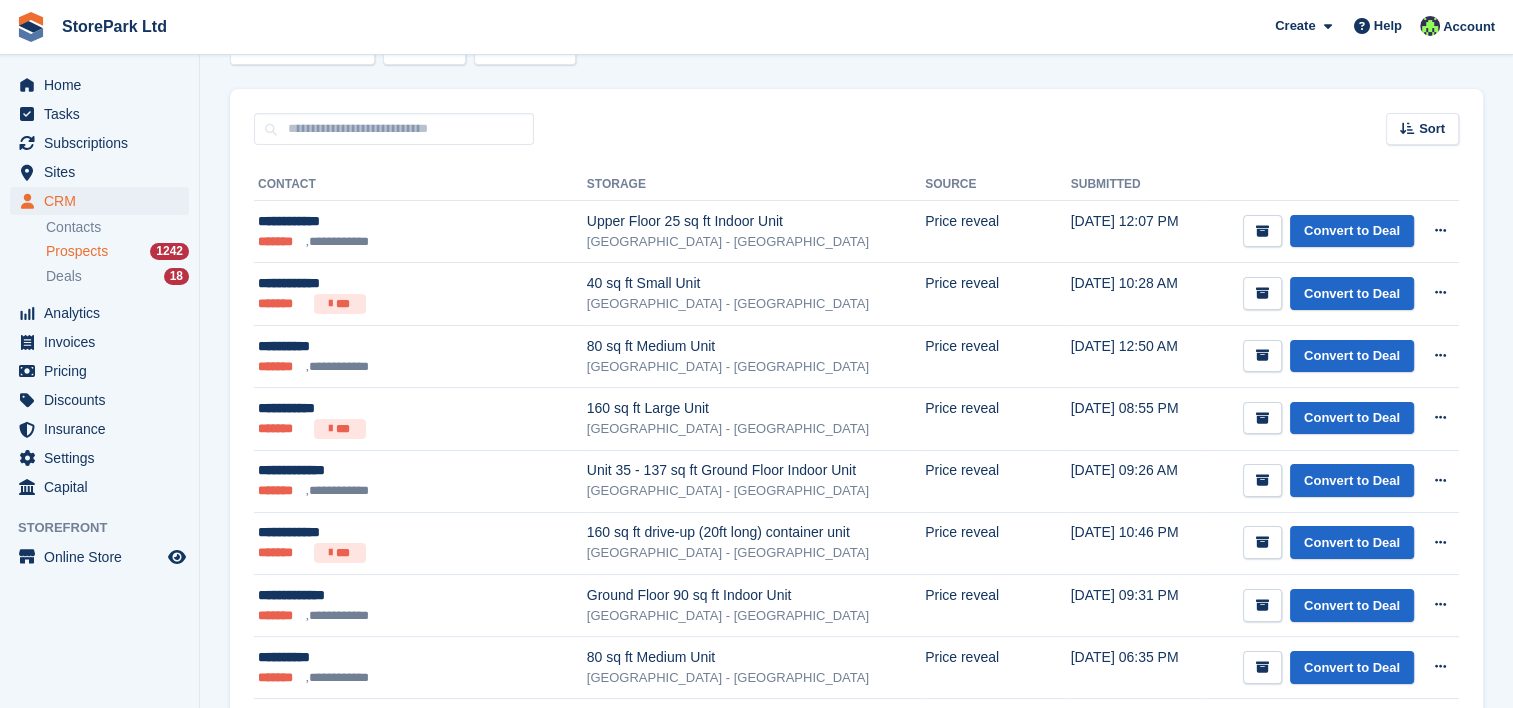 click on "Sort
Sort by
Date submitted
Submitted (oldest first)
Submitted (newest first)" at bounding box center (856, 117) 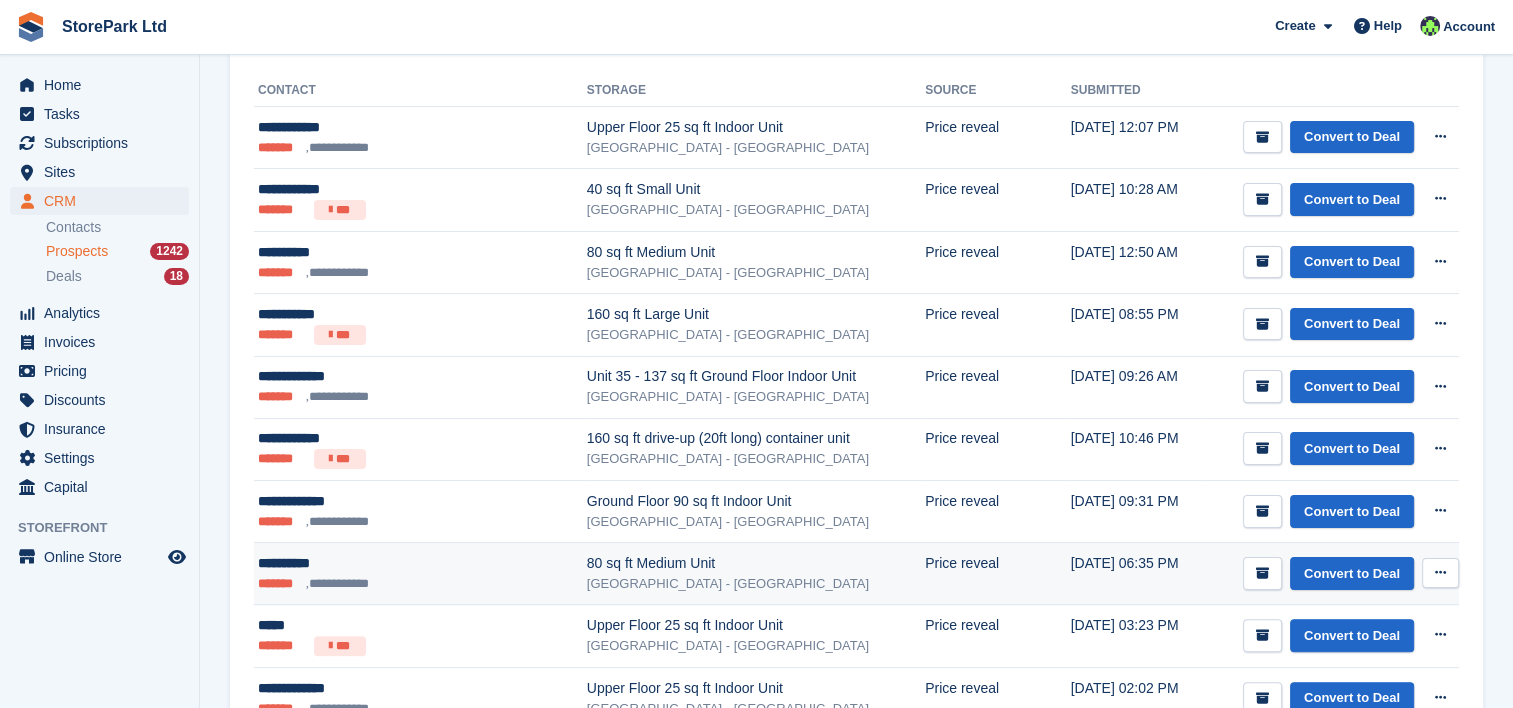scroll, scrollTop: 332, scrollLeft: 0, axis: vertical 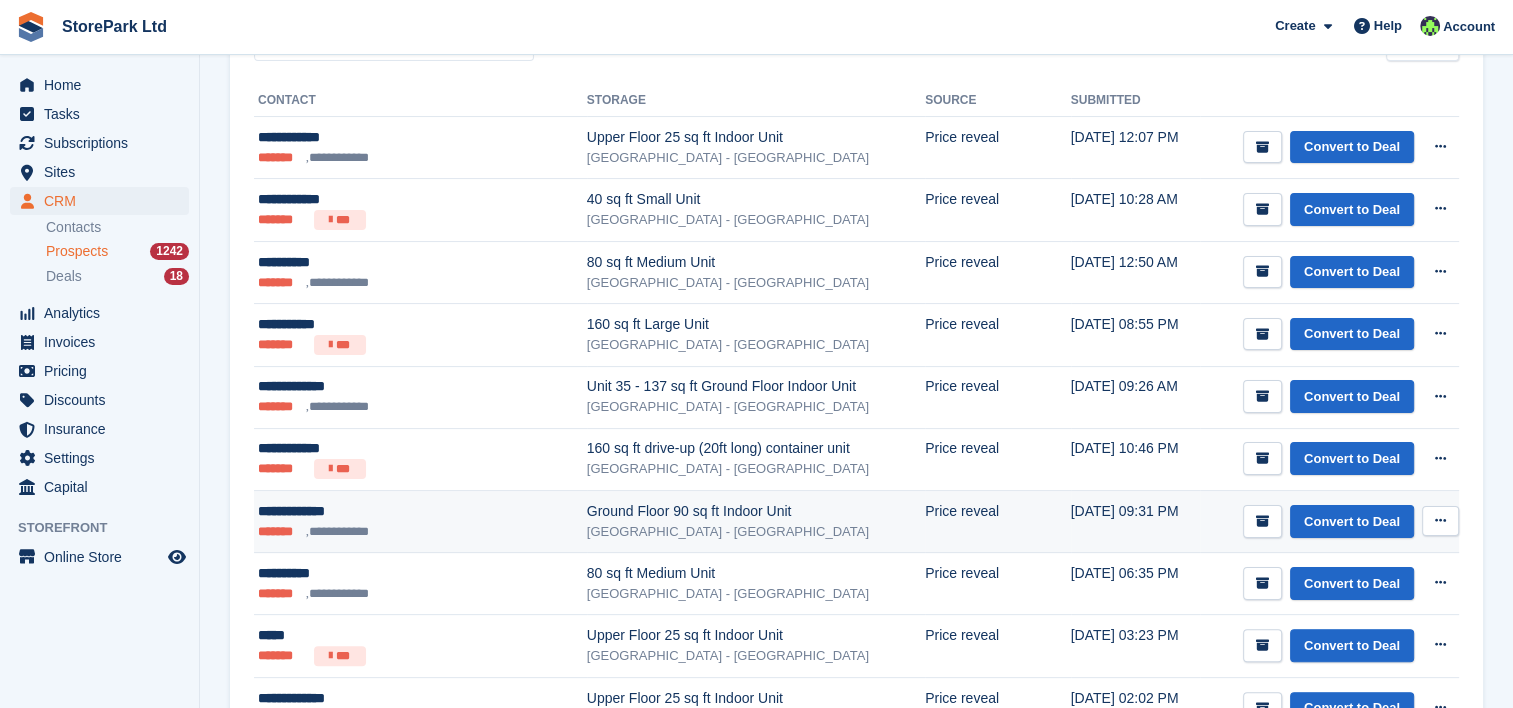 click on "[GEOGRAPHIC_DATA] - [GEOGRAPHIC_DATA]" at bounding box center (756, 532) 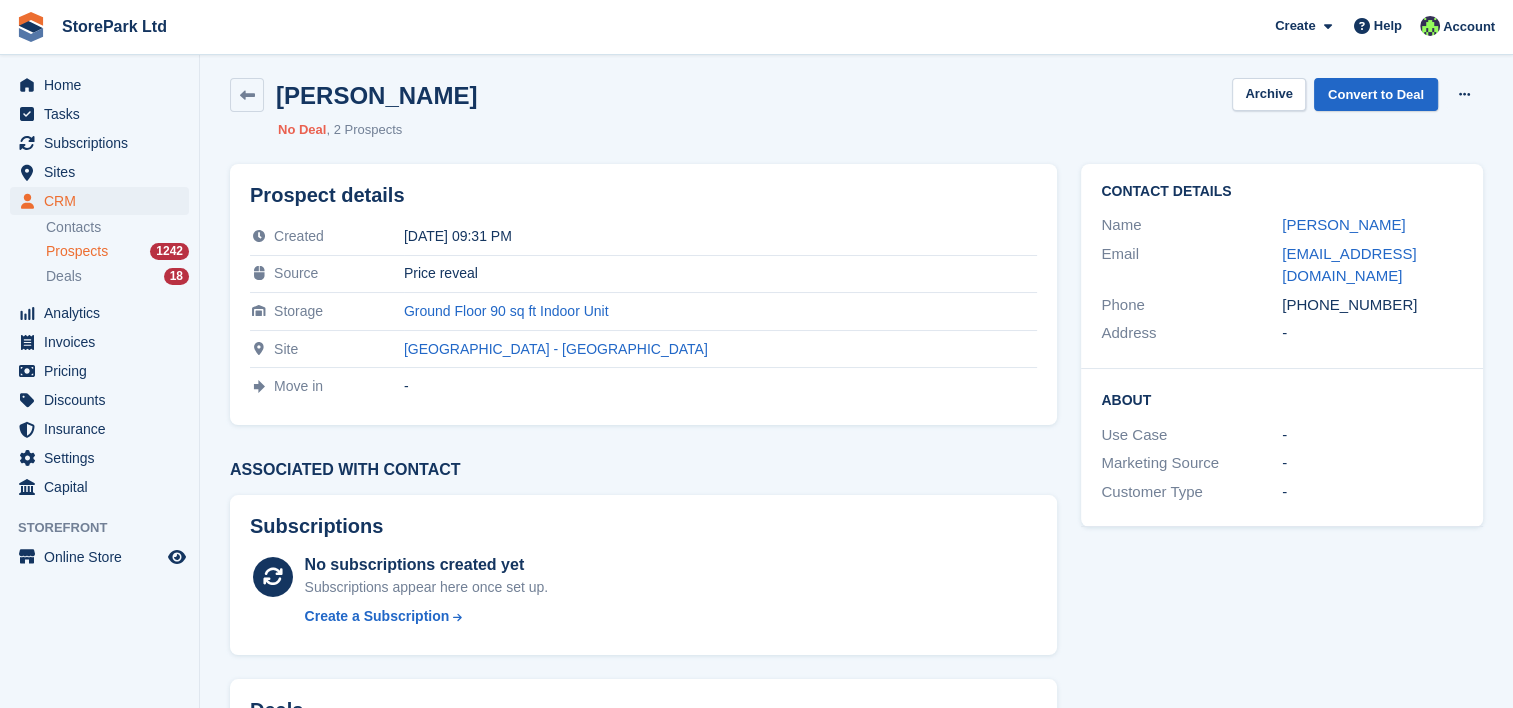 scroll, scrollTop: 0, scrollLeft: 0, axis: both 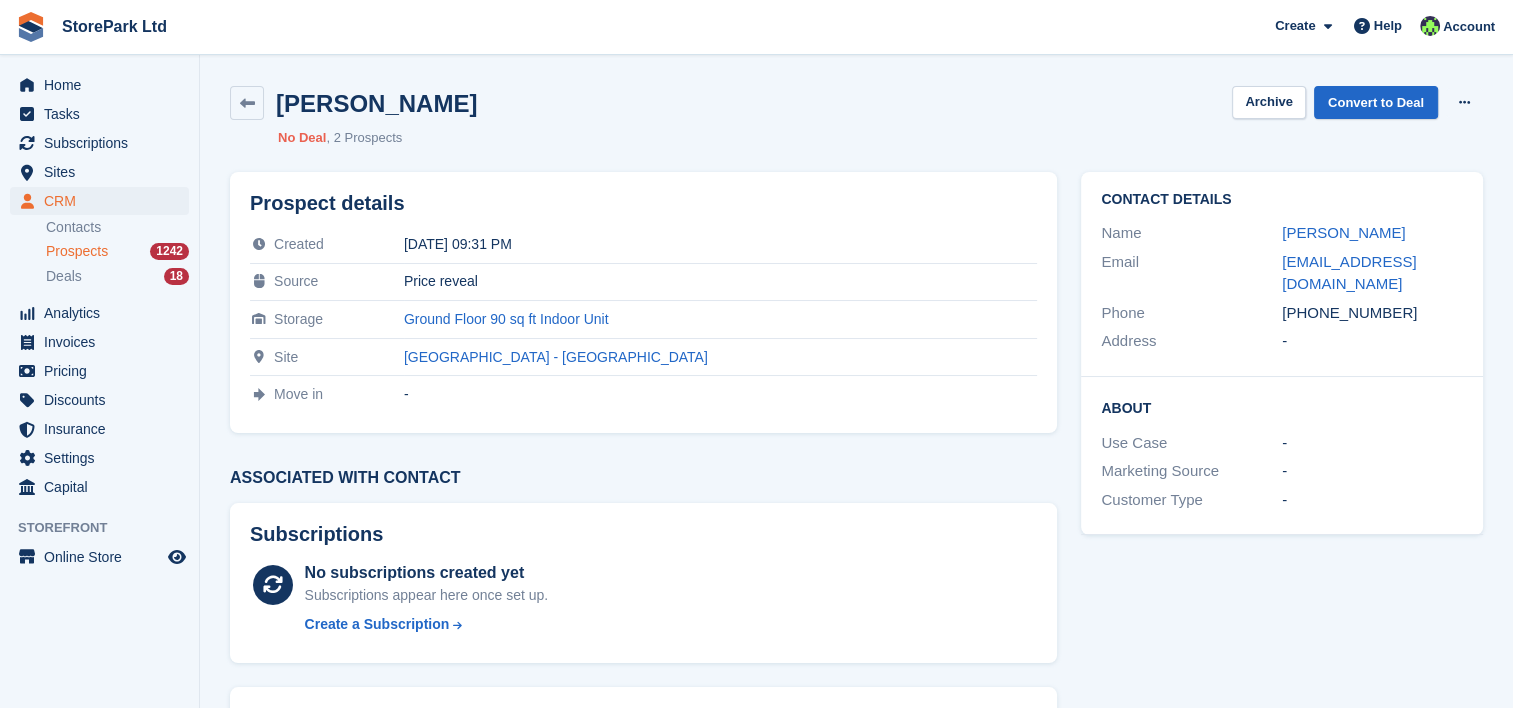 click on "Associated with contact" at bounding box center (643, 478) 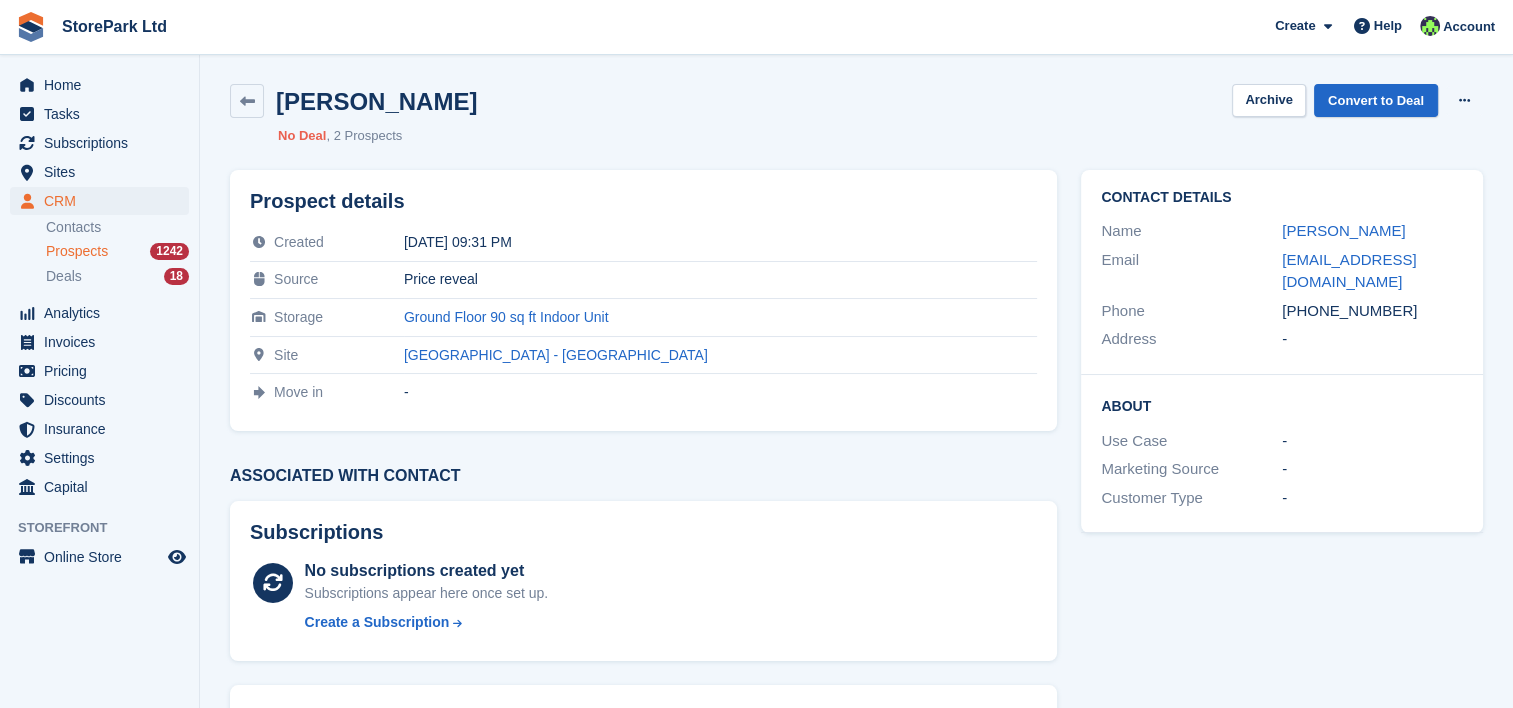 click on "Associated with contact" at bounding box center (643, 476) 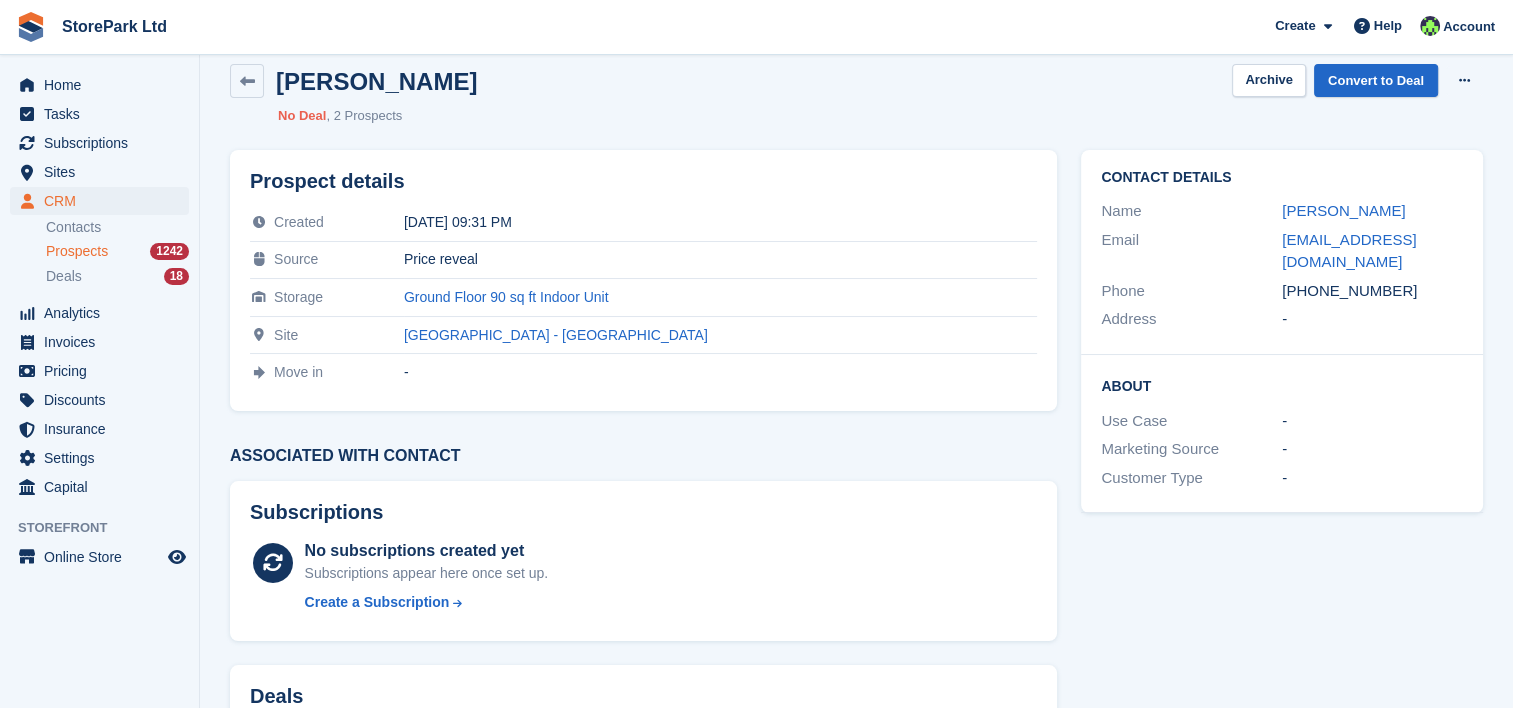 scroll, scrollTop: 0, scrollLeft: 0, axis: both 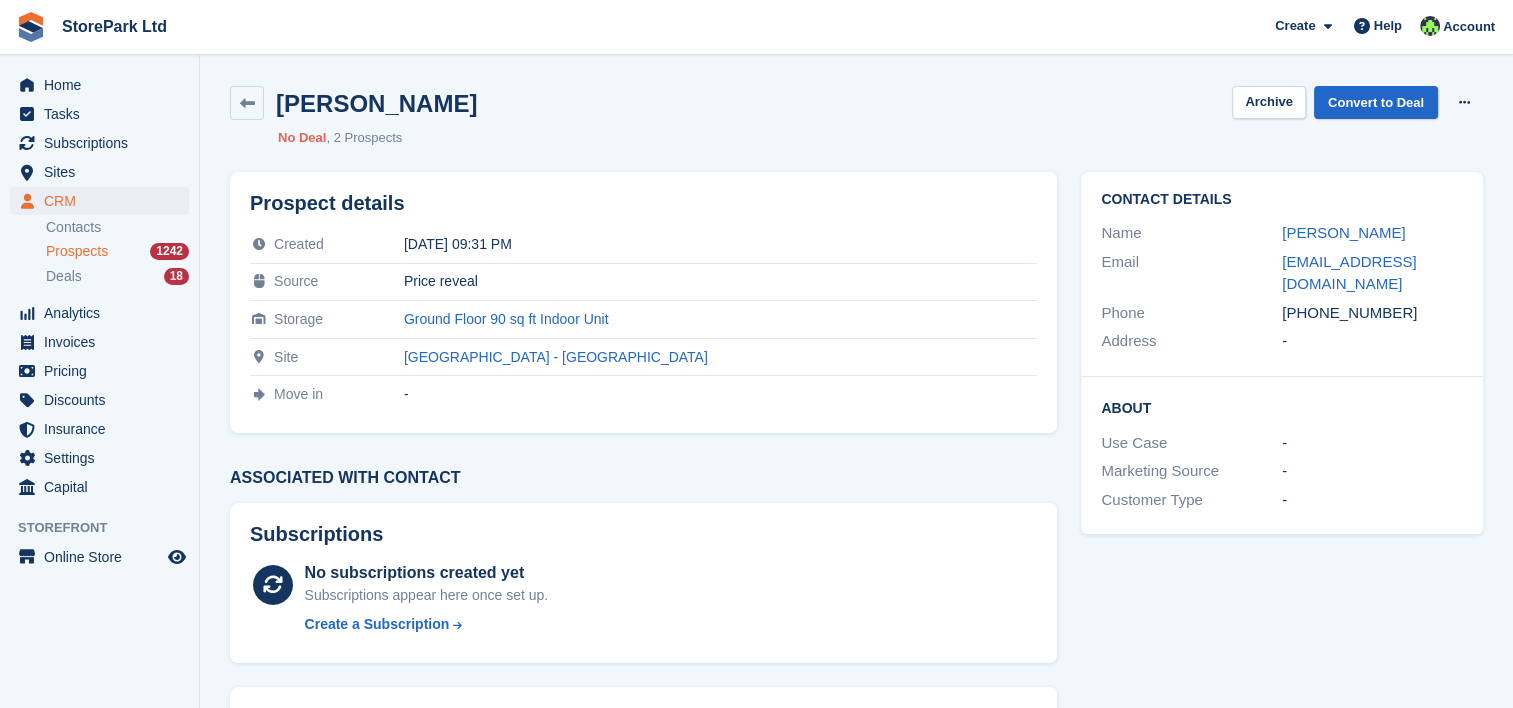 click on "Associated with contact" at bounding box center [643, 478] 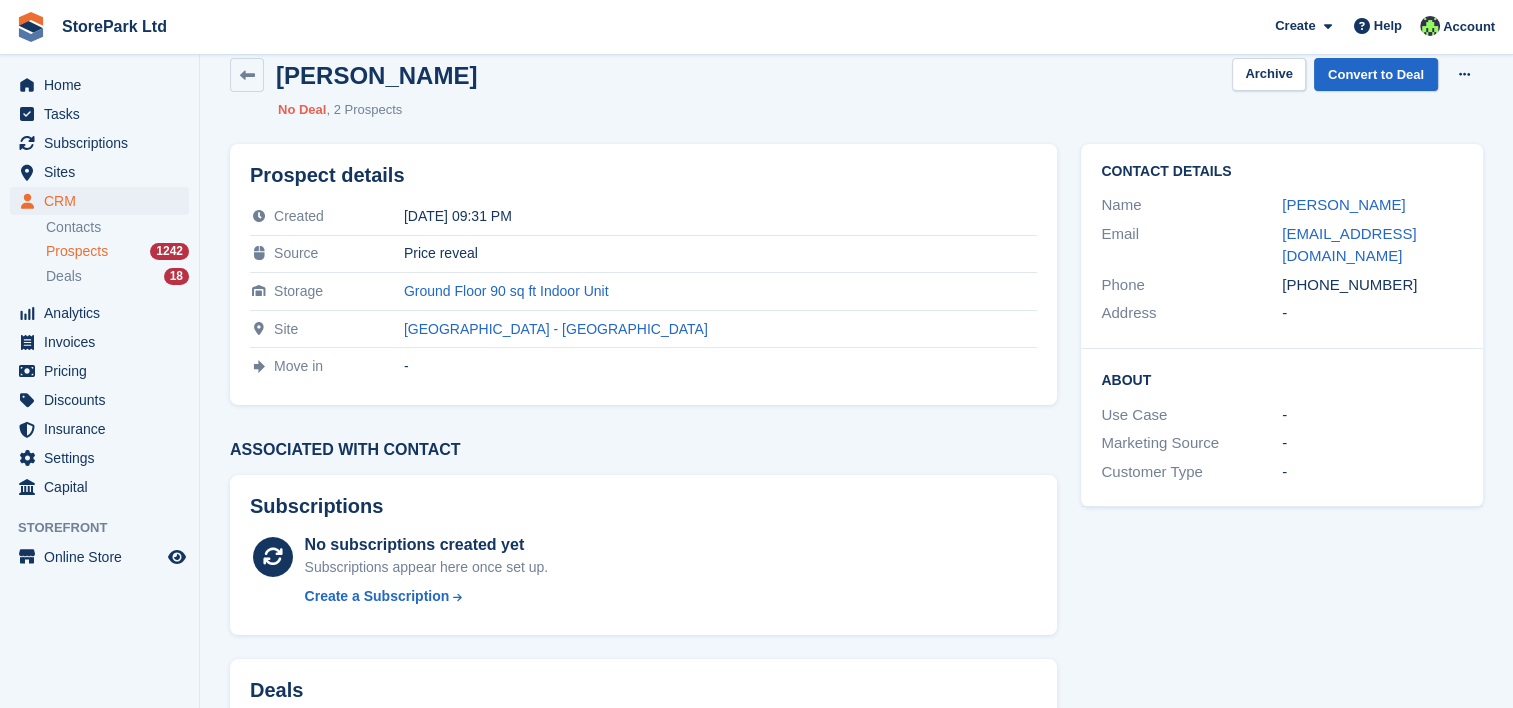 scroll, scrollTop: 28, scrollLeft: 0, axis: vertical 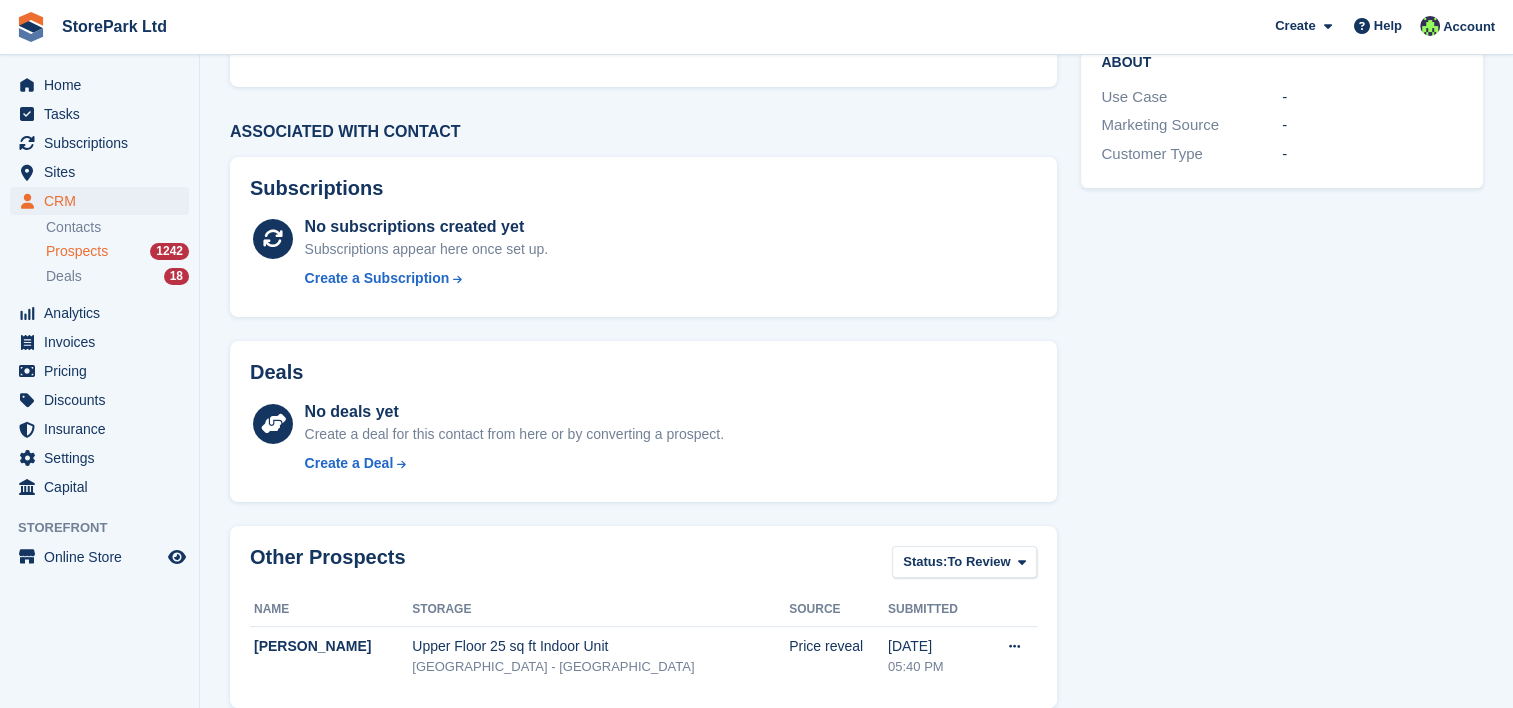 click on "Deals
No deals yet
Create a deal for this contact from here or by converting a prospect.
Create a Deal" at bounding box center [643, 421] 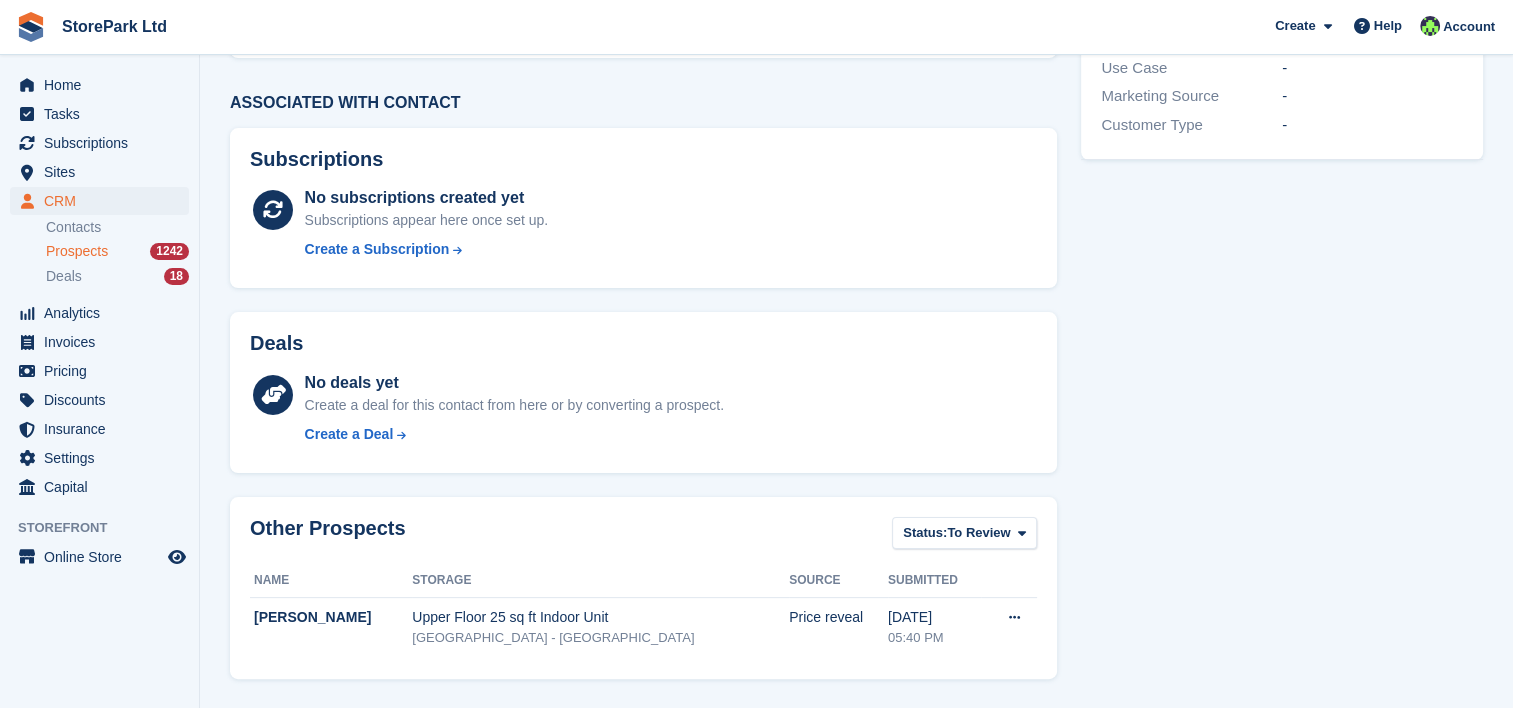 click on "Deals" at bounding box center [643, 347] 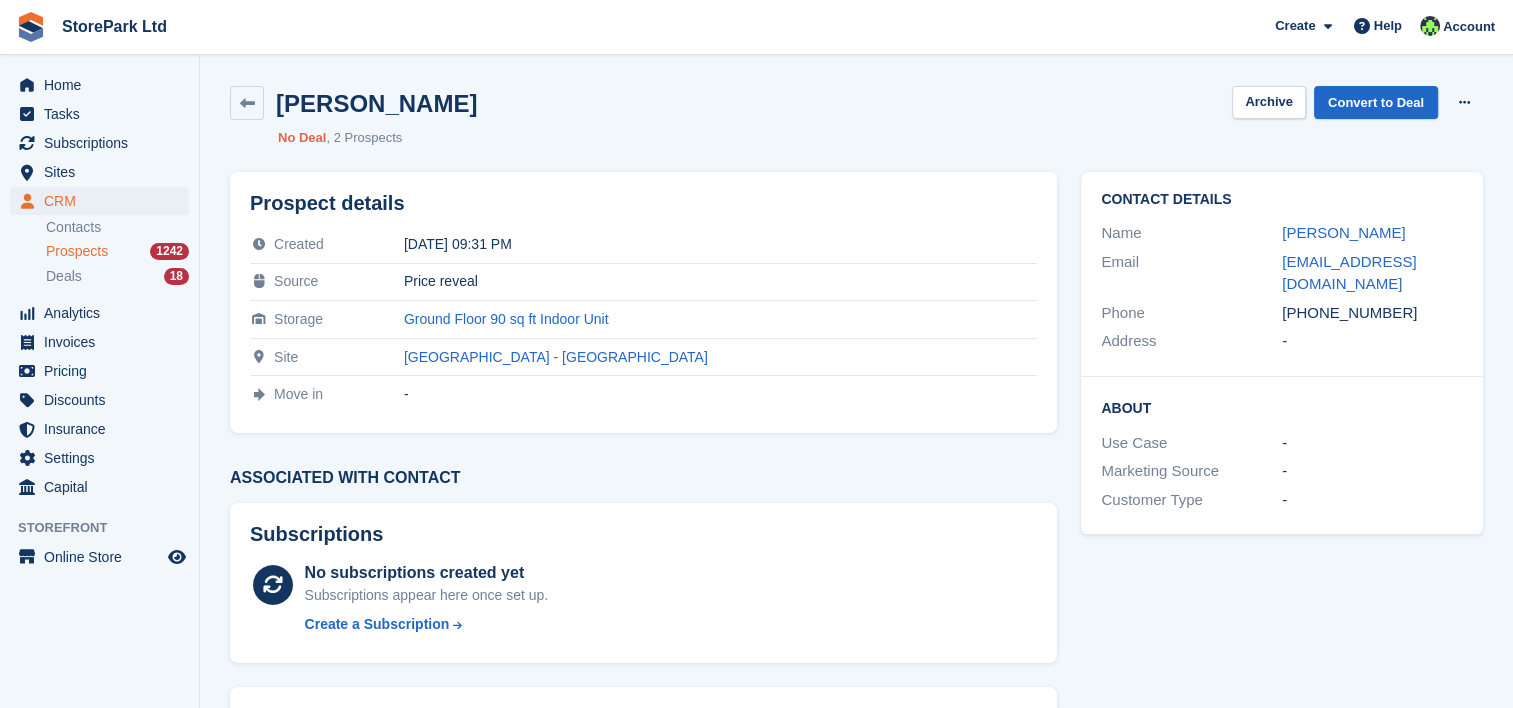 click on "Prospect details
Created
22 Jul 2025, 09:31 PM
Source
Price reveal
Storage
Ground Floor 90 sq ft Indoor Unit
Site" at bounding box center (643, 302) 